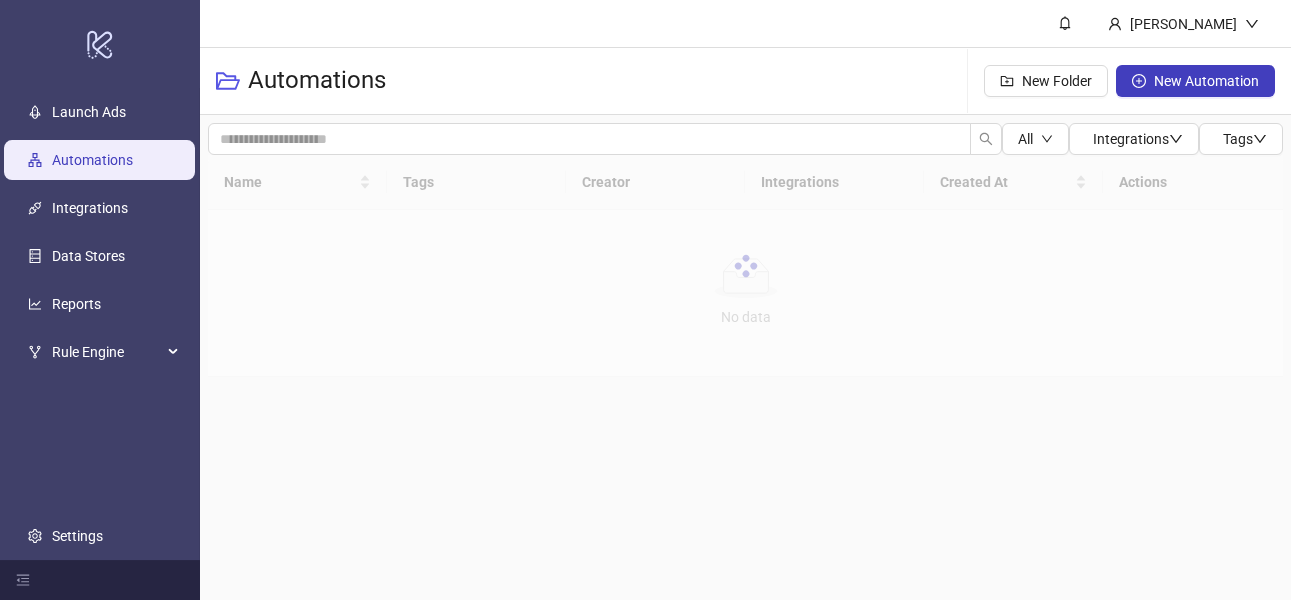 scroll, scrollTop: 0, scrollLeft: 0, axis: both 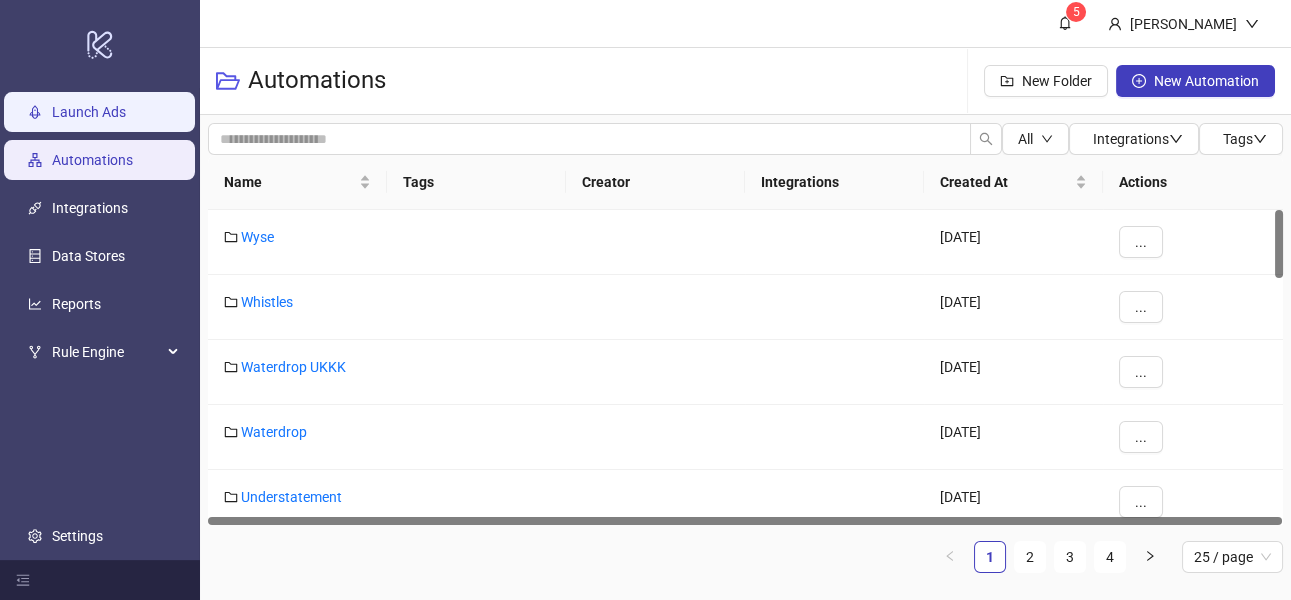 click on "Launch Ads" at bounding box center [89, 112] 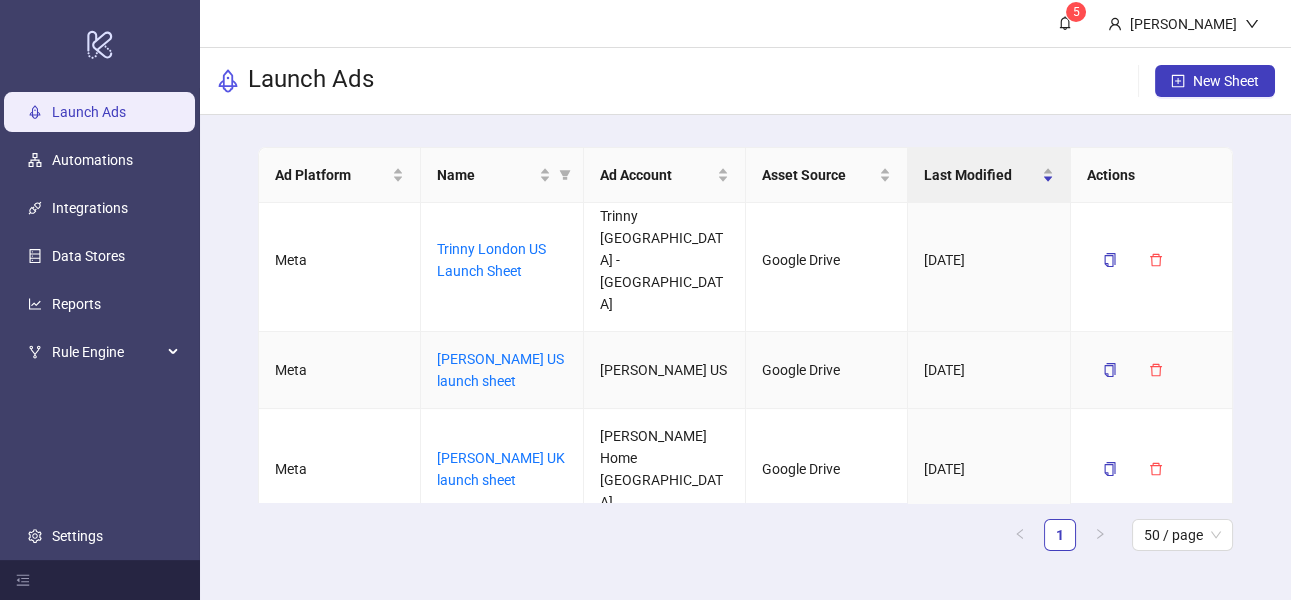 scroll, scrollTop: 1204, scrollLeft: 0, axis: vertical 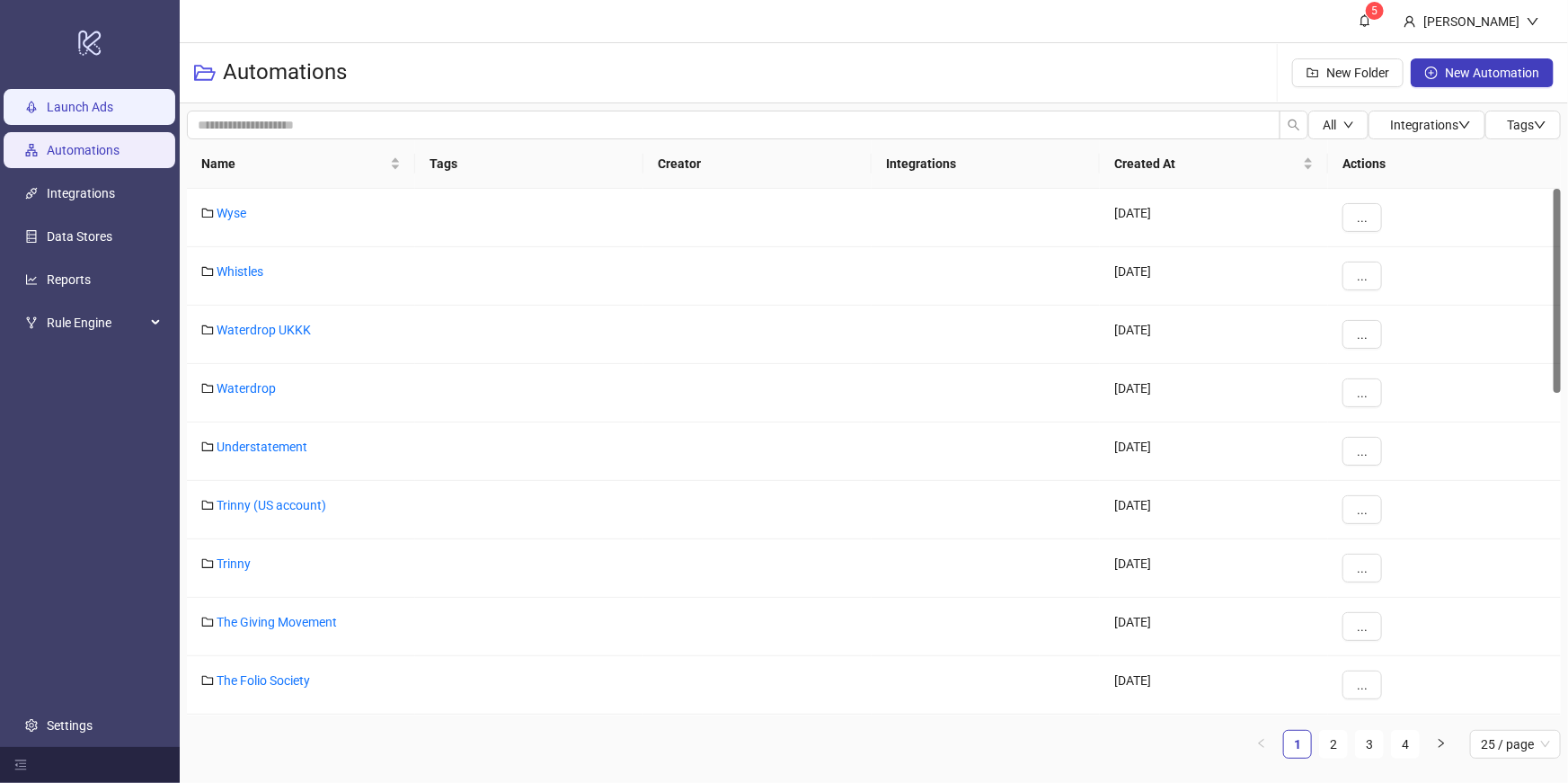 click on "Launch Ads" at bounding box center [80, 107] 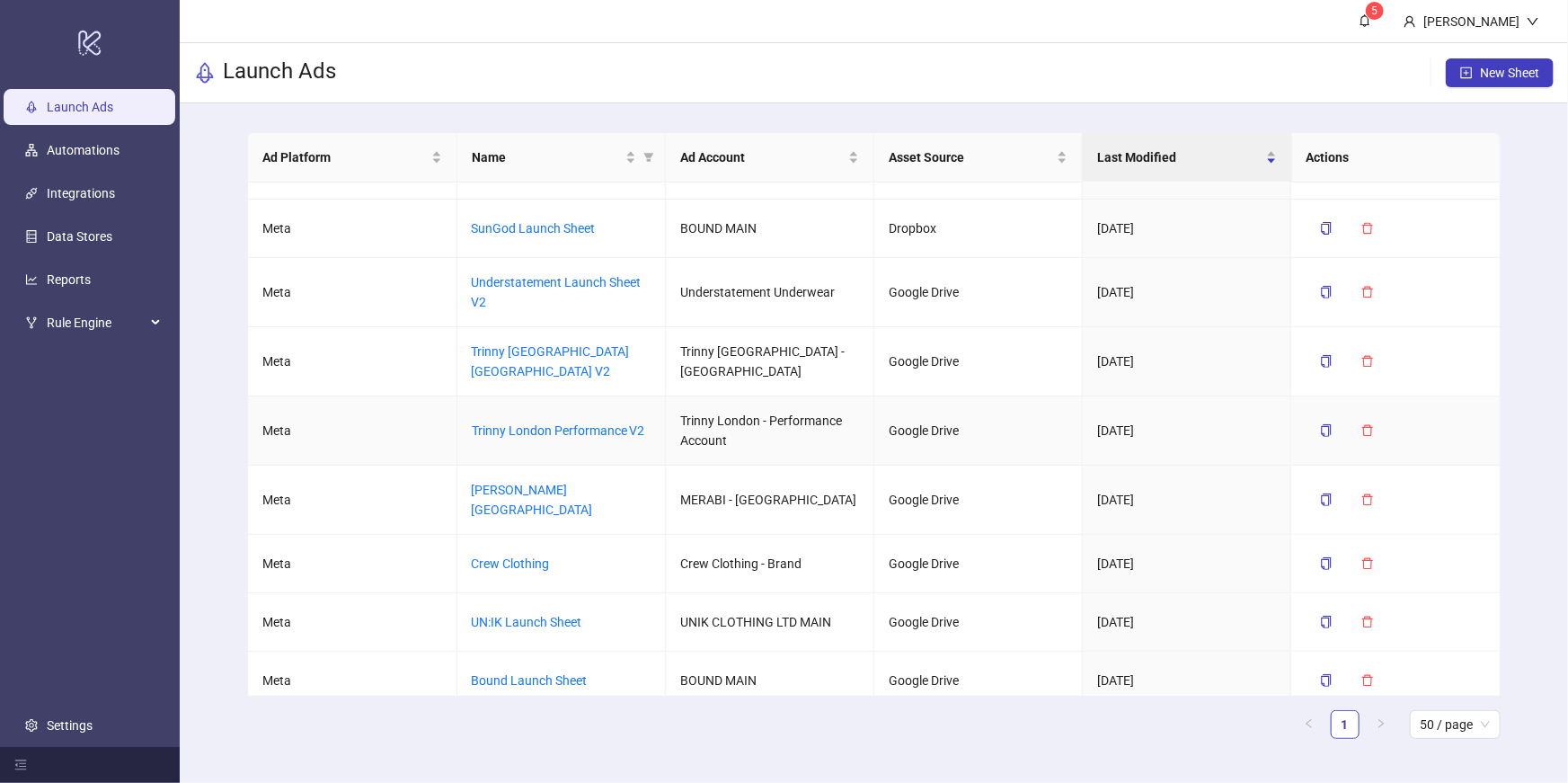 scroll, scrollTop: 346, scrollLeft: 0, axis: vertical 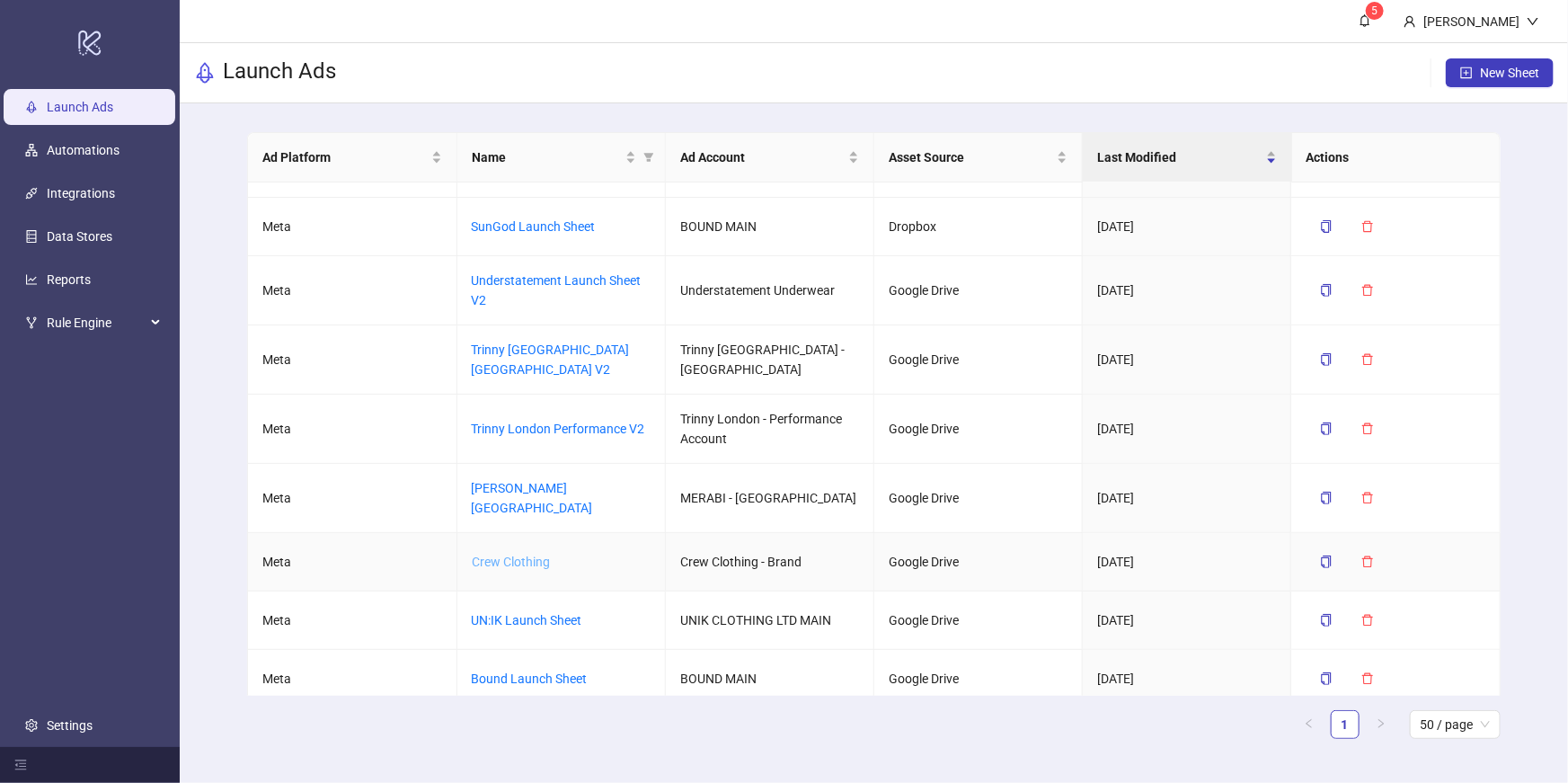 click on "Crew Clothing" at bounding box center [510, 562] 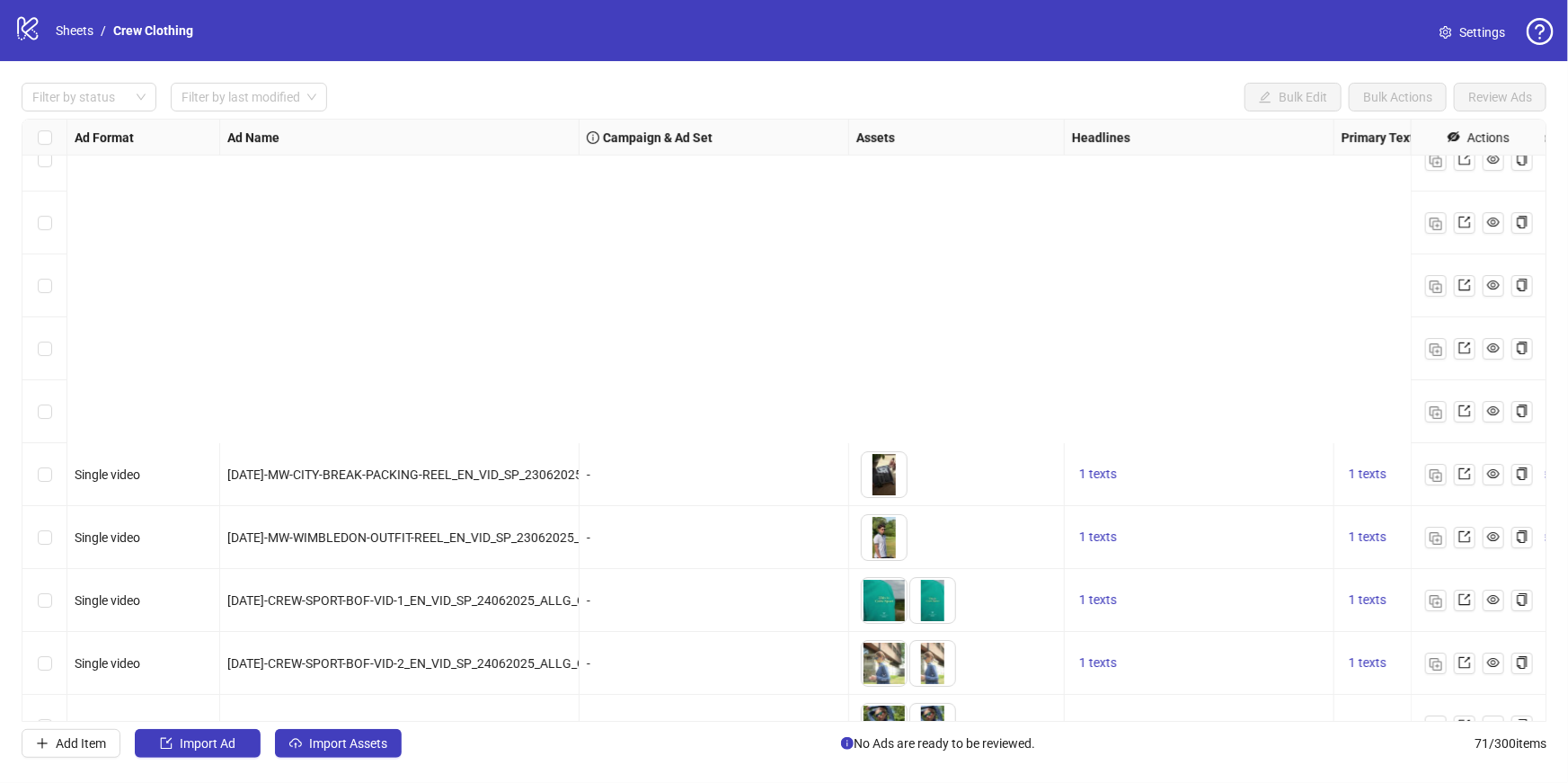 scroll, scrollTop: 3902, scrollLeft: 0, axis: vertical 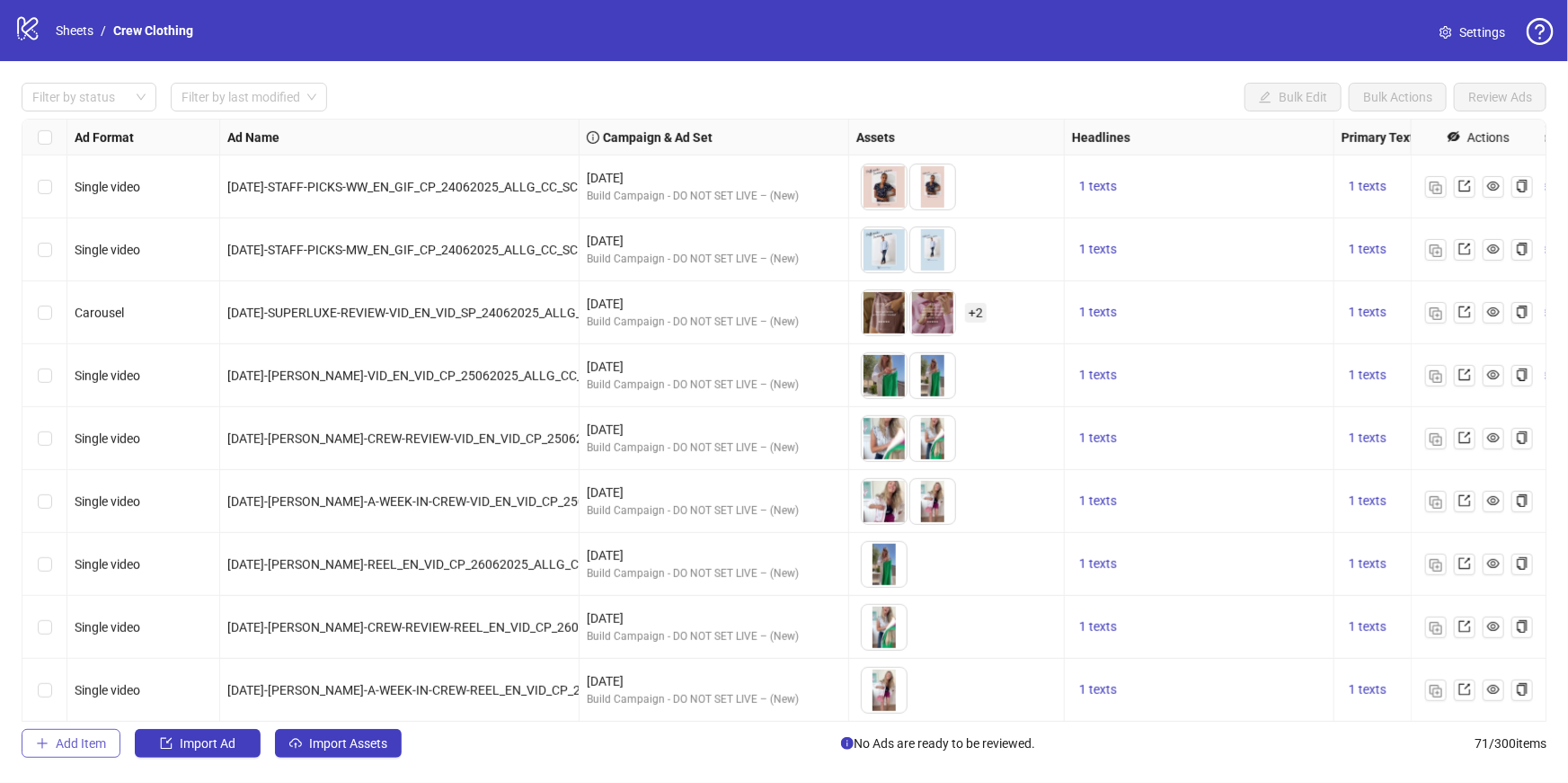 click on "Add Item" at bounding box center [81, 743] 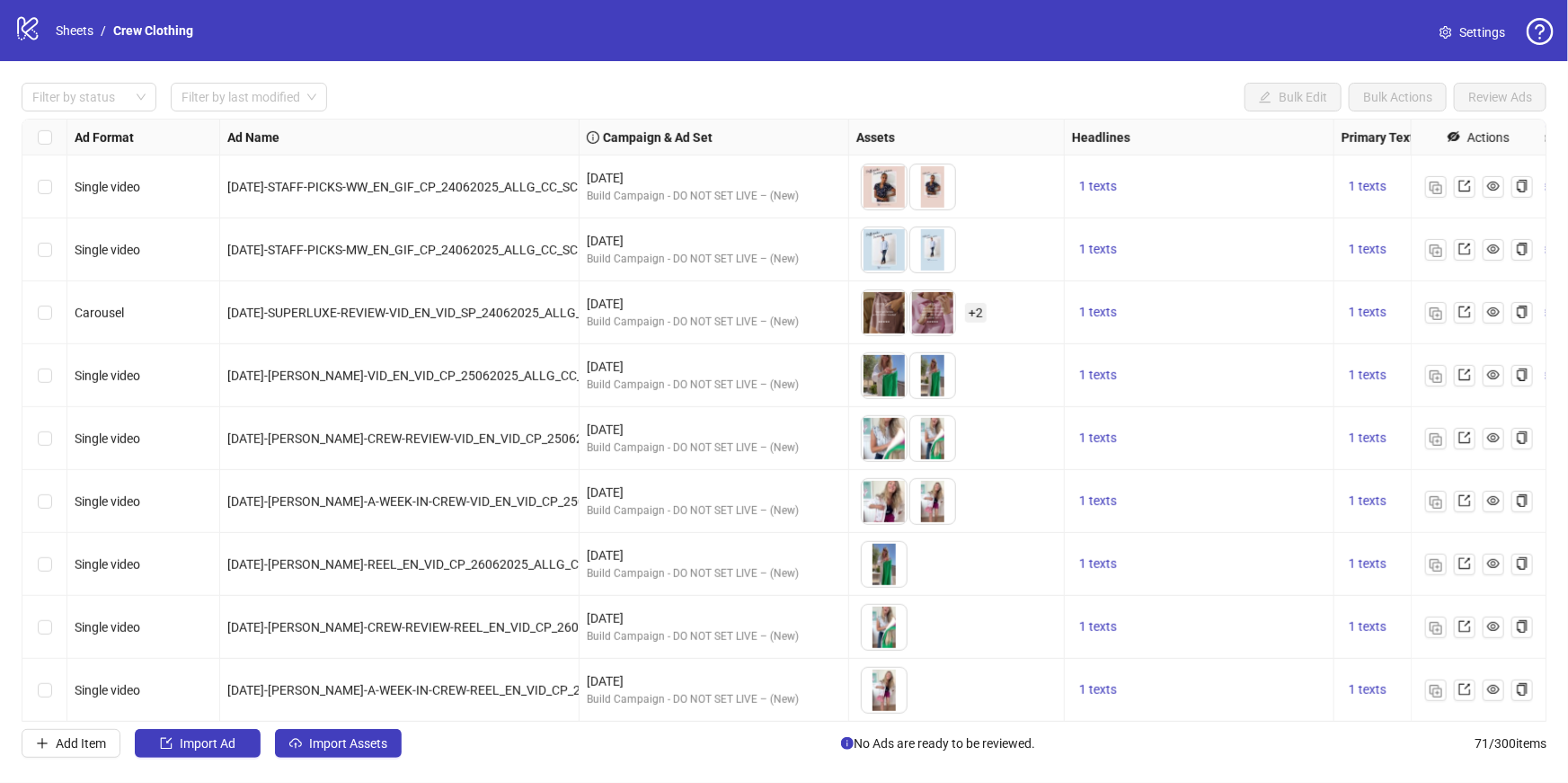 click on "Filter by status Filter by last modified Bulk Edit Bulk Actions Review Ads Ad Format Ad Name Campaign & Ad Set Assets Headlines Primary Texts Descriptions Destination URL App Product Page ID Display URL Leadgen Form Product Set ID Call to Action Actions Single image AD222-WIMBLEDON-IMG_EN_IMG_SP_24062025_ALLG_CC_SC1_USP10_WIMBLEDOM June 2025 Build Campaign - DO NOT SET LIVE – (New)
To pick up a draggable item, press the space bar.
While dragging, use the arrow keys to move the item.
Press space again to drop the item in its new position, or press escape to cancel.
1 texts 1 texts 1 texts Single image AD223-SWIM-STYLES-WW-IMG_EN_IMG_SP_24062025_ALLG_CC_SC1_USP10_SWIM June 2025 Build Campaign - DO NOT SET LIVE – (New)
To pick up a draggable item, press the space bar.
While dragging, use the arrow keys to move the item.
Press space again to drop the item in its new position, or press escape to cancel.
1 texts 1 texts 1 texts Single video June 2025 1 texts 1 texts 1 texts +" at bounding box center [784, 420] 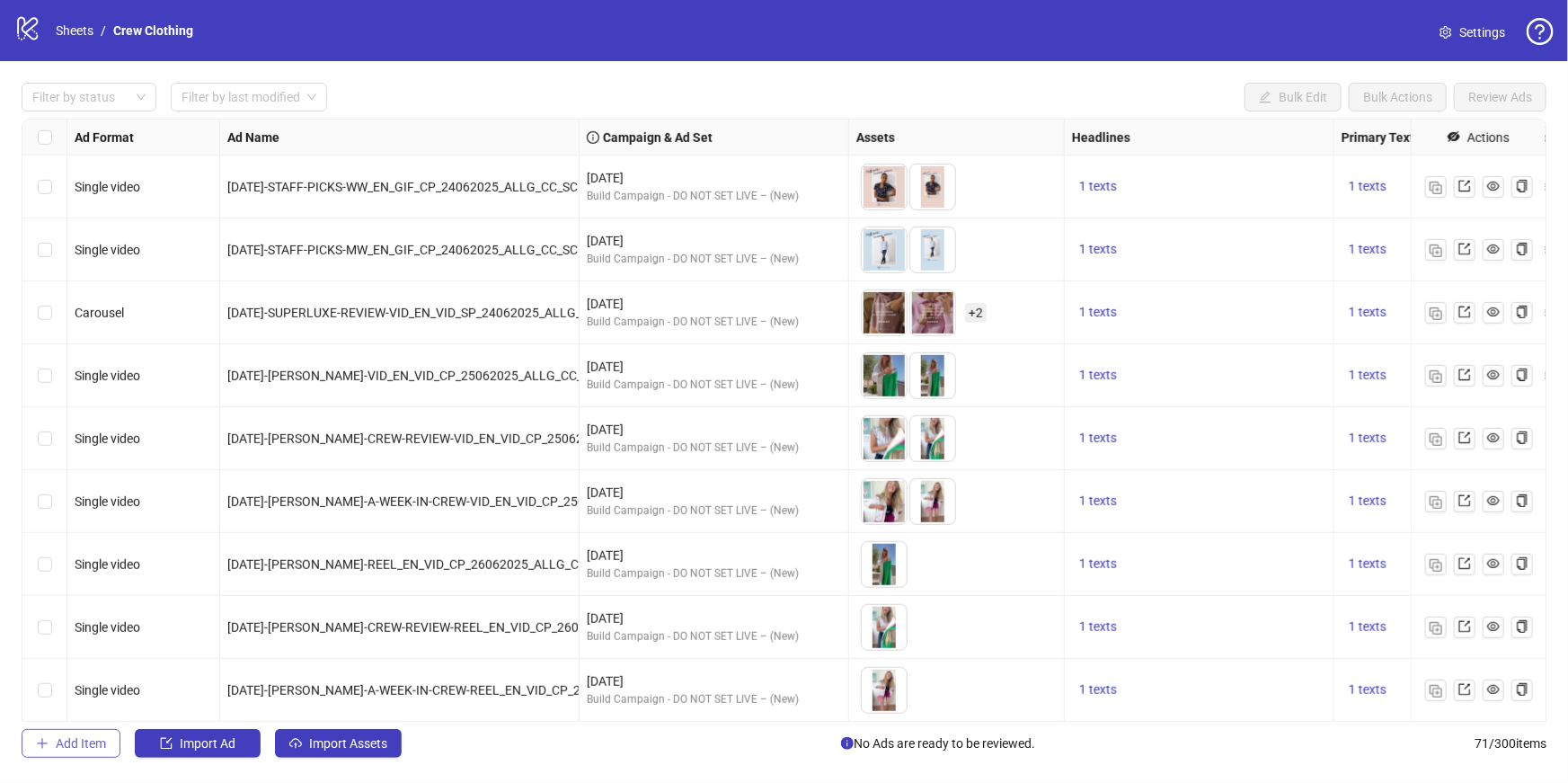 click on "Add Item" at bounding box center [81, 743] 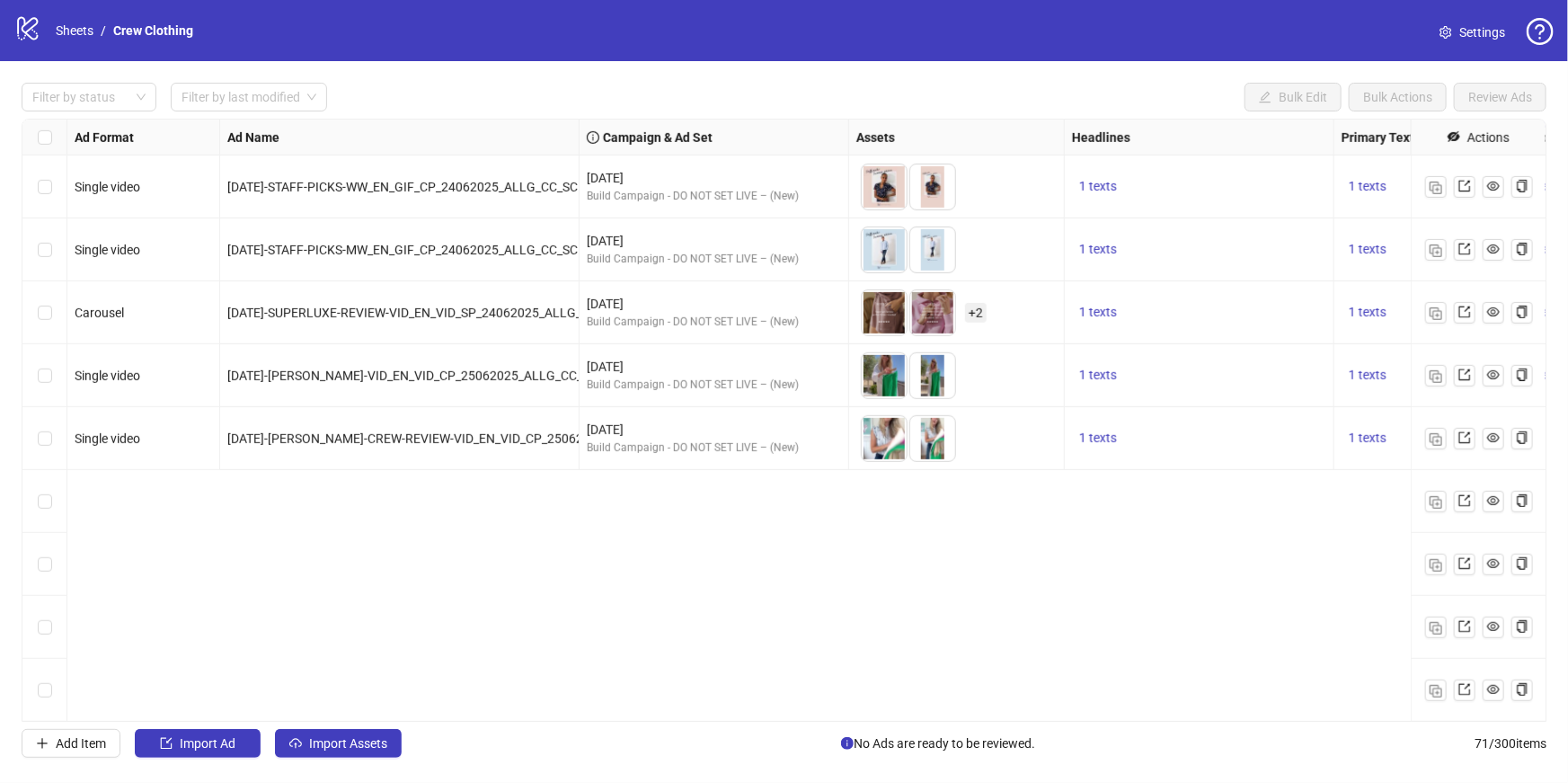 scroll, scrollTop: 3902, scrollLeft: 0, axis: vertical 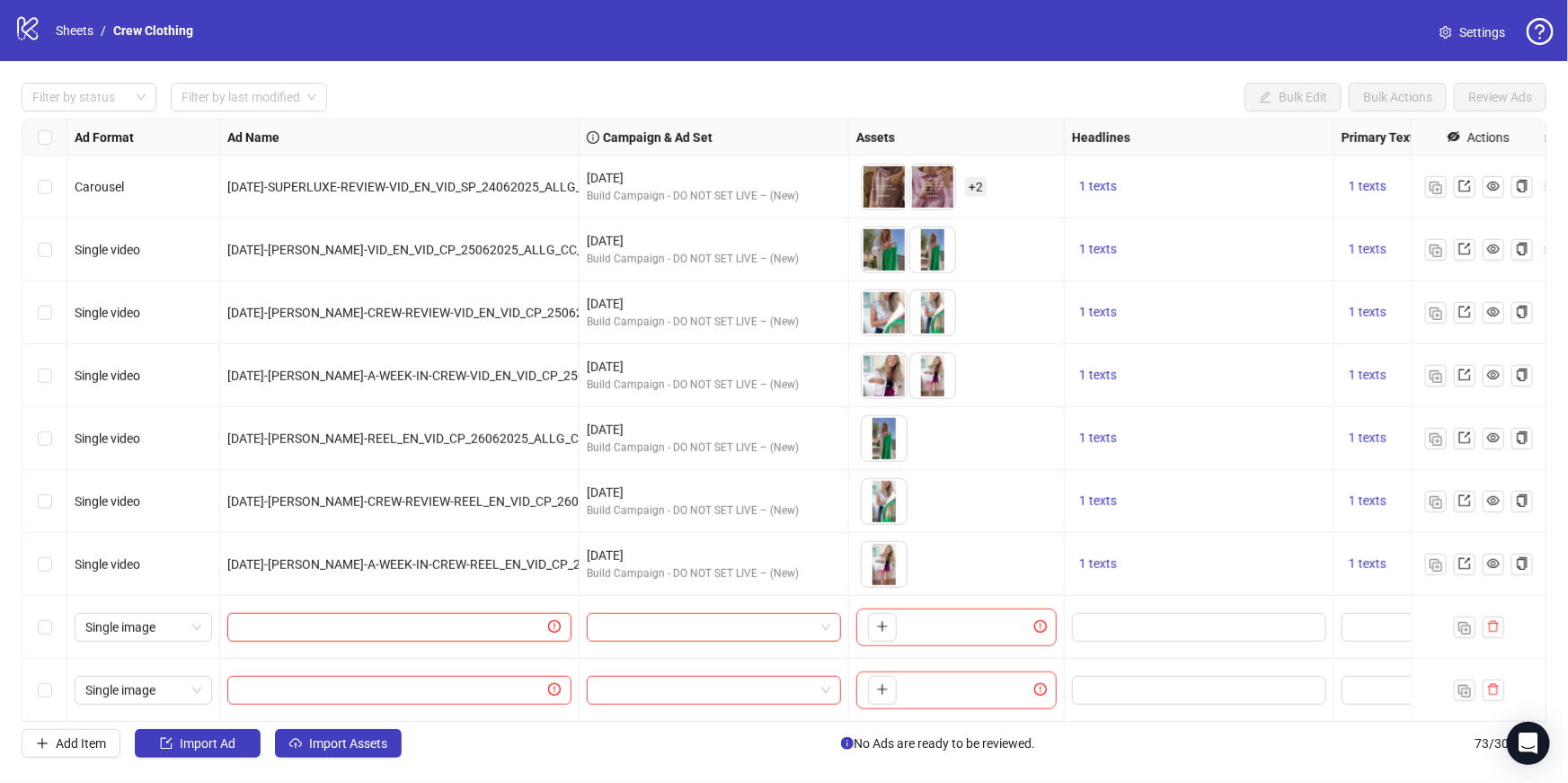 click at bounding box center [391, 627] 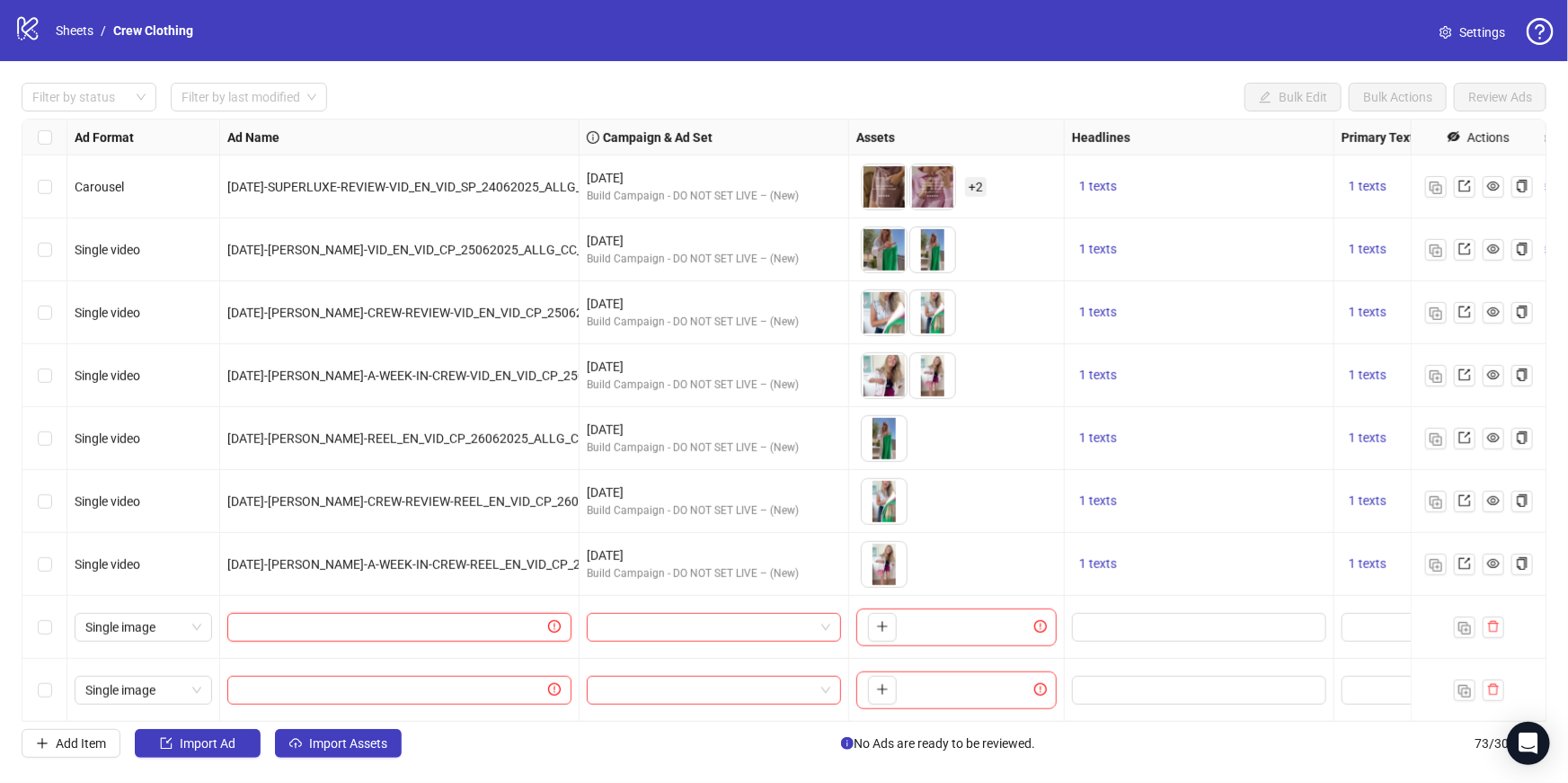 click at bounding box center [391, 627] 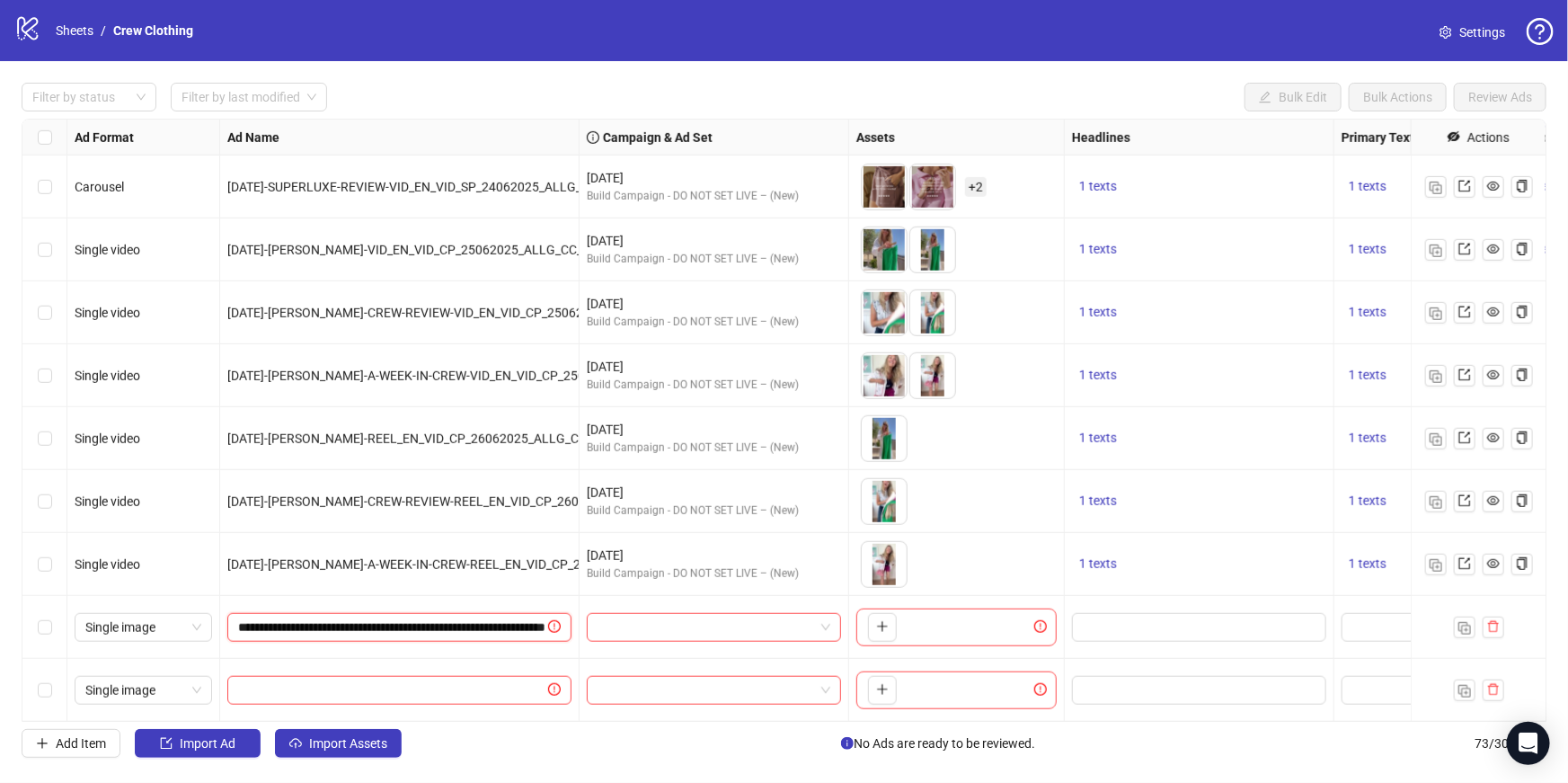 scroll, scrollTop: 0, scrollLeft: 153, axis: horizontal 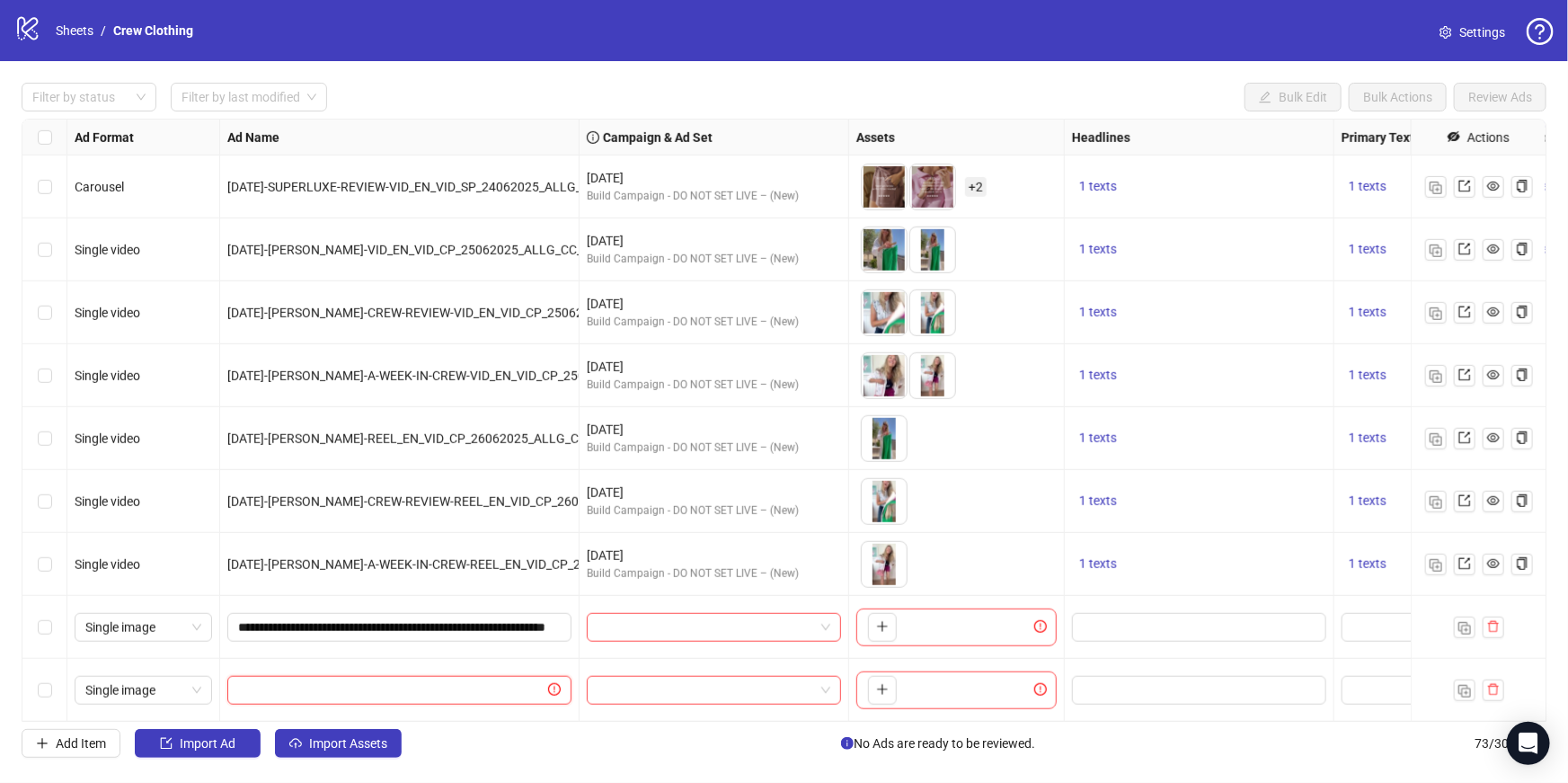 click at bounding box center (391, 690) 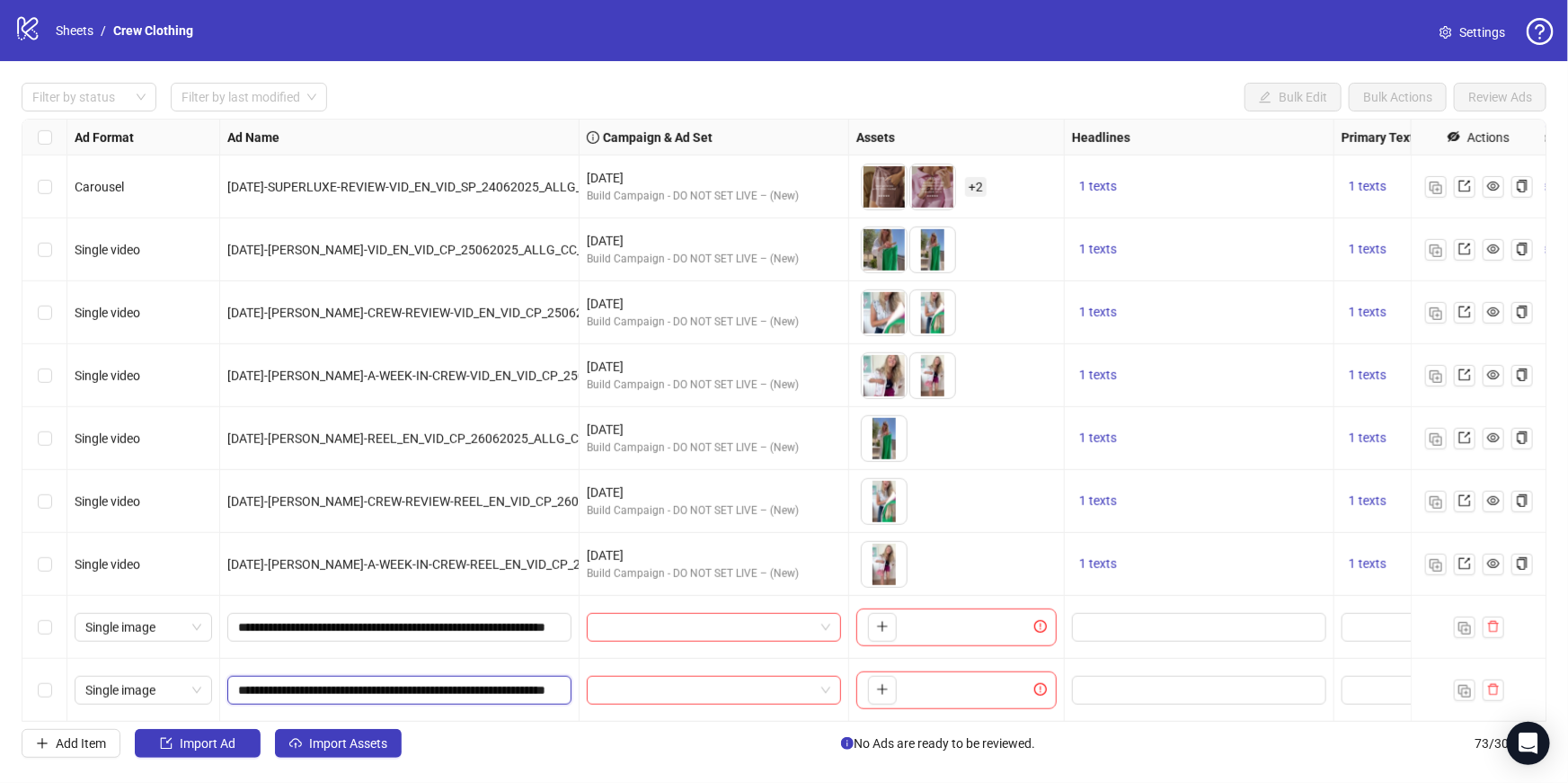 scroll, scrollTop: 0, scrollLeft: 153, axis: horizontal 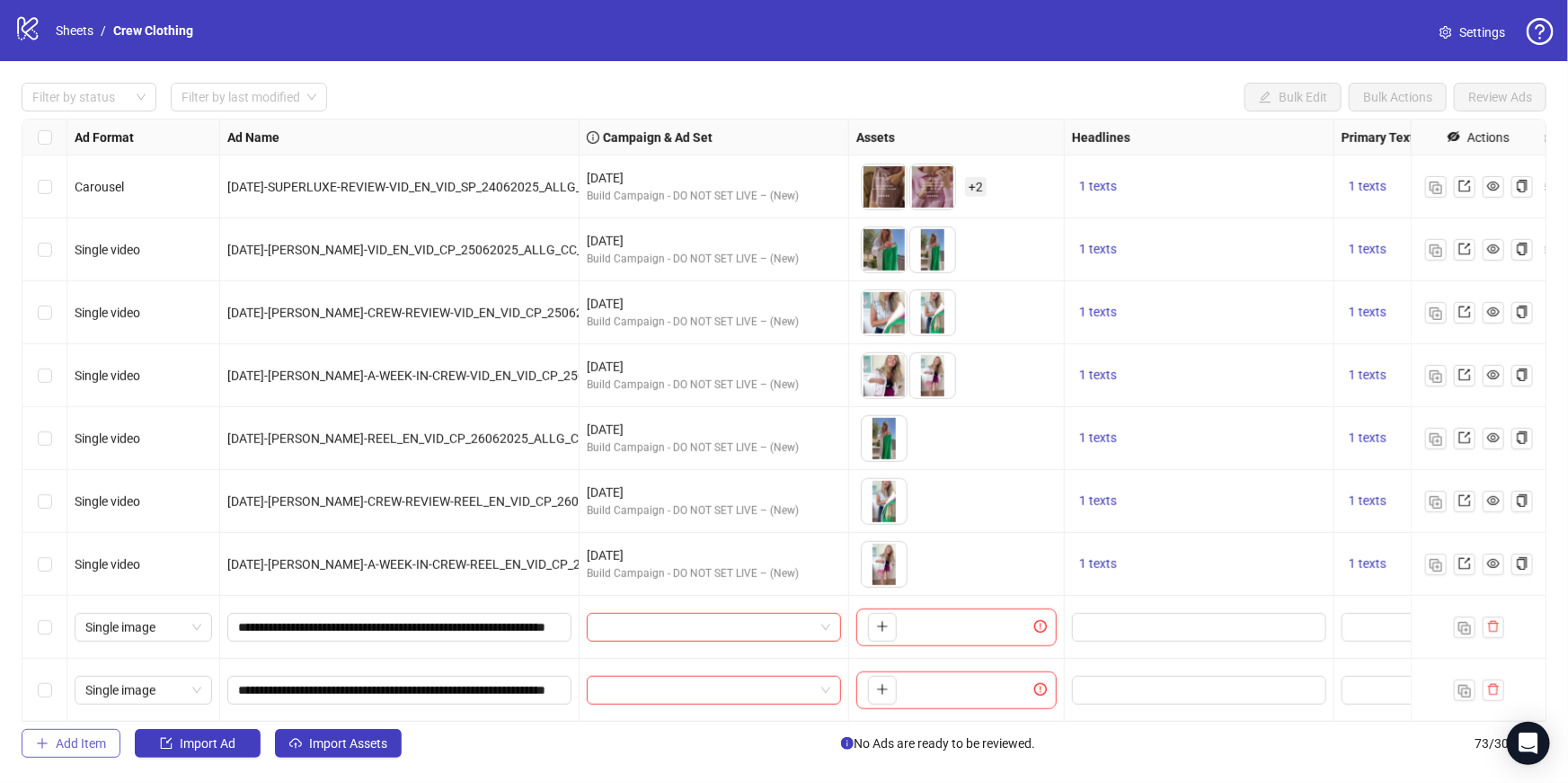 click on "Add Item" at bounding box center (81, 743) 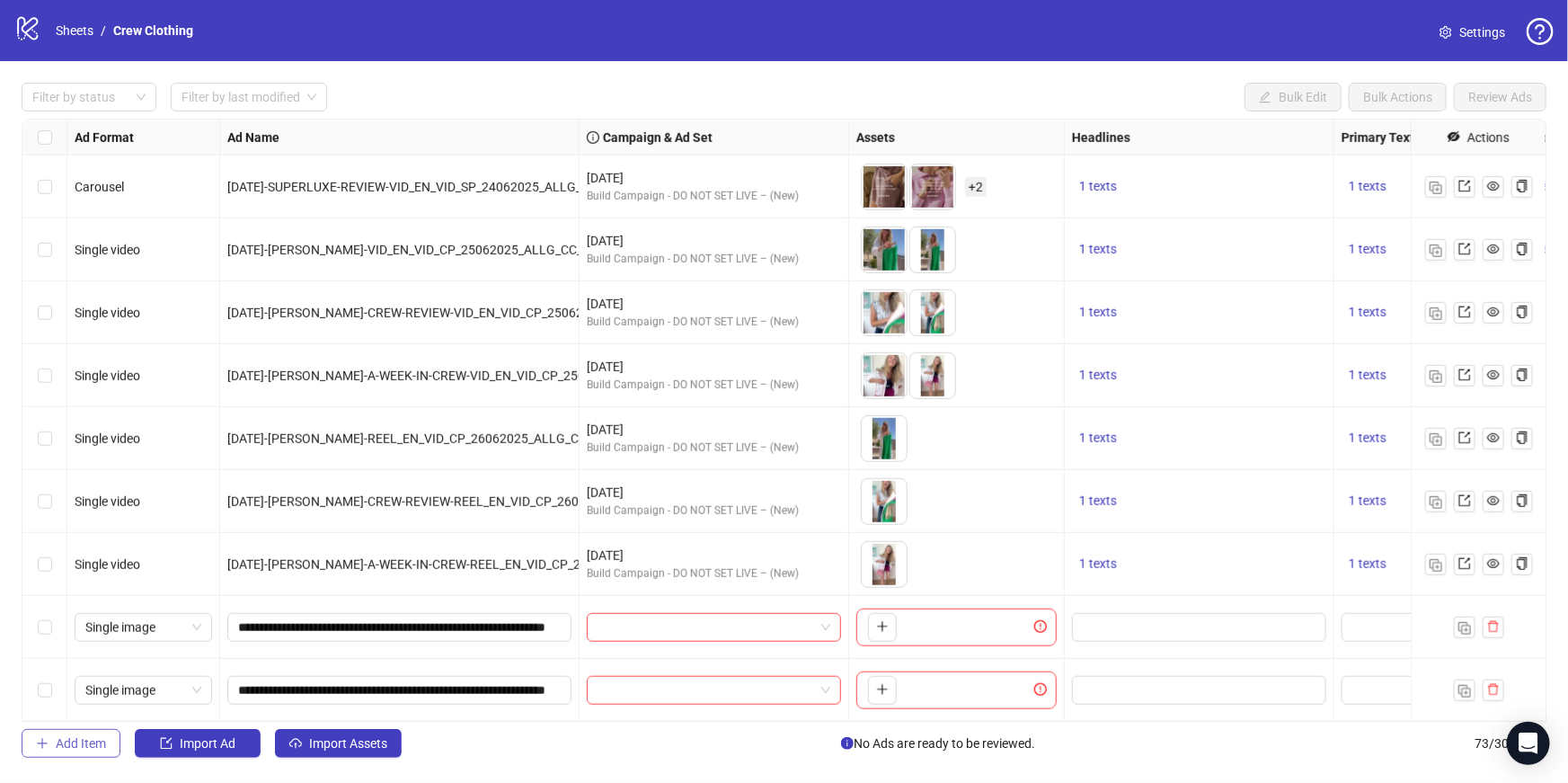 click on "Add Item" at bounding box center [81, 743] 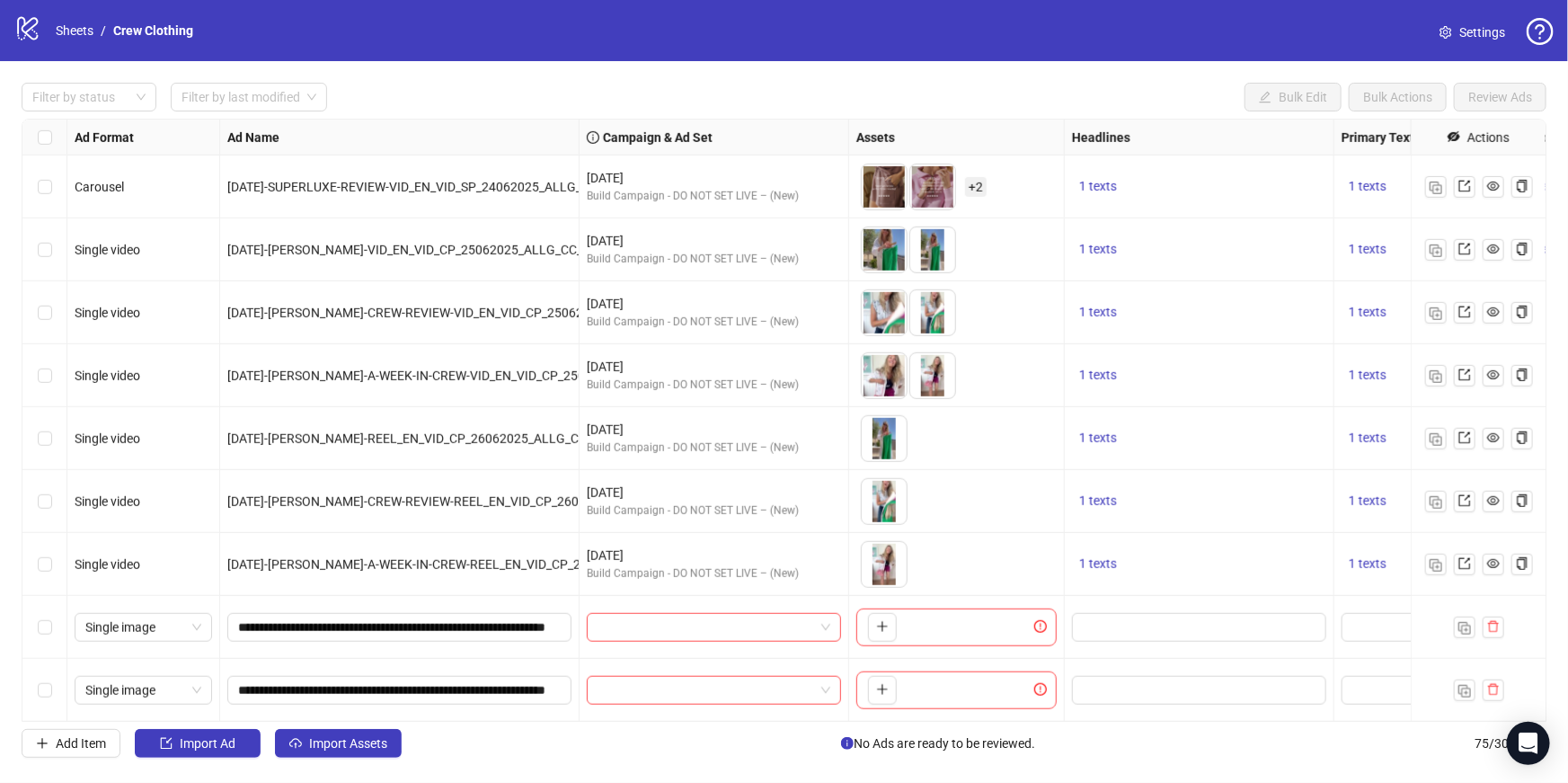 scroll, scrollTop: 4153, scrollLeft: 0, axis: vertical 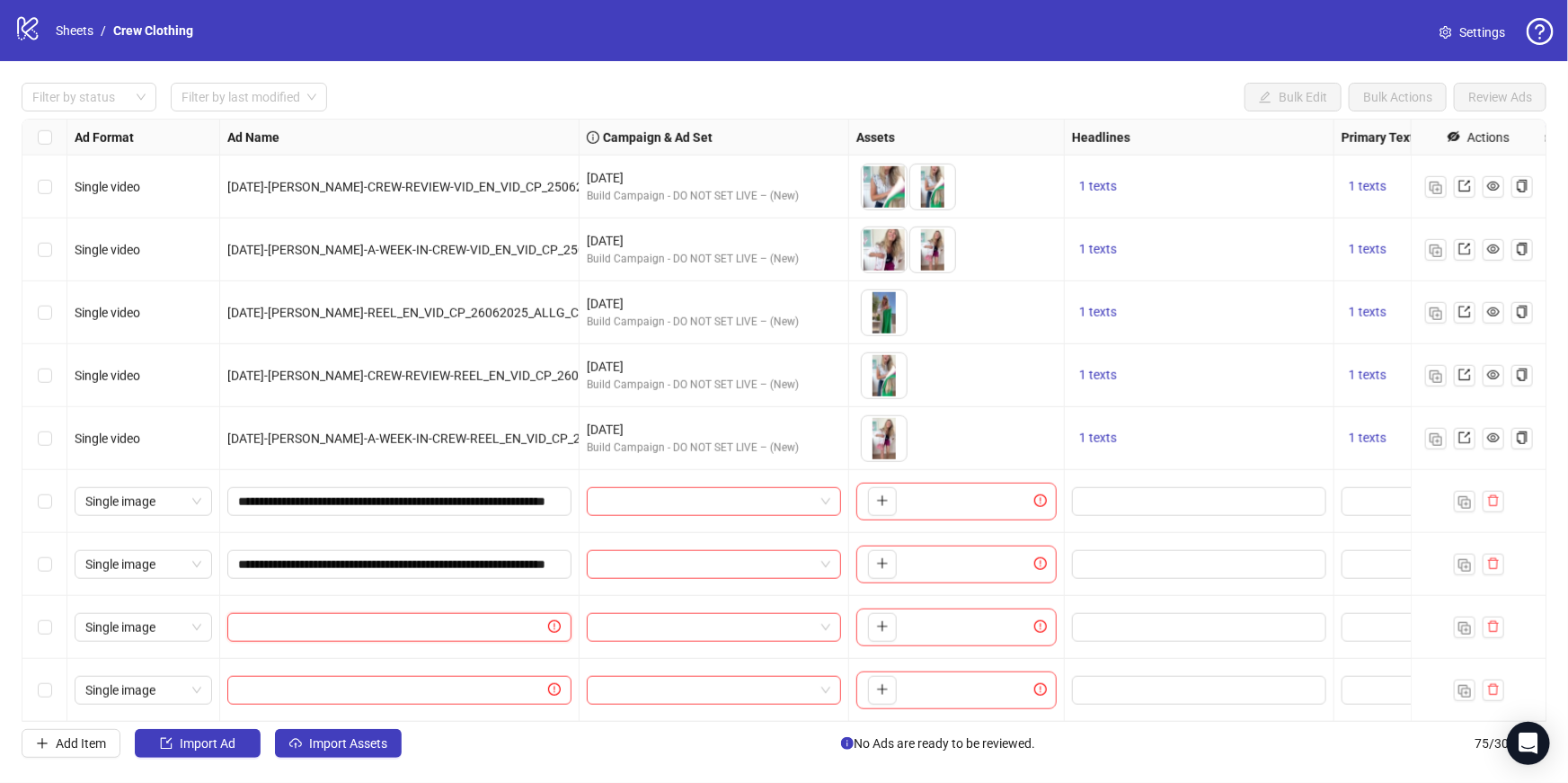 click at bounding box center (391, 627) 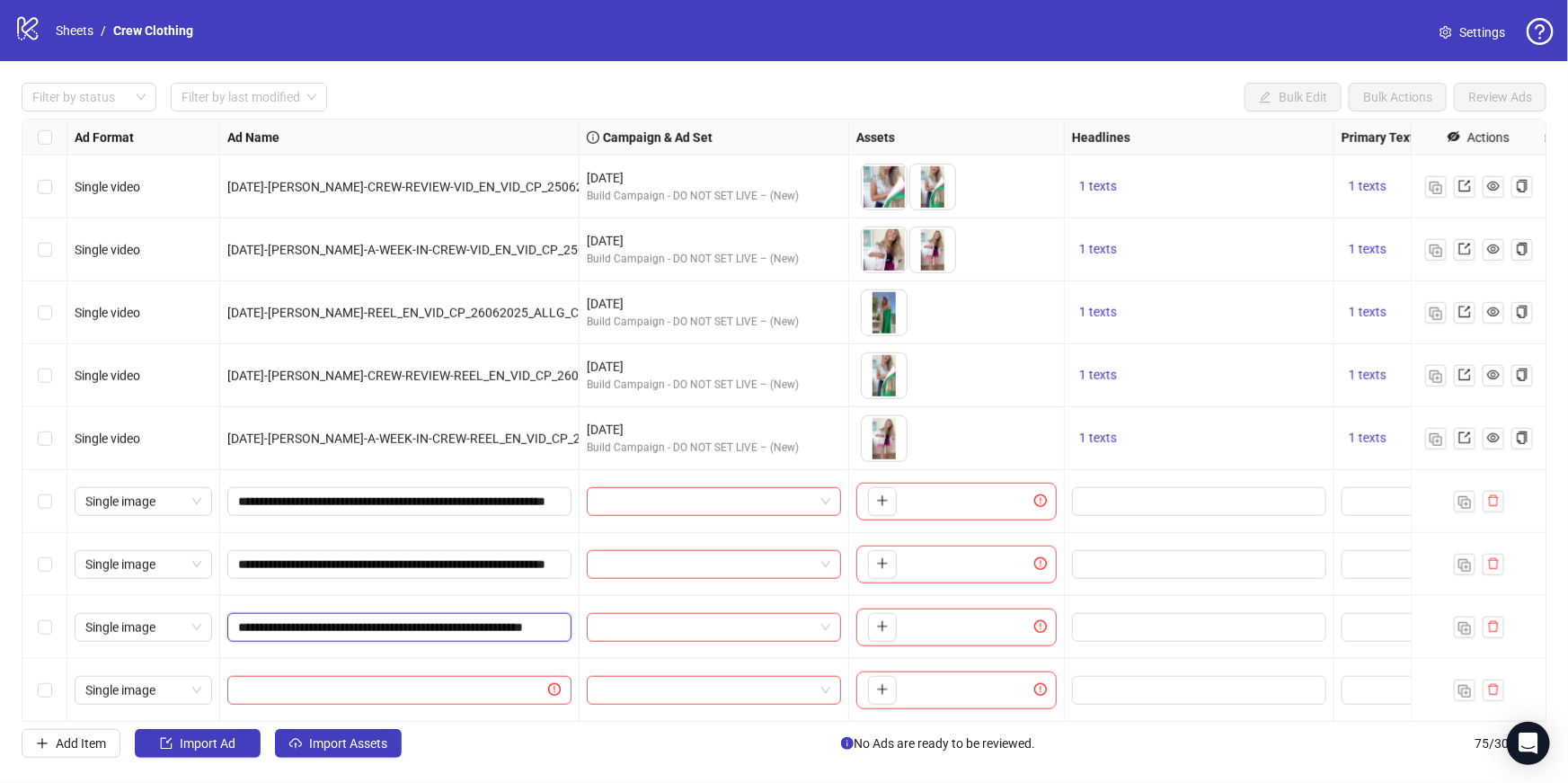 scroll, scrollTop: 0, scrollLeft: 117, axis: horizontal 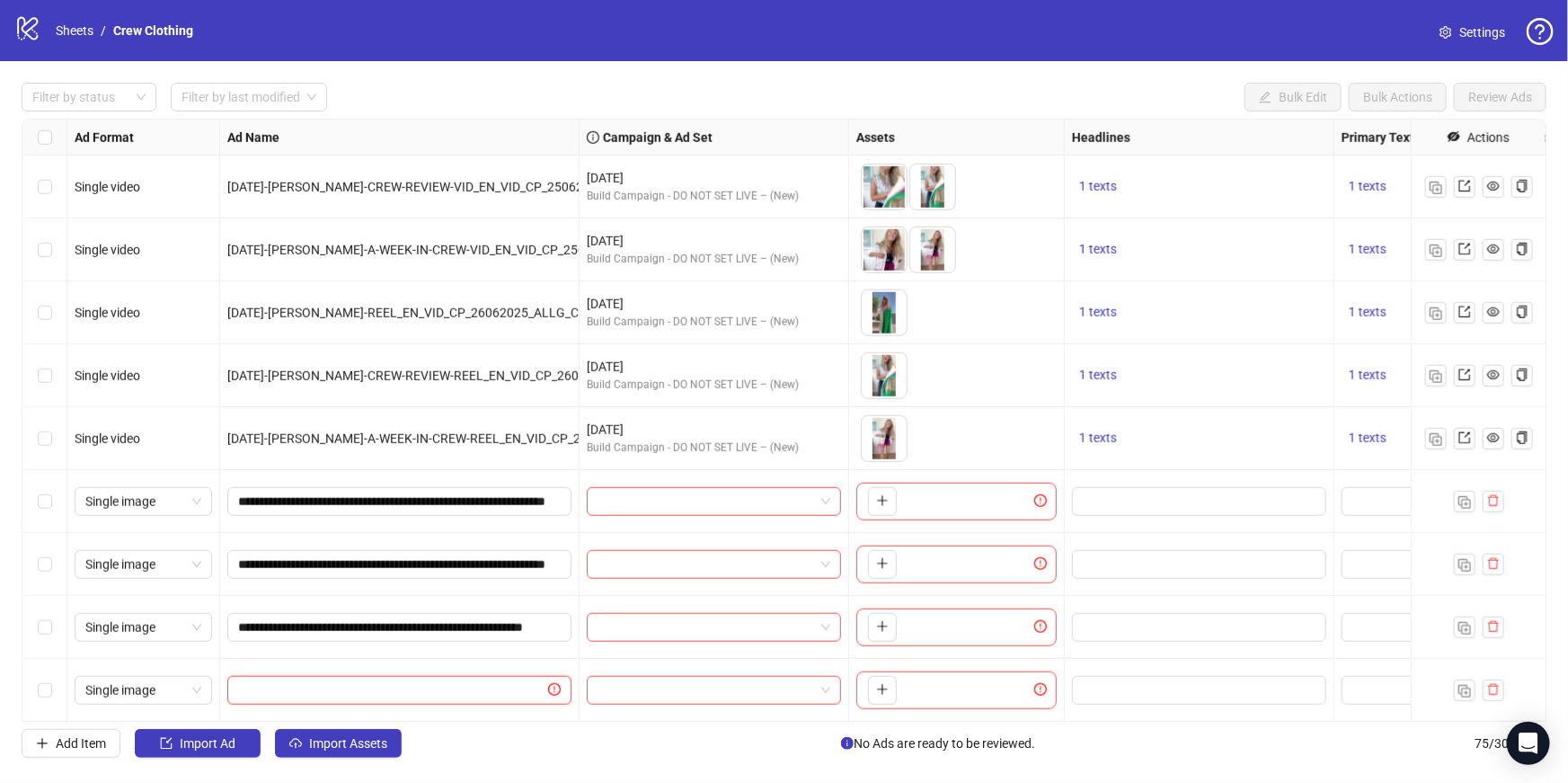 click at bounding box center (391, 690) 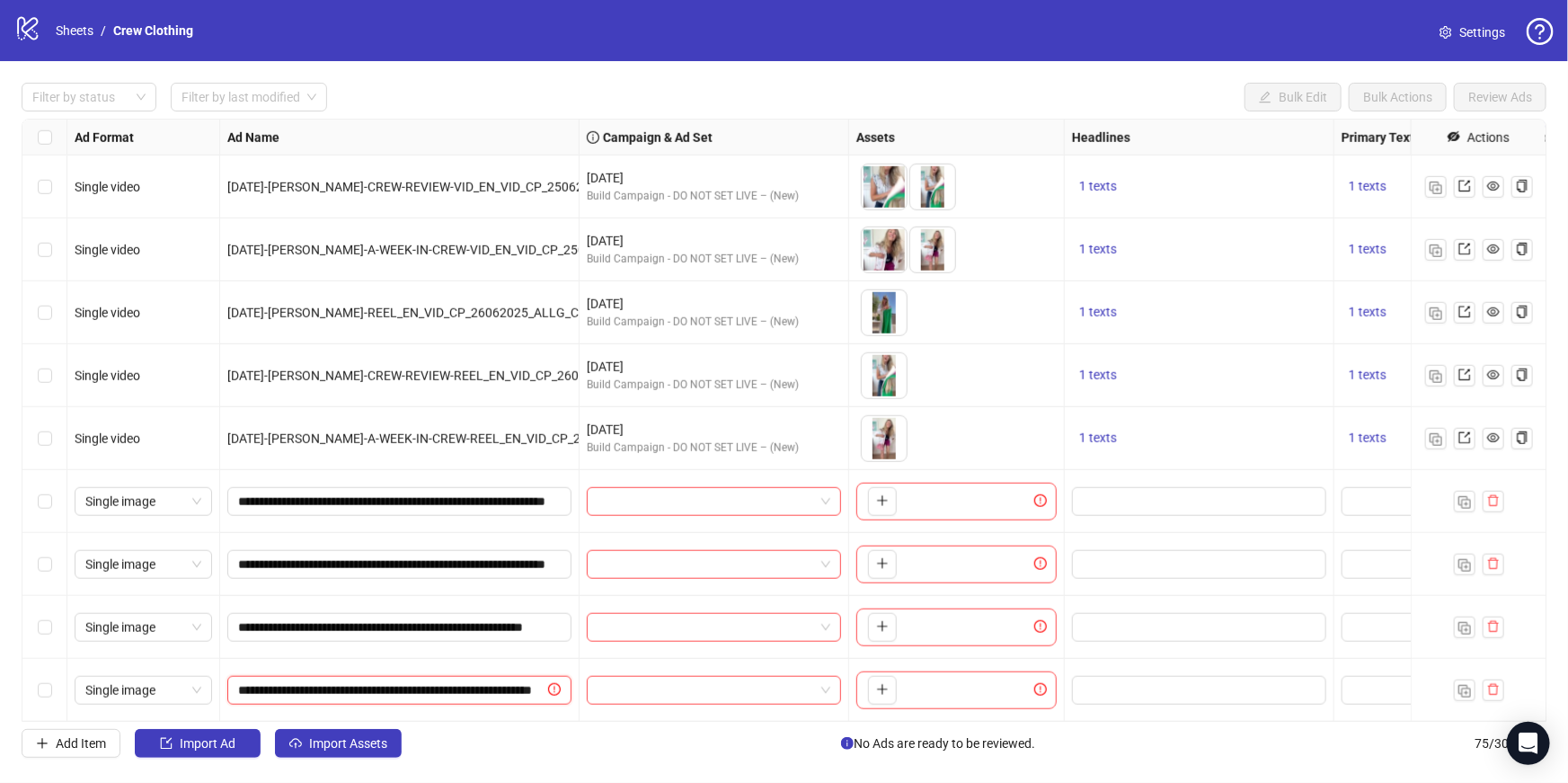 scroll, scrollTop: 0, scrollLeft: 137, axis: horizontal 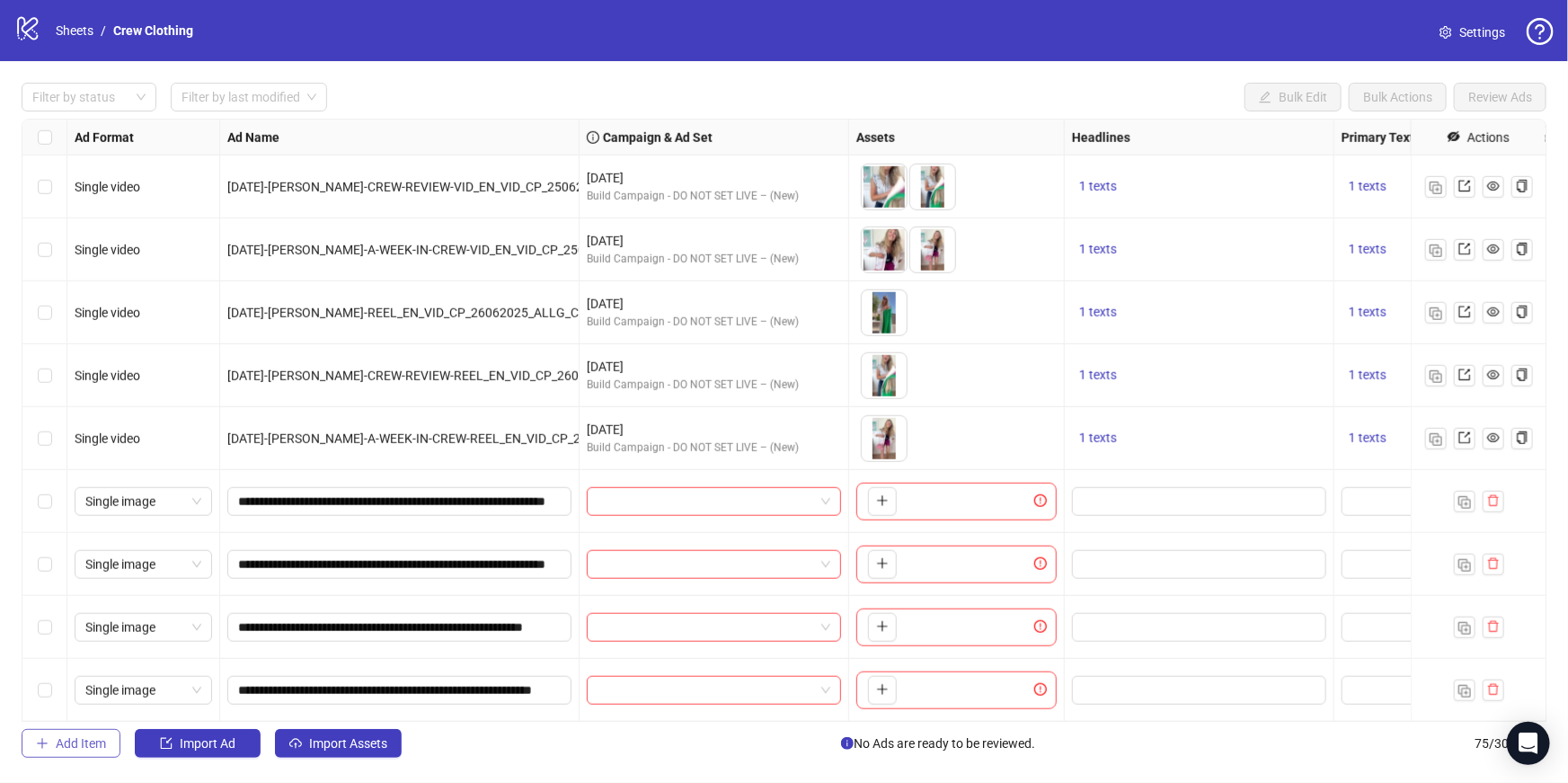 click on "Add Item" at bounding box center (81, 743) 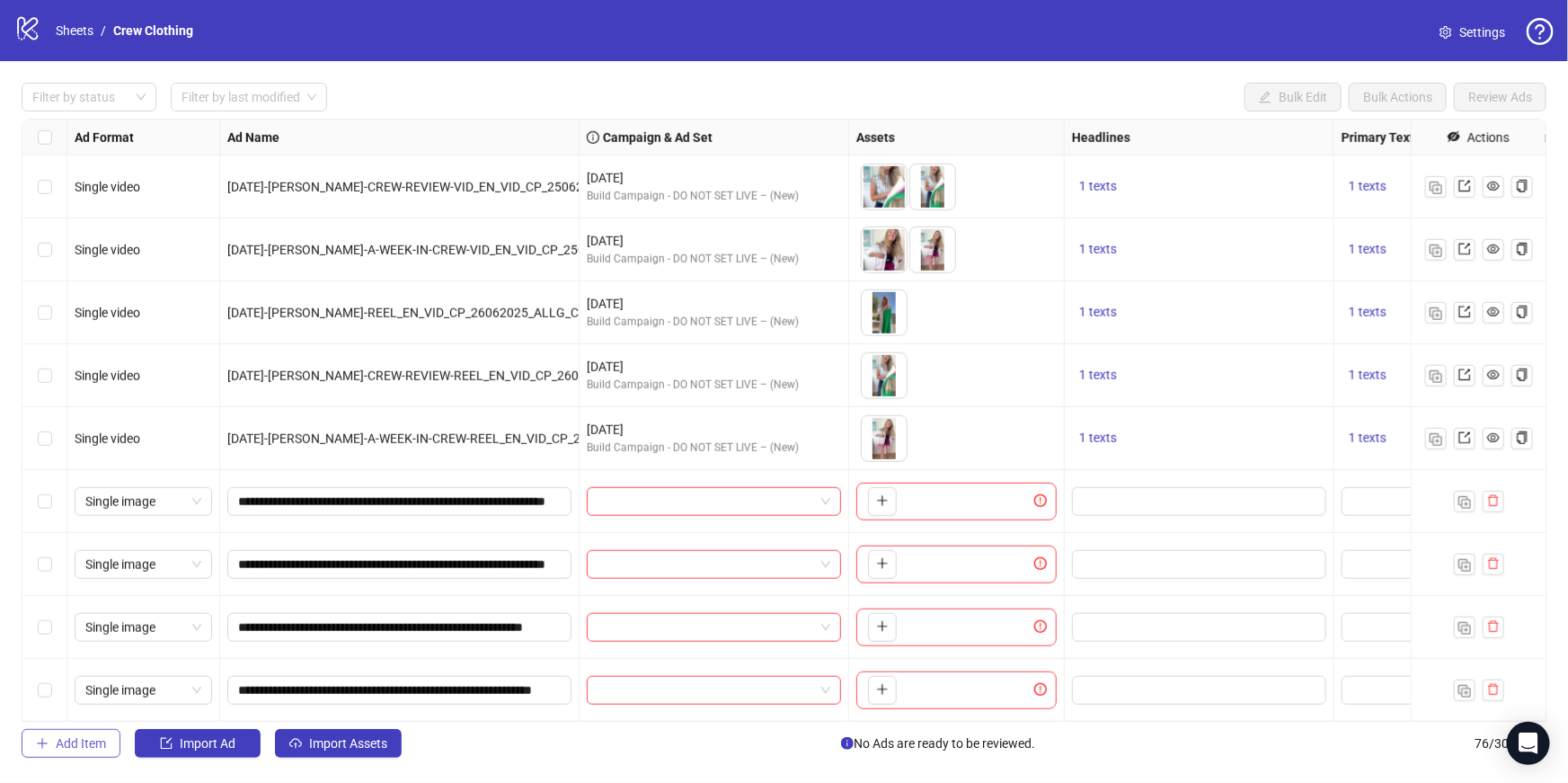 click on "Add Item" at bounding box center (81, 743) 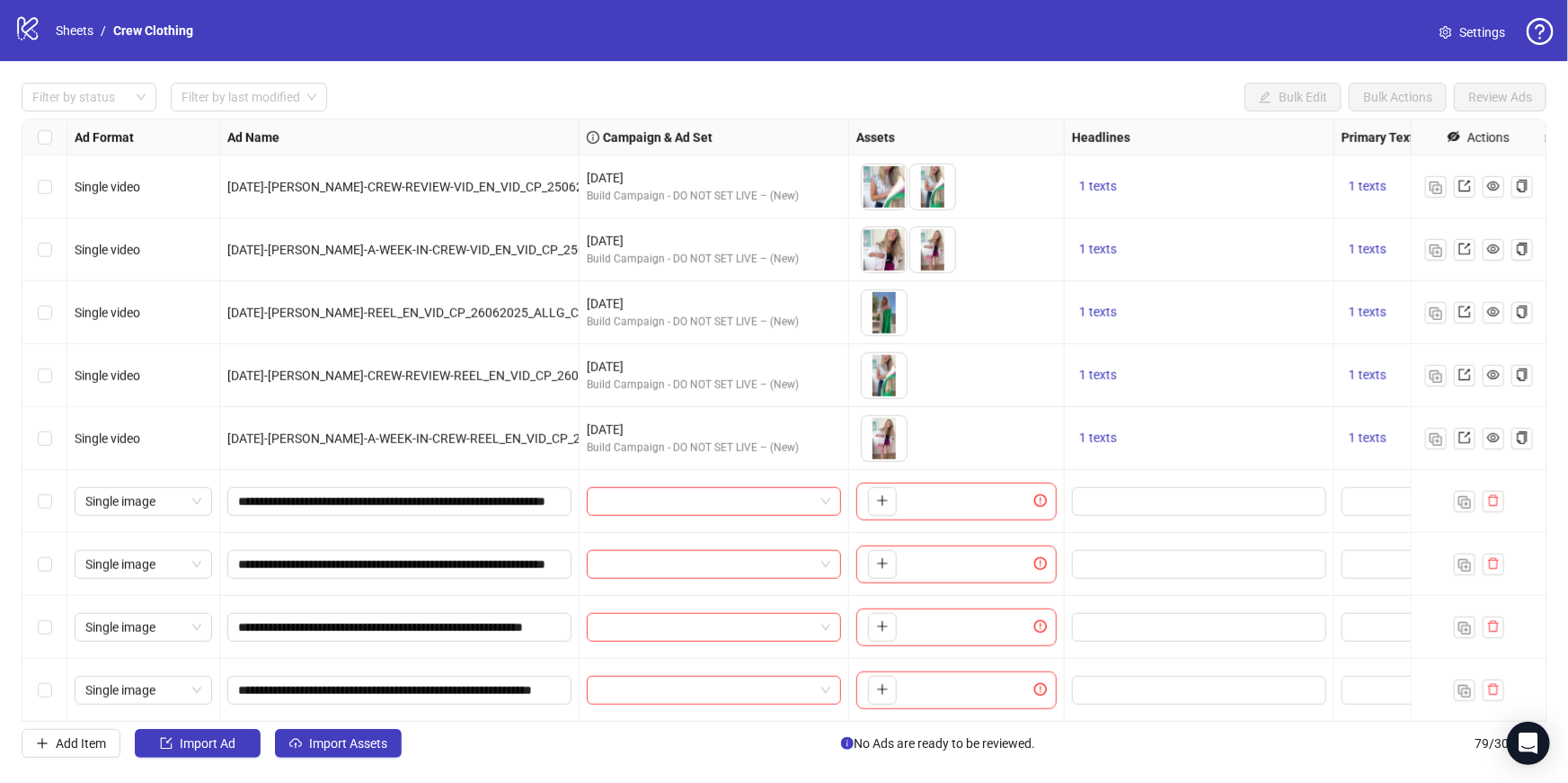 scroll, scrollTop: 4405, scrollLeft: 0, axis: vertical 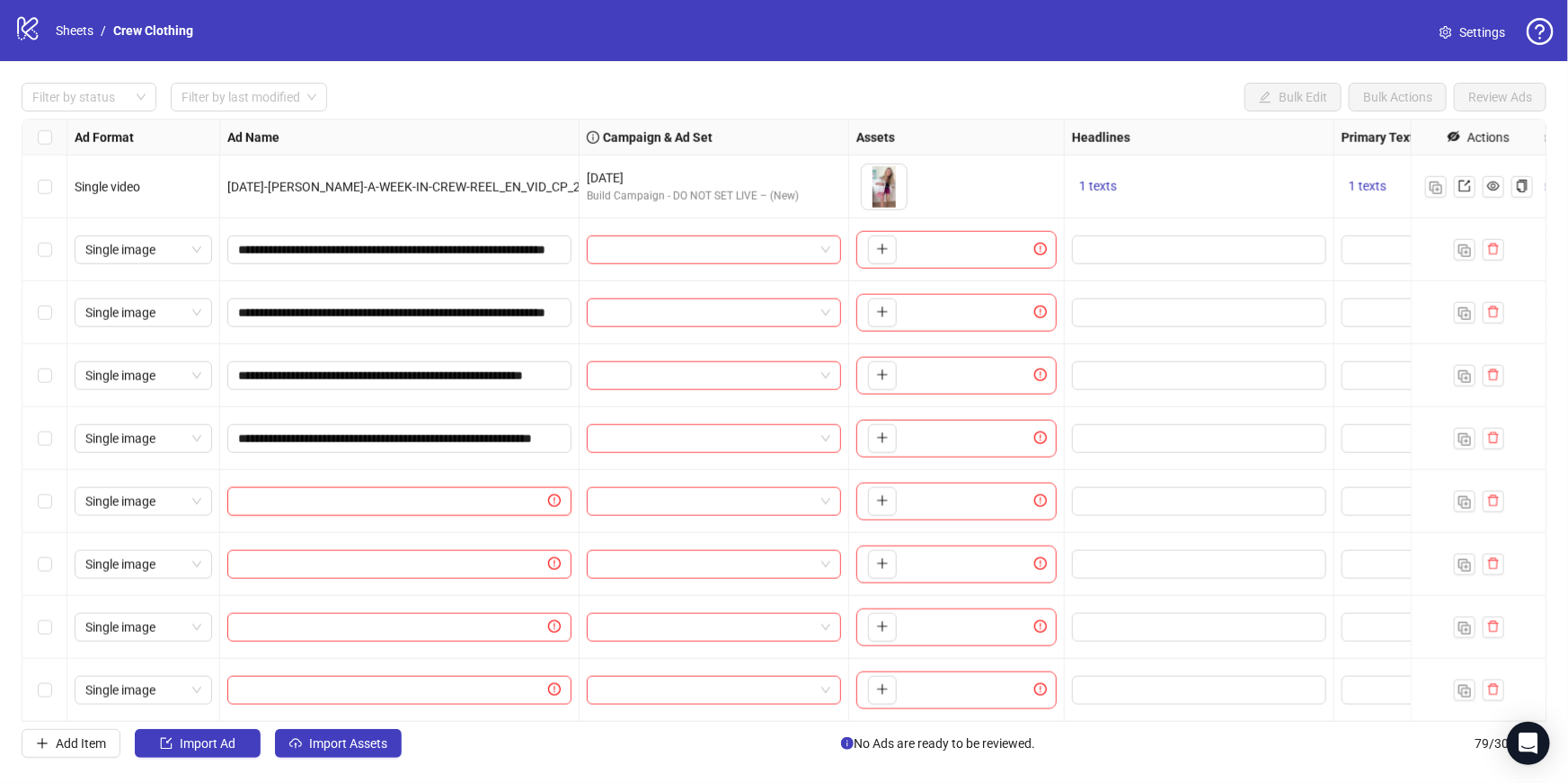 click at bounding box center (391, 502) 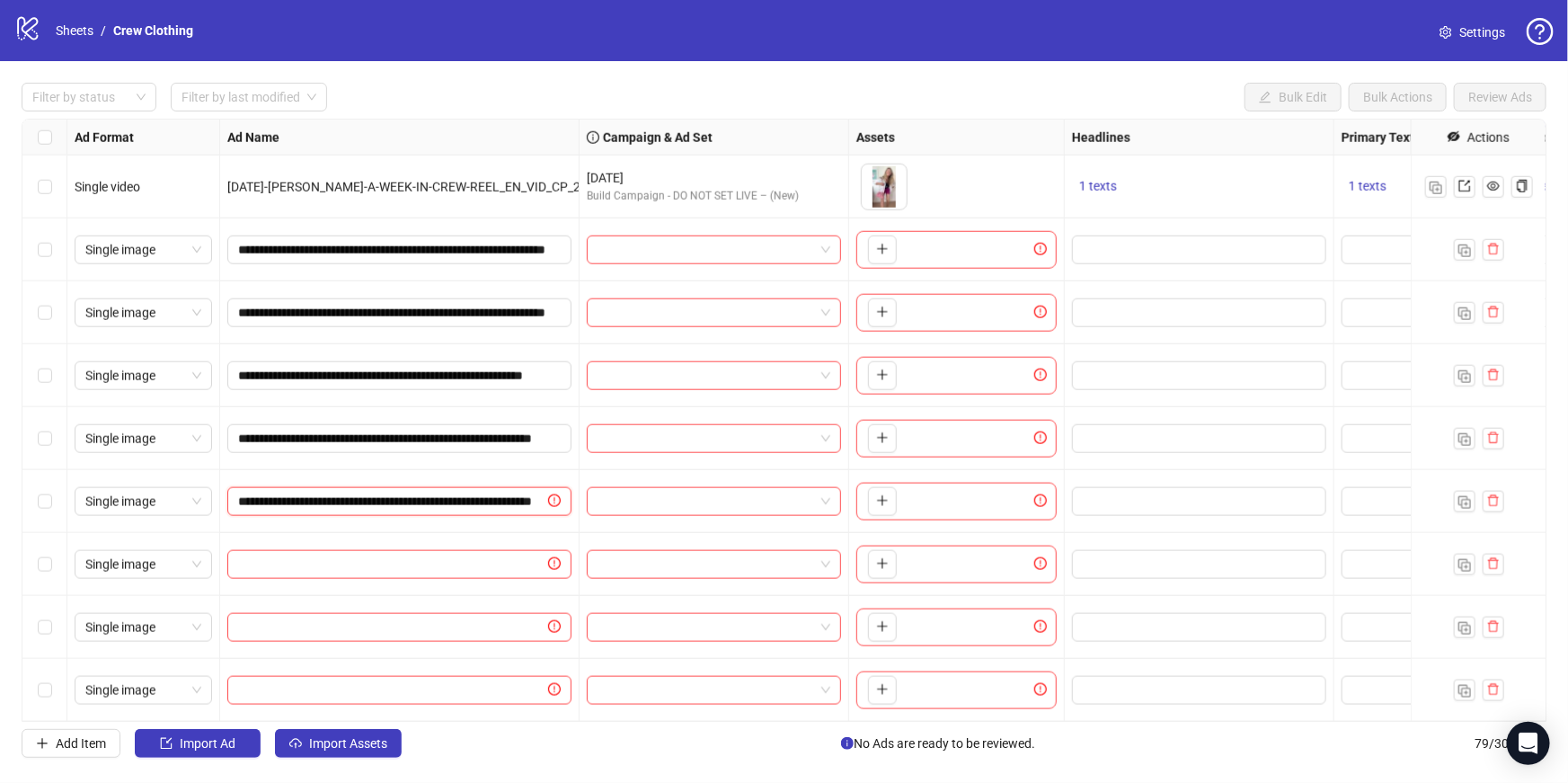 scroll, scrollTop: 0, scrollLeft: 137, axis: horizontal 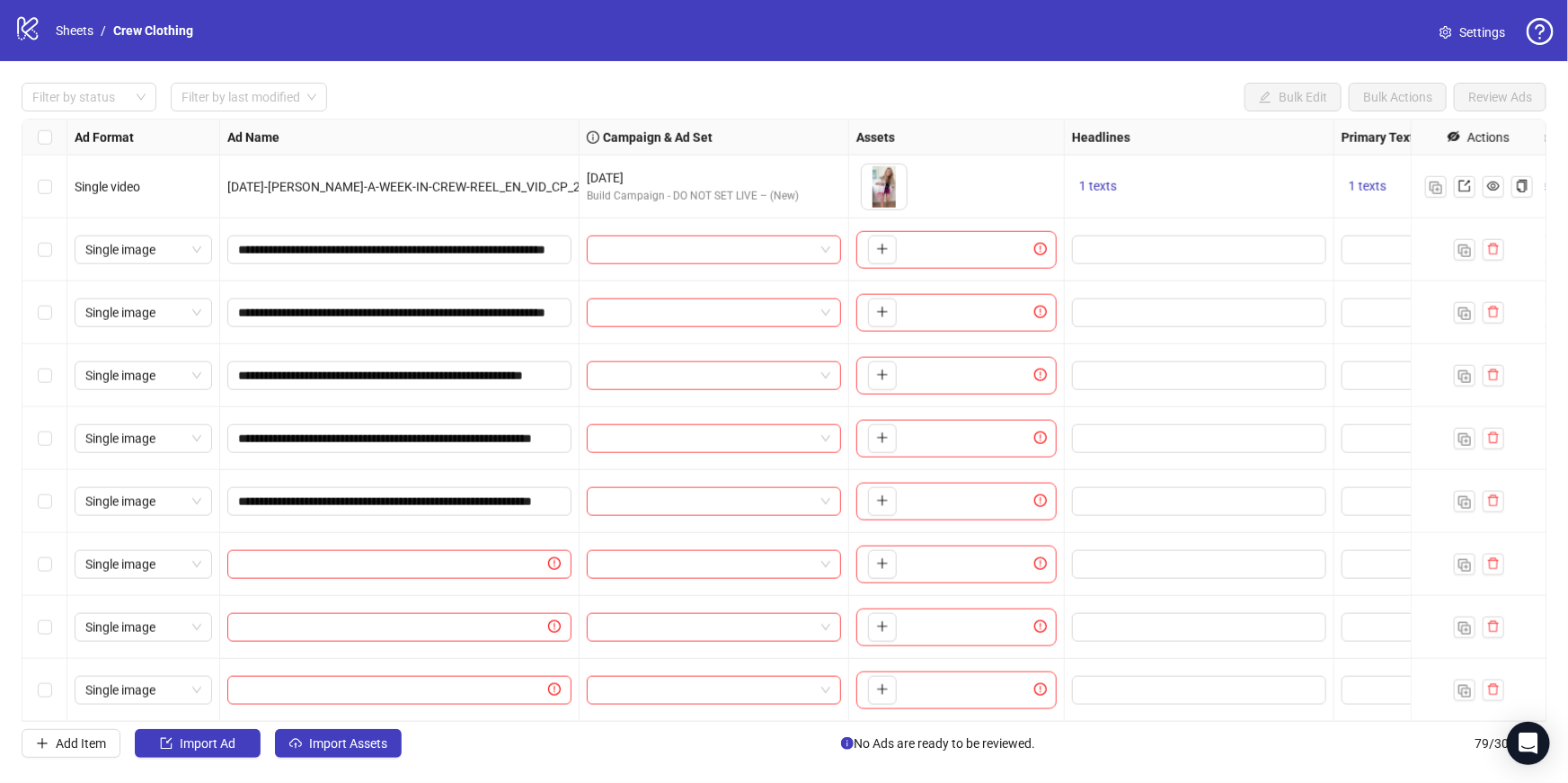 click at bounding box center (400, 565) 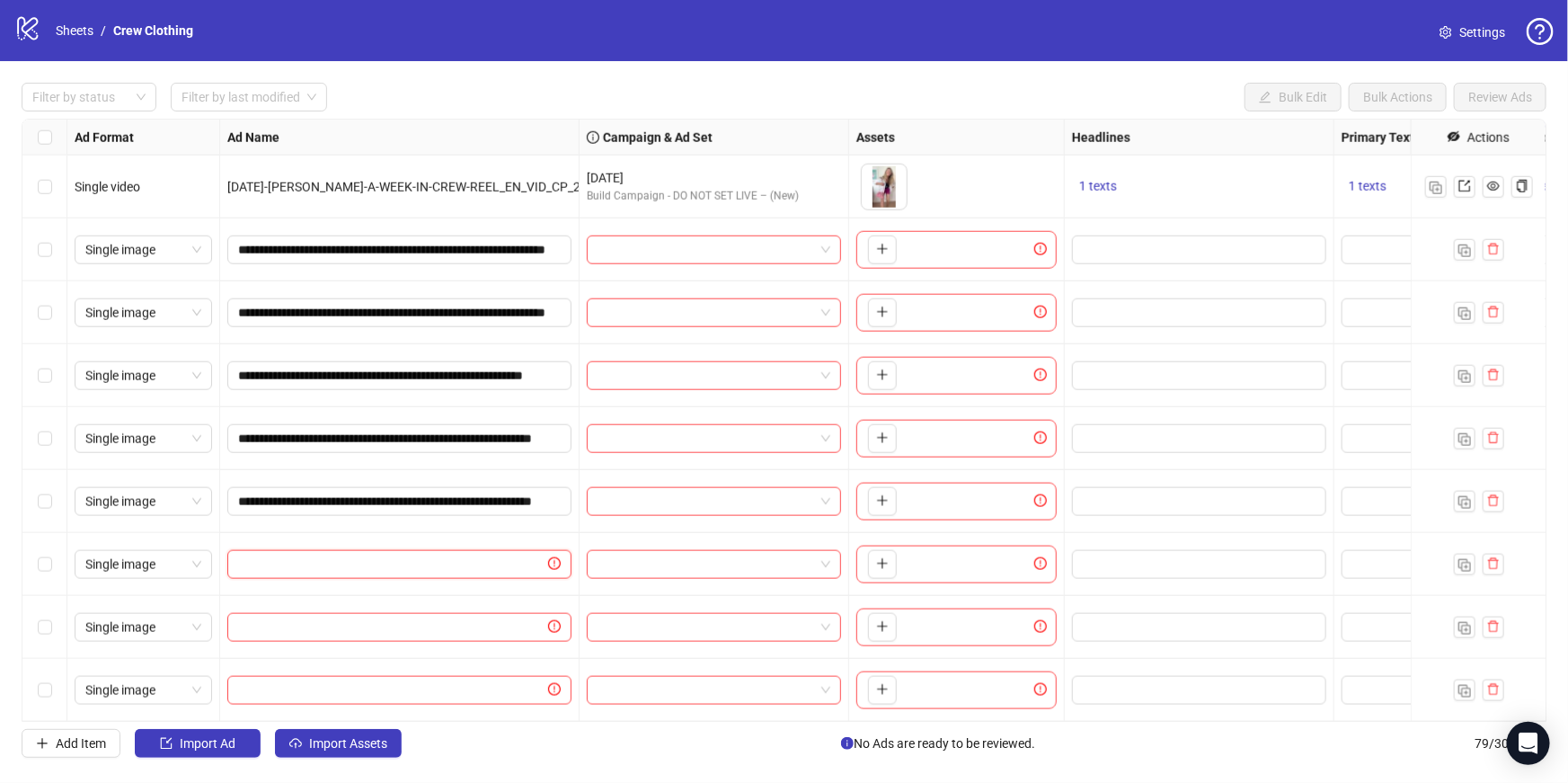 click at bounding box center [391, 565] 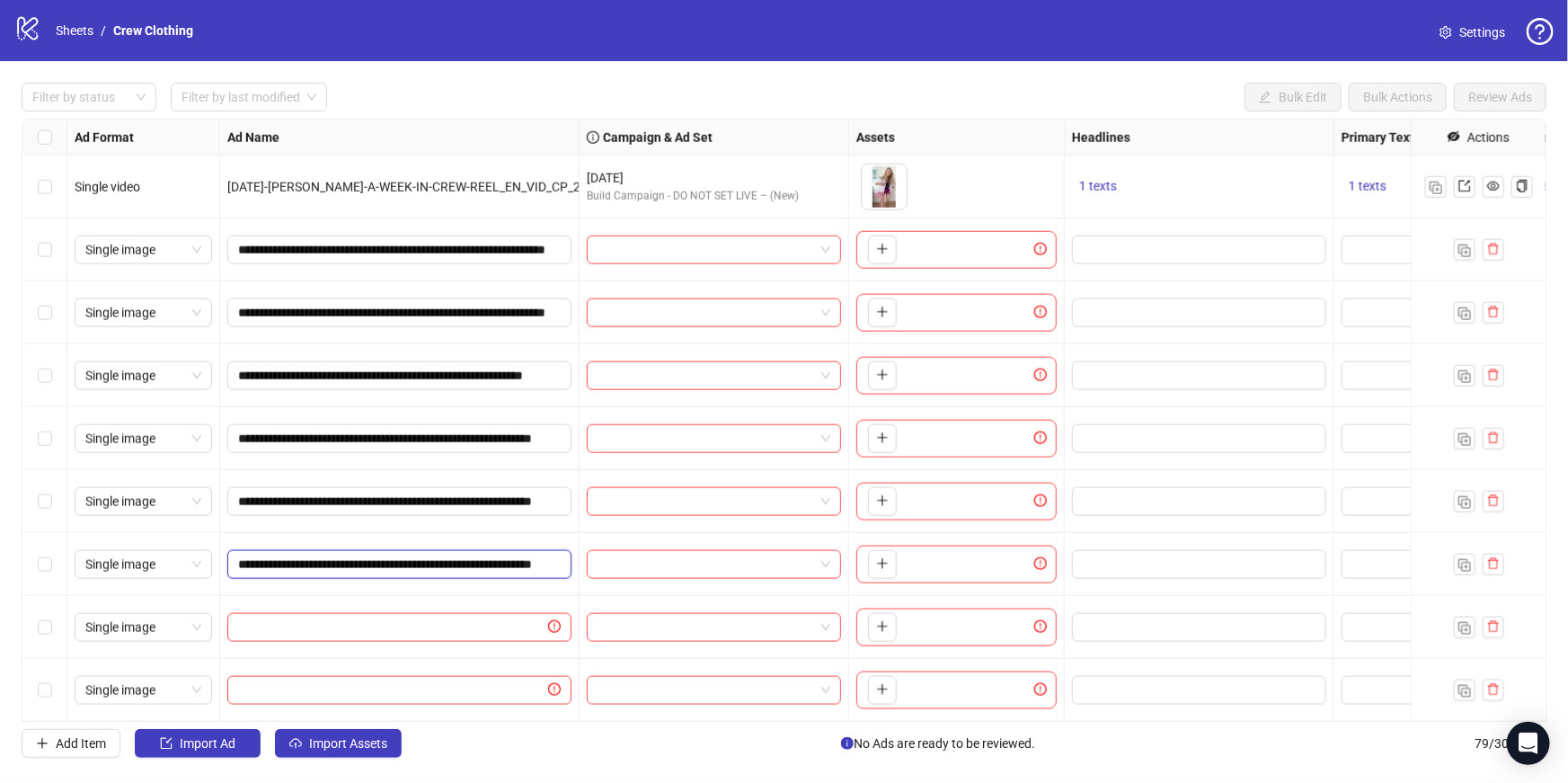 scroll, scrollTop: 0, scrollLeft: 137, axis: horizontal 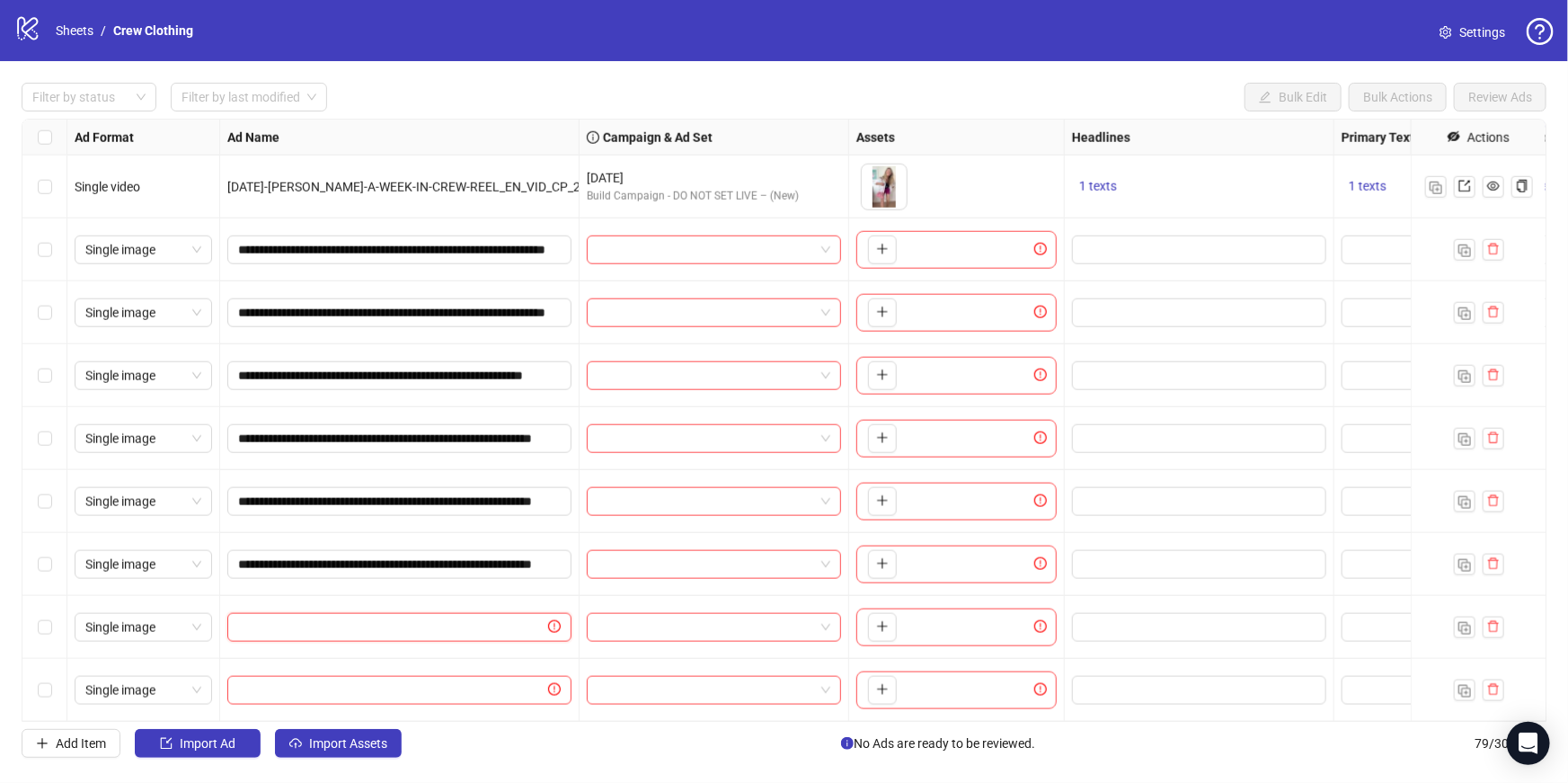 click at bounding box center [391, 627] 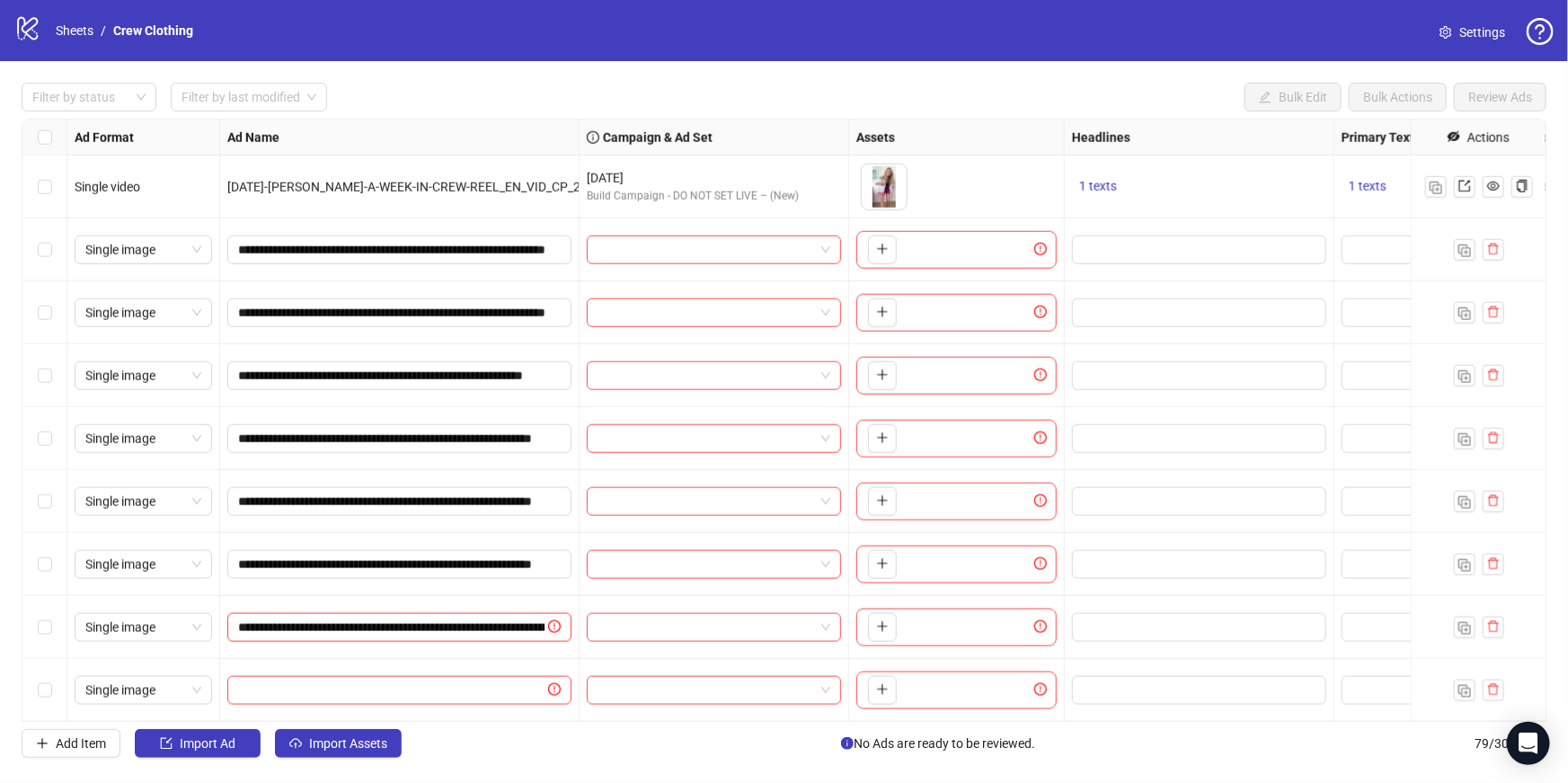 scroll, scrollTop: 0, scrollLeft: 175, axis: horizontal 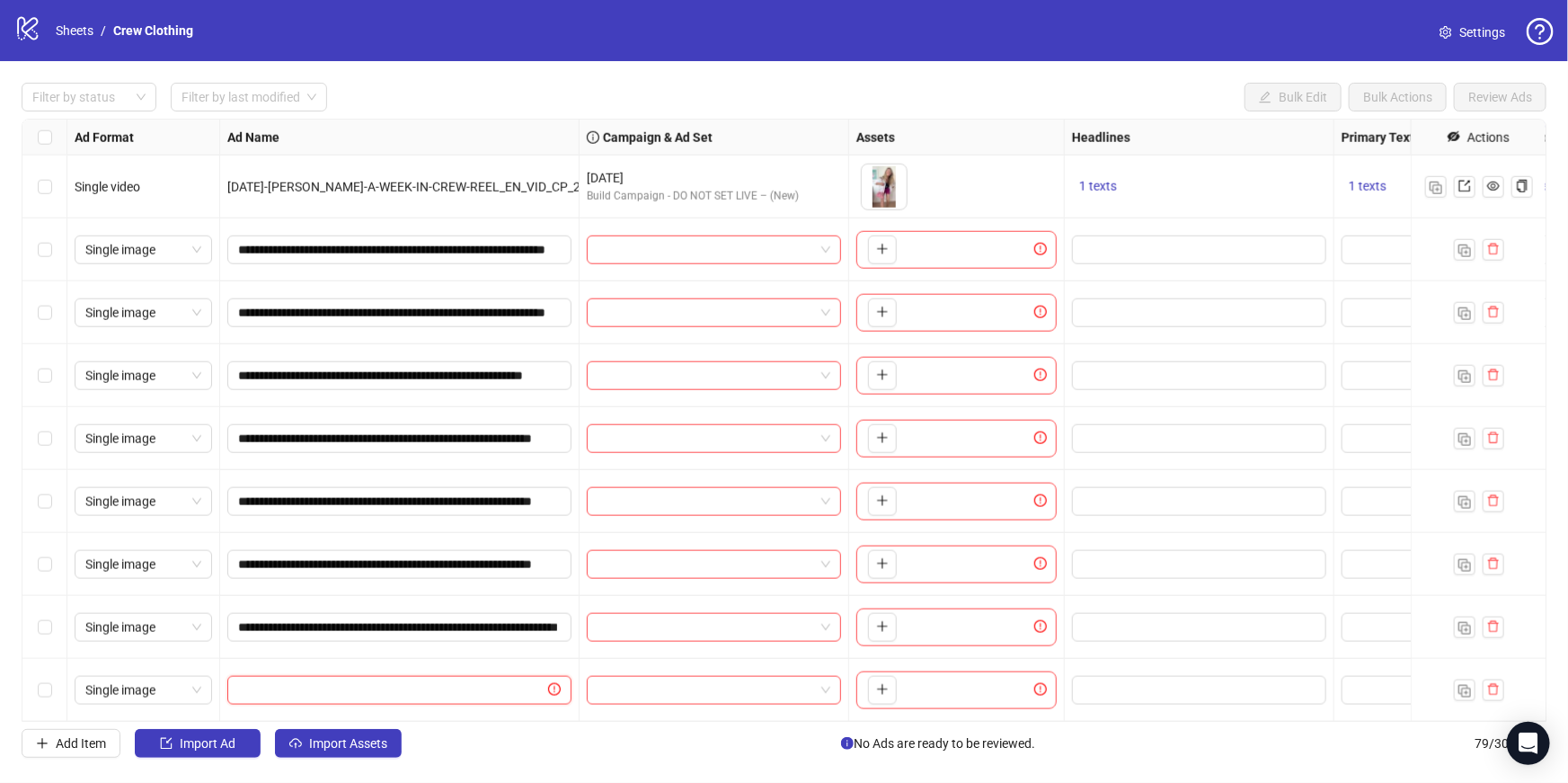 click at bounding box center (391, 690) 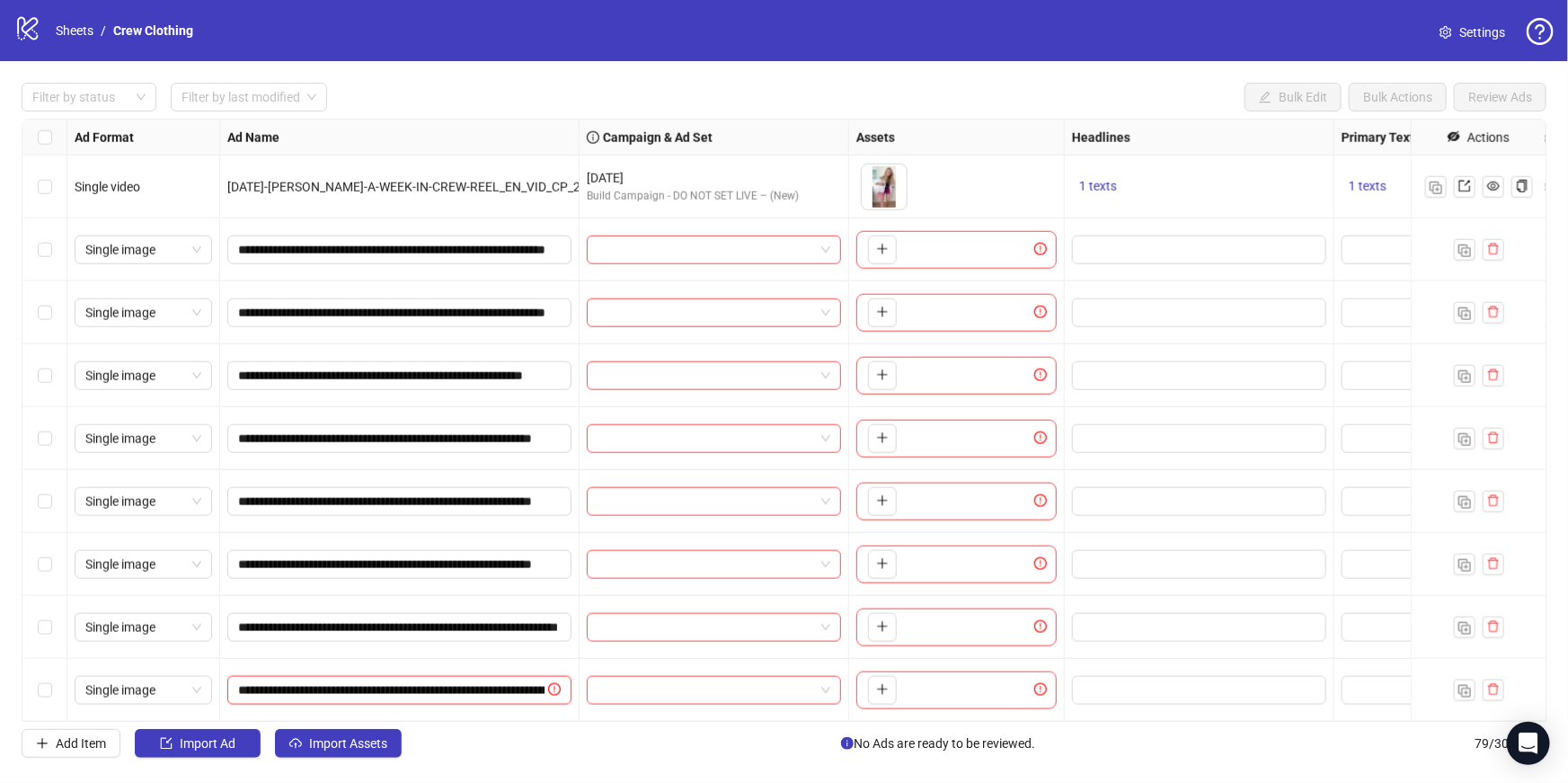 scroll, scrollTop: 0, scrollLeft: 175, axis: horizontal 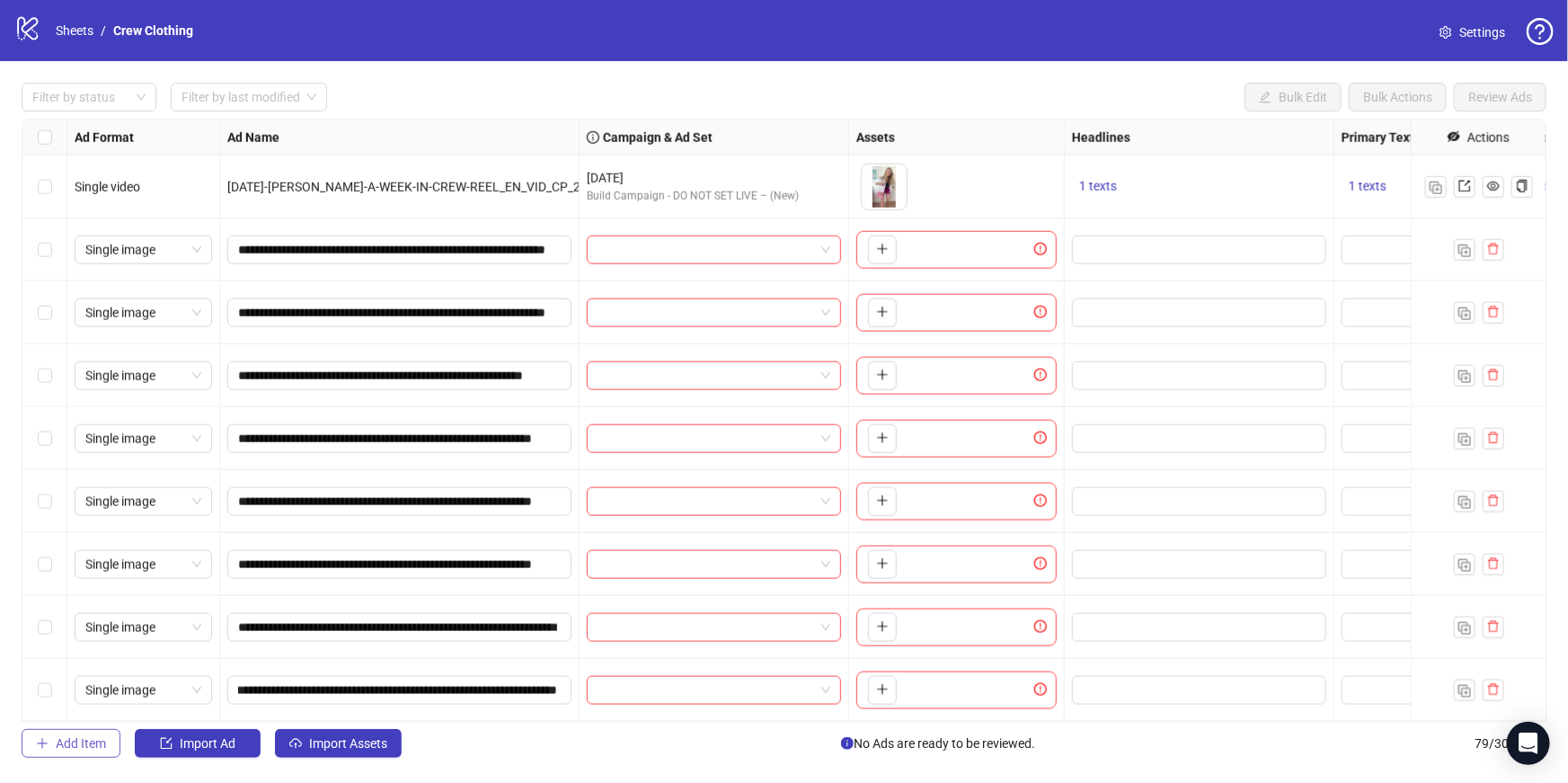 click on "Add Item" at bounding box center (81, 743) 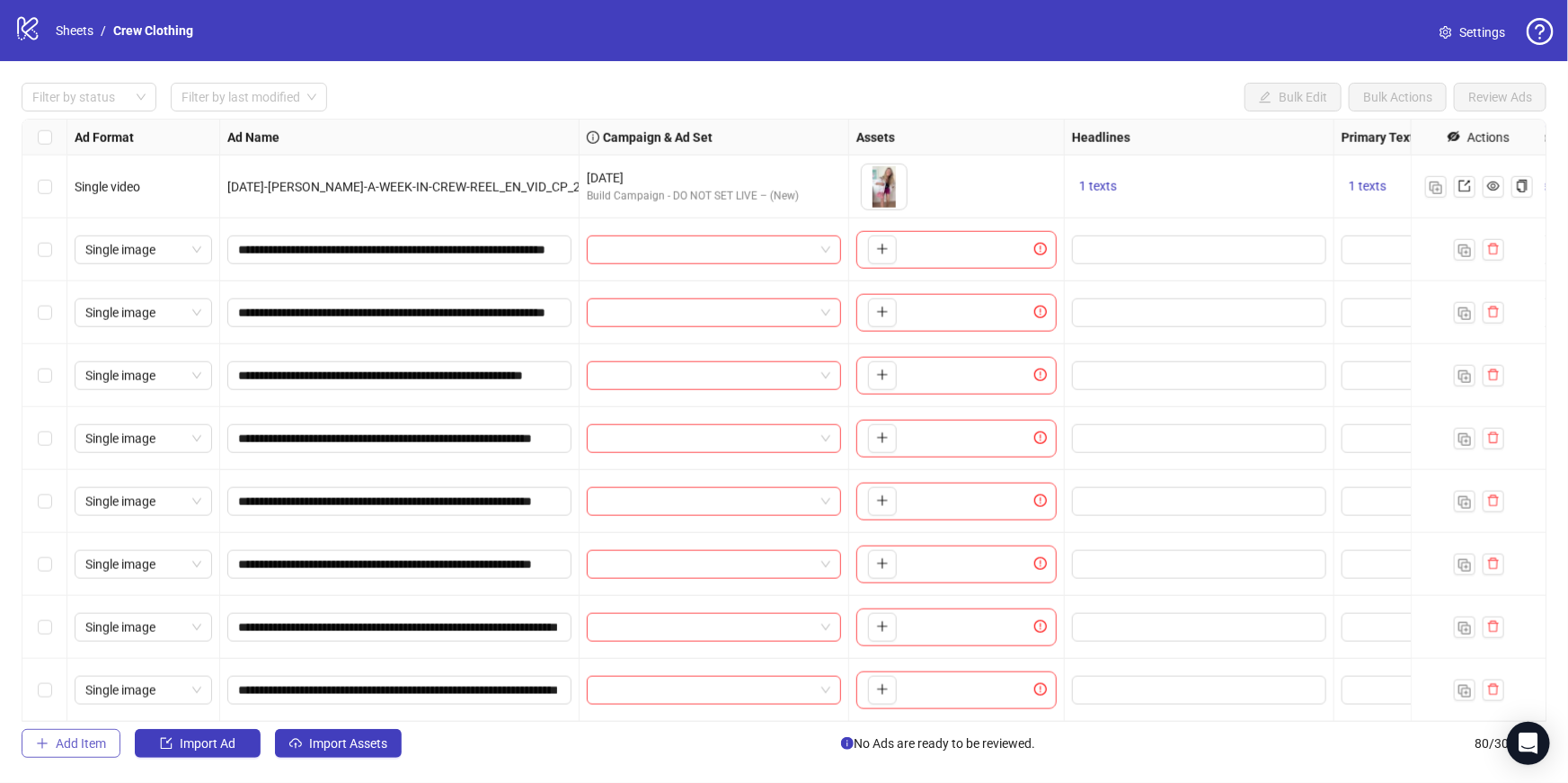 click on "Add Item" at bounding box center (81, 743) 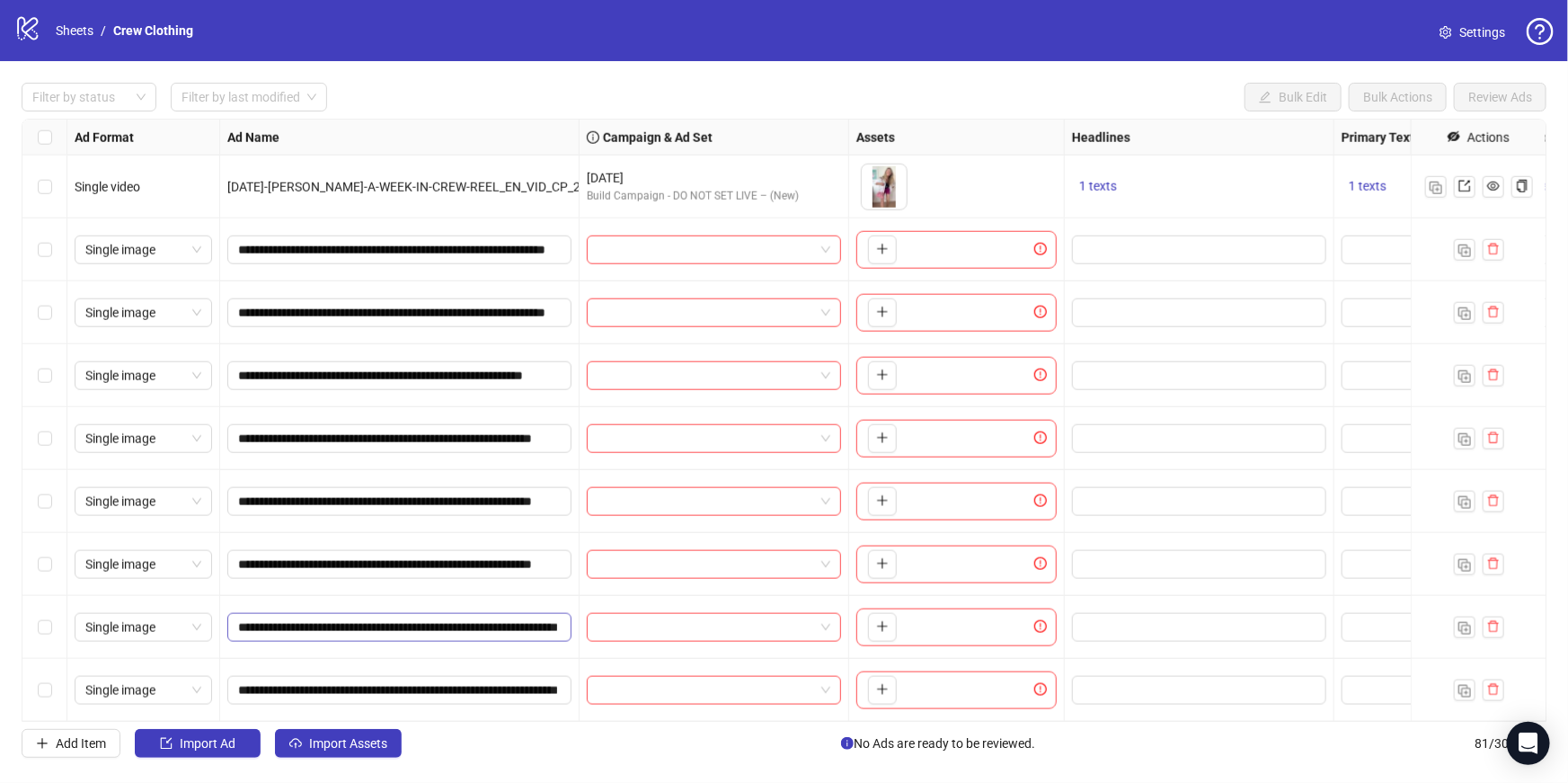 scroll, scrollTop: 4531, scrollLeft: 0, axis: vertical 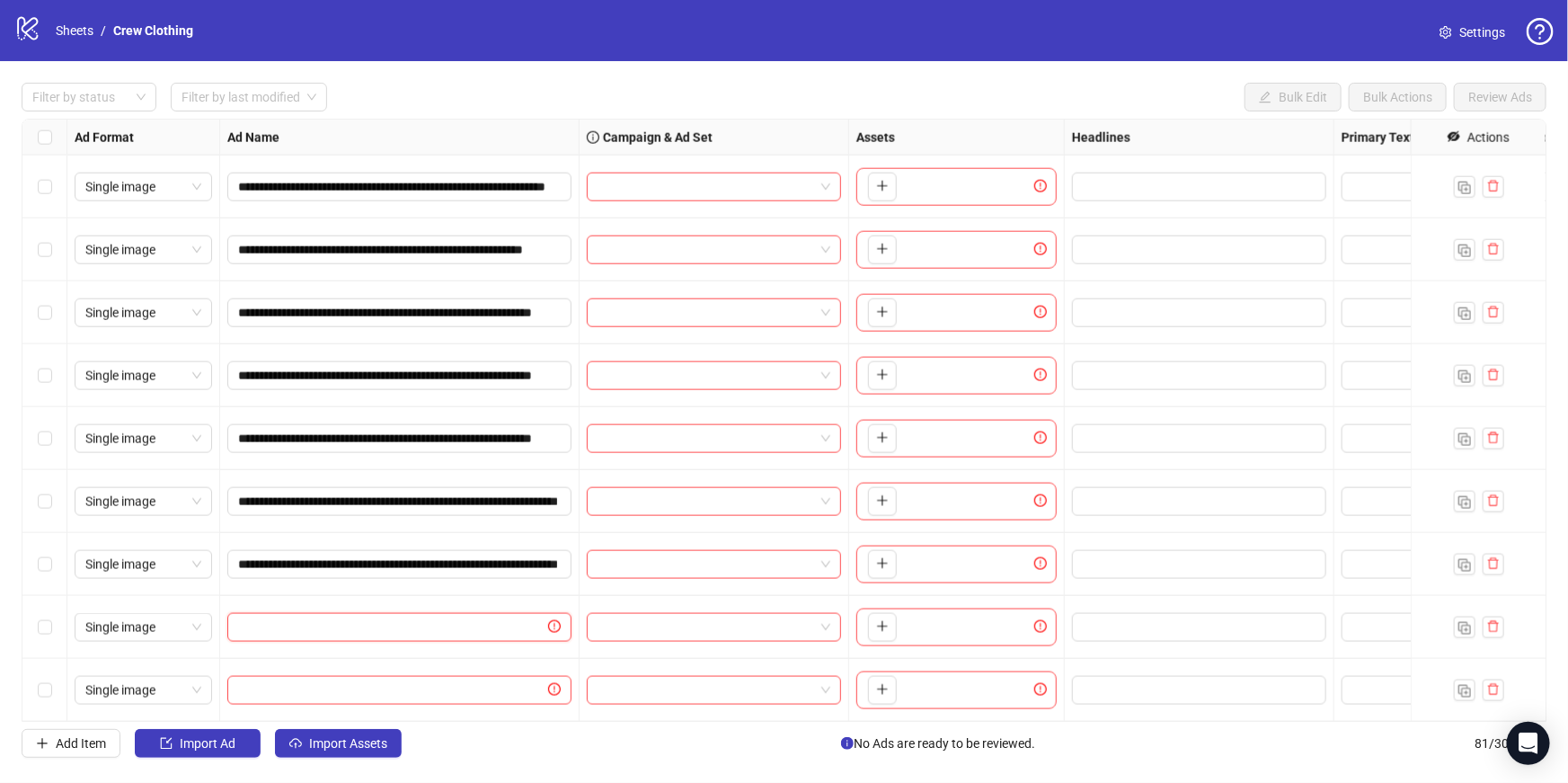 click at bounding box center (391, 627) 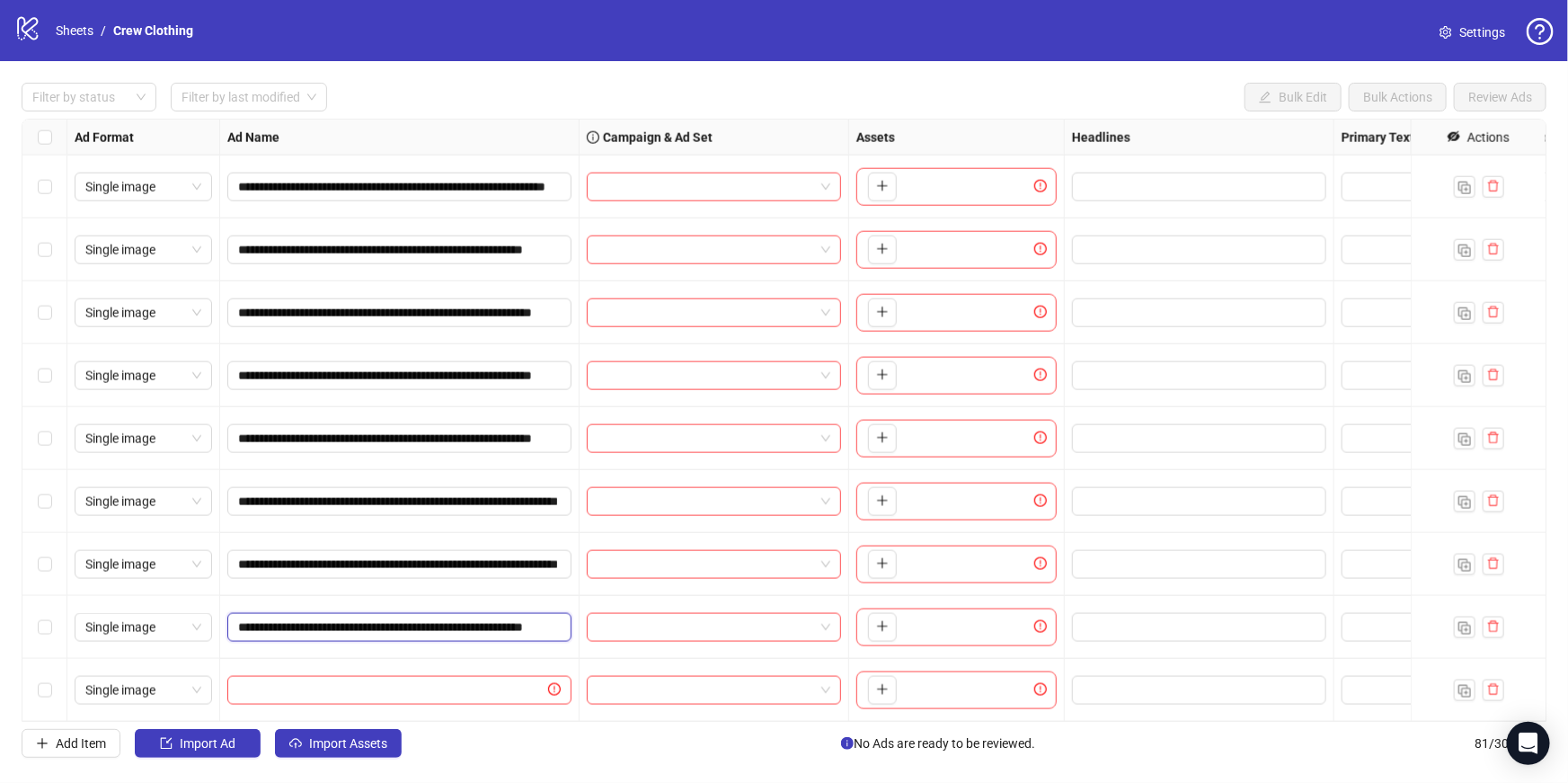 scroll, scrollTop: 0, scrollLeft: 125, axis: horizontal 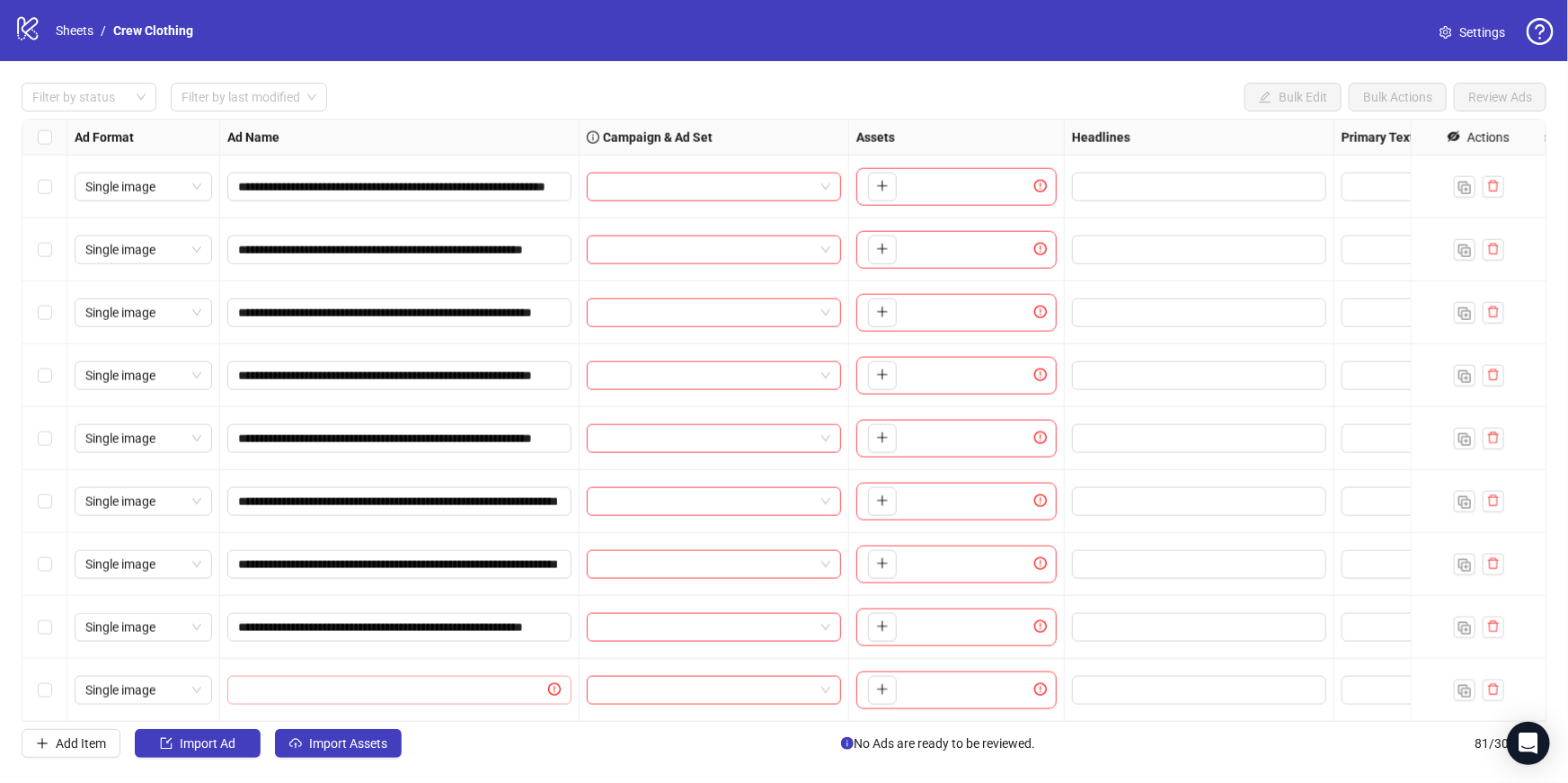 click at bounding box center [399, 690] 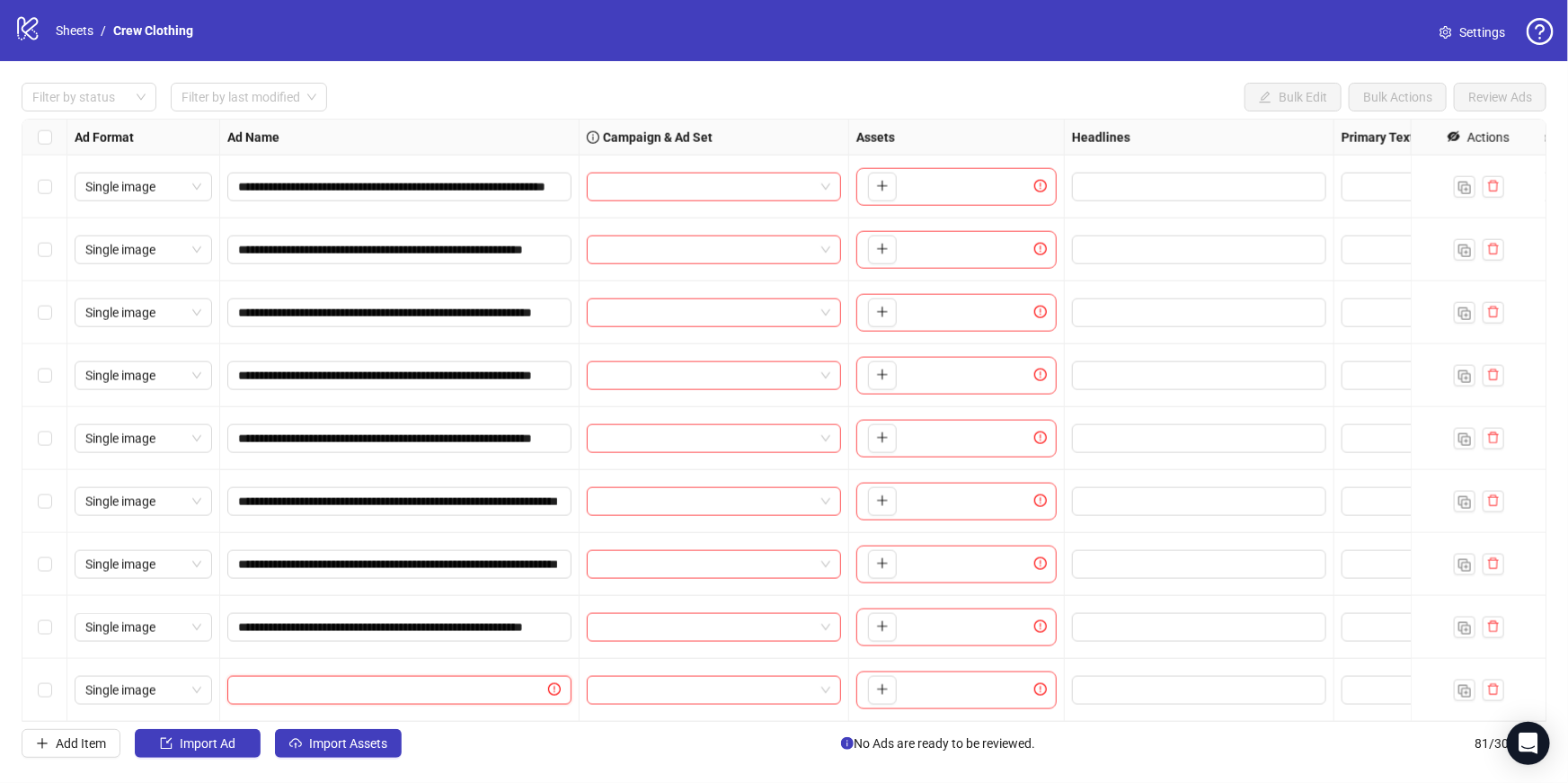 click at bounding box center [391, 690] 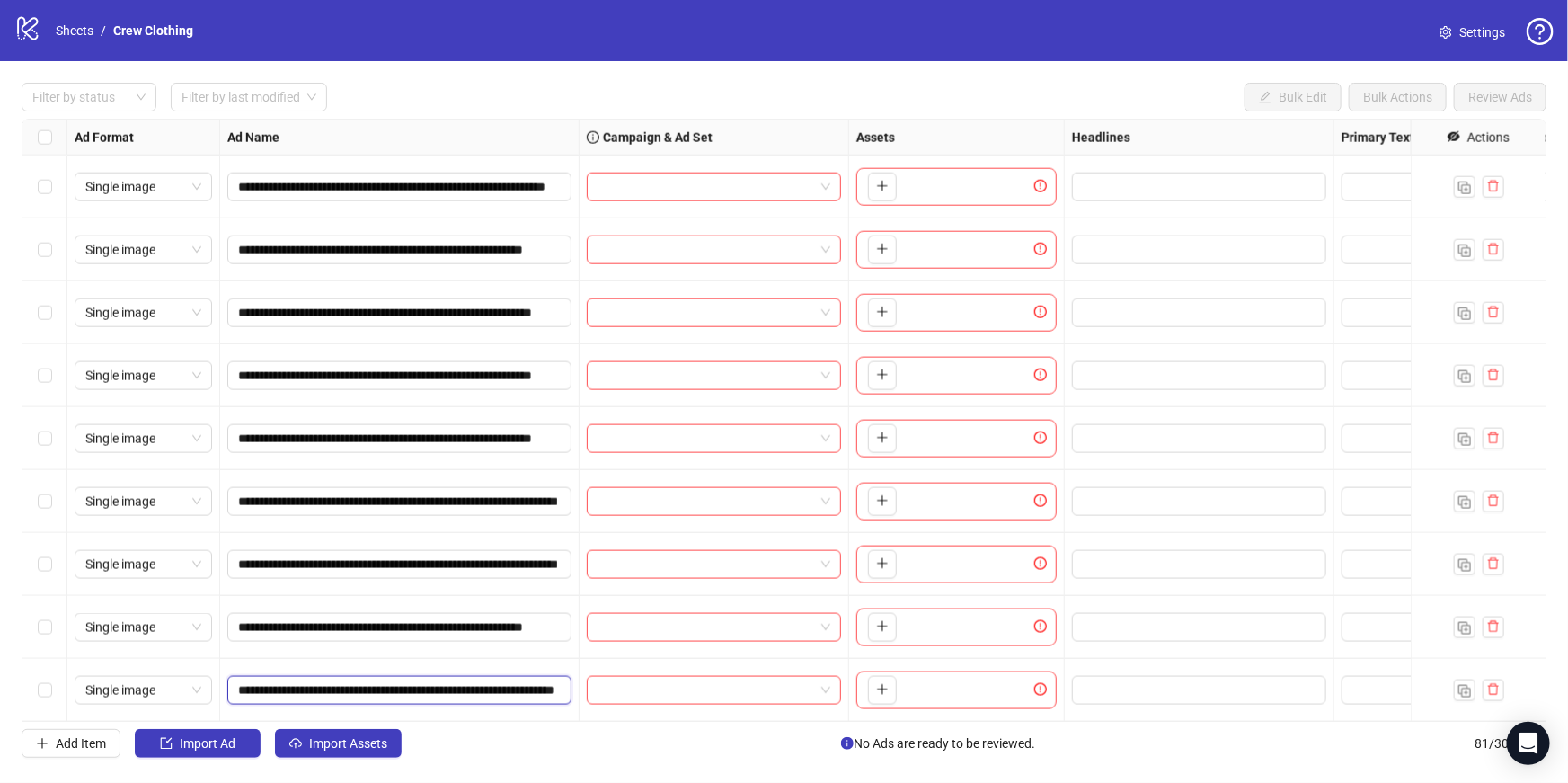 scroll, scrollTop: 0, scrollLeft: 165, axis: horizontal 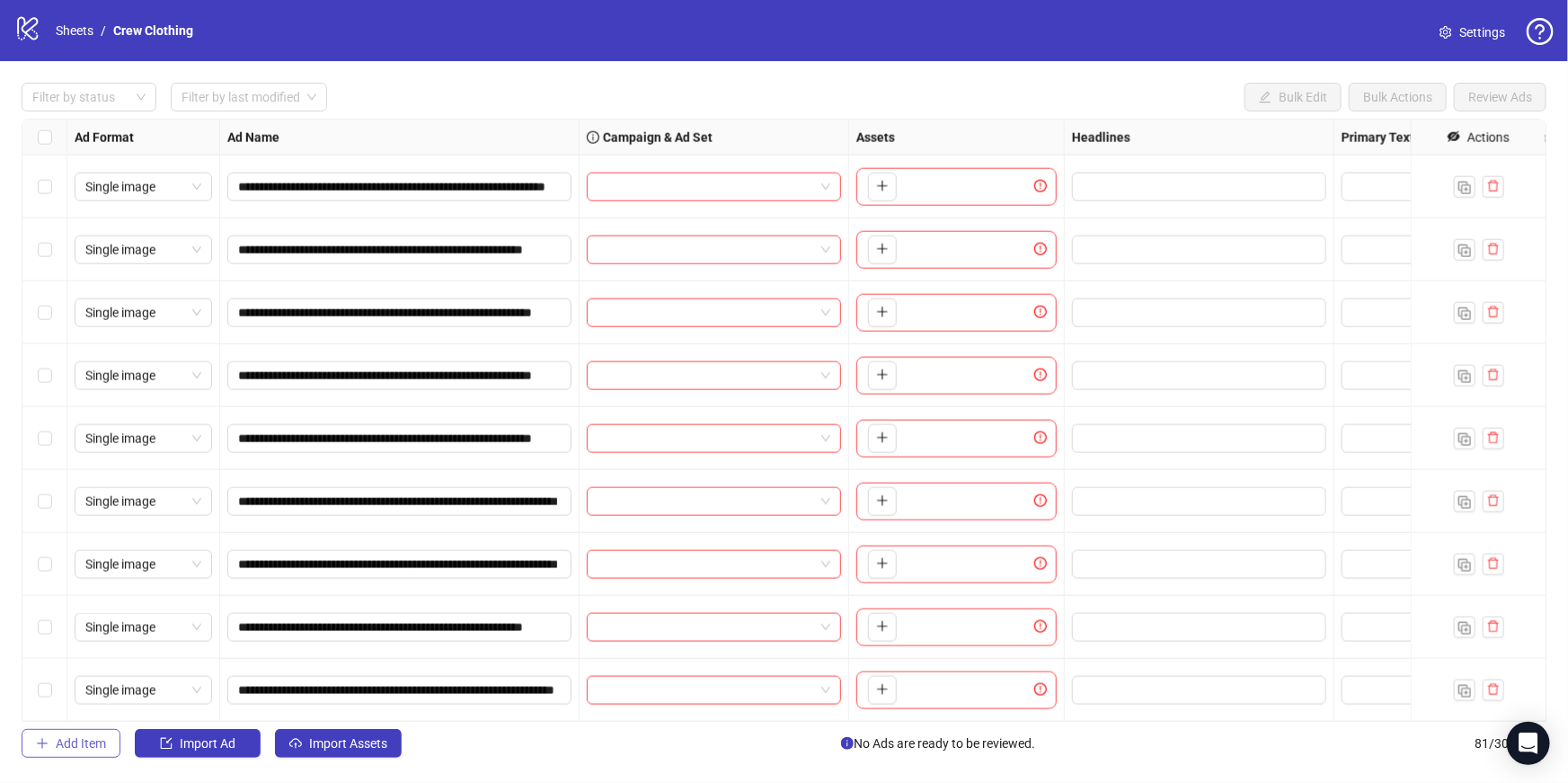 click on "Add Item" at bounding box center (81, 743) 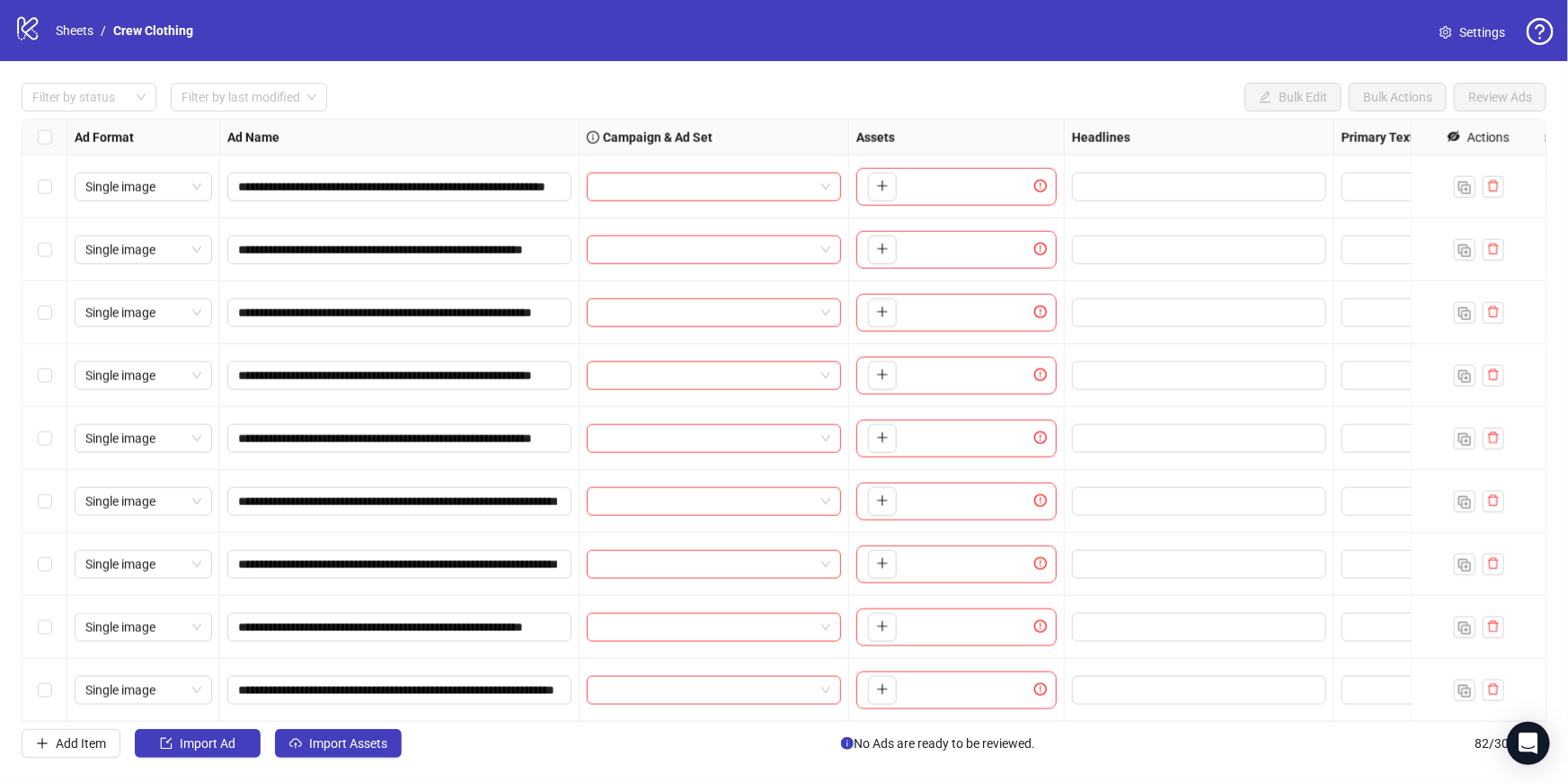 scroll, scrollTop: 4594, scrollLeft: 0, axis: vertical 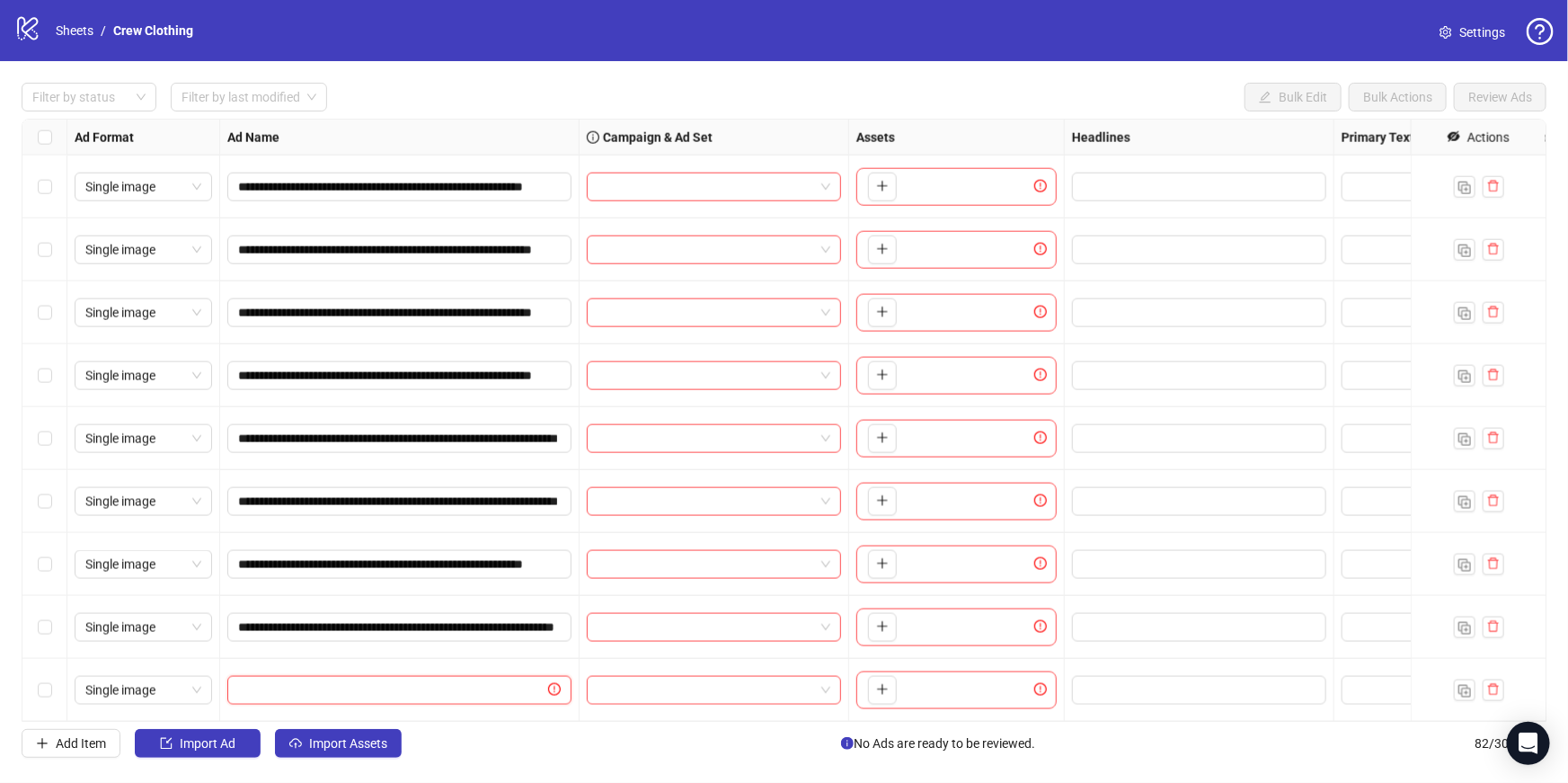 click at bounding box center (391, 690) 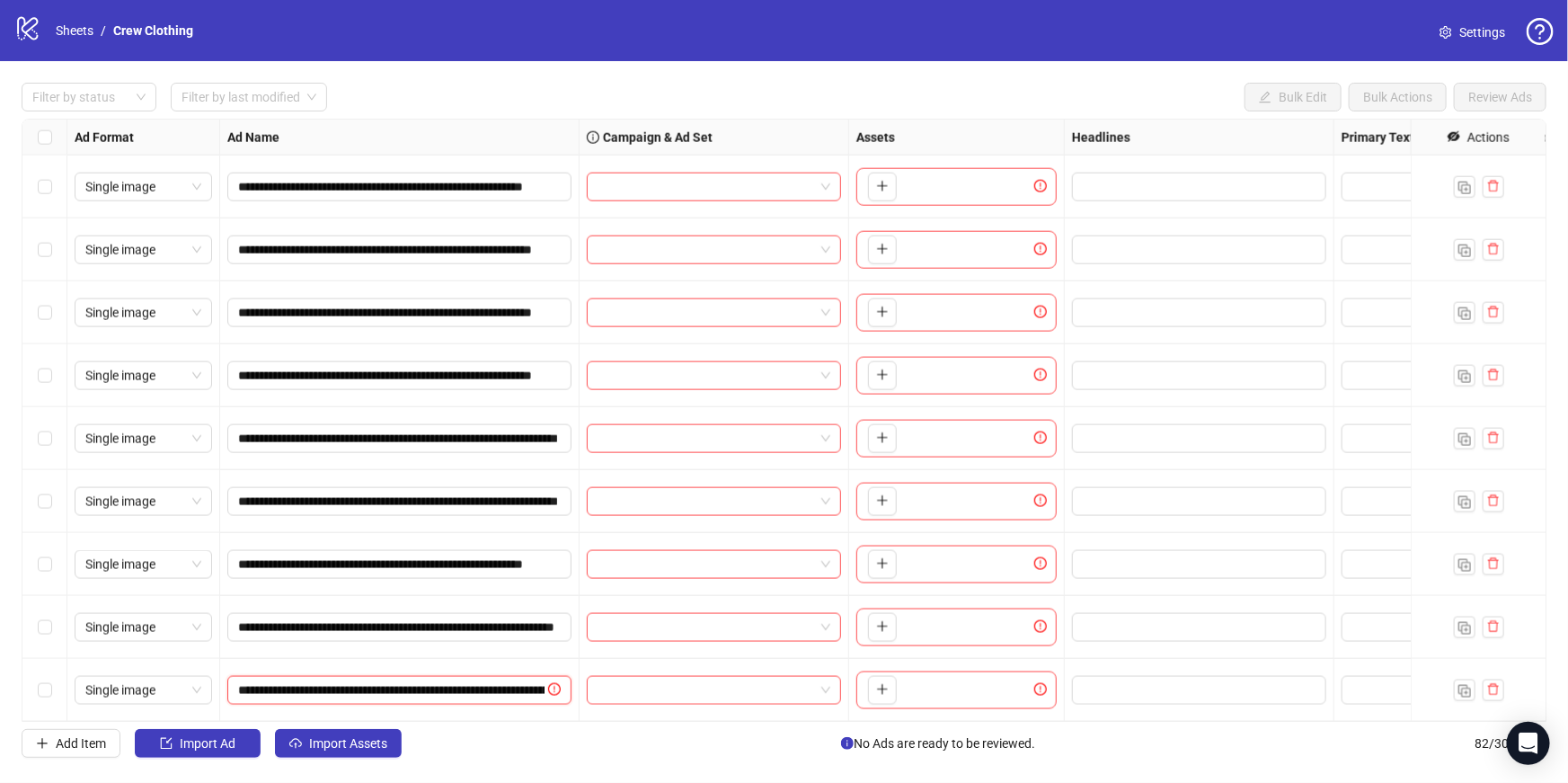 scroll, scrollTop: 0, scrollLeft: 196, axis: horizontal 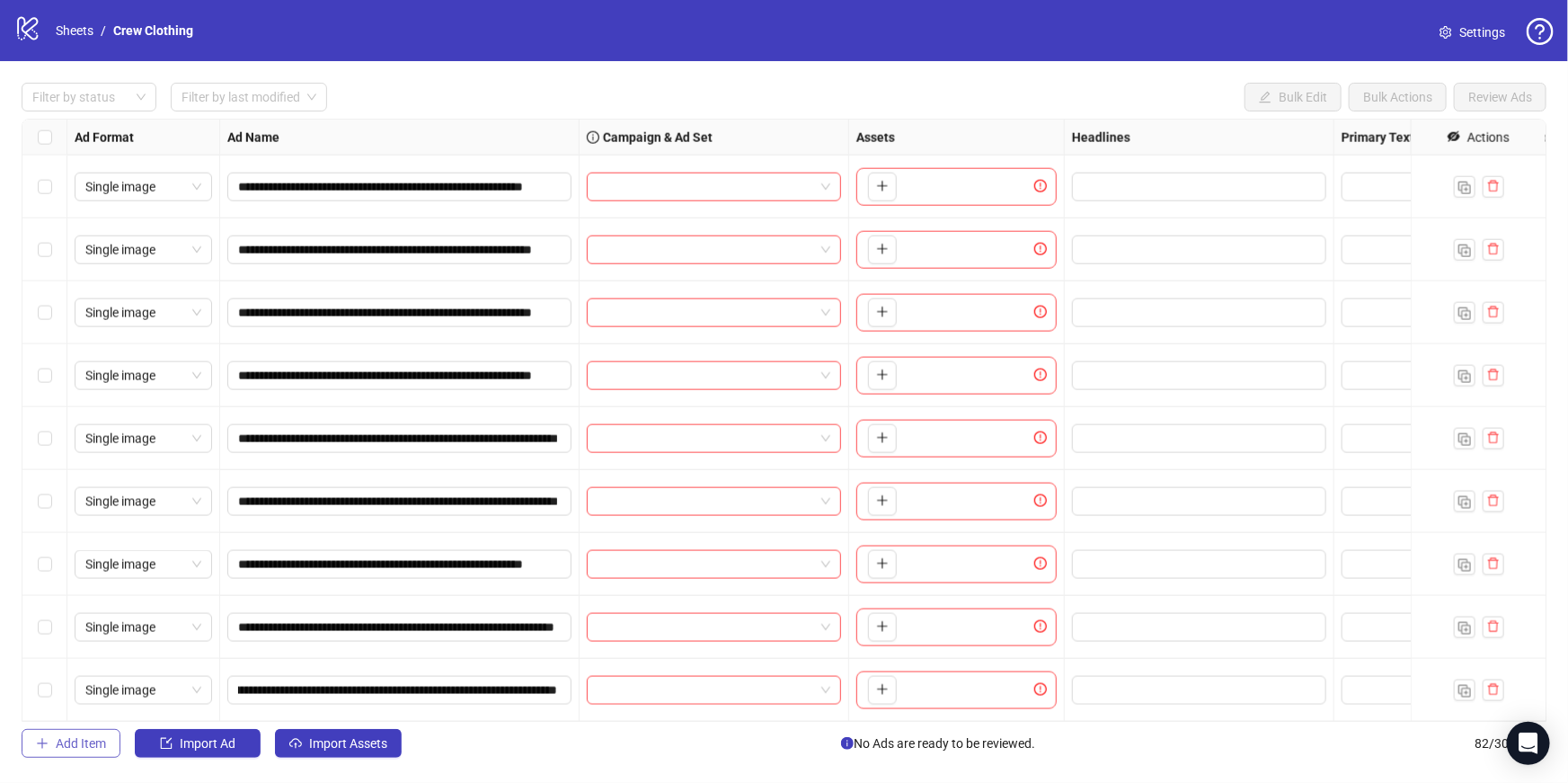 click 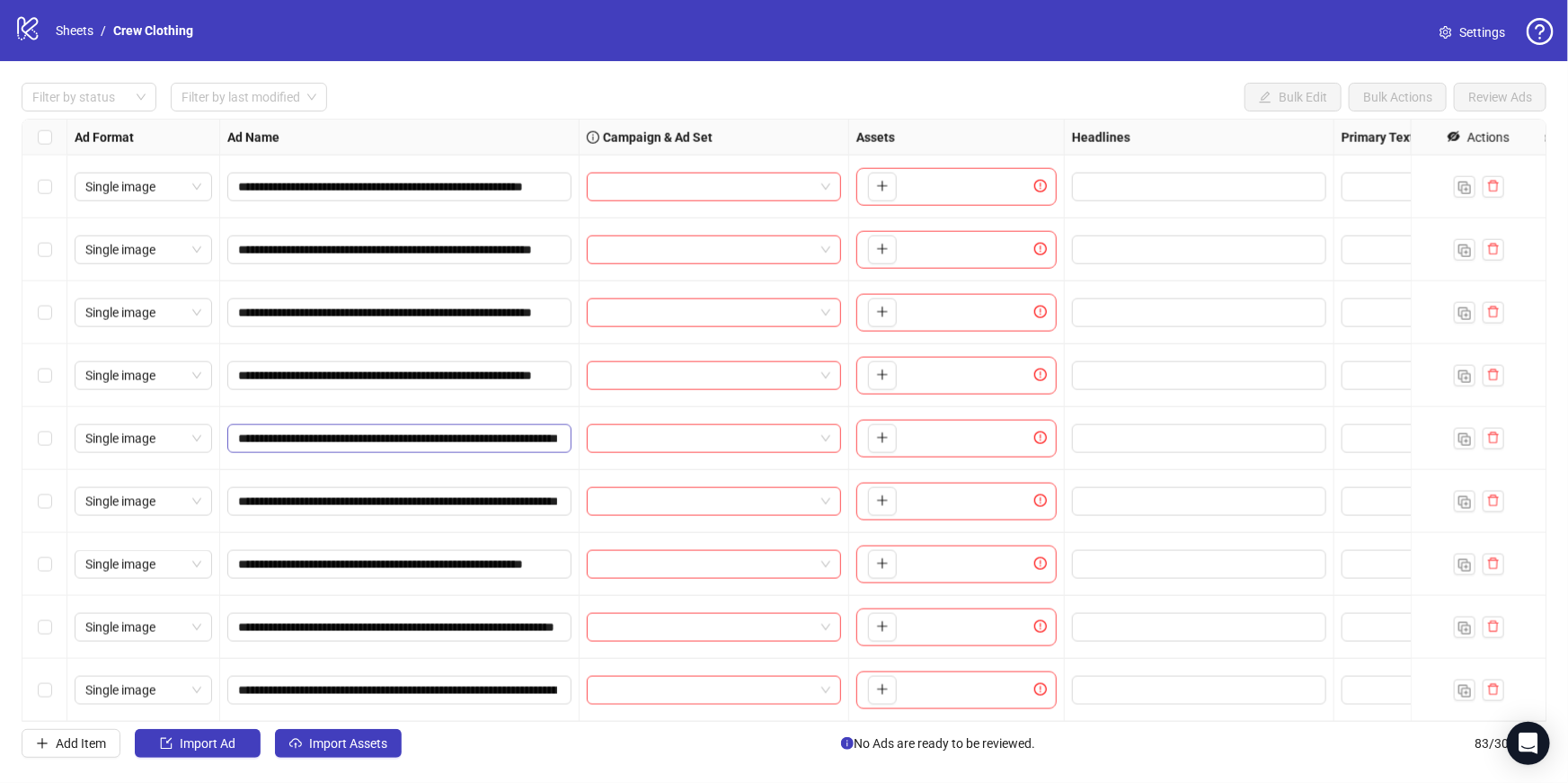scroll, scrollTop: 4657, scrollLeft: 0, axis: vertical 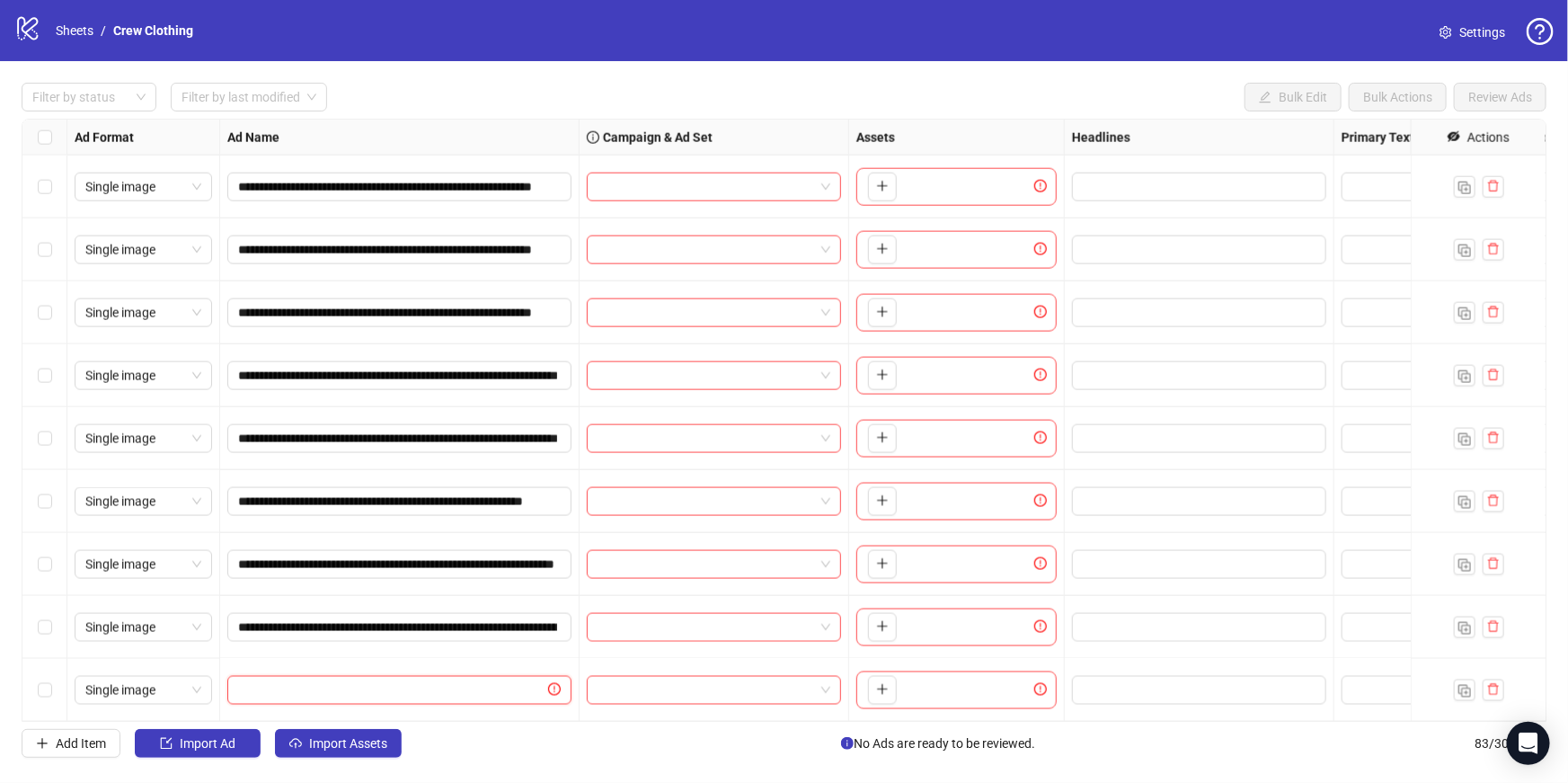click at bounding box center [391, 690] 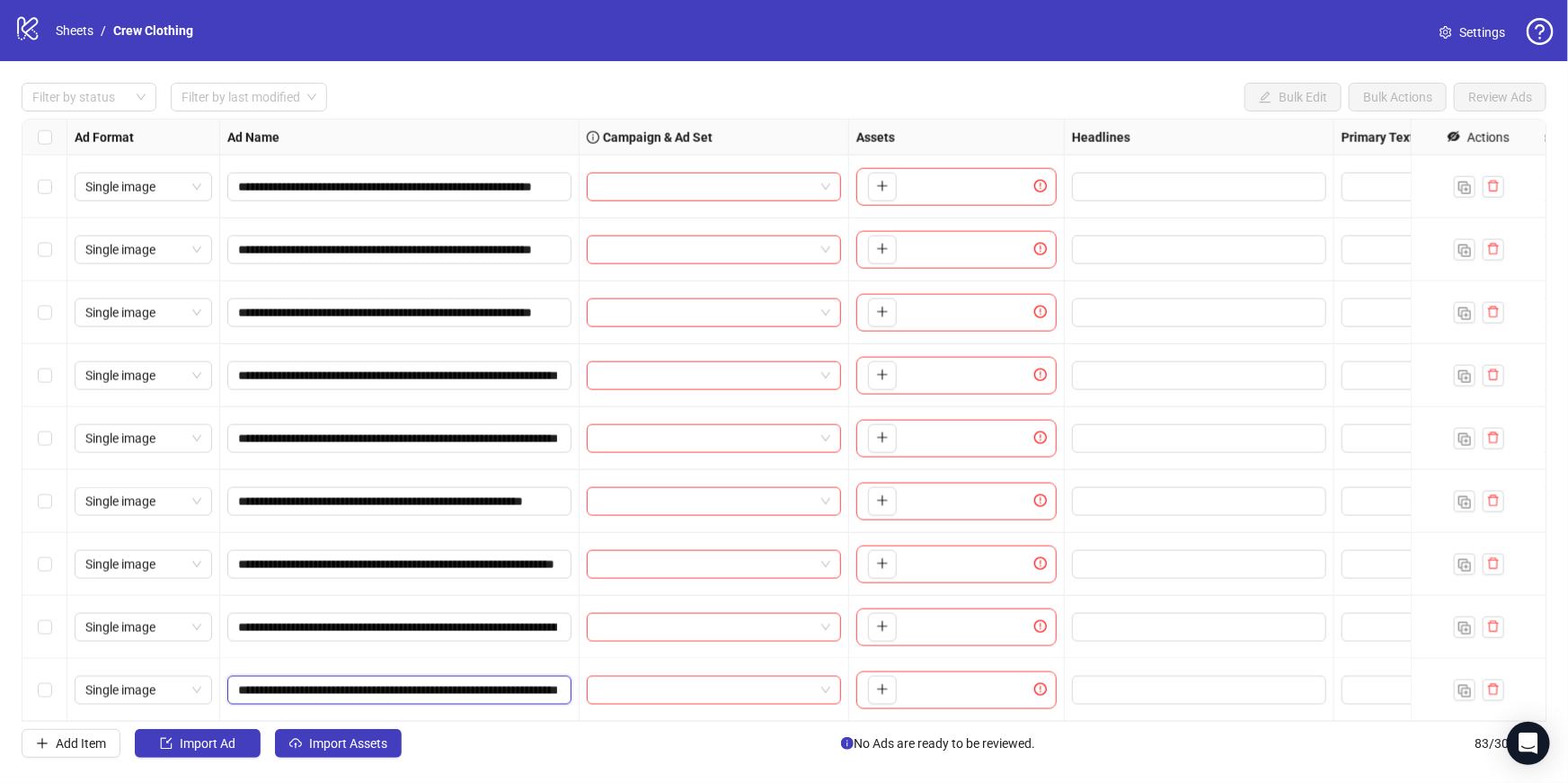 scroll, scrollTop: 0, scrollLeft: 171, axis: horizontal 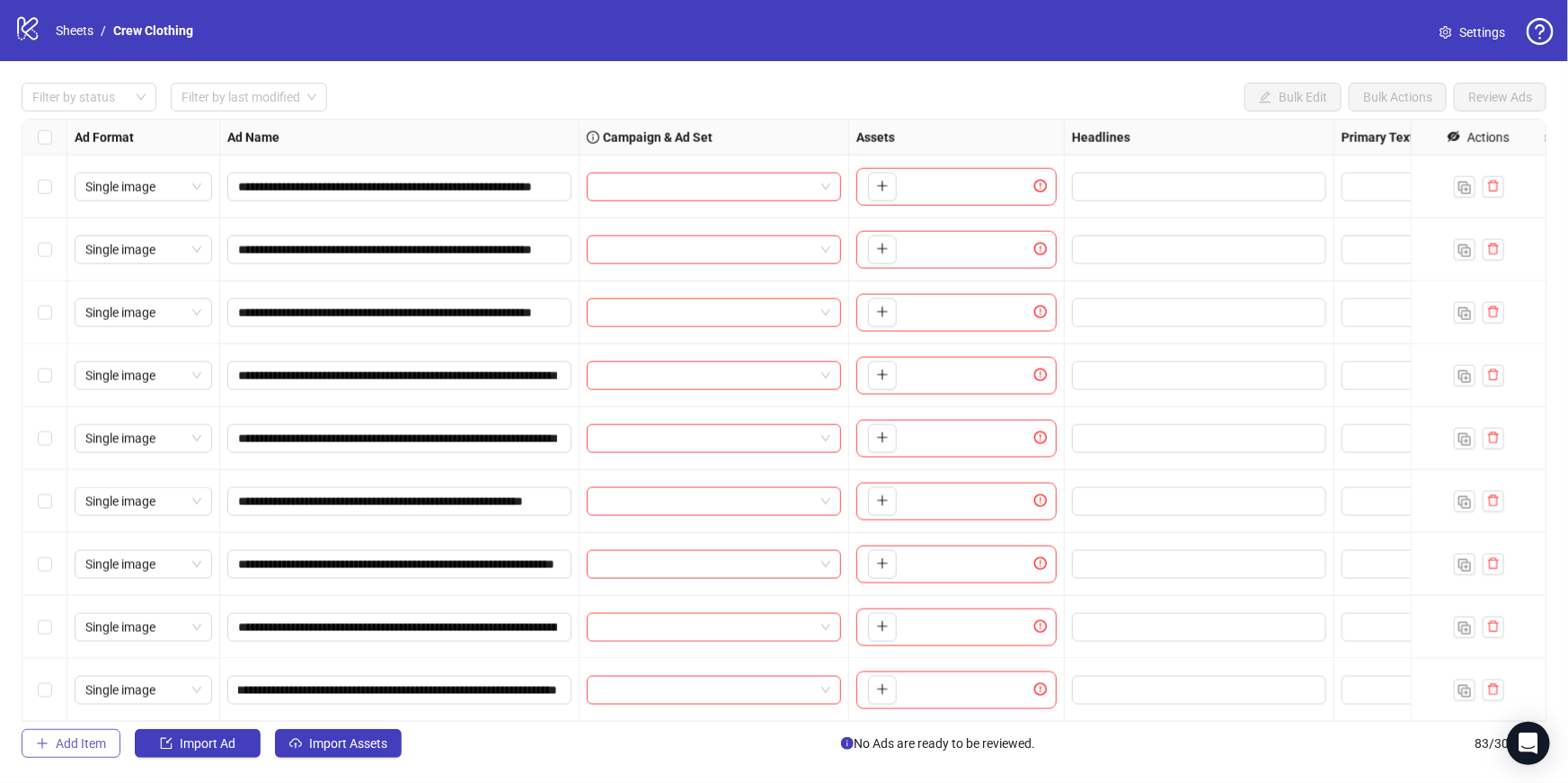 click on "Add Item" at bounding box center (81, 743) 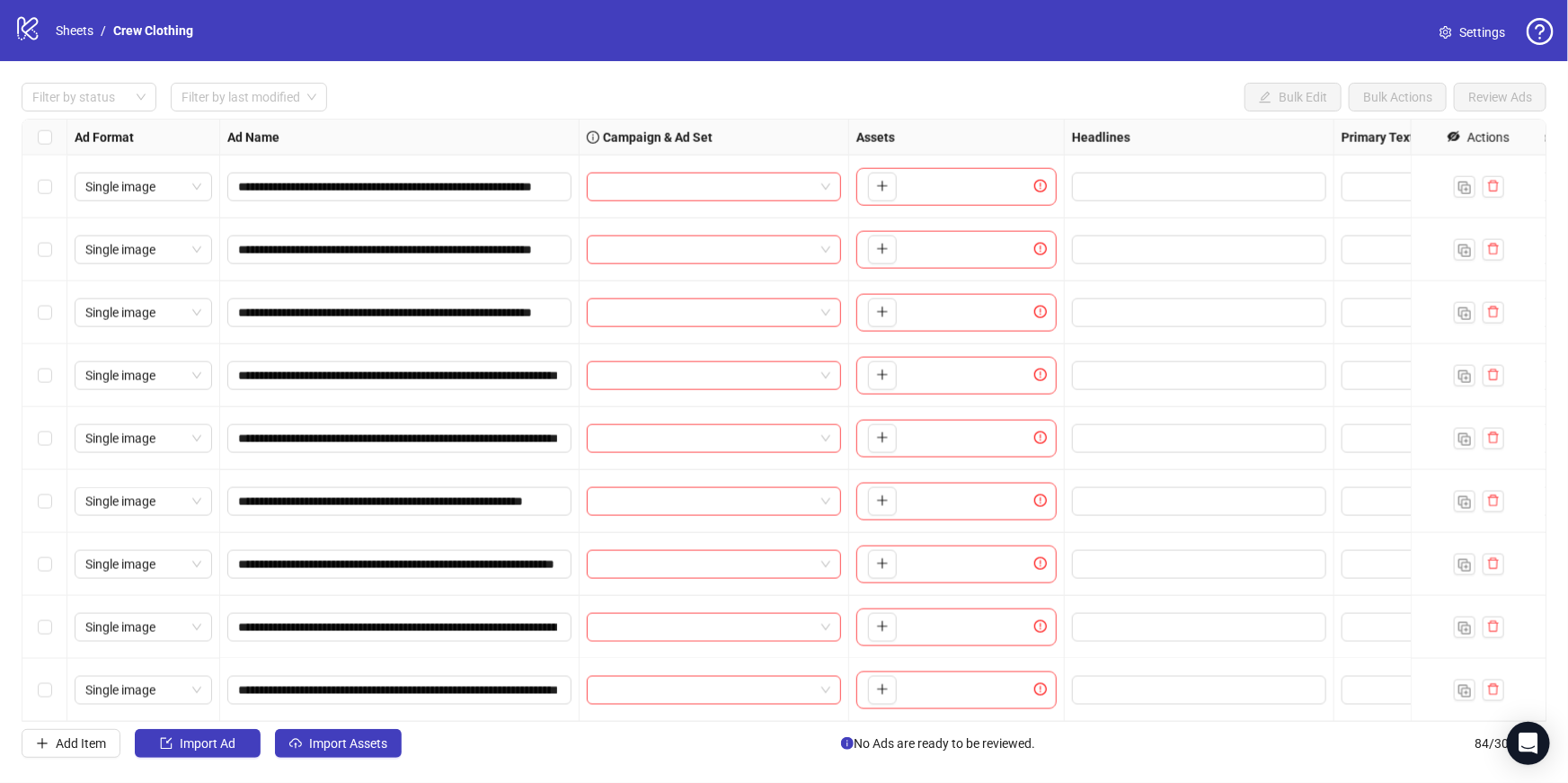 scroll, scrollTop: 4720, scrollLeft: 0, axis: vertical 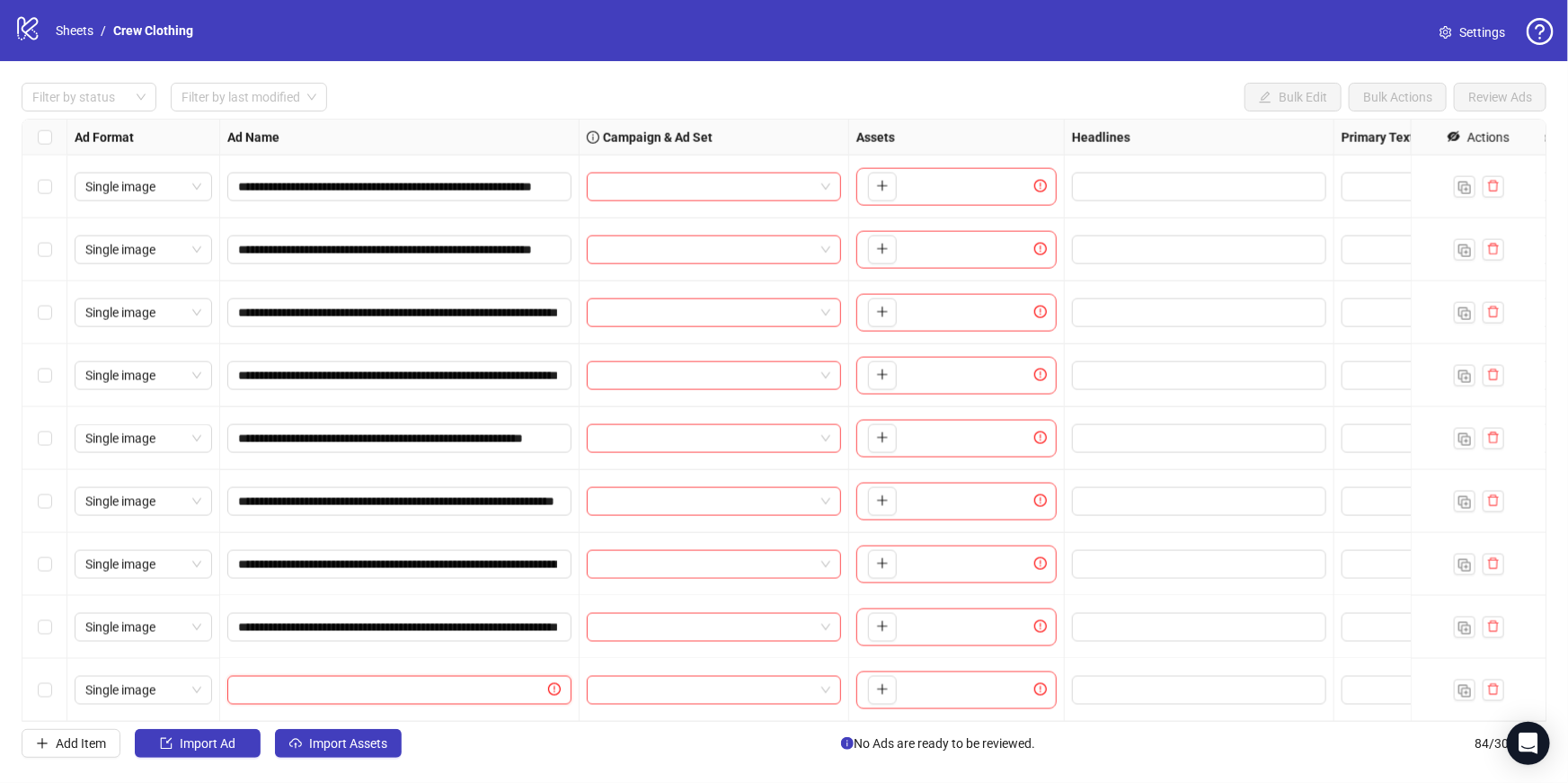 click at bounding box center (391, 690) 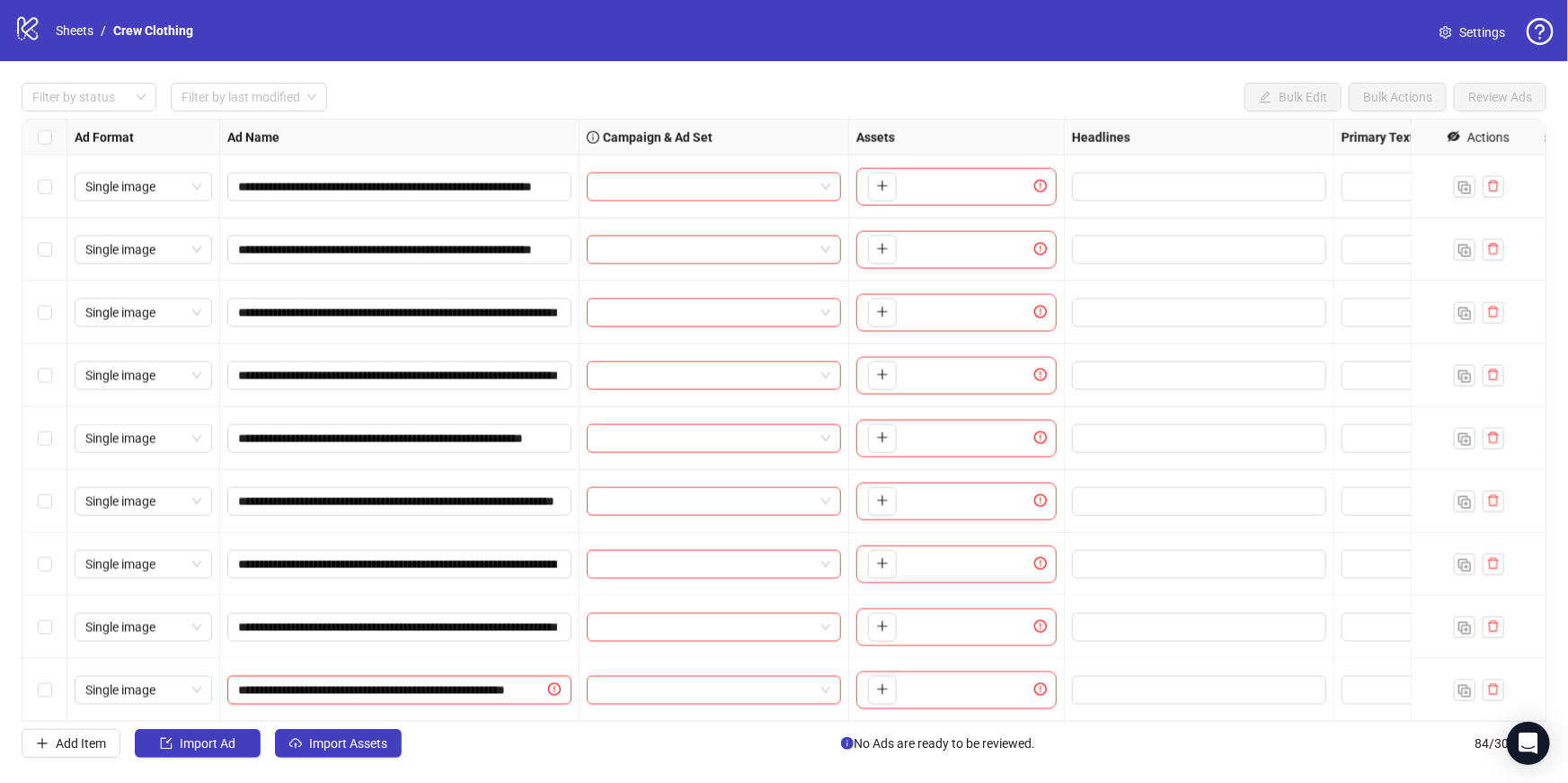 scroll, scrollTop: 0, scrollLeft: 111, axis: horizontal 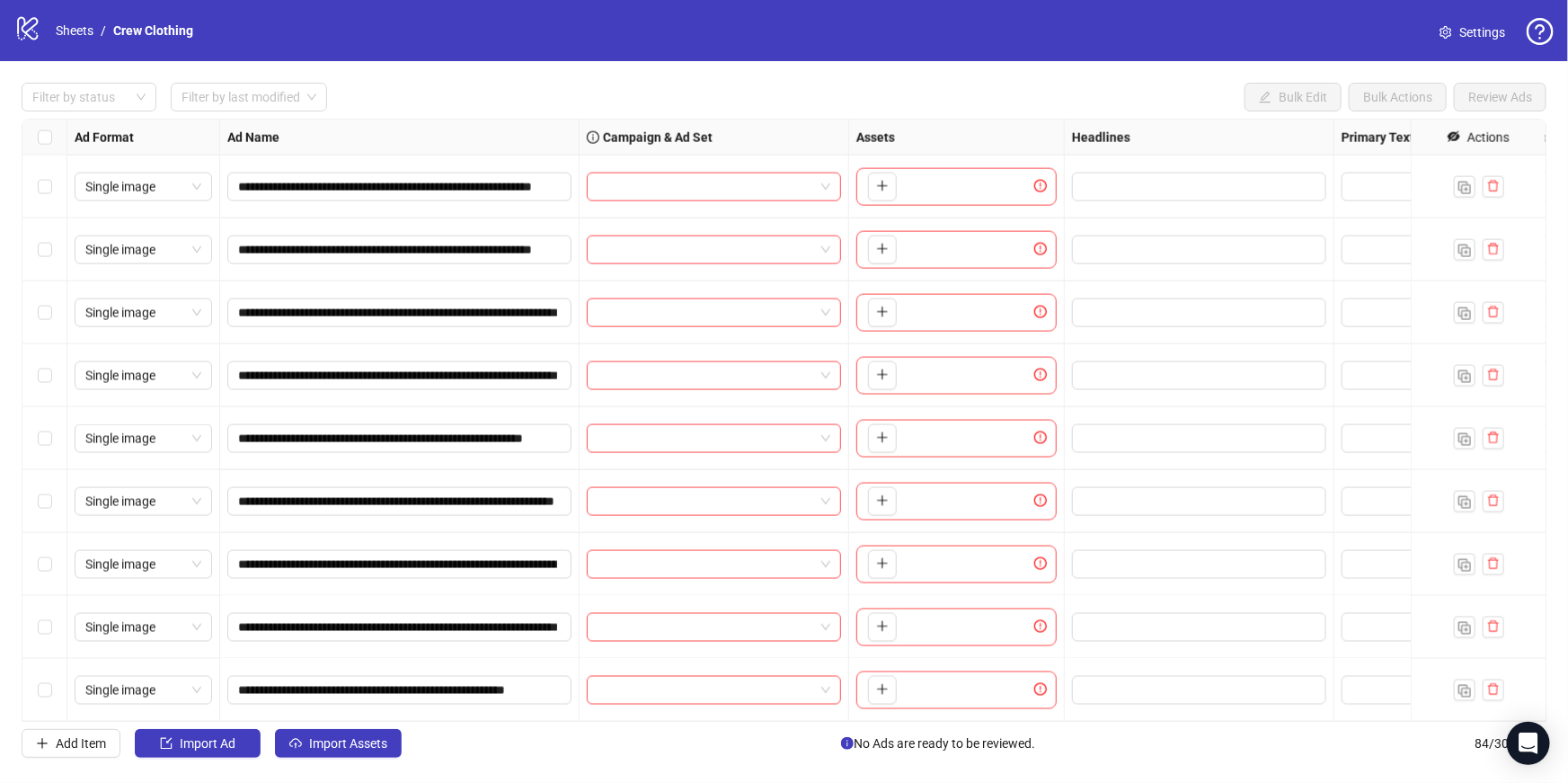 click on "**********" at bounding box center (400, 690) 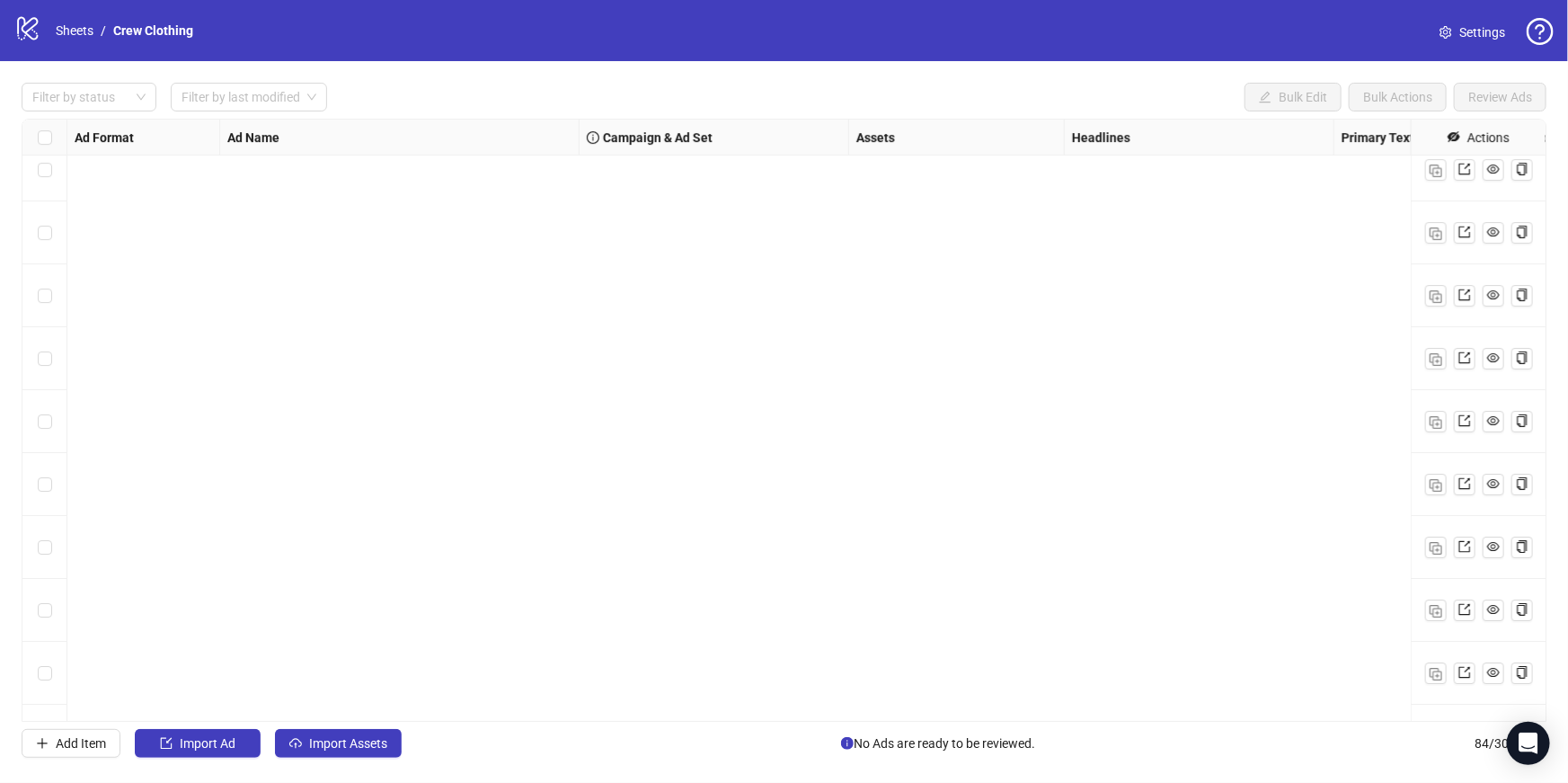 scroll, scrollTop: 4720, scrollLeft: 0, axis: vertical 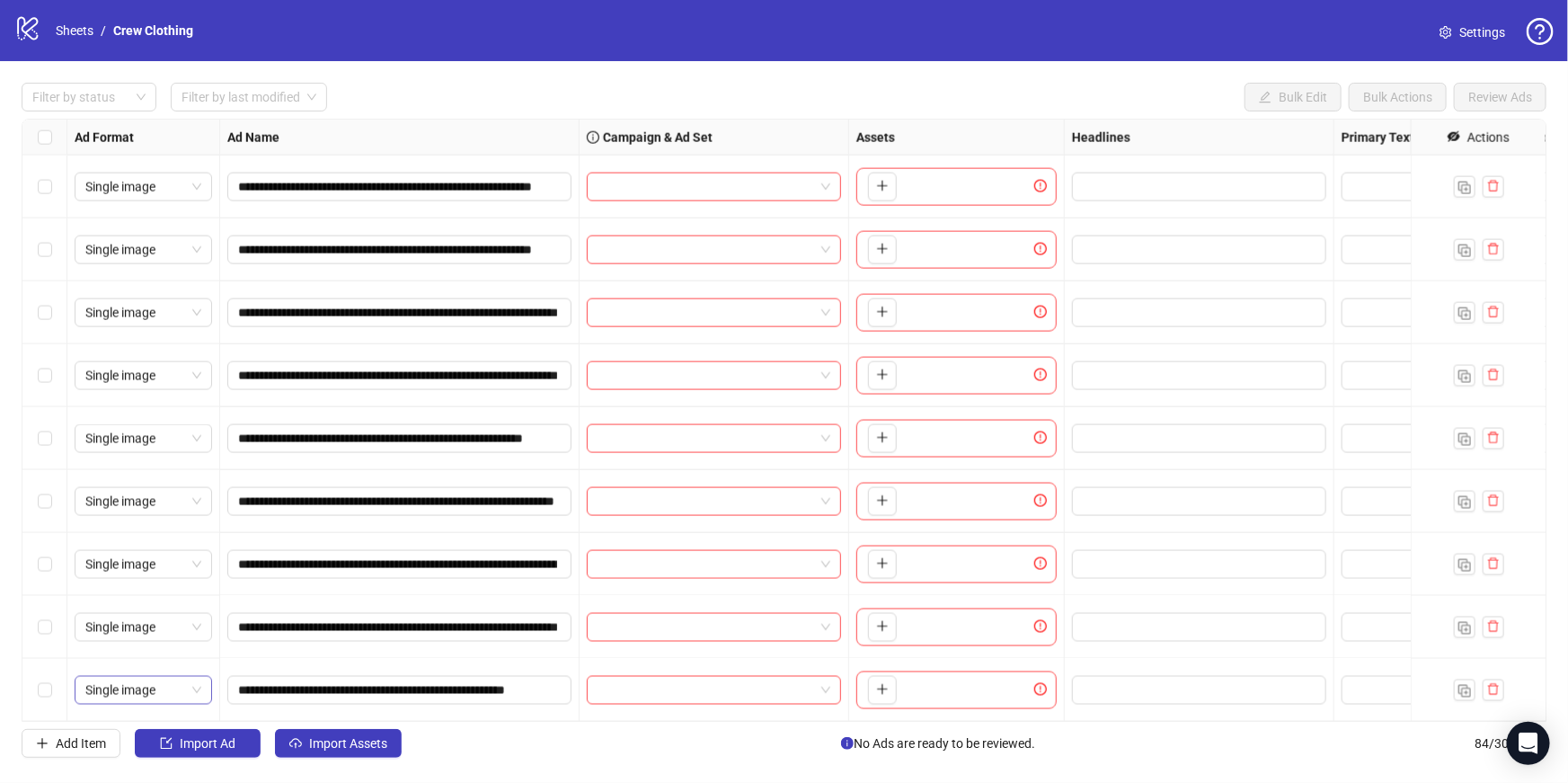 click on "Single image" at bounding box center [143, 690] 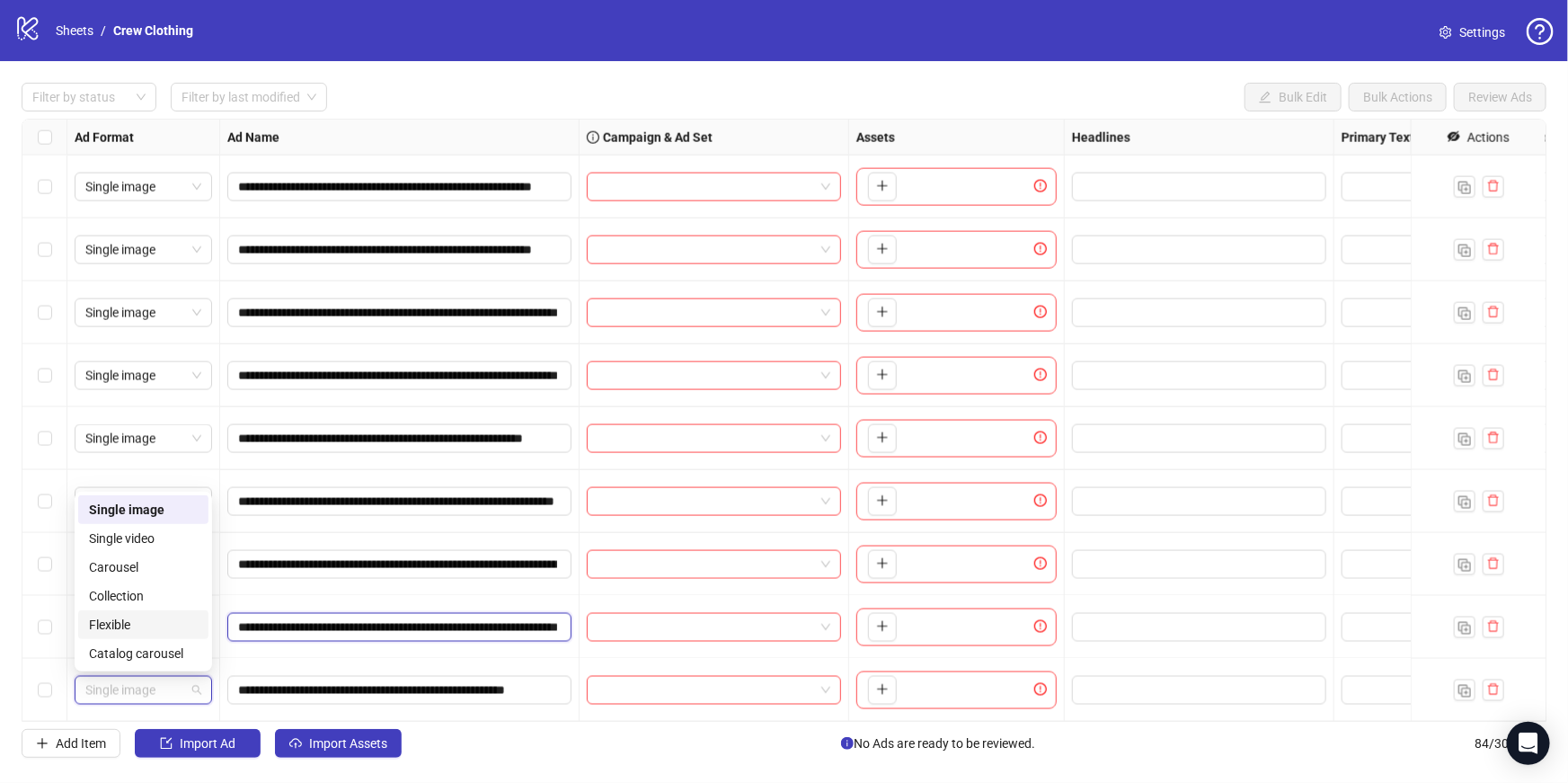 click on "**********" at bounding box center [397, 627] 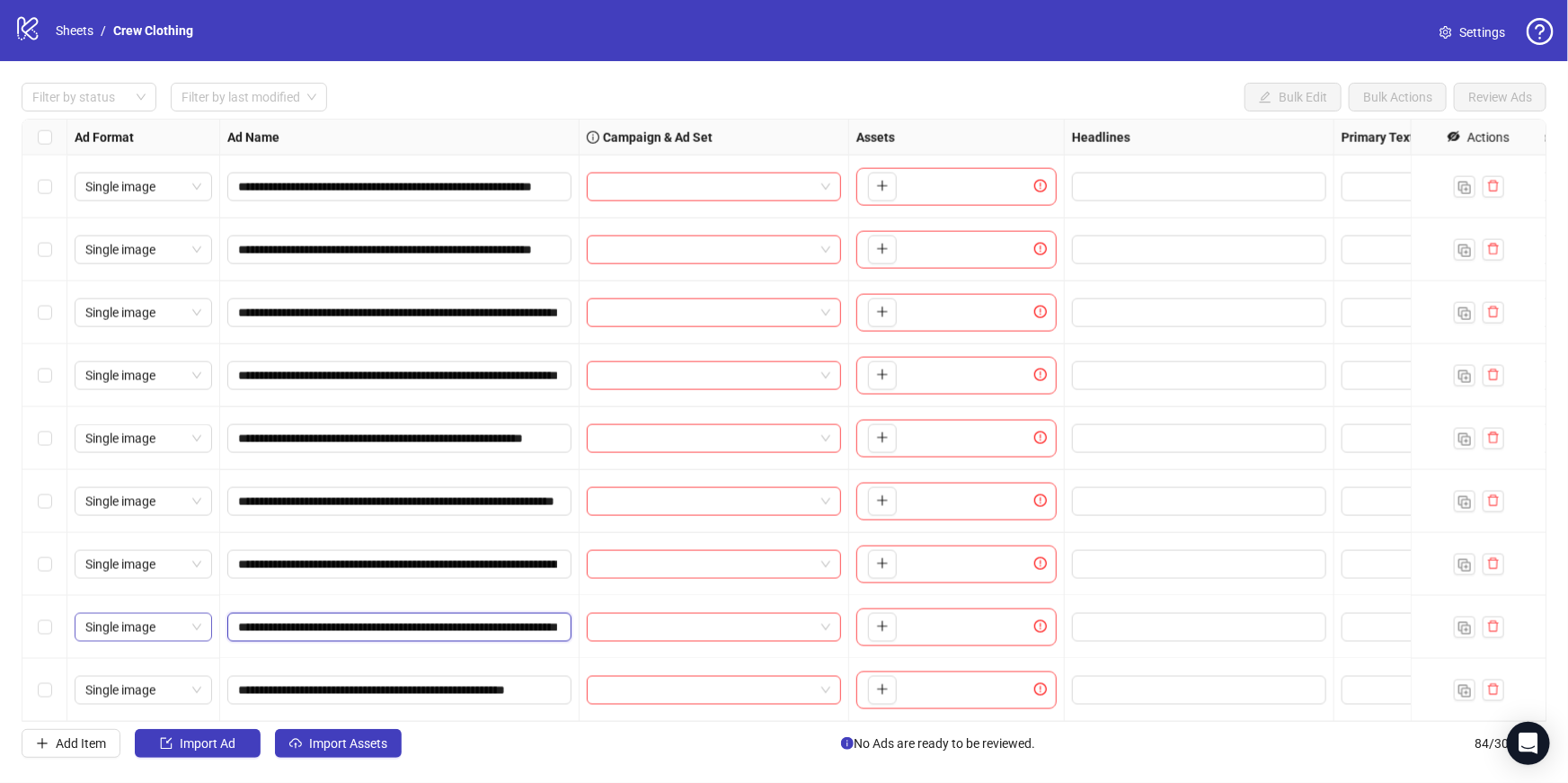 click on "Single image" at bounding box center (143, 627) 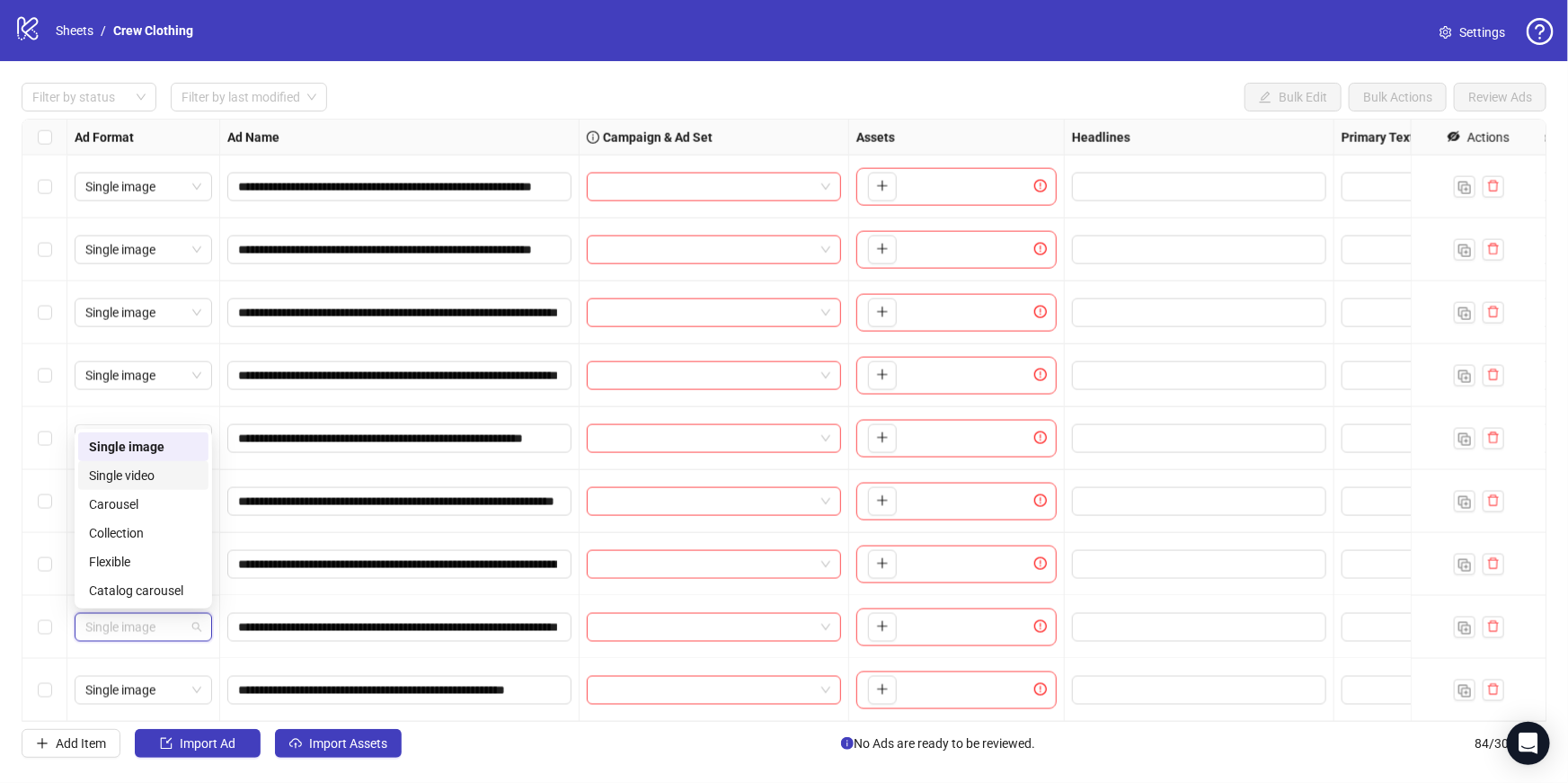 click on "Single video" at bounding box center (143, 476) 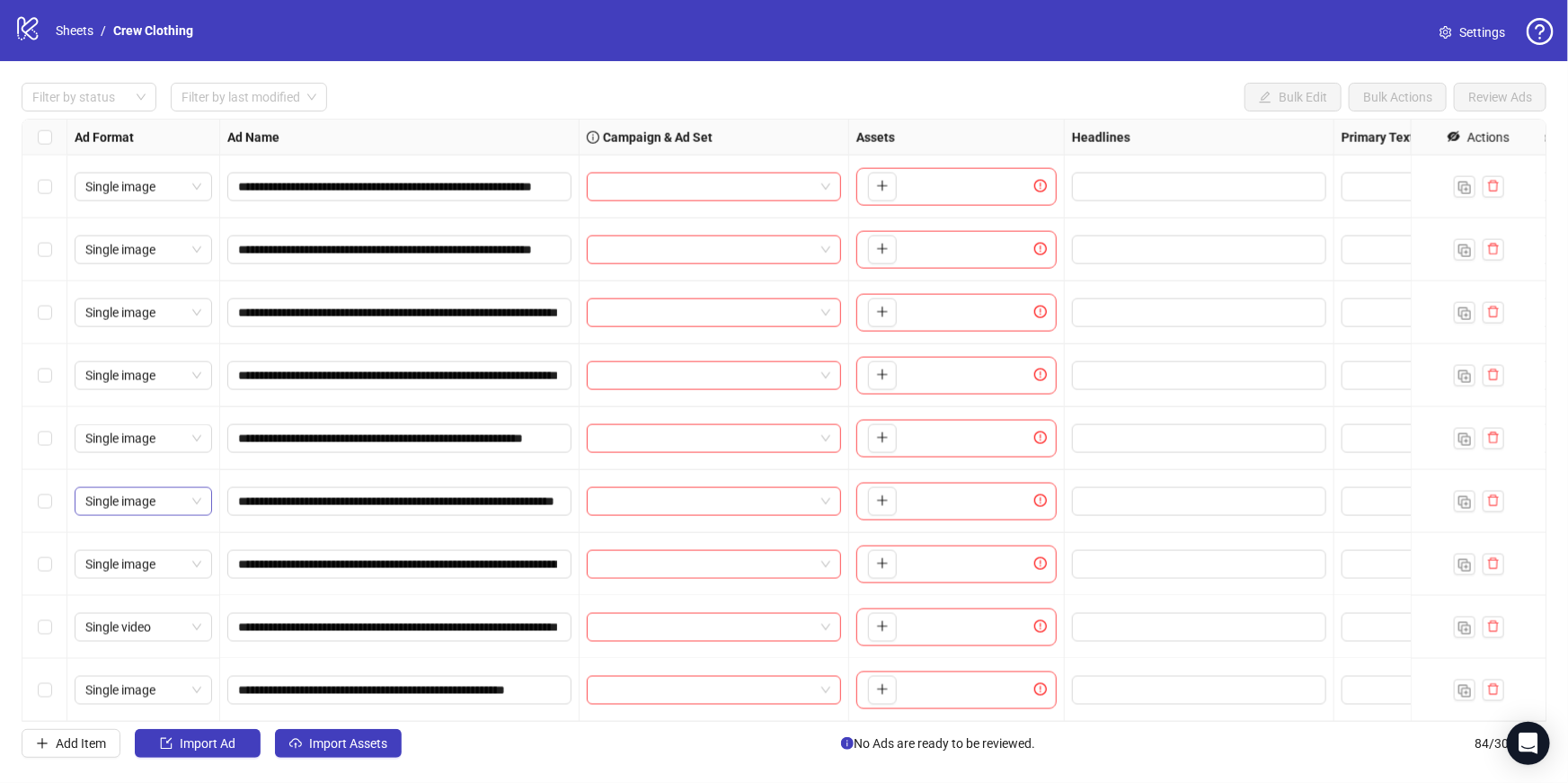 scroll, scrollTop: 4662, scrollLeft: 0, axis: vertical 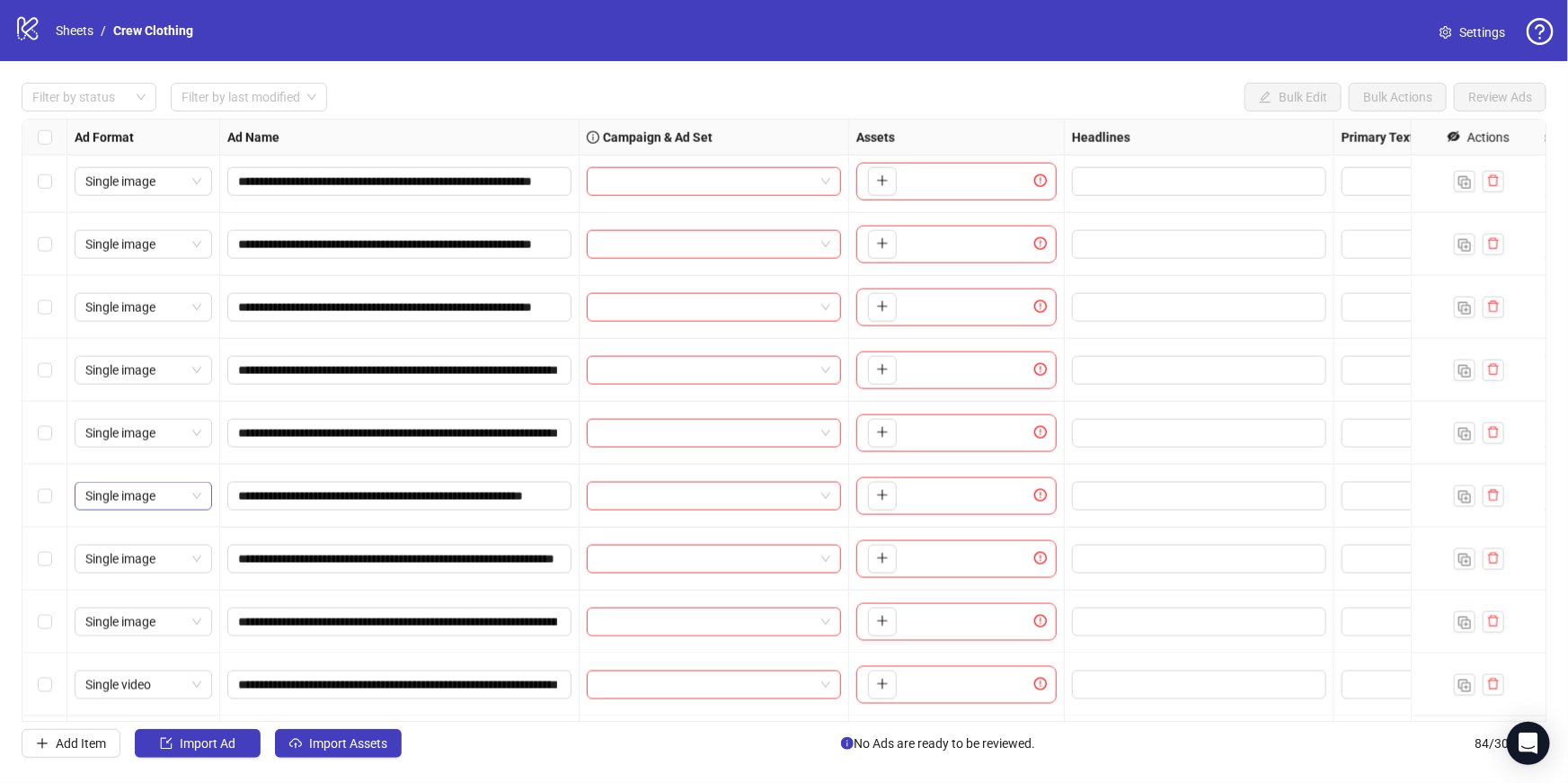 click on "Single image" at bounding box center [143, 496] 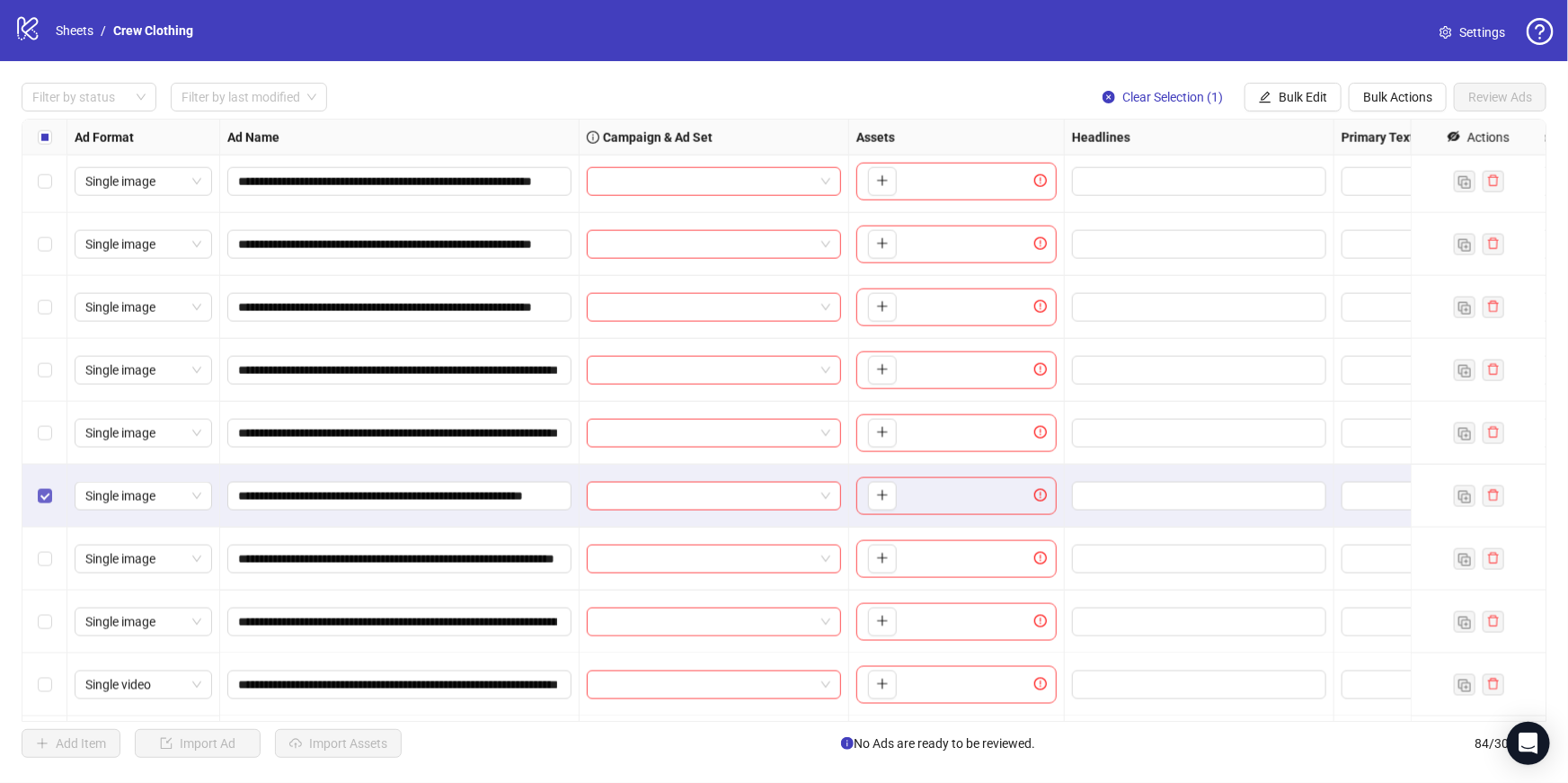 scroll, scrollTop: 4663, scrollLeft: 0, axis: vertical 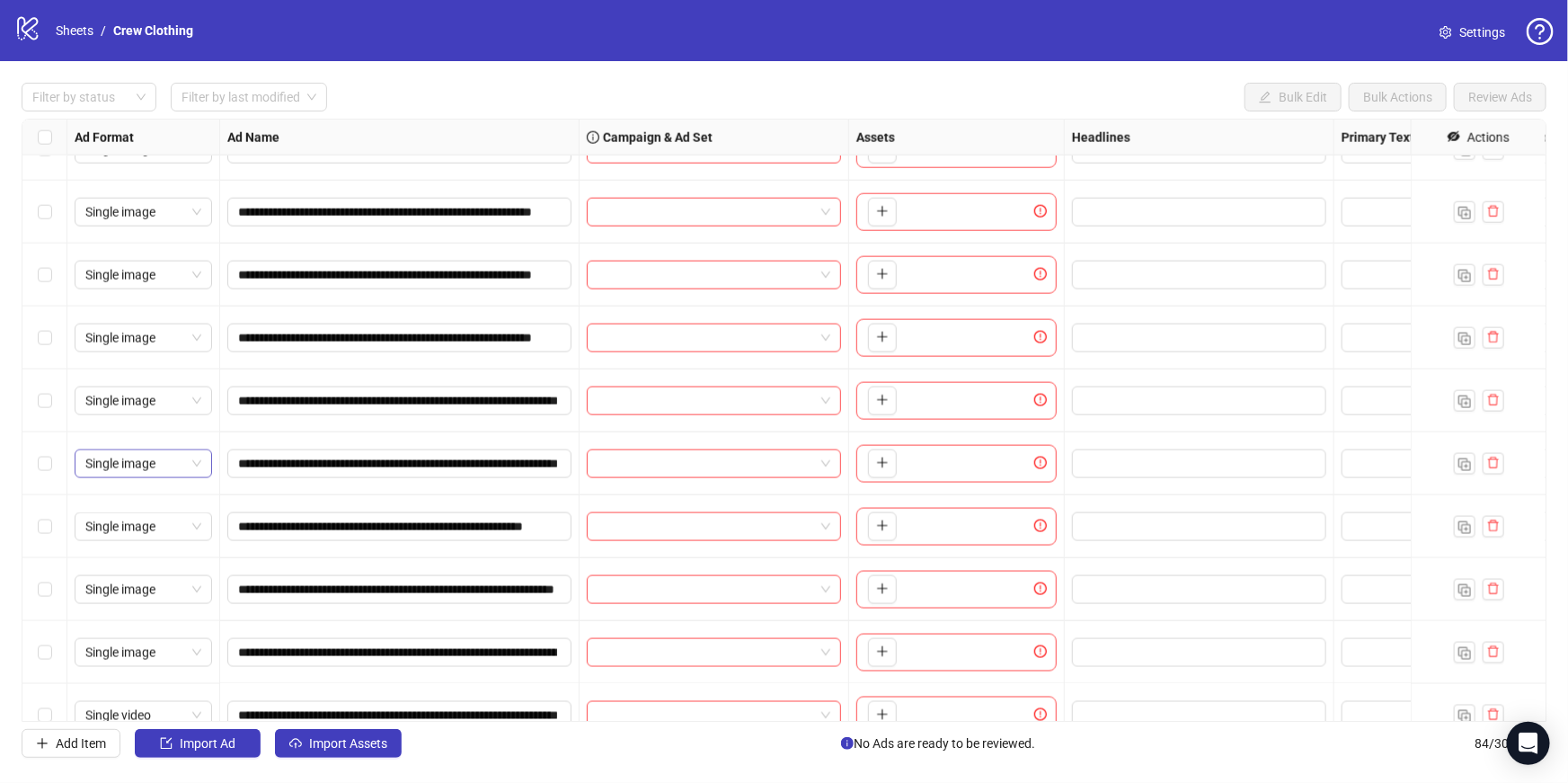 click on "Single image" at bounding box center (143, 464) 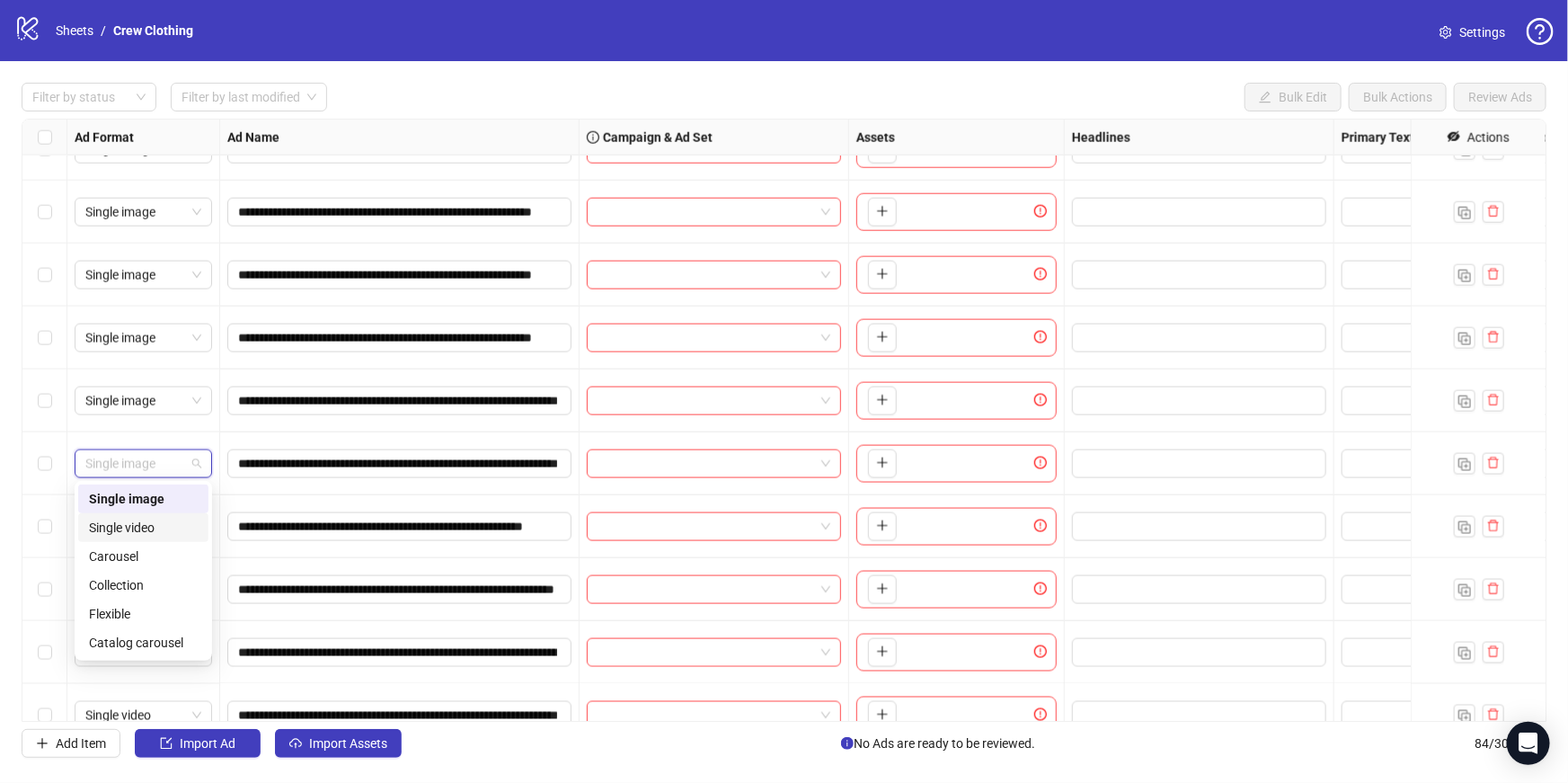 click on "Single video" at bounding box center [143, 528] 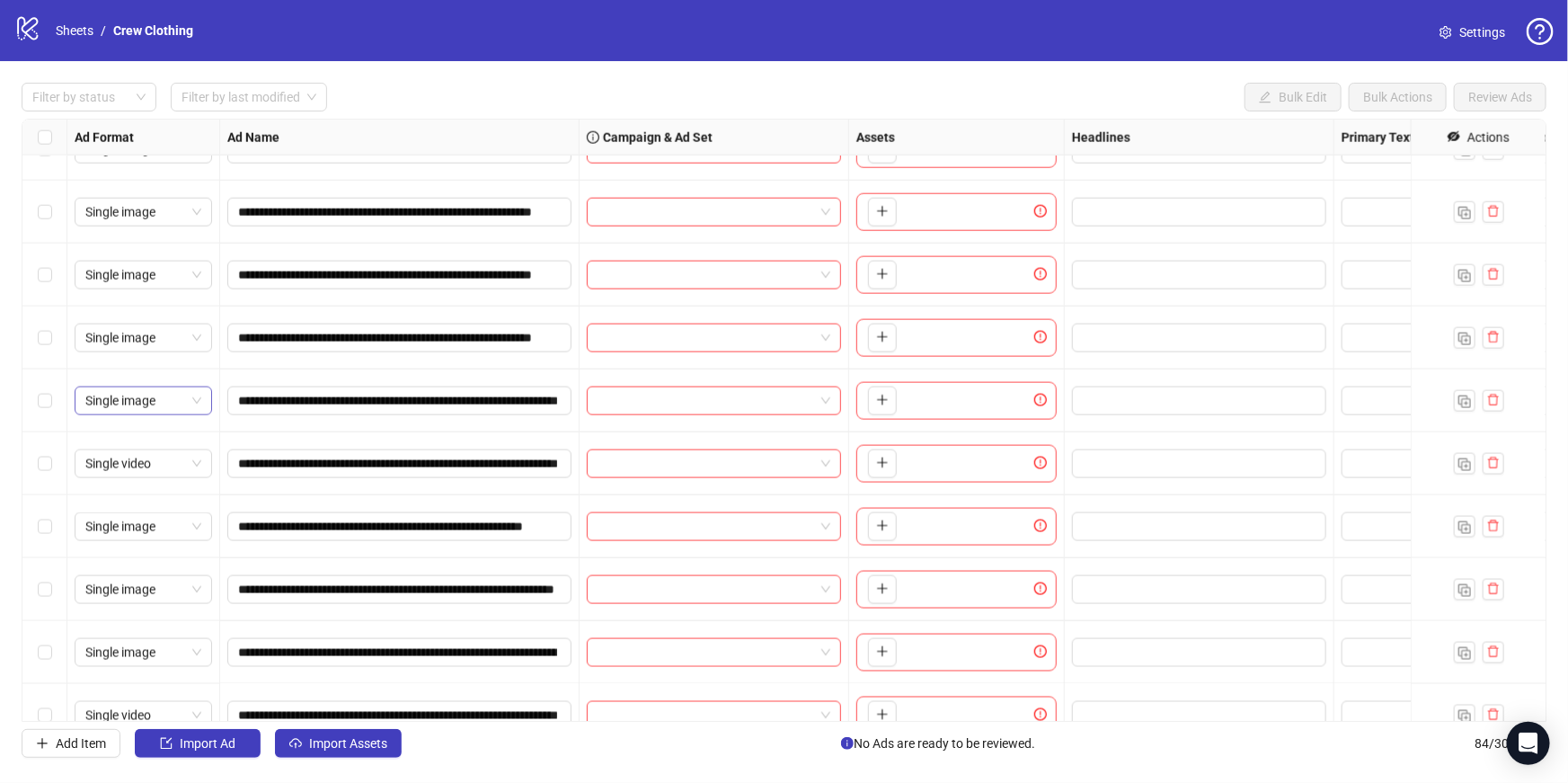 click on "Single image" at bounding box center (143, 401) 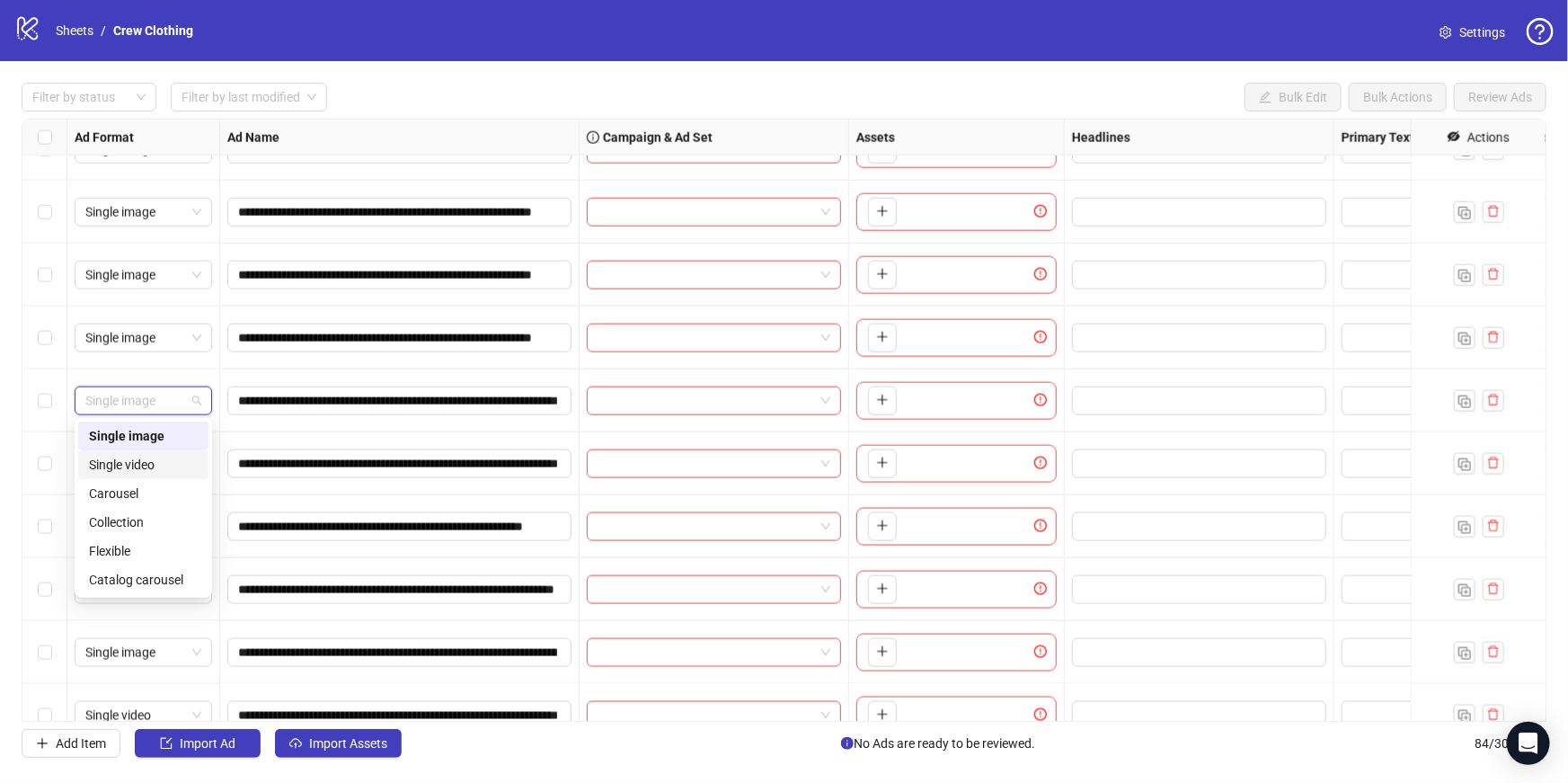 click on "Single video" at bounding box center [143, 465] 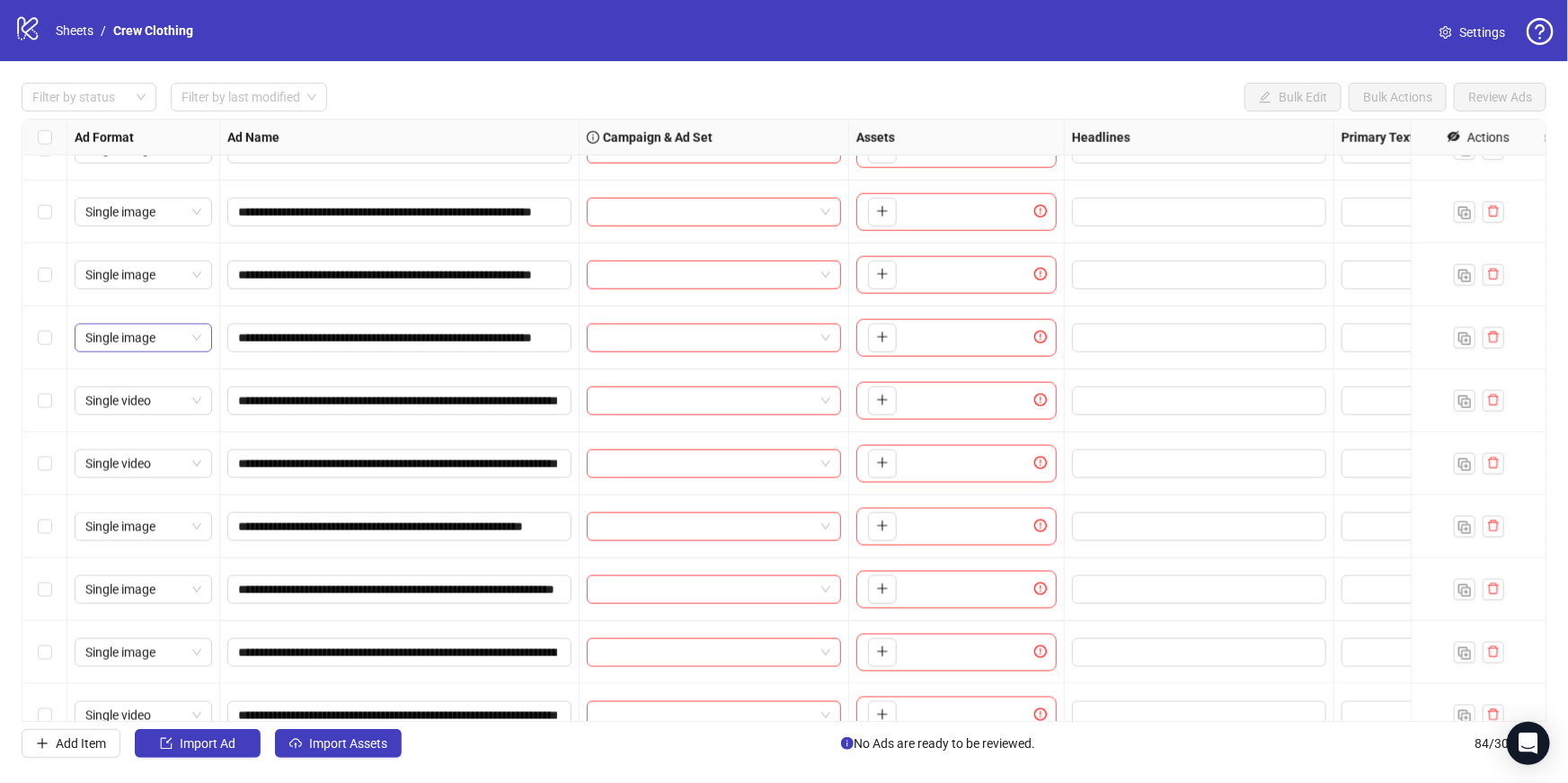 click on "Single image" at bounding box center (143, 338) 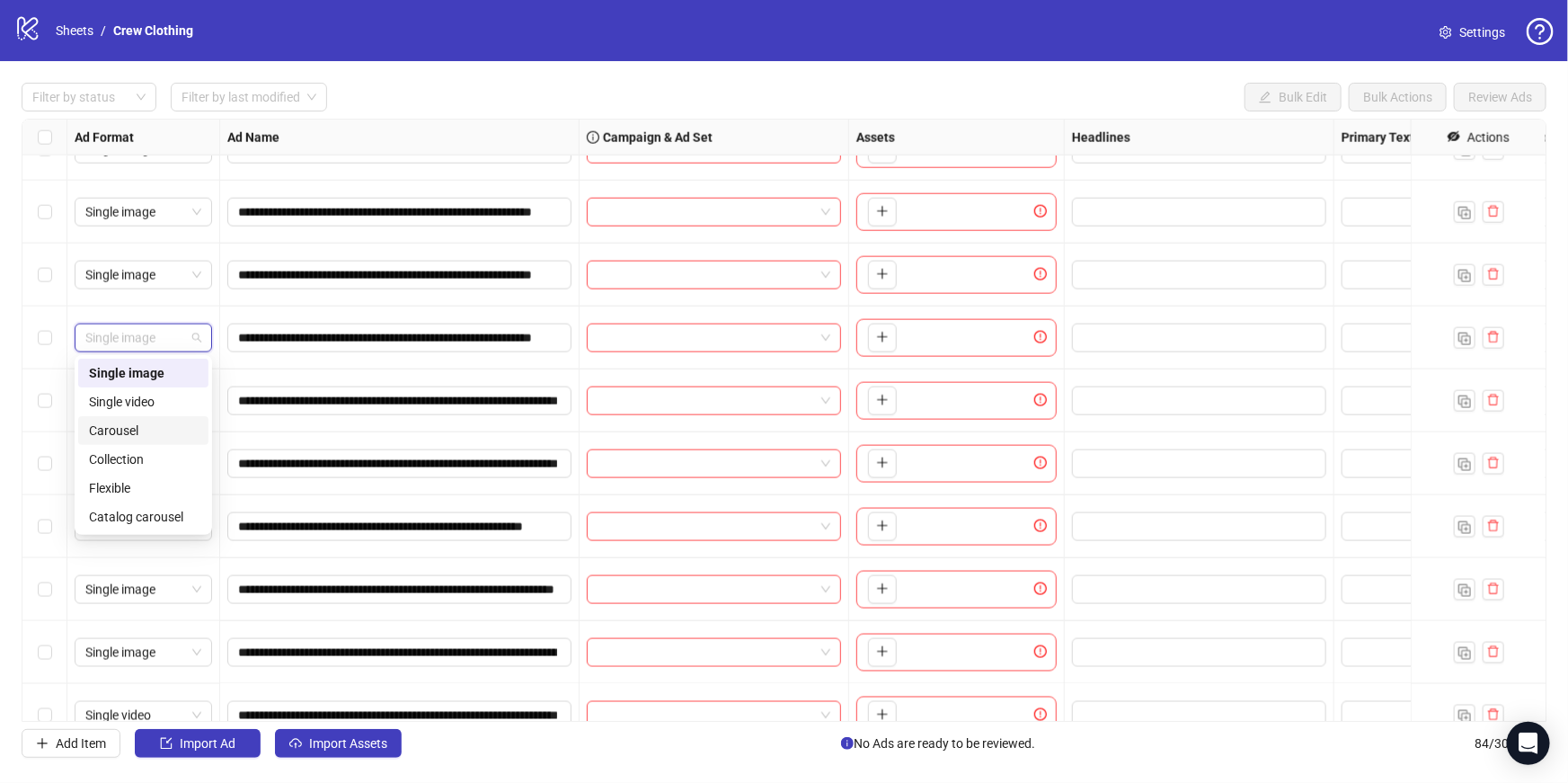 click on "Carousel" at bounding box center [143, 431] 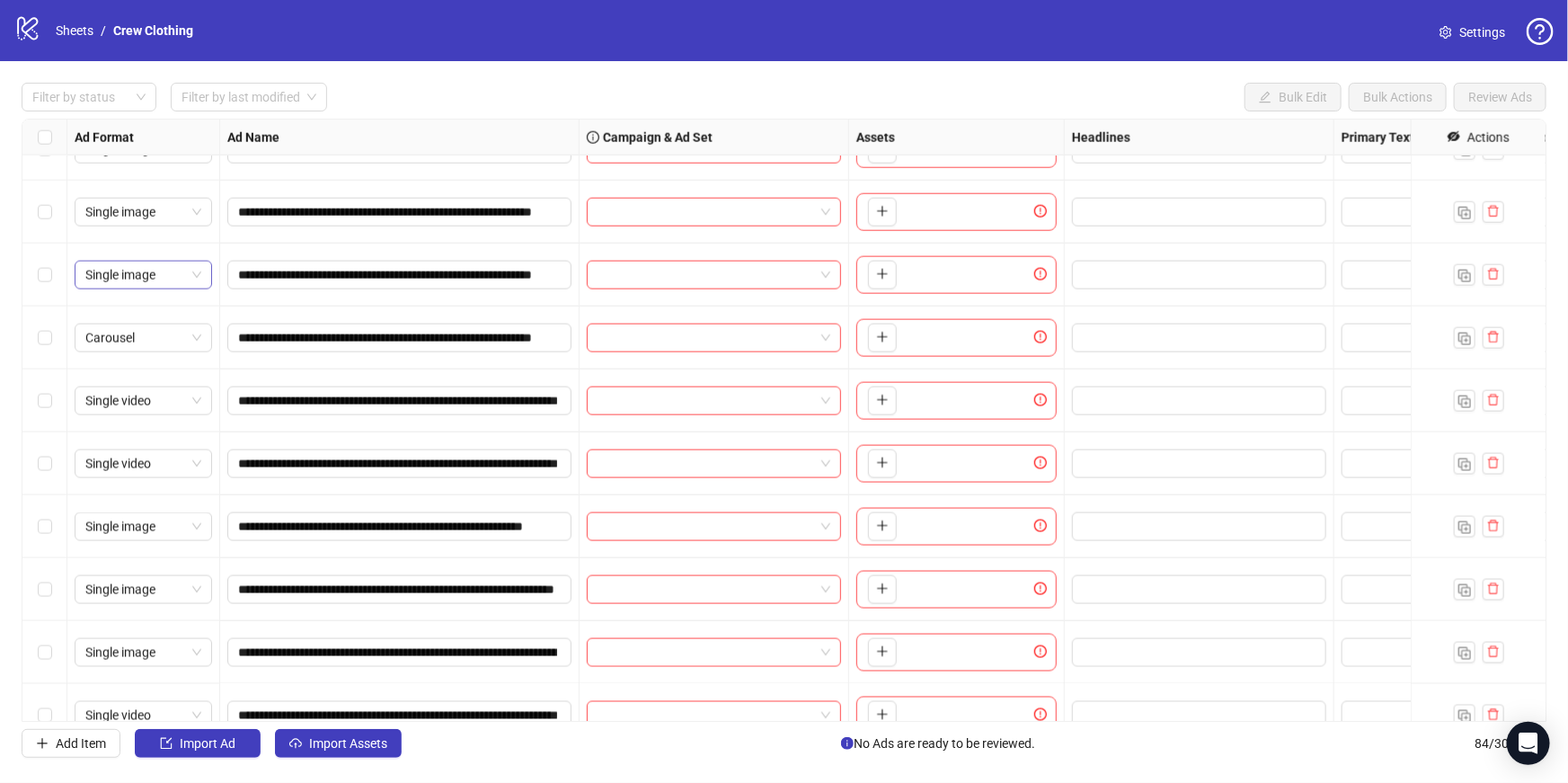 click on "Single image" at bounding box center [143, 275] 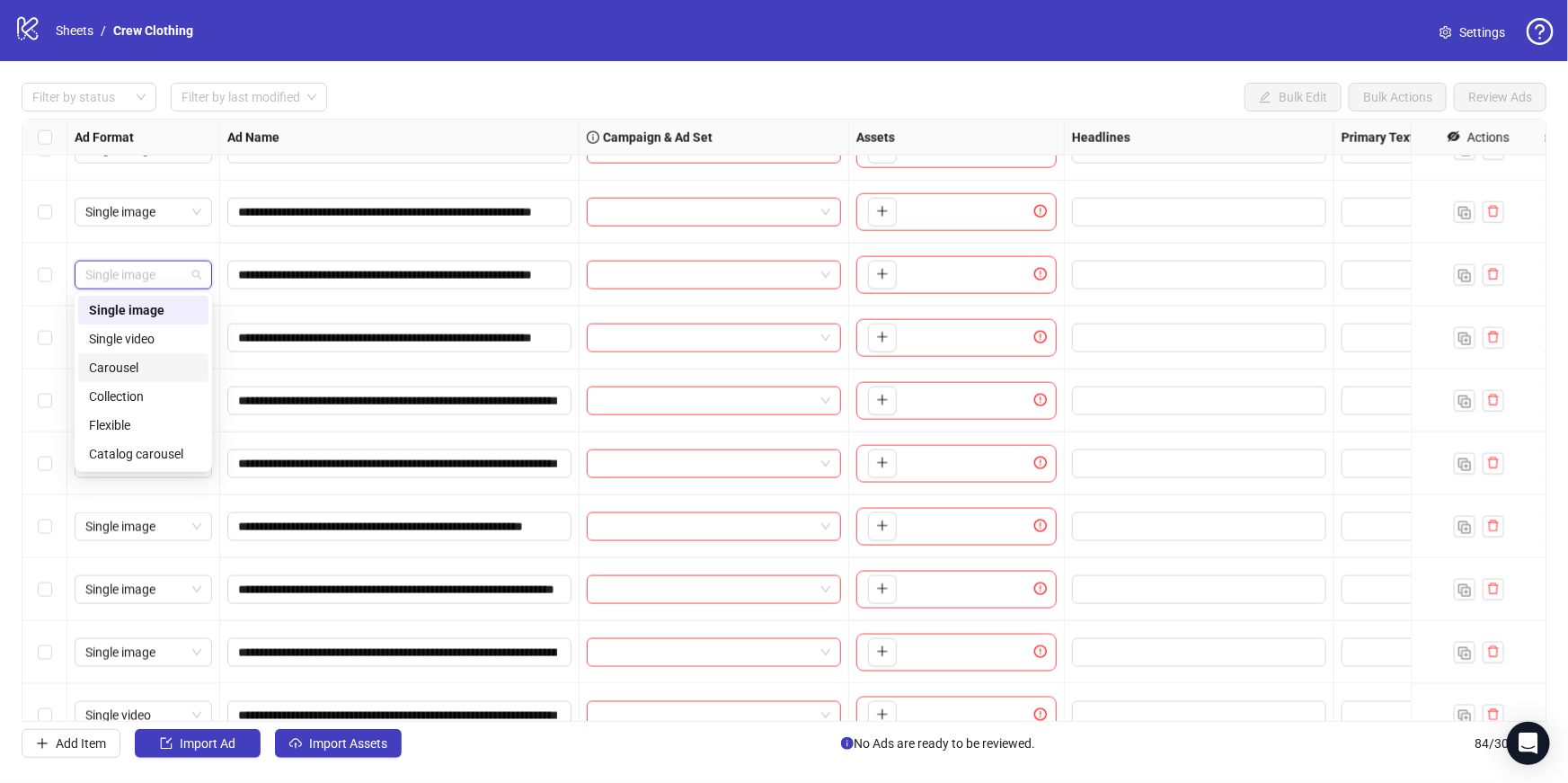 click on "Carousel" at bounding box center (143, 368) 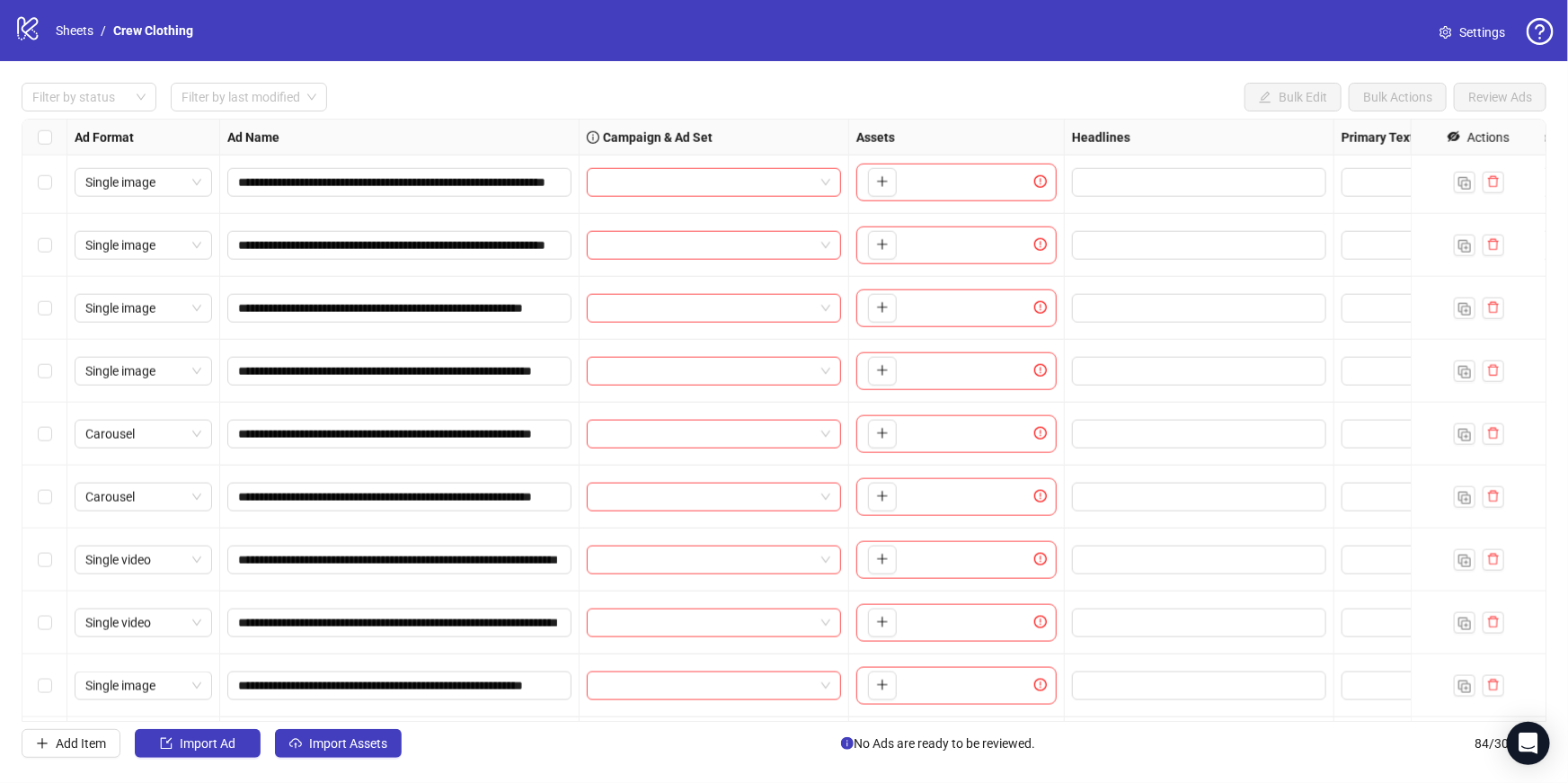 scroll, scrollTop: 4473, scrollLeft: 0, axis: vertical 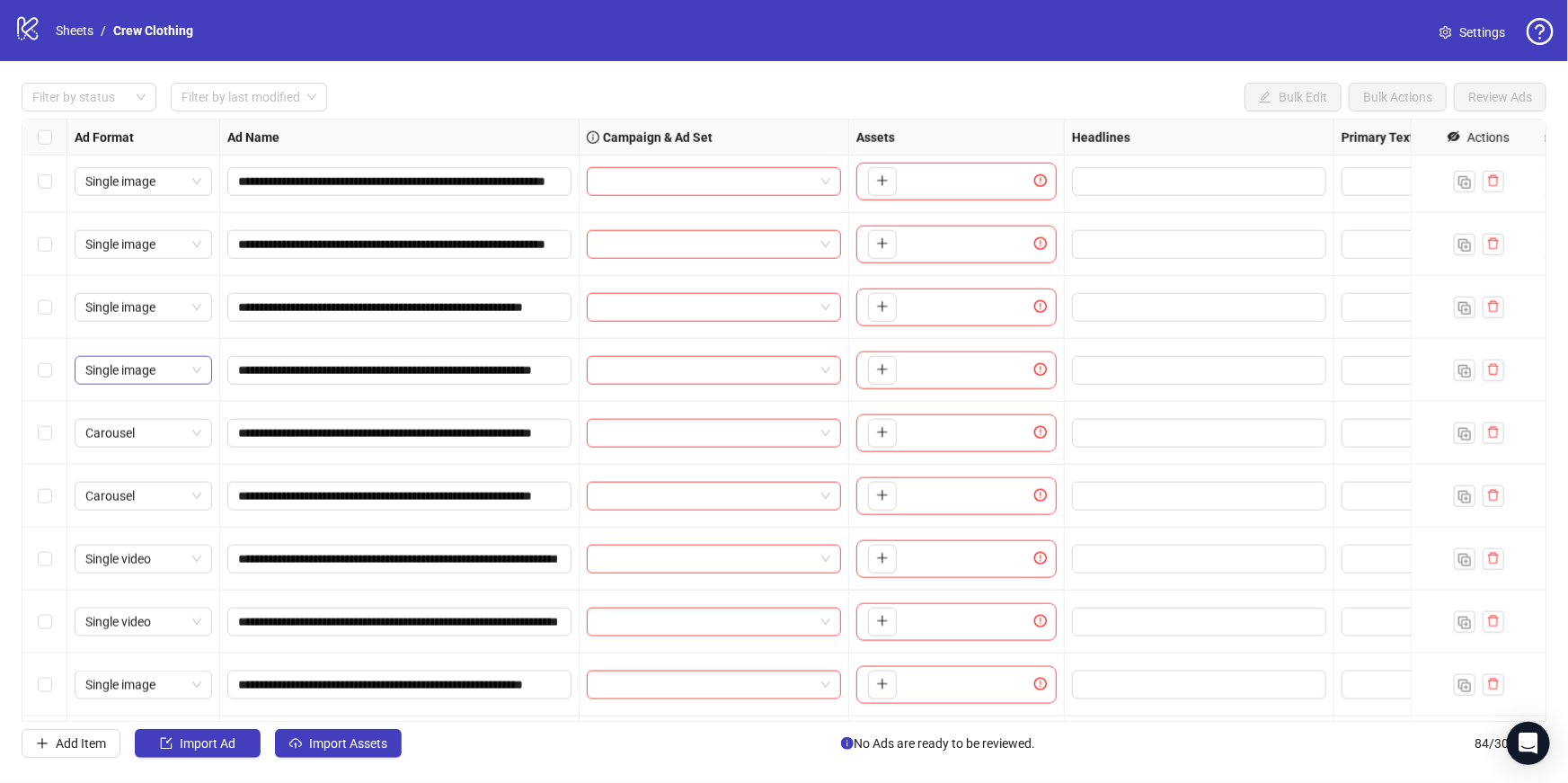 click on "Single image" at bounding box center (143, 370) 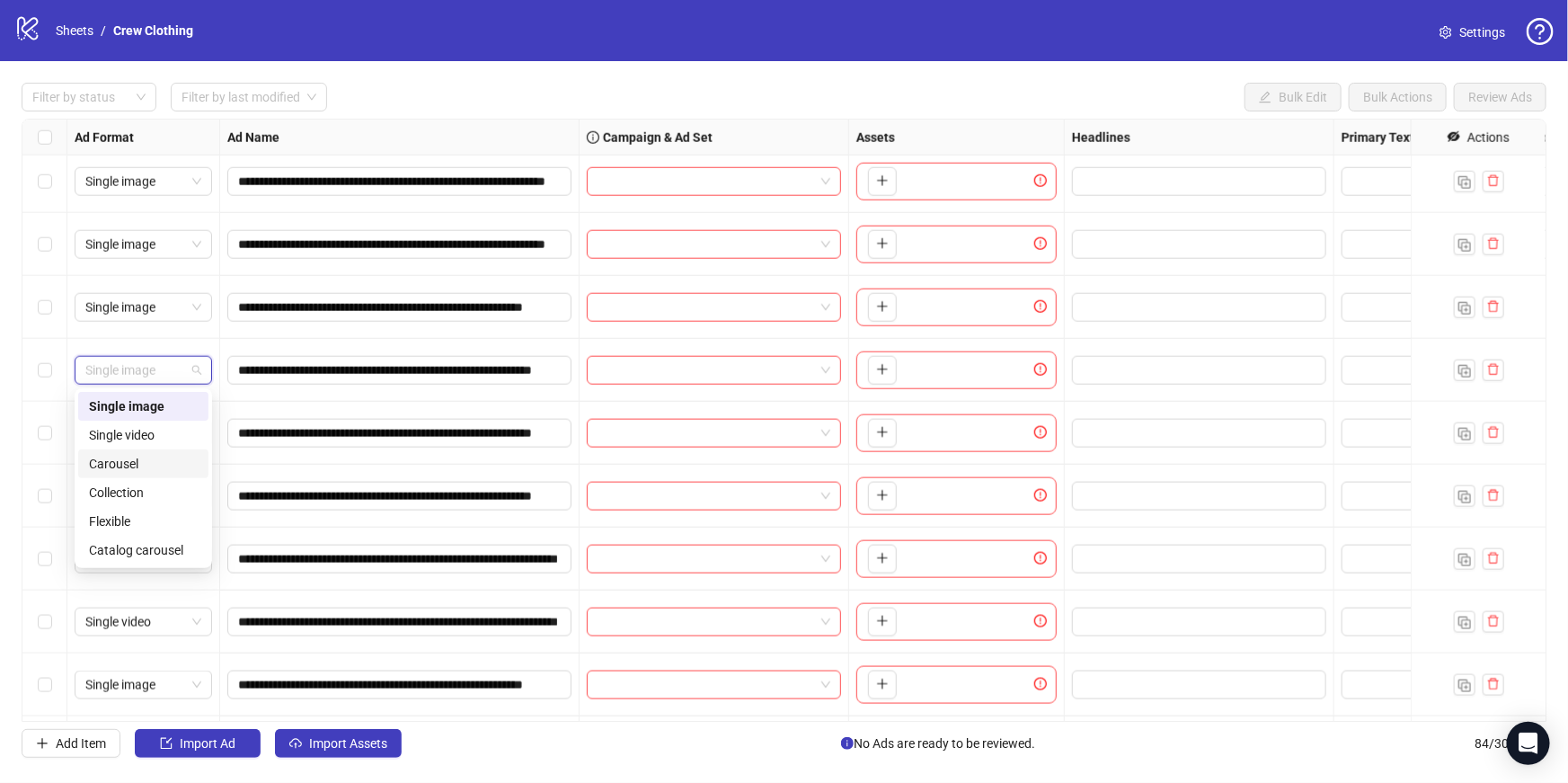 click on "Carousel" at bounding box center [143, 464] 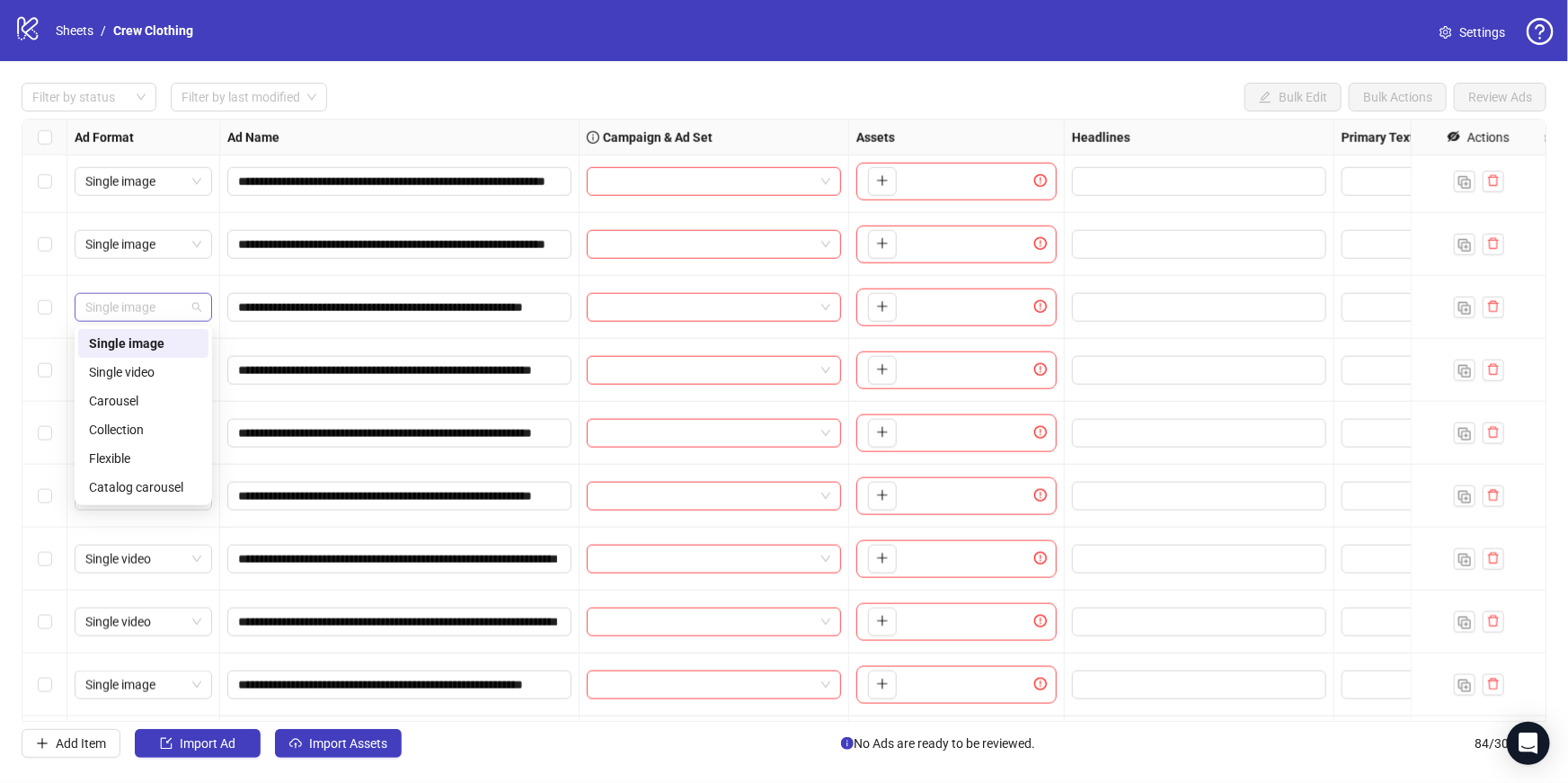 click on "Single image" at bounding box center (143, 307) 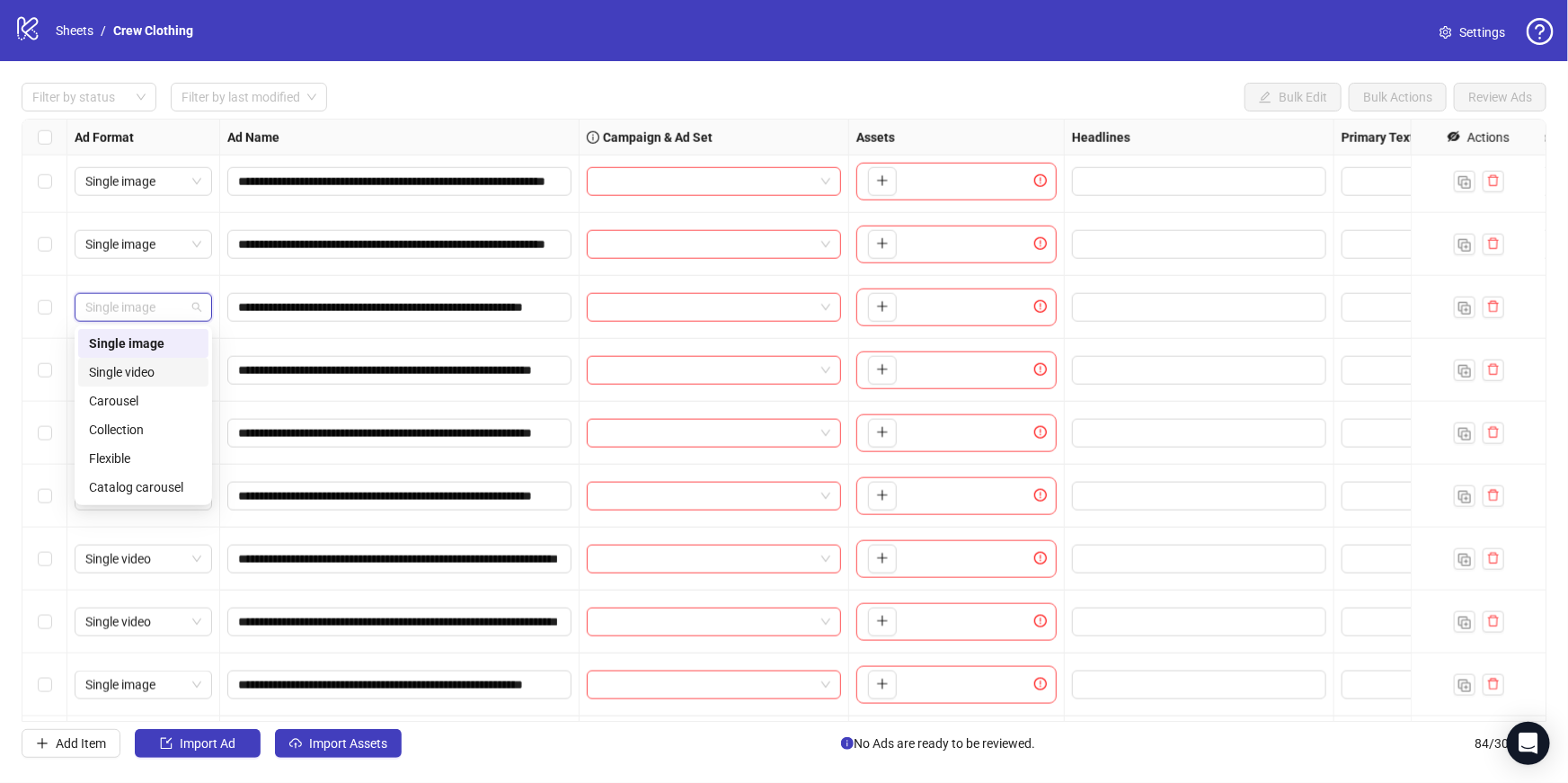click on "Single video" at bounding box center [143, 372] 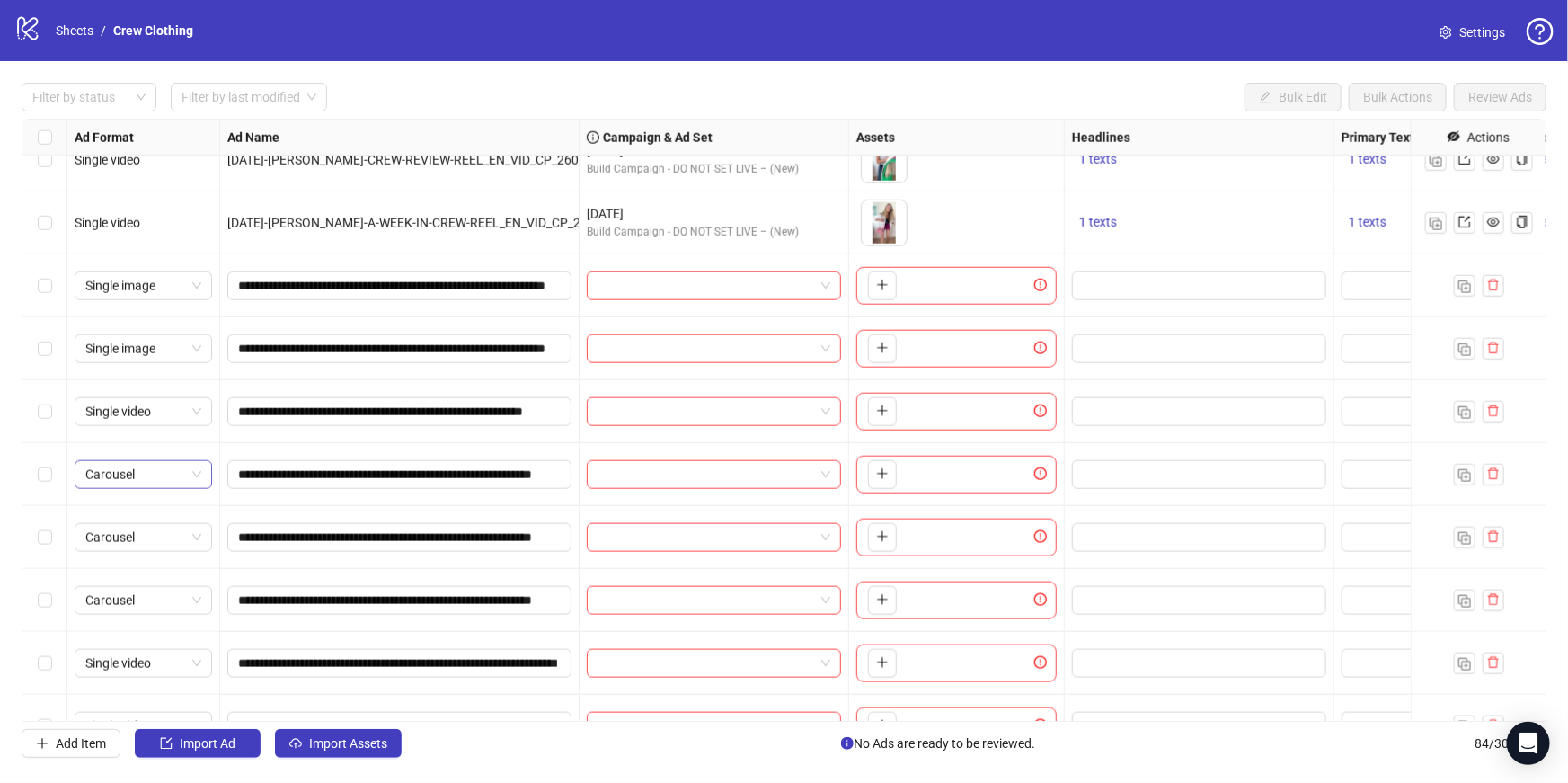 scroll, scrollTop: 4346, scrollLeft: 0, axis: vertical 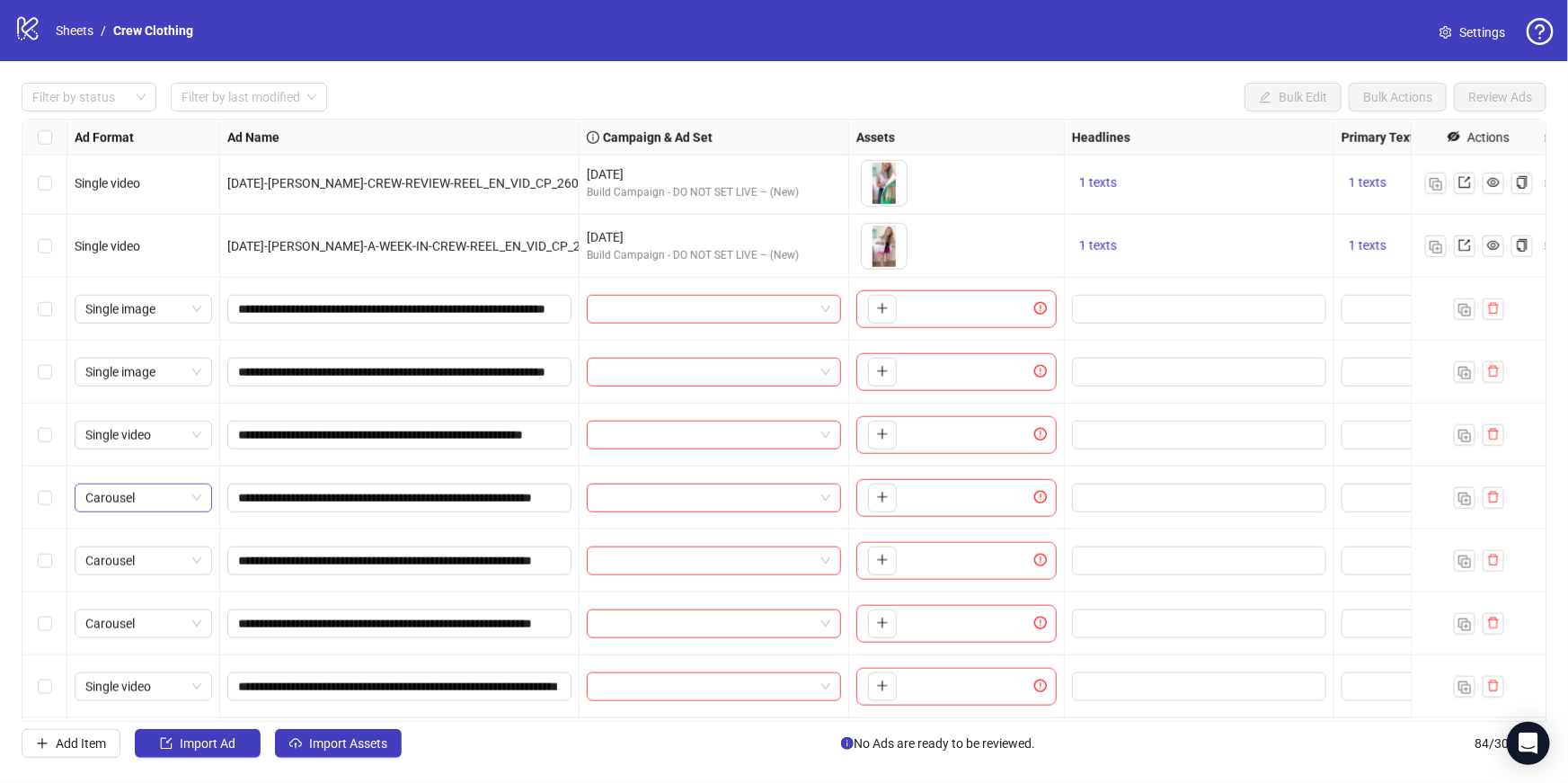 click on "Single image" at bounding box center [143, 372] 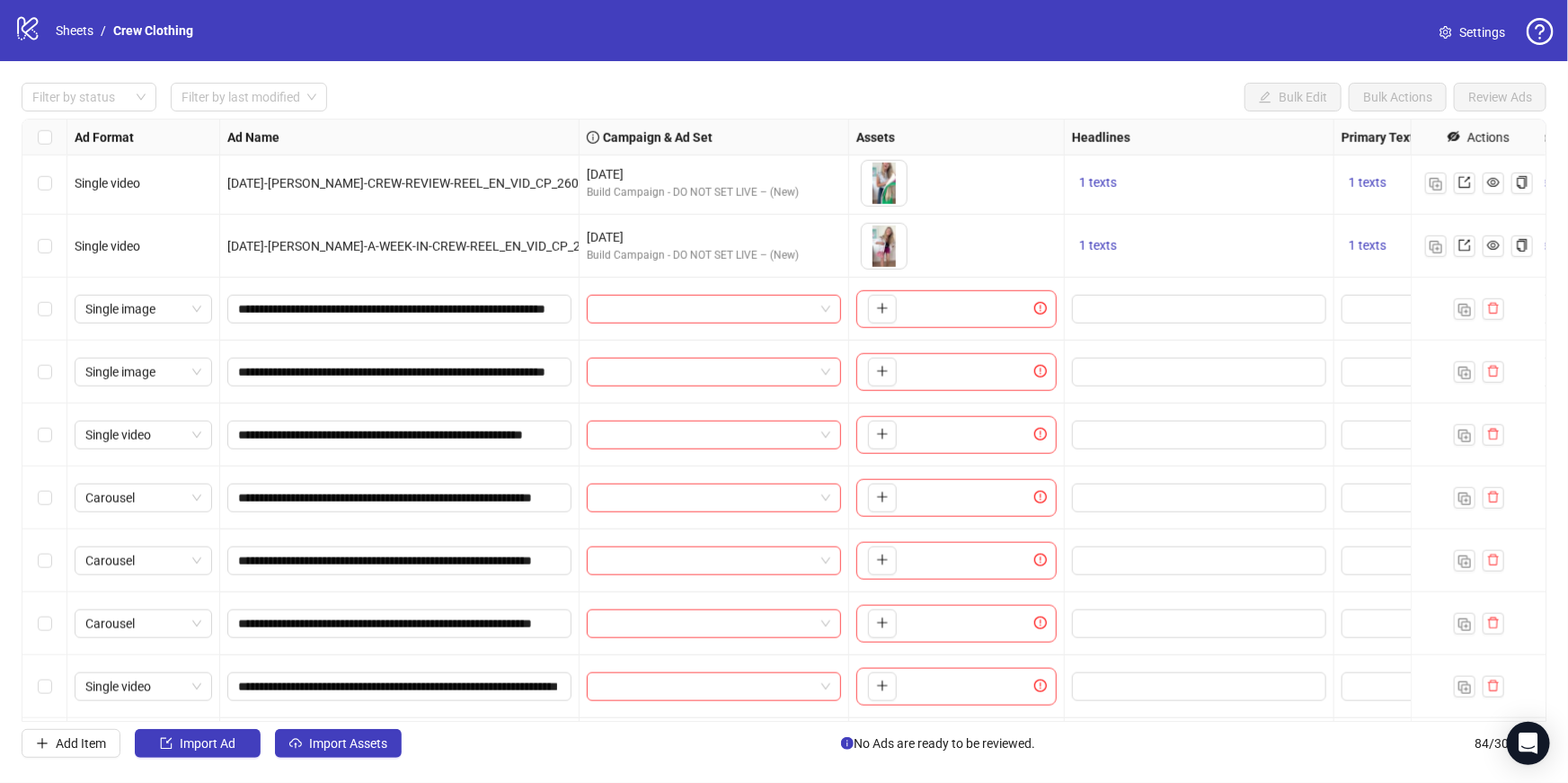 click on "Single image" at bounding box center (144, 372) 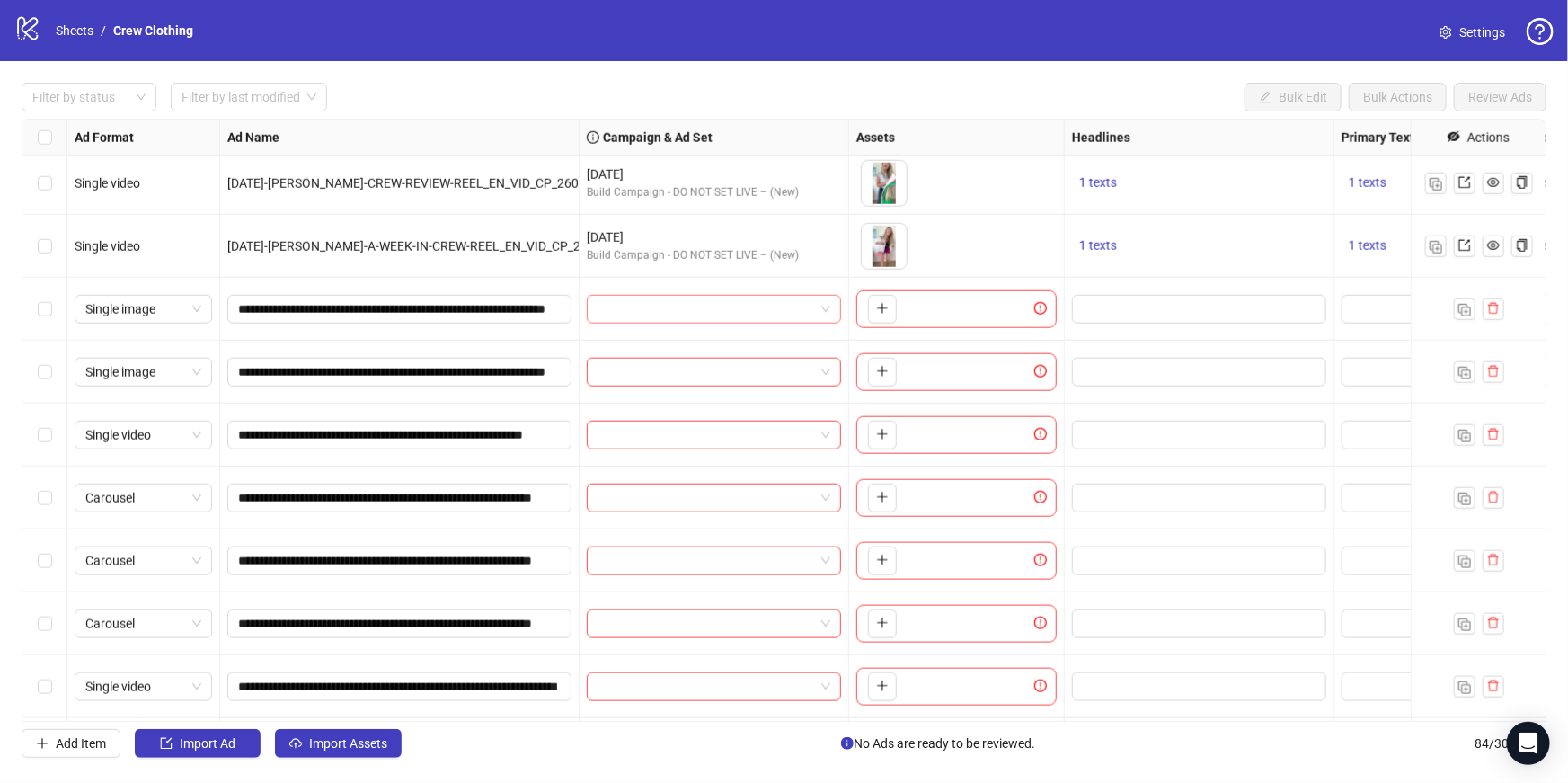 click at bounding box center (705, 309) 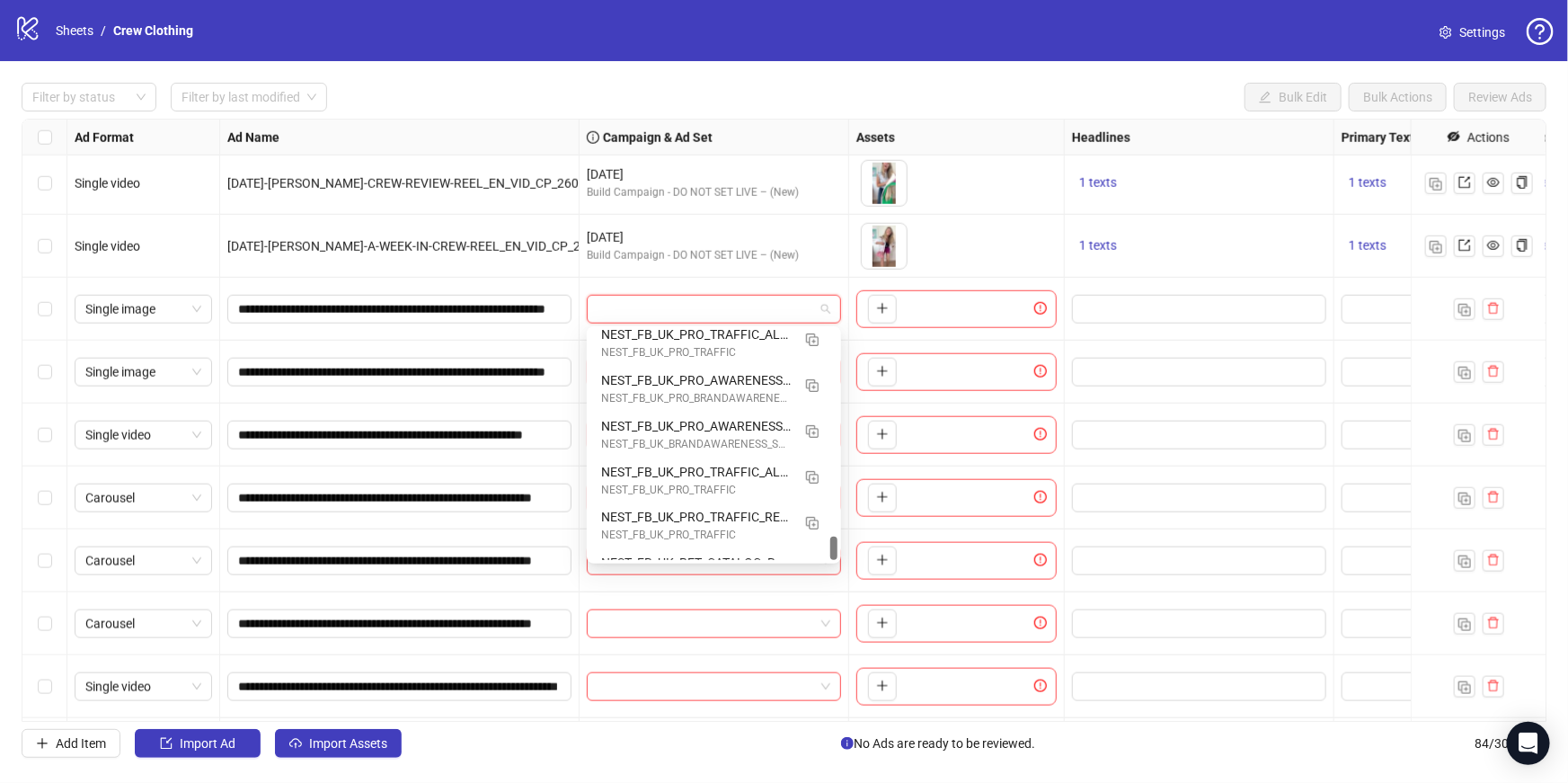 scroll, scrollTop: 2015, scrollLeft: 0, axis: vertical 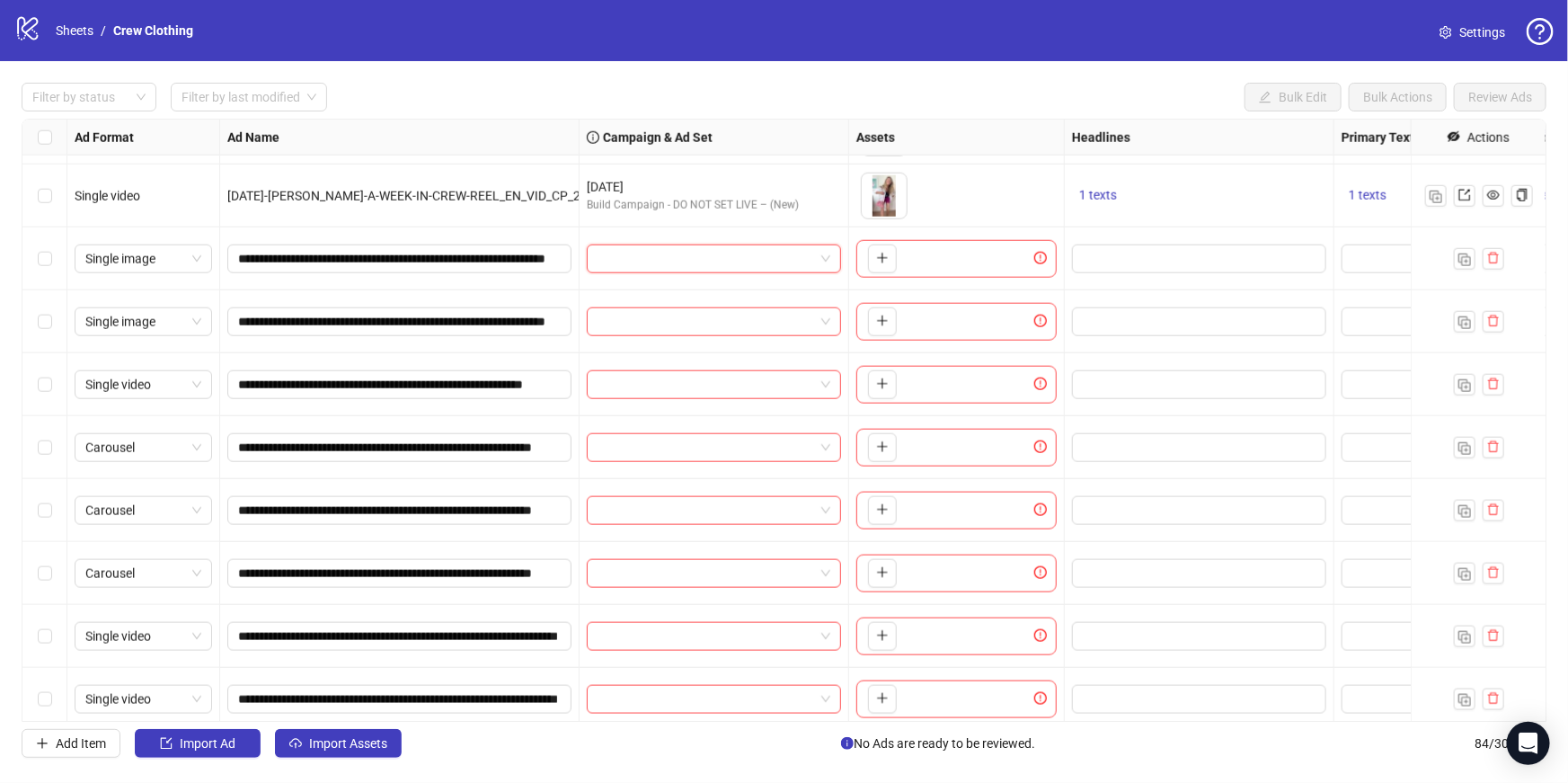 click at bounding box center (705, 259) 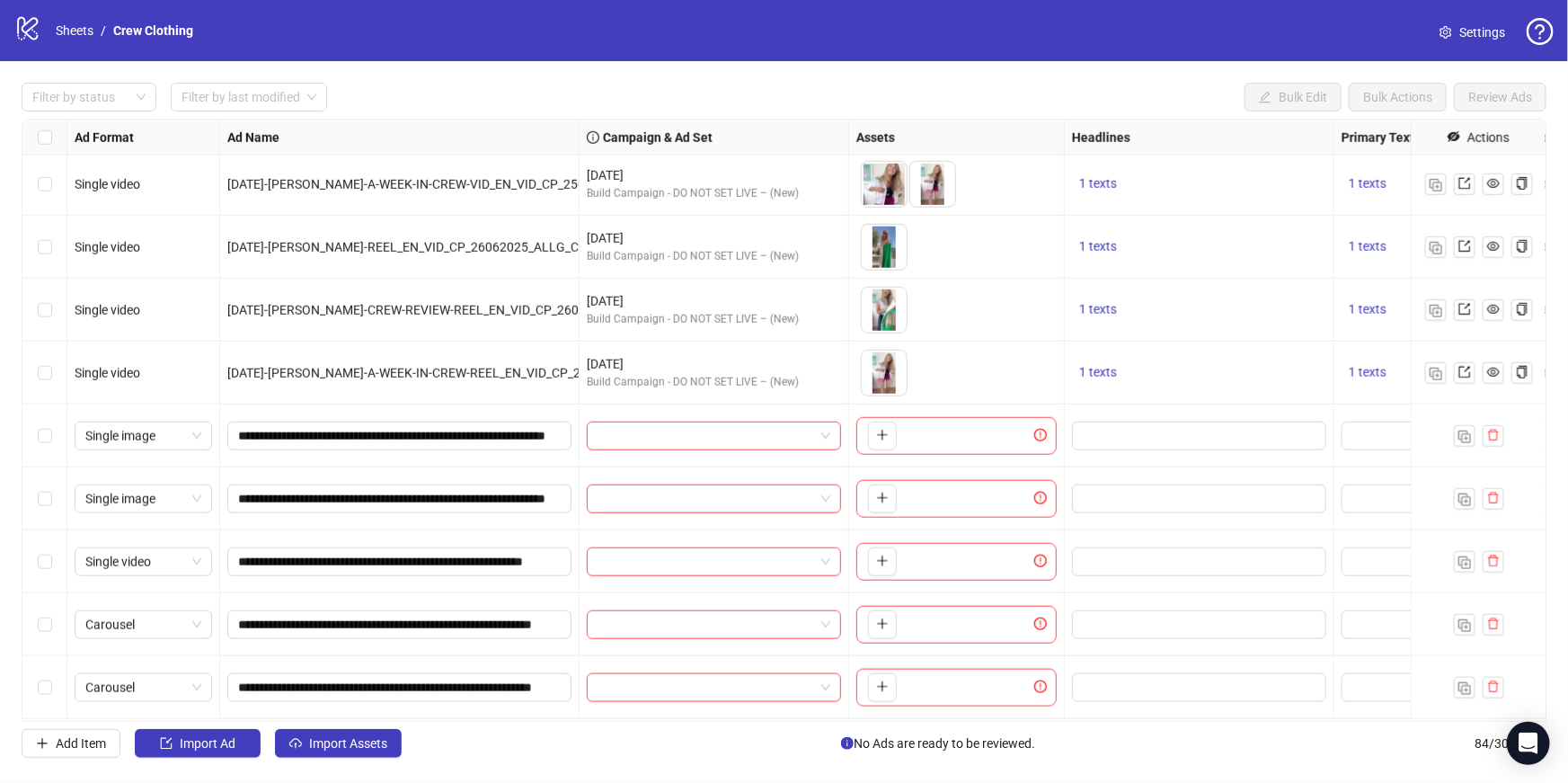 scroll, scrollTop: 4275, scrollLeft: 0, axis: vertical 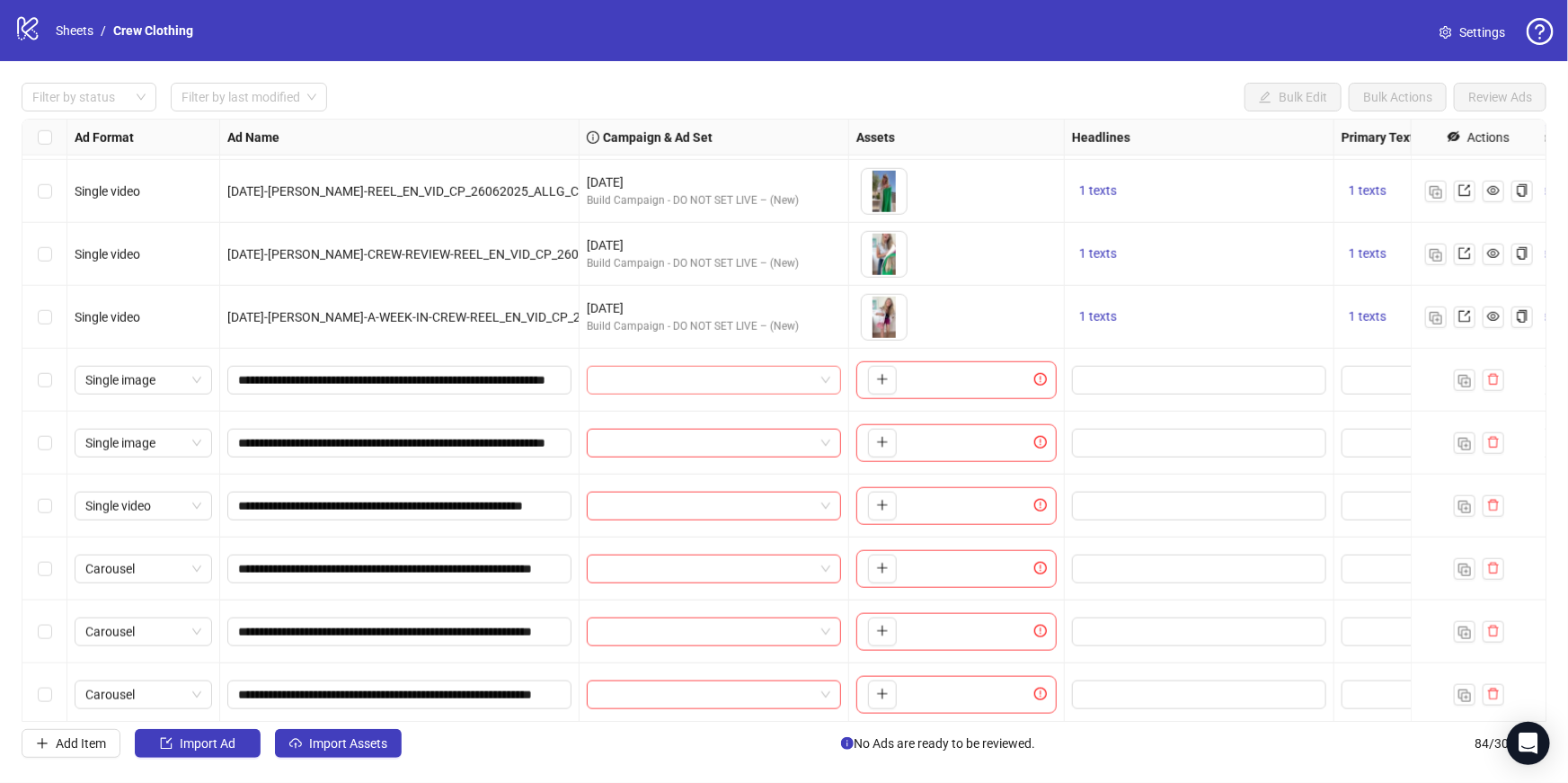 click at bounding box center (705, 380) 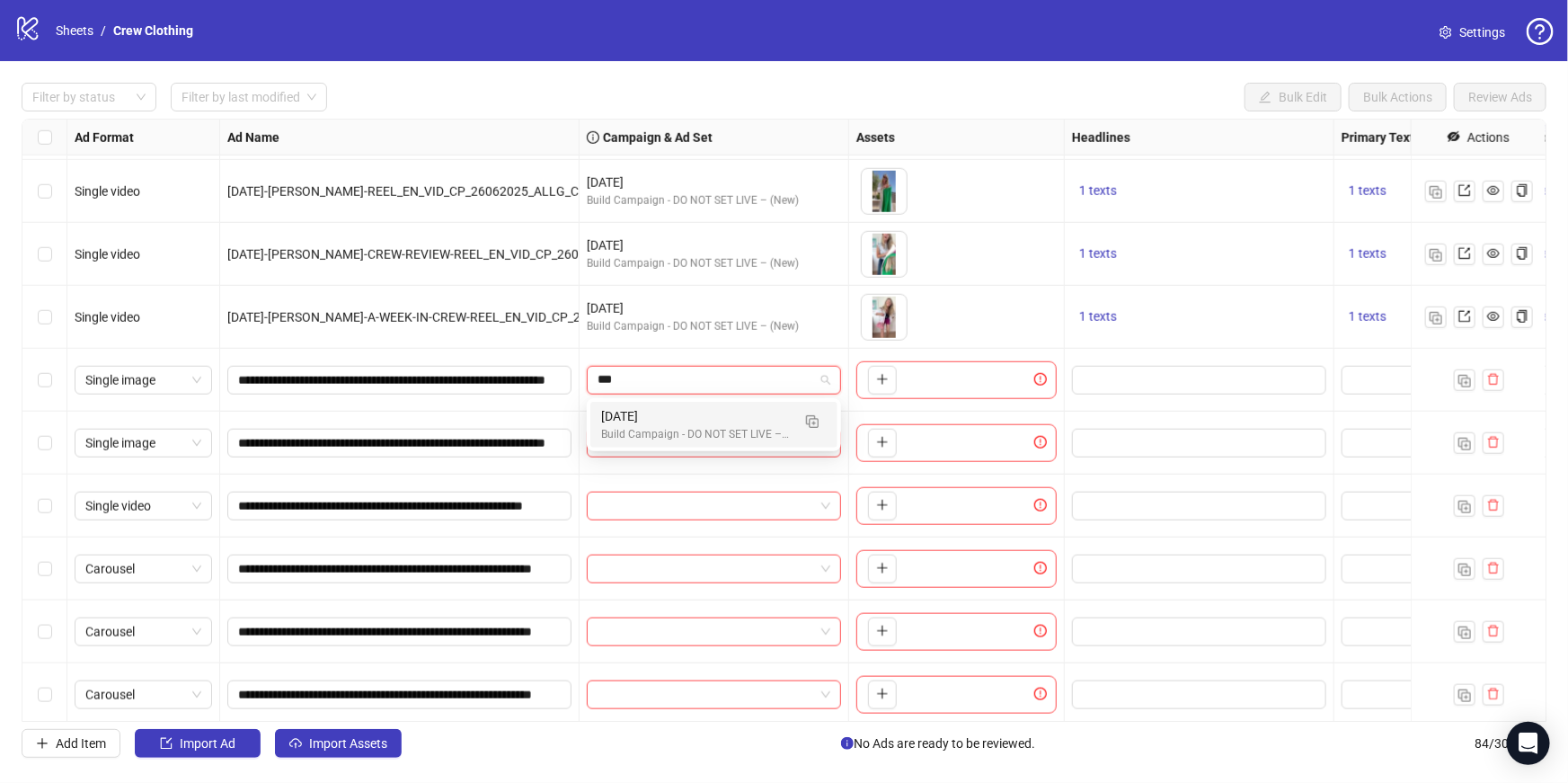 type on "****" 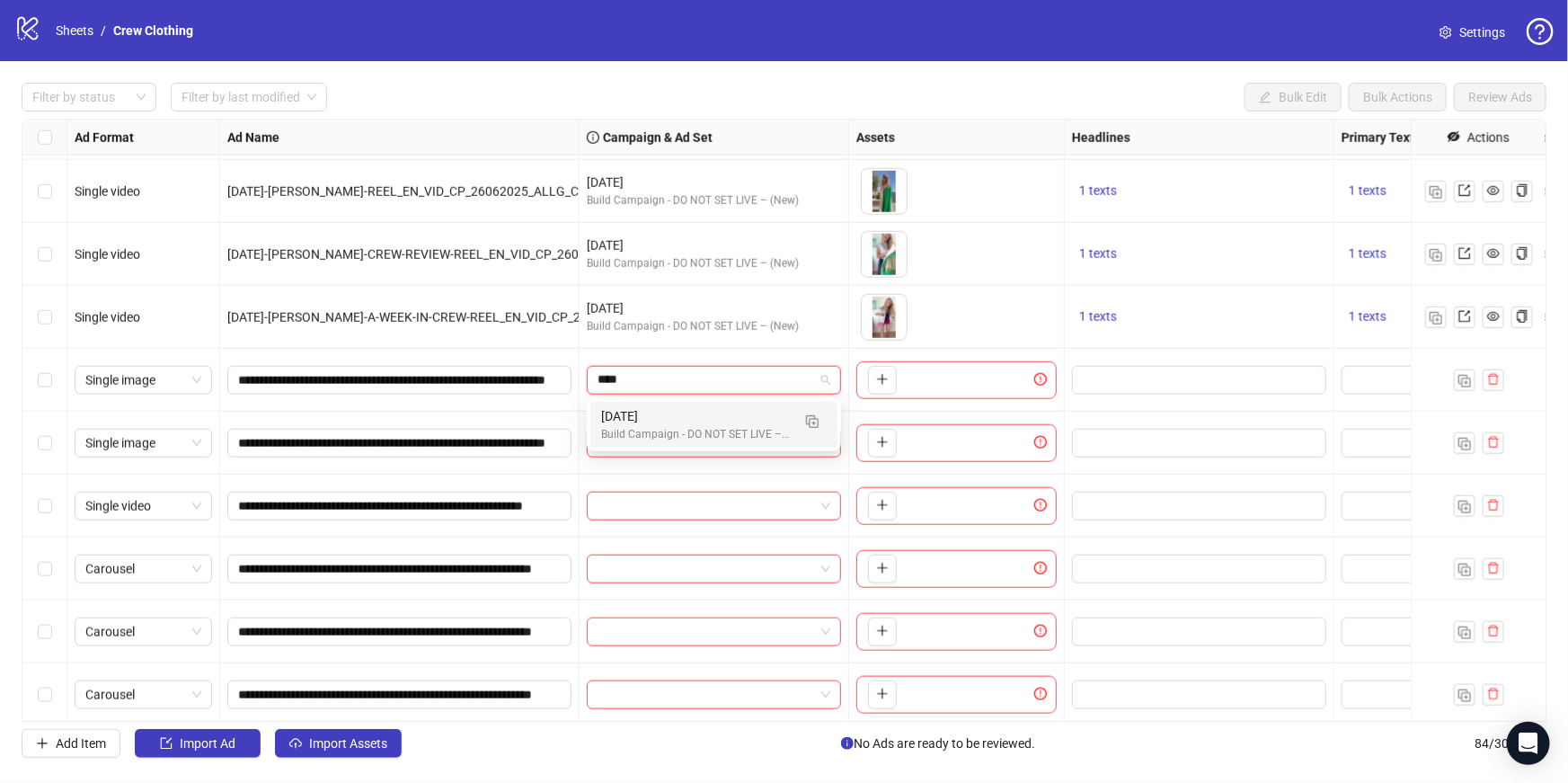 click on "June 2025" at bounding box center (695, 416) 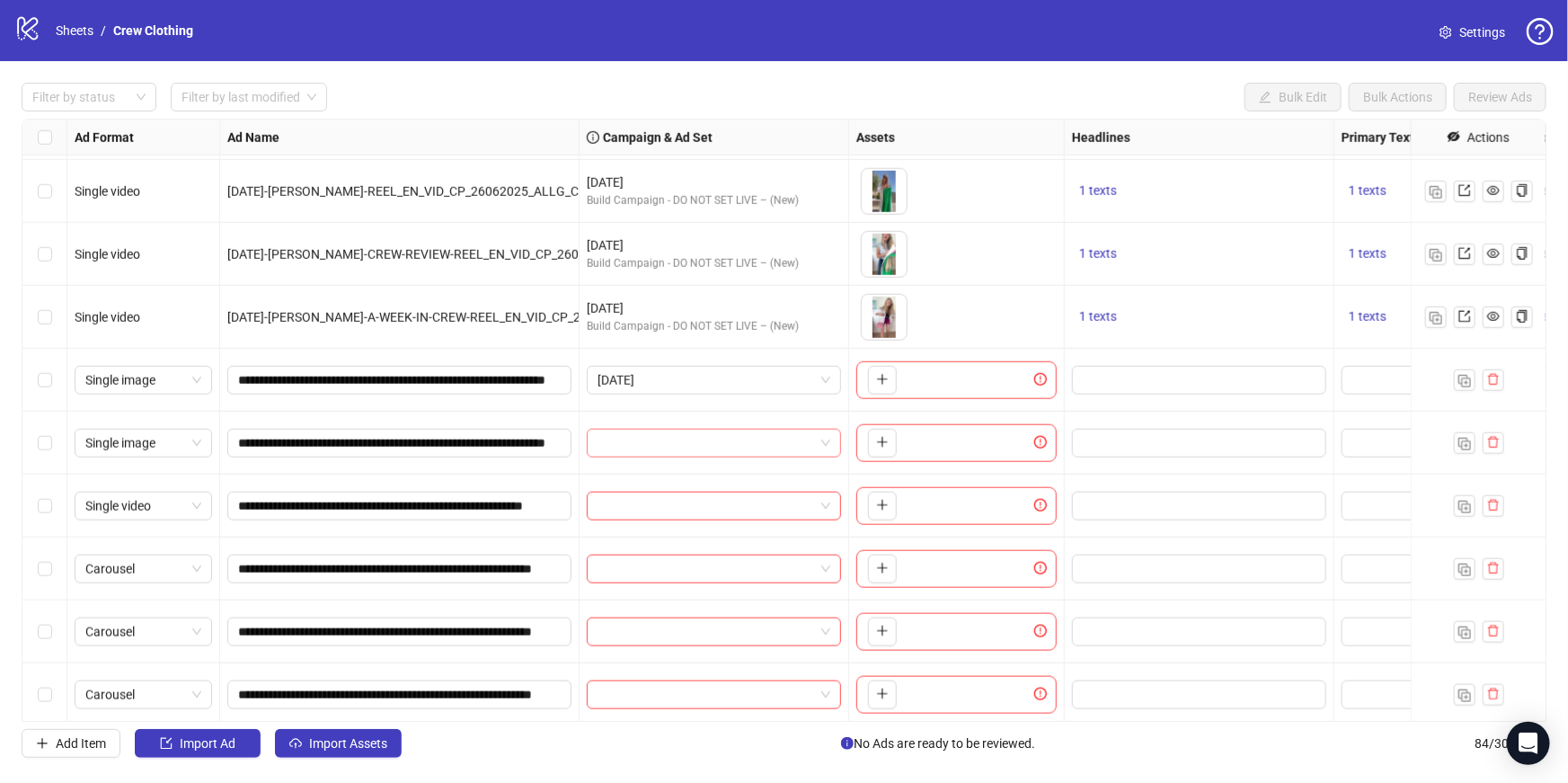 click at bounding box center (705, 443) 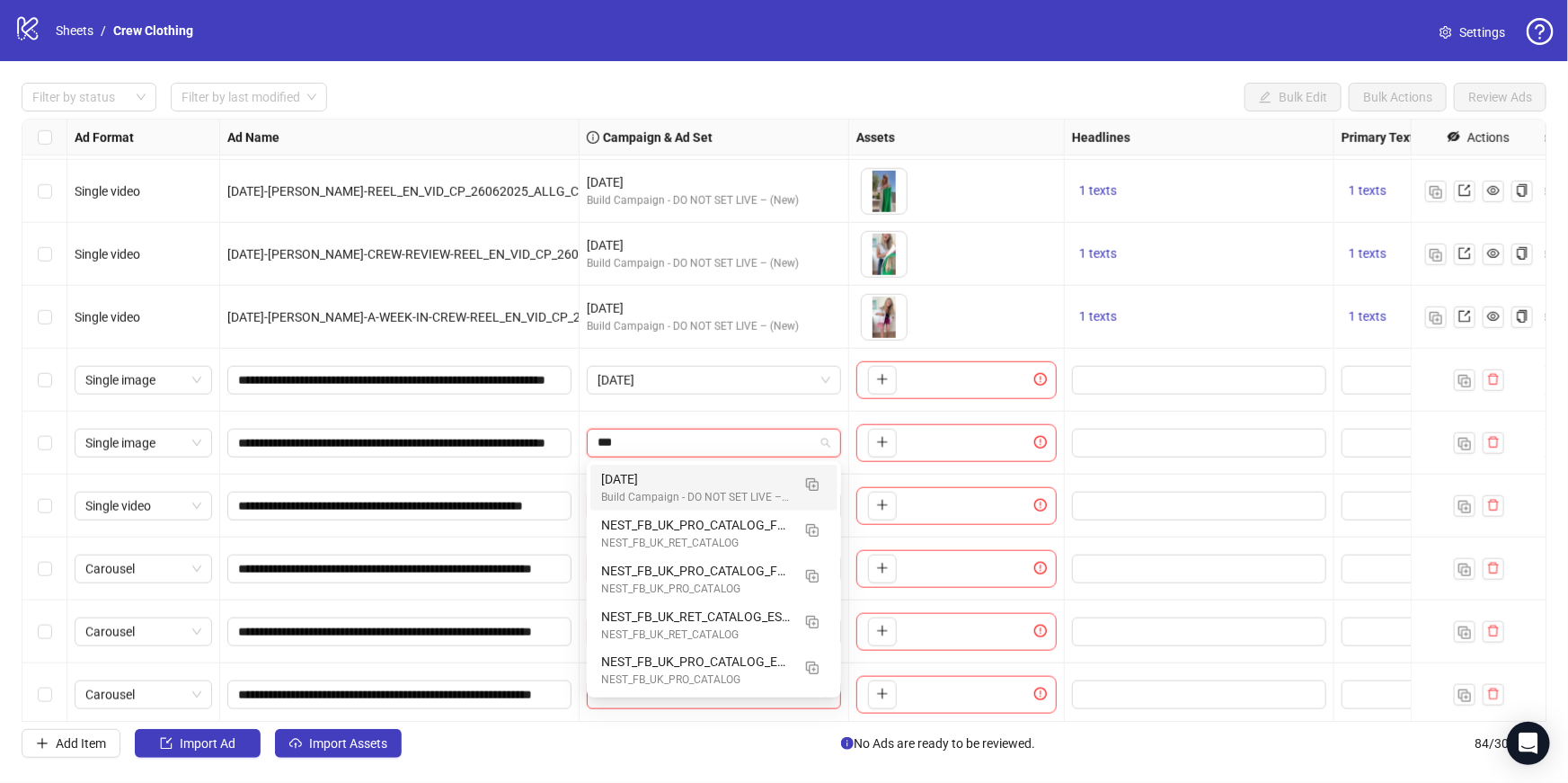type on "****" 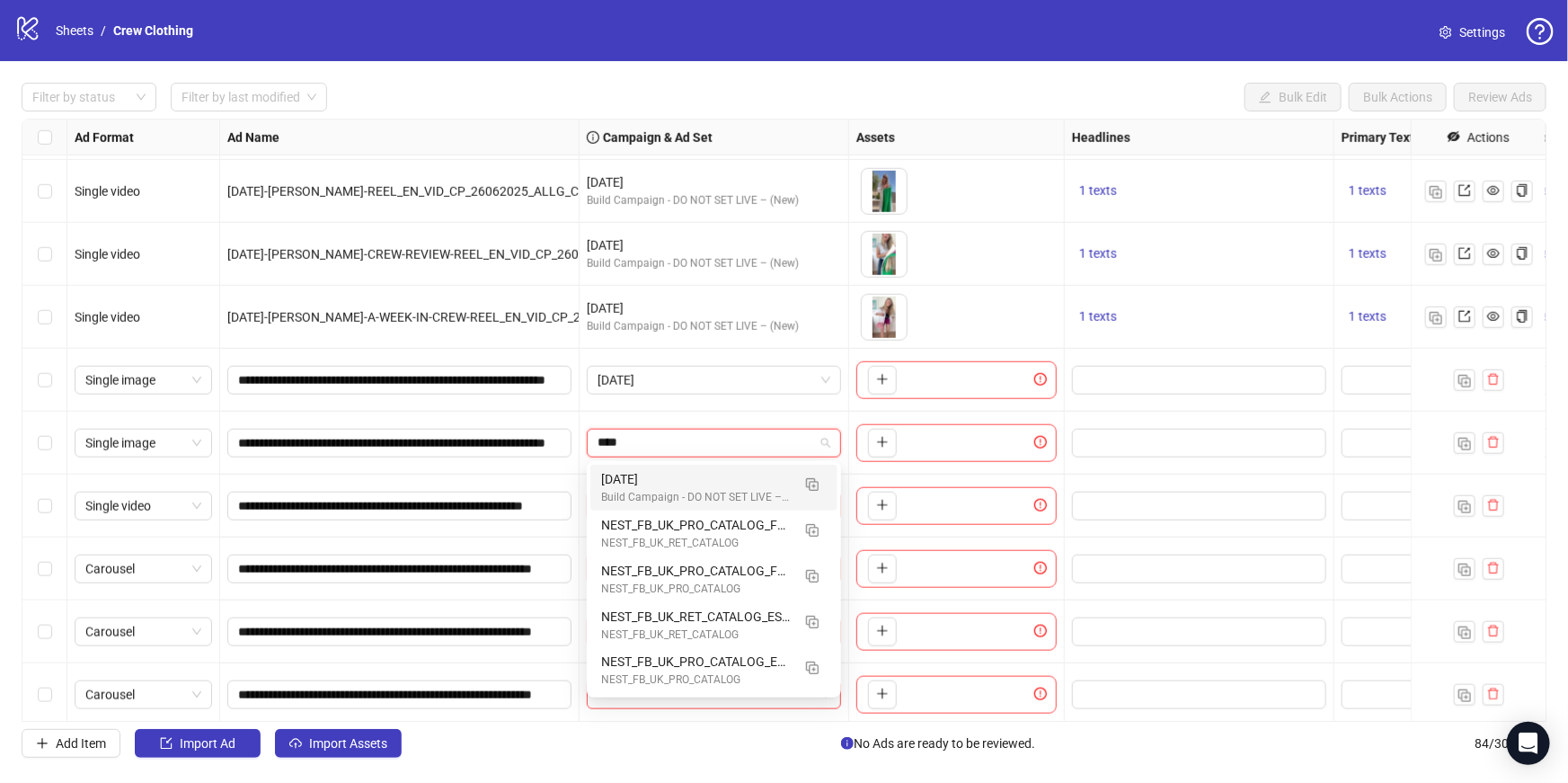 click on "Build Campaign - DO NOT SET LIVE – (New)" at bounding box center [695, 497] 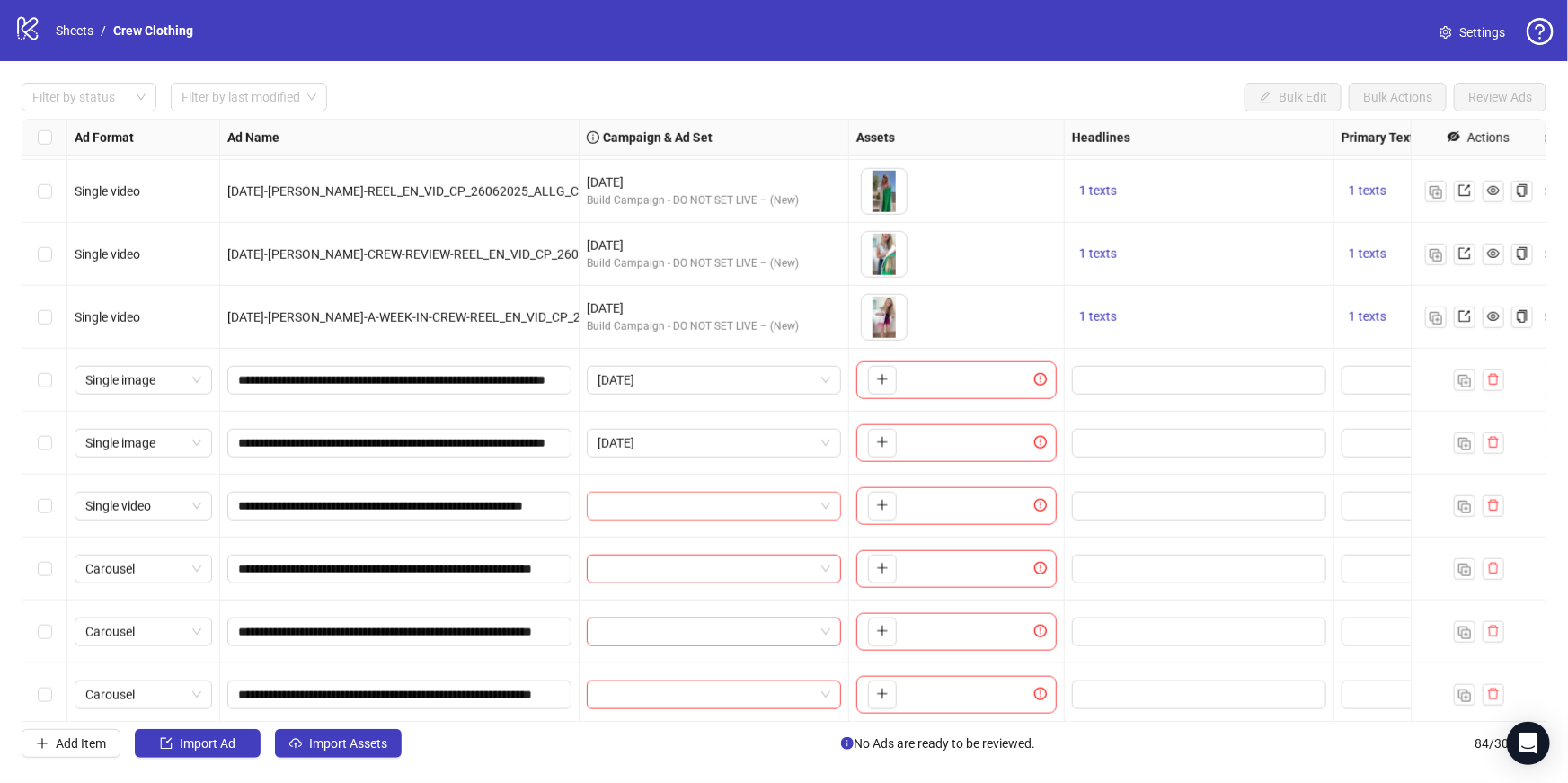 click at bounding box center (705, 506) 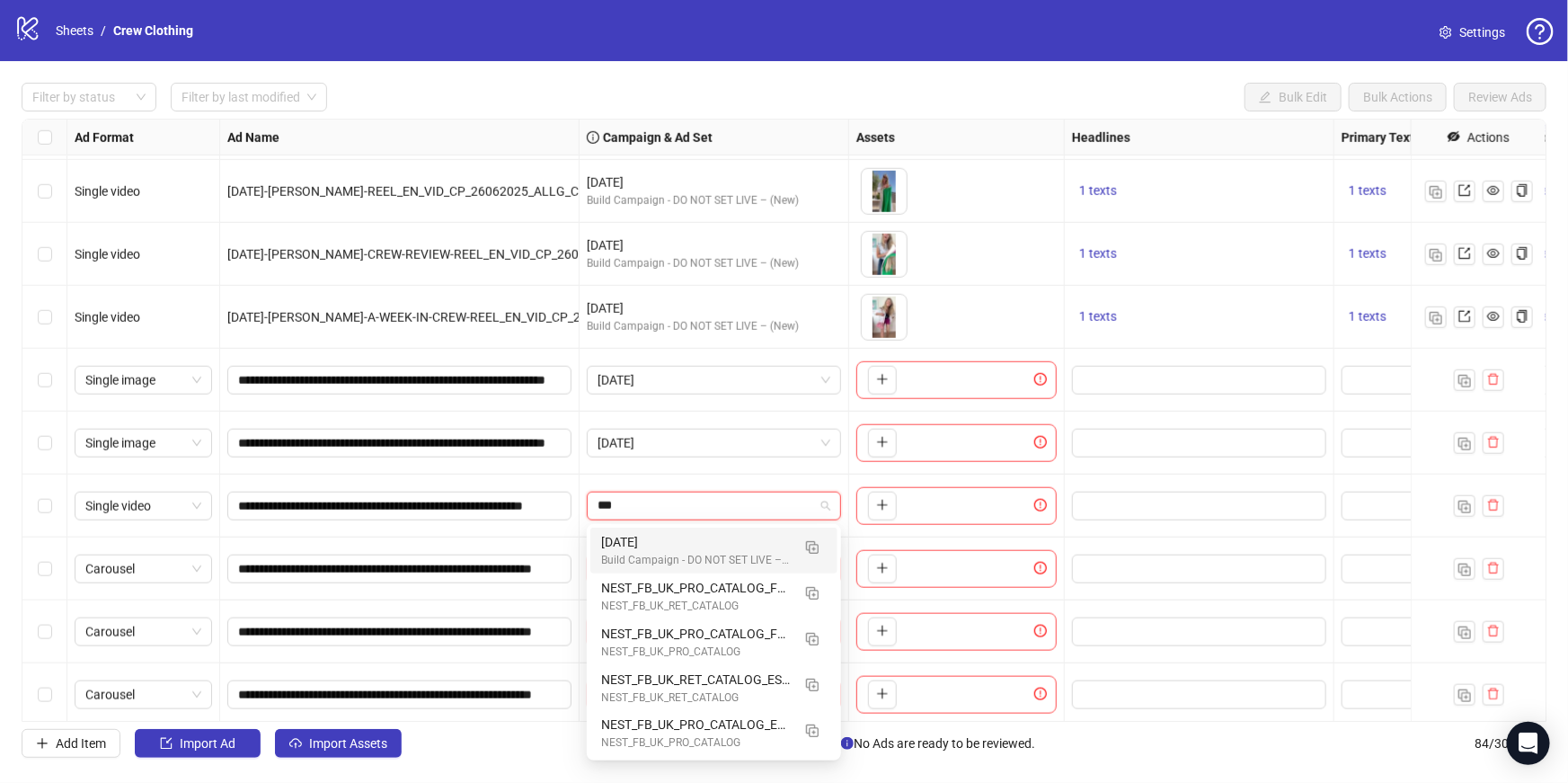 type on "****" 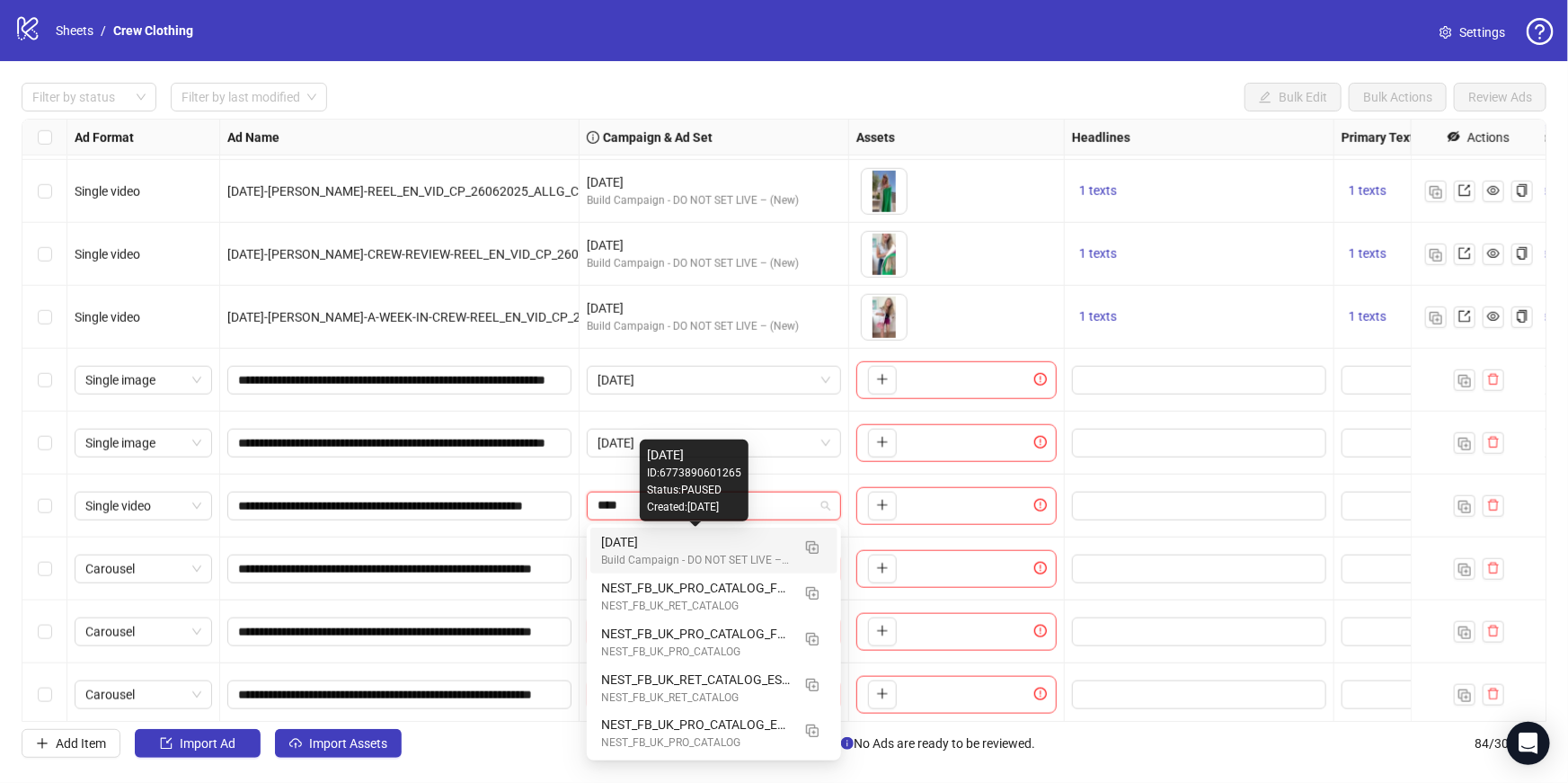 click on "June 2025" at bounding box center [695, 542] 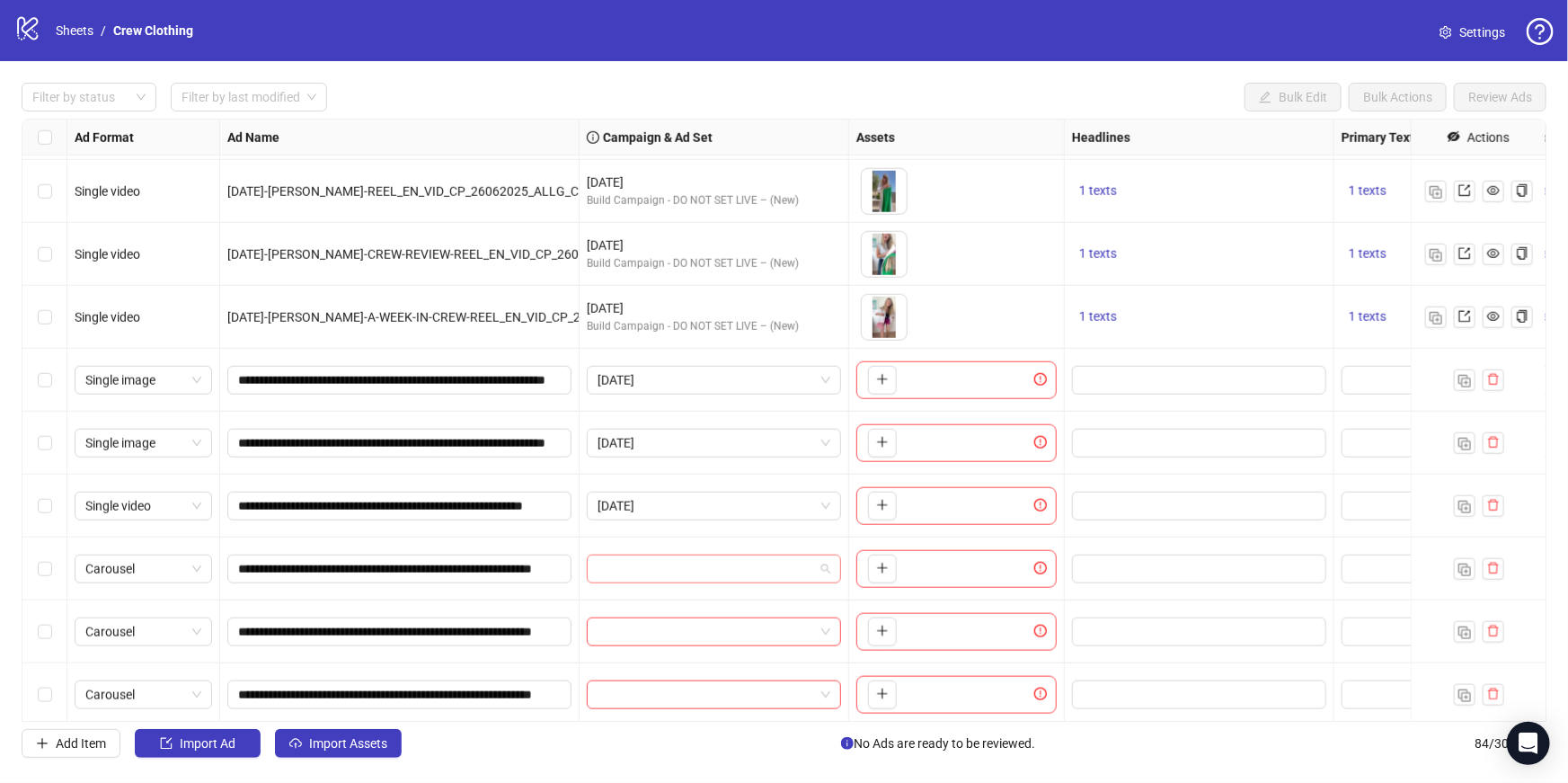 click at bounding box center [705, 569] 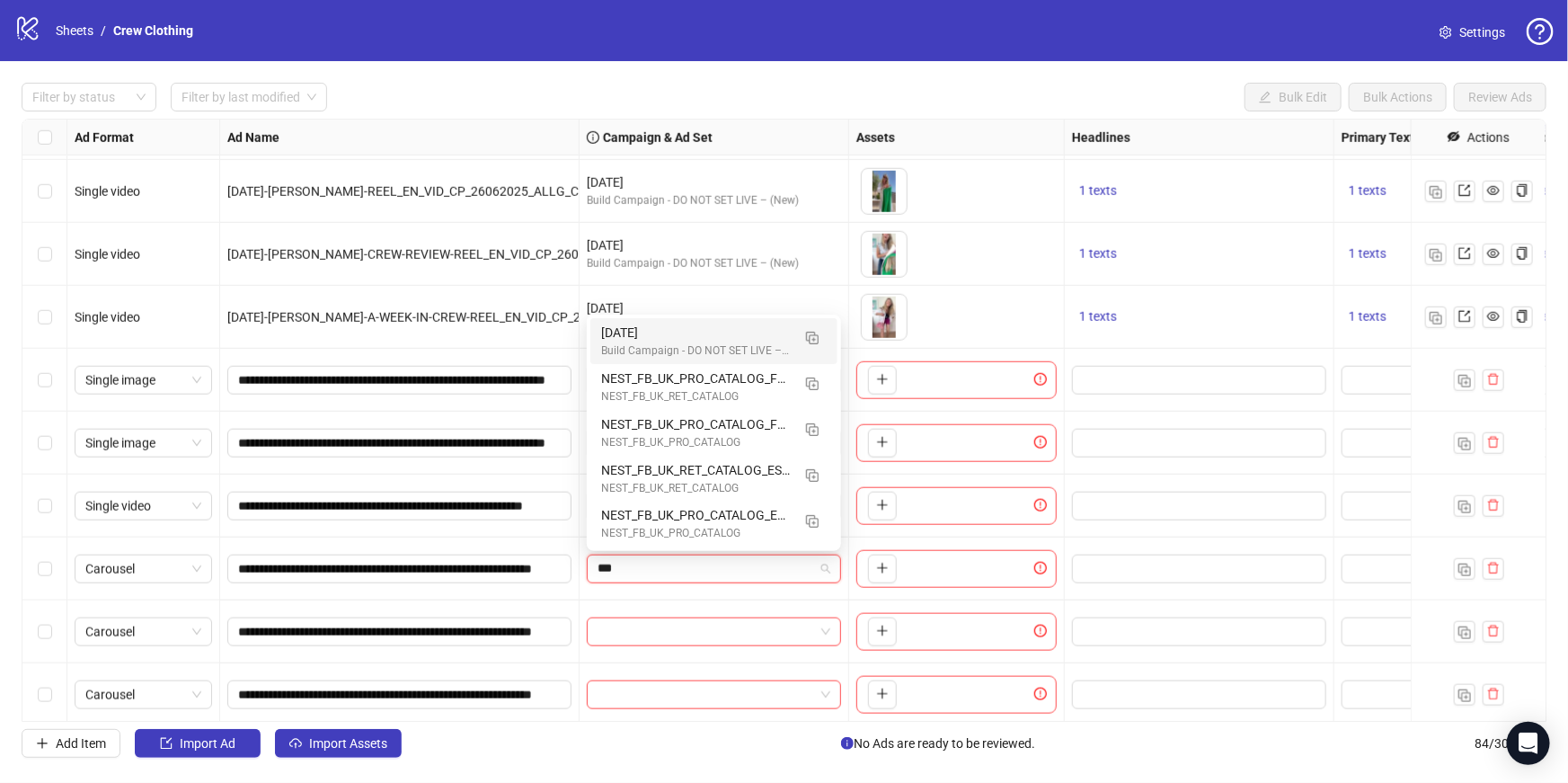 type on "****" 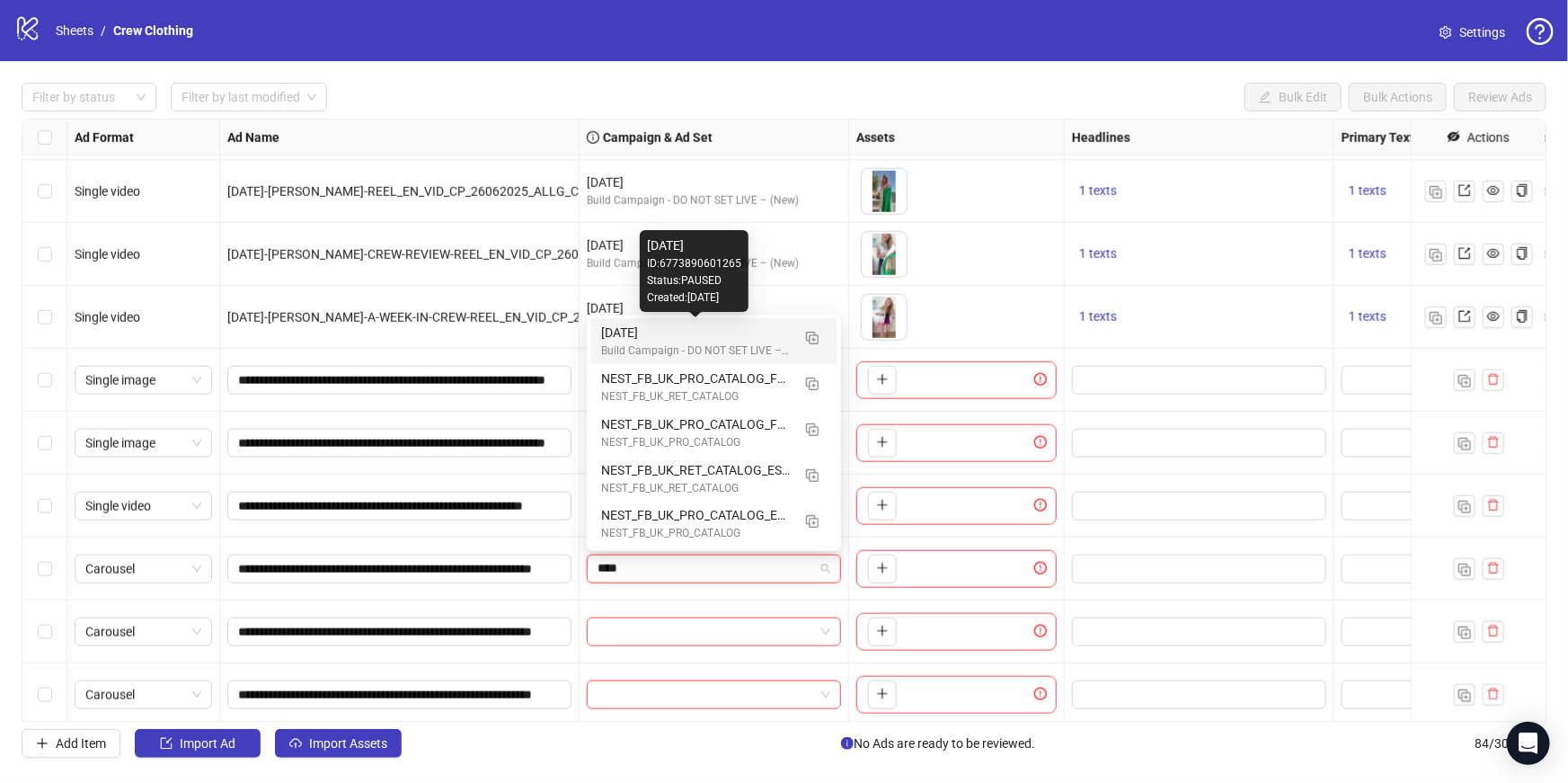 click on "June 2025" at bounding box center (695, 333) 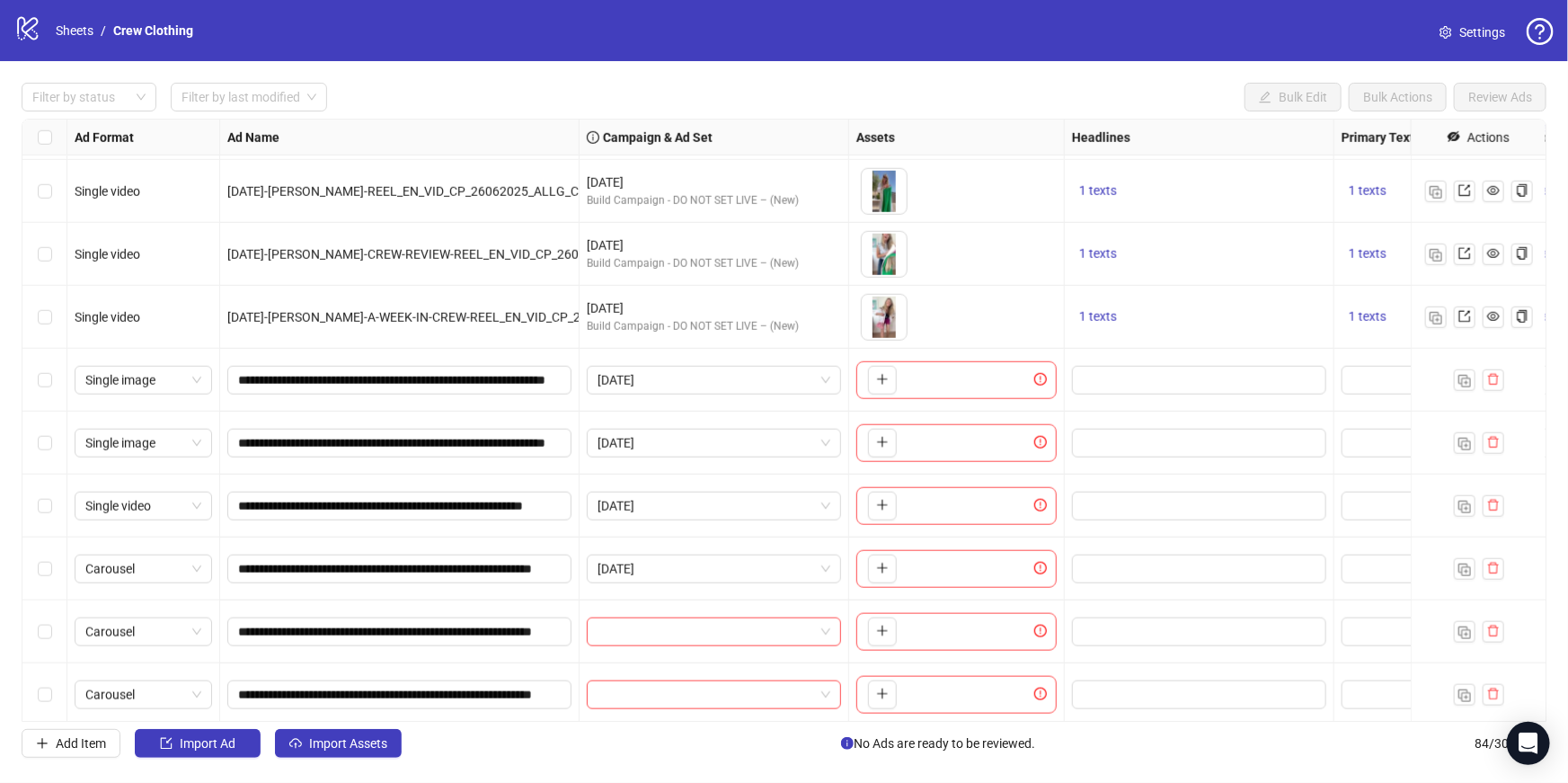 scroll, scrollTop: 4399, scrollLeft: 0, axis: vertical 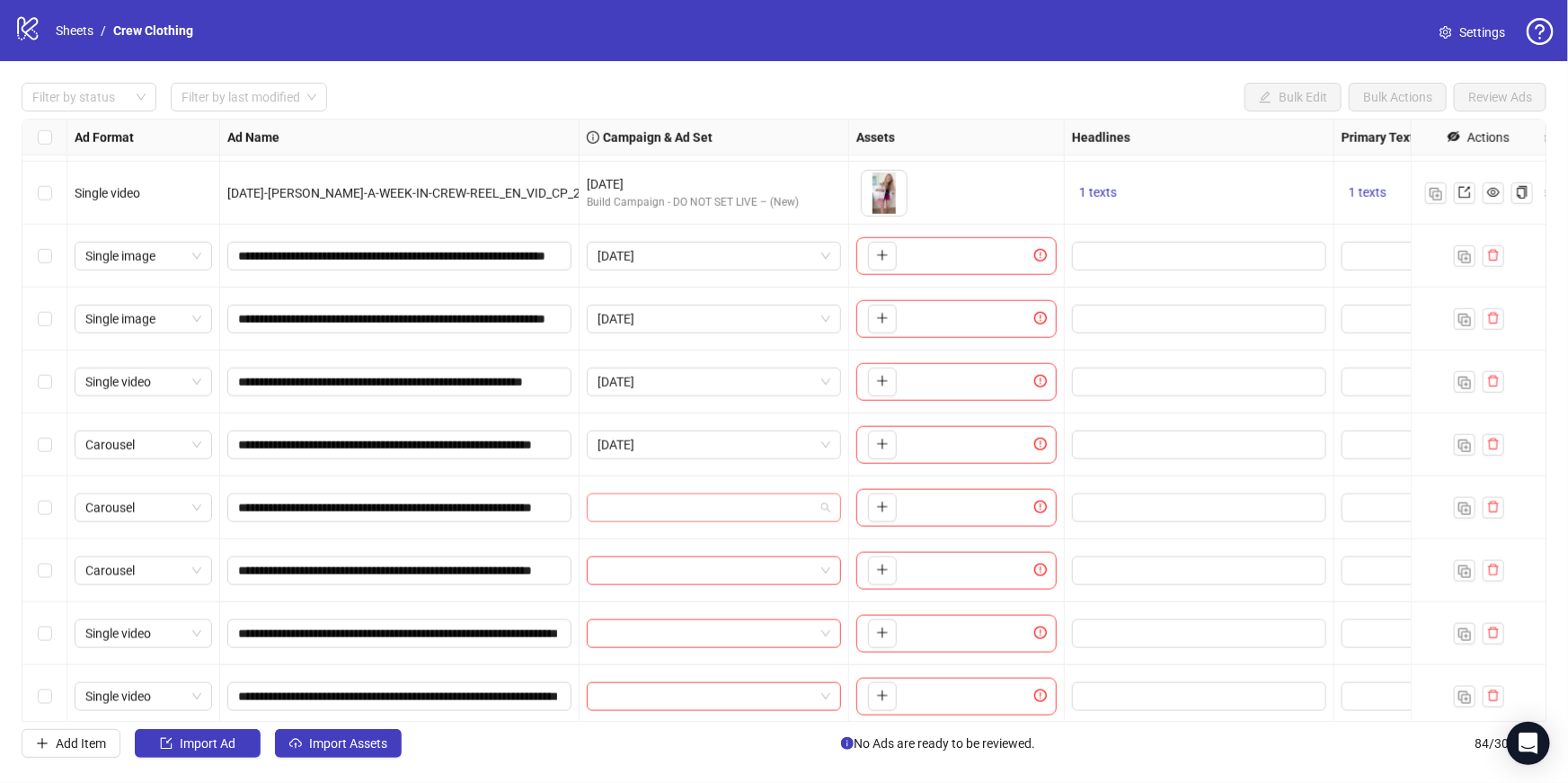 click at bounding box center [705, 508] 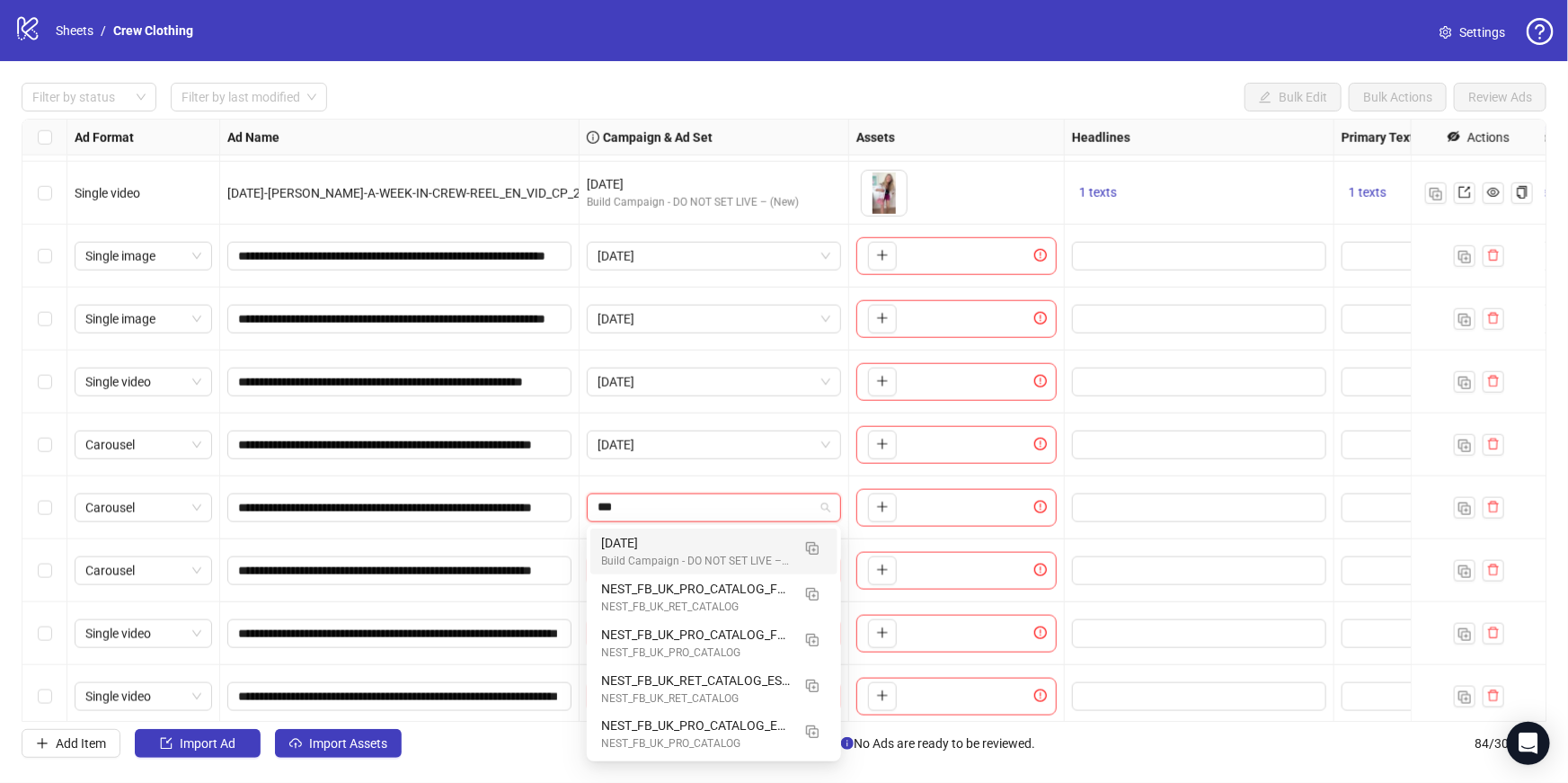 type on "****" 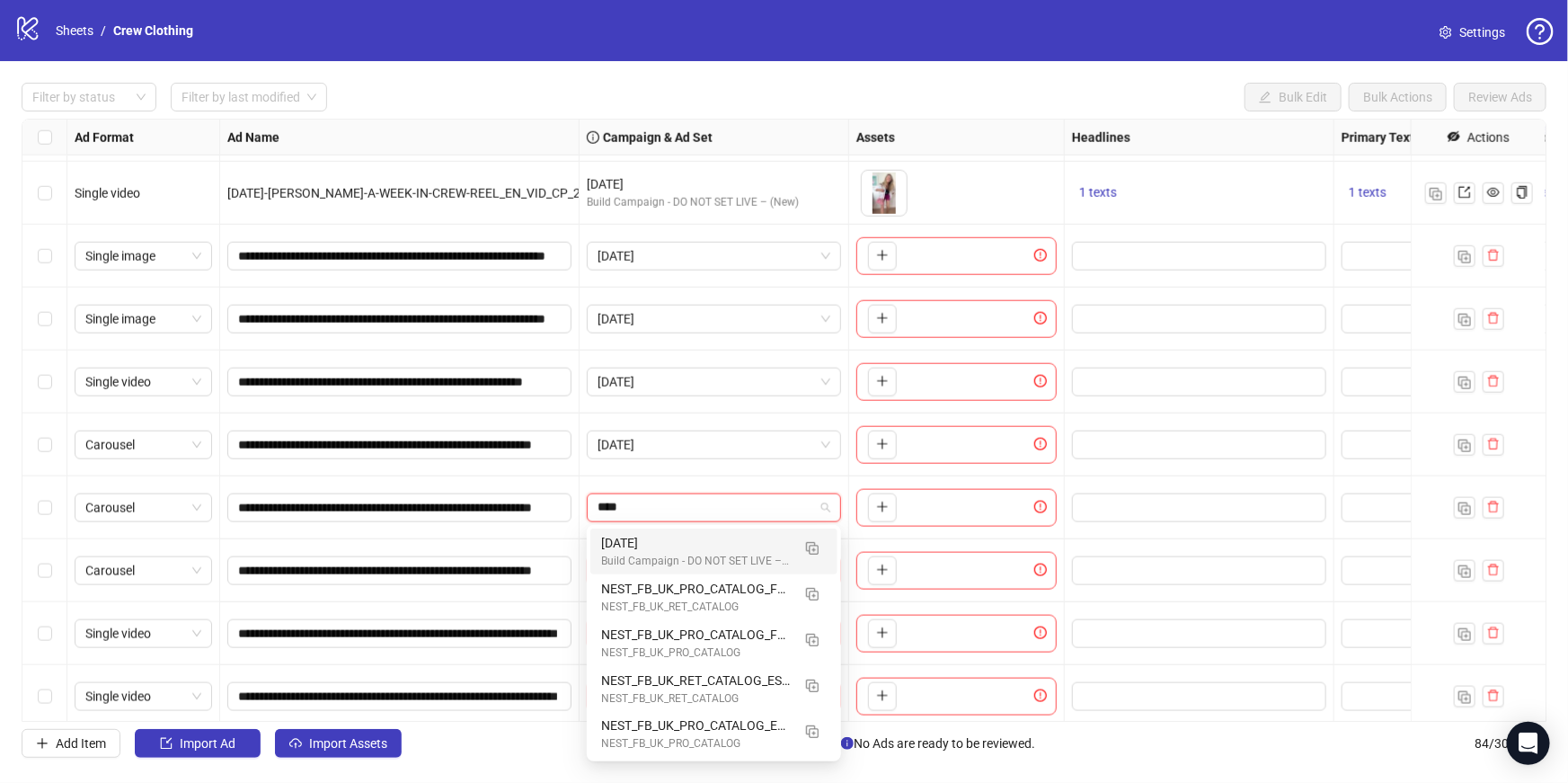 click on "Build Campaign - DO NOT SET LIVE – (New)" at bounding box center [695, 561] 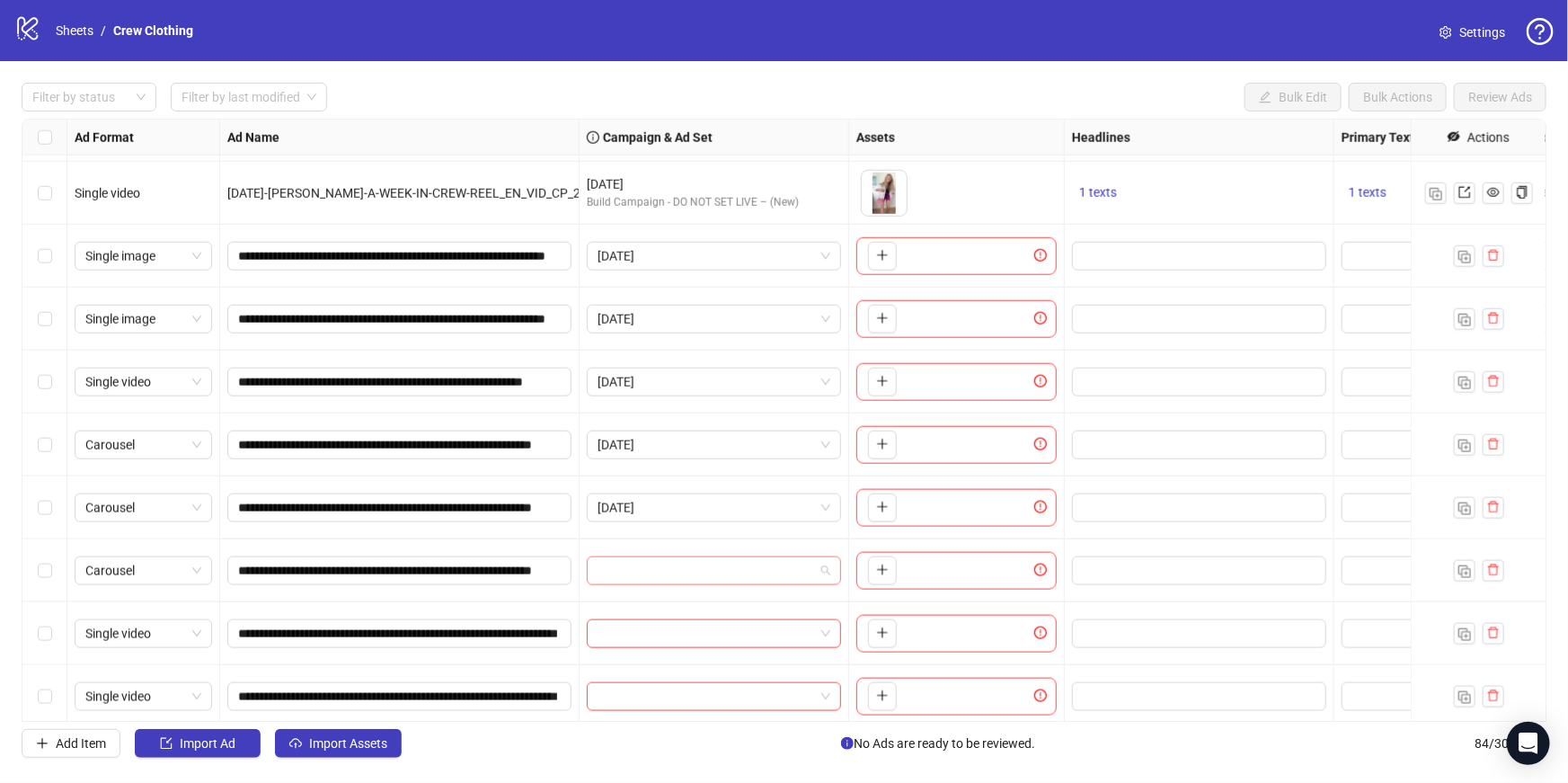 click at bounding box center [705, 571] 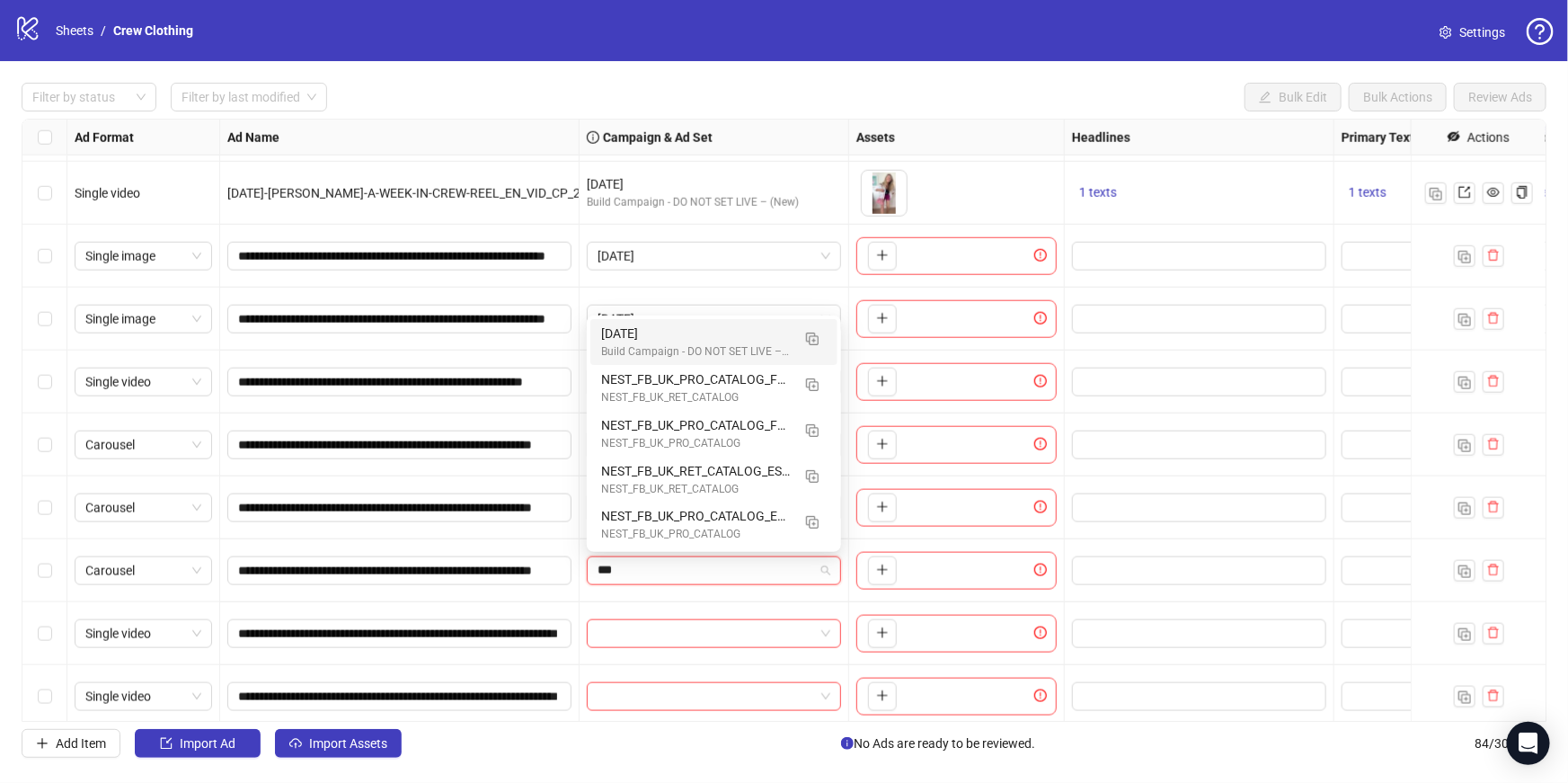 type on "****" 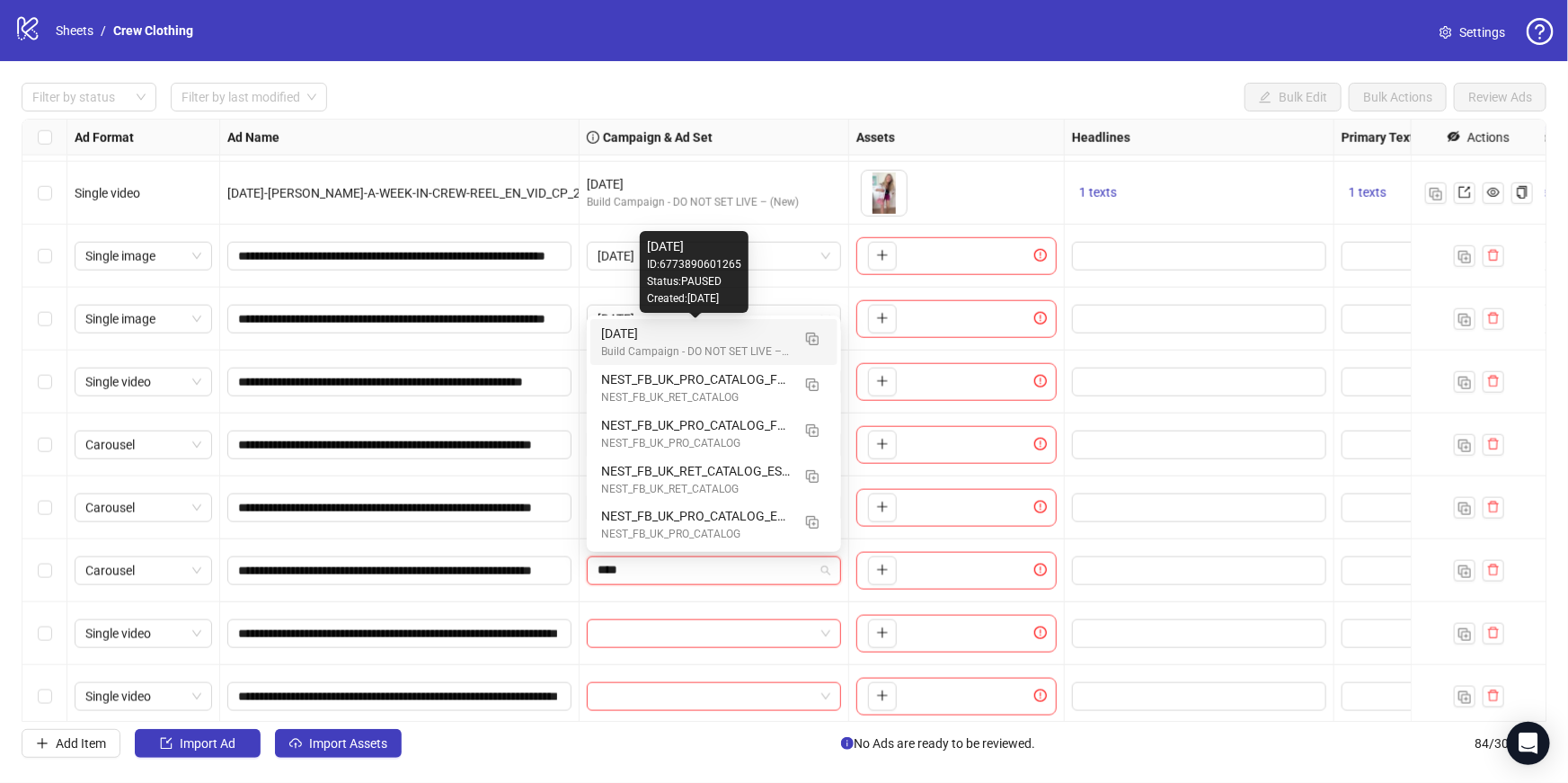 click on "June 2025" at bounding box center (695, 334) 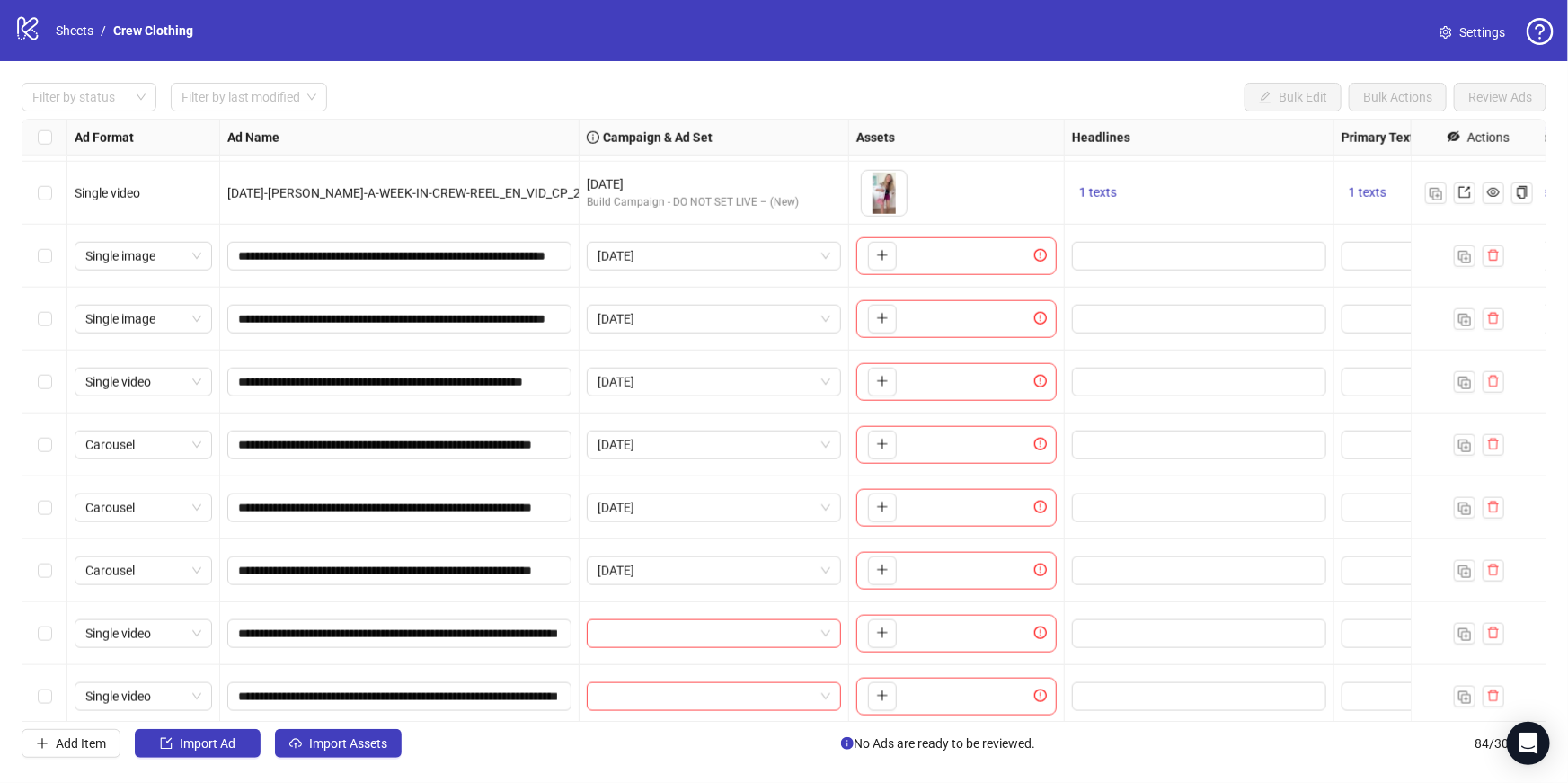scroll, scrollTop: 4510, scrollLeft: 0, axis: vertical 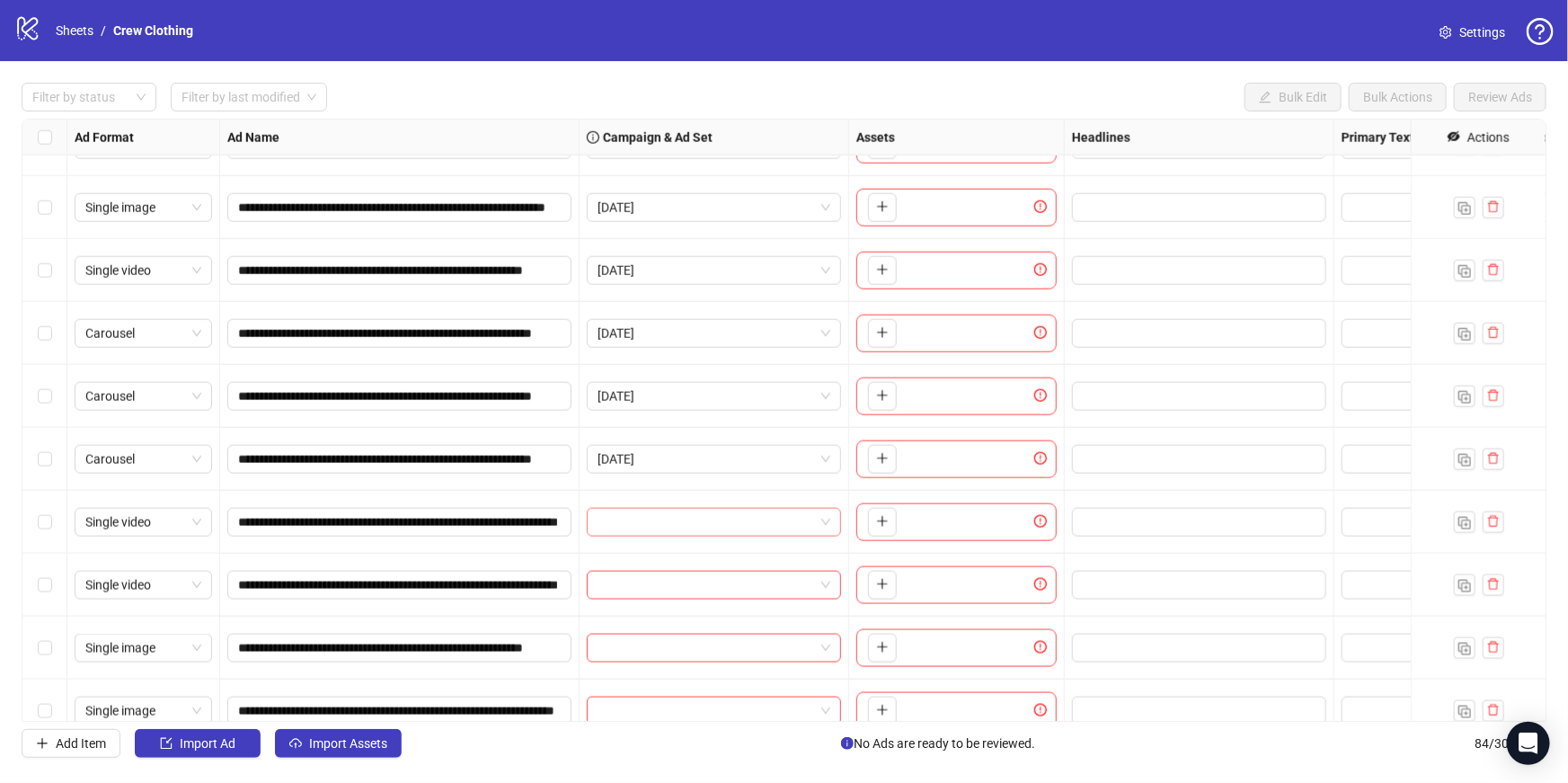 click at bounding box center (705, 522) 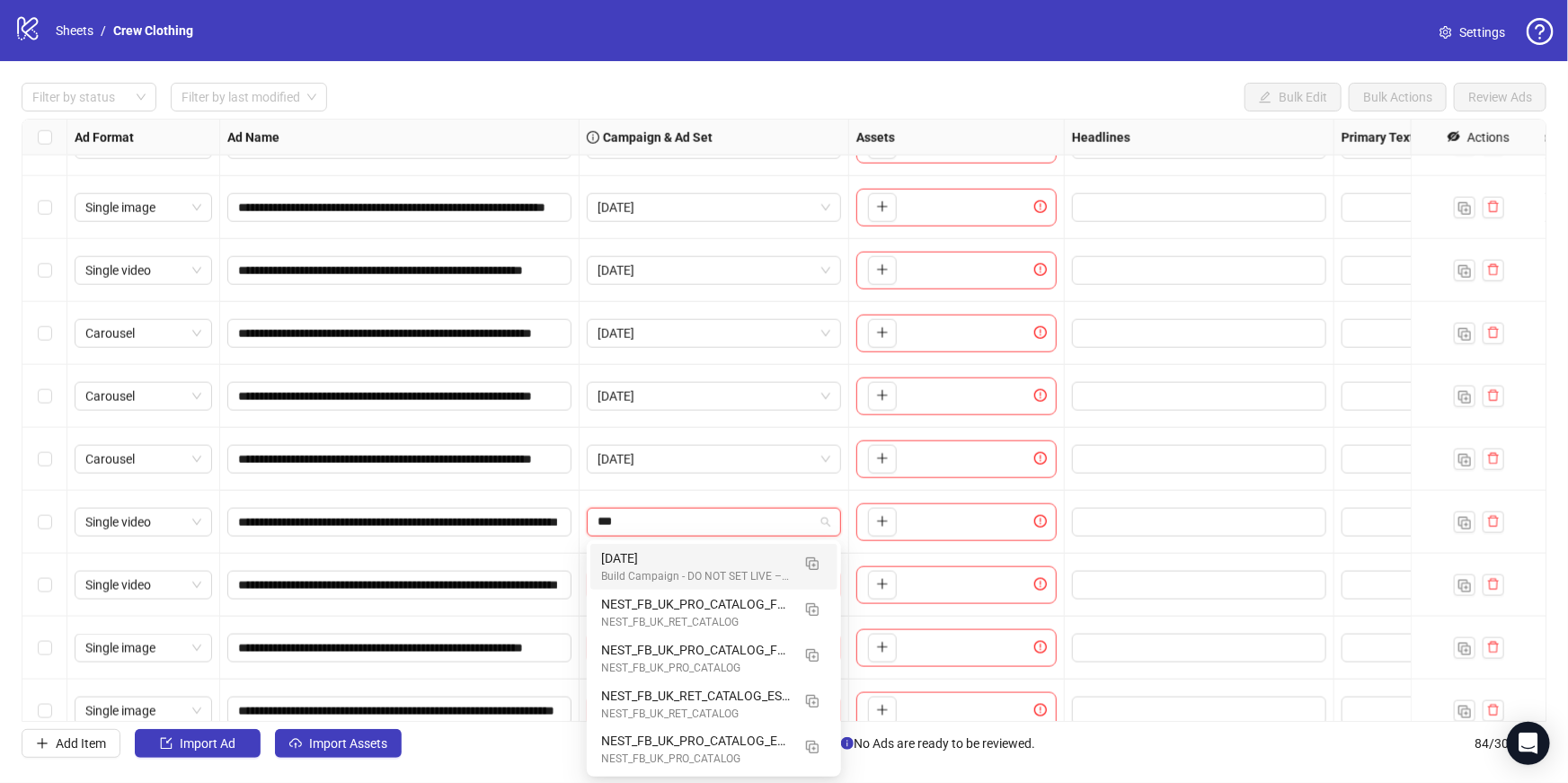 type on "****" 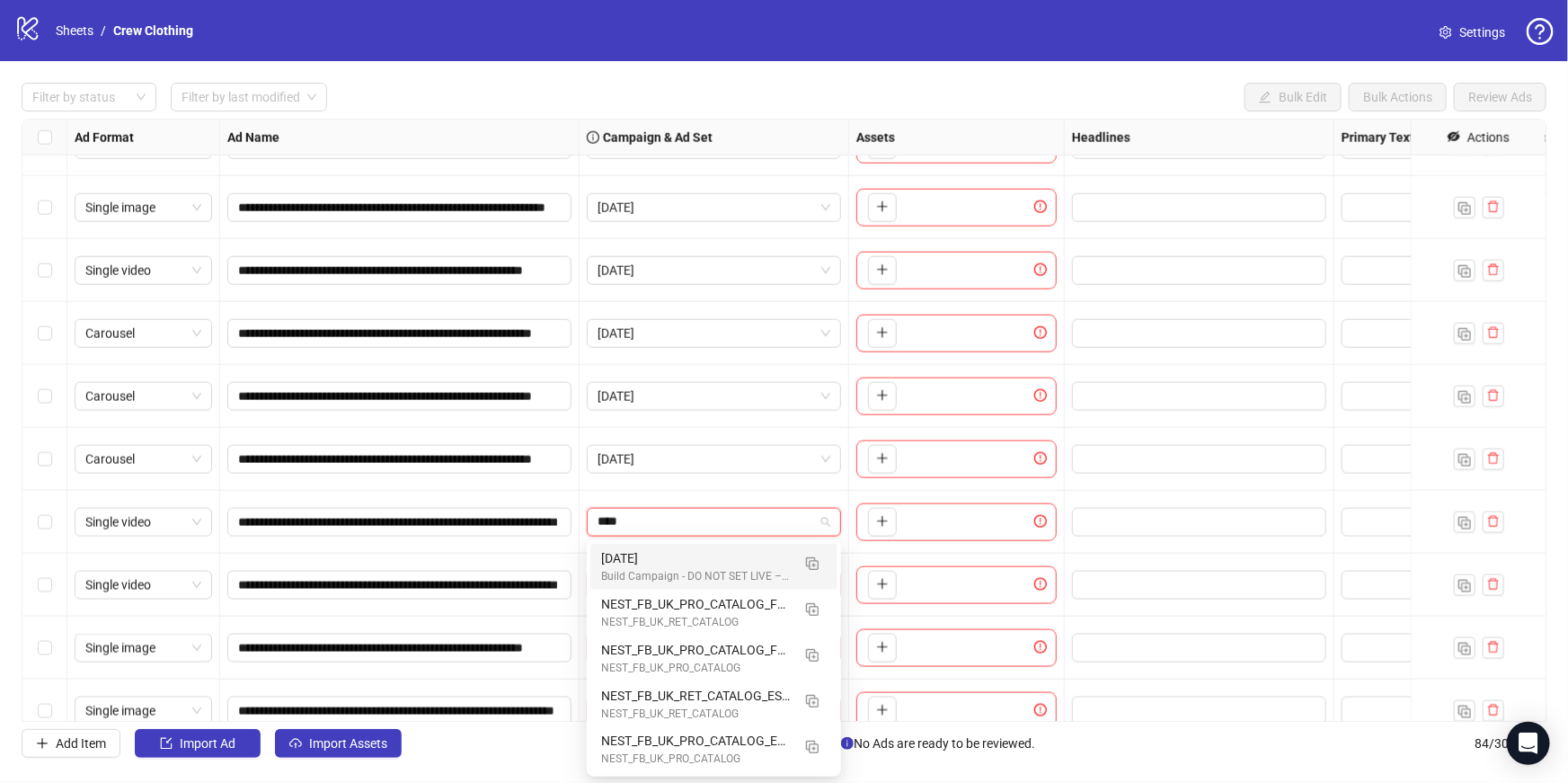 click on "Build Campaign - DO NOT SET LIVE – (New)" at bounding box center (695, 576) 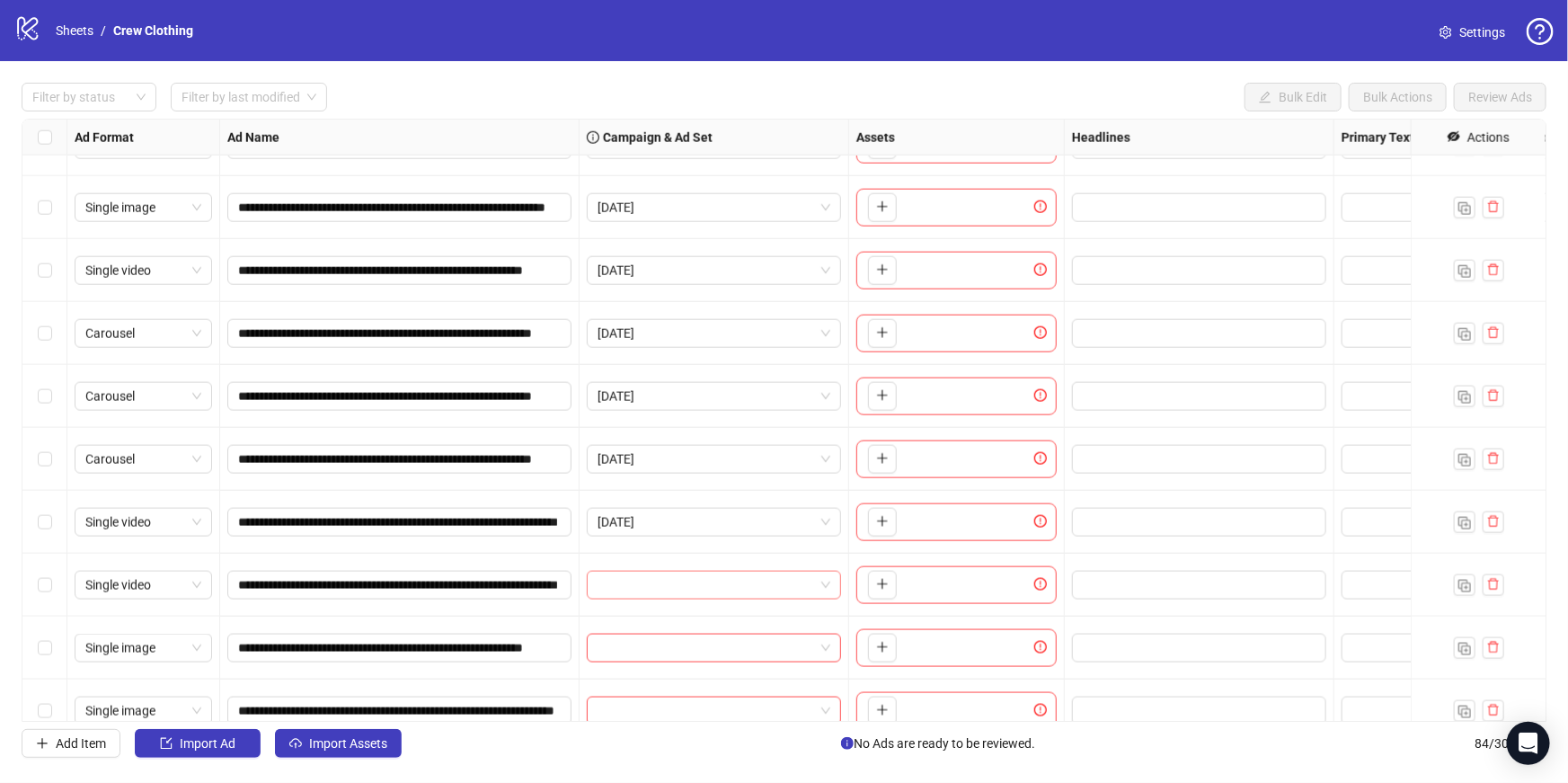 click at bounding box center (705, 585) 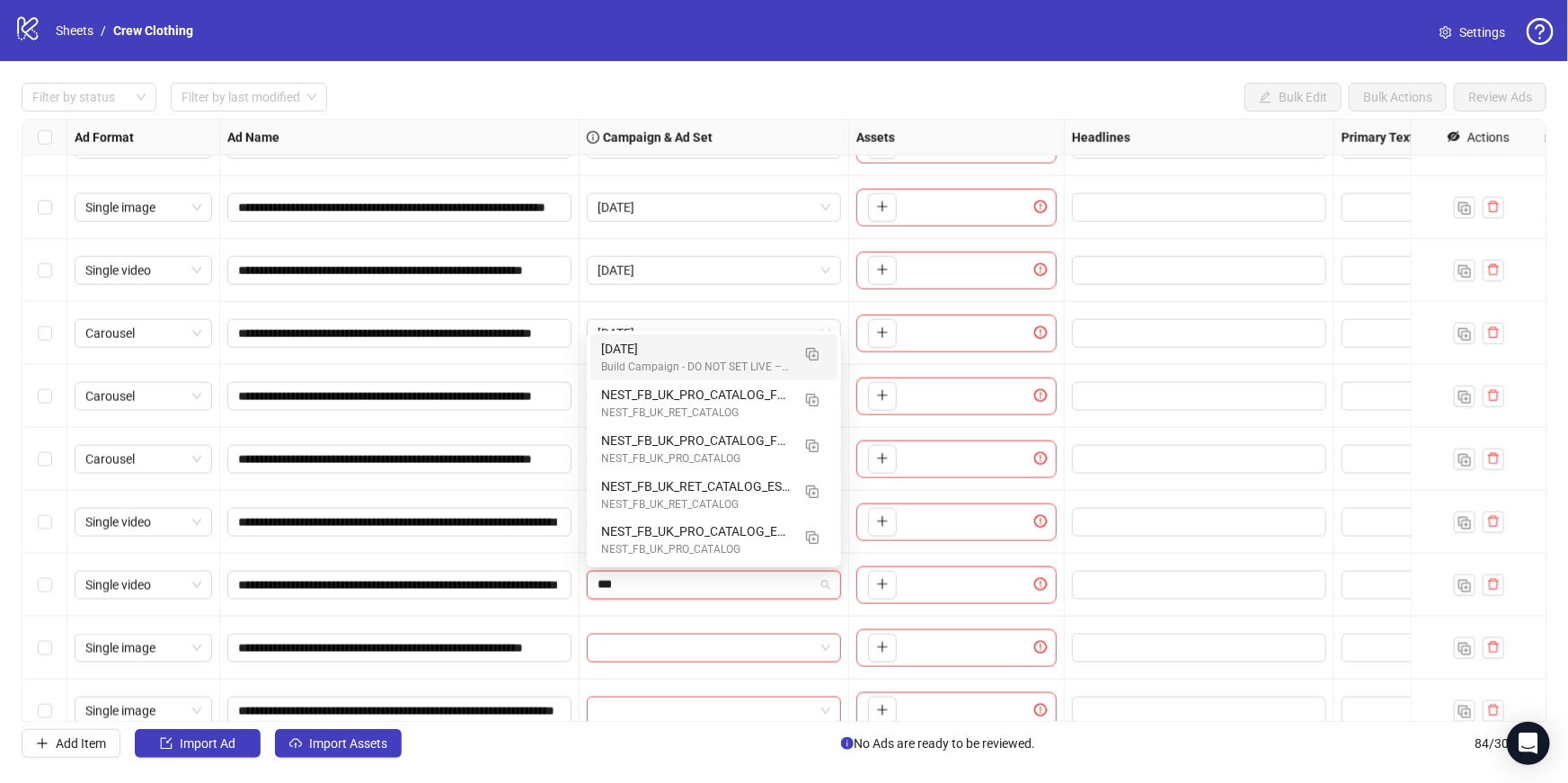type on "****" 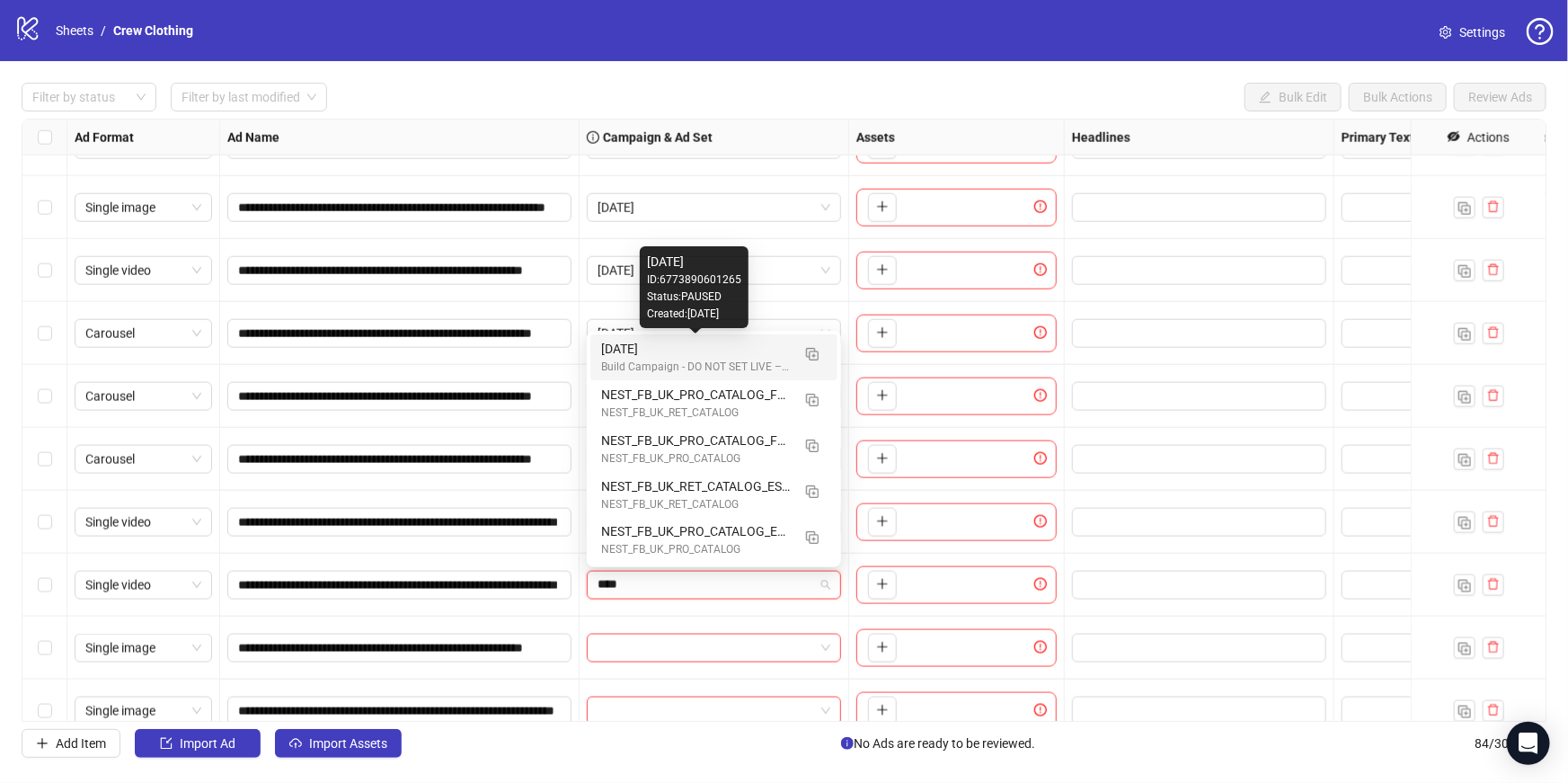 click on "June 2025" at bounding box center (695, 349) 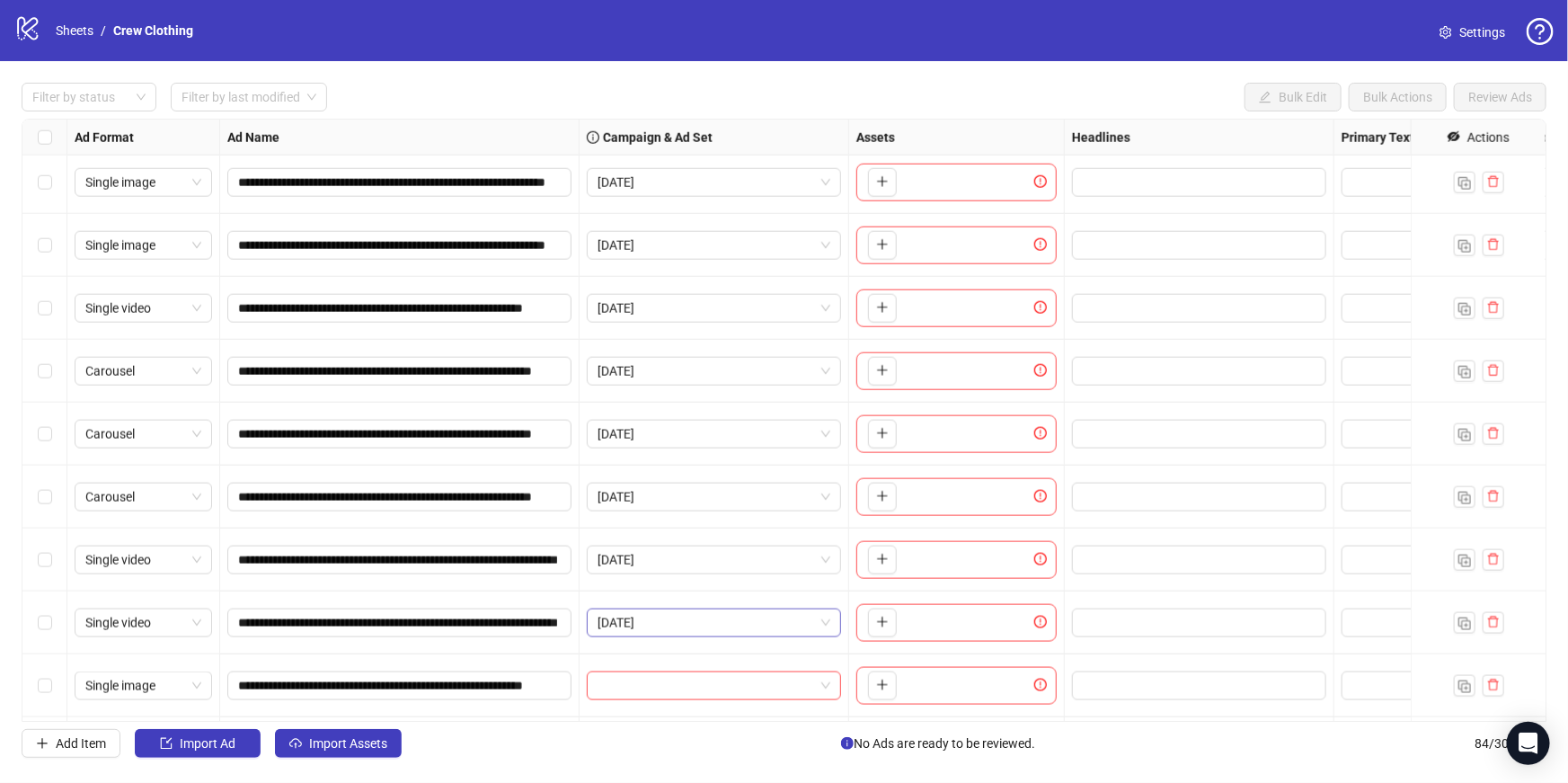 scroll, scrollTop: 4614, scrollLeft: 0, axis: vertical 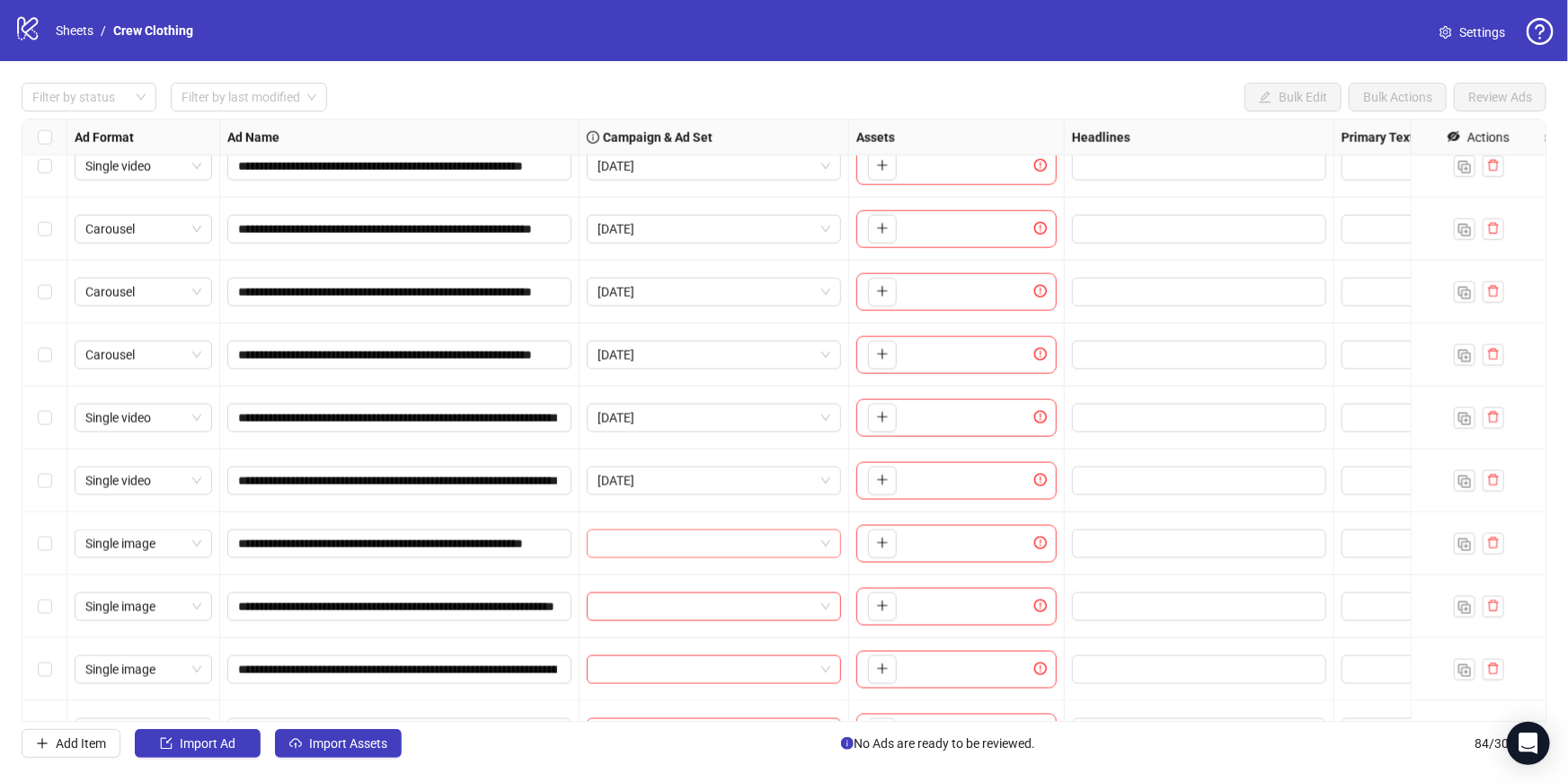 click at bounding box center (705, 544) 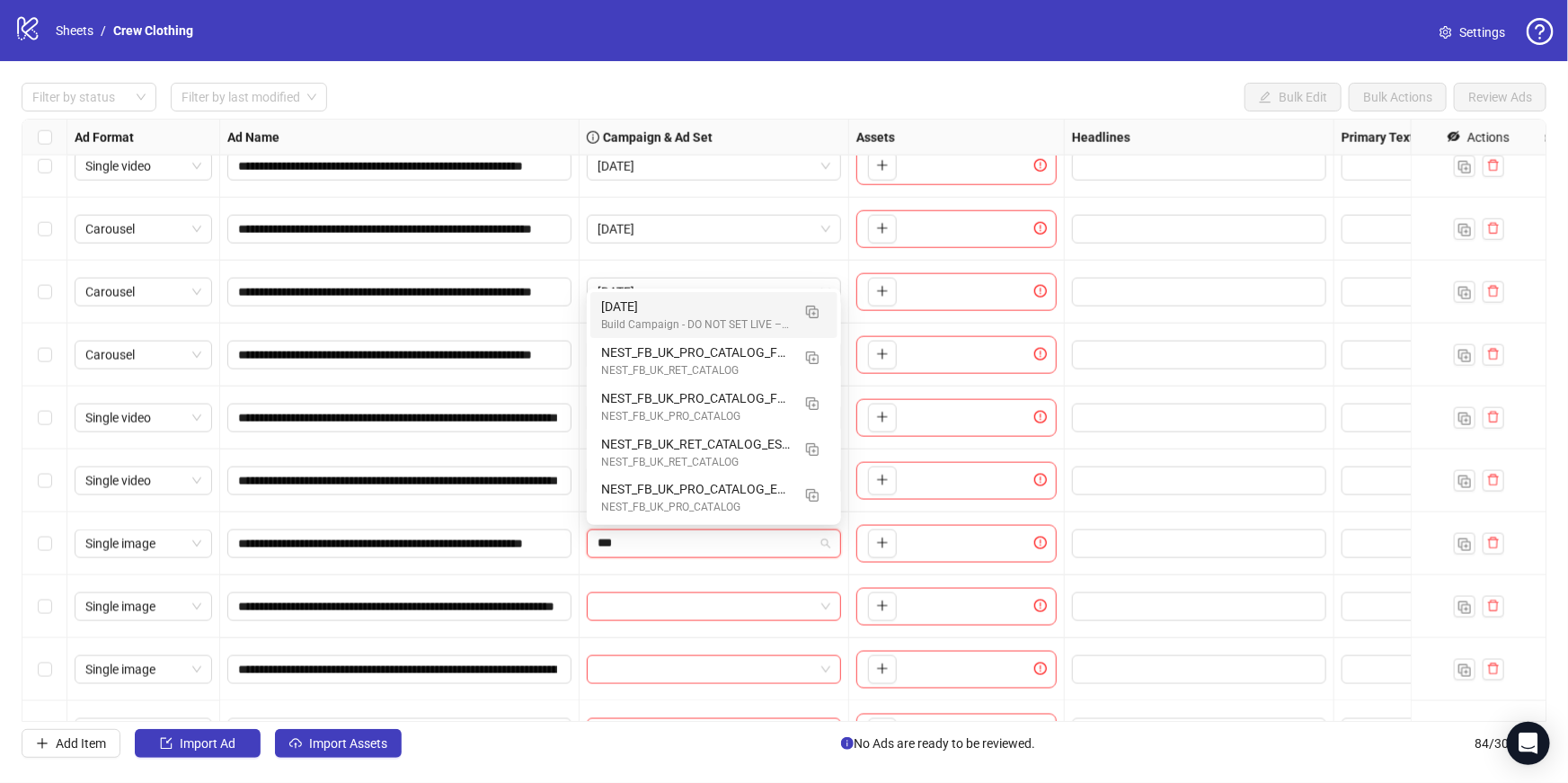 type on "****" 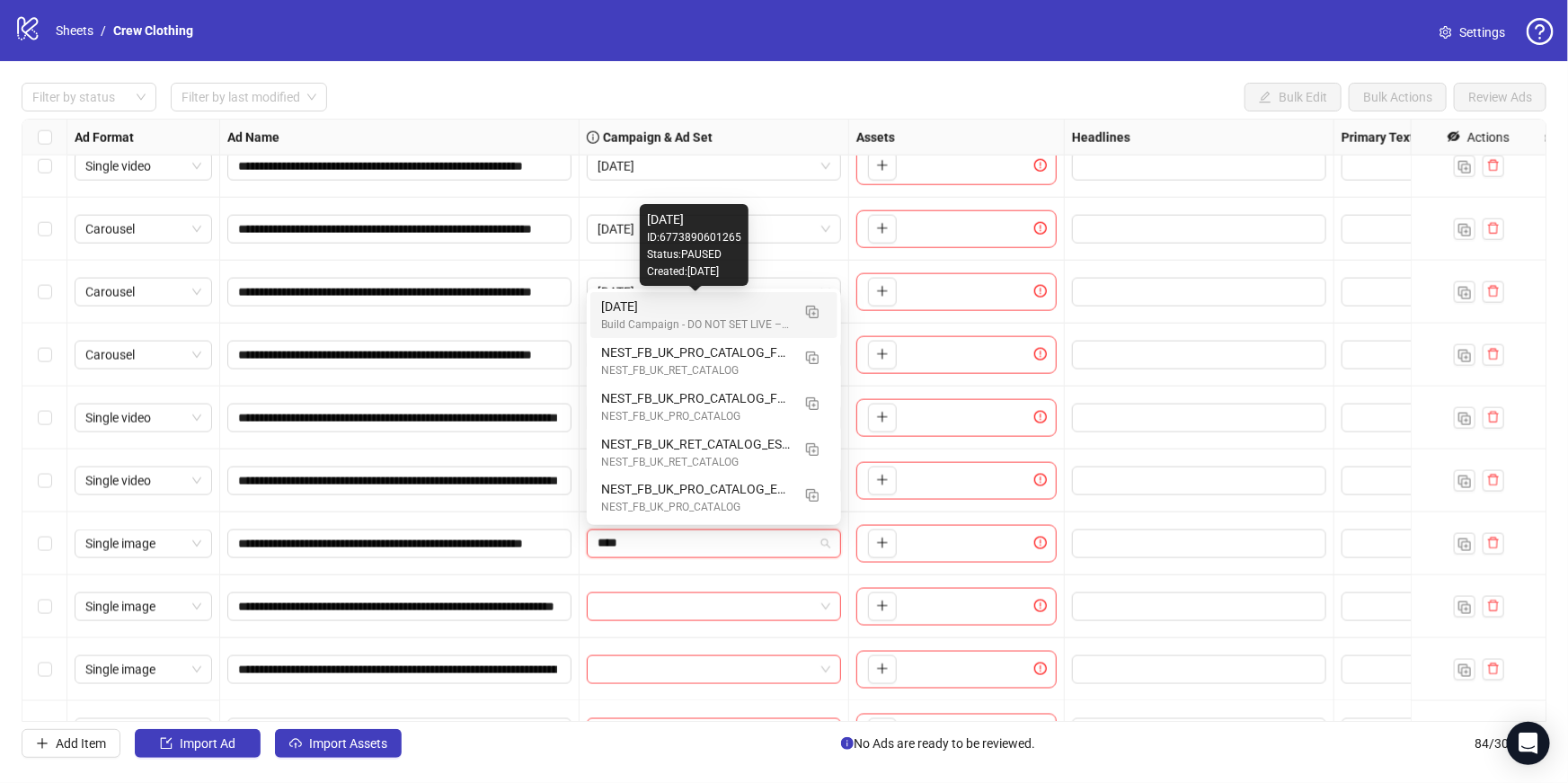 click on "June 2025" at bounding box center (695, 307) 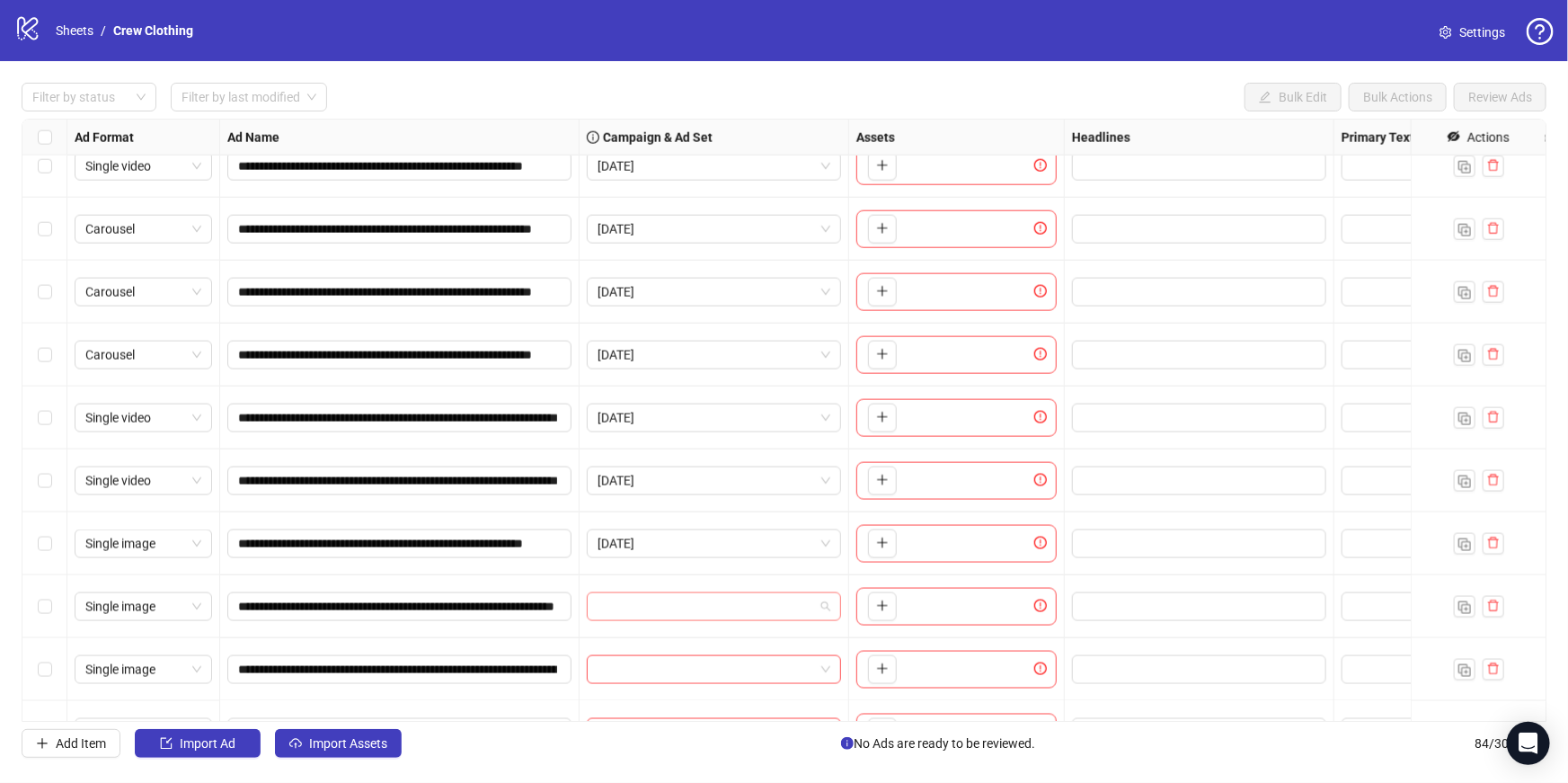 click at bounding box center (705, 607) 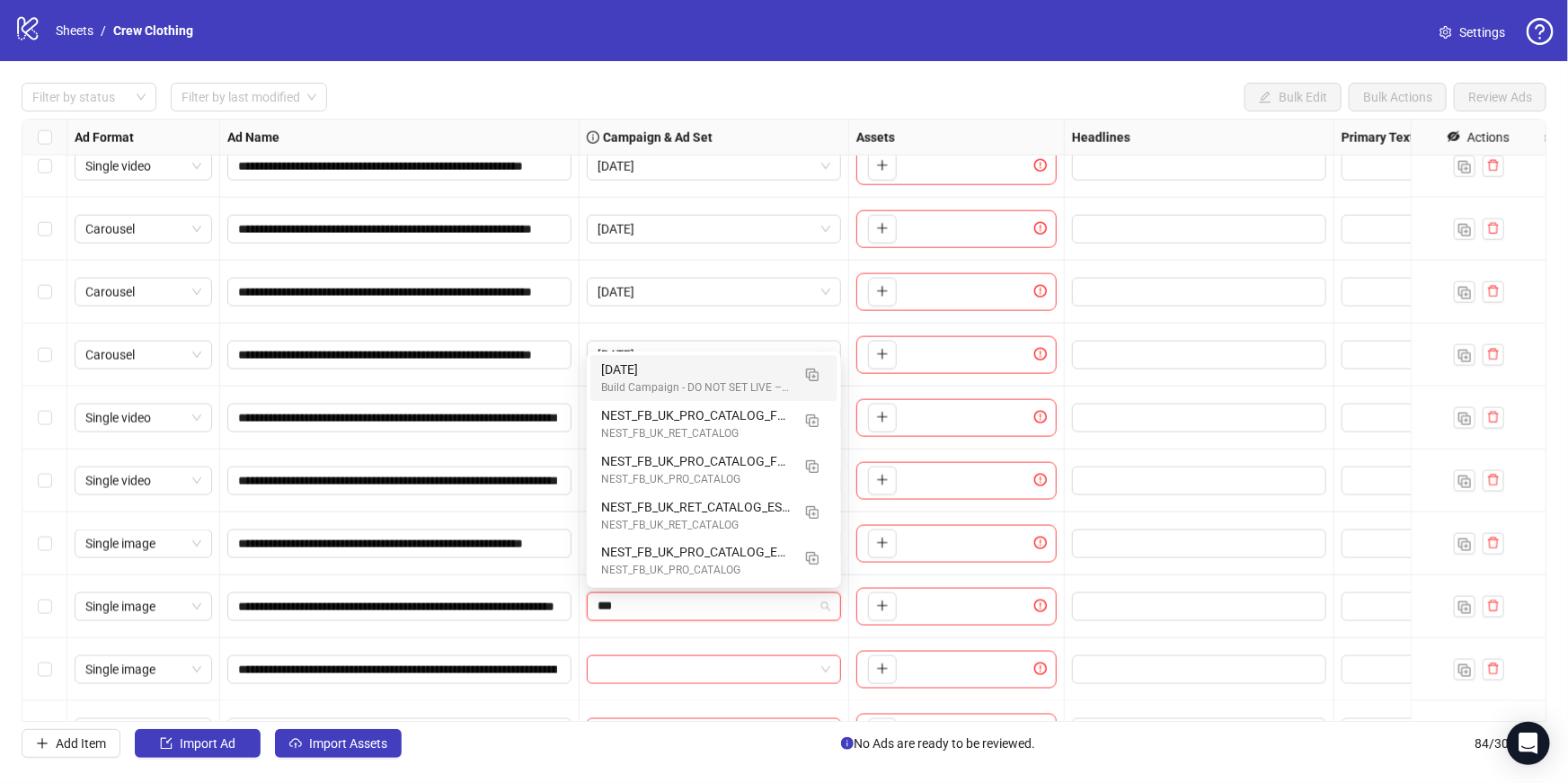 type on "****" 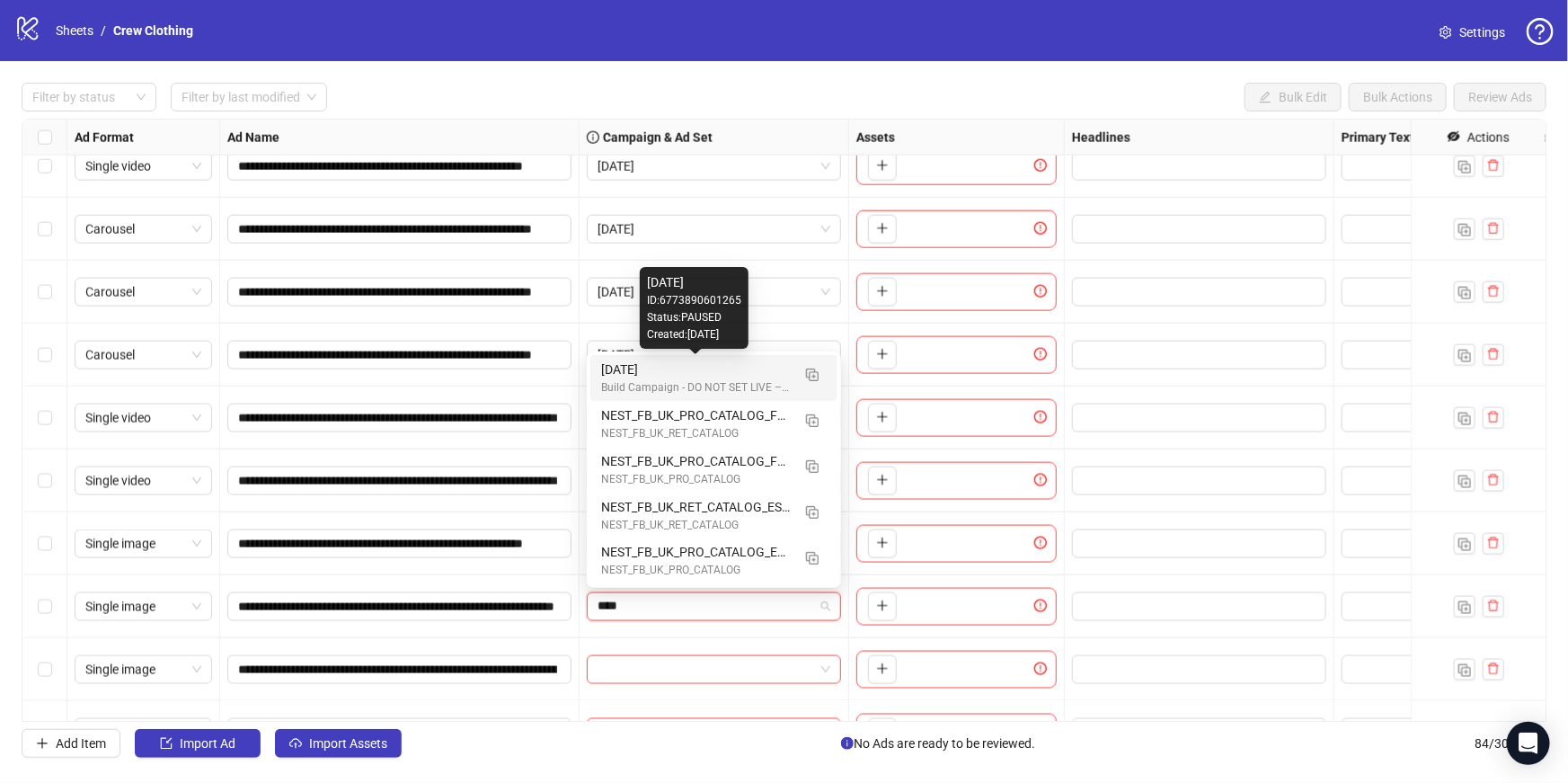 click on "June 2025" at bounding box center [695, 369] 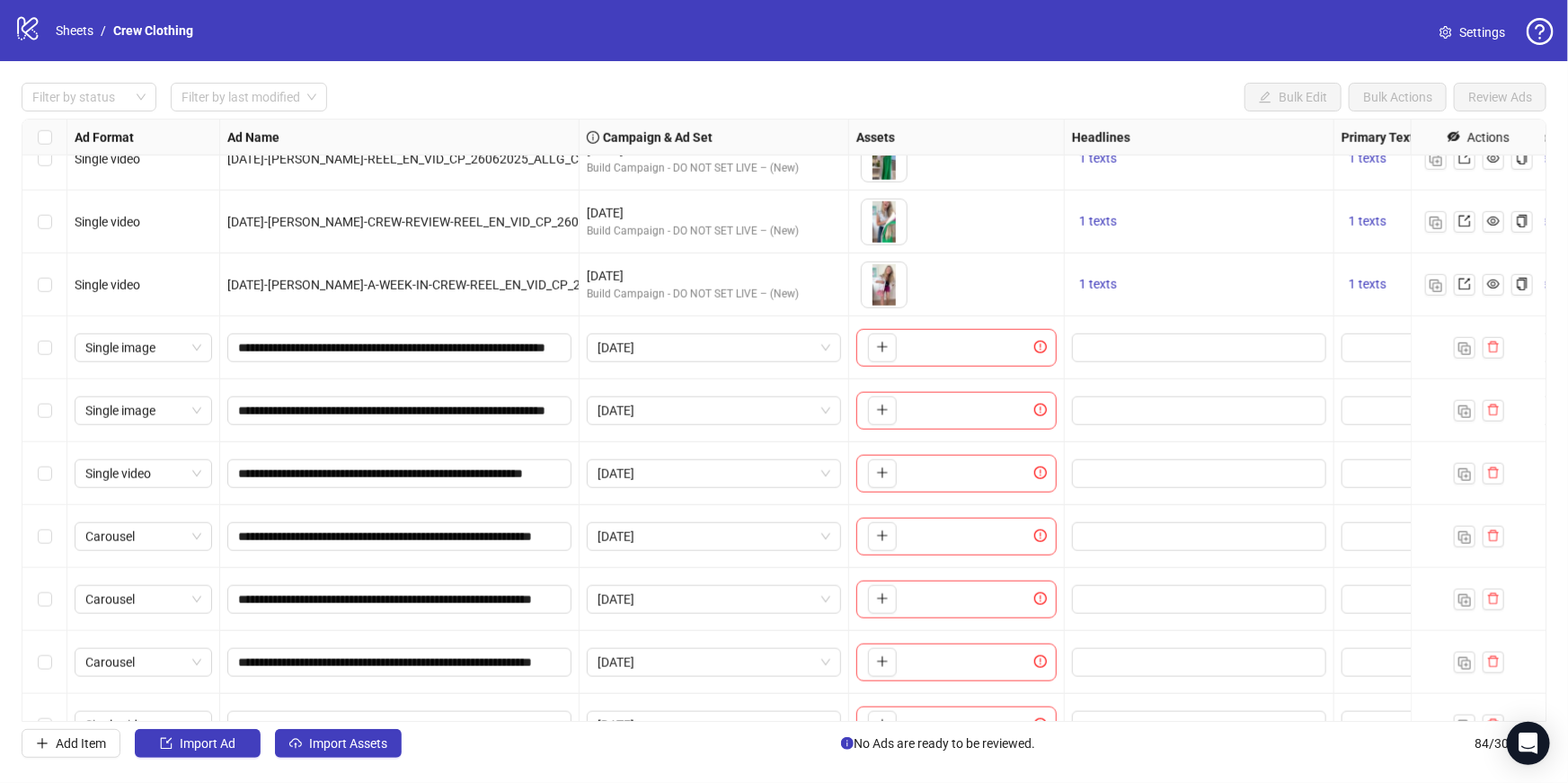 scroll, scrollTop: 4305, scrollLeft: 0, axis: vertical 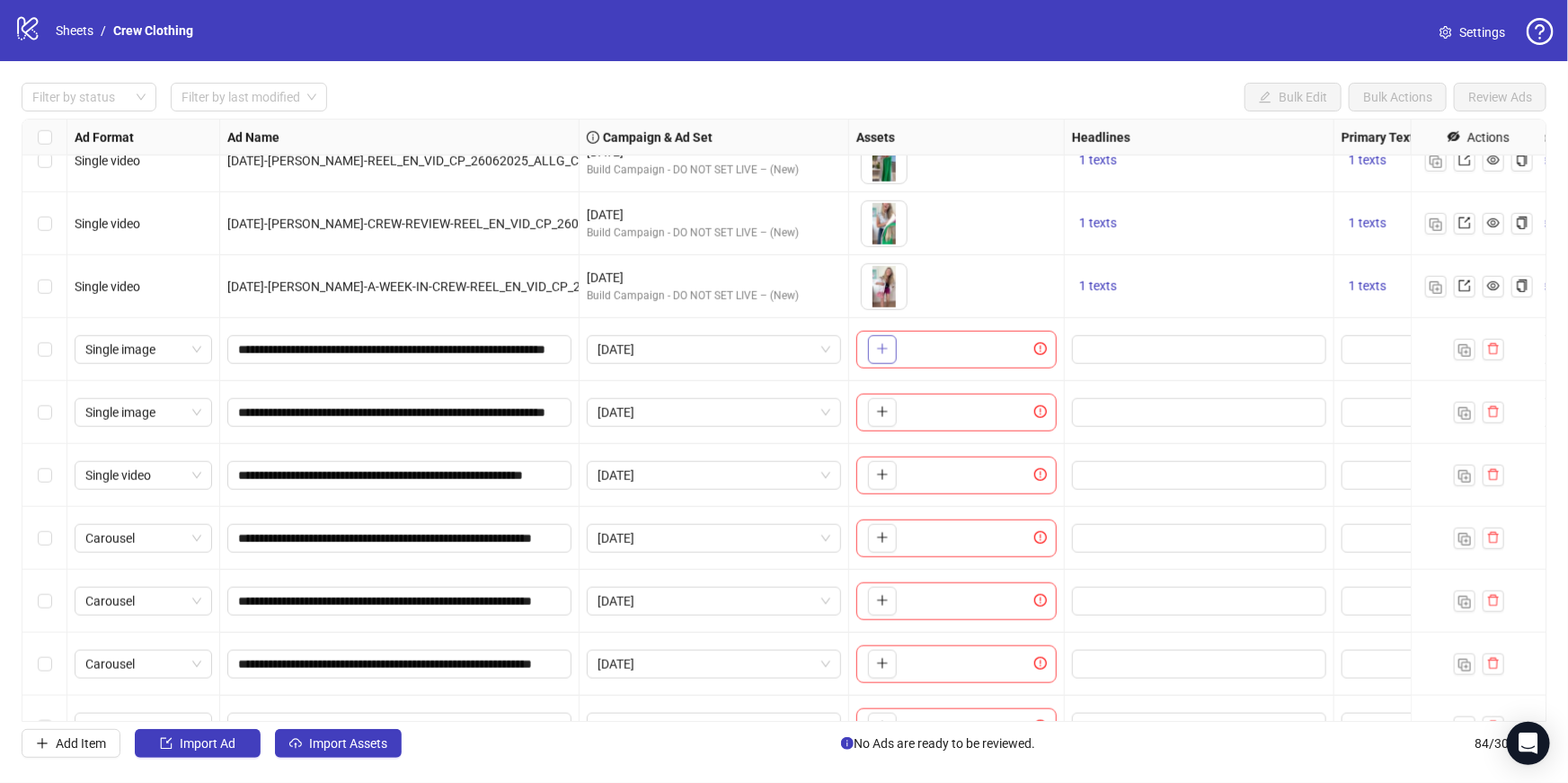 click at bounding box center [882, 350] 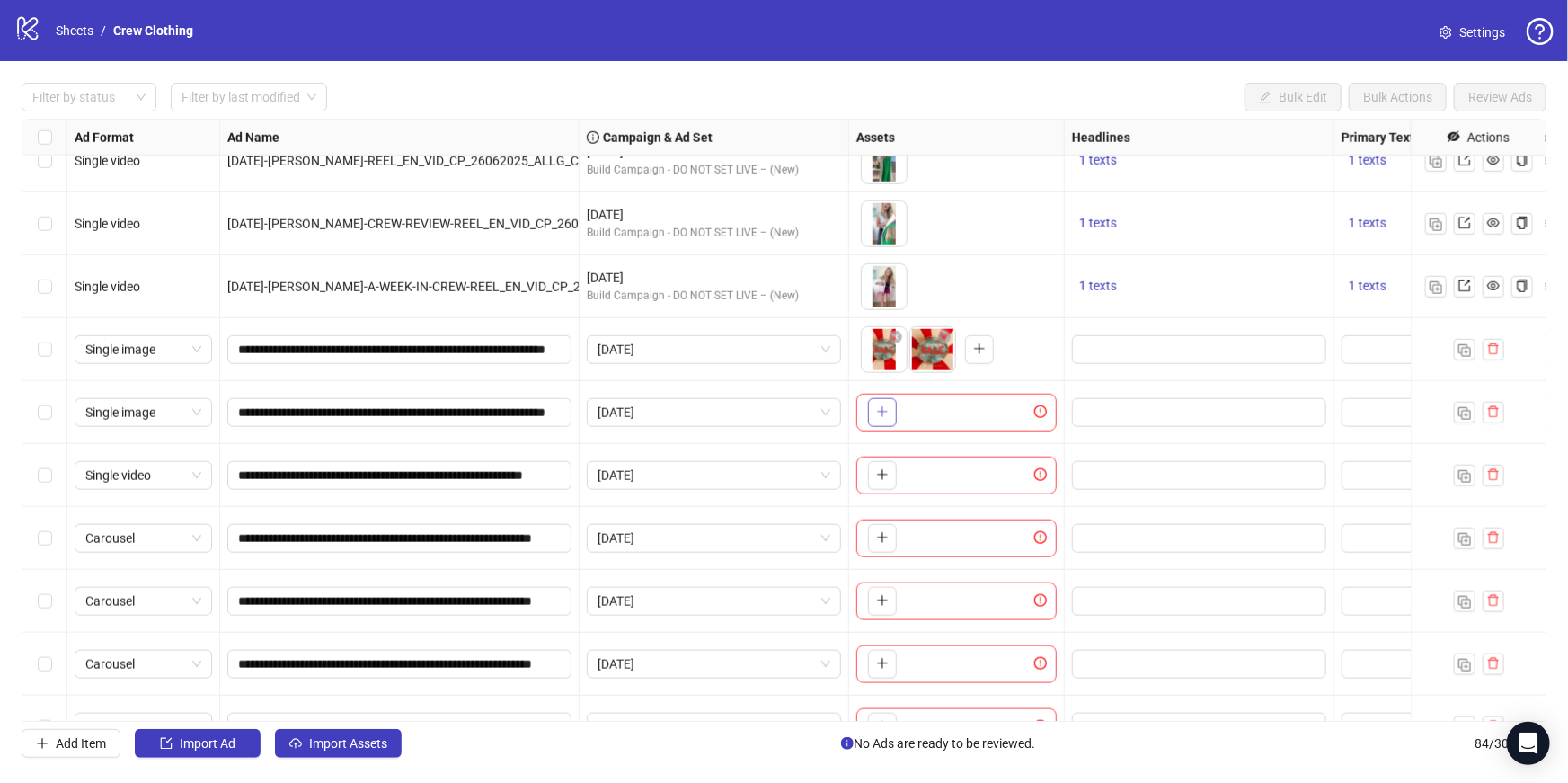 click at bounding box center [882, 413] 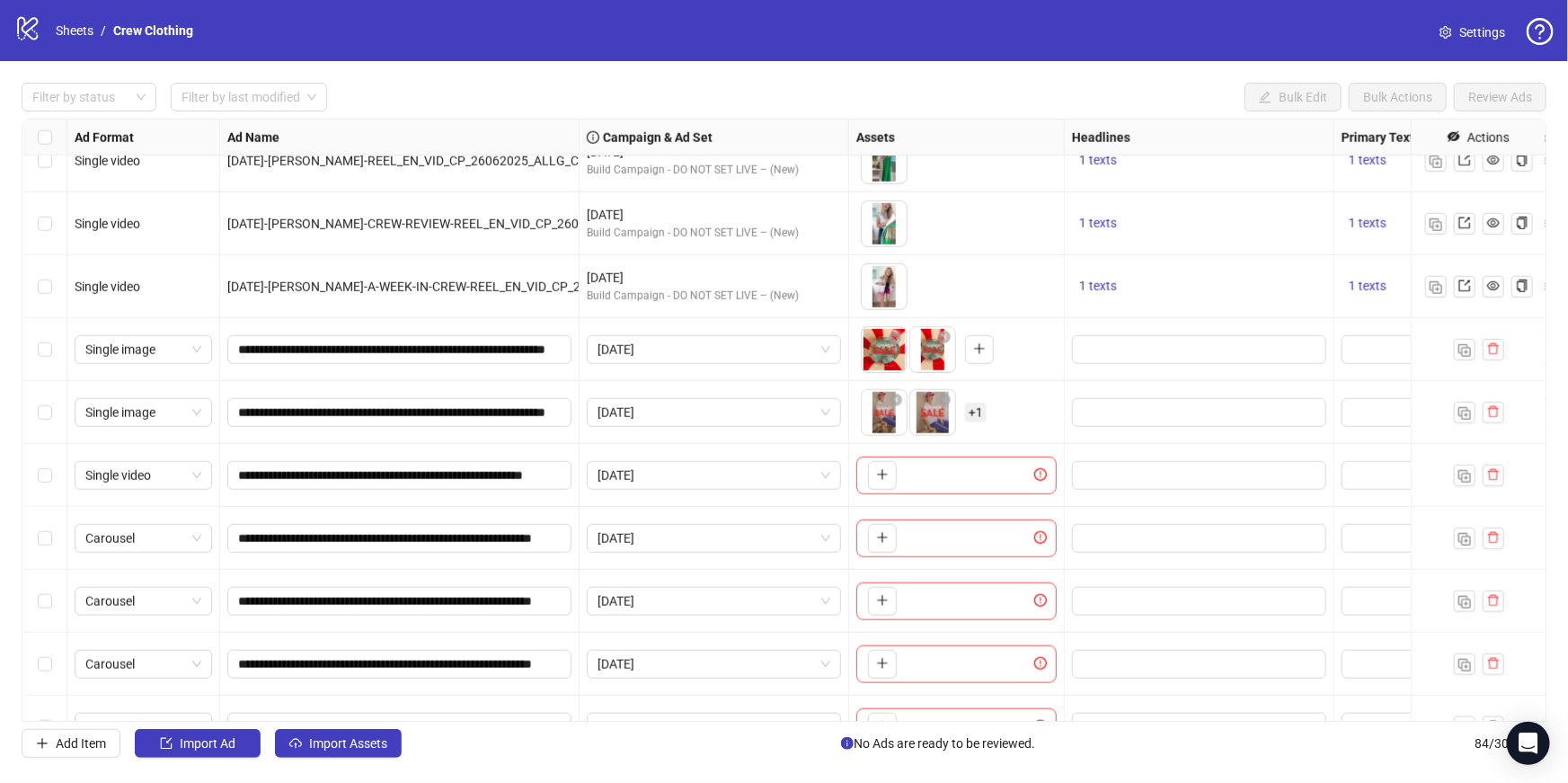 drag, startPoint x: 923, startPoint y: 367, endPoint x: 877, endPoint y: 367, distance: 46 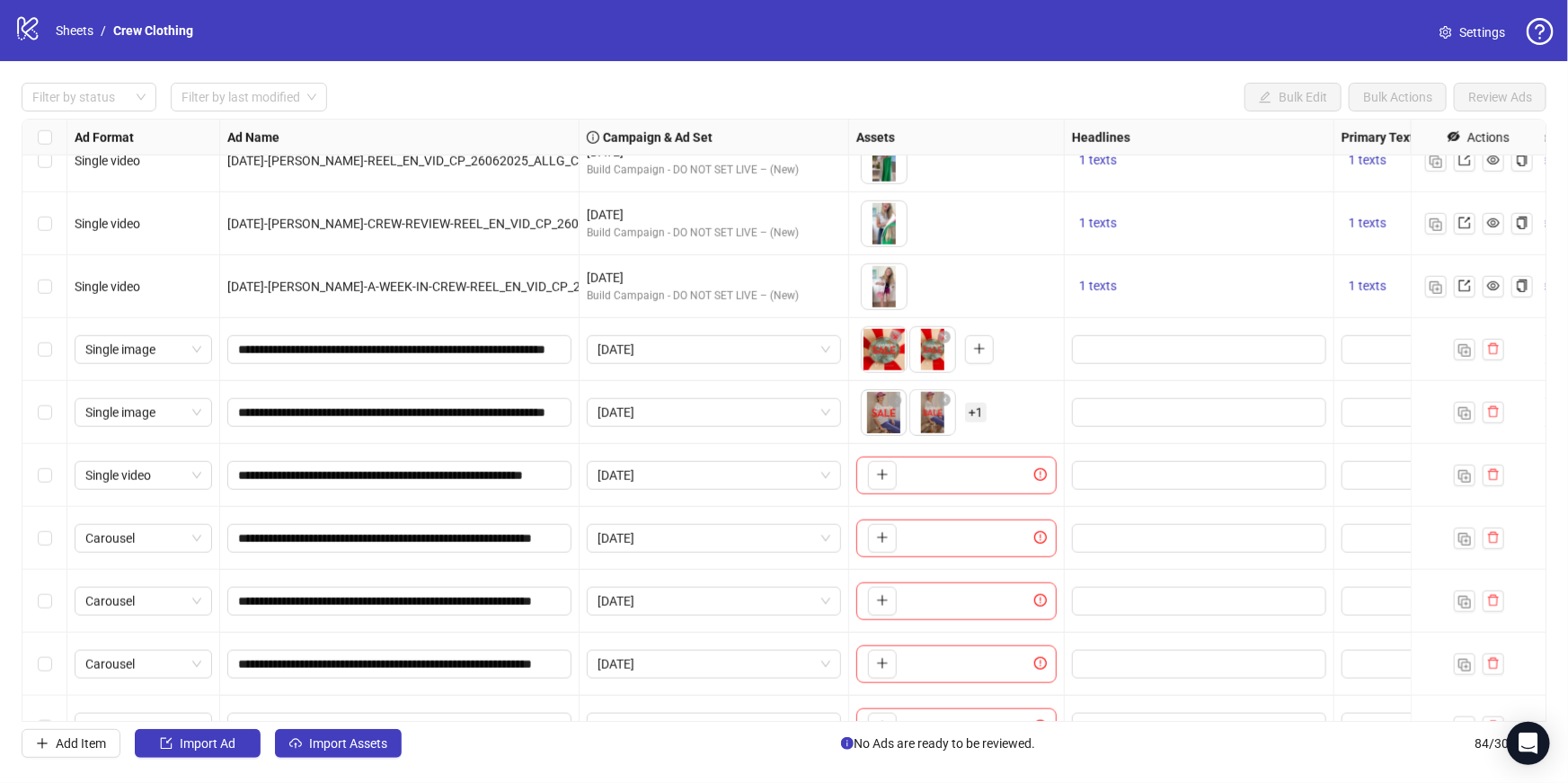 drag, startPoint x: 916, startPoint y: 417, endPoint x: 879, endPoint y: 417, distance: 37 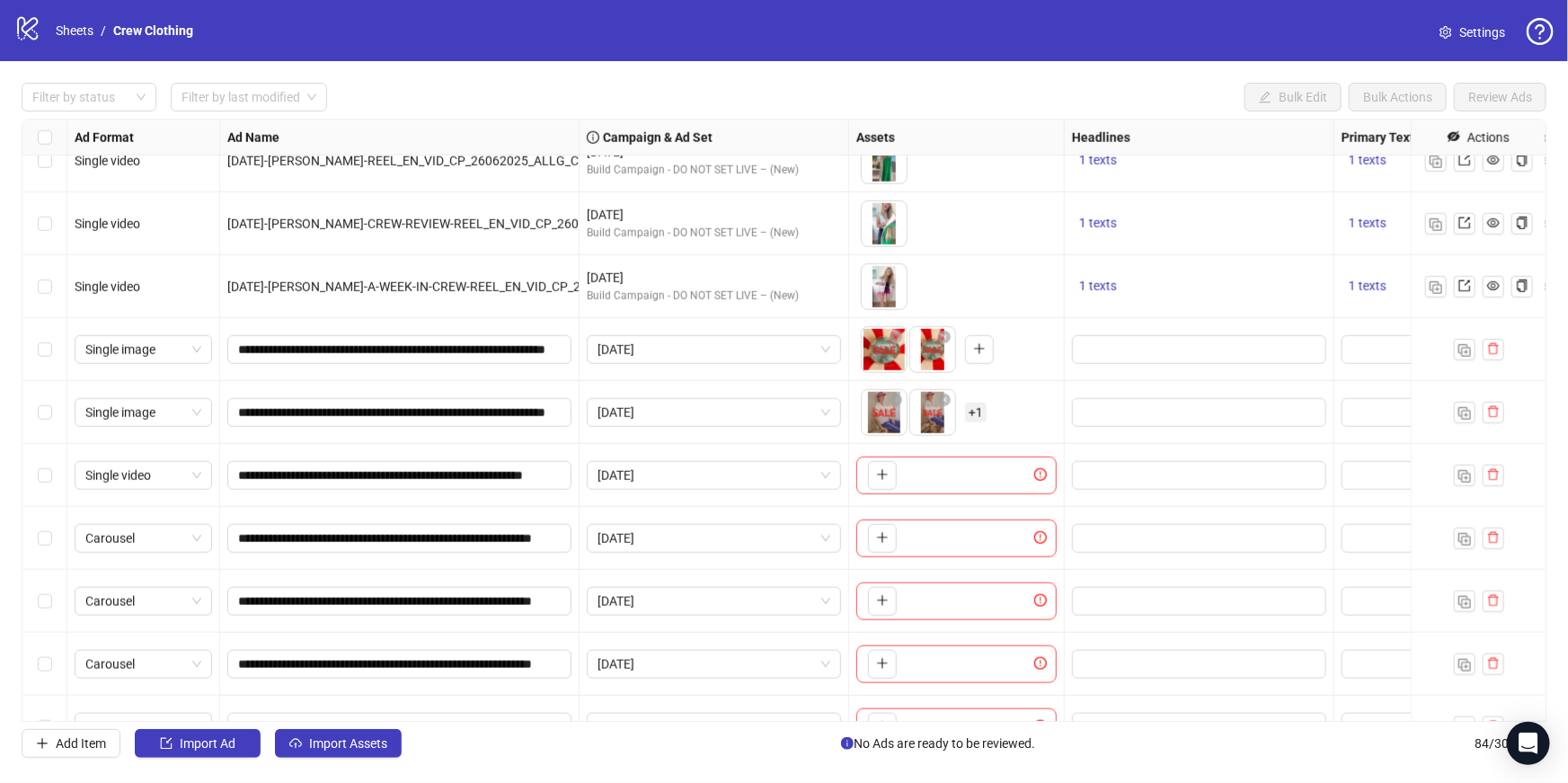 click on "To pick up a draggable item, press the space bar.
While dragging, use the arrow keys to move the item.
Press space again to drop the item in its new position, or press escape to cancel.
Draggable item 736b9d8c-33fa-4905-a7fb-6d9be0c7a591 was dropped over droppable area 71062924-3467-4297-b751-afa27e6ec76e + 1" at bounding box center (956, 413) 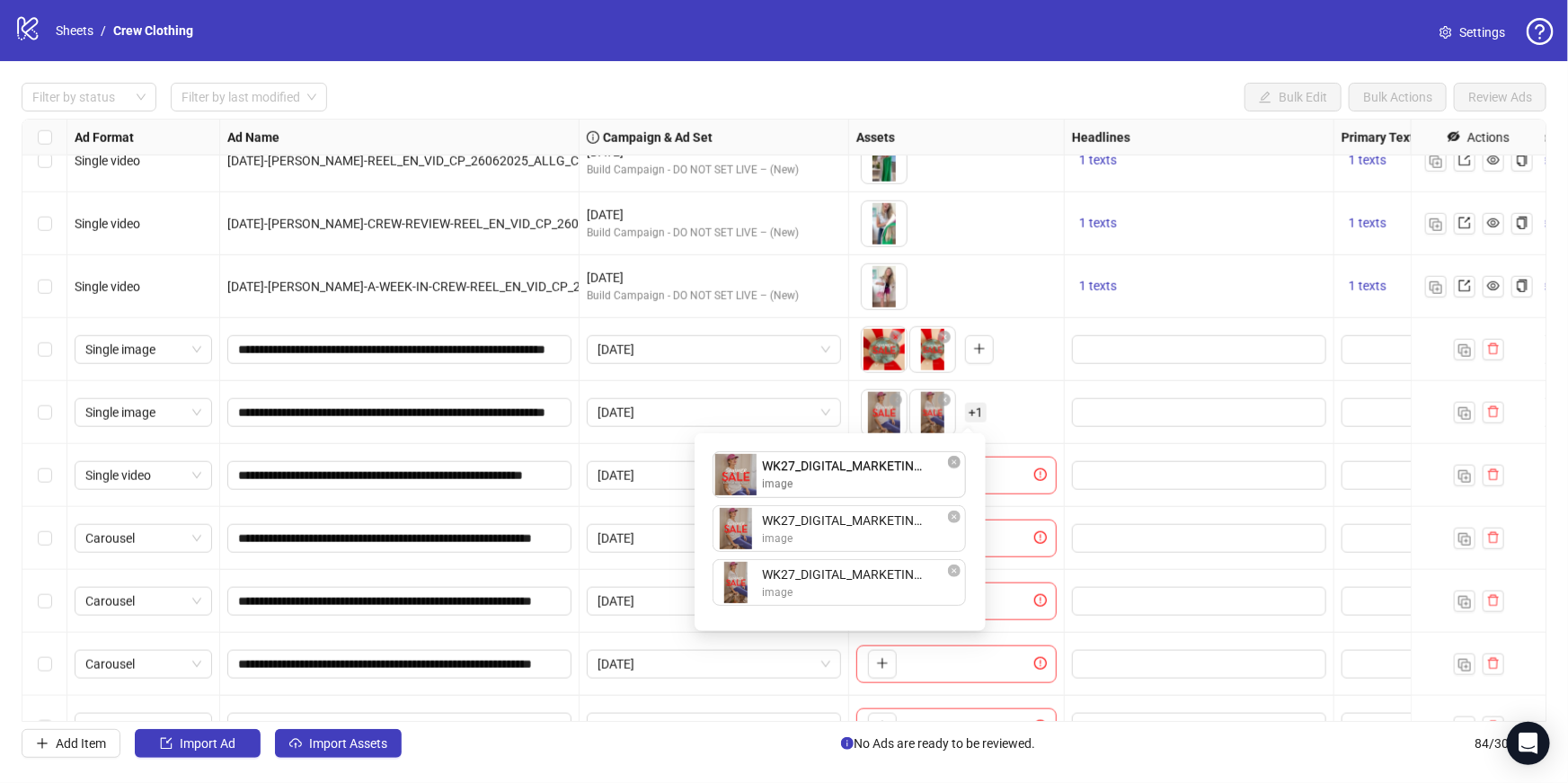 drag, startPoint x: 793, startPoint y: 583, endPoint x: 793, endPoint y: 479, distance: 104 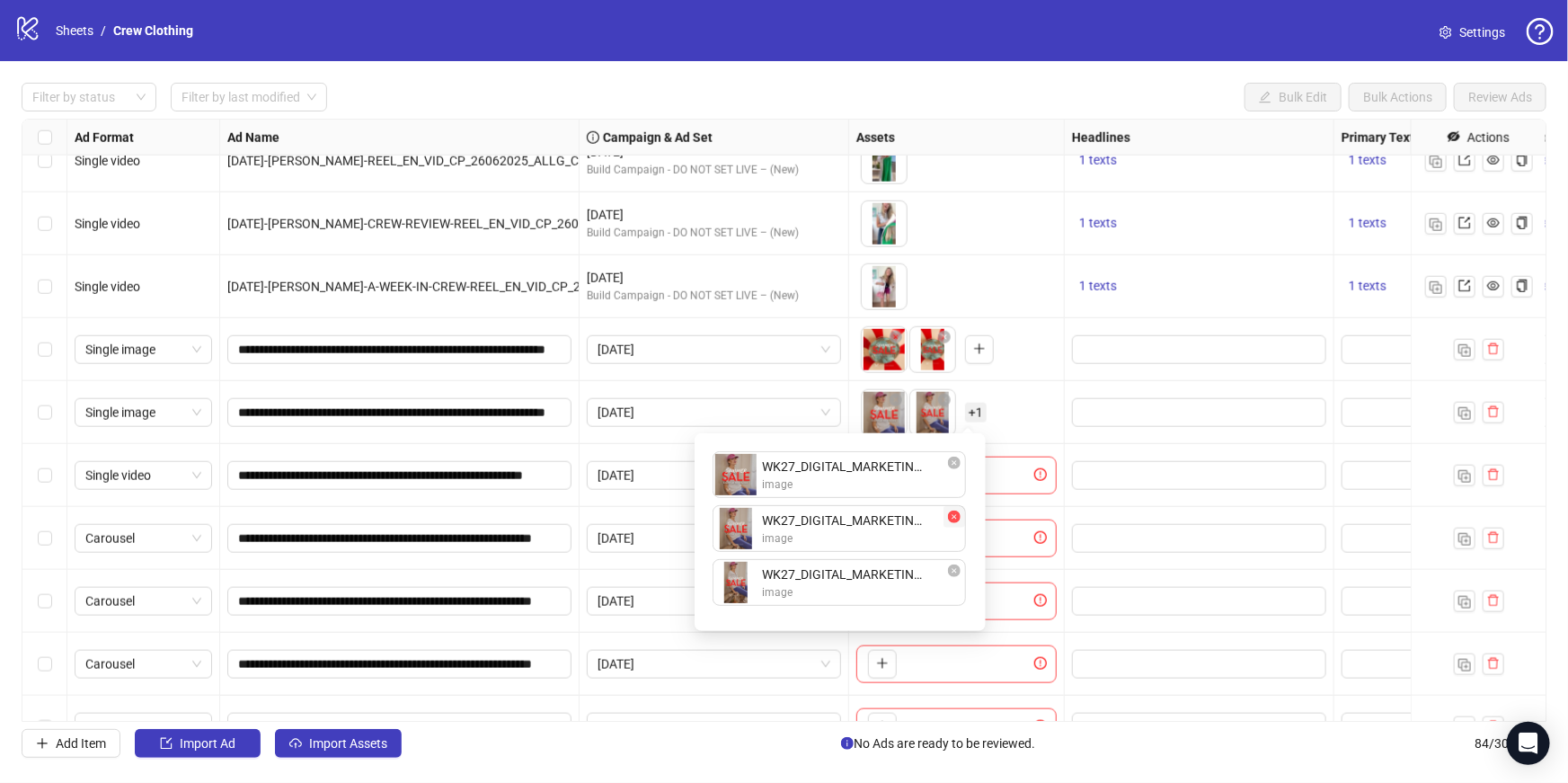 click 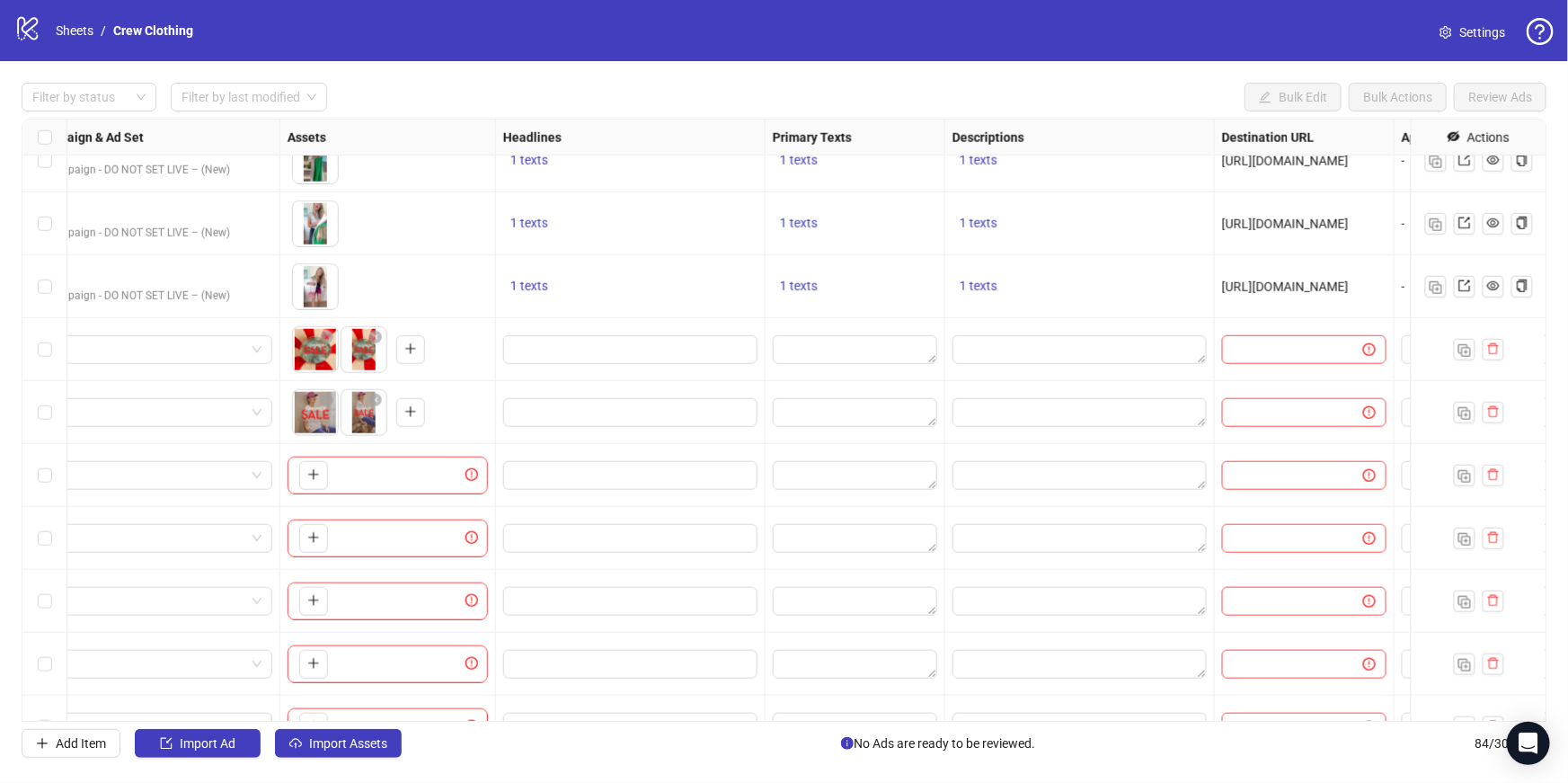 scroll, scrollTop: 4306, scrollLeft: 577, axis: both 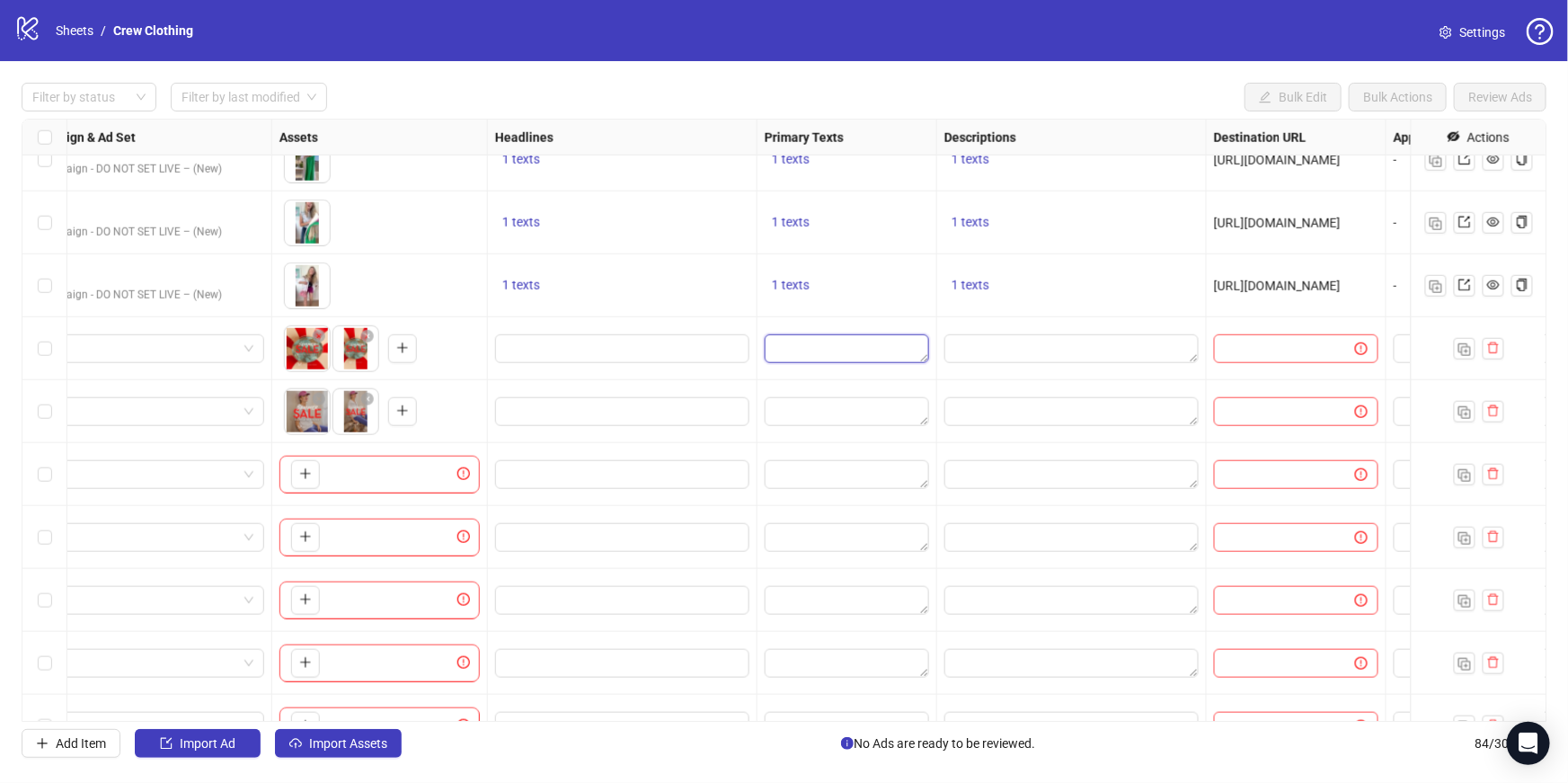 click at bounding box center (846, 349) 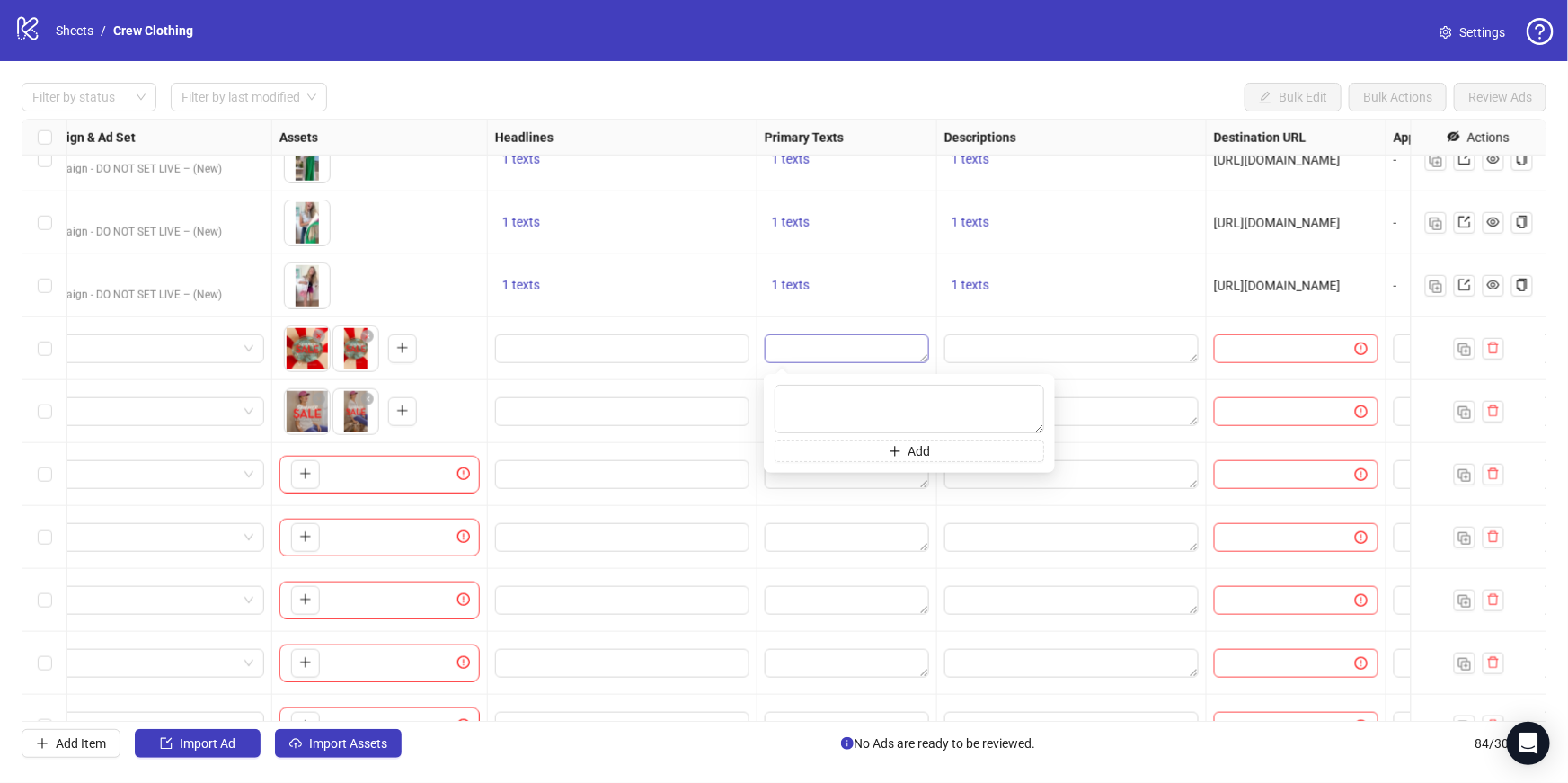 type on "**********" 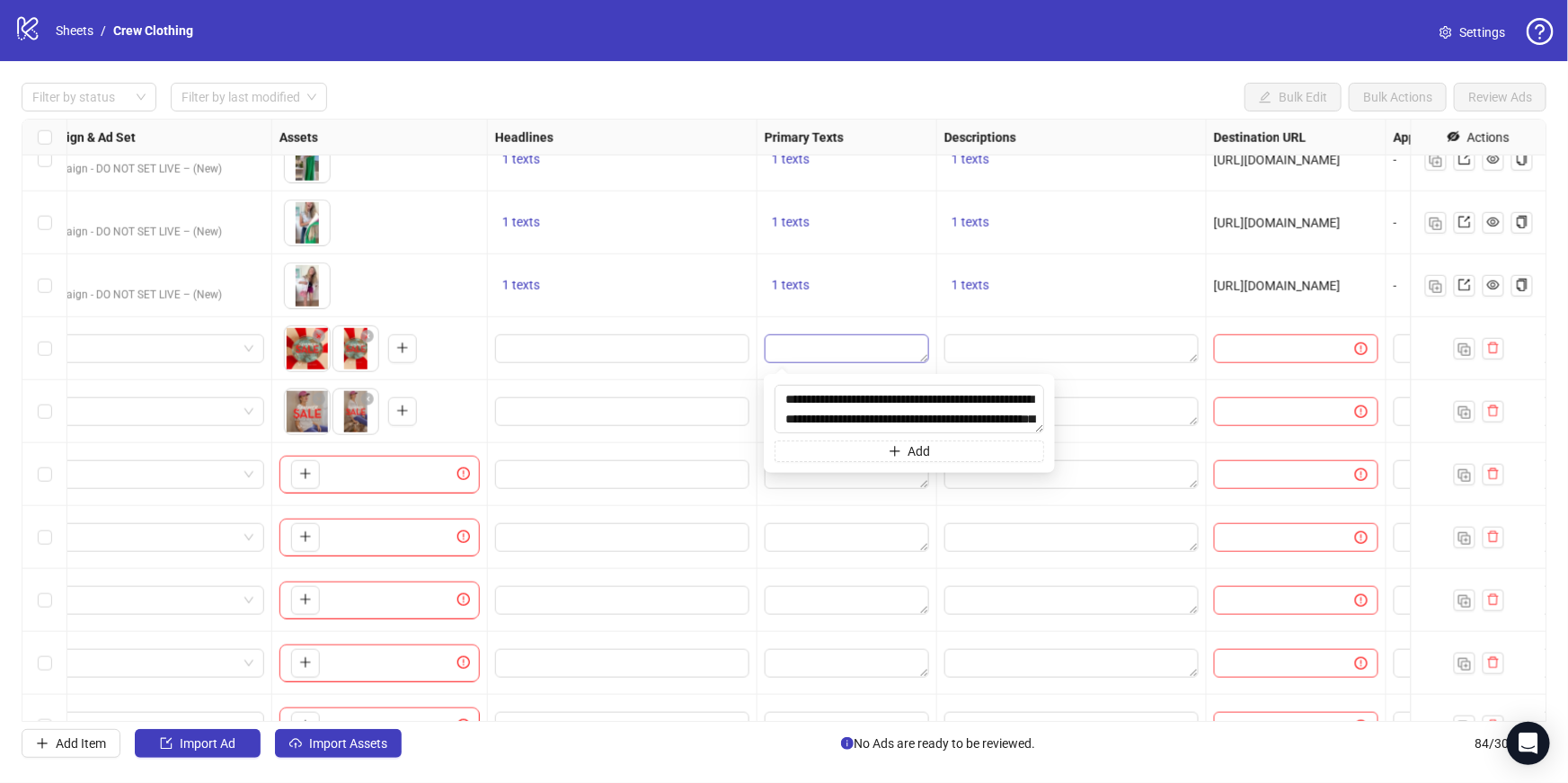 scroll, scrollTop: 13, scrollLeft: 0, axis: vertical 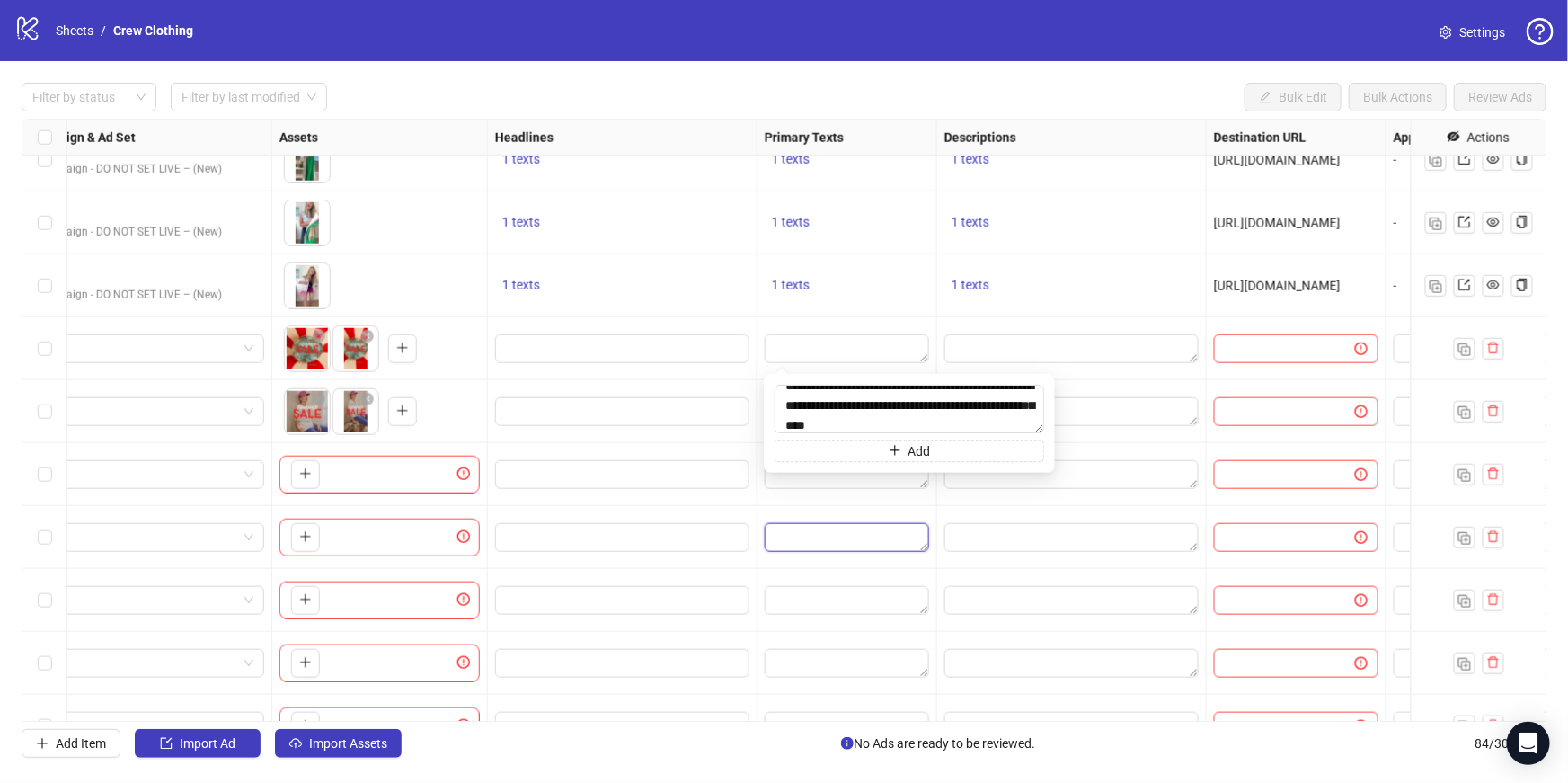 click at bounding box center [846, 538] 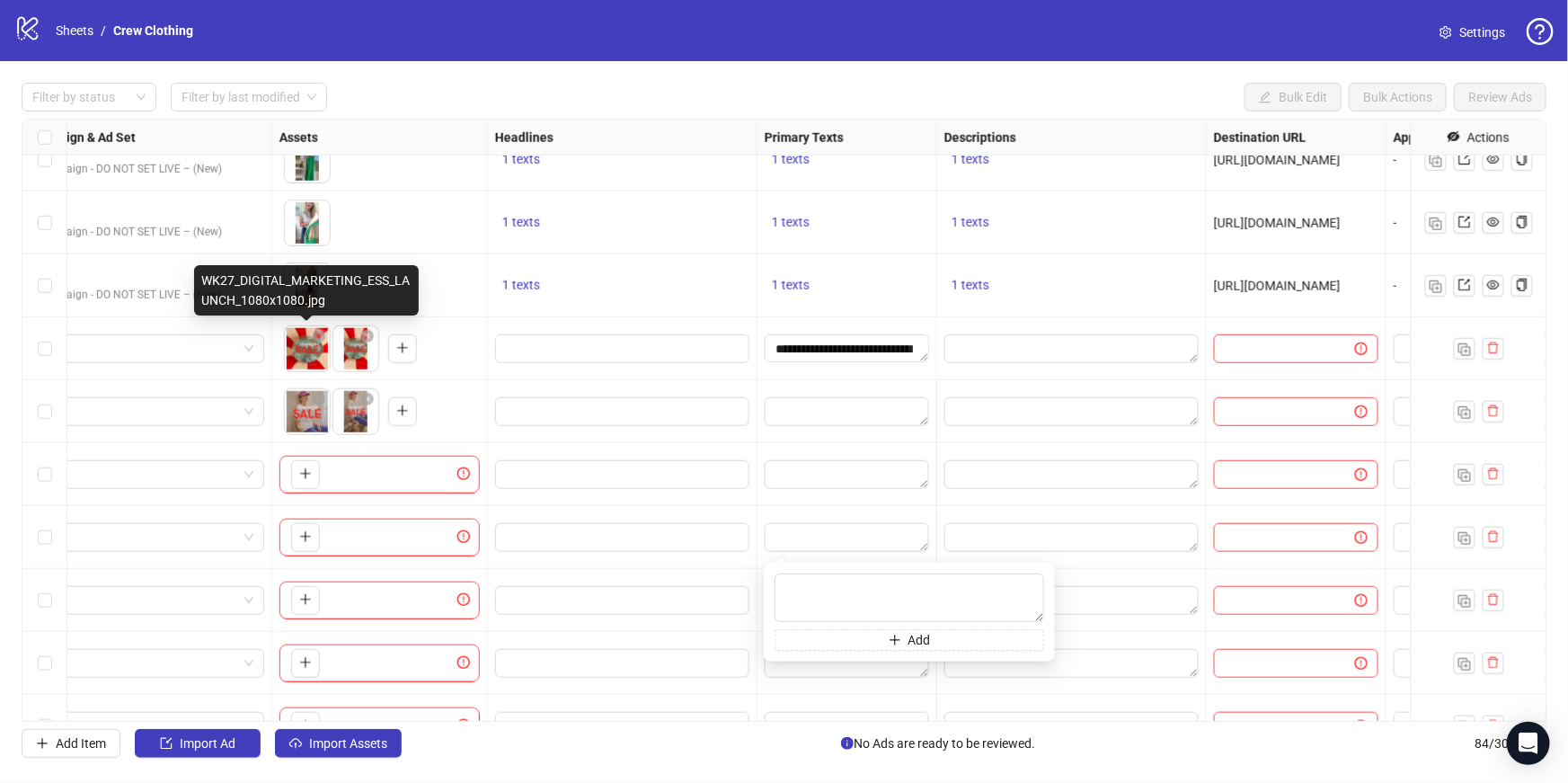 click on "logo/logo-mobile Sheets / Crew Clothing Settings   Filter by status Filter by last modified Bulk Edit Bulk Actions Review Ads Ad Format Ad Name Campaign & Ad Set Assets Headlines Primary Texts Descriptions Destination URL App Product Page ID Display URL Leadgen Form Product Set ID Call to Action Actions AD228-JOANNA-CREW-REVIEW-VID_EN_VID_CP_25062025_ALLG_CC_SC13_None_UGC June 2025 Build Campaign - DO NOT SET LIVE – (New)
To pick up a draggable item, press the space bar.
While dragging, use the arrow keys to move the item.
Press space again to drop the item in its new position, or press escape to cancel.
1 texts 1 texts 1 texts https://www.crewclothing.co.uk/womens/all-womens-clothing-accessories-and-footwear/ - AD229-JOANNA-A-WEEK-IN-CREW-VID_EN_VID_CP_25062025_ALLG_CC_SC13_None_UGC June 2025 Build Campaign - DO NOT SET LIVE – (New) 1 texts 1 texts 1 texts https://www.crewclothing.co.uk/womens/all-womens-clothing-accessories-and-footwear/ - June 2025 1 texts 1 texts 1 texts - June 2025 -" at bounding box center [784, 391] 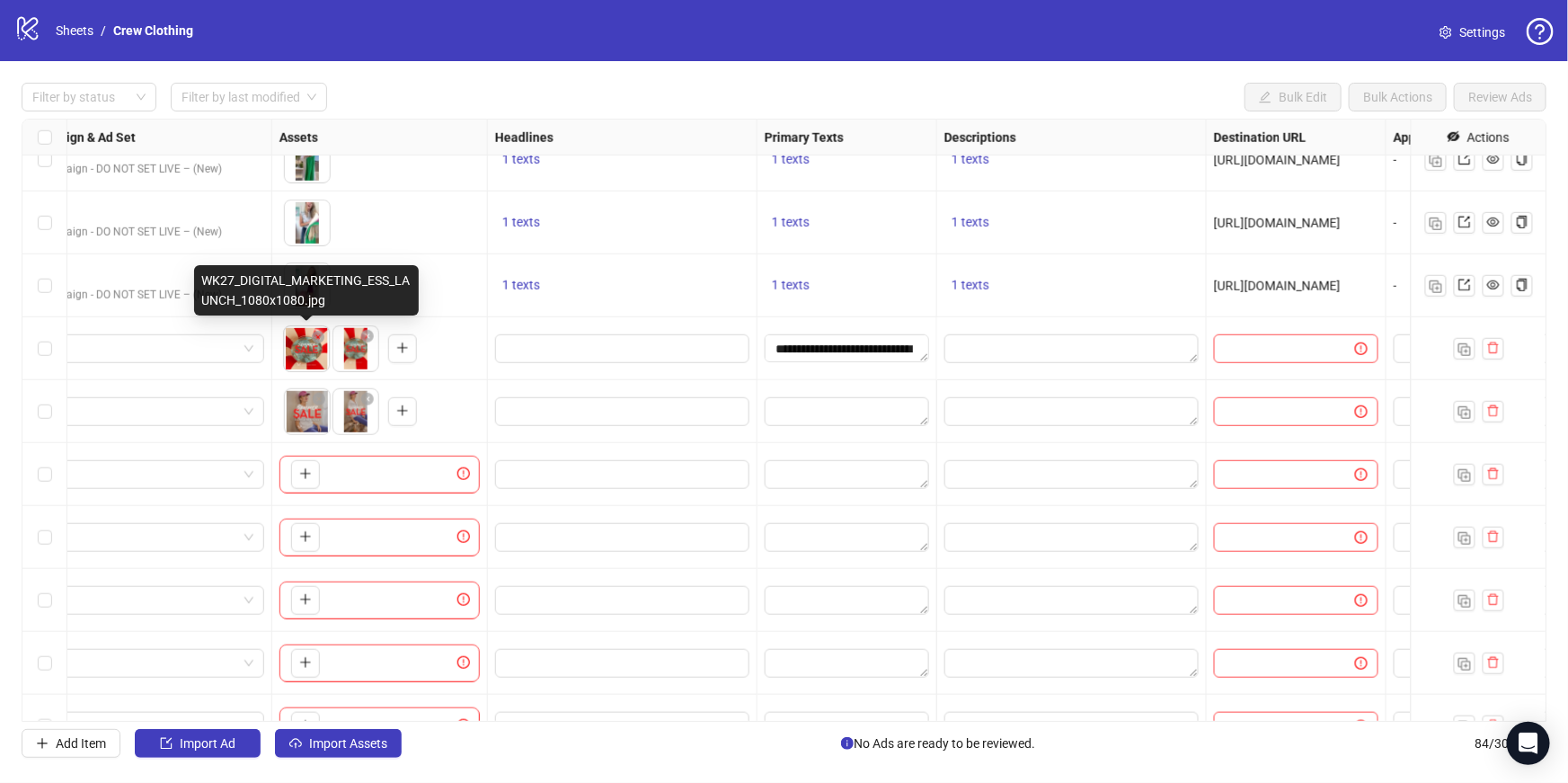 click on "logo/logo-mobile Sheets / Crew Clothing Settings   Filter by status Filter by last modified Bulk Edit Bulk Actions Review Ads Ad Format Ad Name Campaign & Ad Set Assets Headlines Primary Texts Descriptions Destination URL App Product Page ID Display URL Leadgen Form Product Set ID Call to Action Actions AD228-JOANNA-CREW-REVIEW-VID_EN_VID_CP_25062025_ALLG_CC_SC13_None_UGC June 2025 Build Campaign - DO NOT SET LIVE – (New)
To pick up a draggable item, press the space bar.
While dragging, use the arrow keys to move the item.
Press space again to drop the item in its new position, or press escape to cancel.
1 texts 1 texts 1 texts https://www.crewclothing.co.uk/womens/all-womens-clothing-accessories-and-footwear/ - AD229-JOANNA-A-WEEK-IN-CREW-VID_EN_VID_CP_25062025_ALLG_CC_SC13_None_UGC June 2025 Build Campaign - DO NOT SET LIVE – (New) 1 texts 1 texts 1 texts https://www.crewclothing.co.uk/womens/all-womens-clothing-accessories-and-footwear/ - June 2025 1 texts 1 texts 1 texts - June 2025 -" at bounding box center (784, 391) 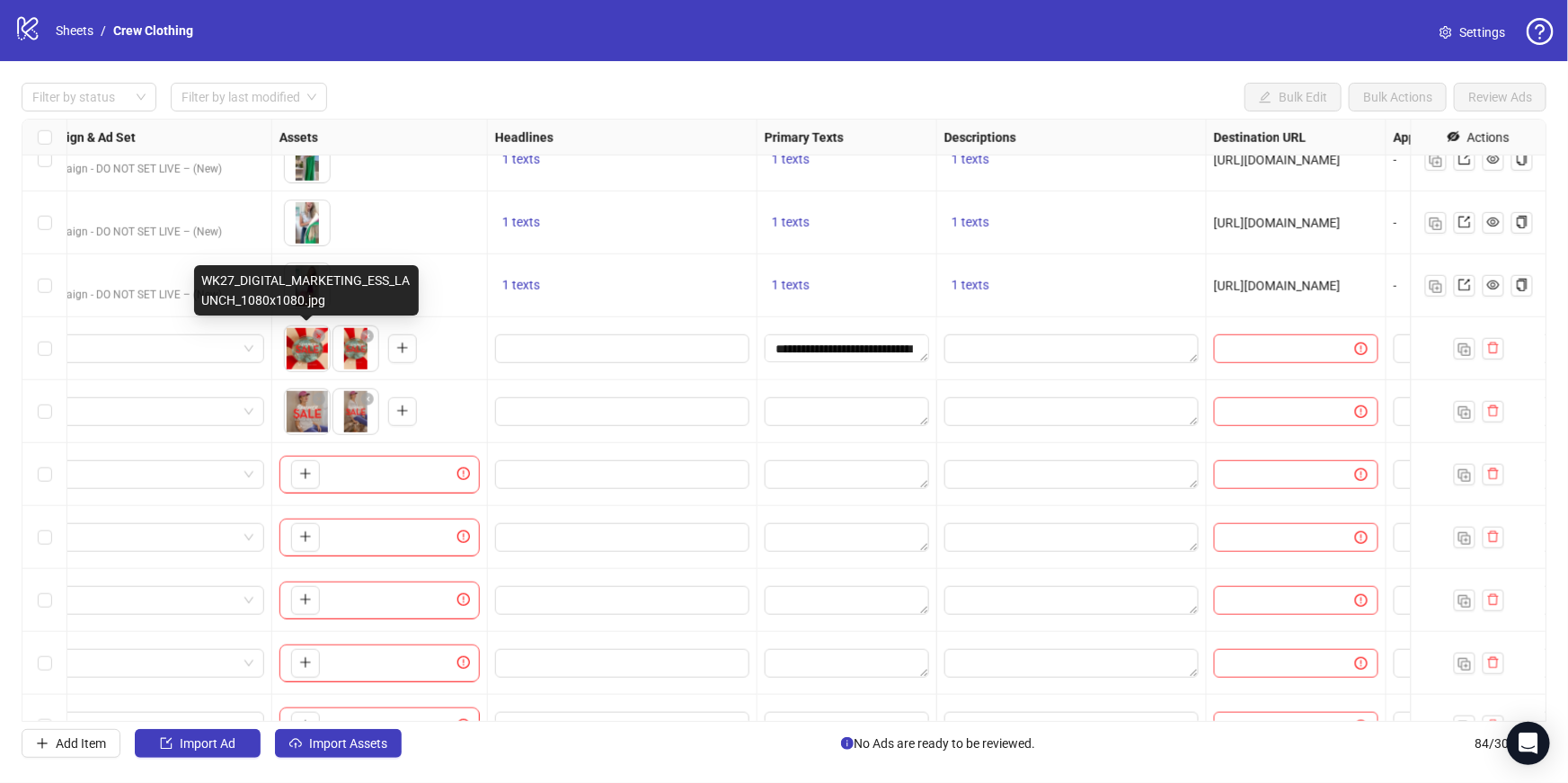 click on "logo/logo-mobile Sheets / Crew Clothing Settings   Filter by status Filter by last modified Bulk Edit Bulk Actions Review Ads Ad Format Ad Name Campaign & Ad Set Assets Headlines Primary Texts Descriptions Destination URL App Product Page ID Display URL Leadgen Form Product Set ID Call to Action Actions AD228-JOANNA-CREW-REVIEW-VID_EN_VID_CP_25062025_ALLG_CC_SC13_None_UGC June 2025 Build Campaign - DO NOT SET LIVE – (New)
To pick up a draggable item, press the space bar.
While dragging, use the arrow keys to move the item.
Press space again to drop the item in its new position, or press escape to cancel.
1 texts 1 texts 1 texts https://www.crewclothing.co.uk/womens/all-womens-clothing-accessories-and-footwear/ - AD229-JOANNA-A-WEEK-IN-CREW-VID_EN_VID_CP_25062025_ALLG_CC_SC13_None_UGC June 2025 Build Campaign - DO NOT SET LIVE – (New) 1 texts 1 texts 1 texts https://www.crewclothing.co.uk/womens/all-womens-clothing-accessories-and-footwear/ - June 2025 1 texts 1 texts 1 texts - June 2025 -" at bounding box center [784, 391] 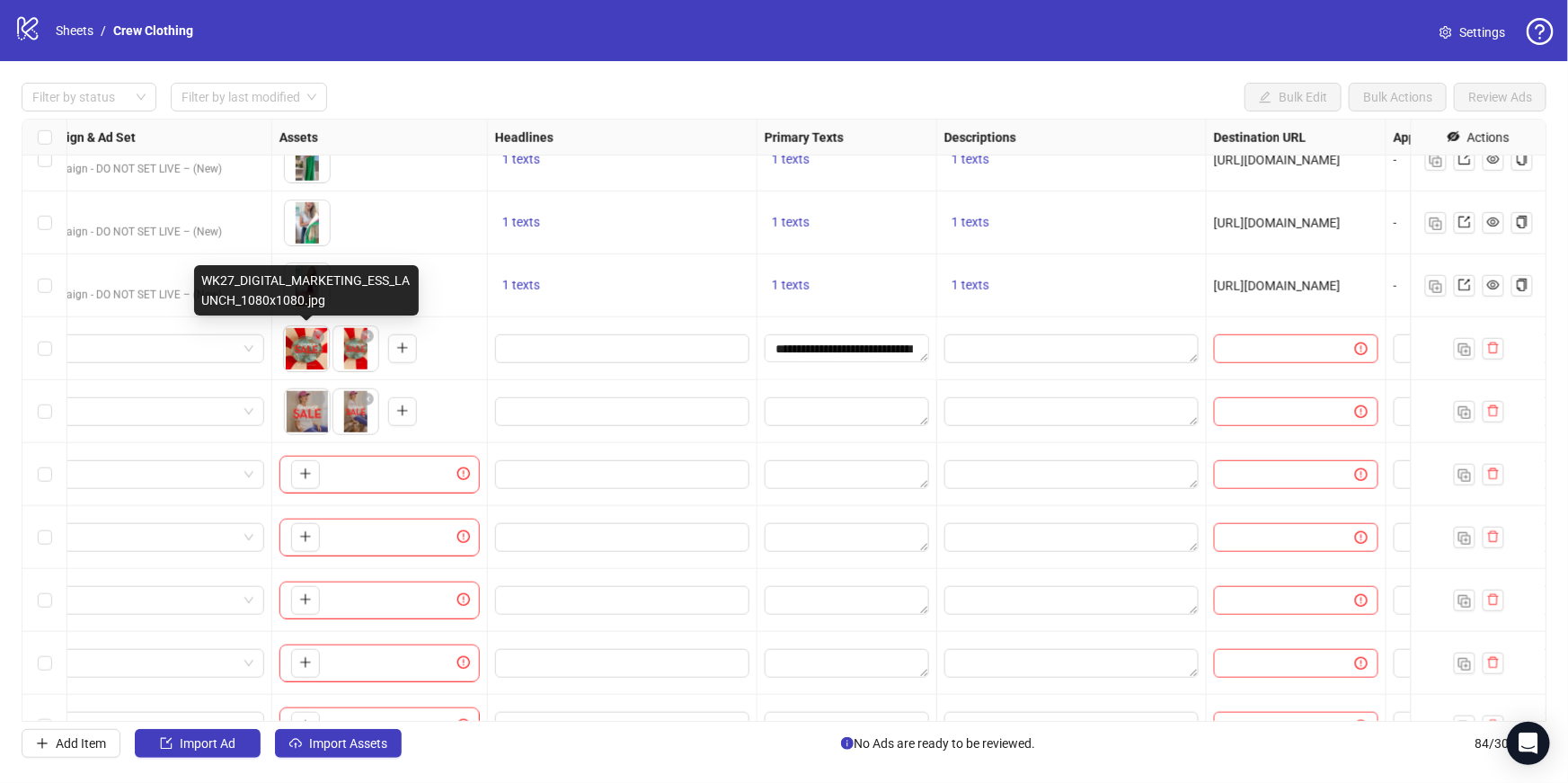 click on "logo/logo-mobile Sheets / Crew Clothing Settings   Filter by status Filter by last modified Bulk Edit Bulk Actions Review Ads Ad Format Ad Name Campaign & Ad Set Assets Headlines Primary Texts Descriptions Destination URL App Product Page ID Display URL Leadgen Form Product Set ID Call to Action Actions AD228-JOANNA-CREW-REVIEW-VID_EN_VID_CP_25062025_ALLG_CC_SC13_None_UGC June 2025 Build Campaign - DO NOT SET LIVE – (New)
To pick up a draggable item, press the space bar.
While dragging, use the arrow keys to move the item.
Press space again to drop the item in its new position, or press escape to cancel.
1 texts 1 texts 1 texts https://www.crewclothing.co.uk/womens/all-womens-clothing-accessories-and-footwear/ - AD229-JOANNA-A-WEEK-IN-CREW-VID_EN_VID_CP_25062025_ALLG_CC_SC13_None_UGC June 2025 Build Campaign - DO NOT SET LIVE – (New) 1 texts 1 texts 1 texts https://www.crewclothing.co.uk/womens/all-womens-clothing-accessories-and-footwear/ - June 2025 1 texts 1 texts 1 texts - June 2025 -" at bounding box center (784, 391) 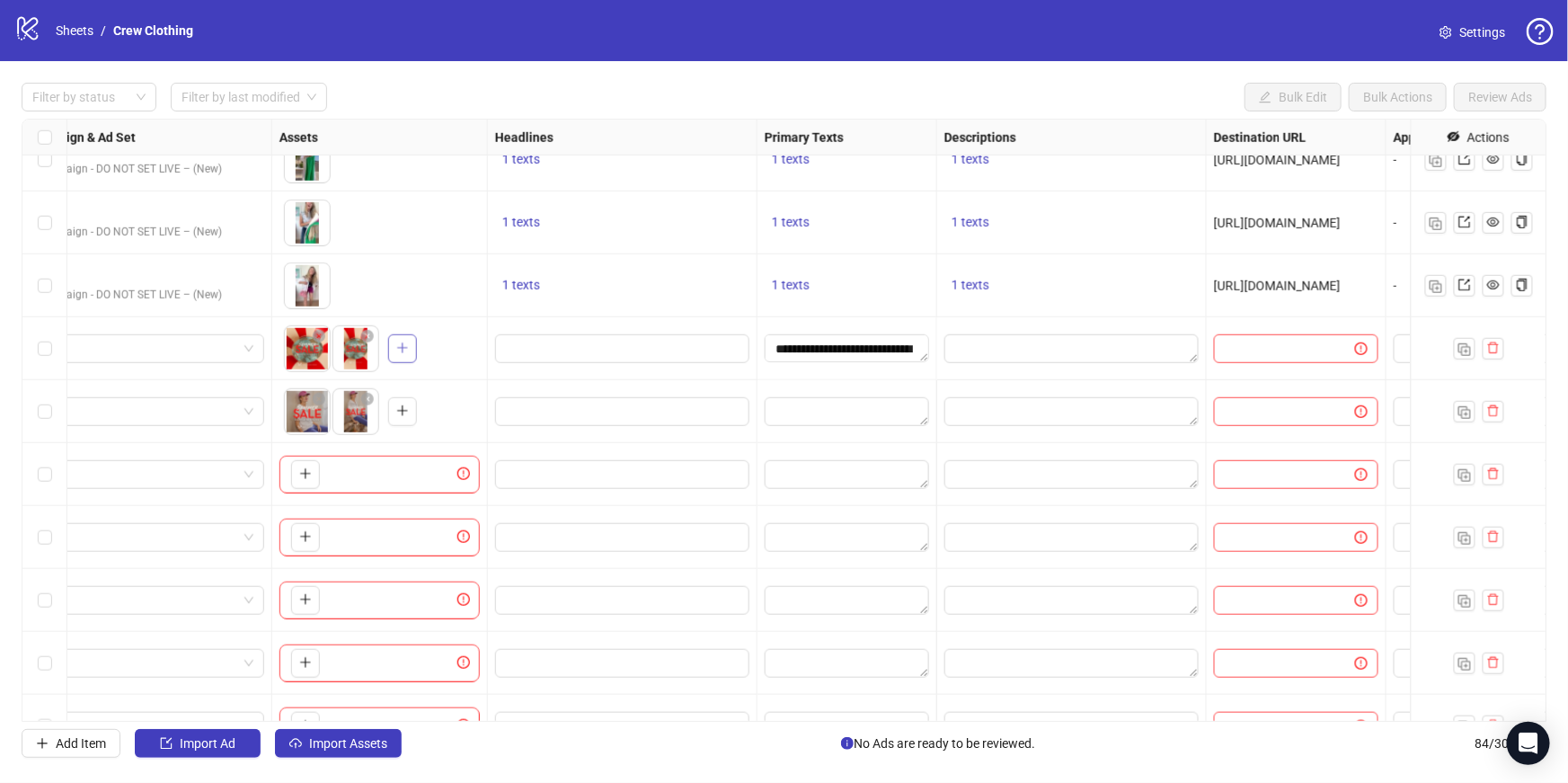 click at bounding box center (403, 349) 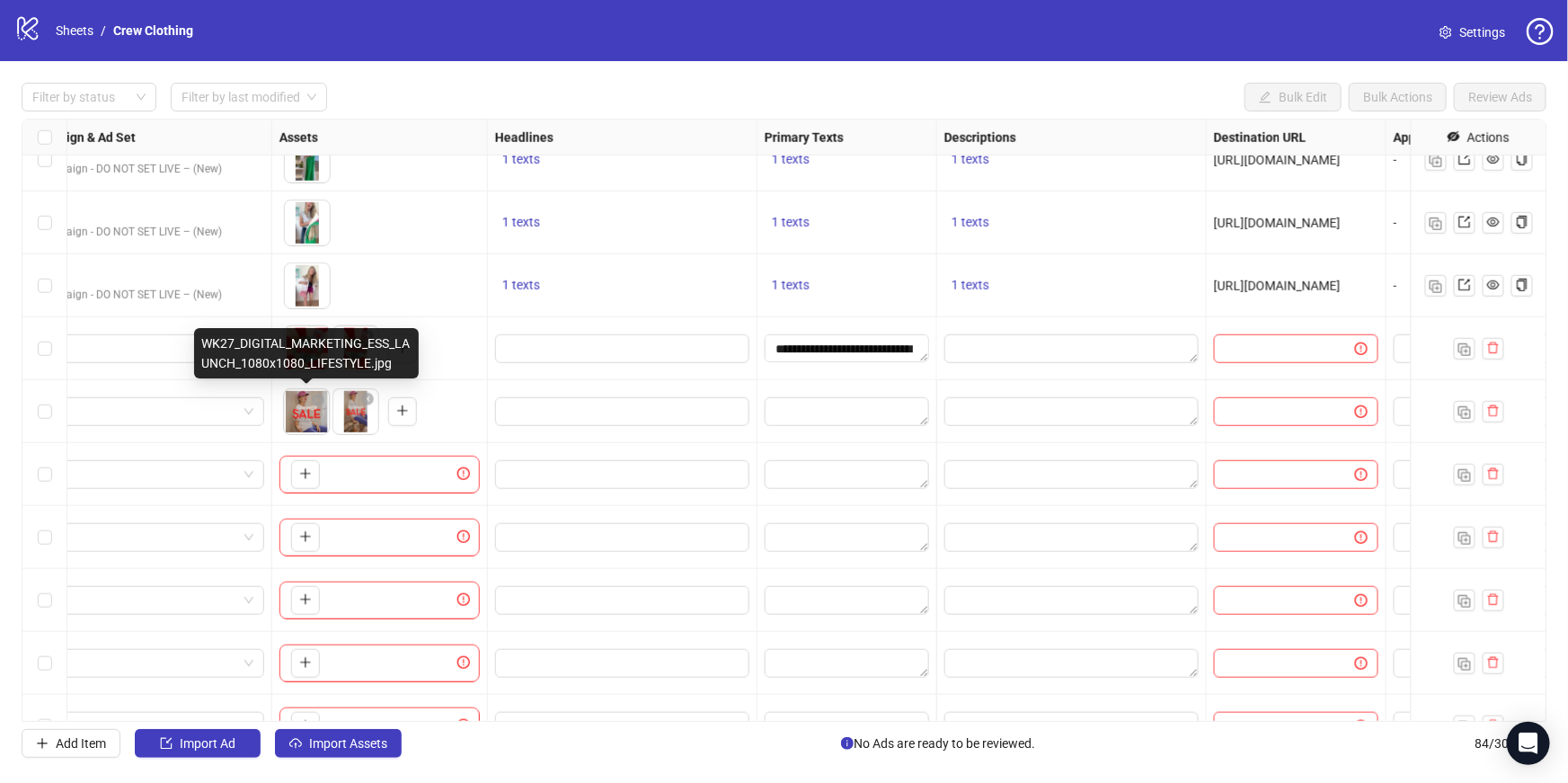 click on "logo/logo-mobile Sheets / Crew Clothing Settings   Filter by status Filter by last modified Bulk Edit Bulk Actions Review Ads Ad Format Ad Name Campaign & Ad Set Assets Headlines Primary Texts Descriptions Destination URL App Product Page ID Display URL Leadgen Form Product Set ID Call to Action Actions AD228-JOANNA-CREW-REVIEW-VID_EN_VID_CP_25062025_ALLG_CC_SC13_None_UGC June 2025 Build Campaign - DO NOT SET LIVE – (New)
To pick up a draggable item, press the space bar.
While dragging, use the arrow keys to move the item.
Press space again to drop the item in its new position, or press escape to cancel.
1 texts 1 texts 1 texts https://www.crewclothing.co.uk/womens/all-womens-clothing-accessories-and-footwear/ - AD229-JOANNA-A-WEEK-IN-CREW-VID_EN_VID_CP_25062025_ALLG_CC_SC13_None_UGC June 2025 Build Campaign - DO NOT SET LIVE – (New) 1 texts 1 texts 1 texts https://www.crewclothing.co.uk/womens/all-womens-clothing-accessories-and-footwear/ - June 2025 1 texts 1 texts 1 texts - June 2025 -" at bounding box center [784, 391] 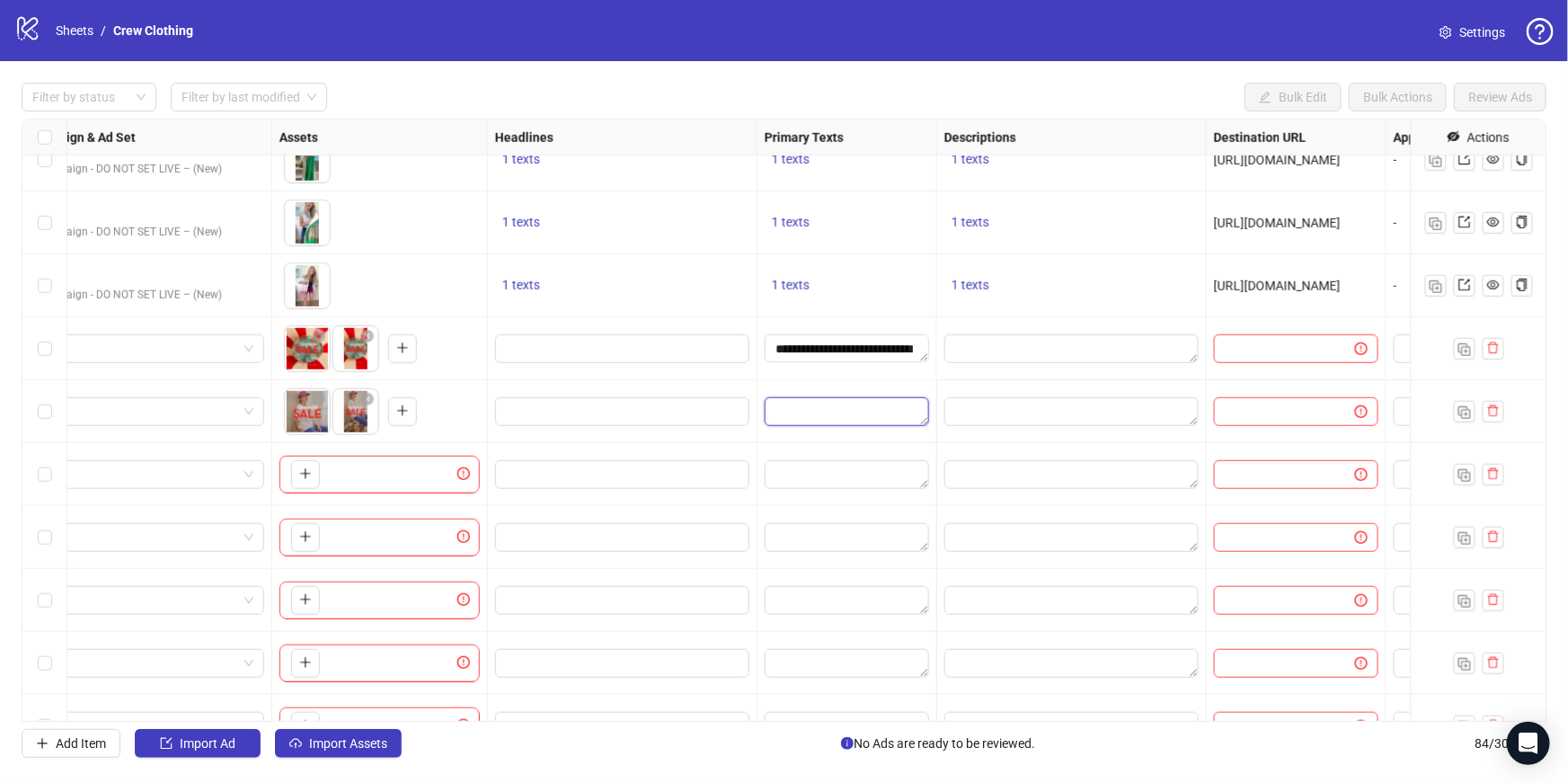 click at bounding box center (846, 412) 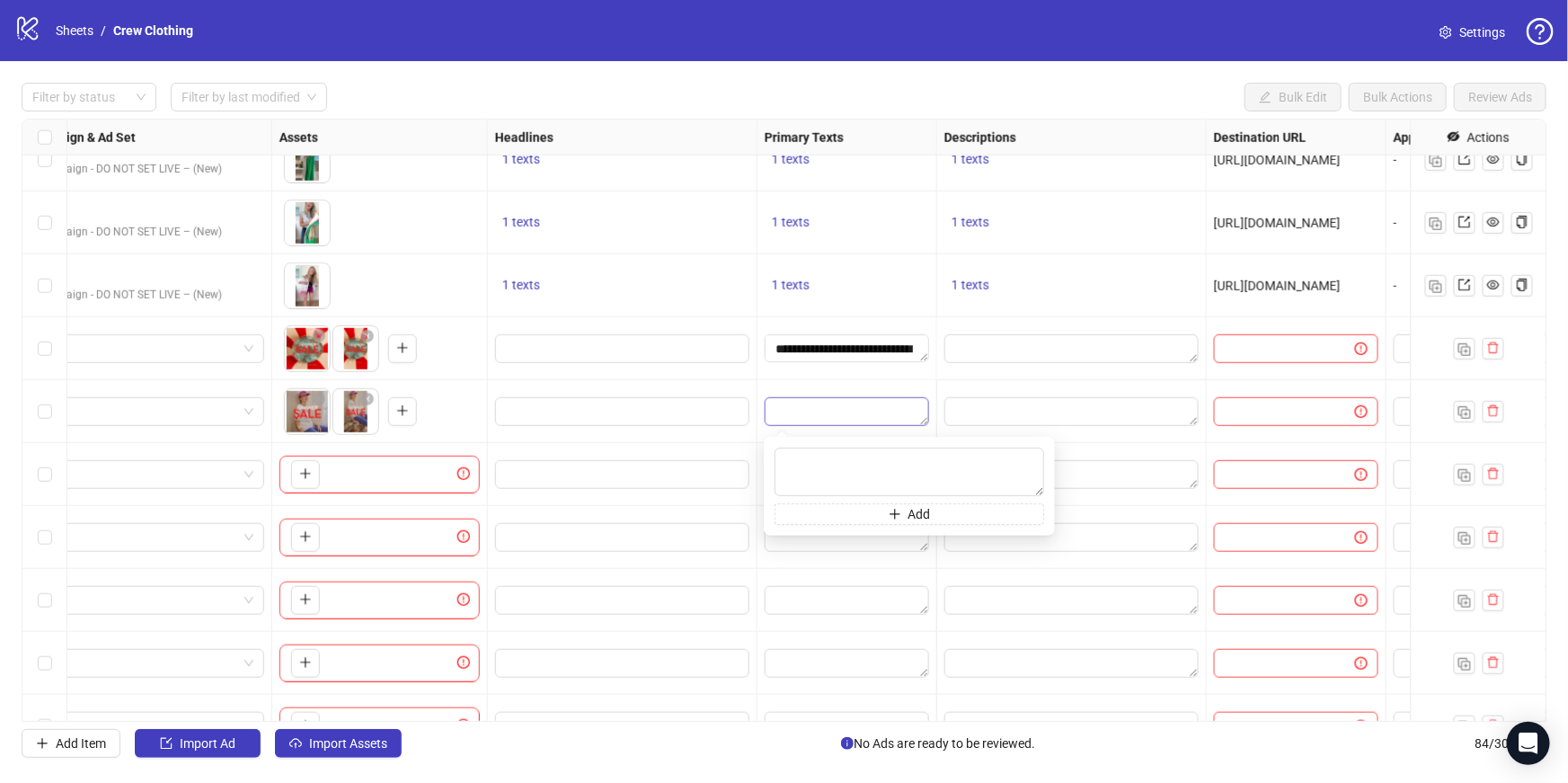 type on "**********" 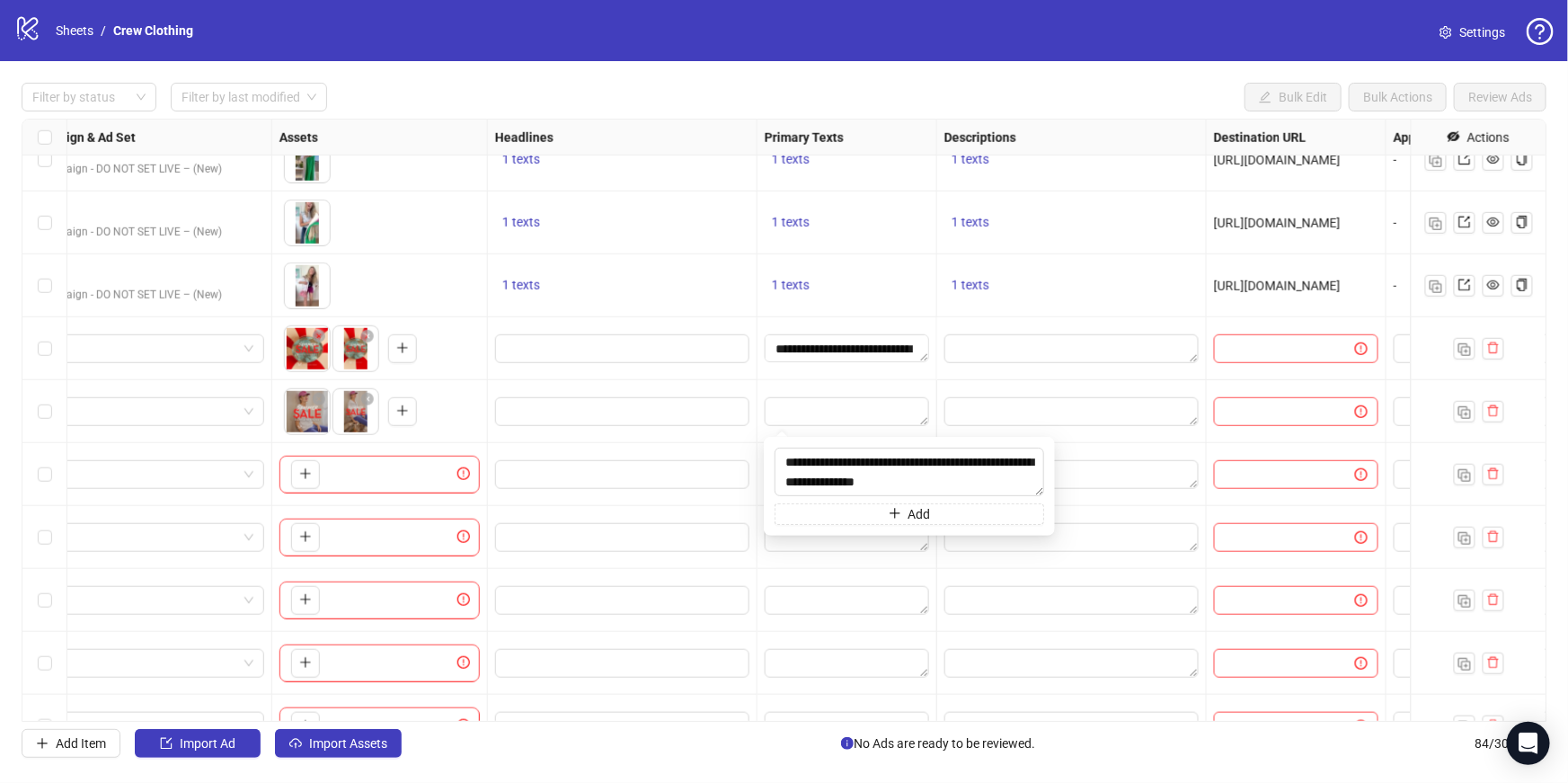 click at bounding box center [847, 412] 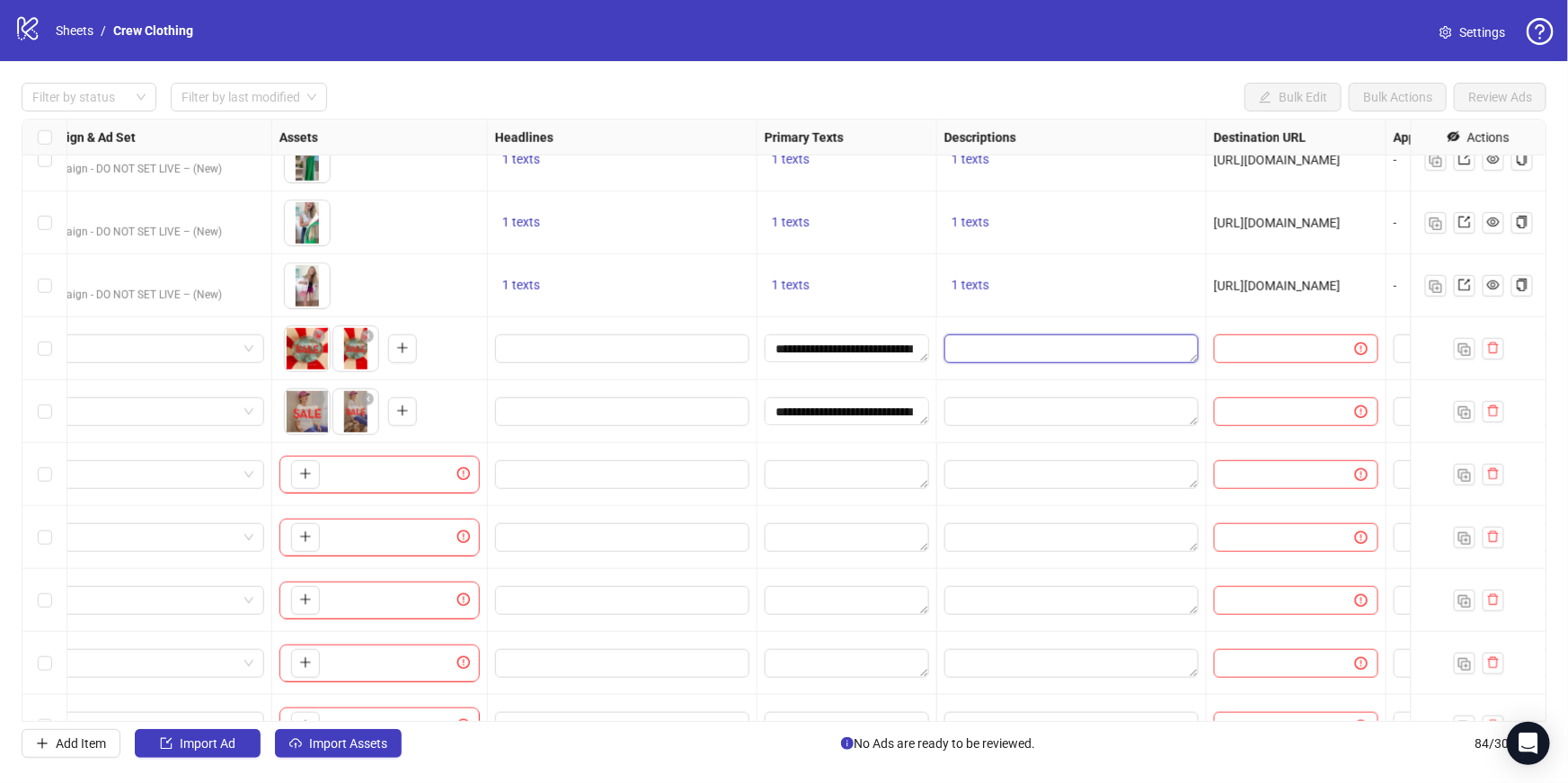 click at bounding box center (1071, 349) 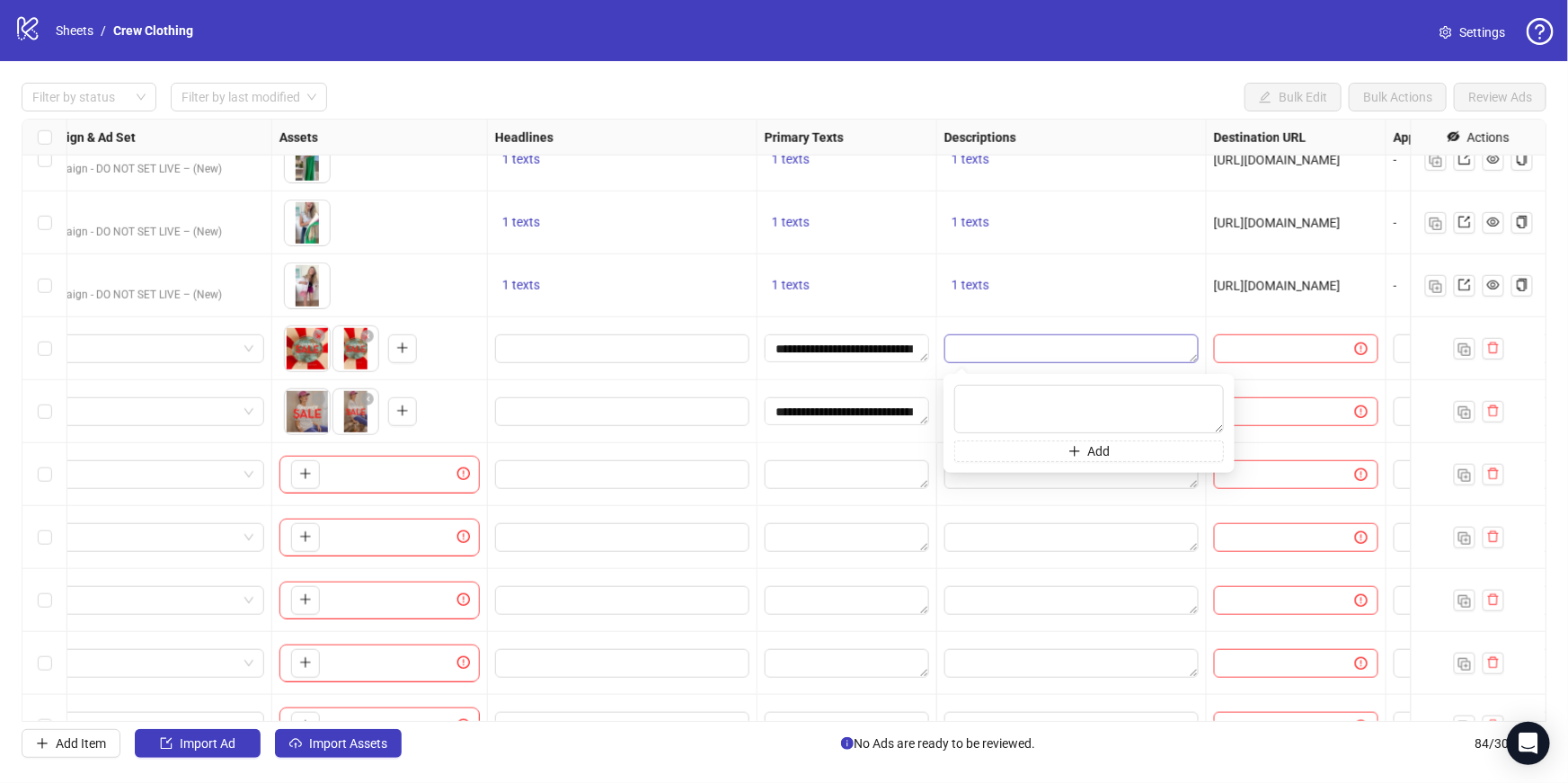 type on "**********" 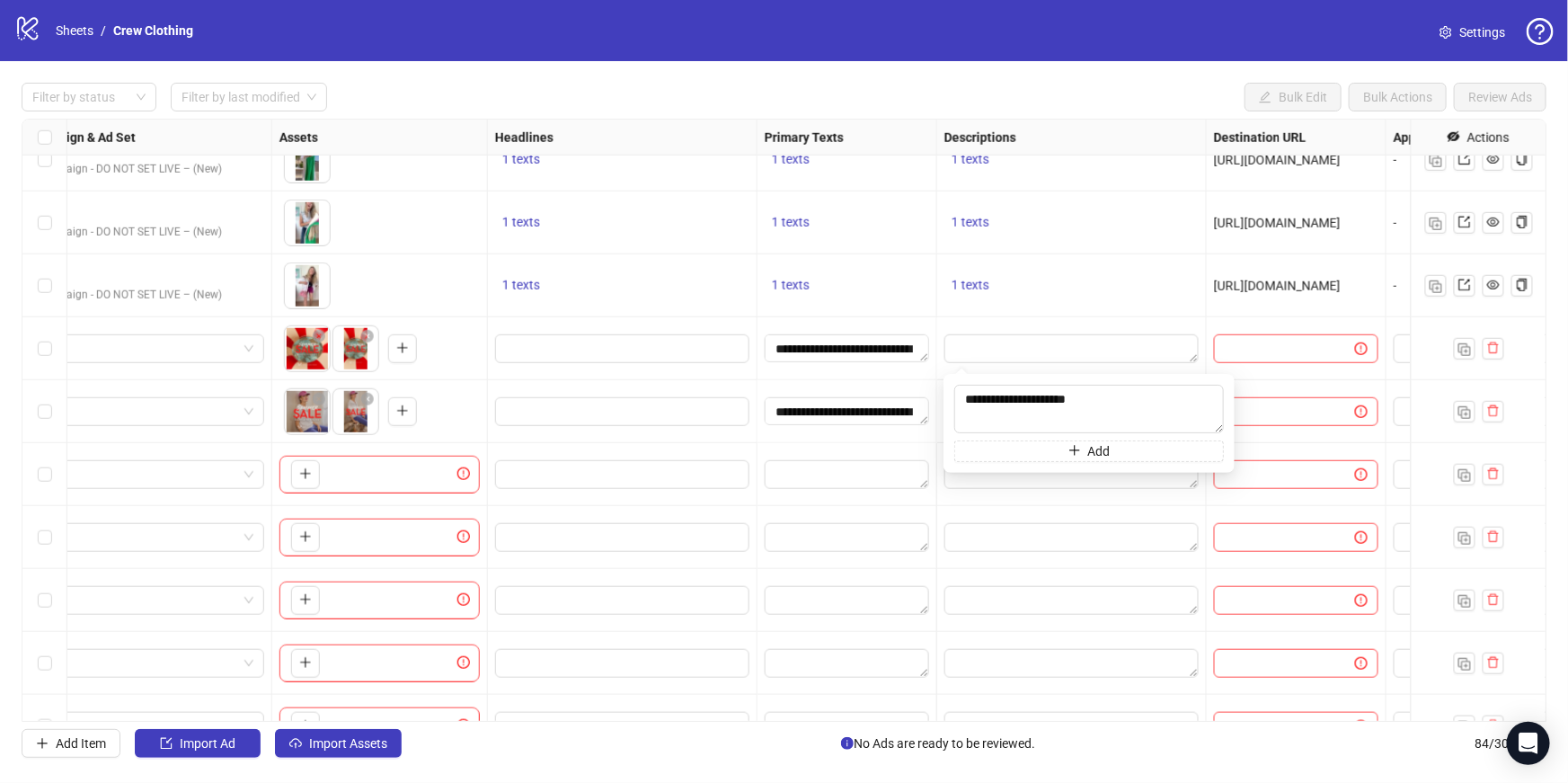 click on "1 texts" at bounding box center [1071, 286] 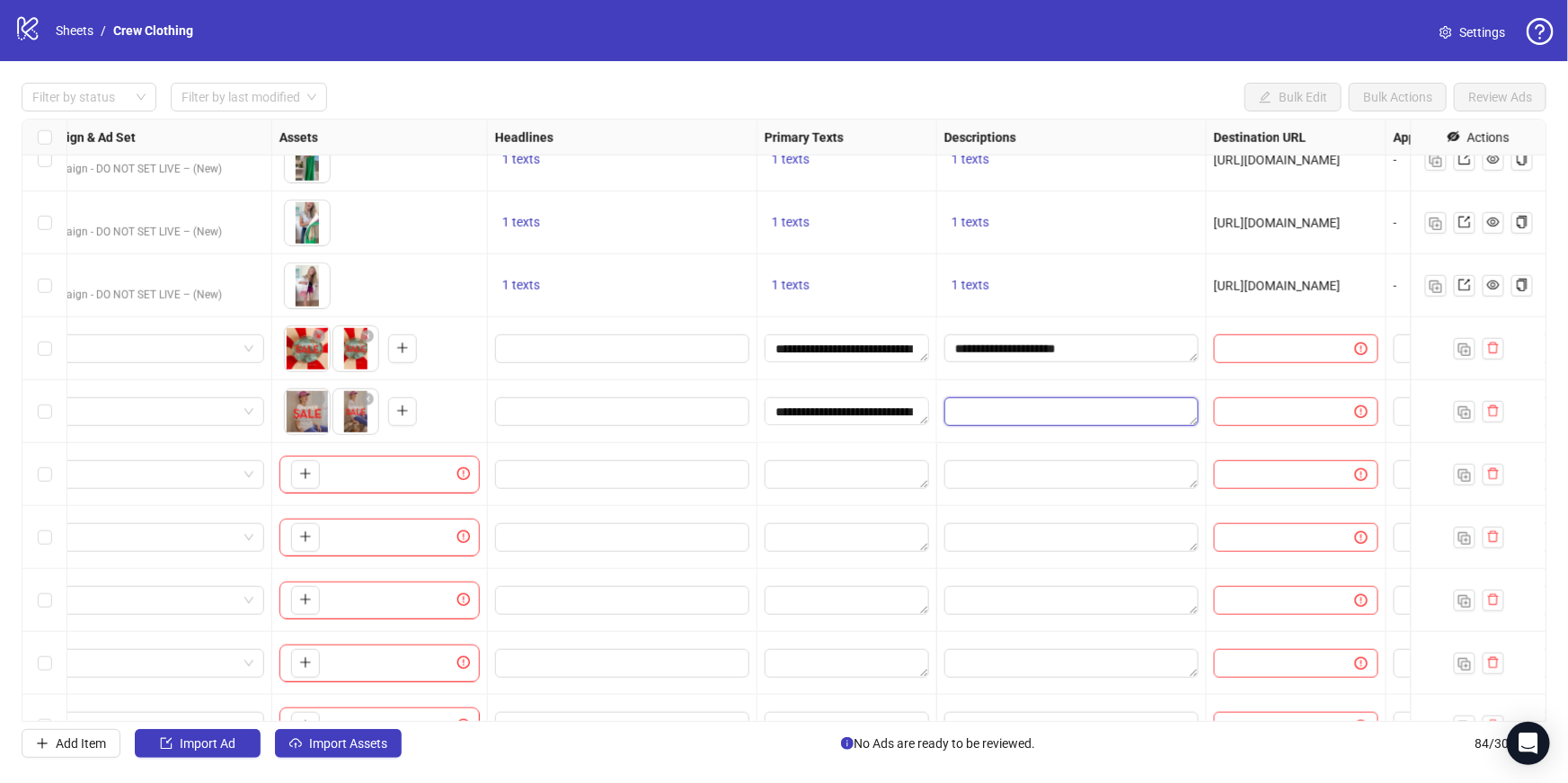 click at bounding box center [1071, 412] 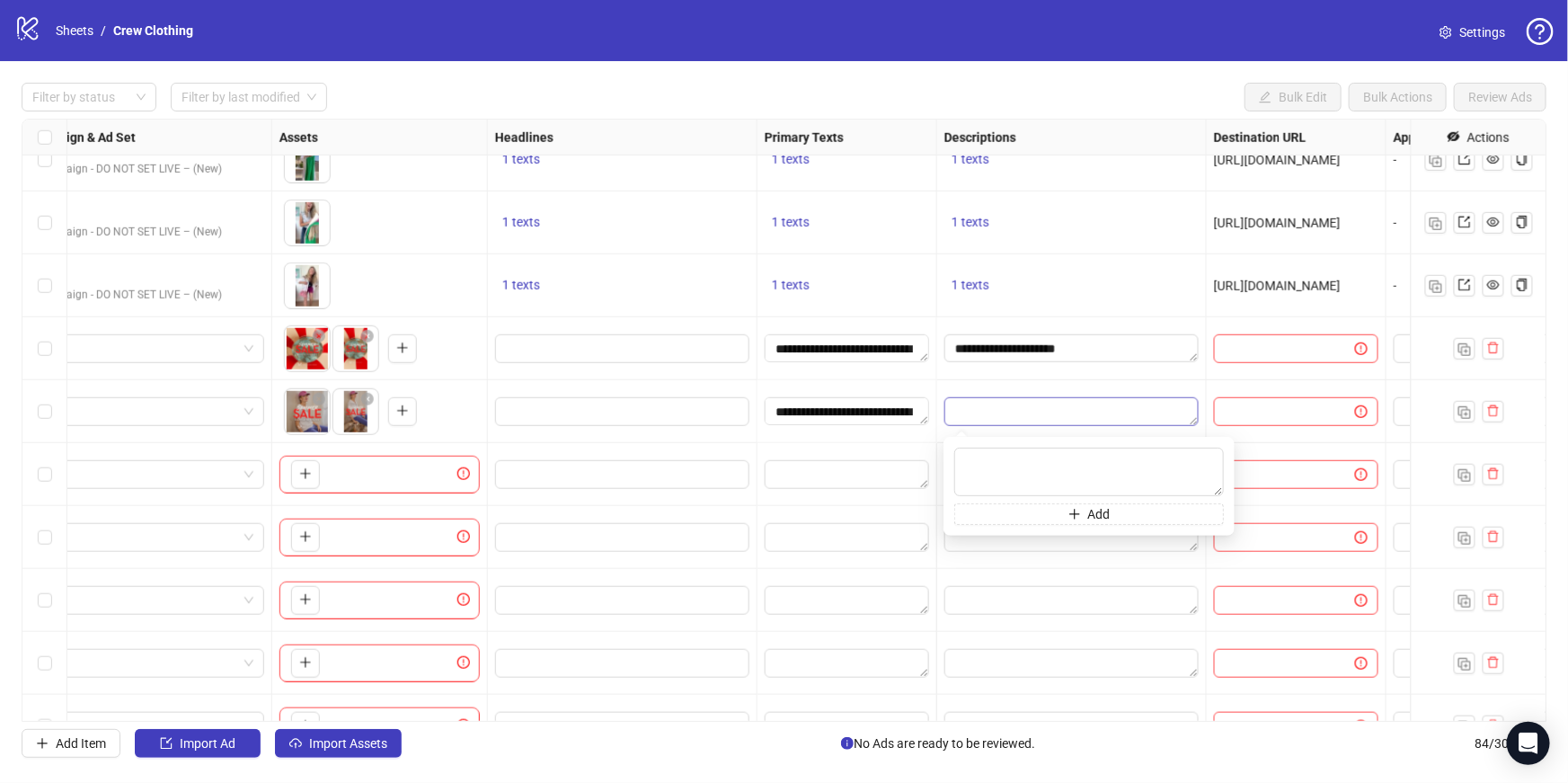 type on "**********" 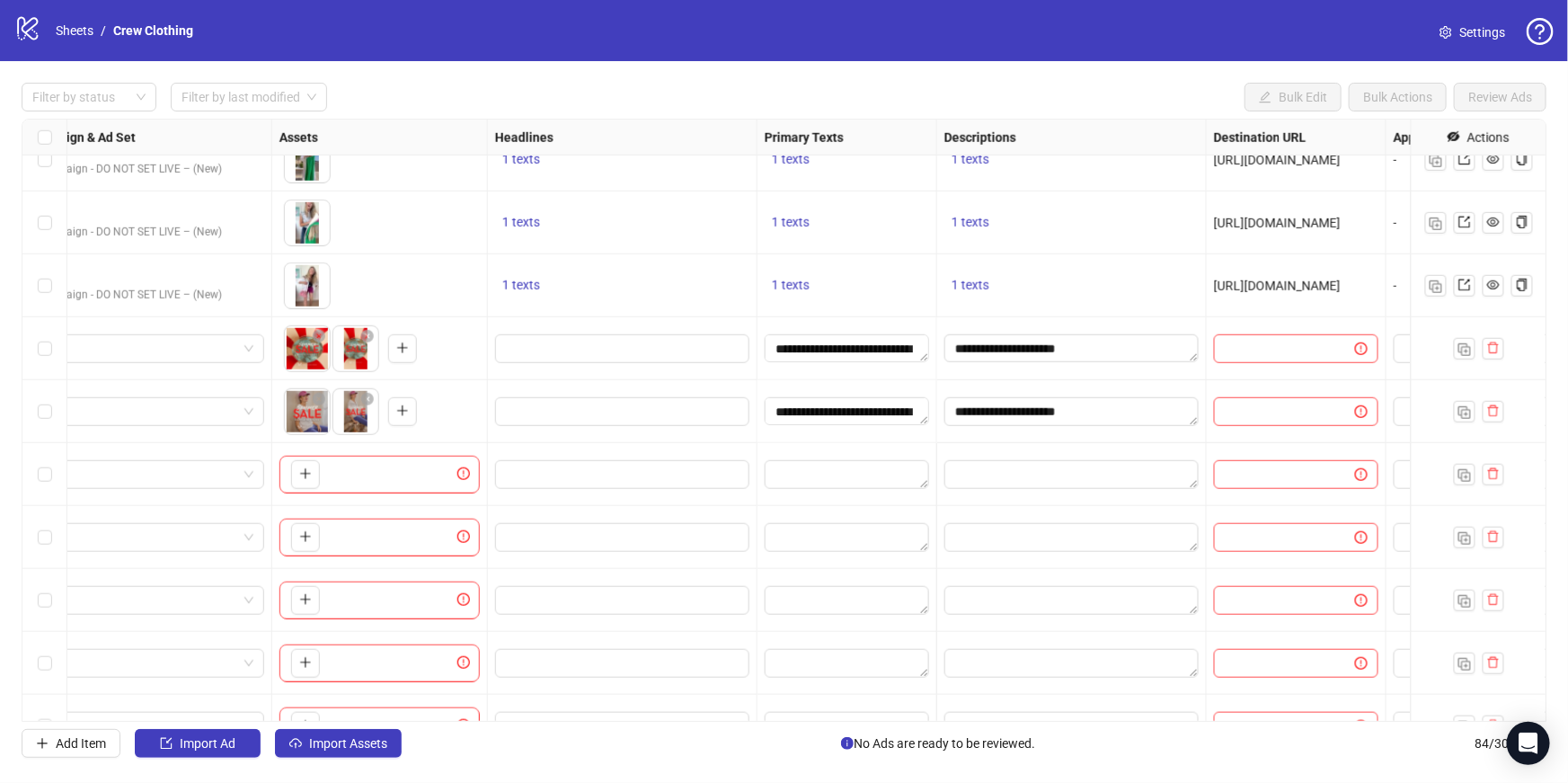 click on "**********" at bounding box center [1072, 412] 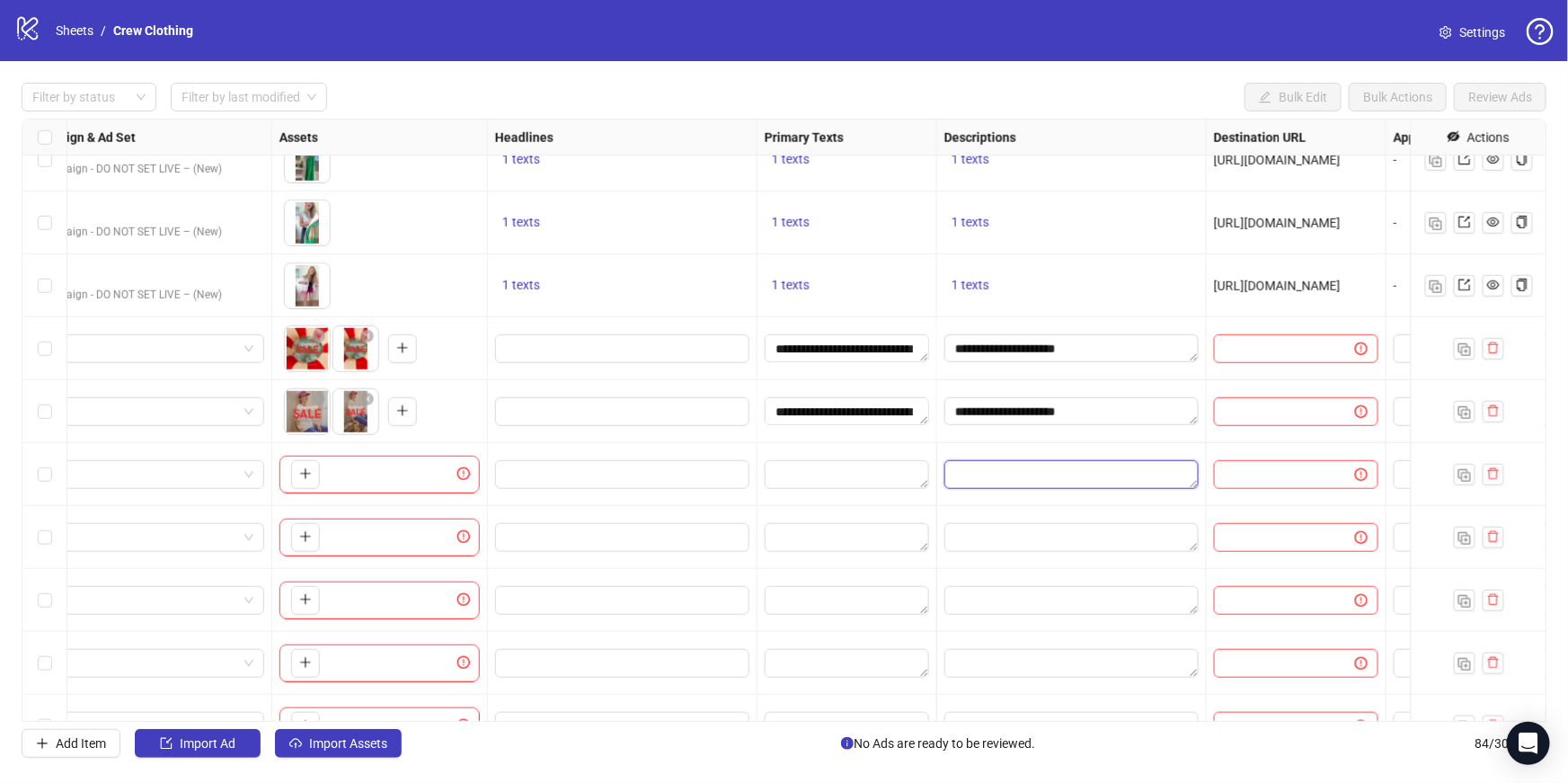 click at bounding box center (1071, 475) 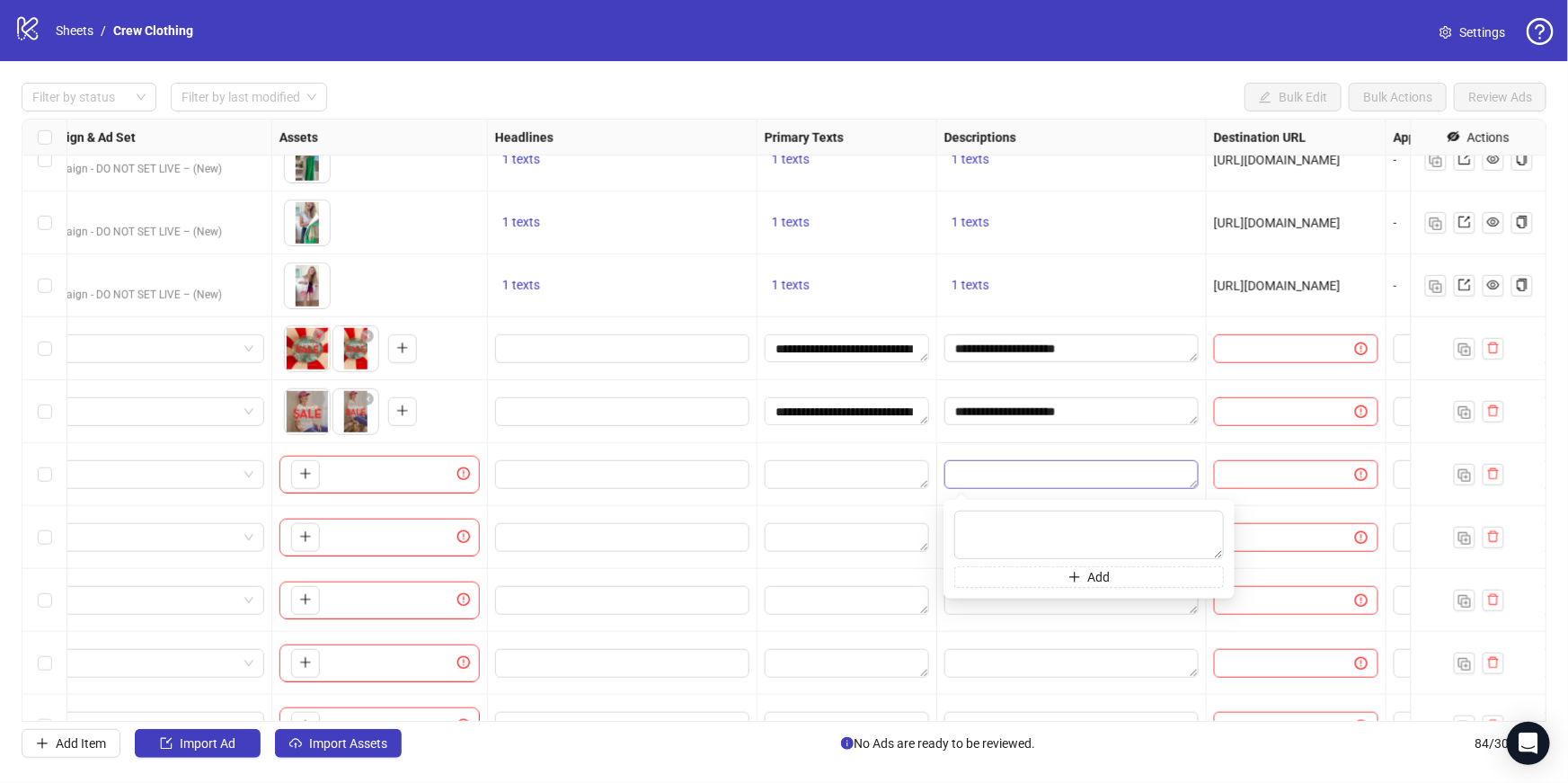 type on "**********" 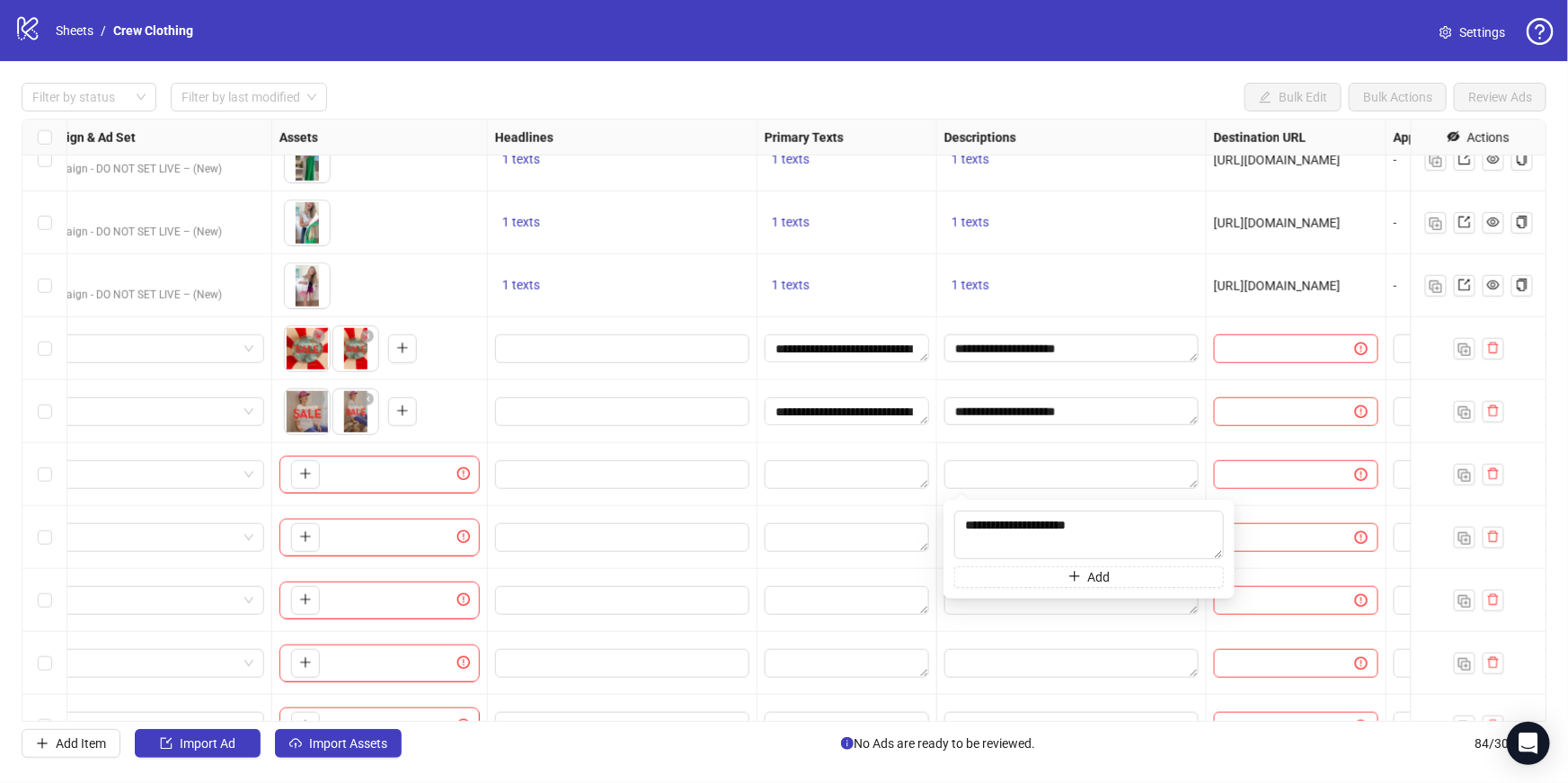click at bounding box center [1072, 475] 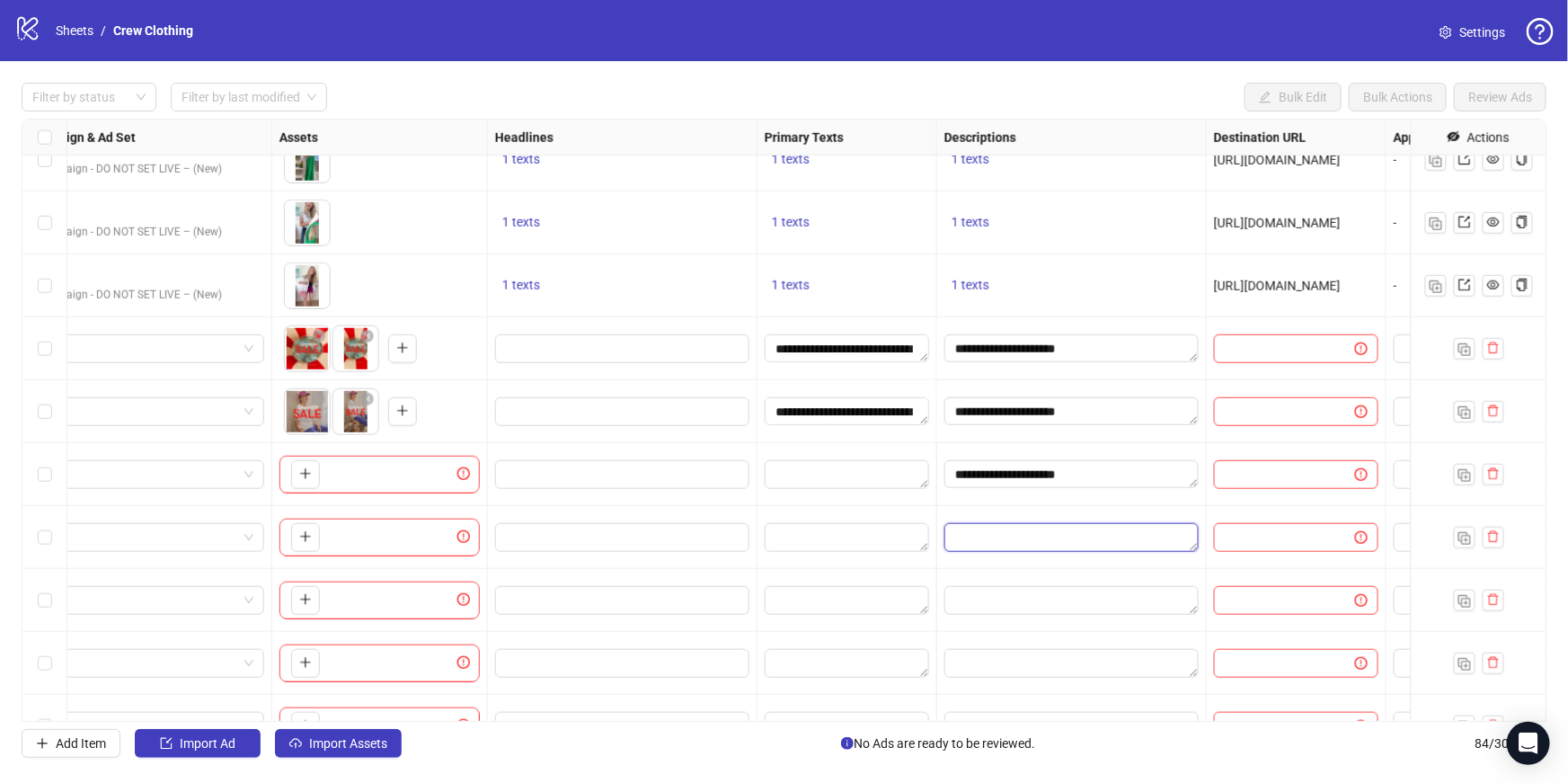 click at bounding box center (1071, 538) 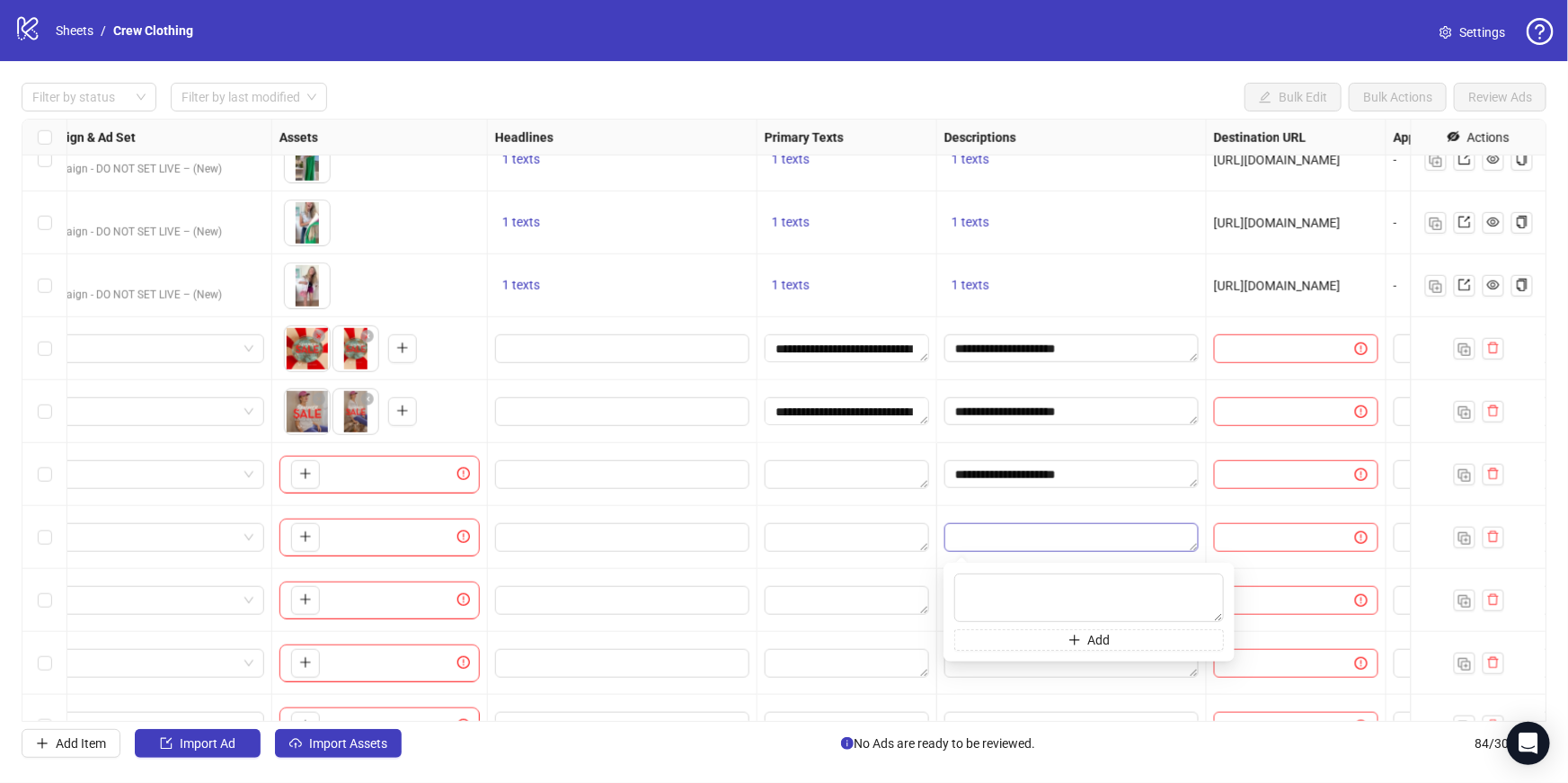 type on "**********" 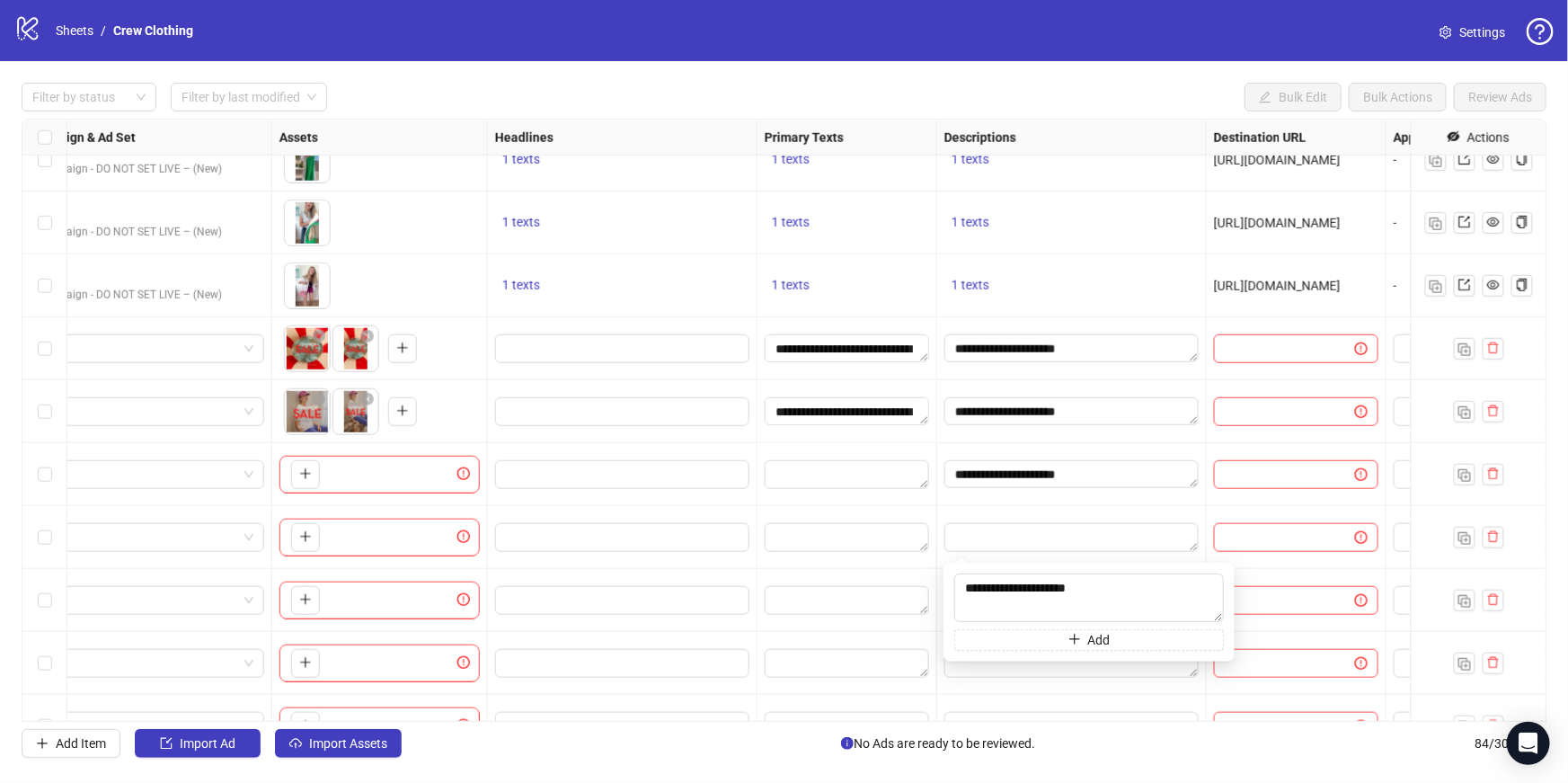 click at bounding box center (1072, 538) 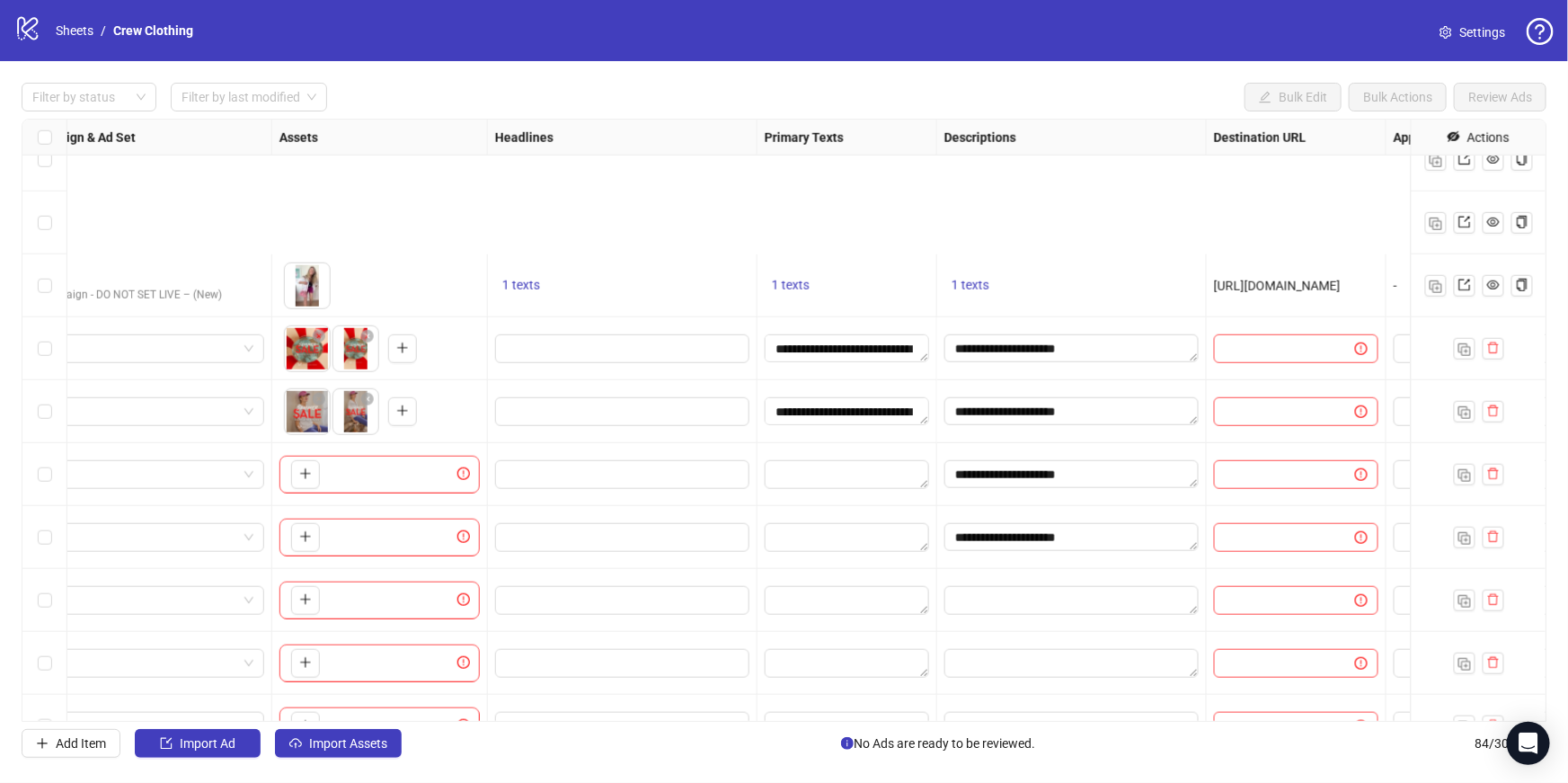 scroll, scrollTop: 4504, scrollLeft: 577, axis: both 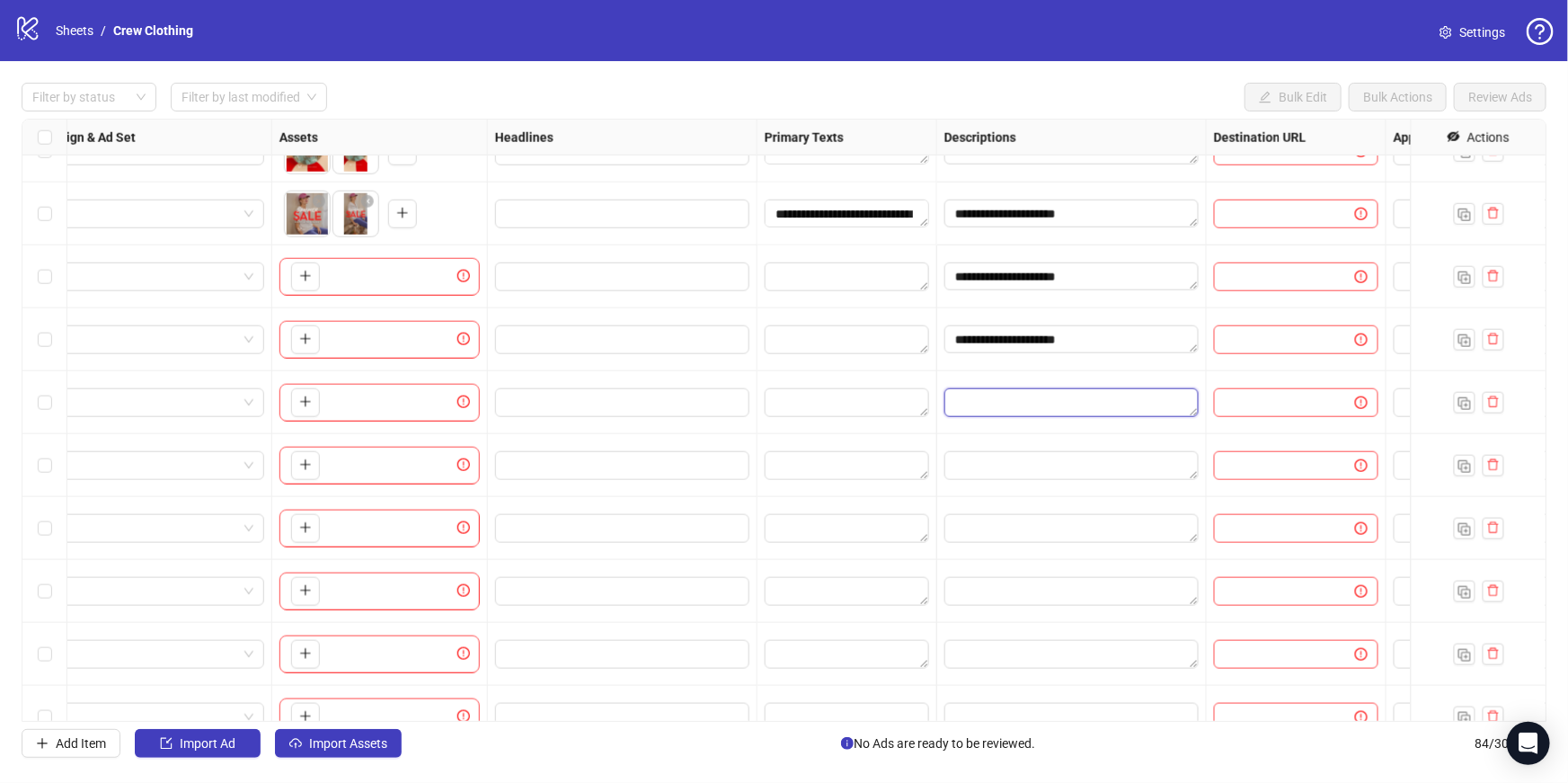 click at bounding box center [1071, 403] 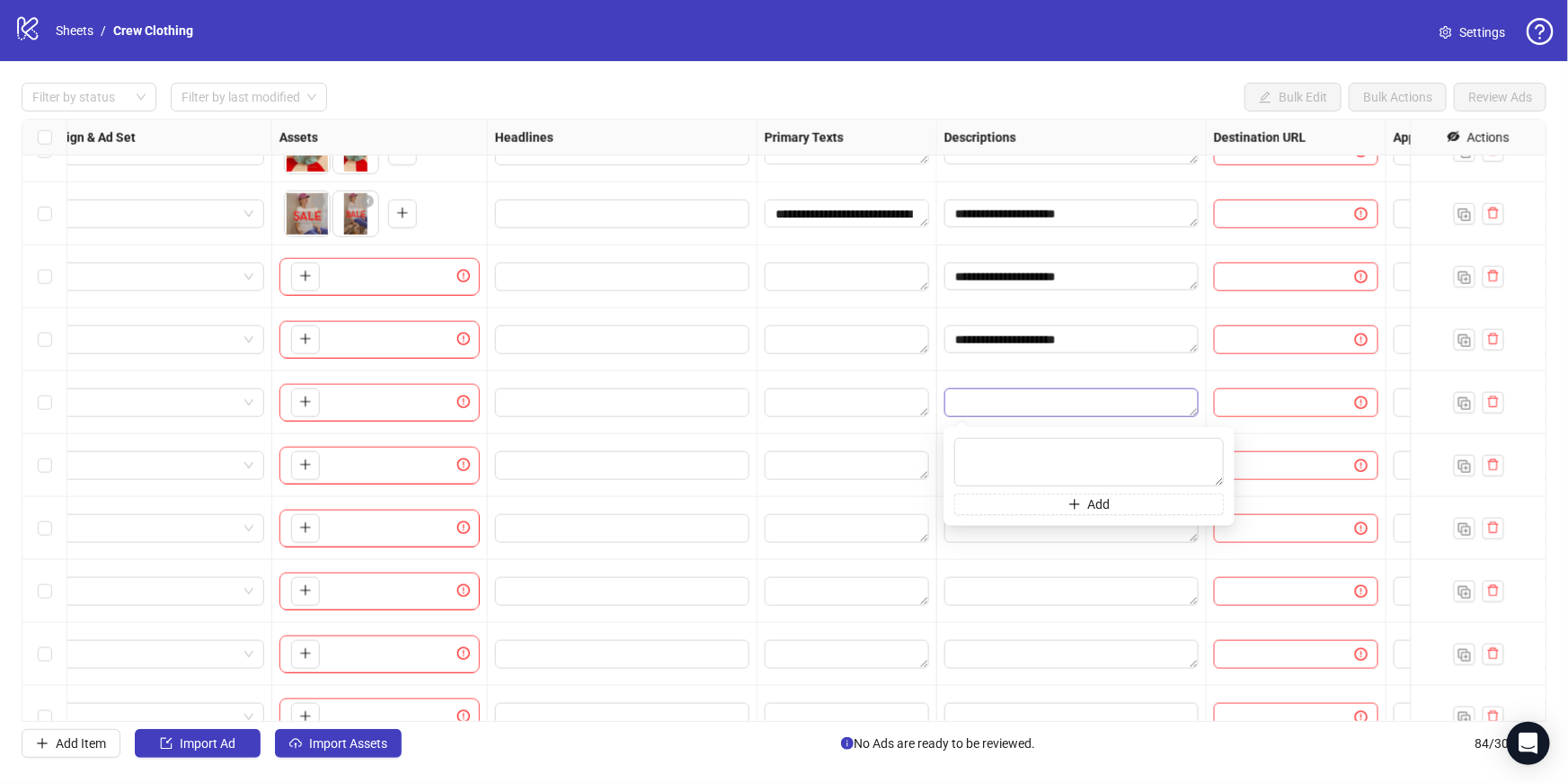 type on "**********" 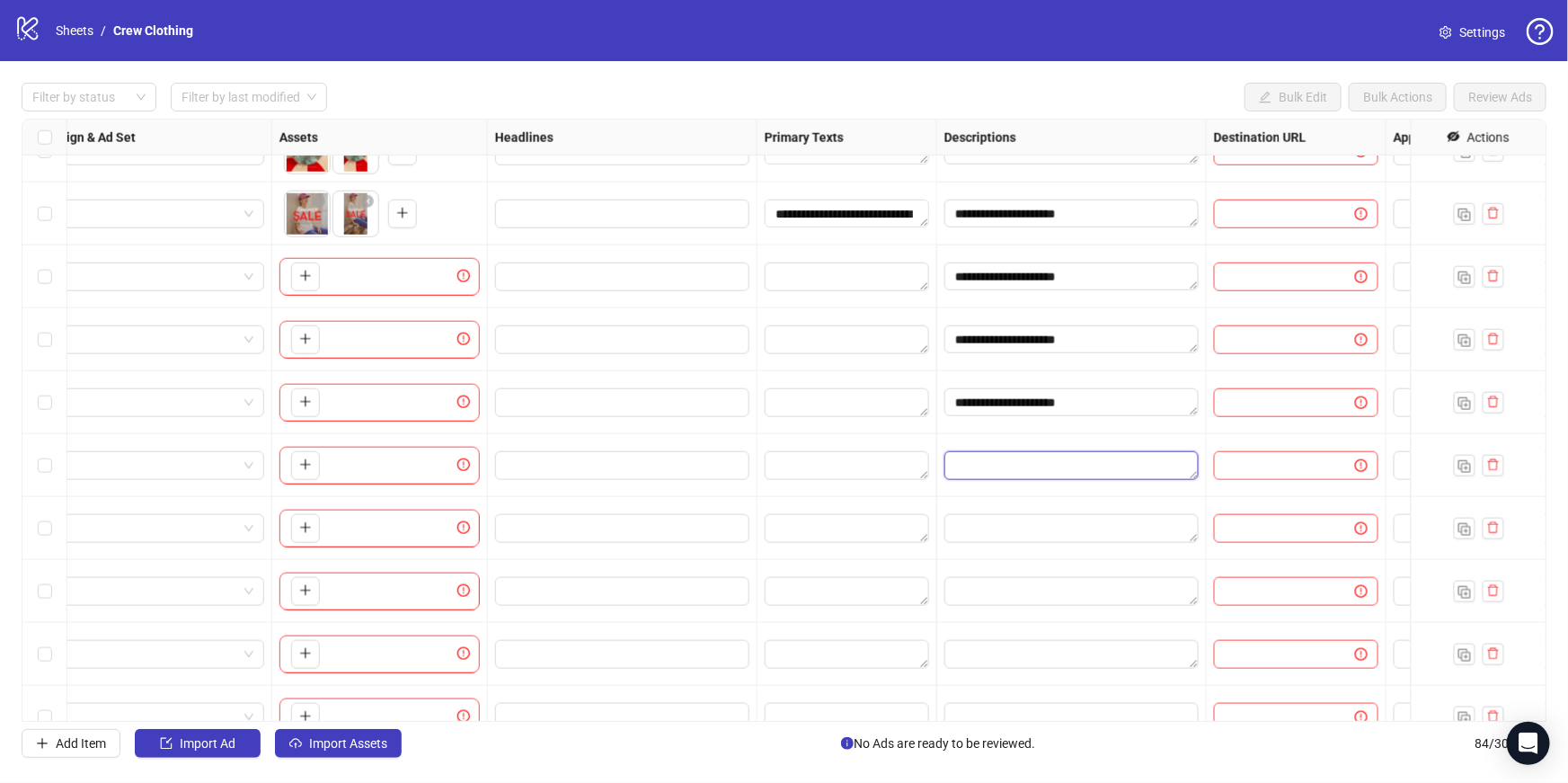 click at bounding box center [1071, 466] 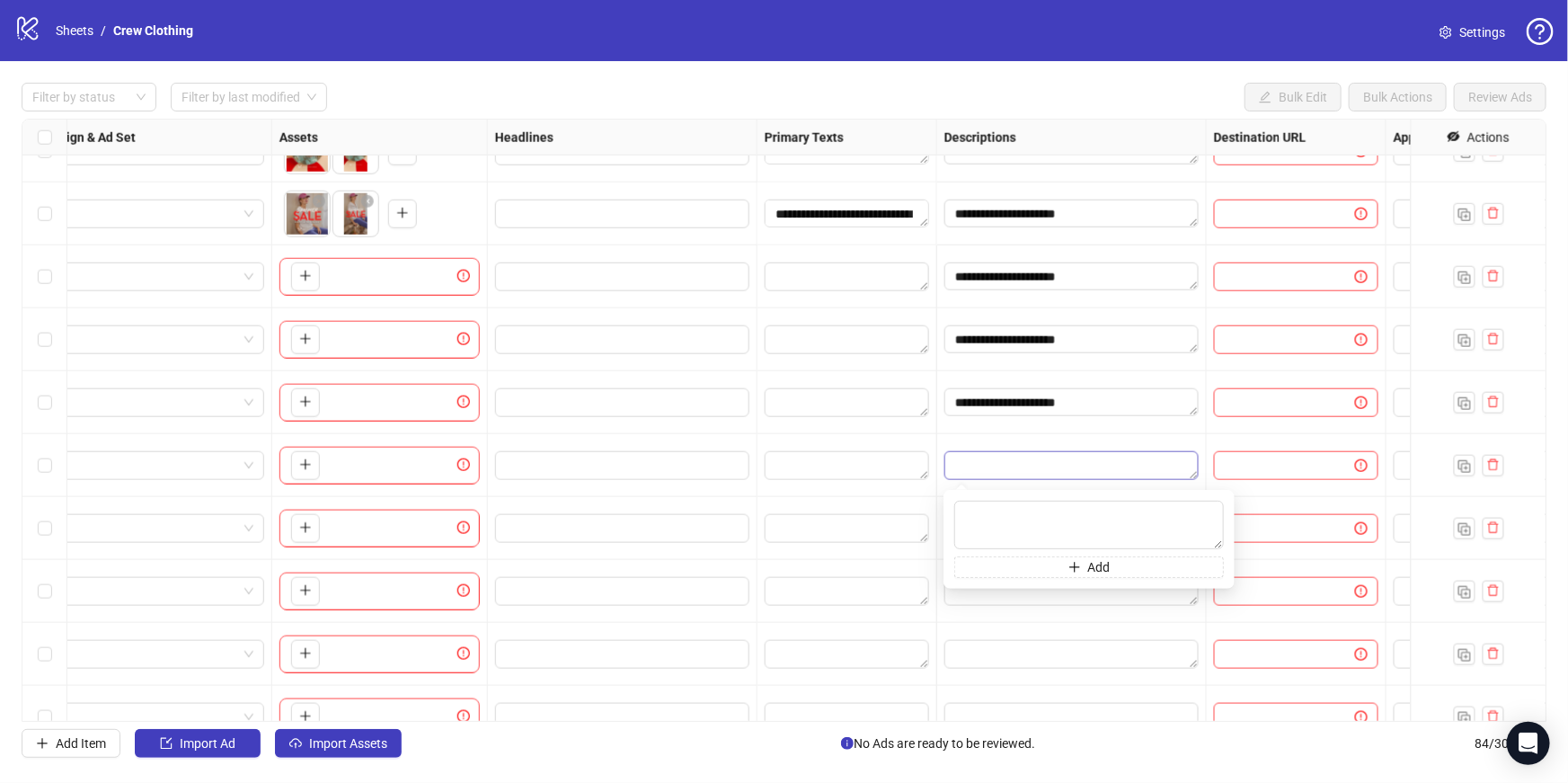 type on "**********" 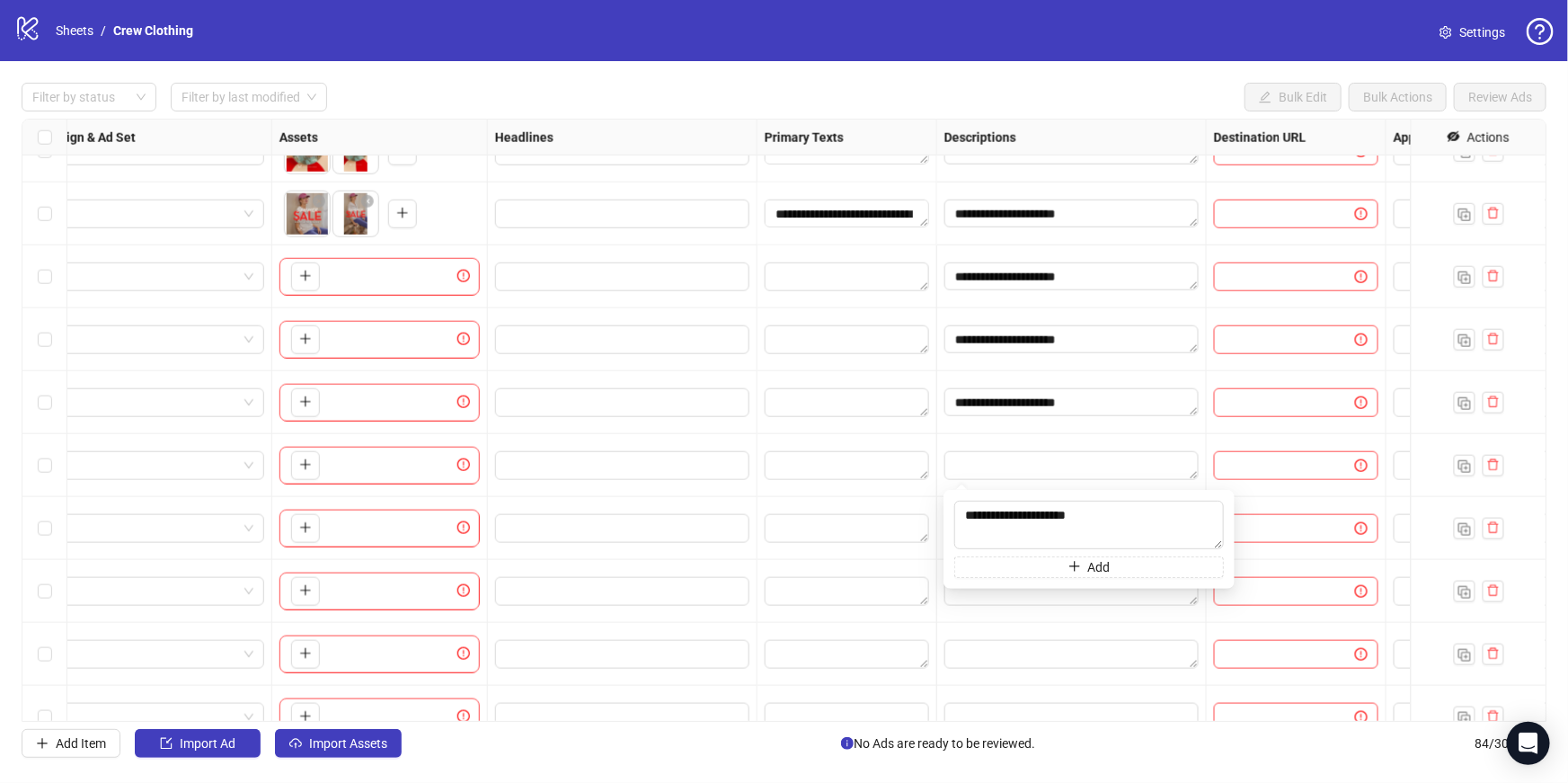 click at bounding box center (1072, 466) 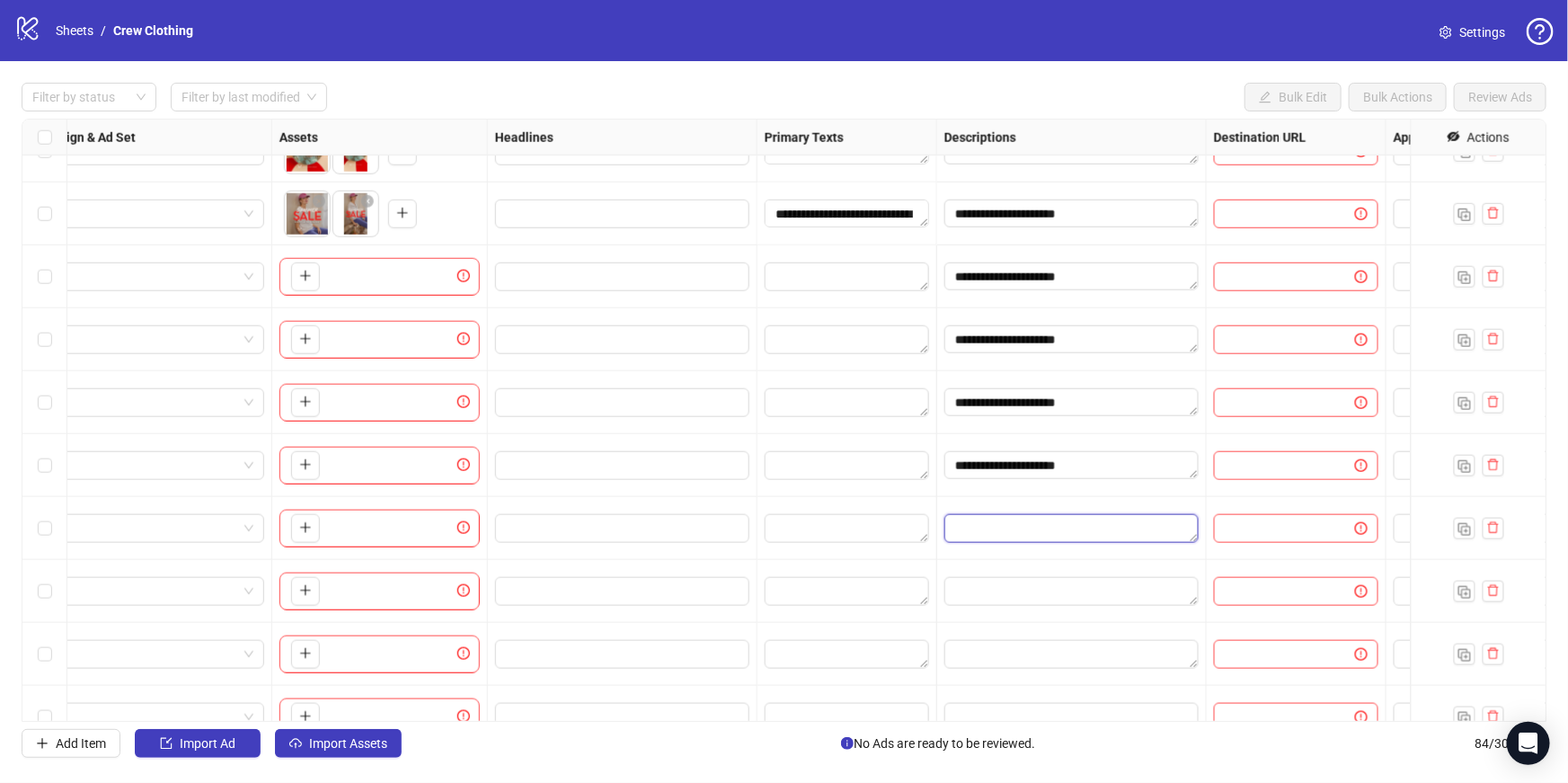 click at bounding box center (1071, 529) 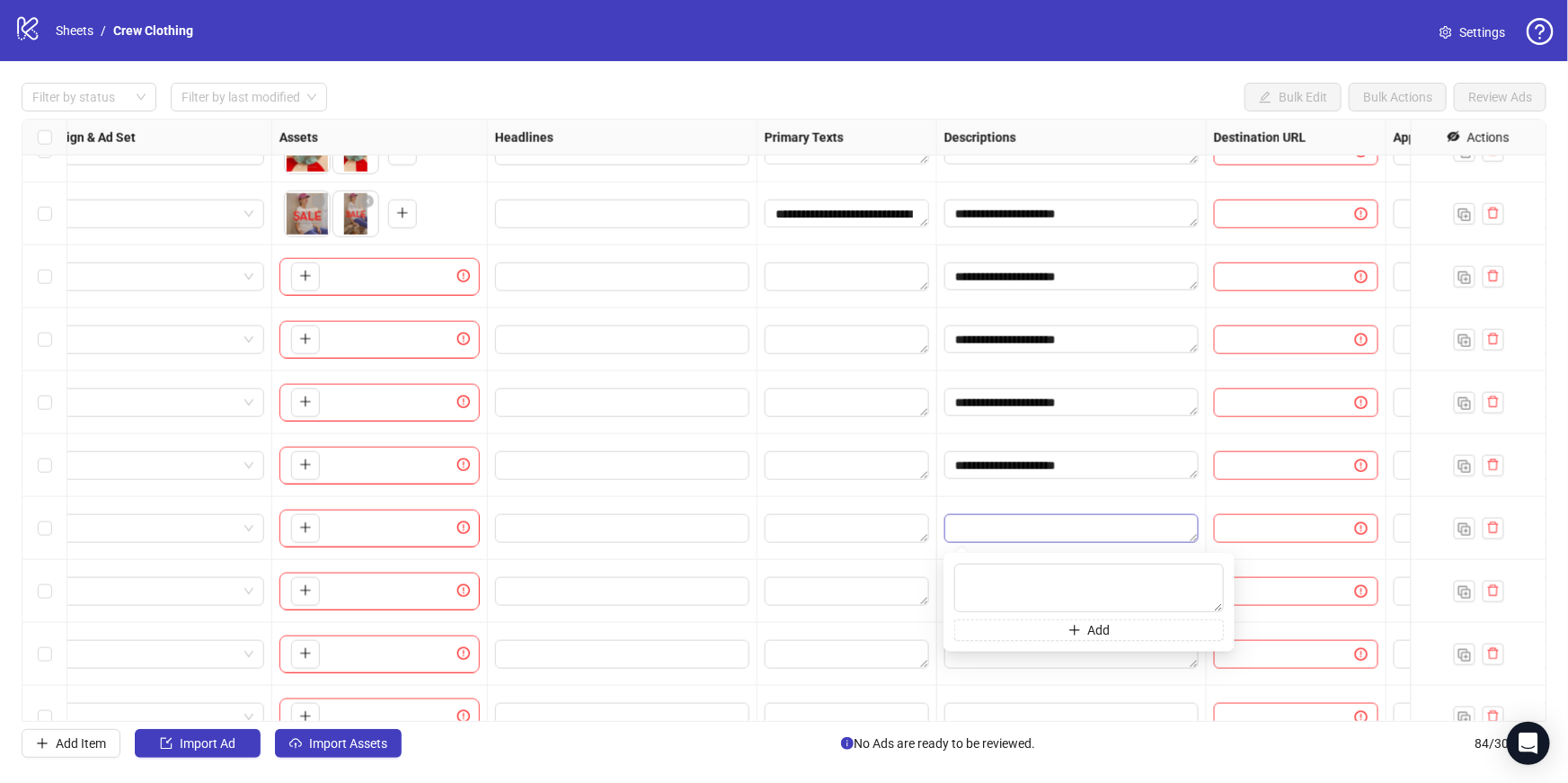 type on "**********" 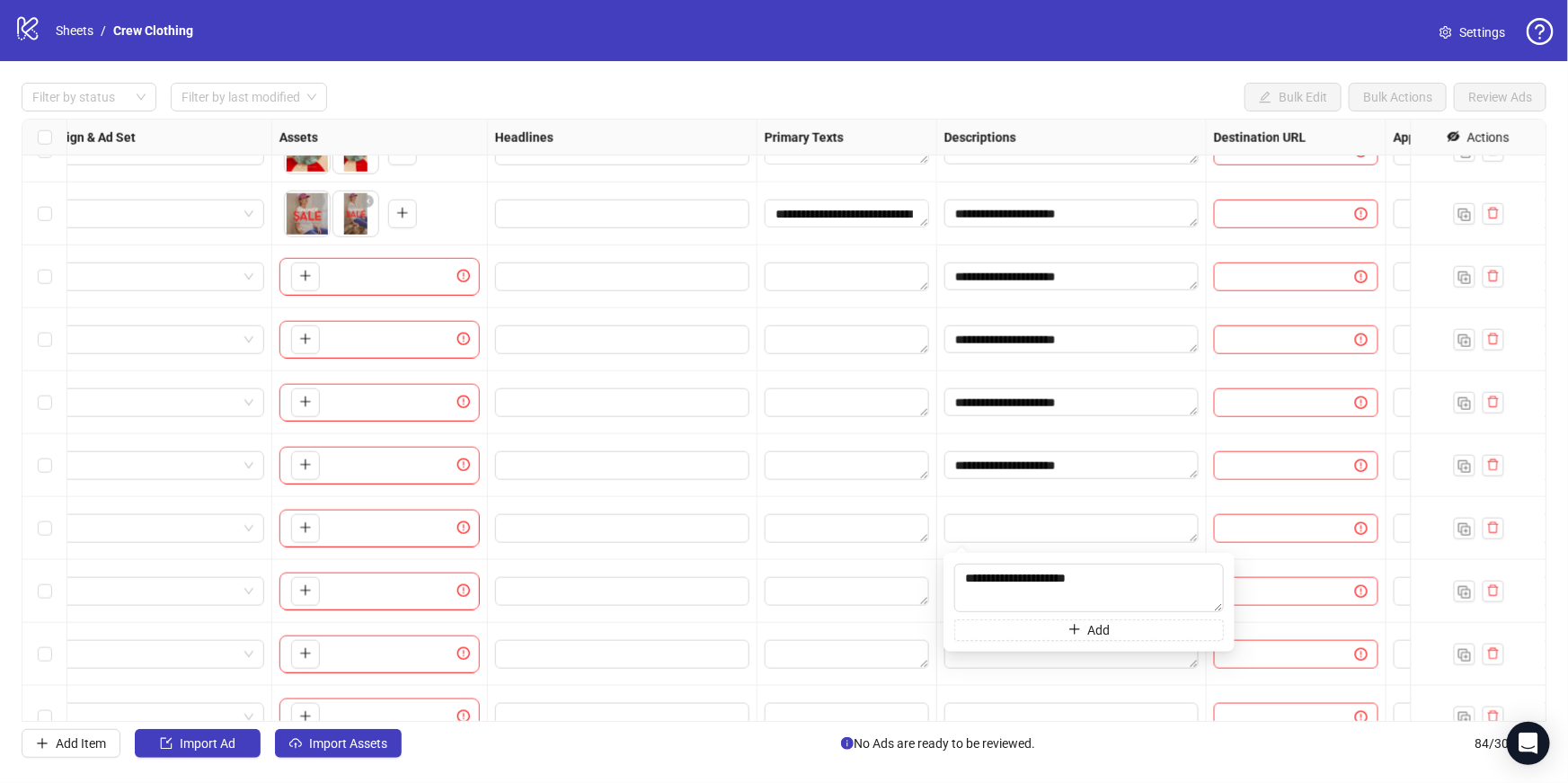 click at bounding box center (1072, 529) 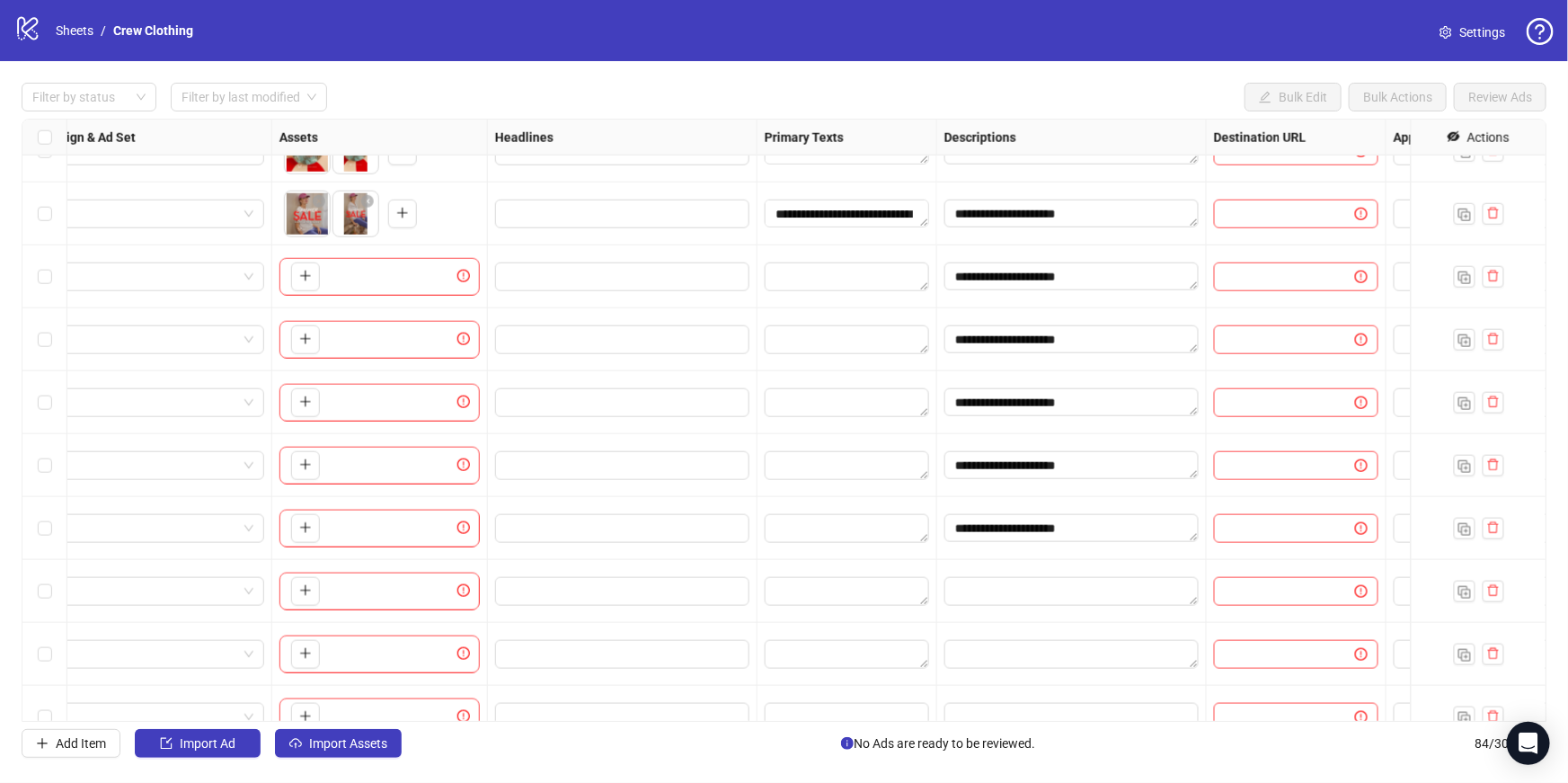 scroll, scrollTop: 4615, scrollLeft: 577, axis: both 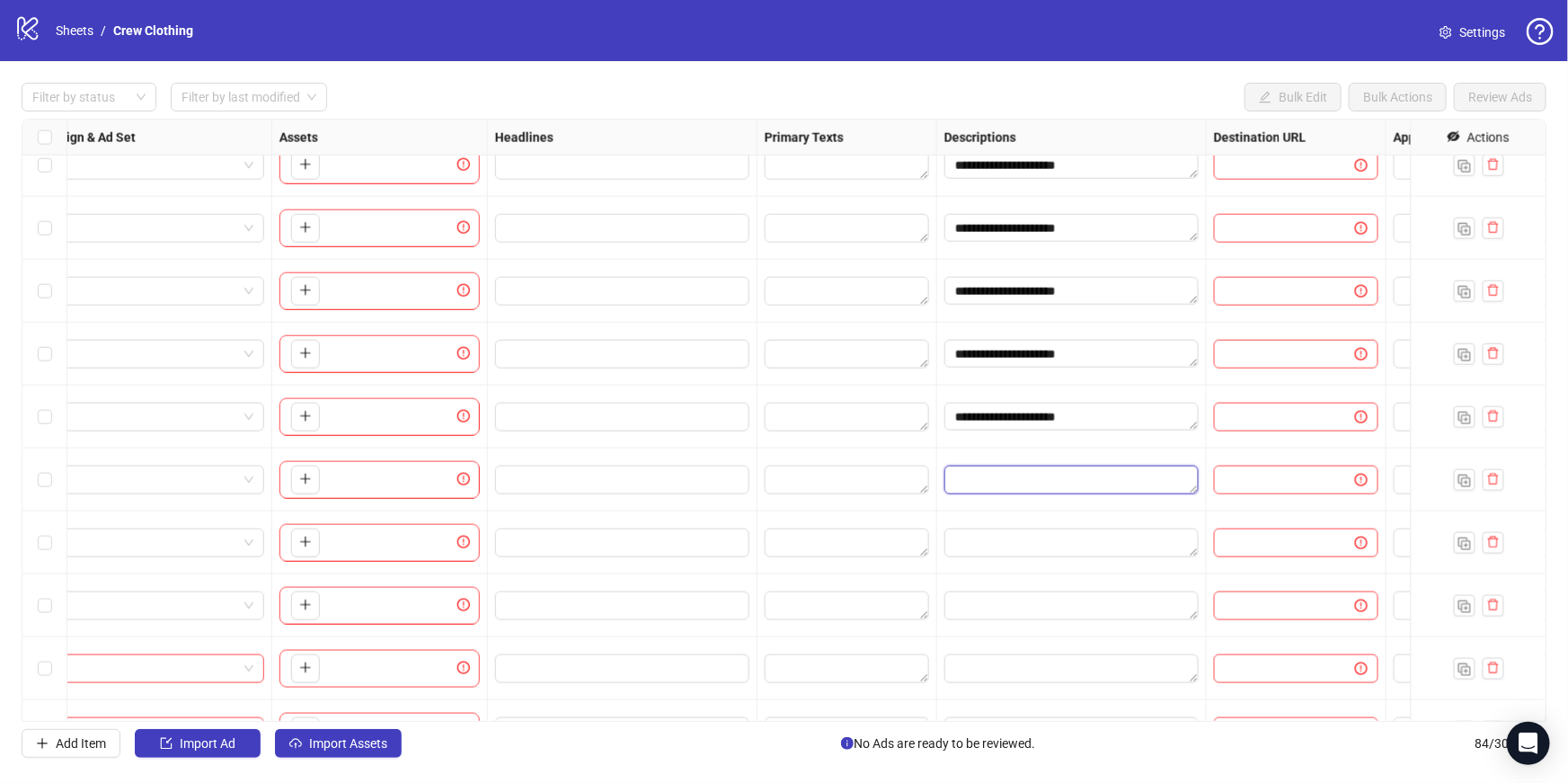 click at bounding box center [1071, 480] 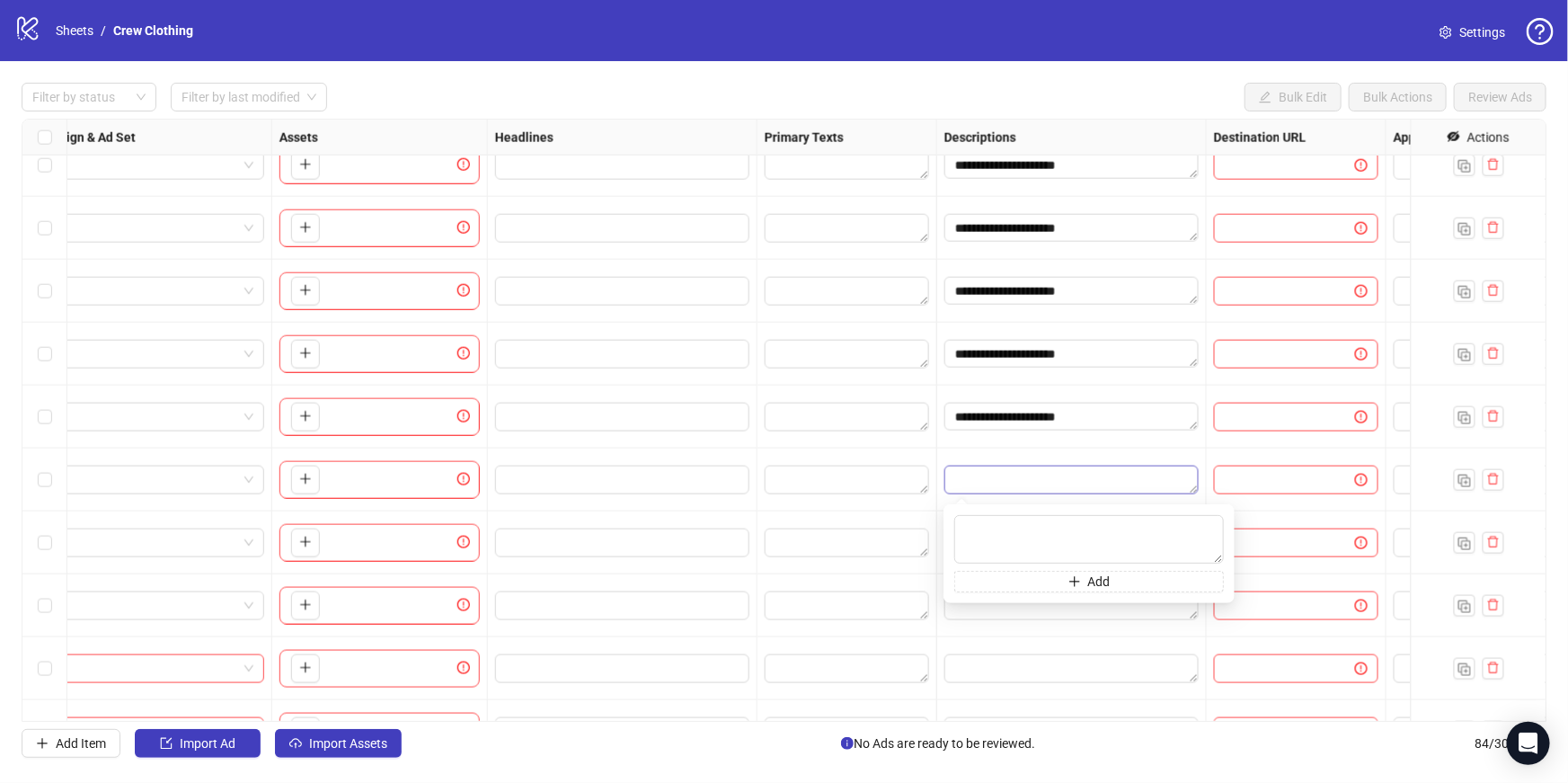 type on "**********" 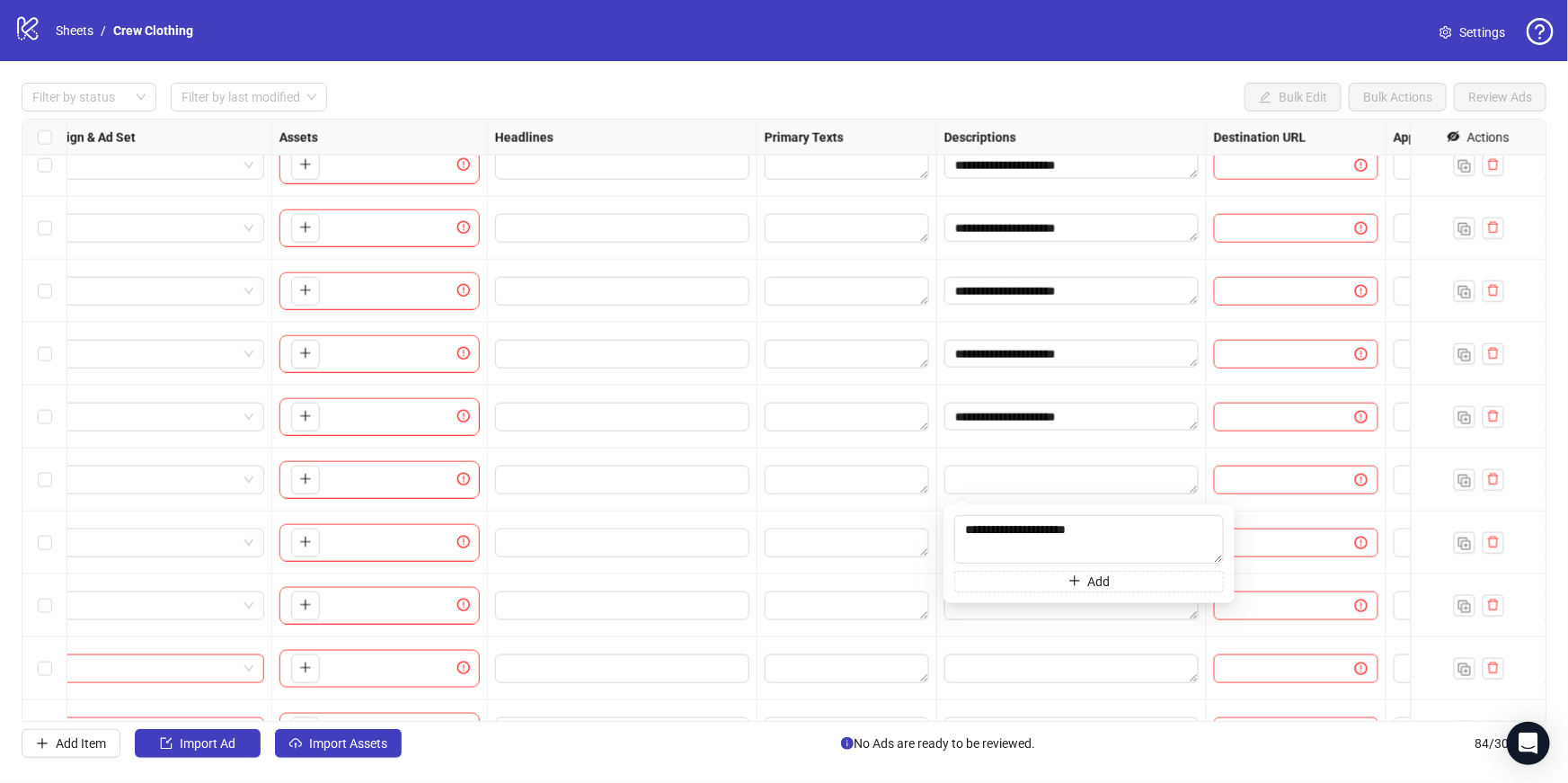 click at bounding box center [1072, 480] 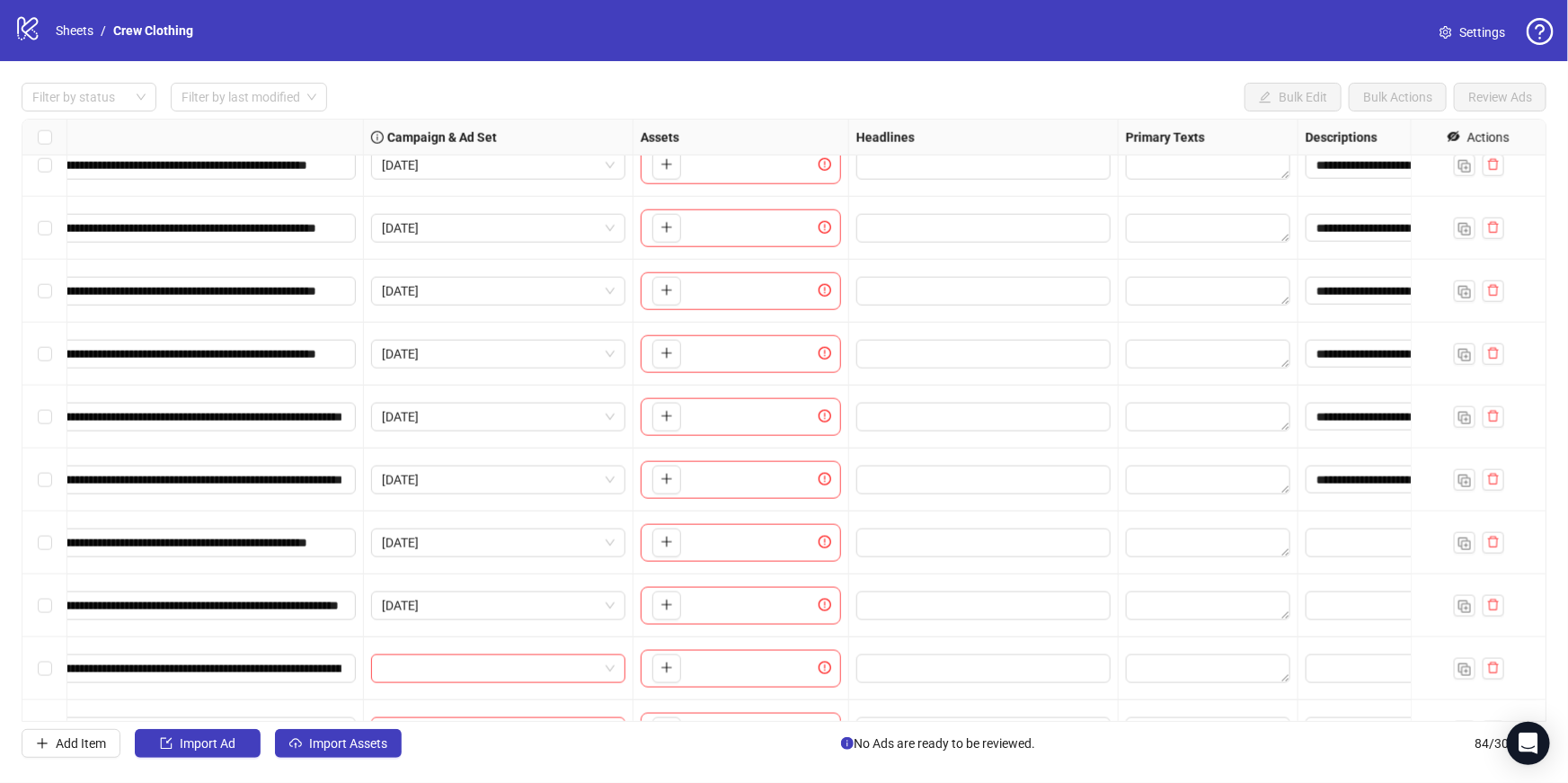 scroll, scrollTop: 4615, scrollLeft: 245, axis: both 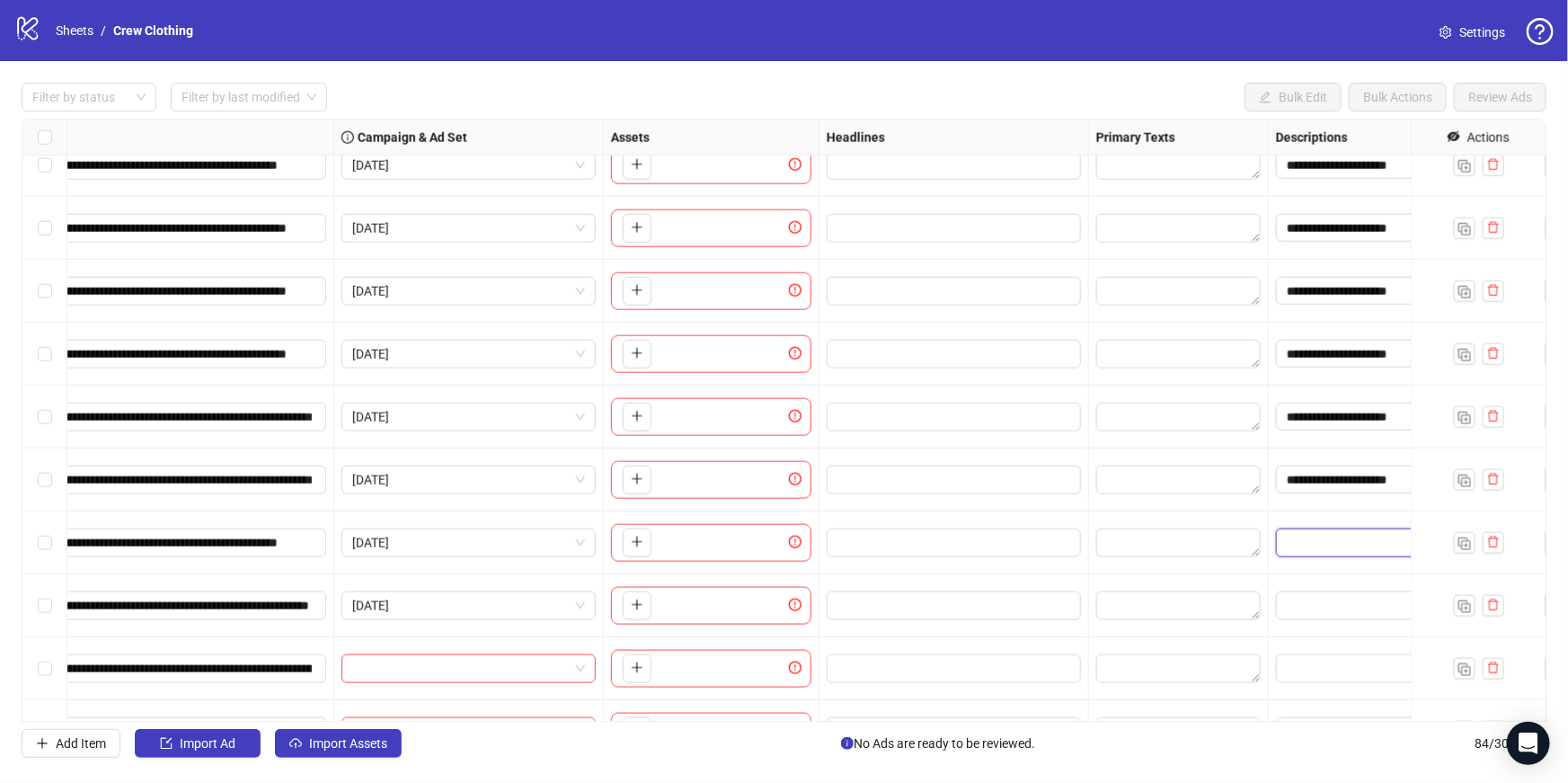 click at bounding box center (1403, 543) 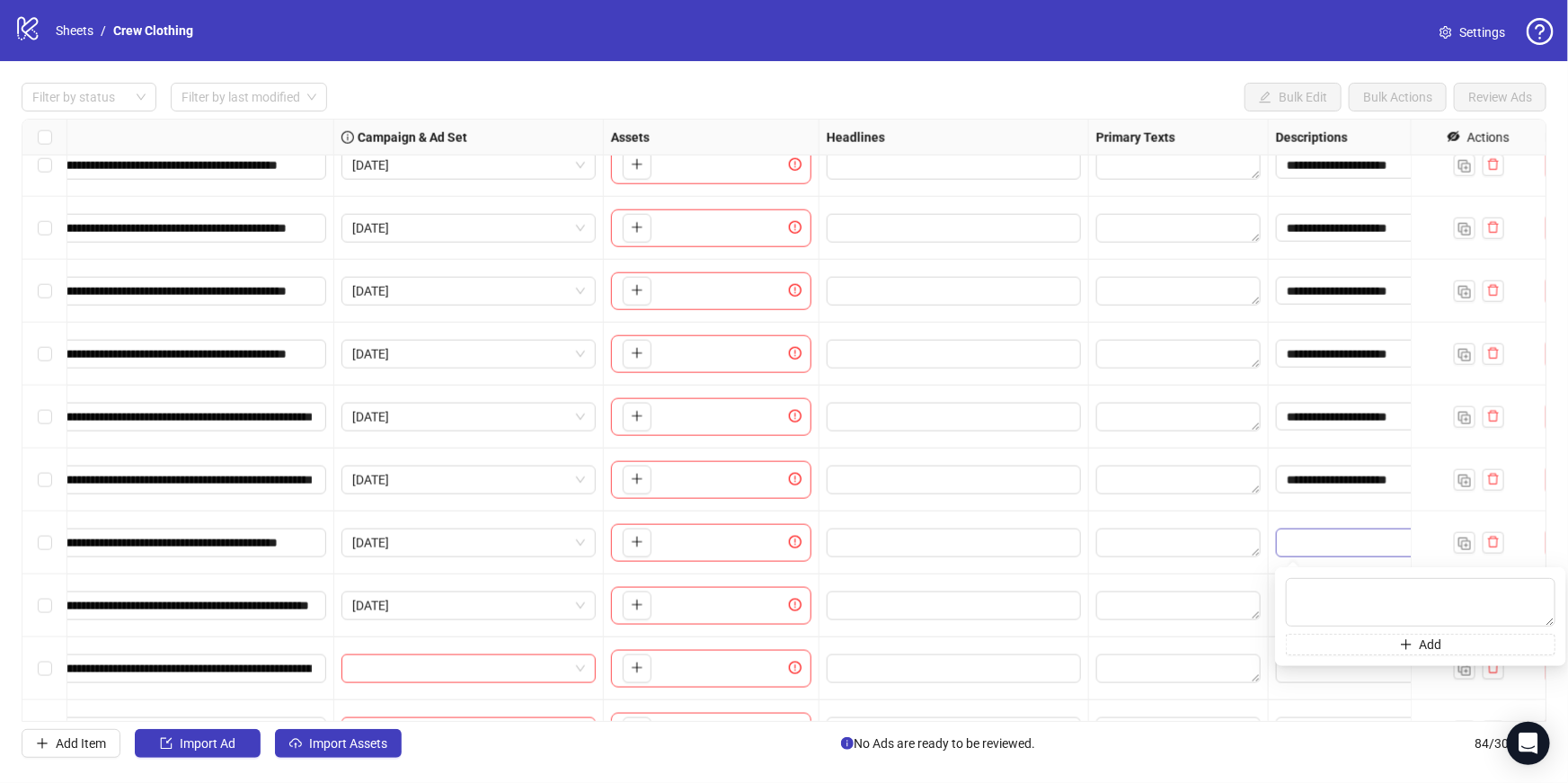 type on "**********" 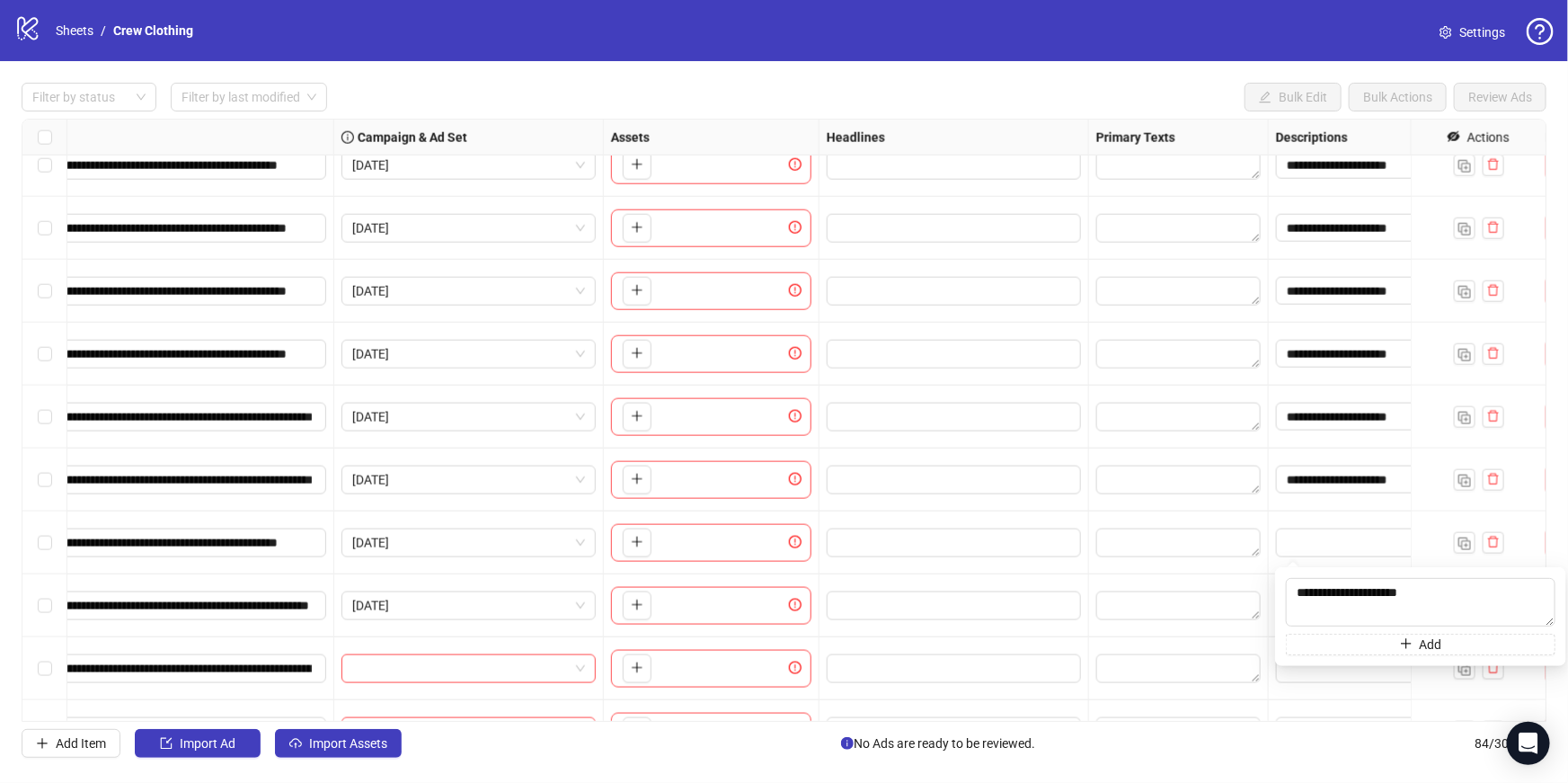 click on "**********" at bounding box center (1404, 480) 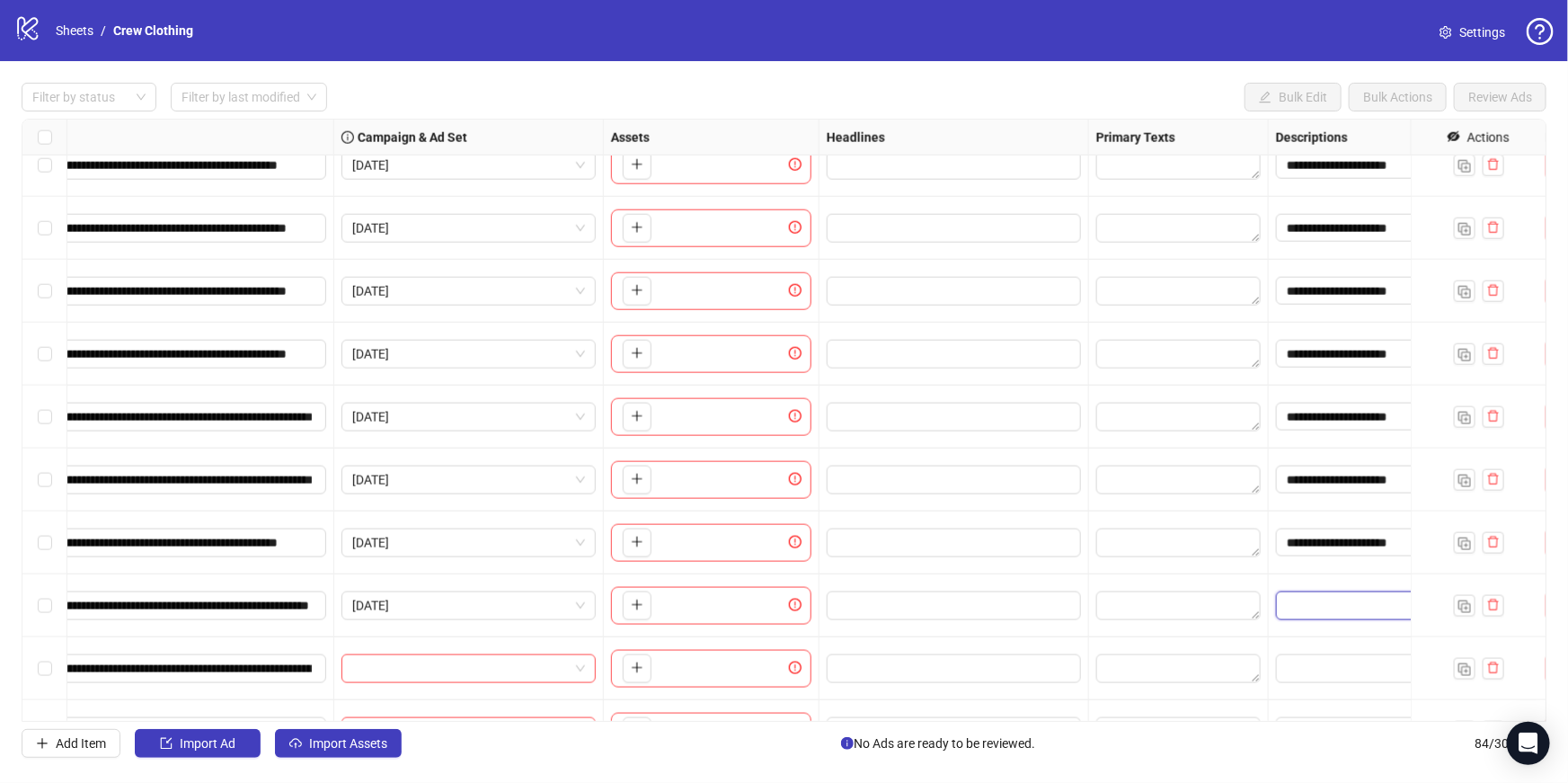 click at bounding box center [1403, 606] 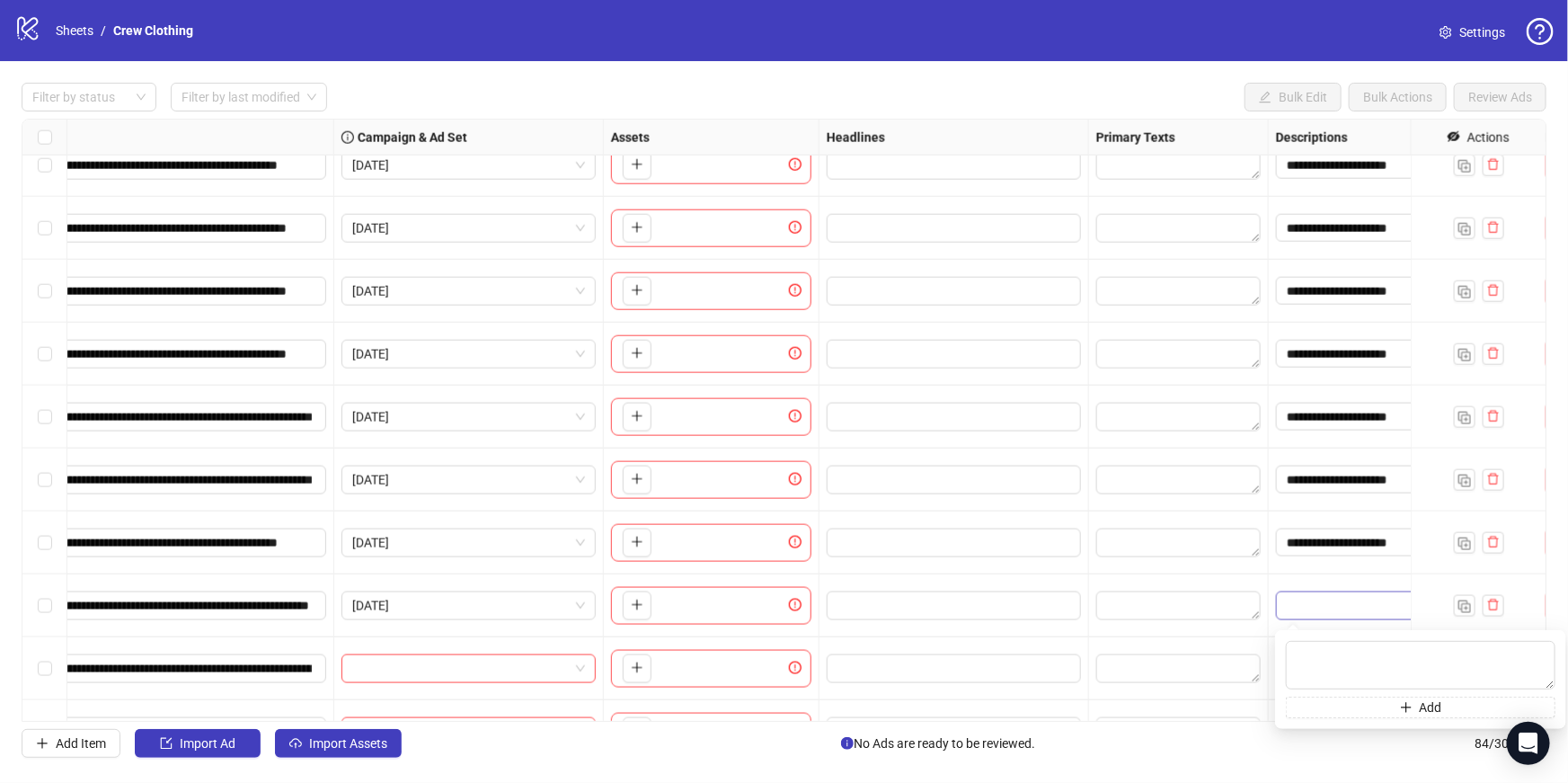 type on "**********" 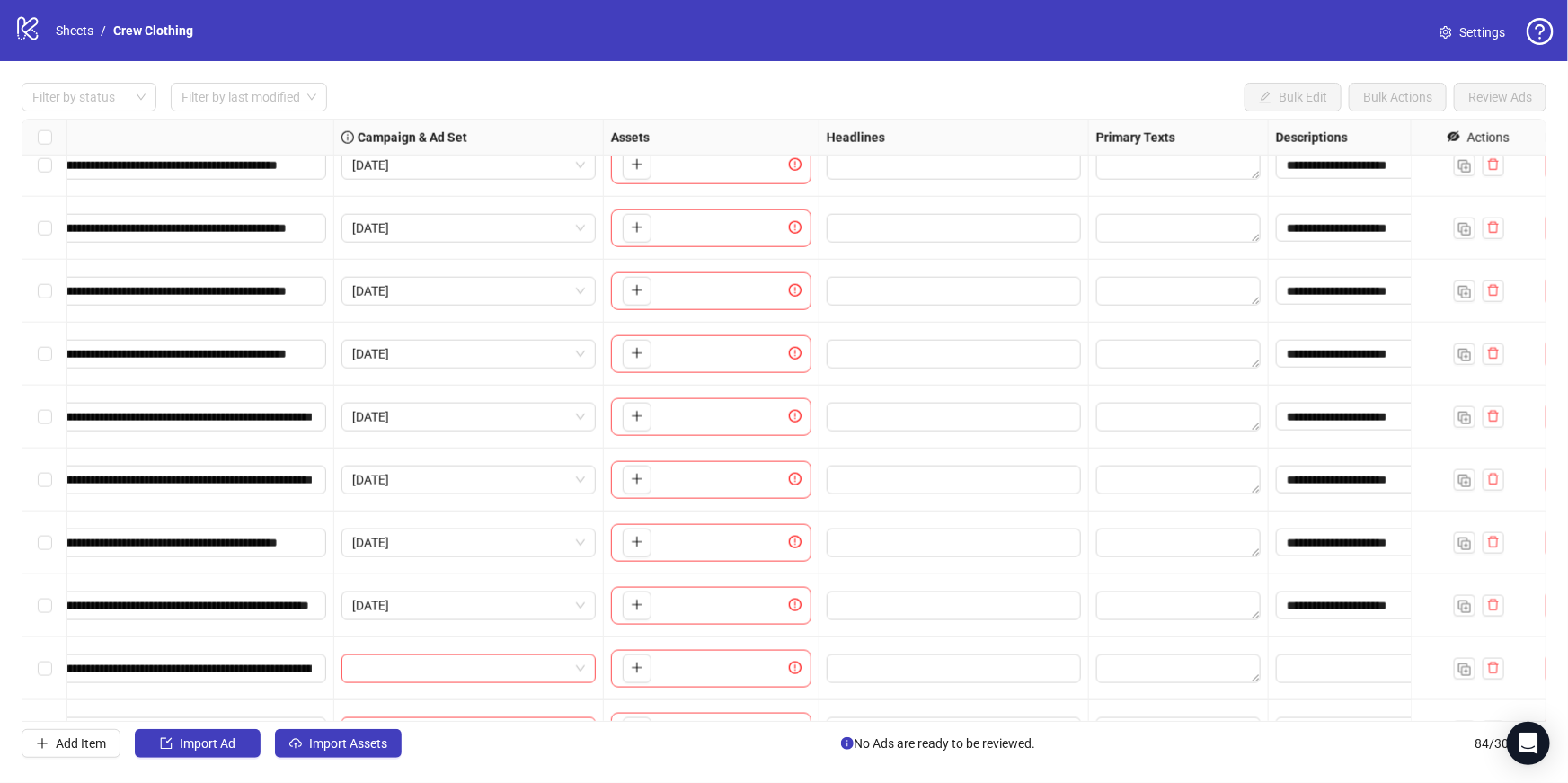 click on "**********" at bounding box center (1404, 606) 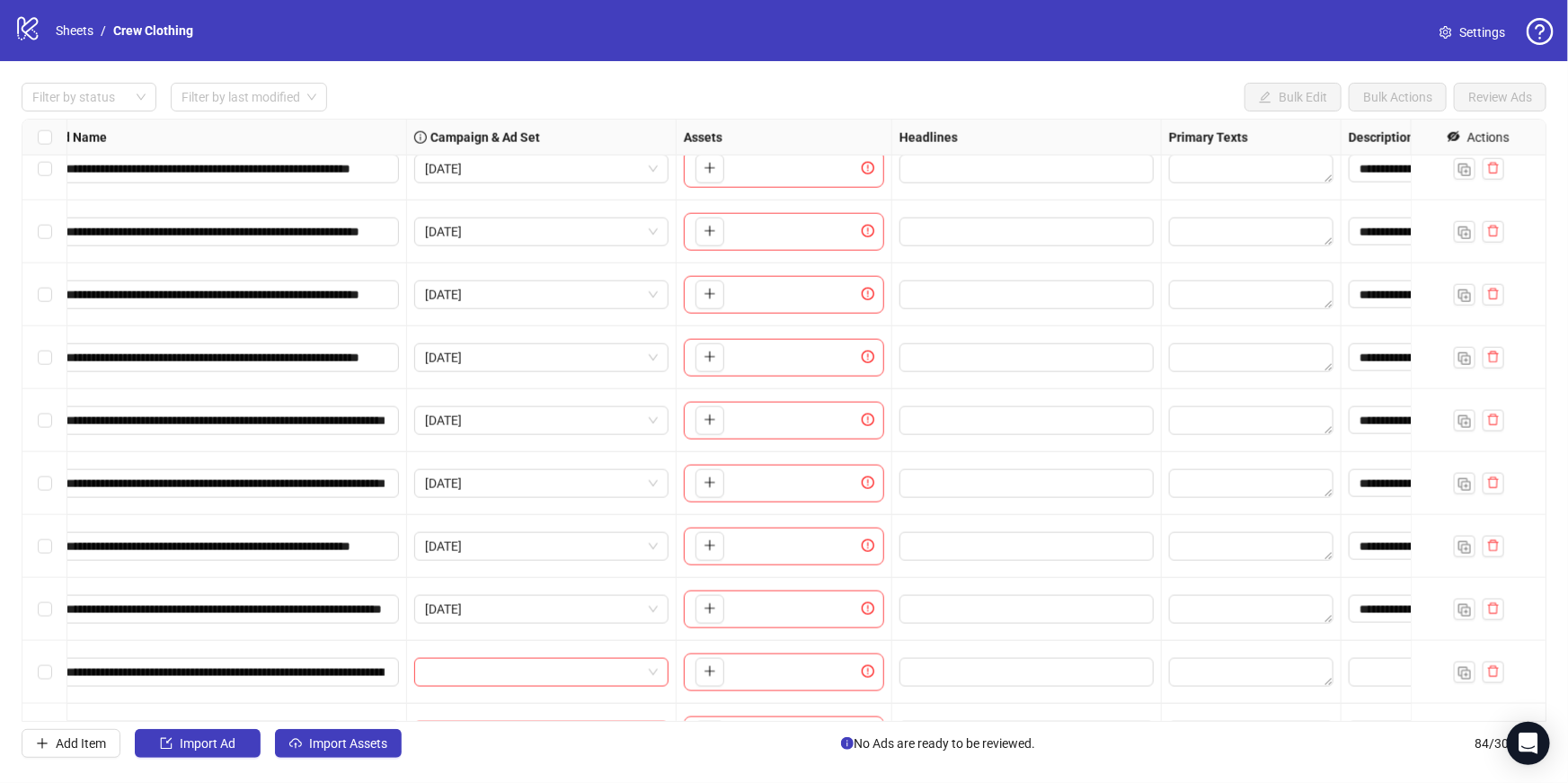 scroll, scrollTop: 4612, scrollLeft: 0, axis: vertical 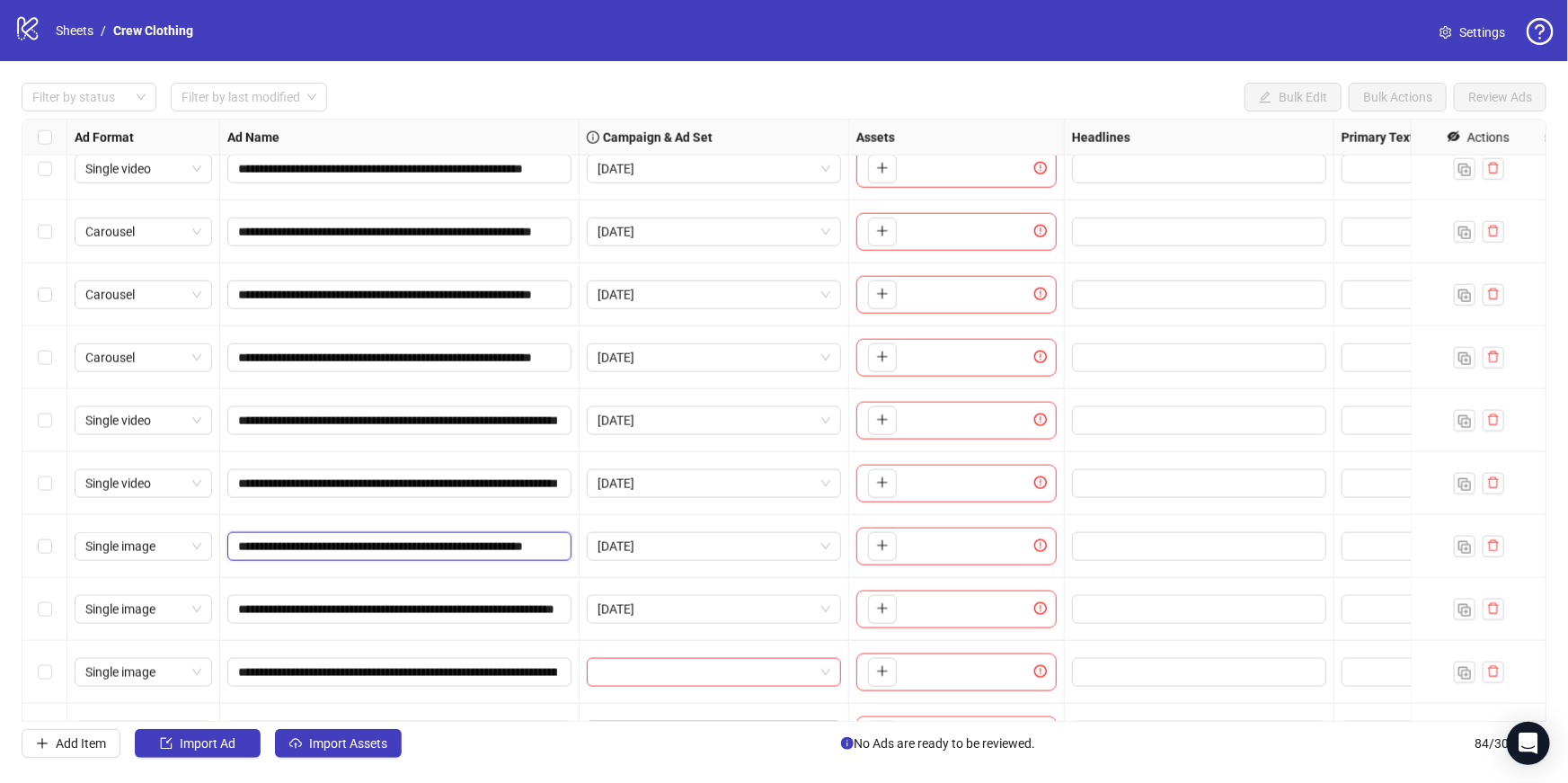click on "**********" at bounding box center (397, 547) 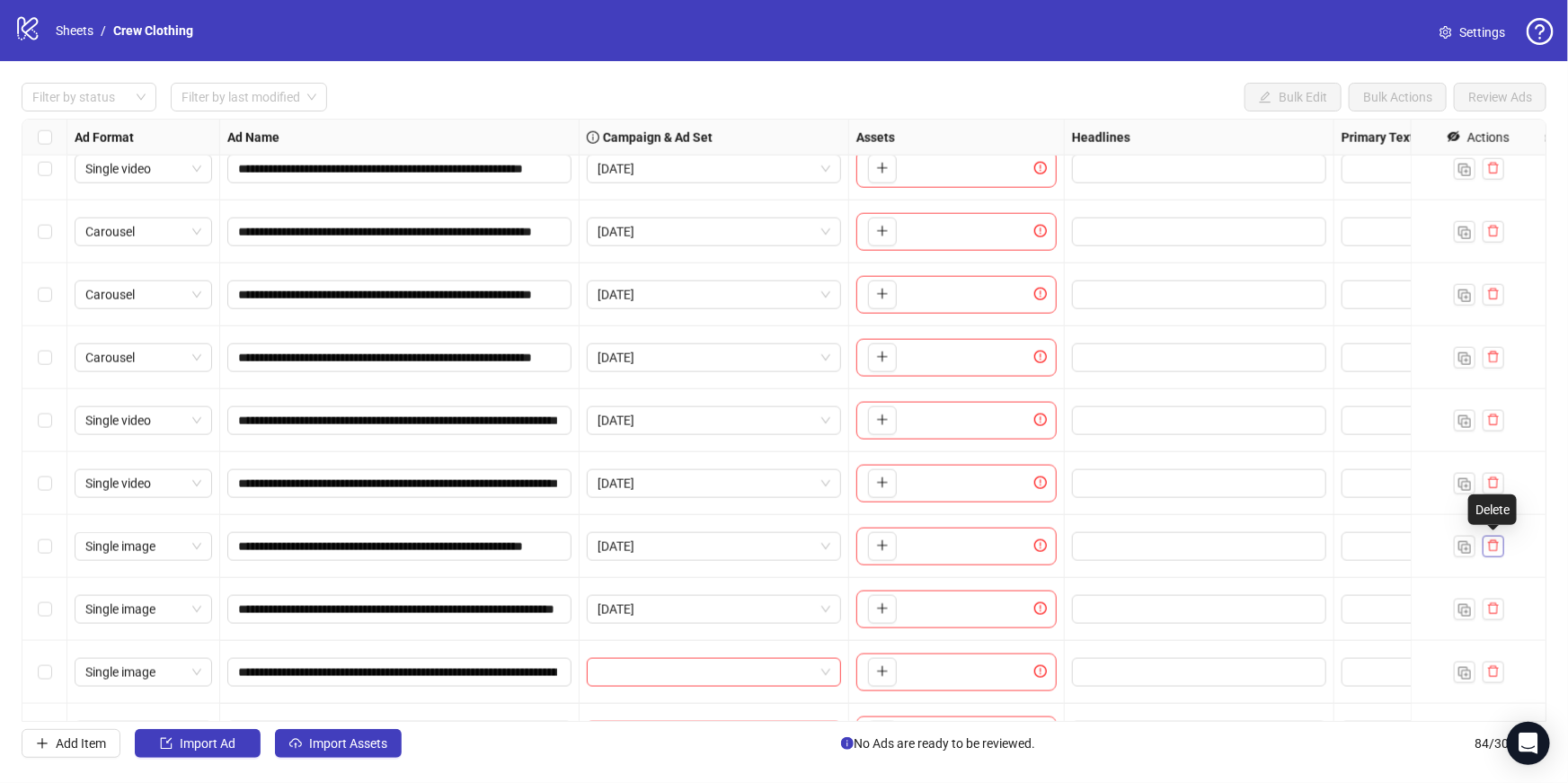 click 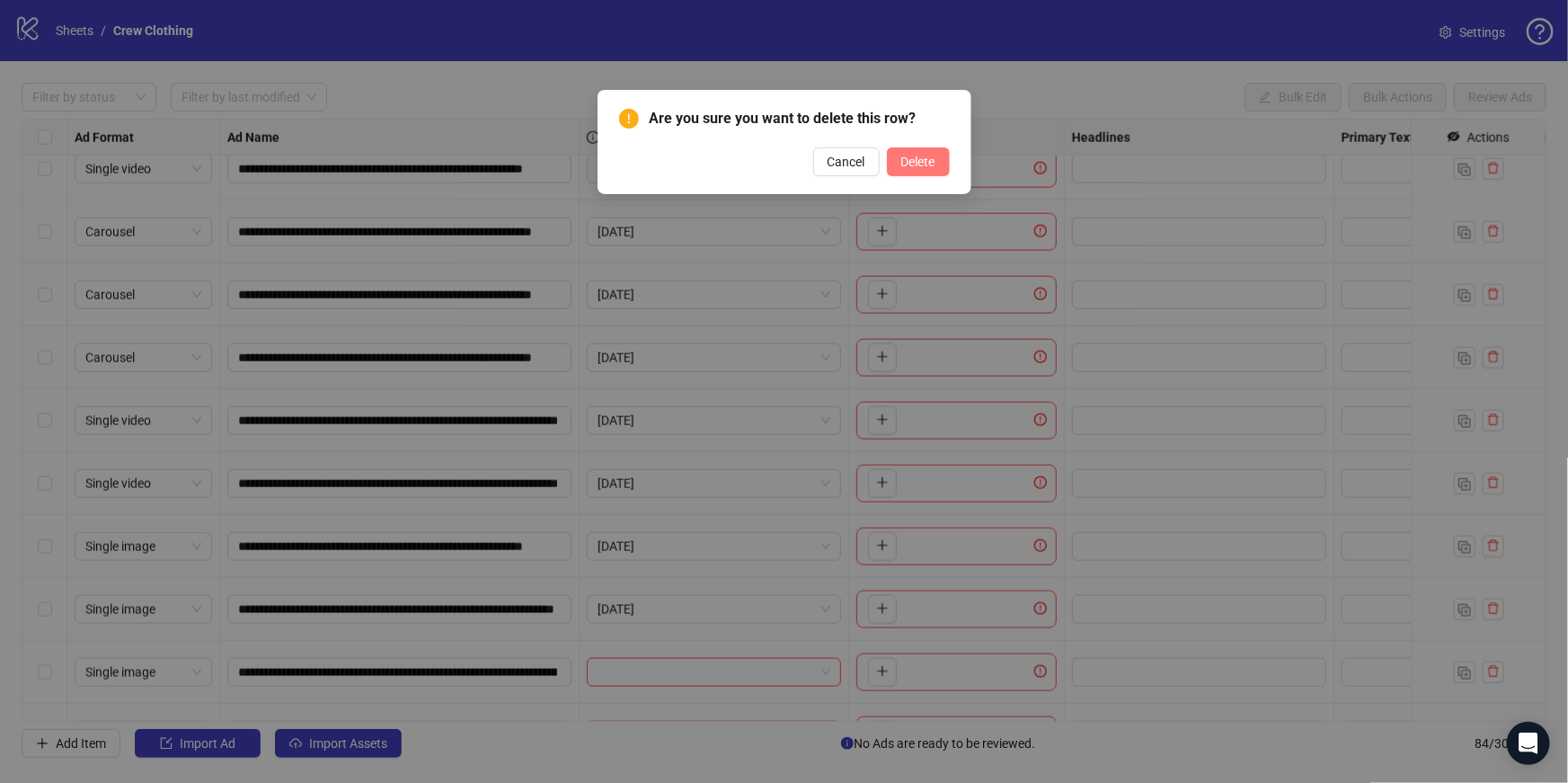 click on "Delete" at bounding box center (918, 162) 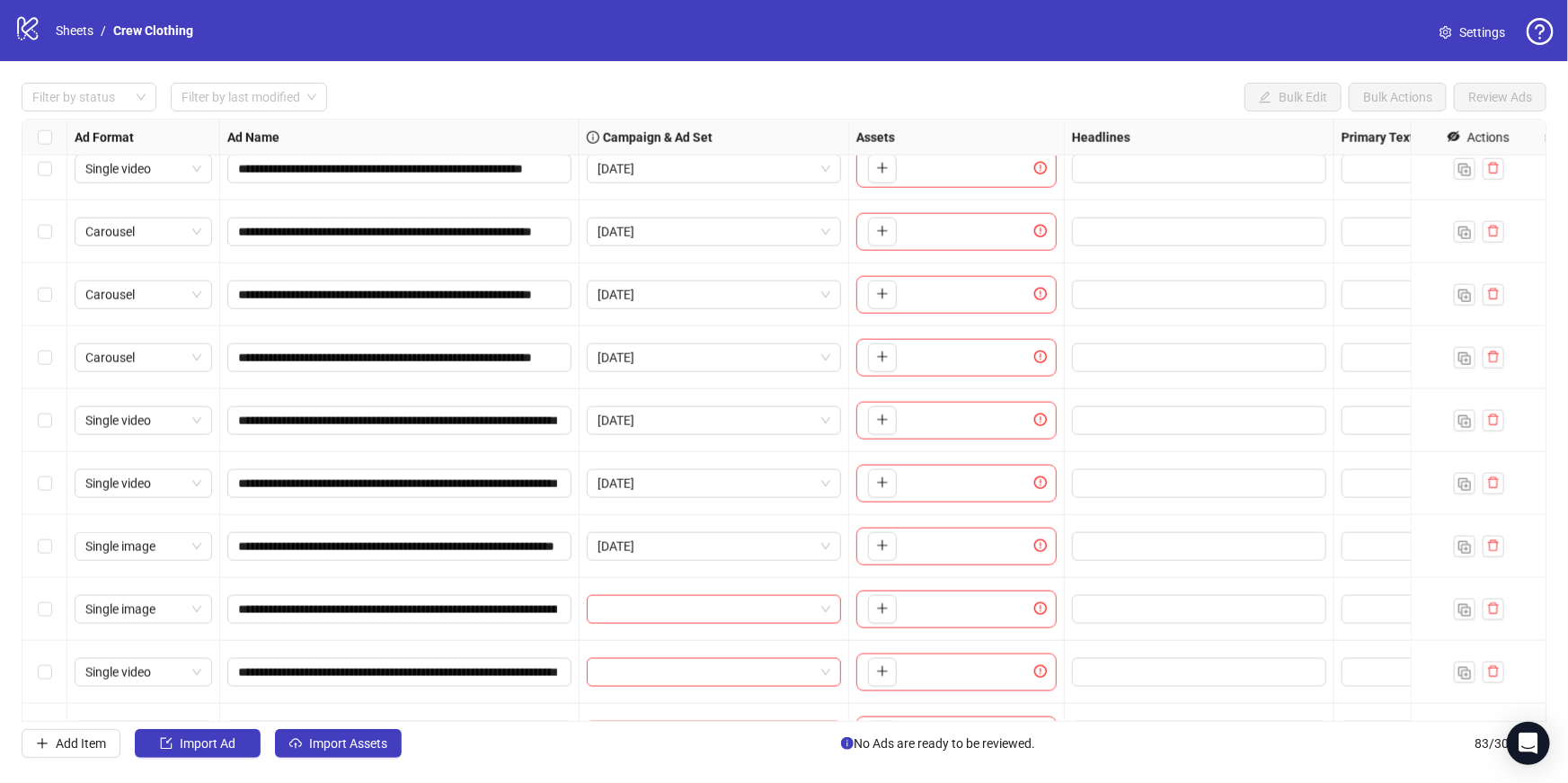scroll, scrollTop: 4612, scrollLeft: 722, axis: both 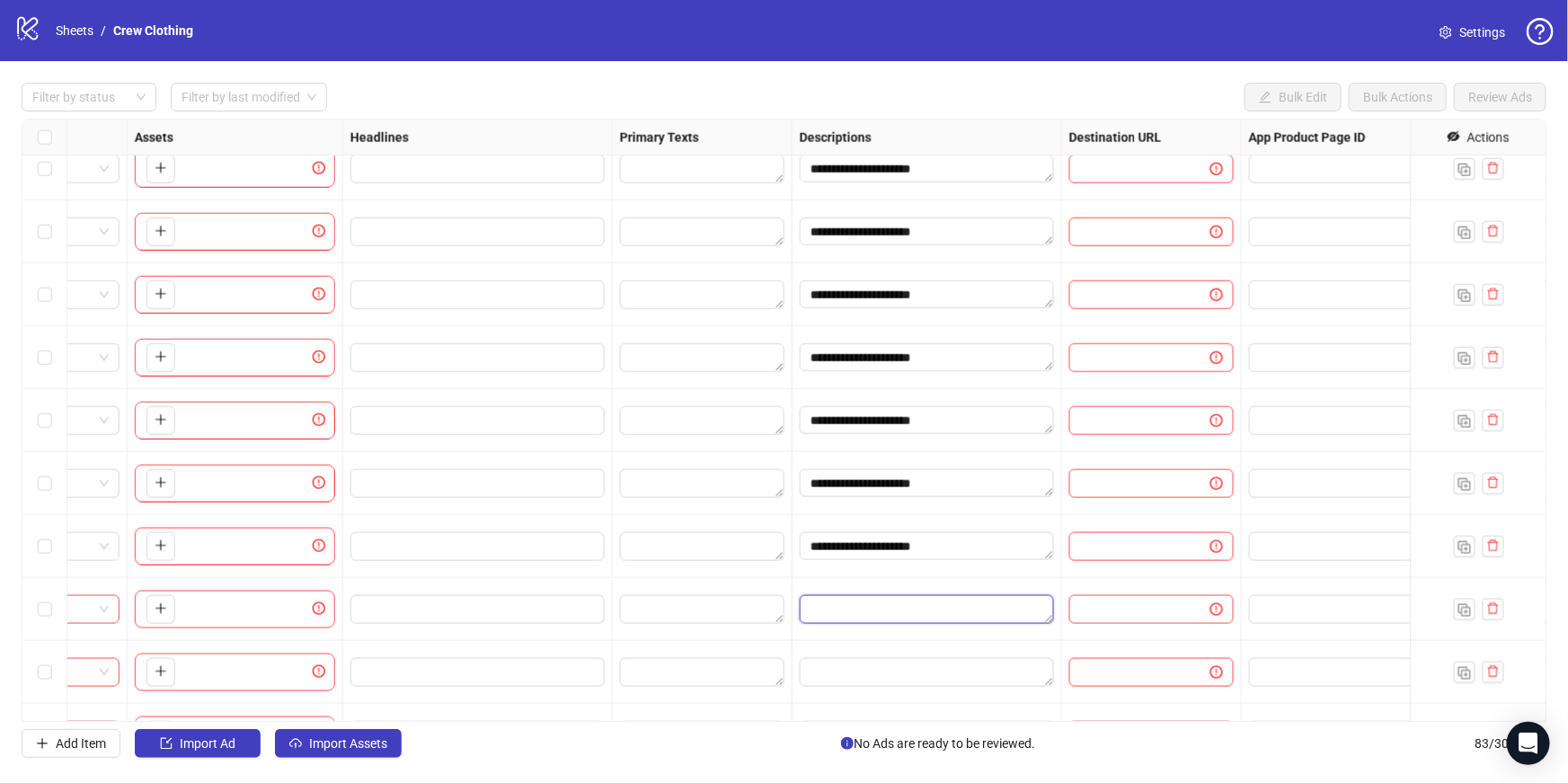 click at bounding box center (926, 609) 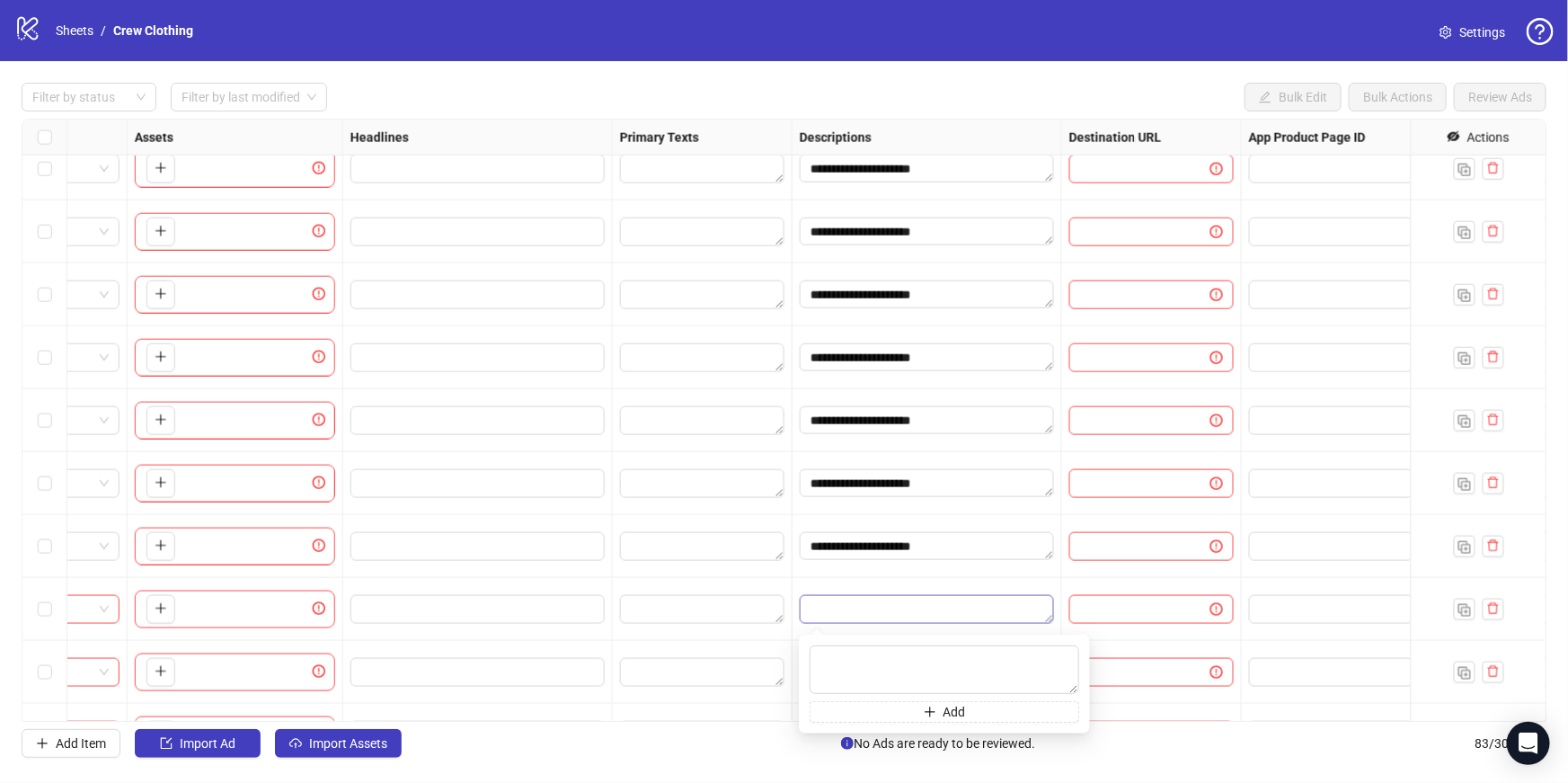 type on "**********" 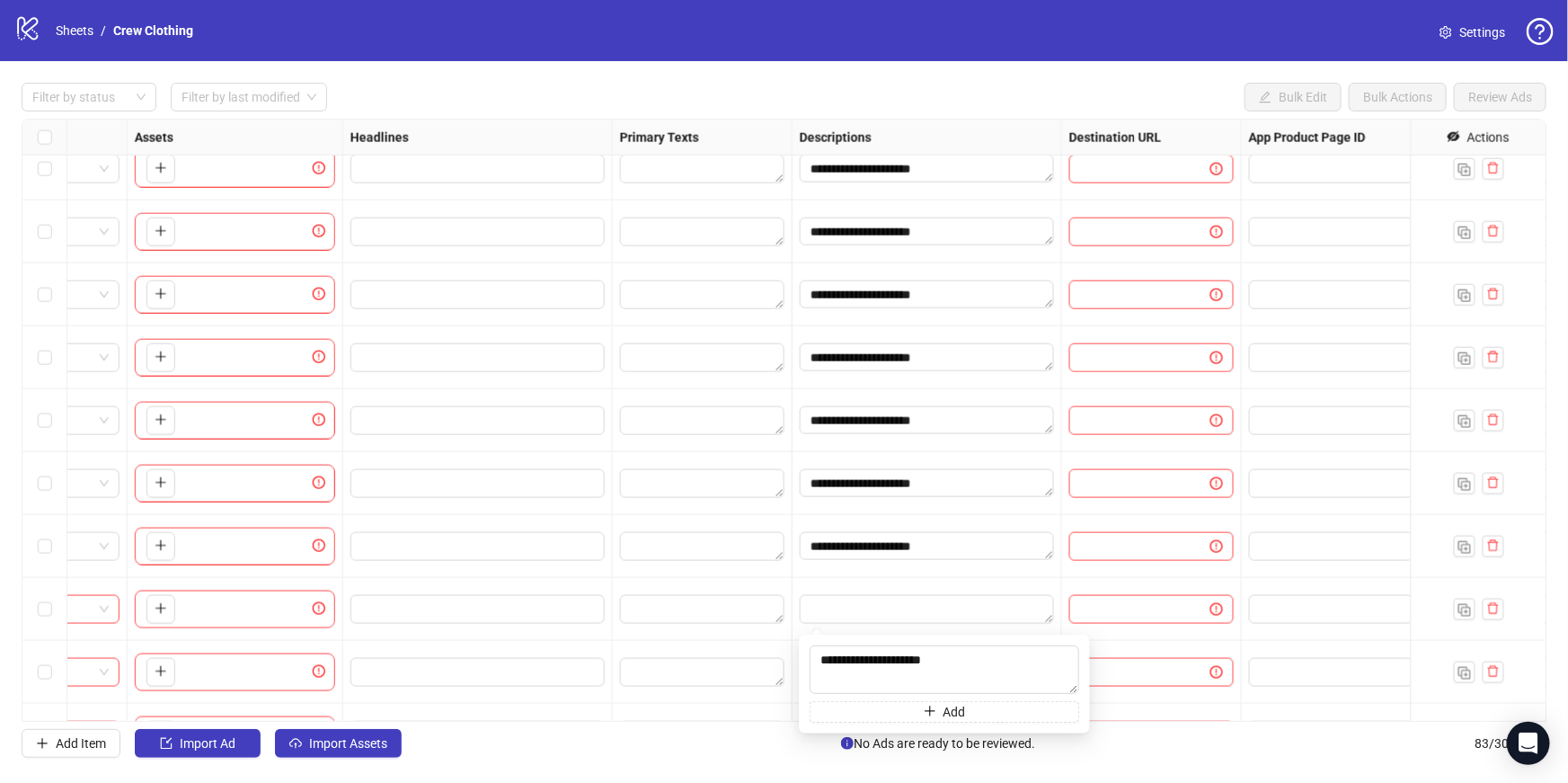 click at bounding box center [927, 609] 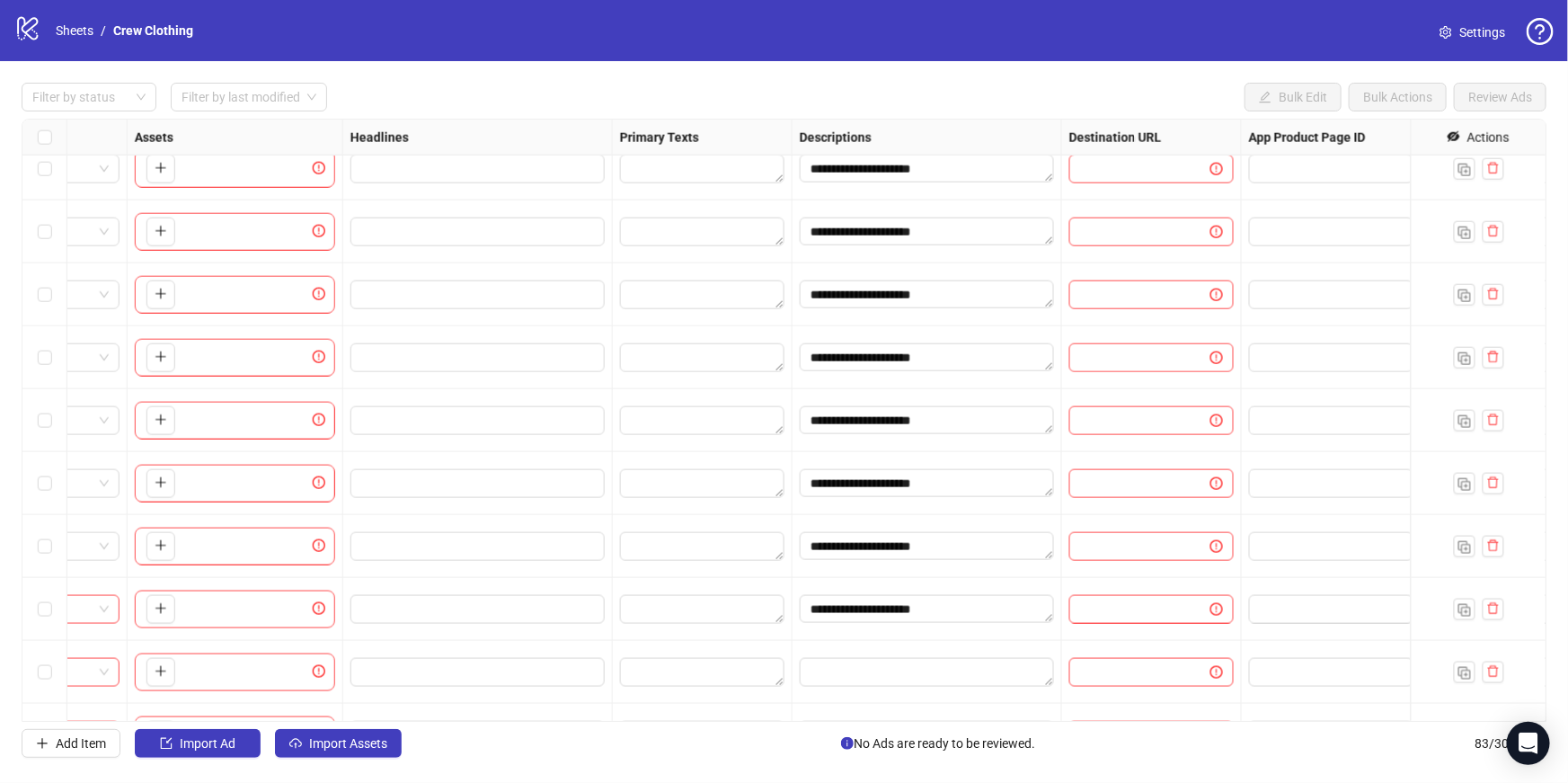 scroll, scrollTop: 4657, scrollLeft: 722, axis: both 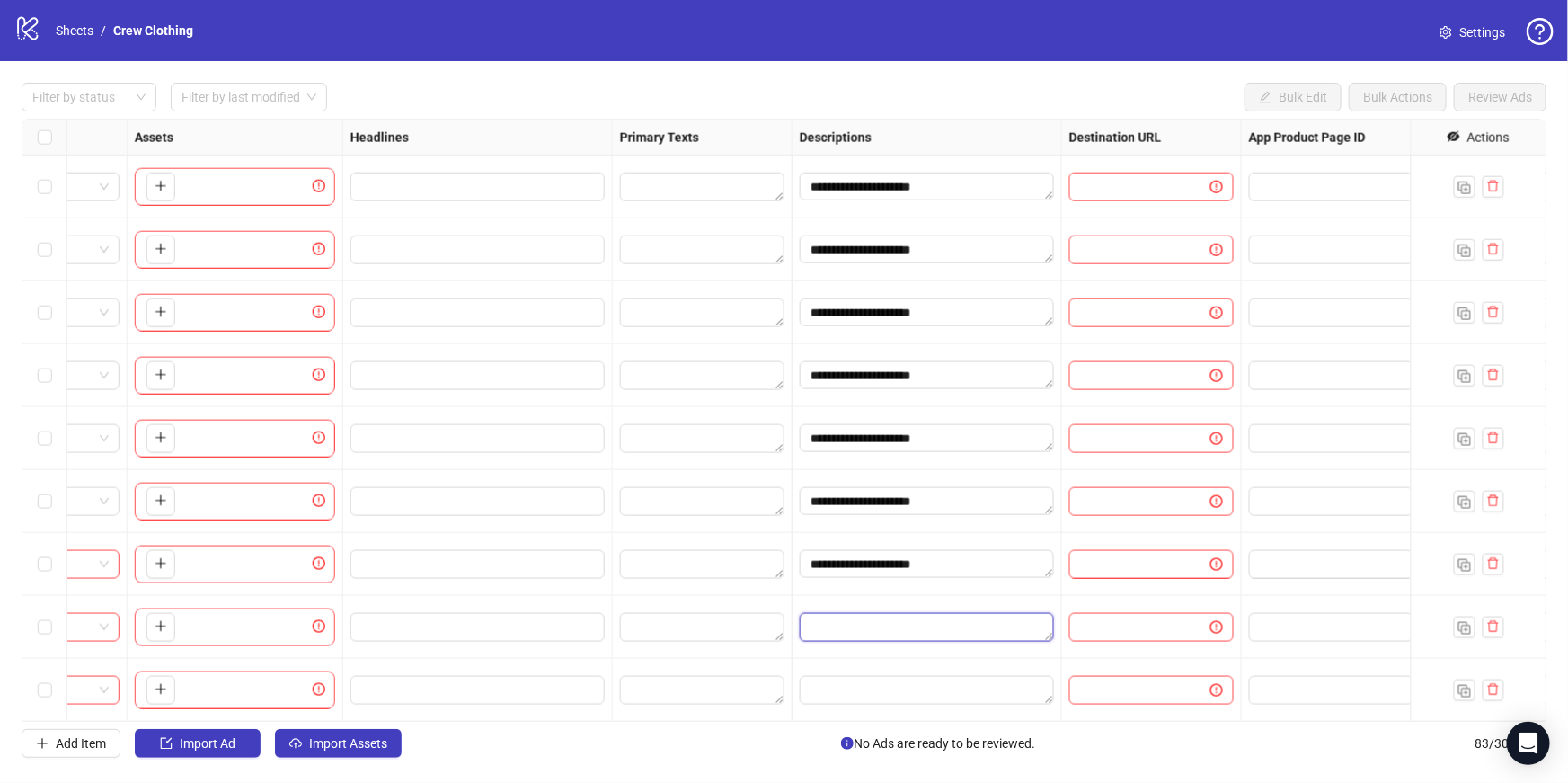 click at bounding box center [926, 627] 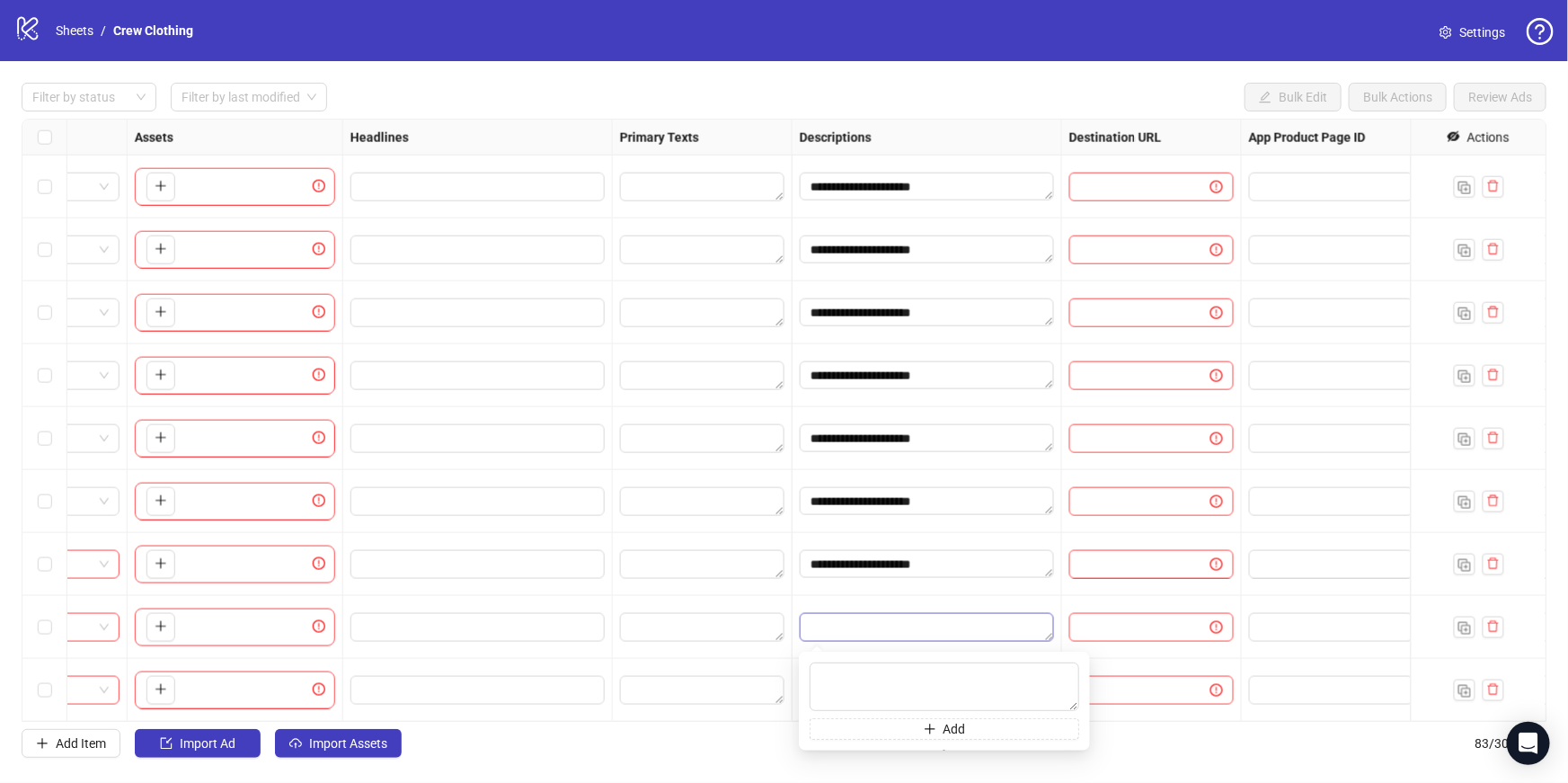 type on "**********" 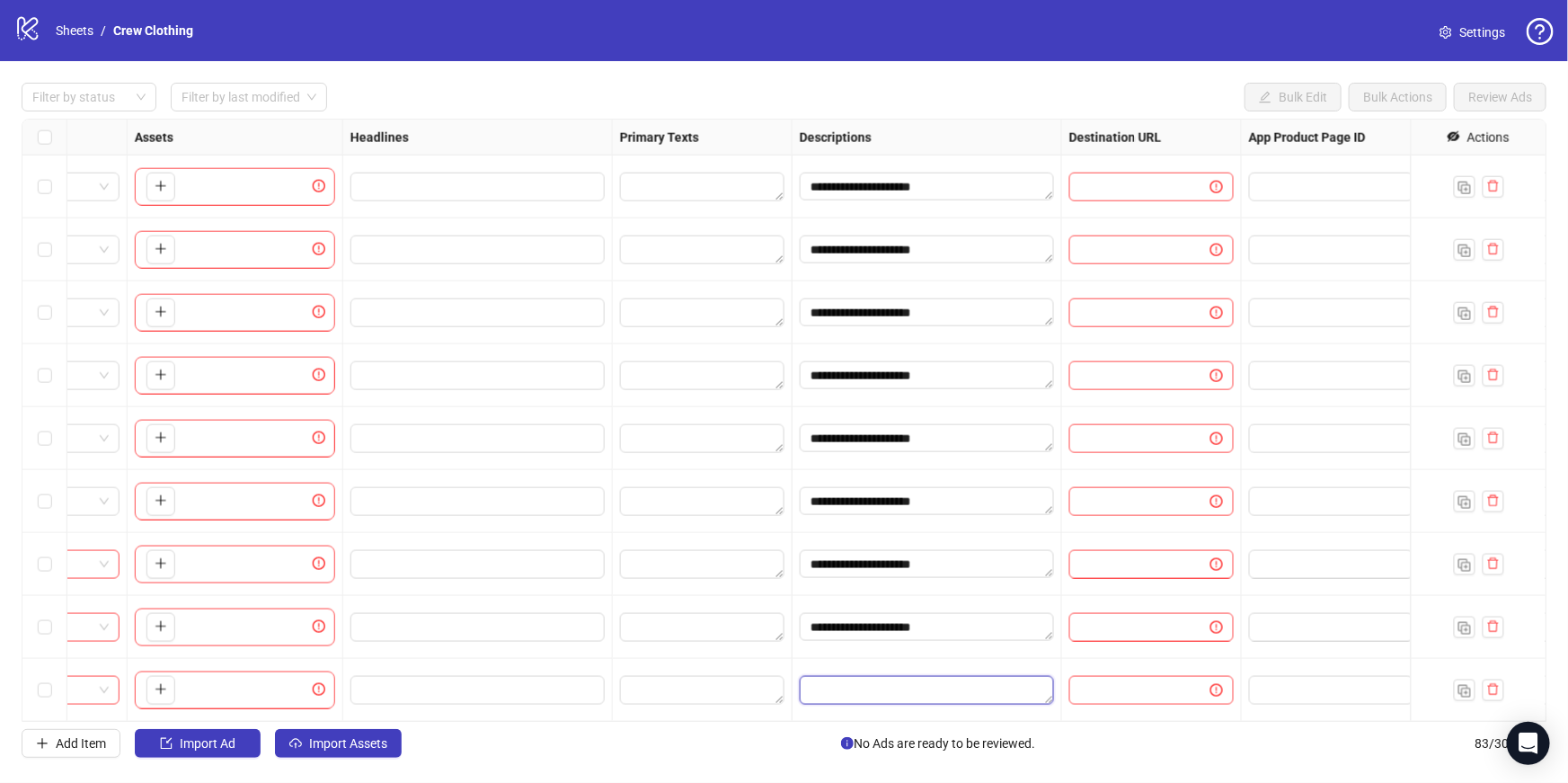 click at bounding box center (926, 690) 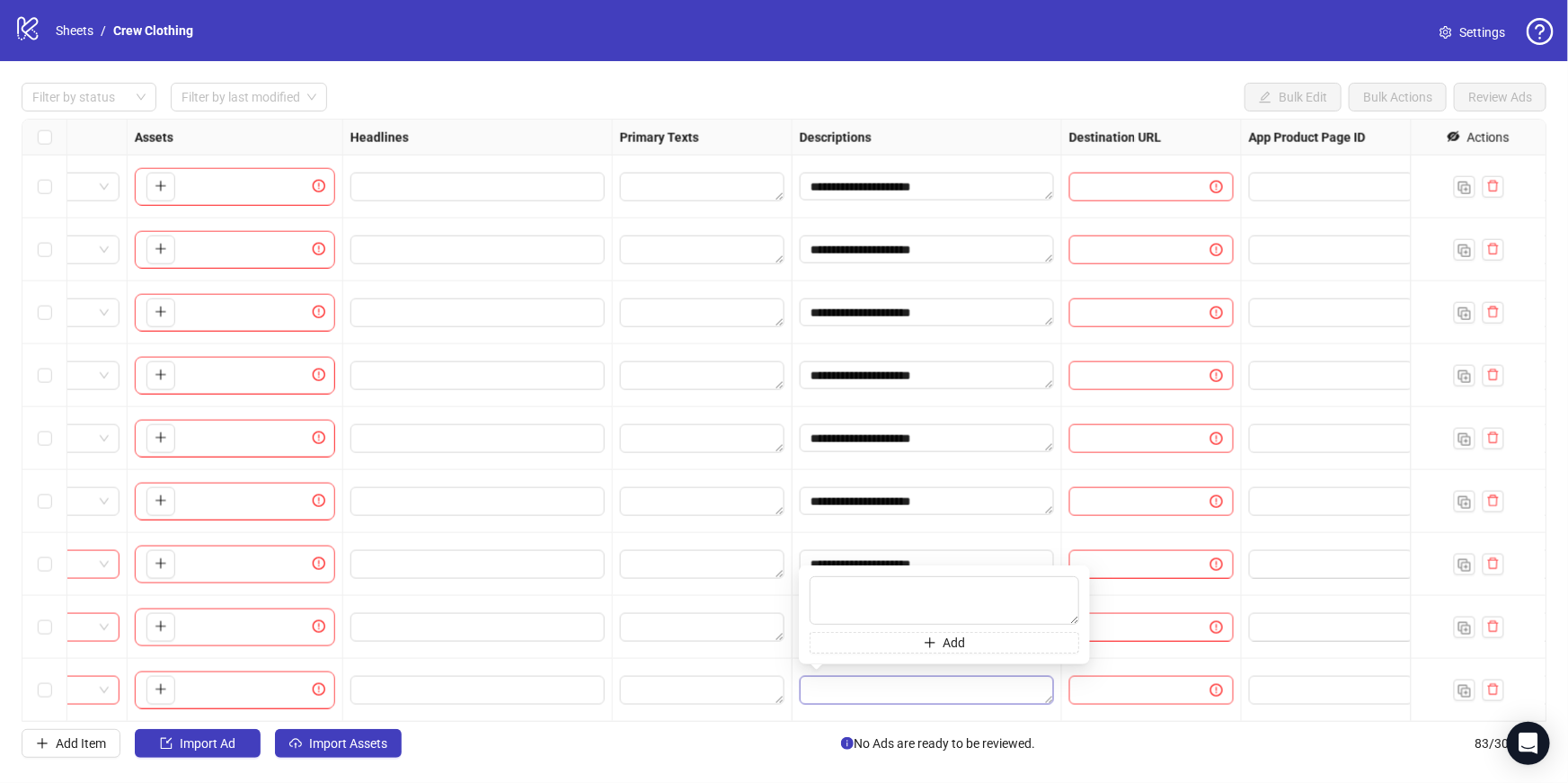 type on "**********" 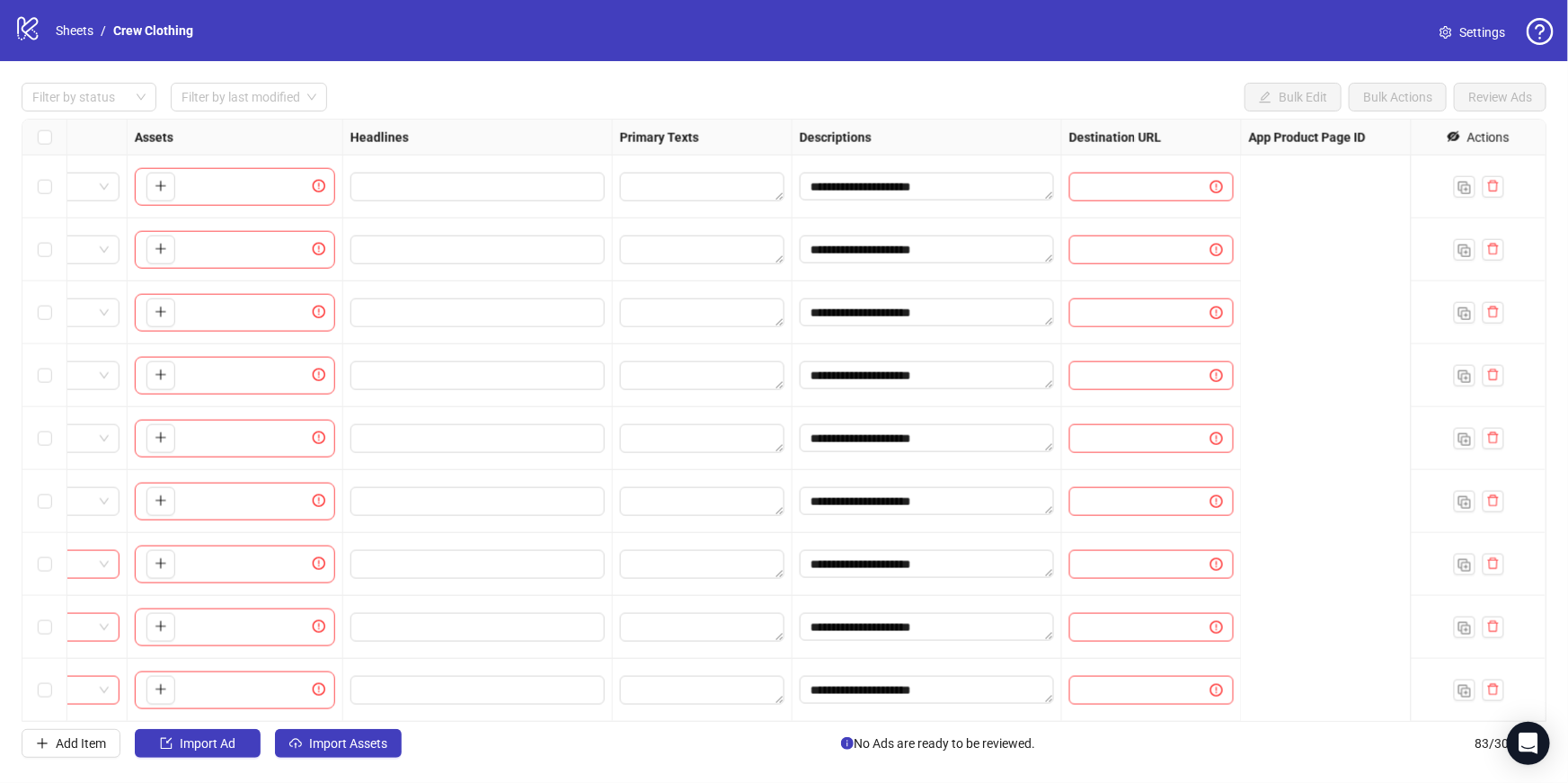 scroll, scrollTop: 4657, scrollLeft: 0, axis: vertical 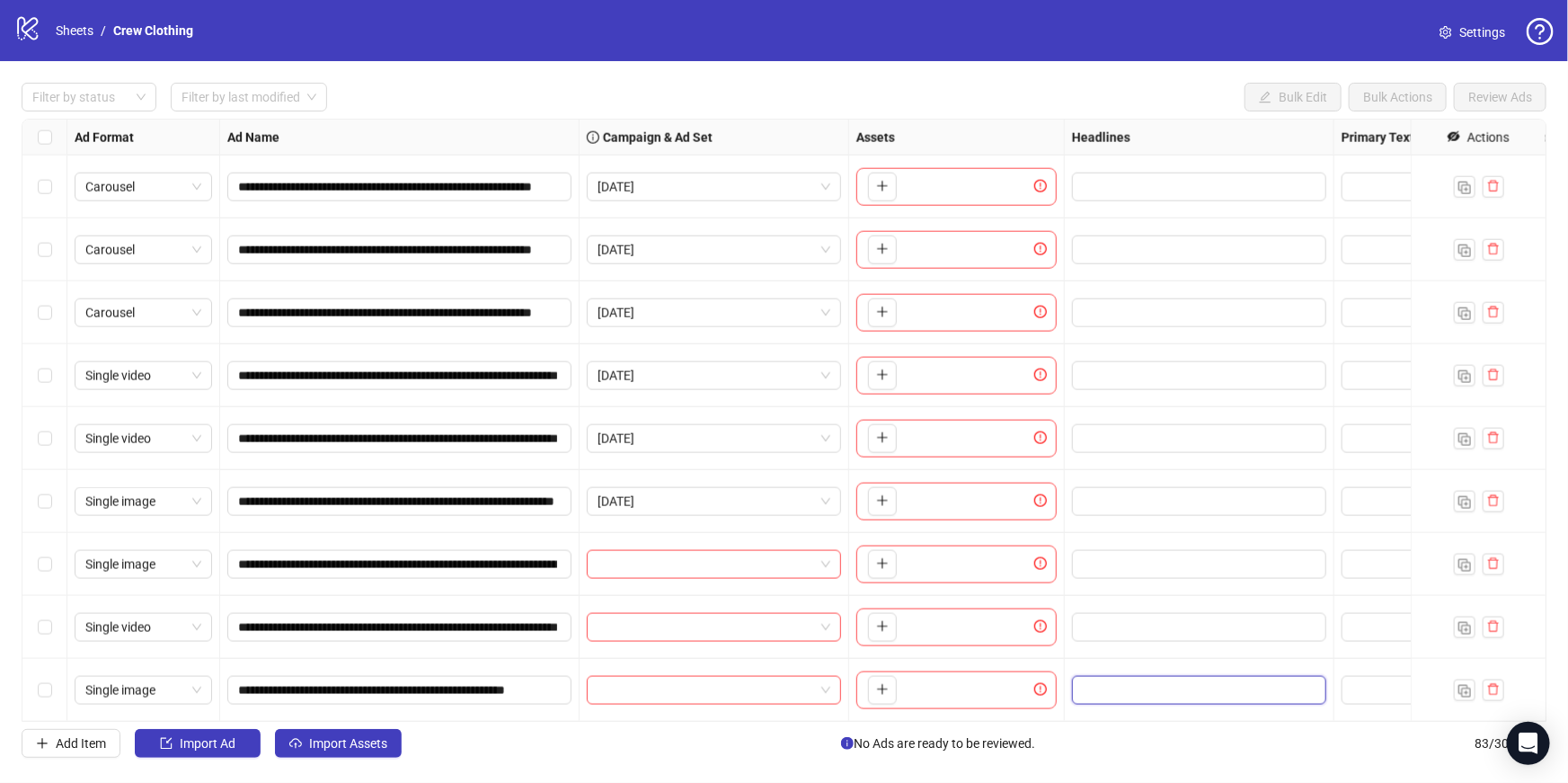 click at bounding box center [1197, 690] 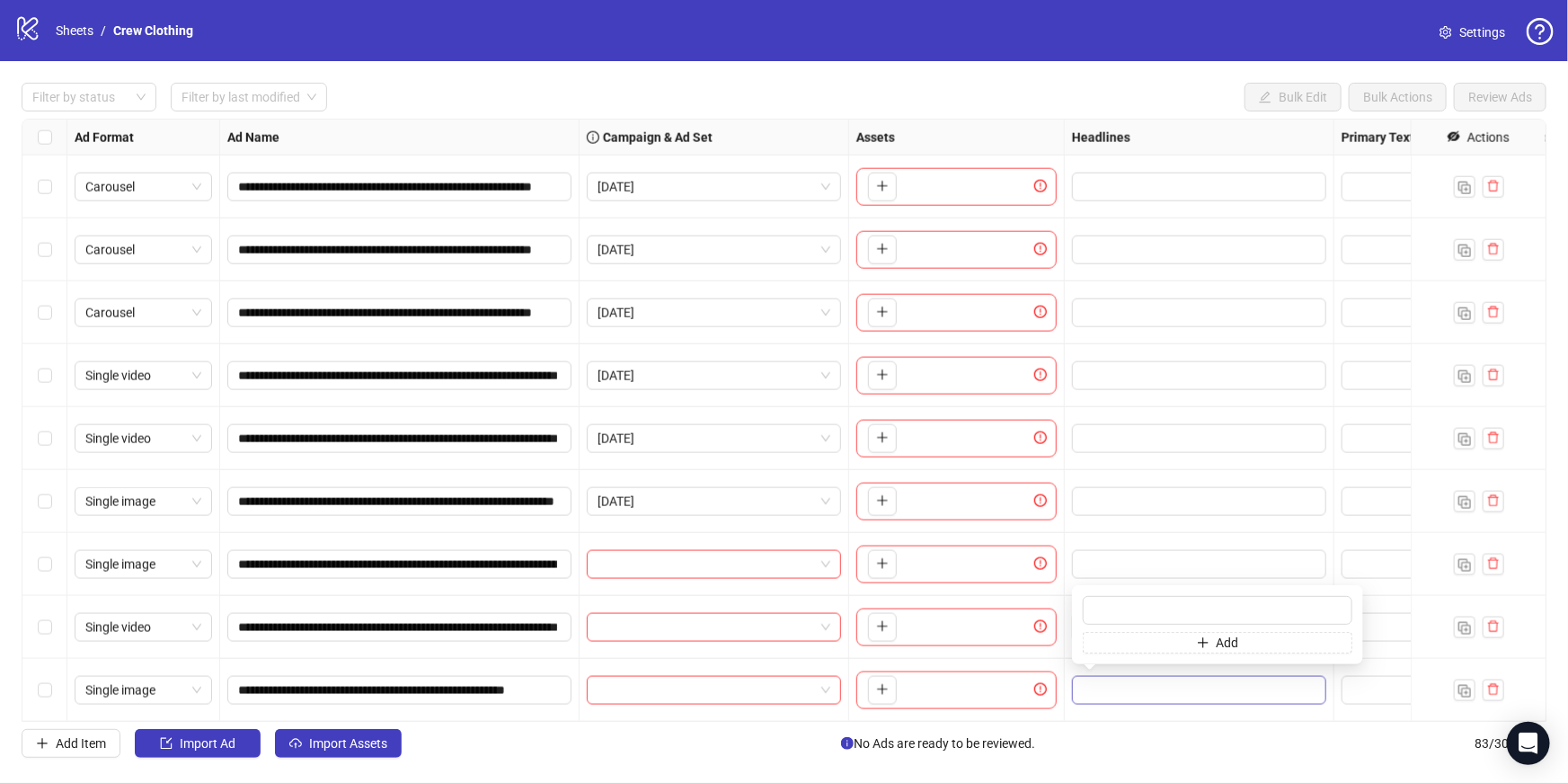type on "**********" 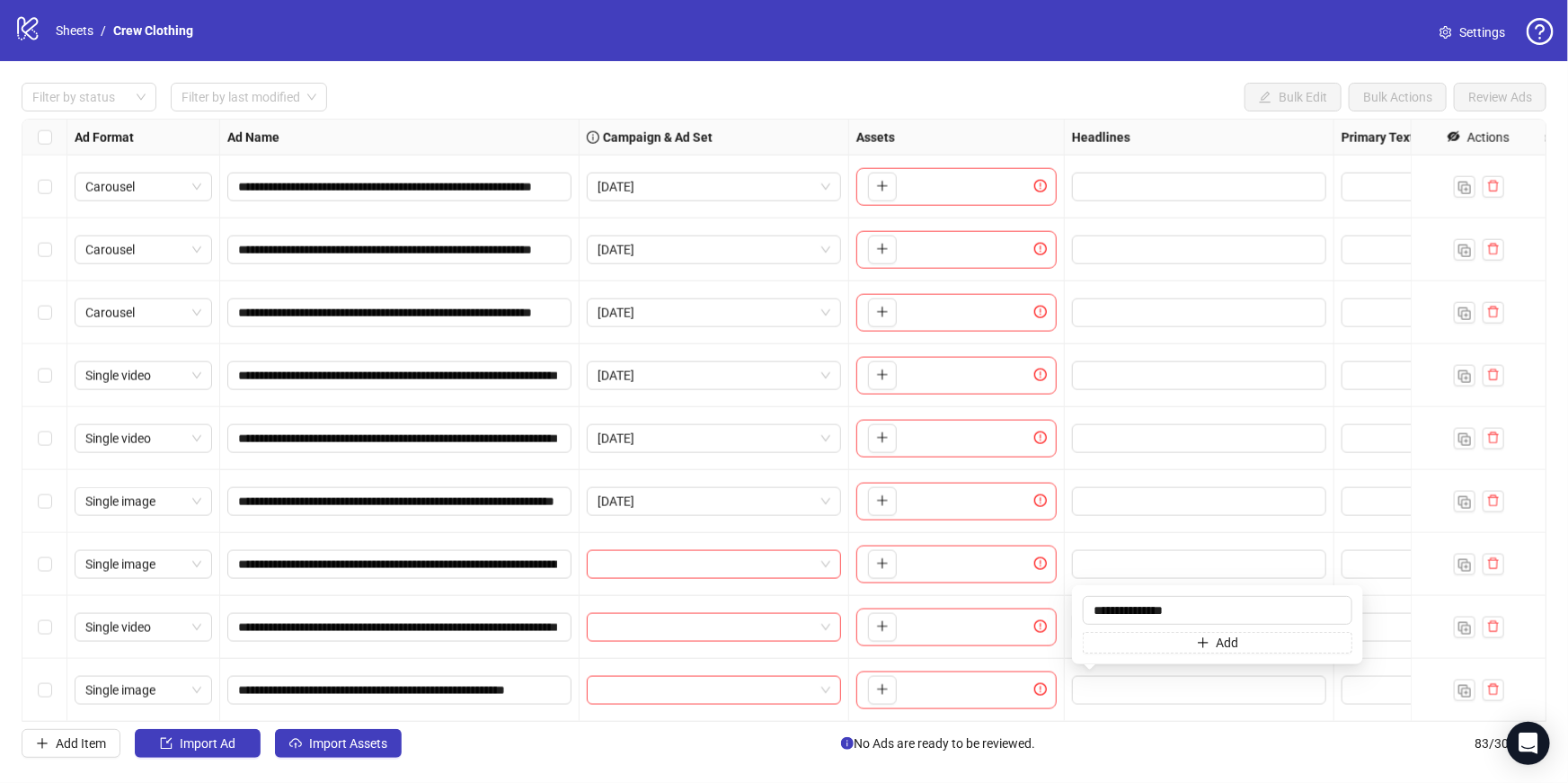 click at bounding box center (1200, 502) 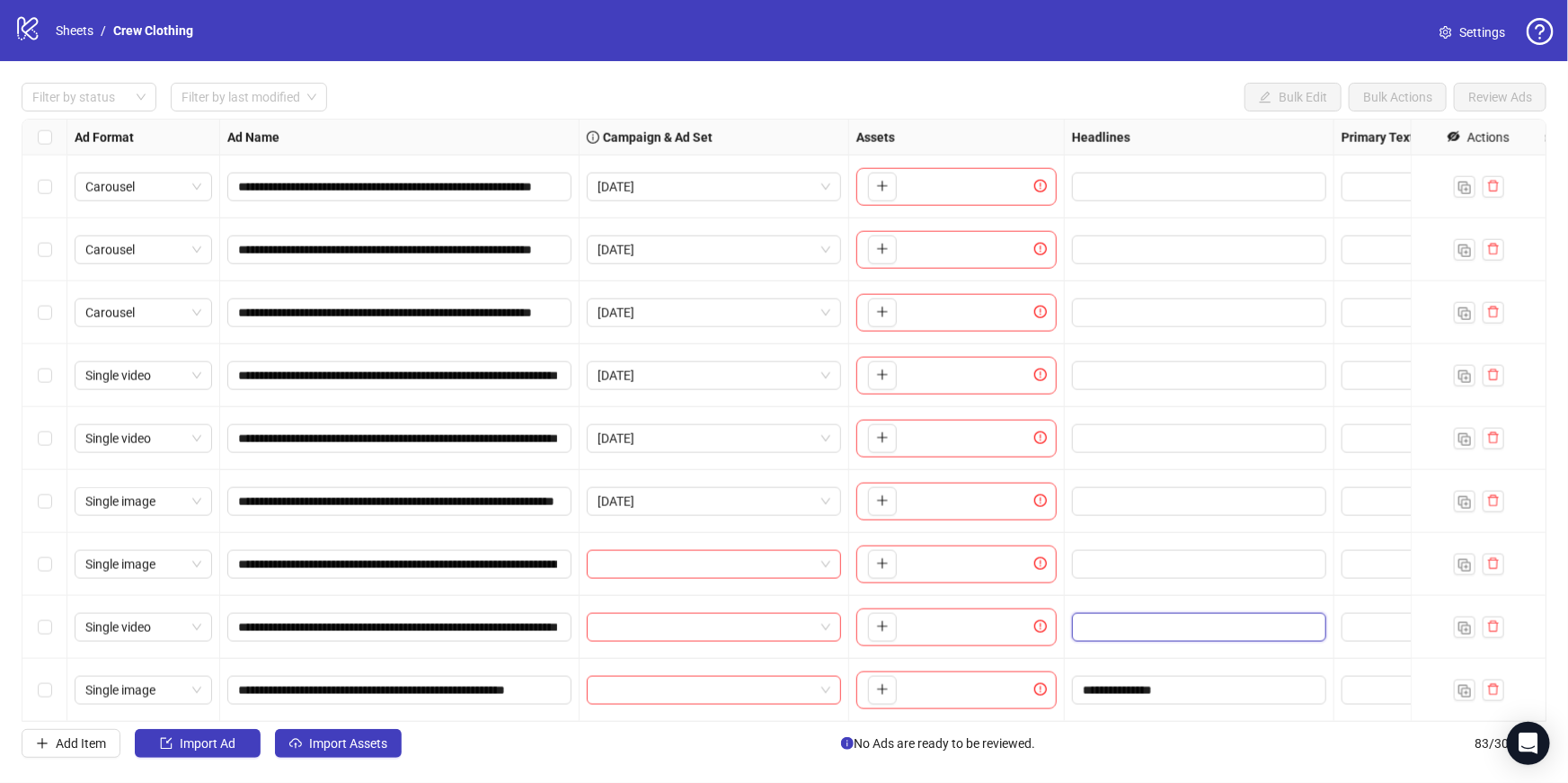 click at bounding box center [1197, 627] 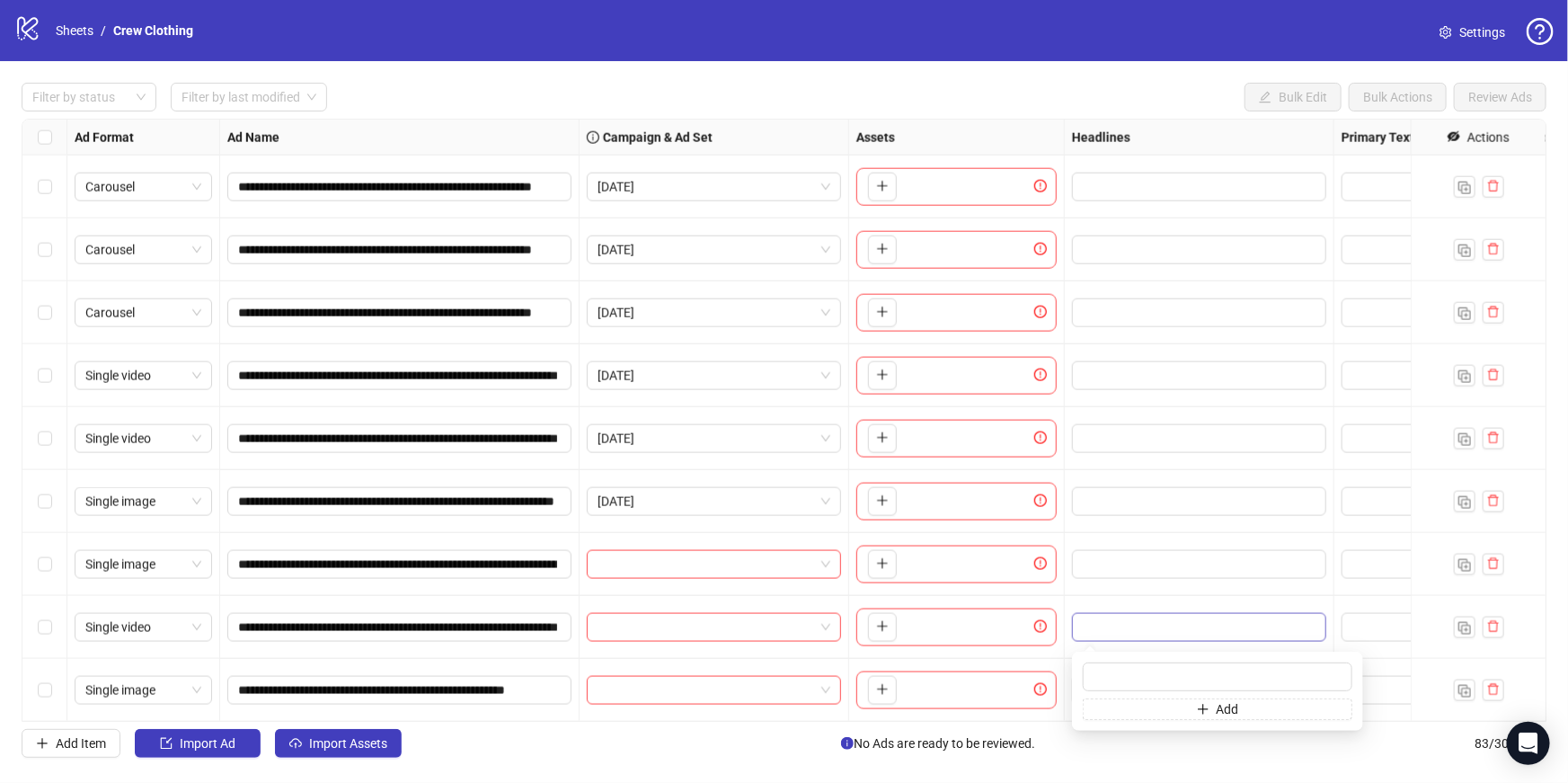 type on "**********" 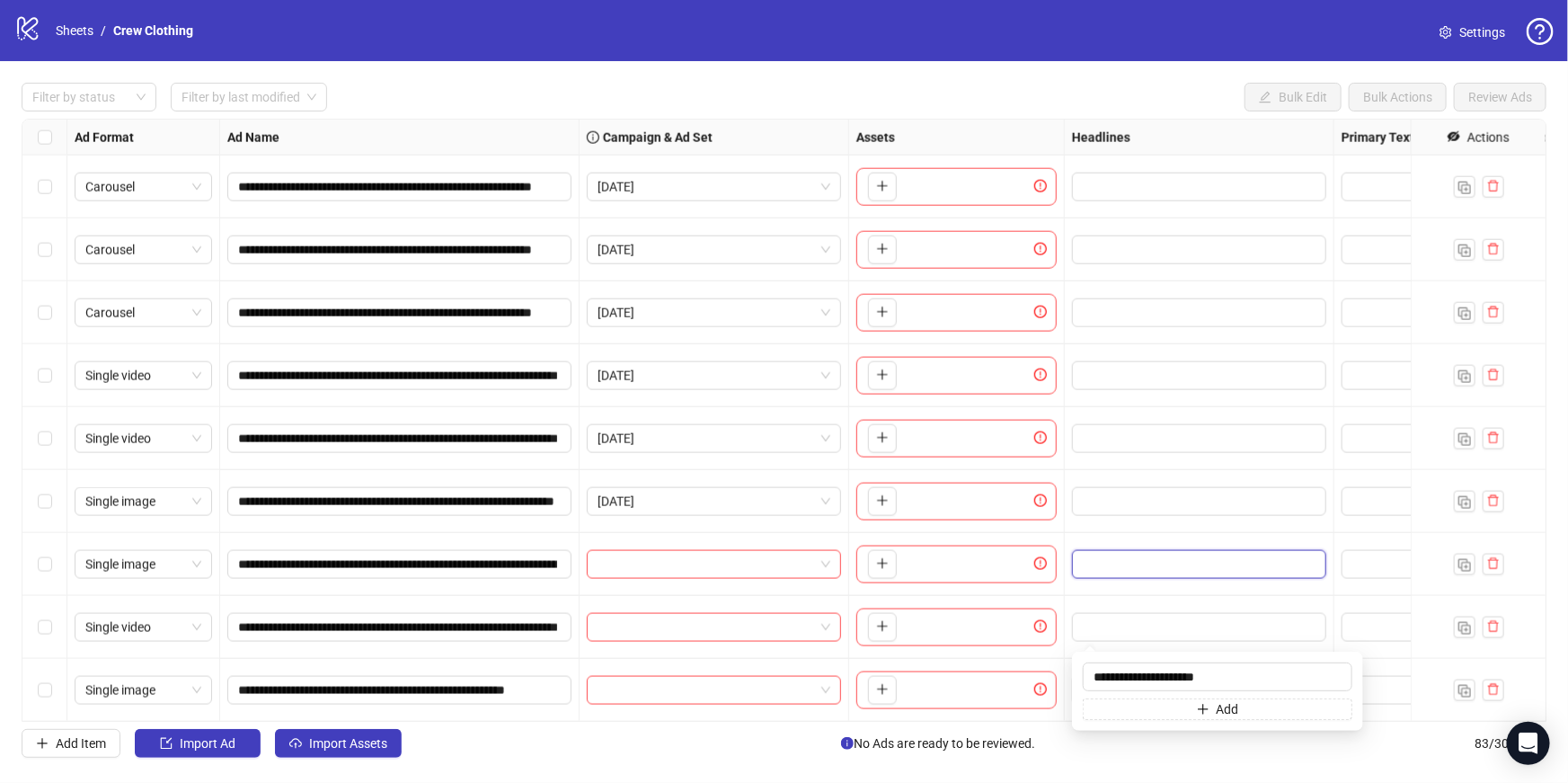 click at bounding box center (1197, 565) 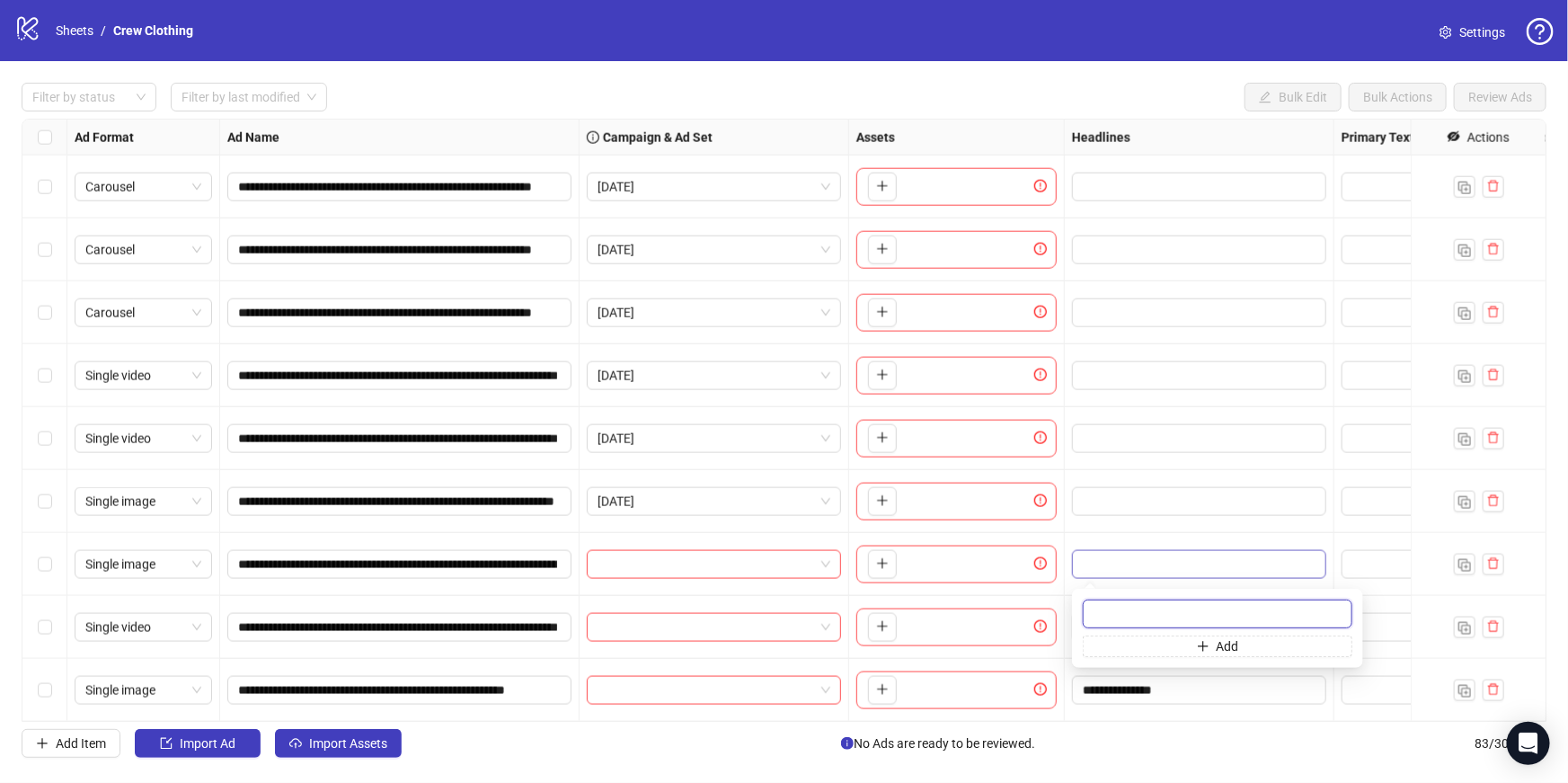 paste on "**********" 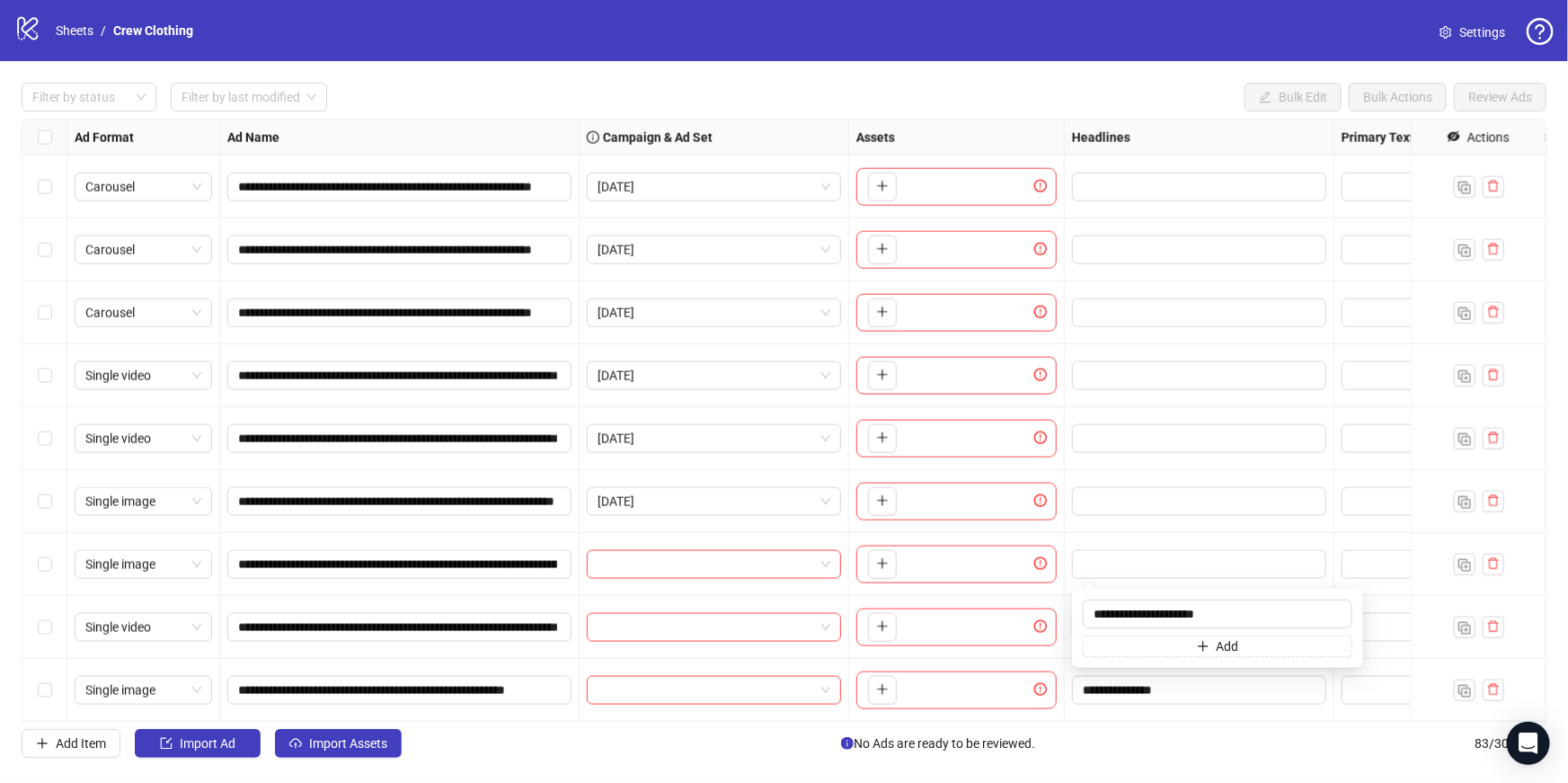 click at bounding box center (1200, 502) 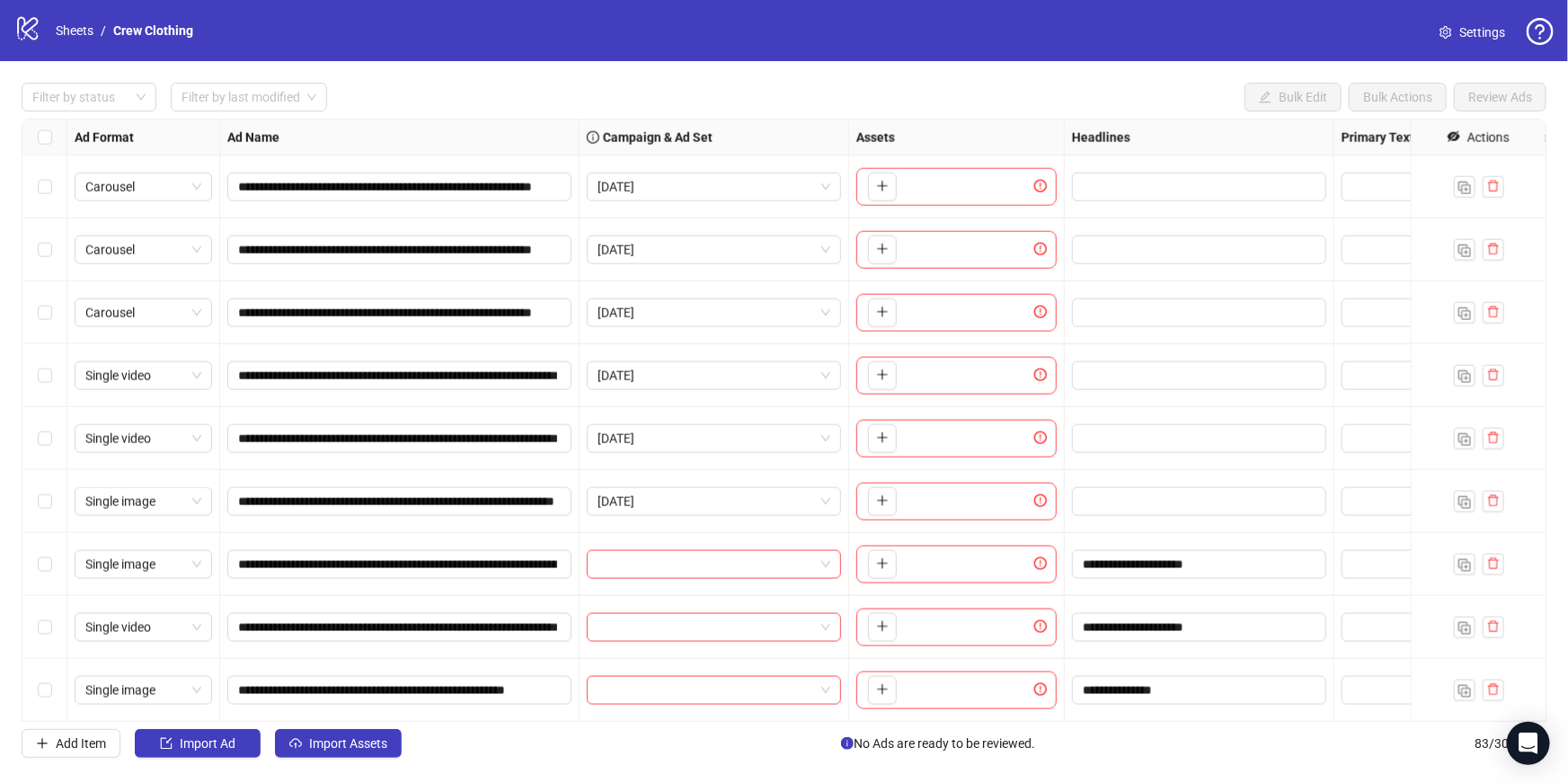 scroll, scrollTop: 4628, scrollLeft: 0, axis: vertical 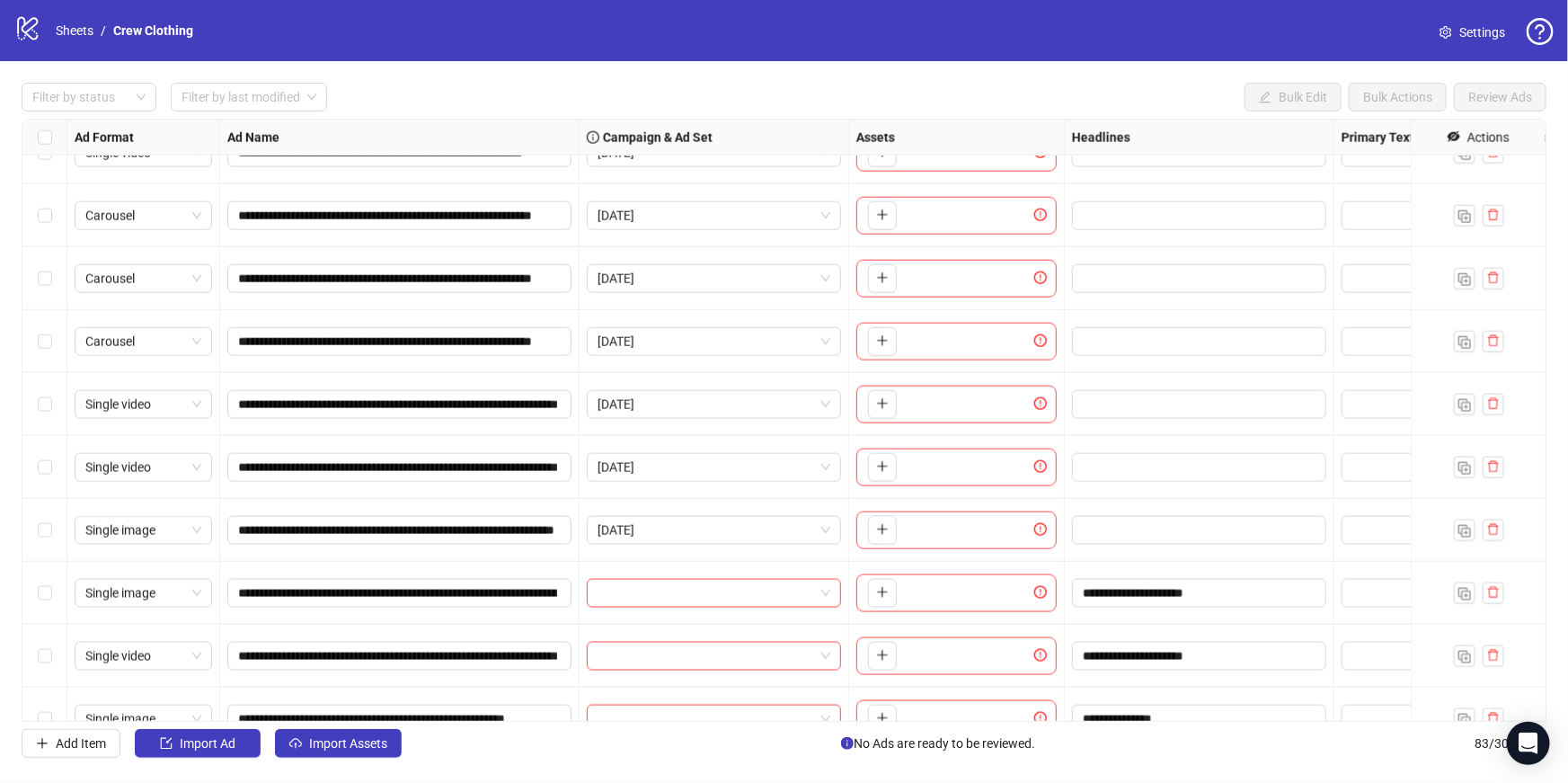 click at bounding box center (1200, 530) 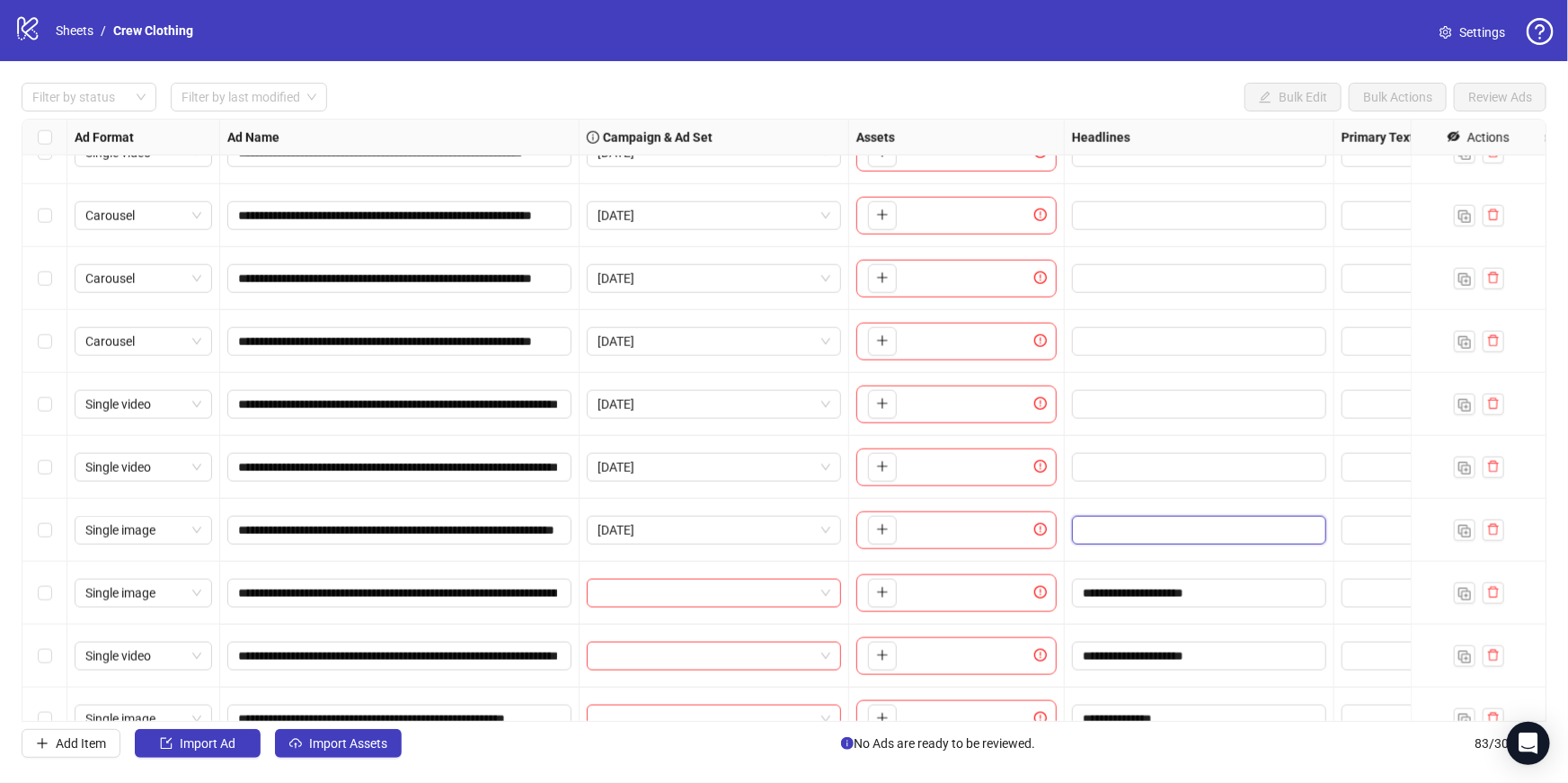 click at bounding box center (1197, 530) 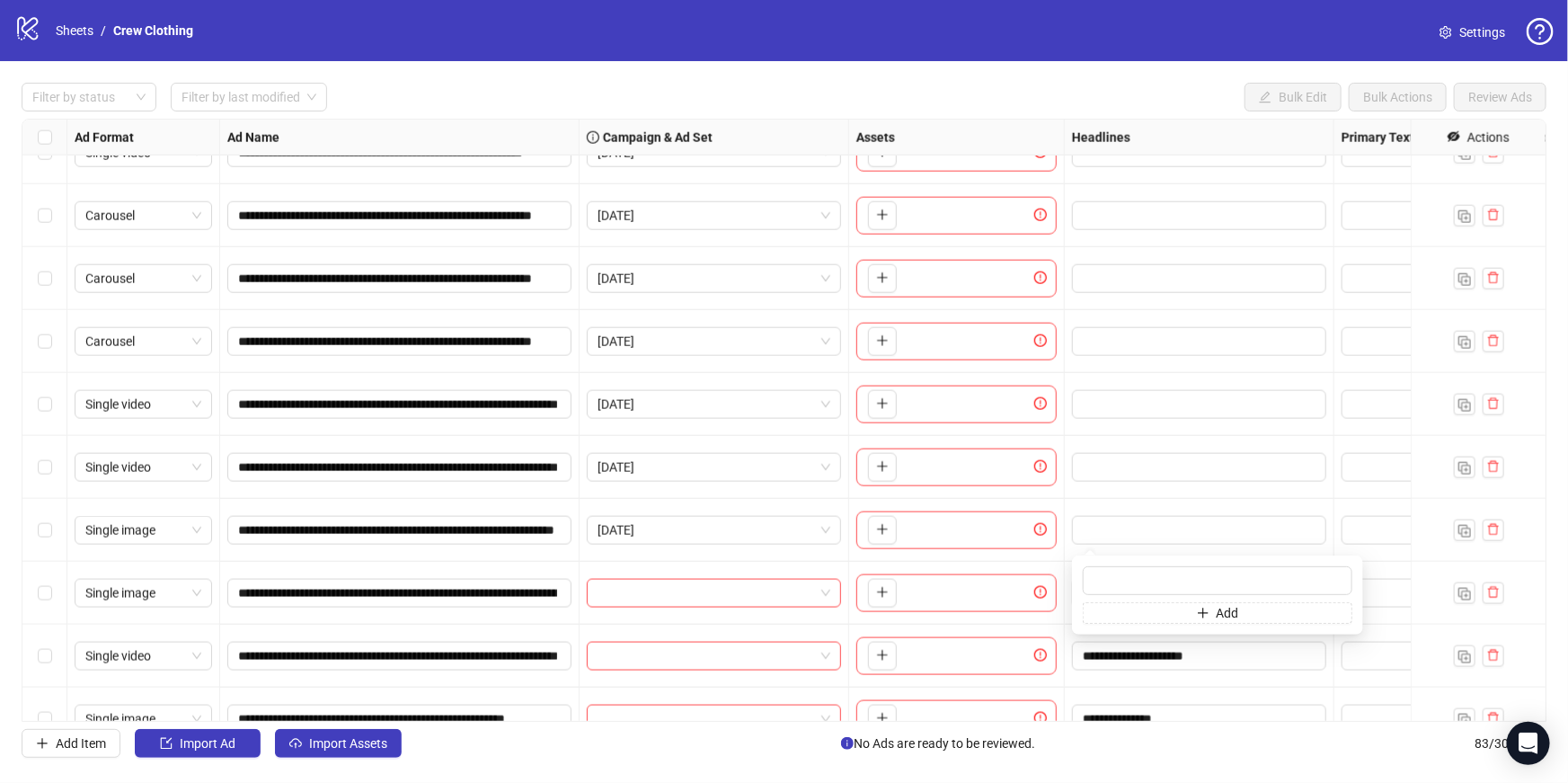 type on "**********" 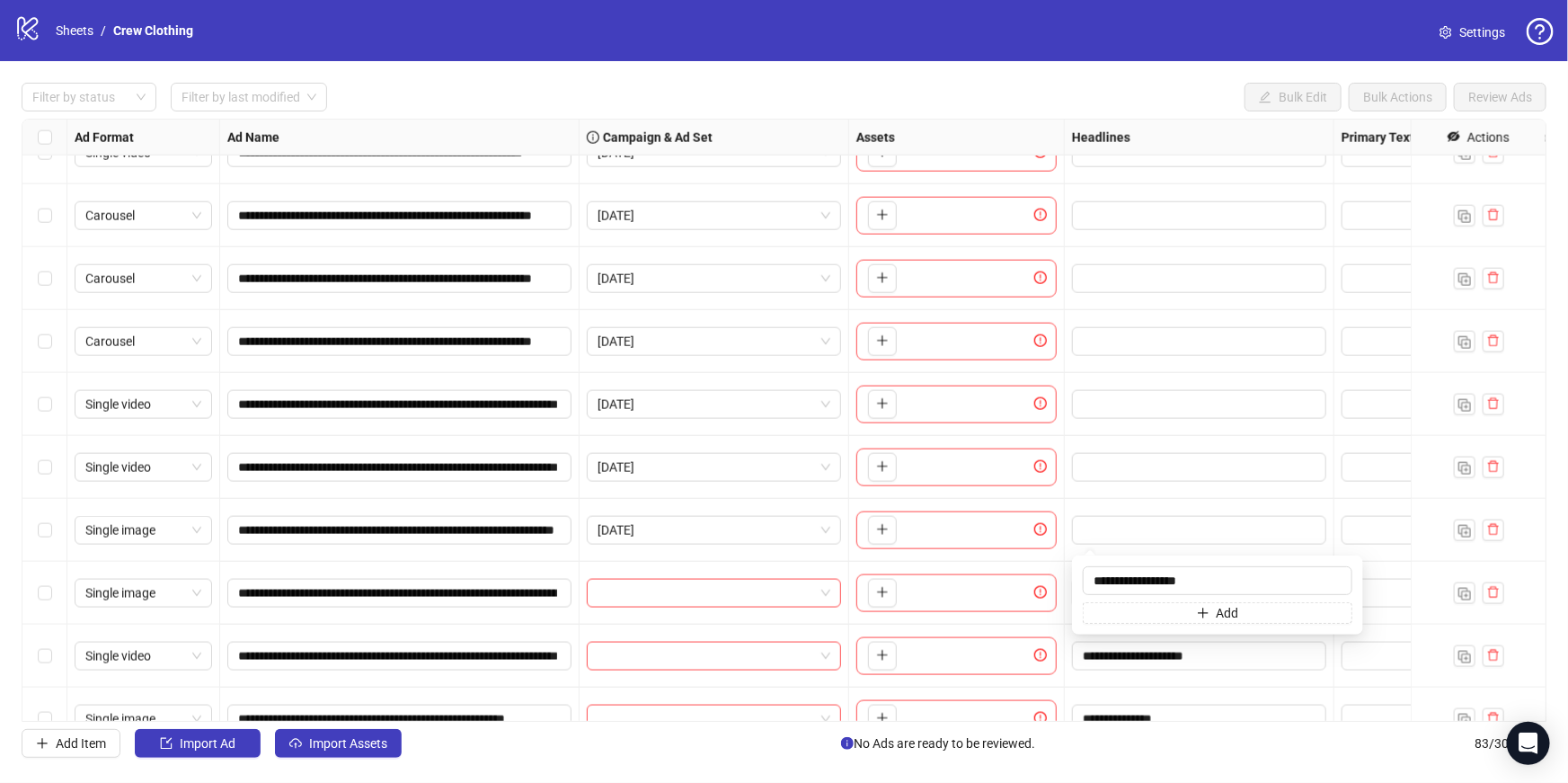 click at bounding box center [1200, 530] 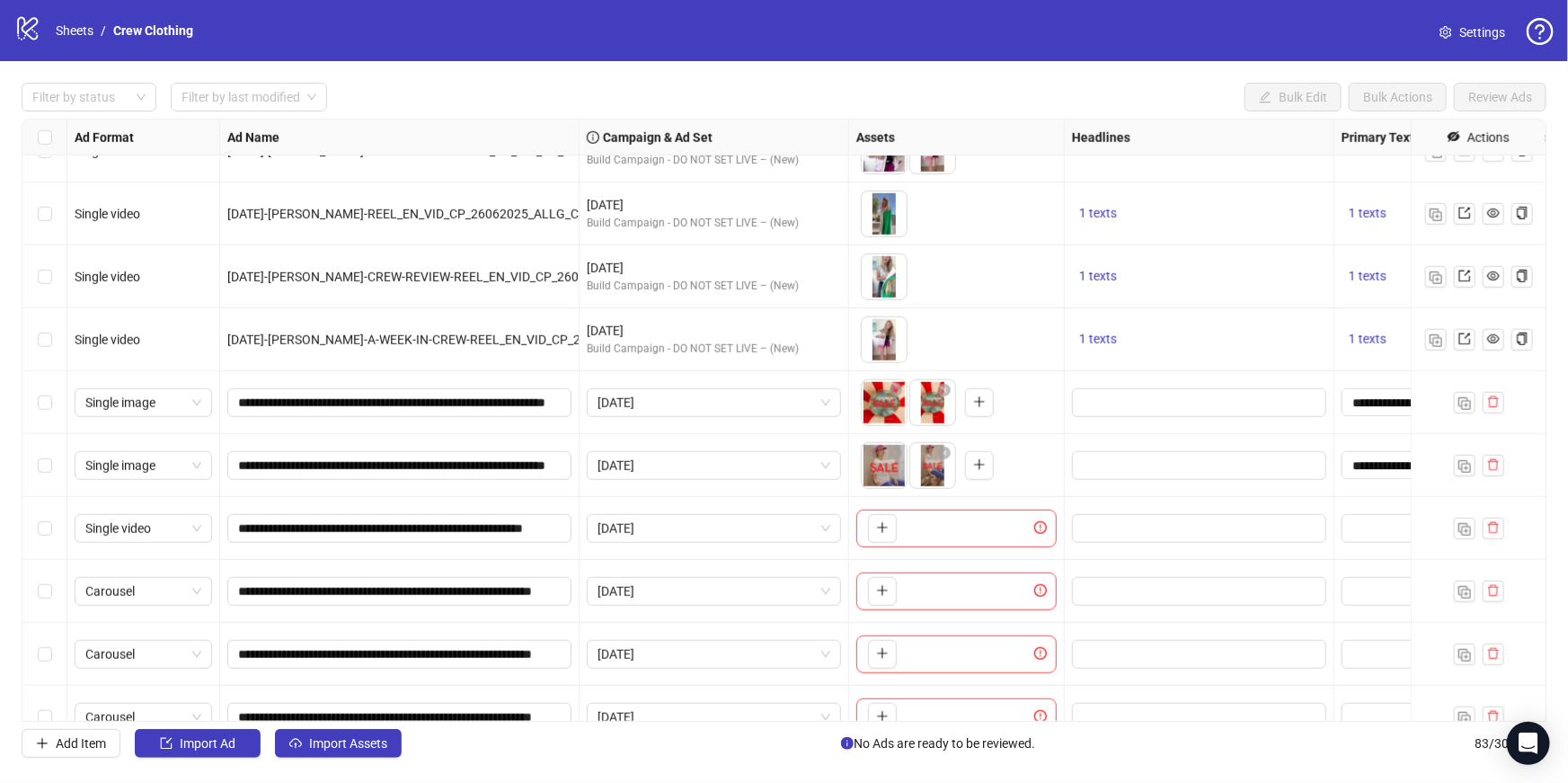 scroll, scrollTop: 4273, scrollLeft: 0, axis: vertical 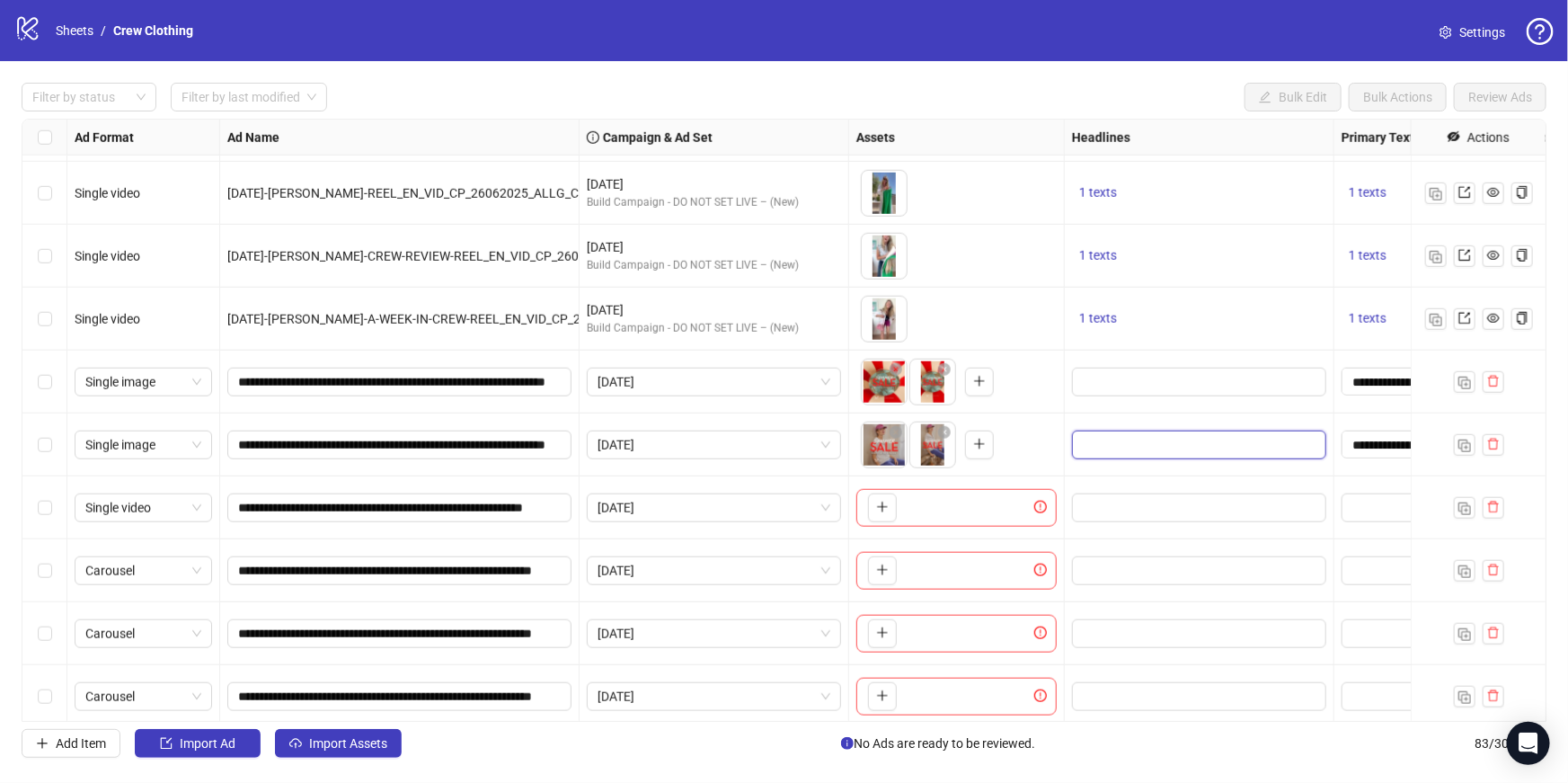 click at bounding box center [1197, 445] 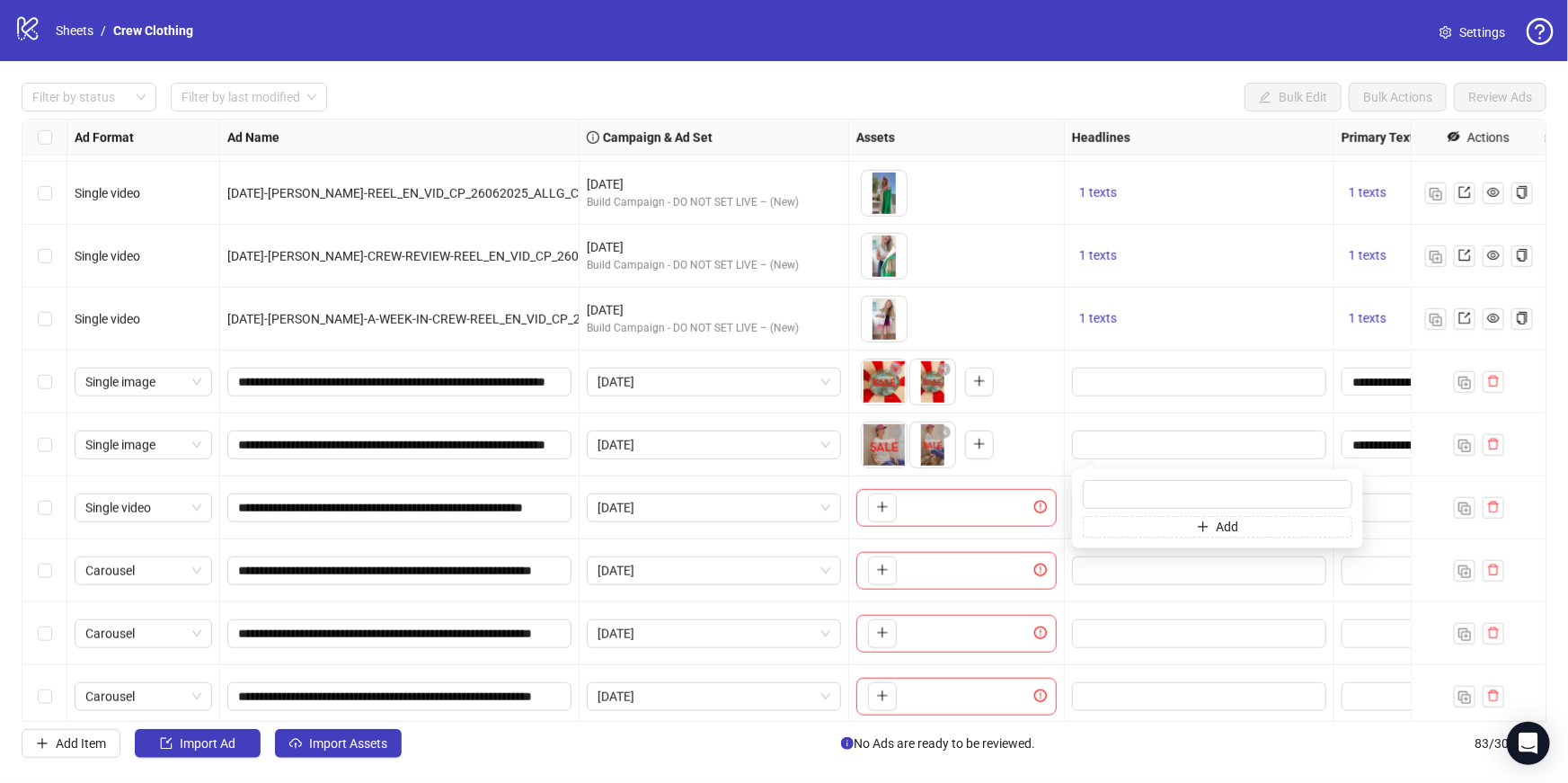 type on "**********" 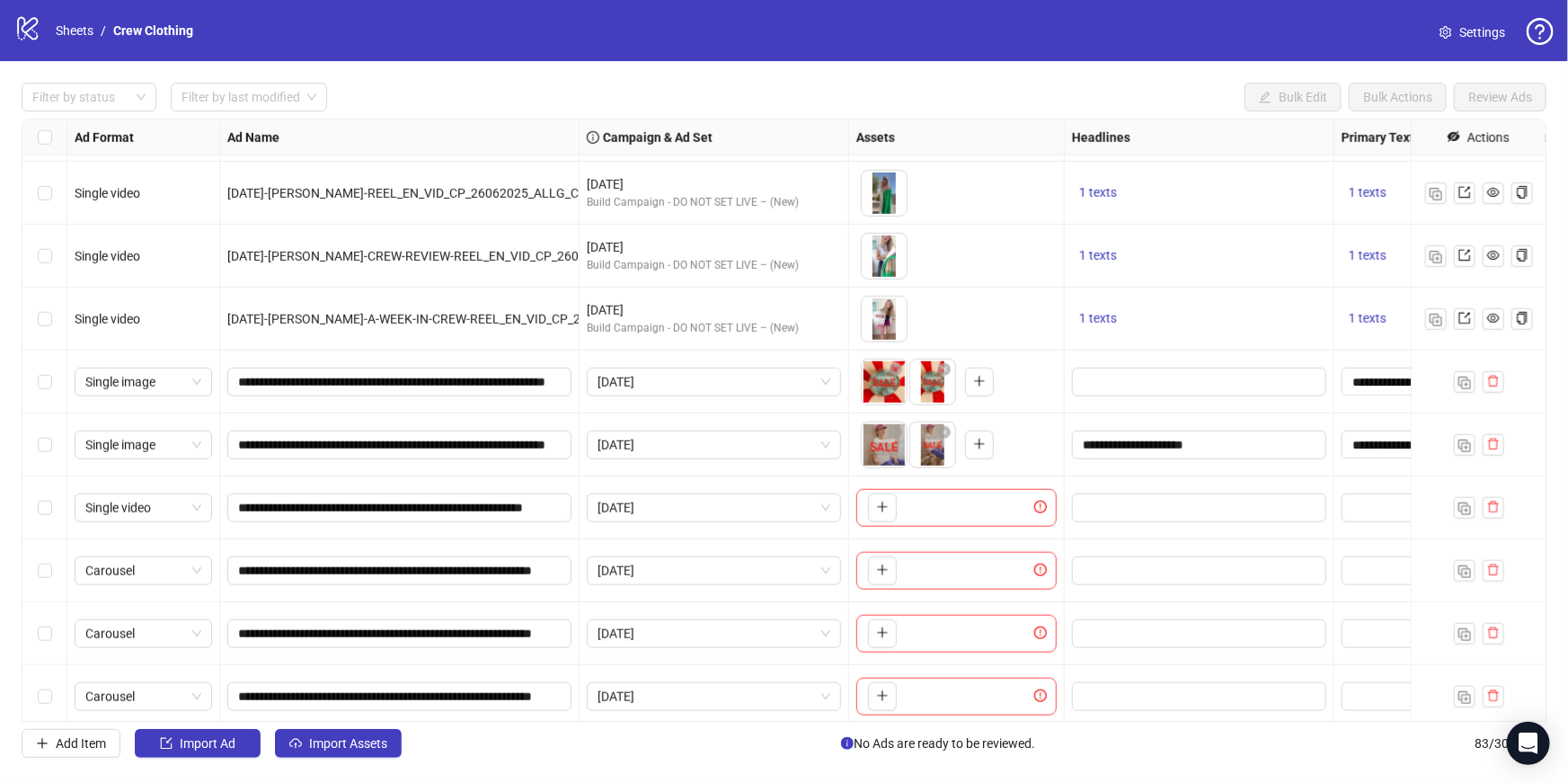 click on "**********" at bounding box center (1200, 445) 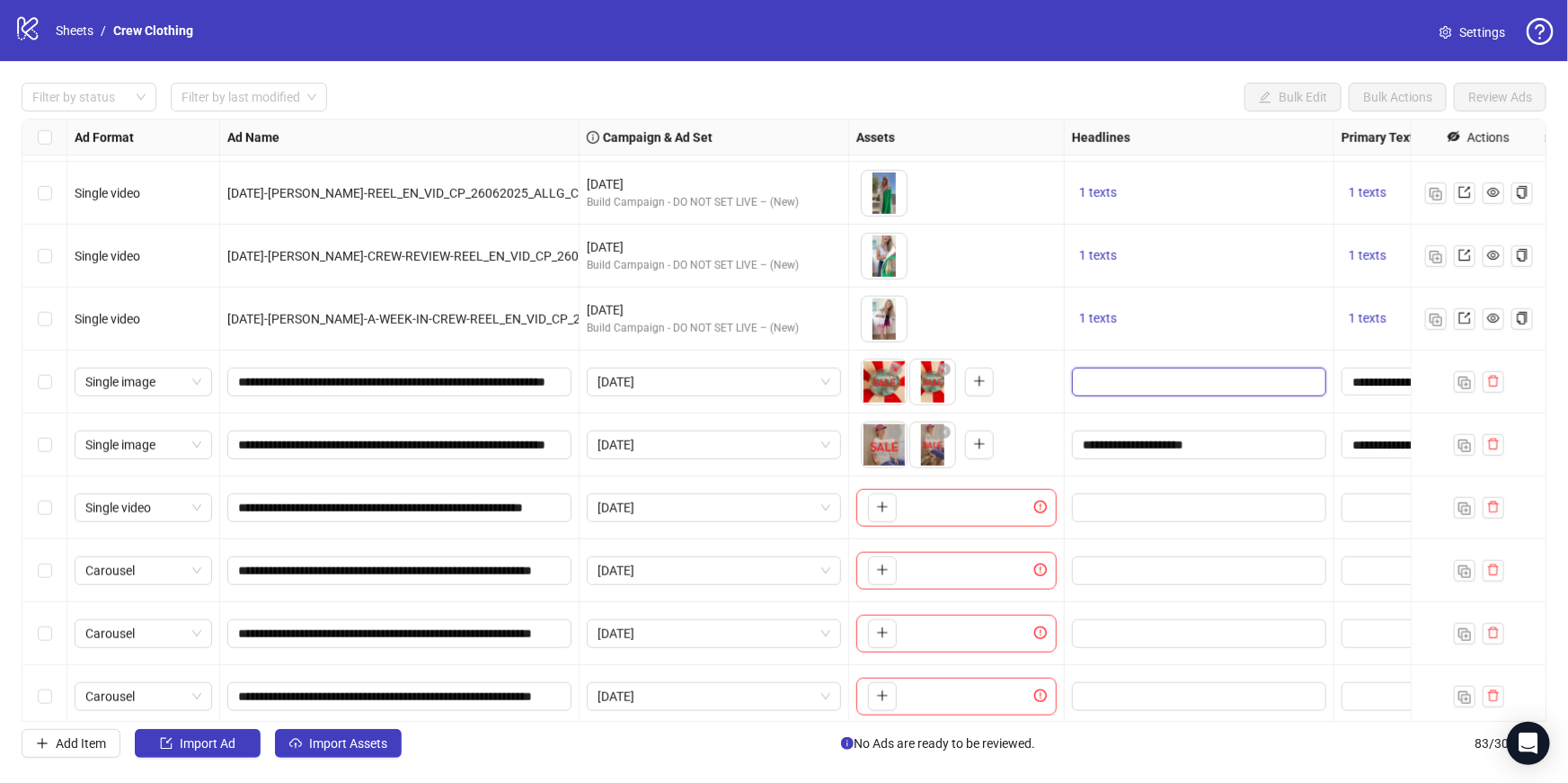 click at bounding box center [1197, 382] 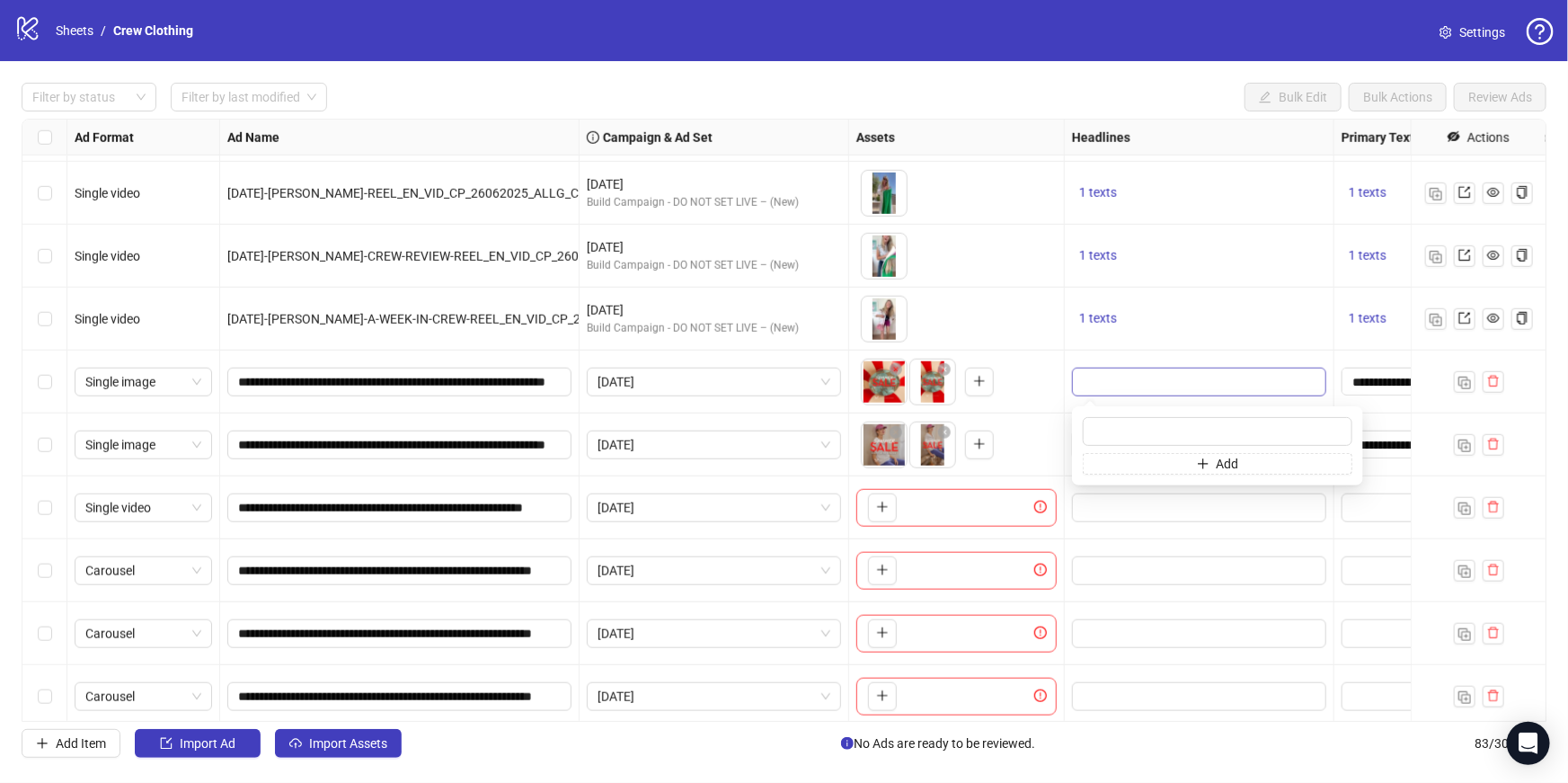 type on "**********" 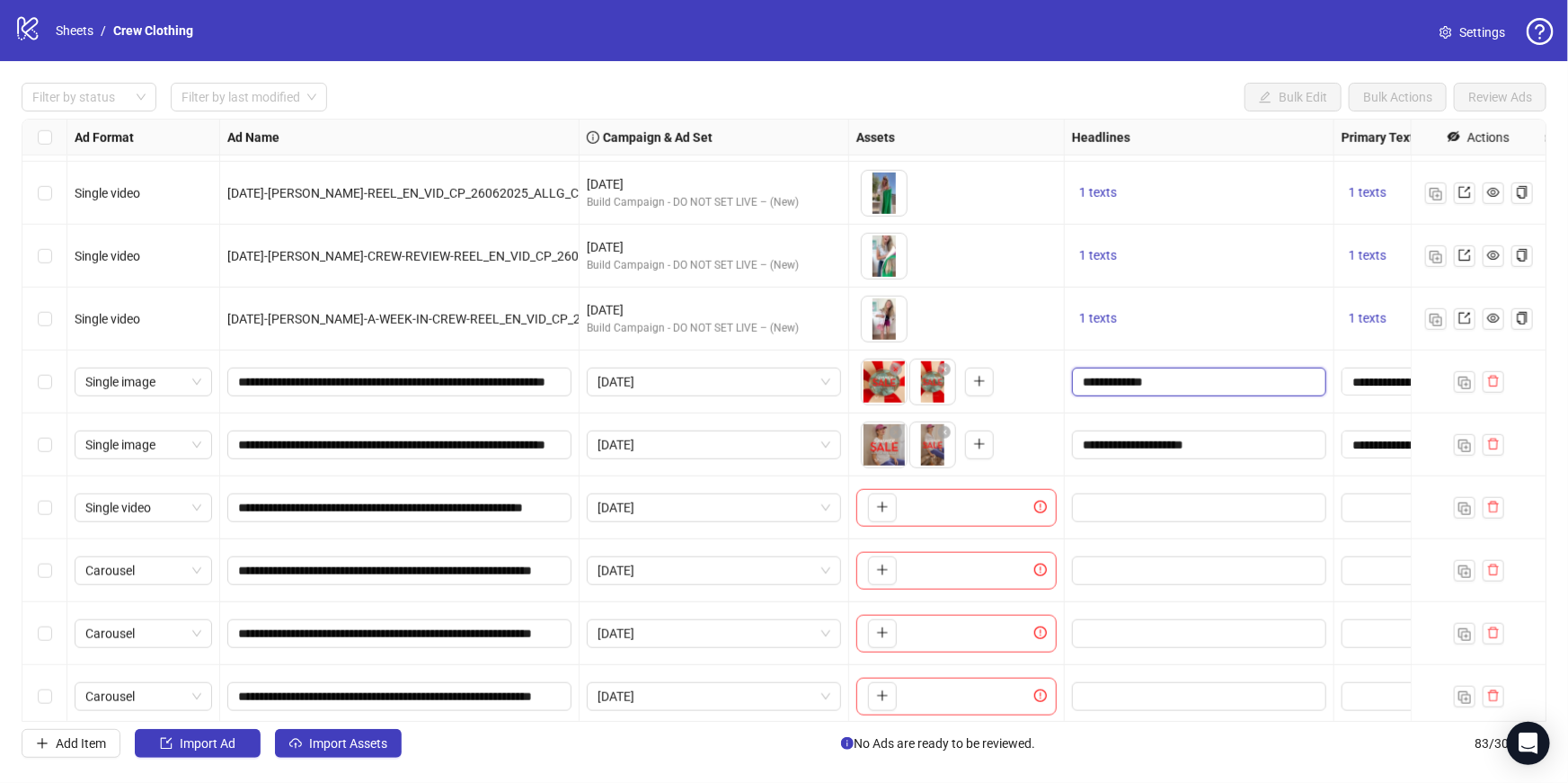 click on "**********" at bounding box center [1197, 382] 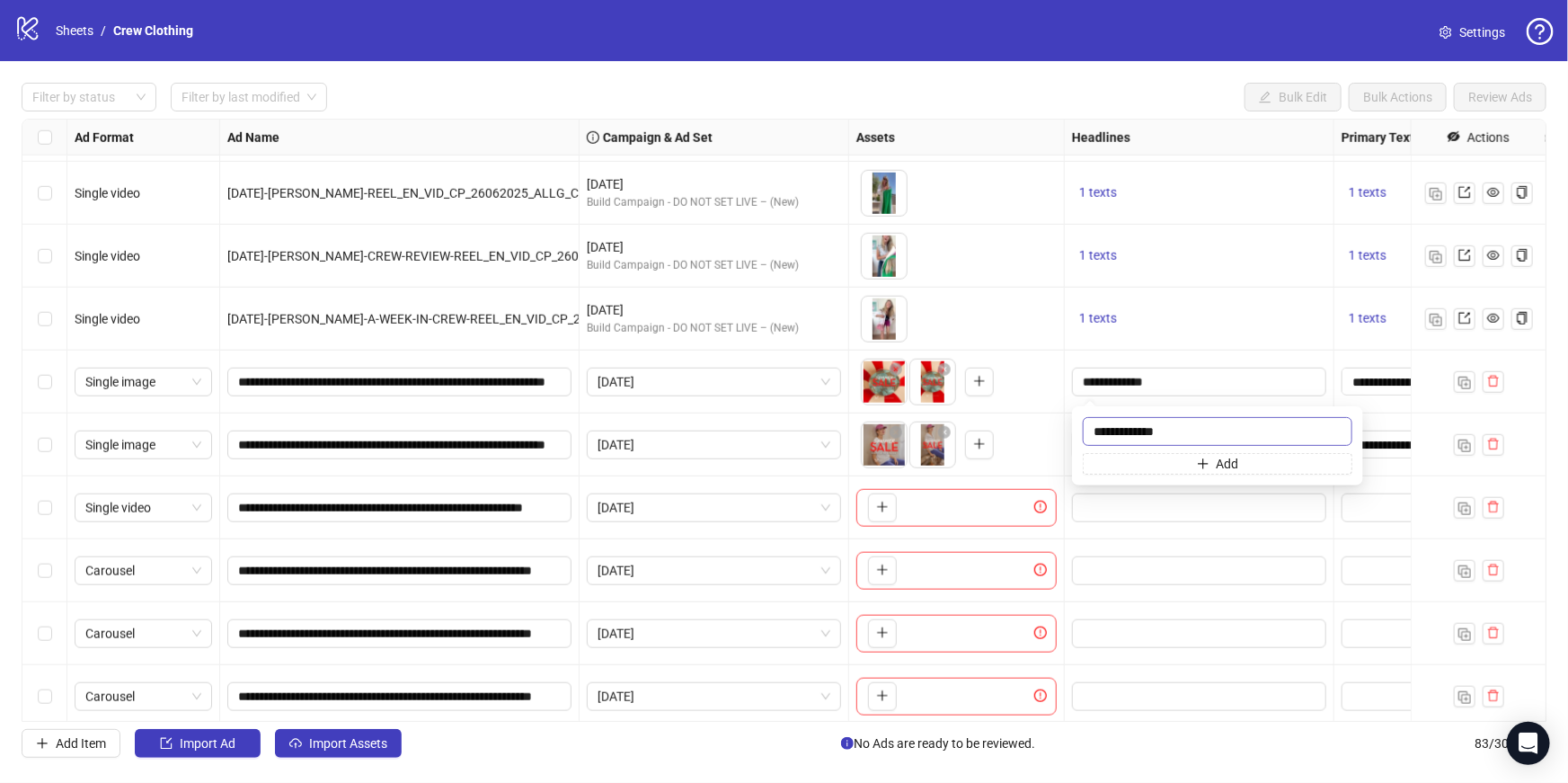 click on "**********" at bounding box center (1218, 432) 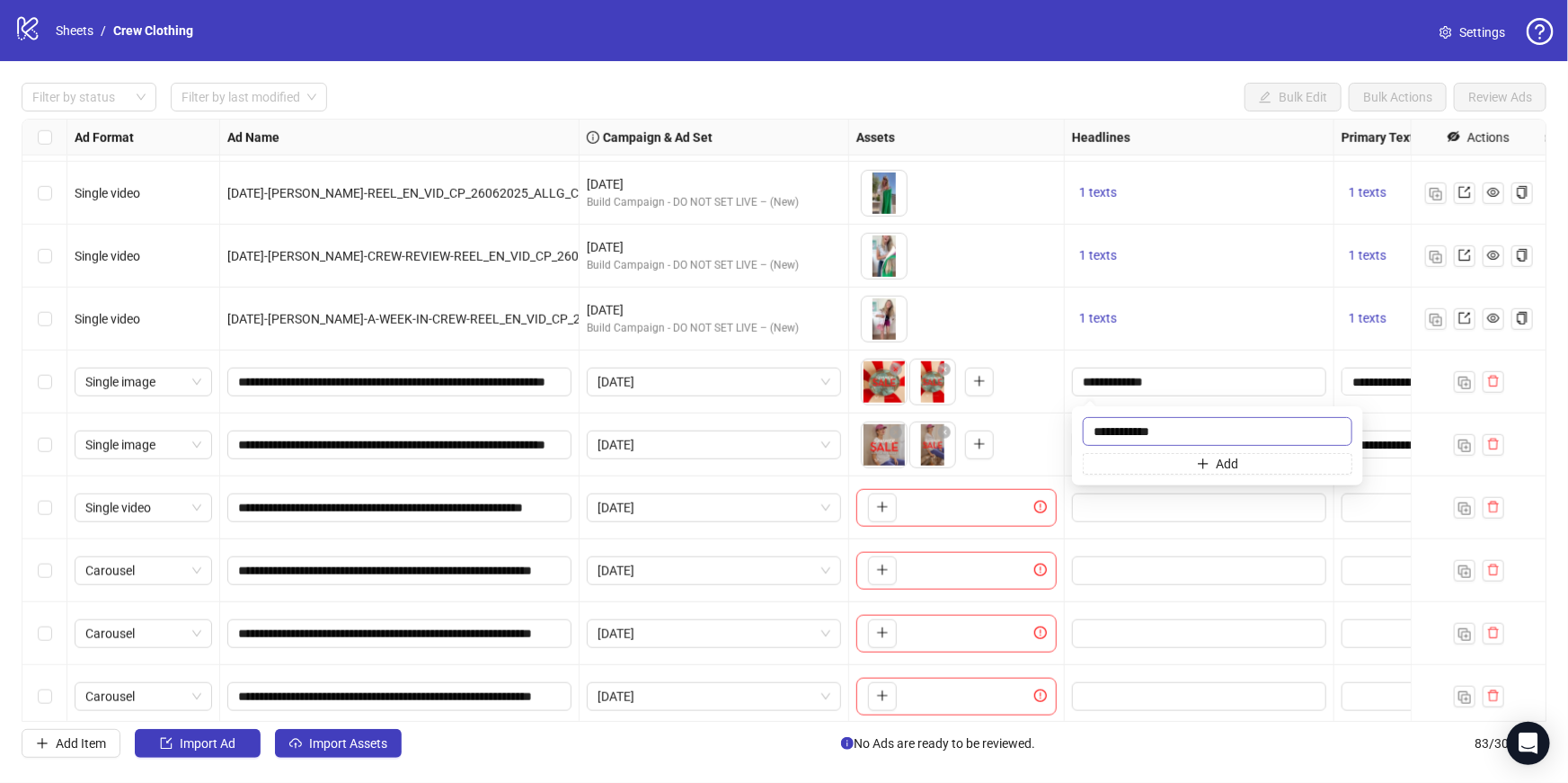 type on "**********" 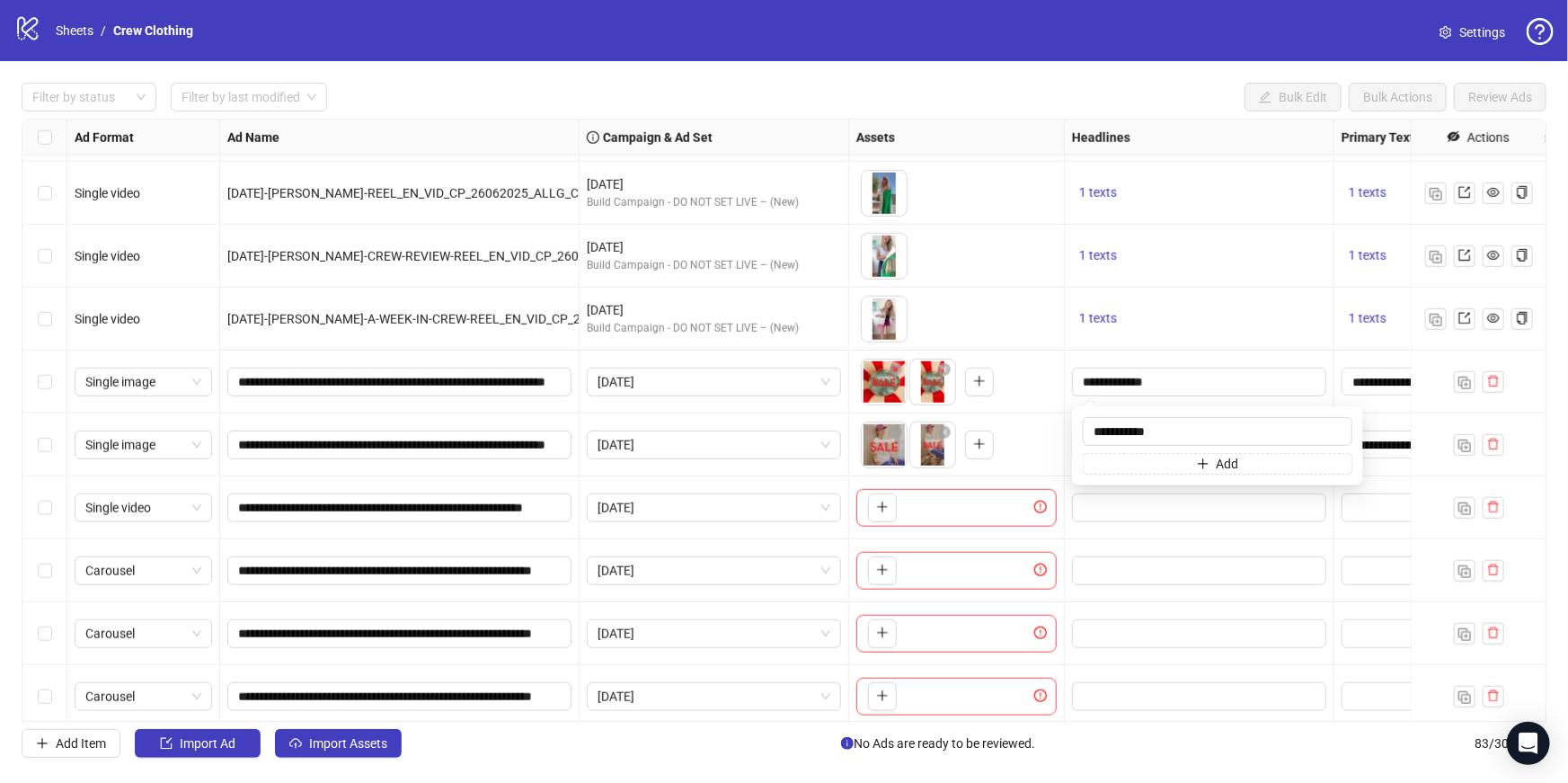 click at bounding box center [1200, 571] 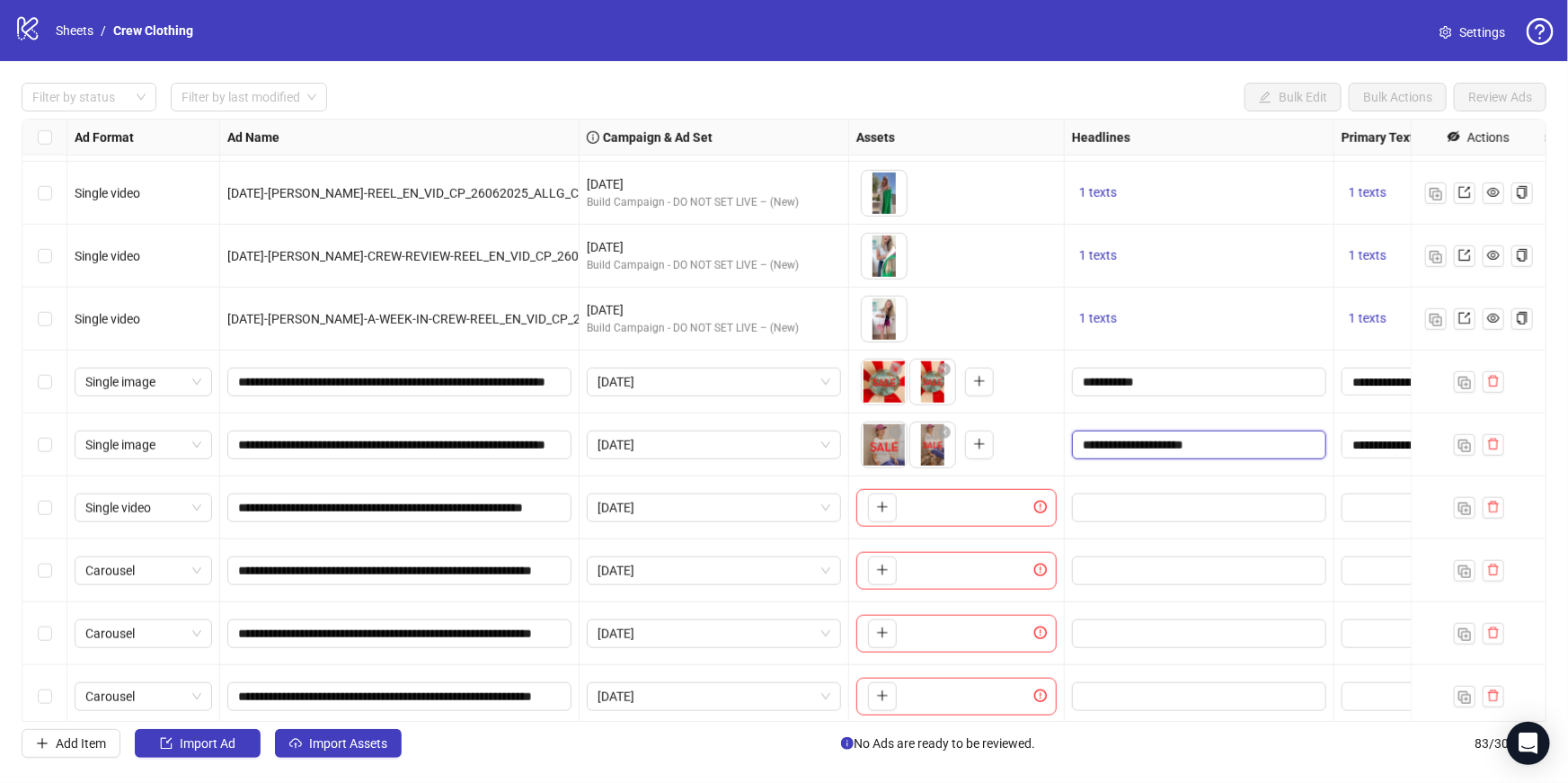 click on "**********" at bounding box center (1197, 445) 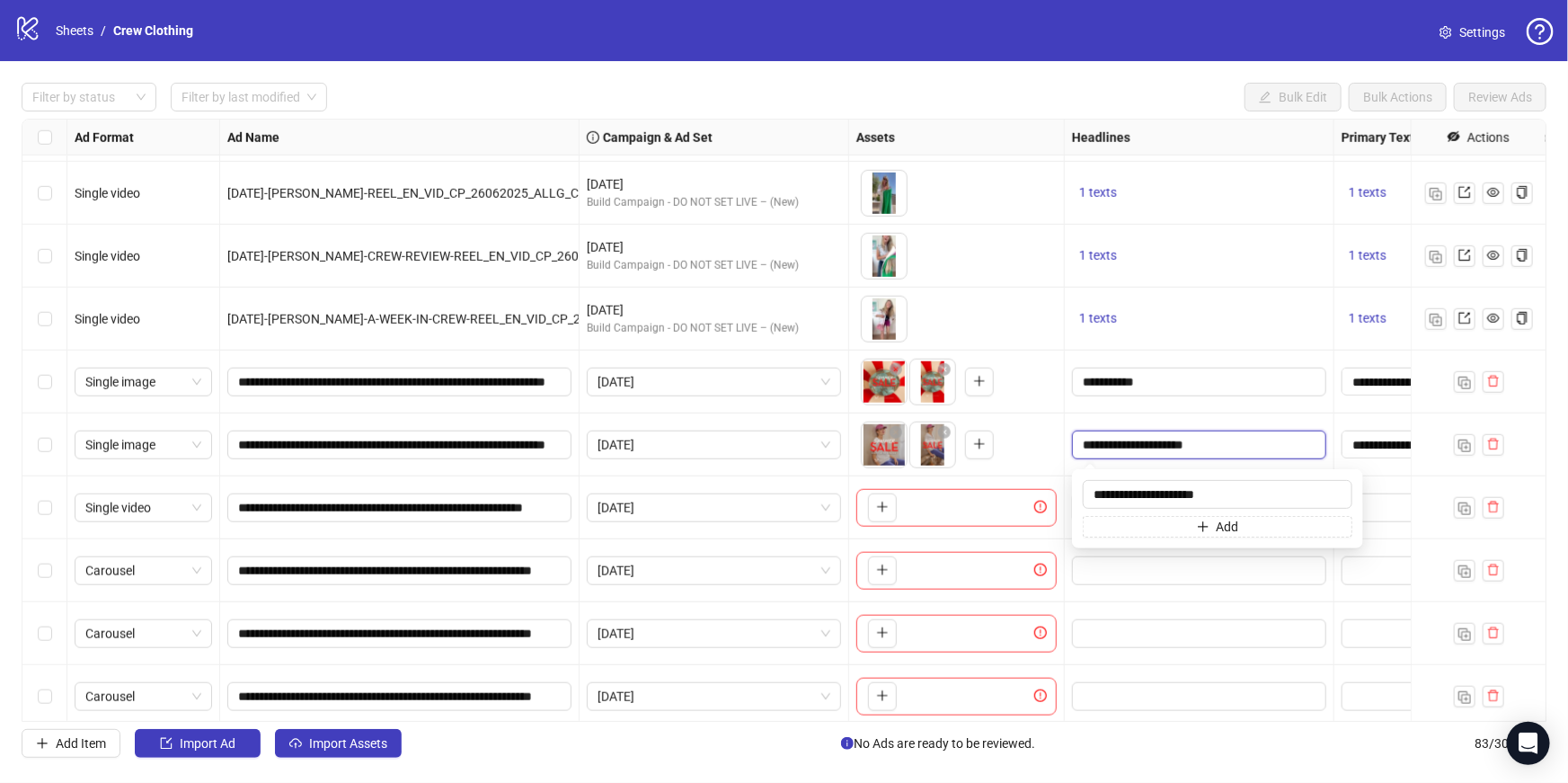click on "**********" at bounding box center [1197, 445] 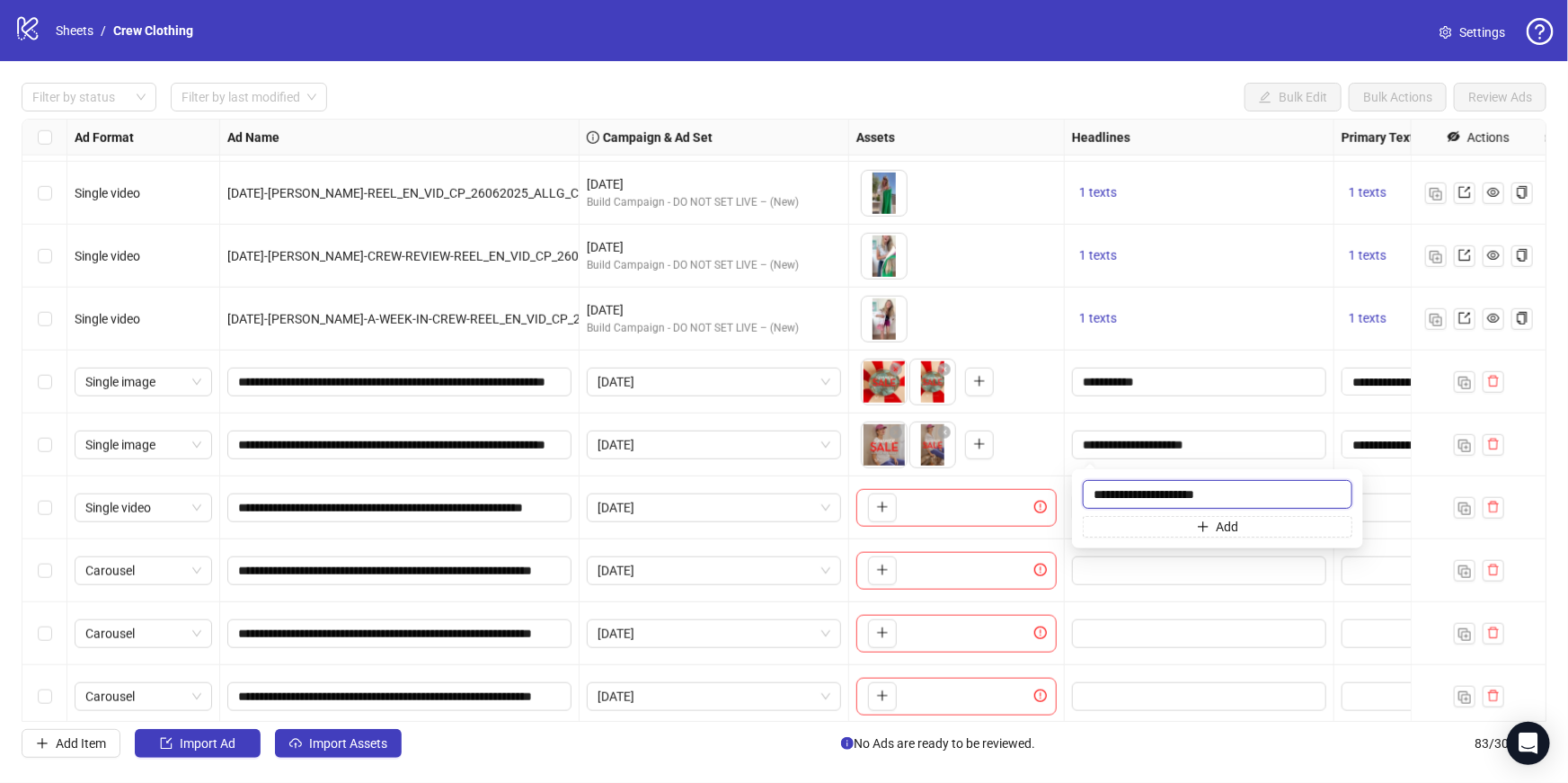 click on "**********" at bounding box center [1218, 494] 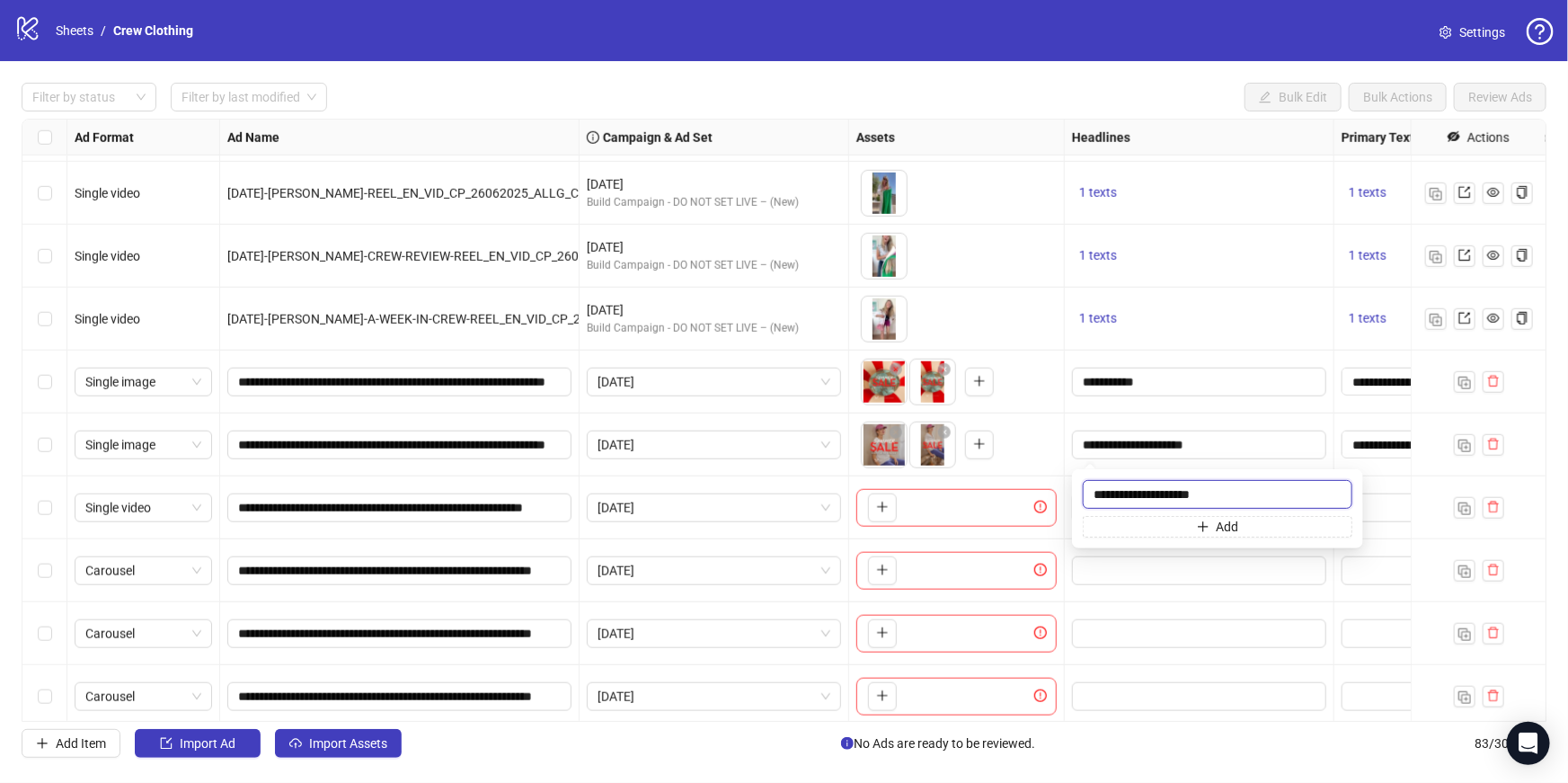 type on "**********" 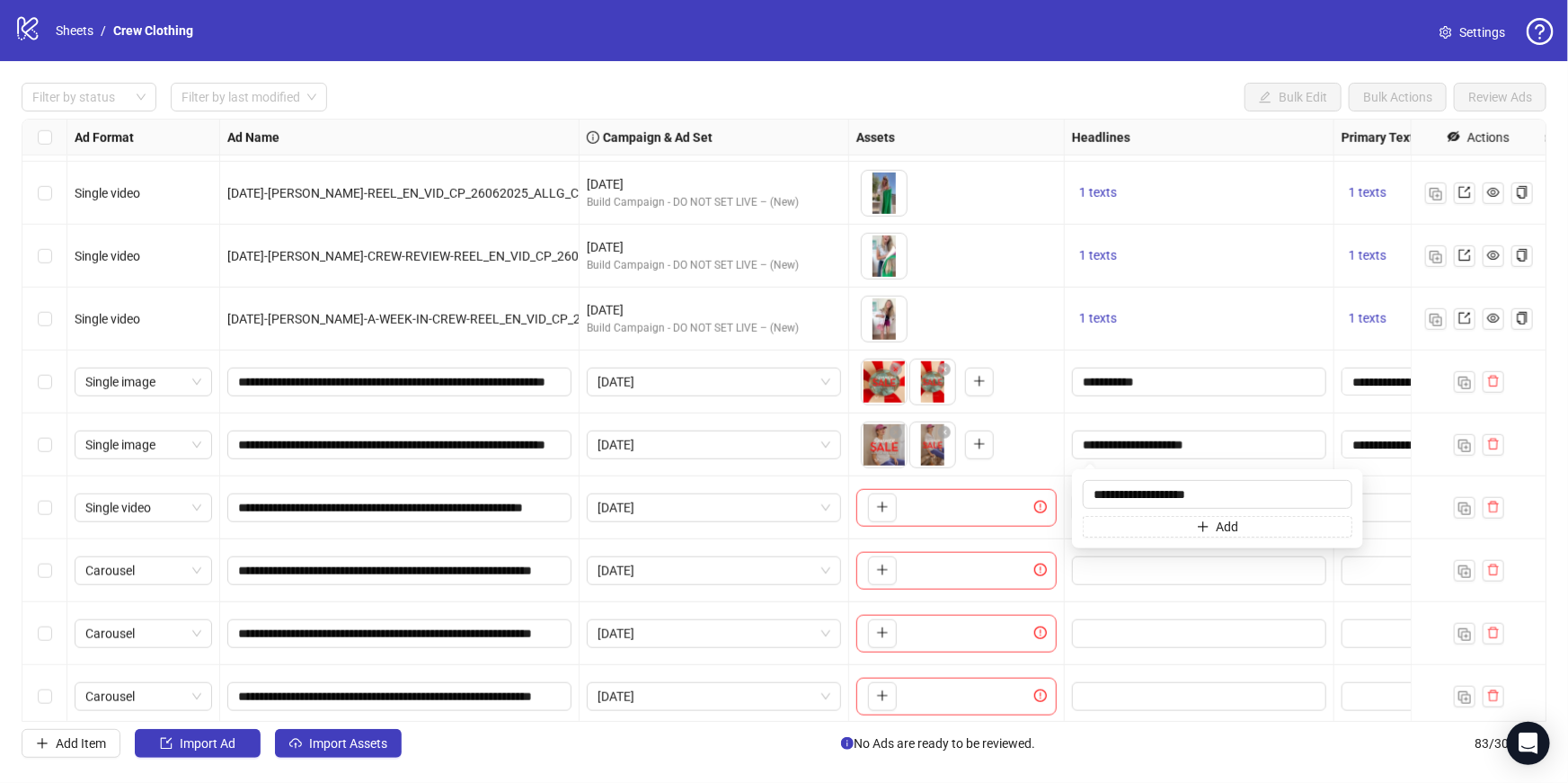 click on "**********" at bounding box center (1199, 382) 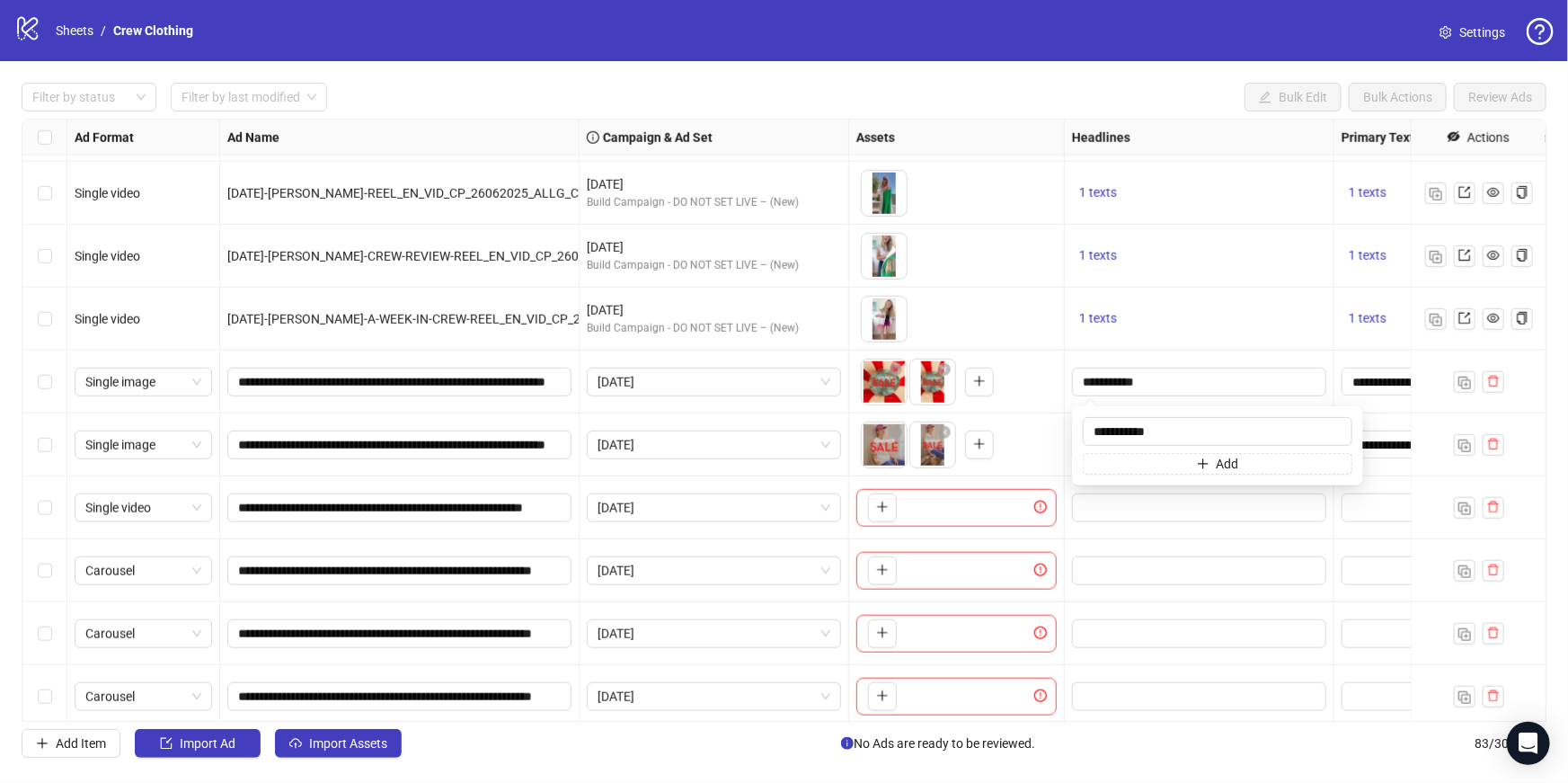 click on "1 texts" at bounding box center [1199, 319] 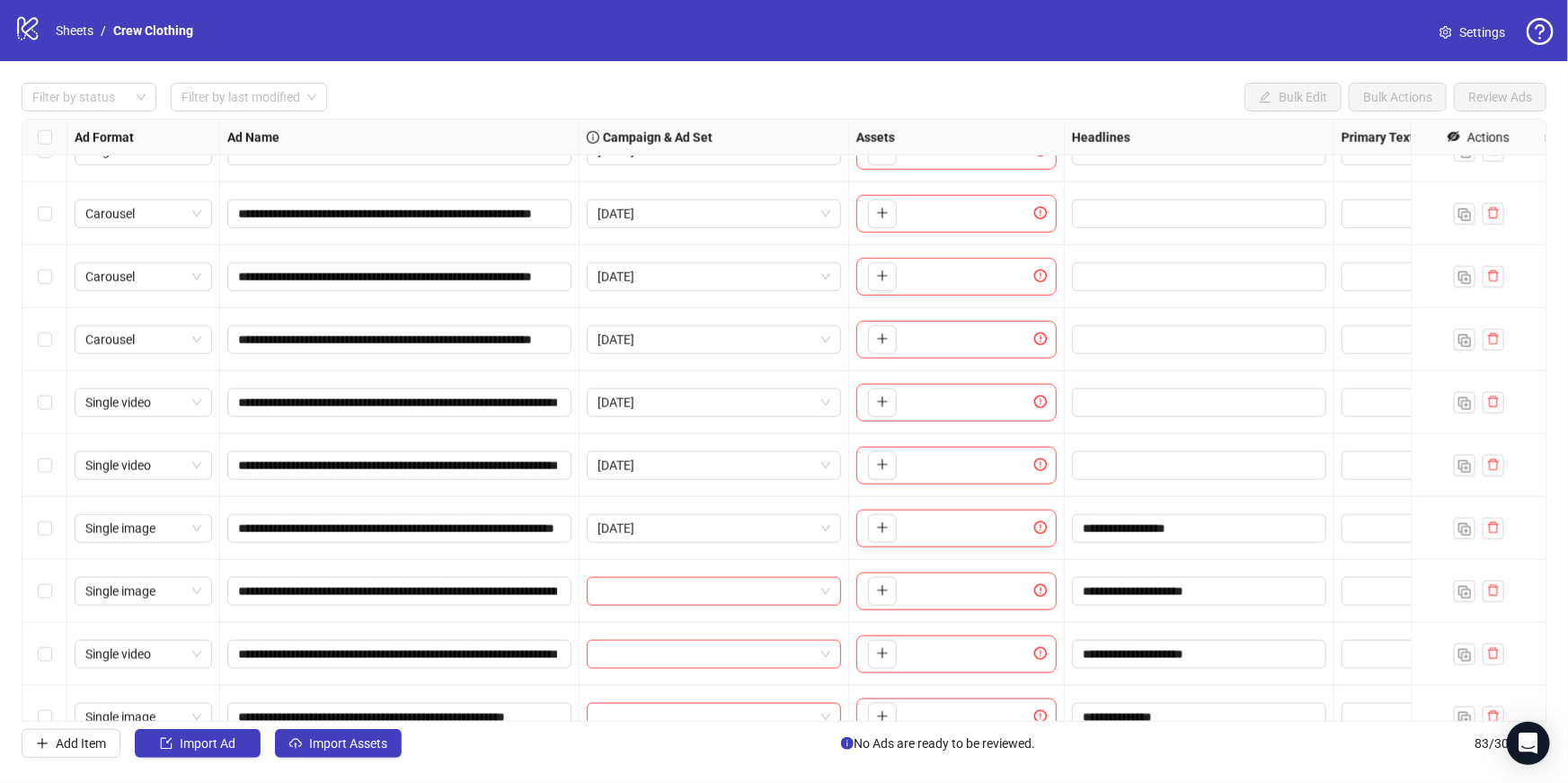 scroll, scrollTop: 4657, scrollLeft: 0, axis: vertical 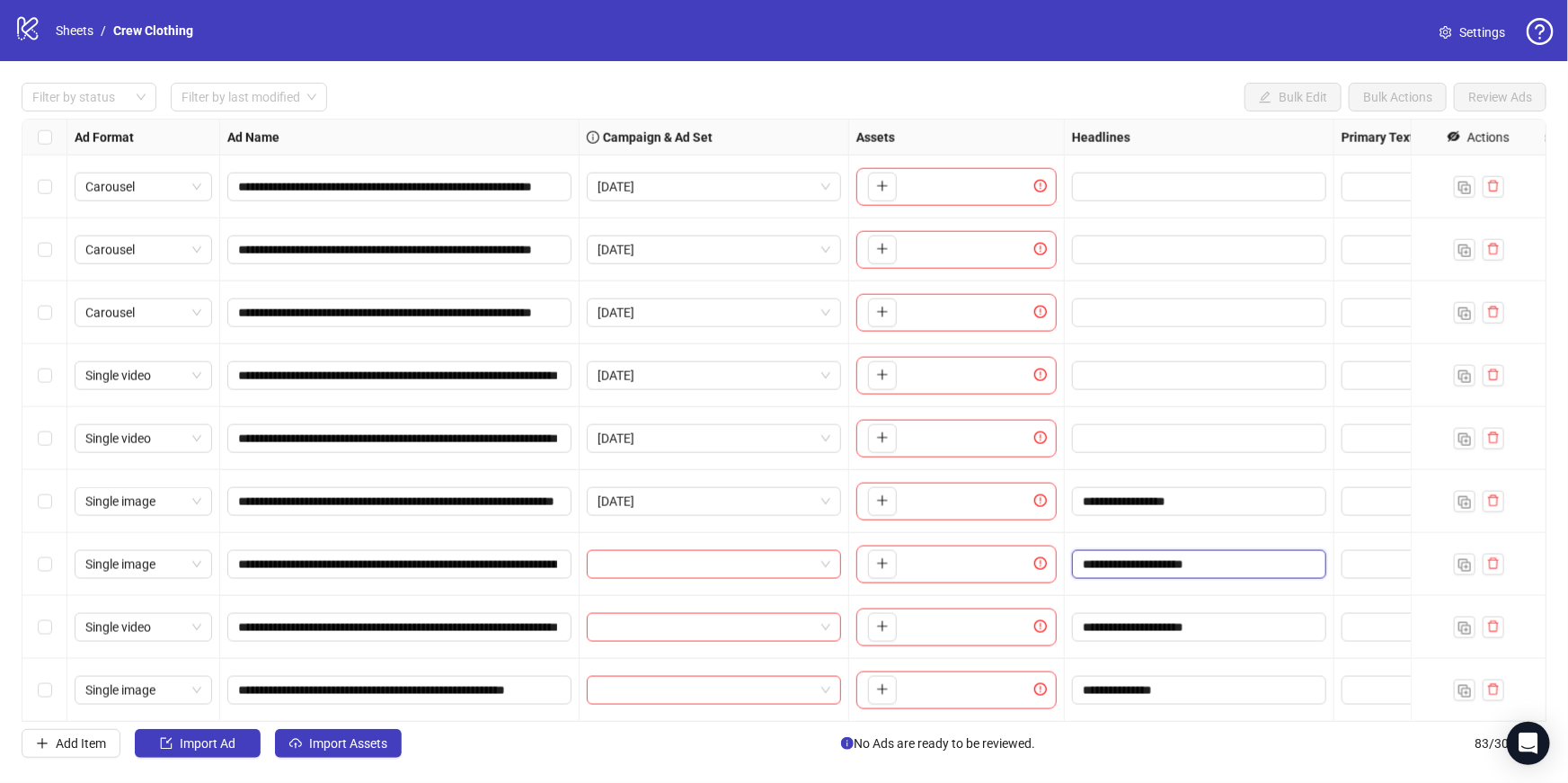 click on "**********" at bounding box center [1197, 565] 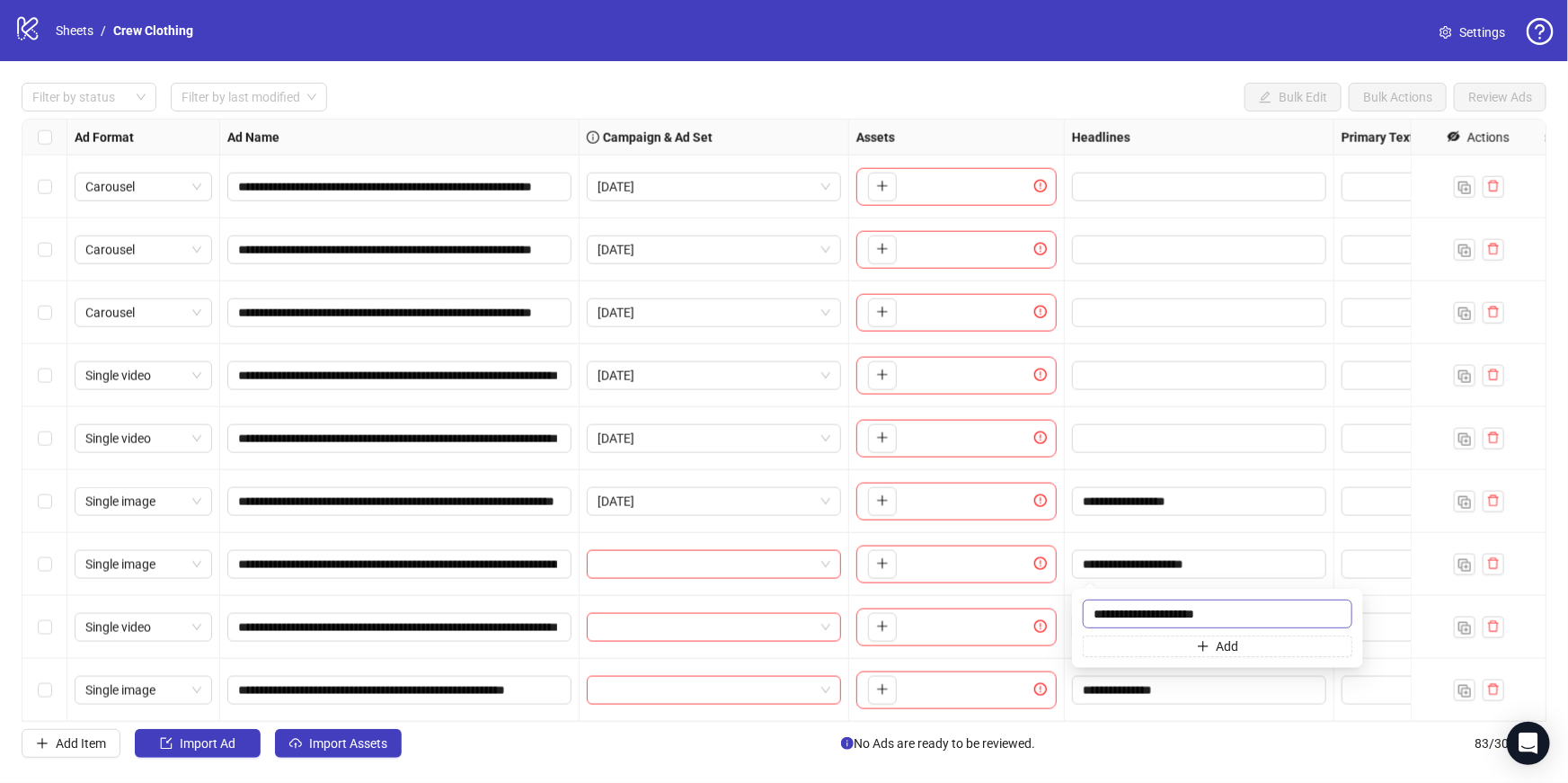click on "**********" at bounding box center [1218, 614] 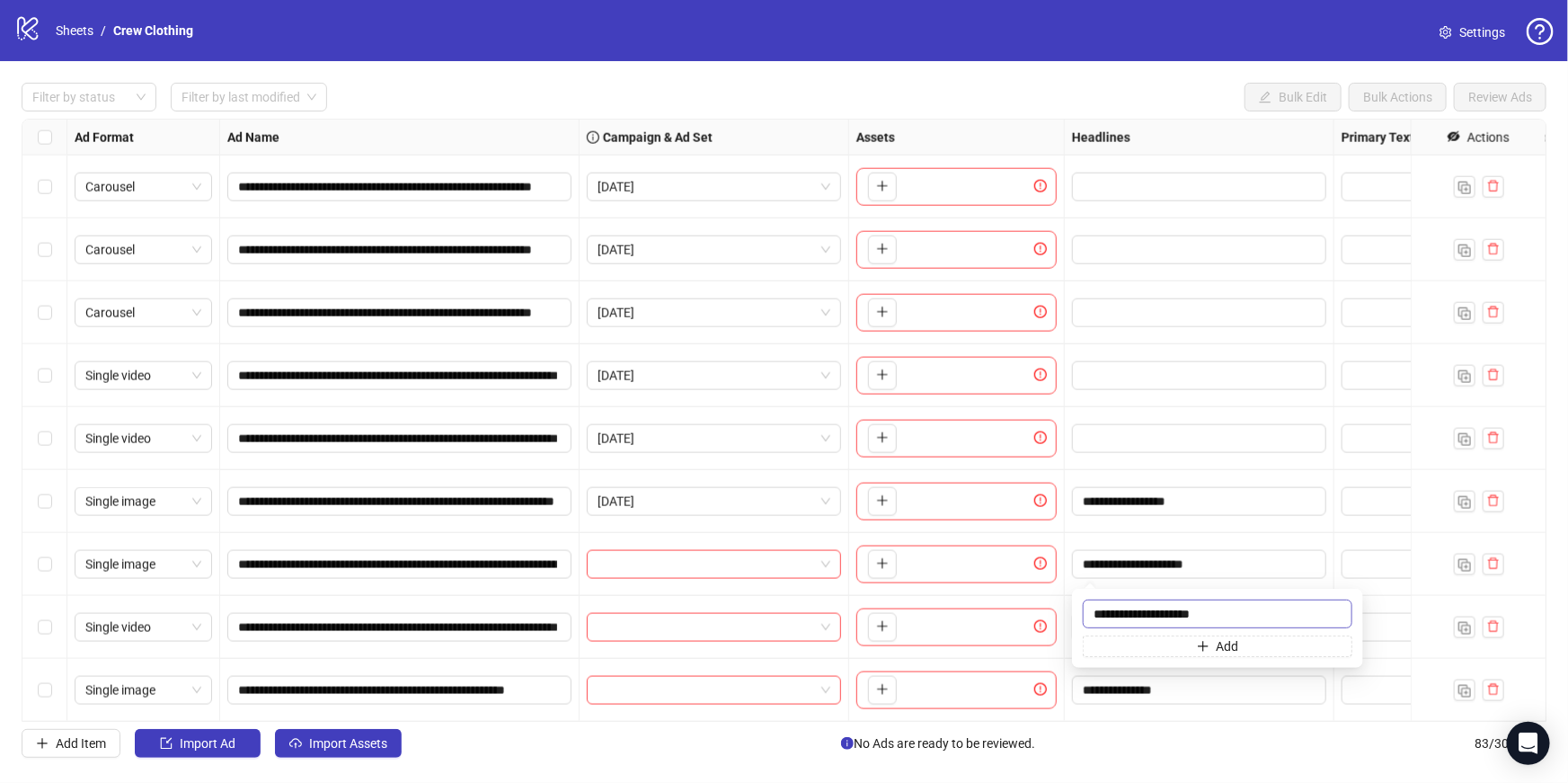type on "**********" 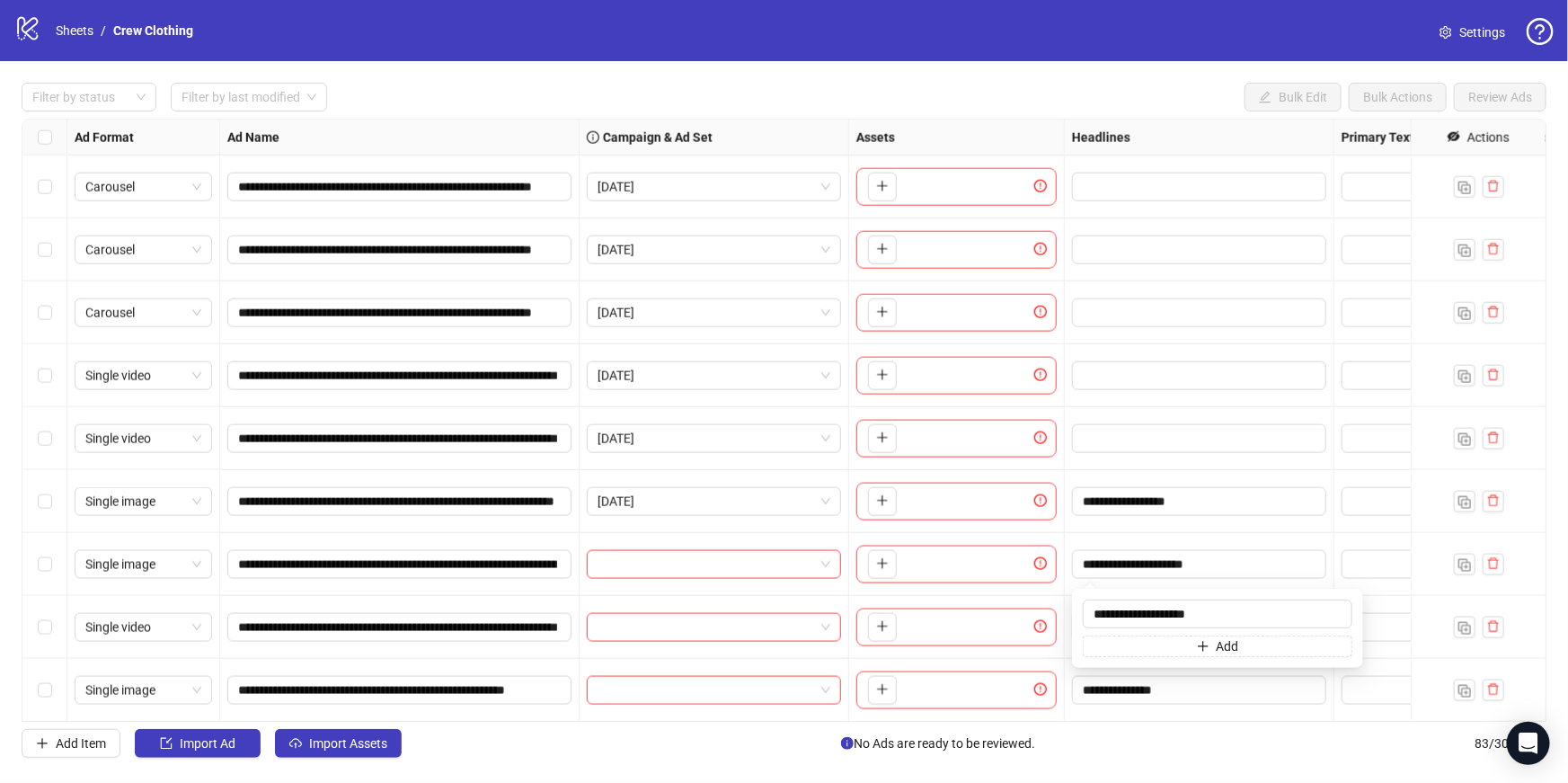 click on "**********" at bounding box center [1200, 565] 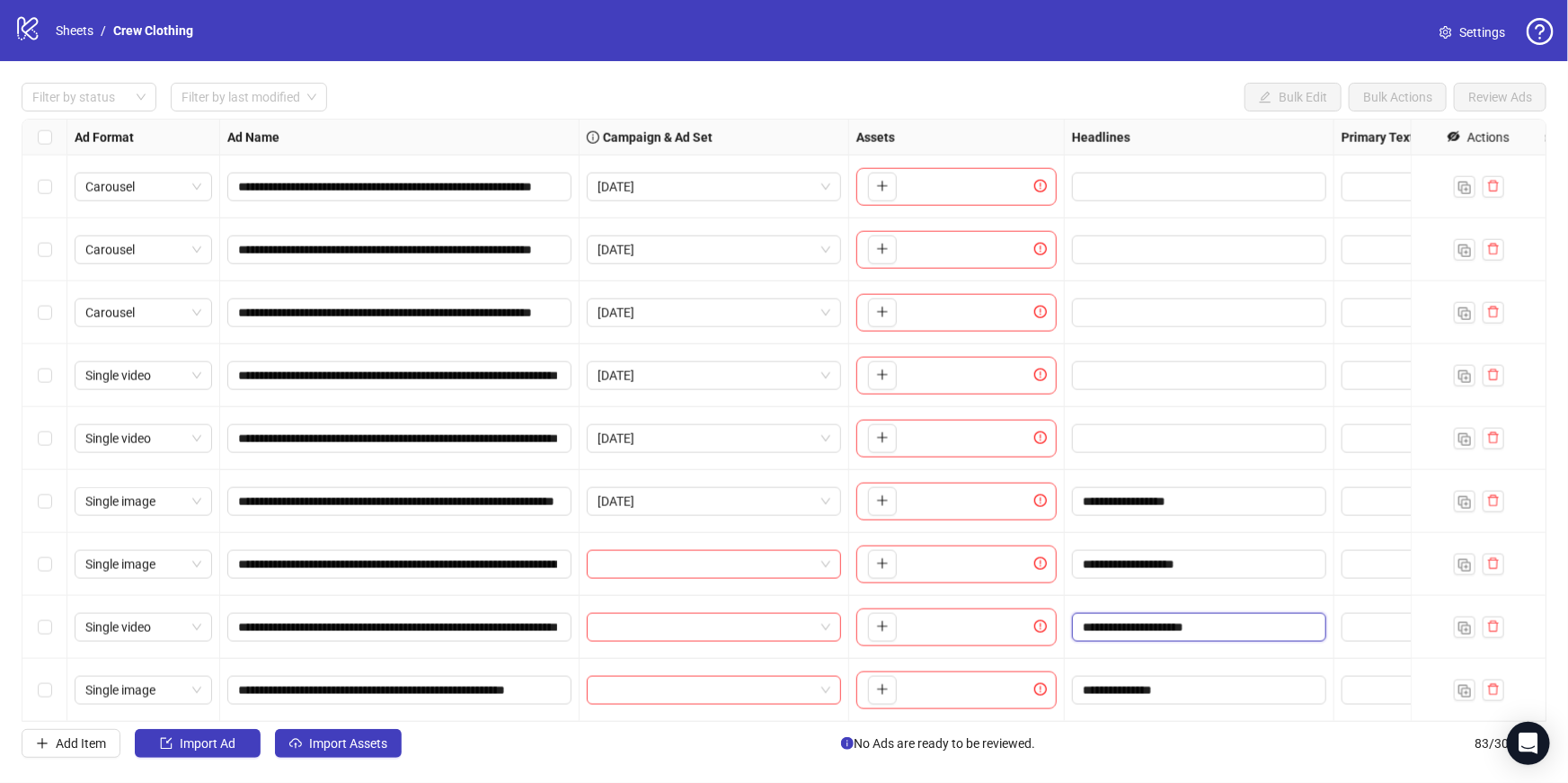 click on "**********" at bounding box center [1197, 627] 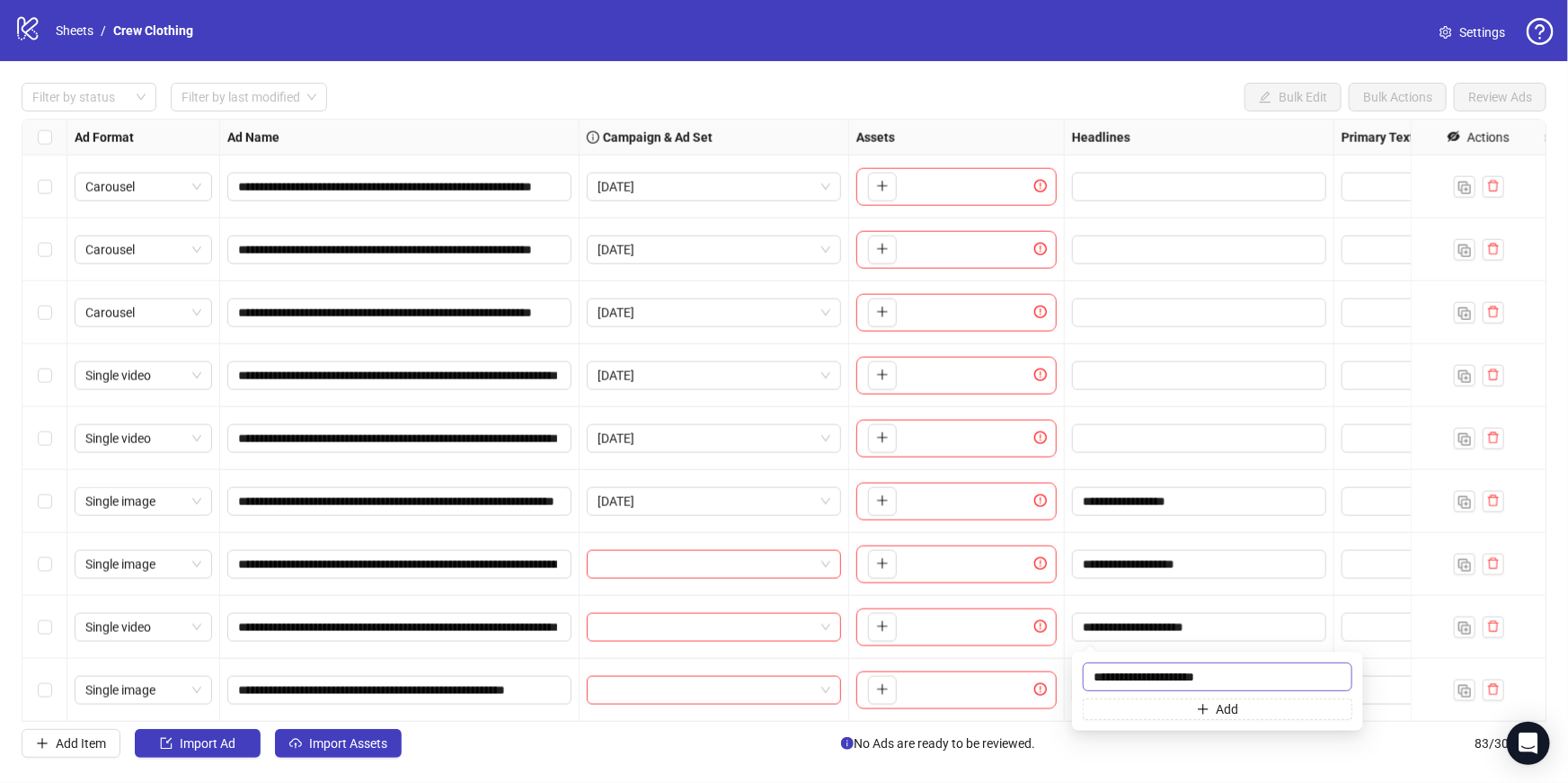 click on "**********" at bounding box center (1218, 677) 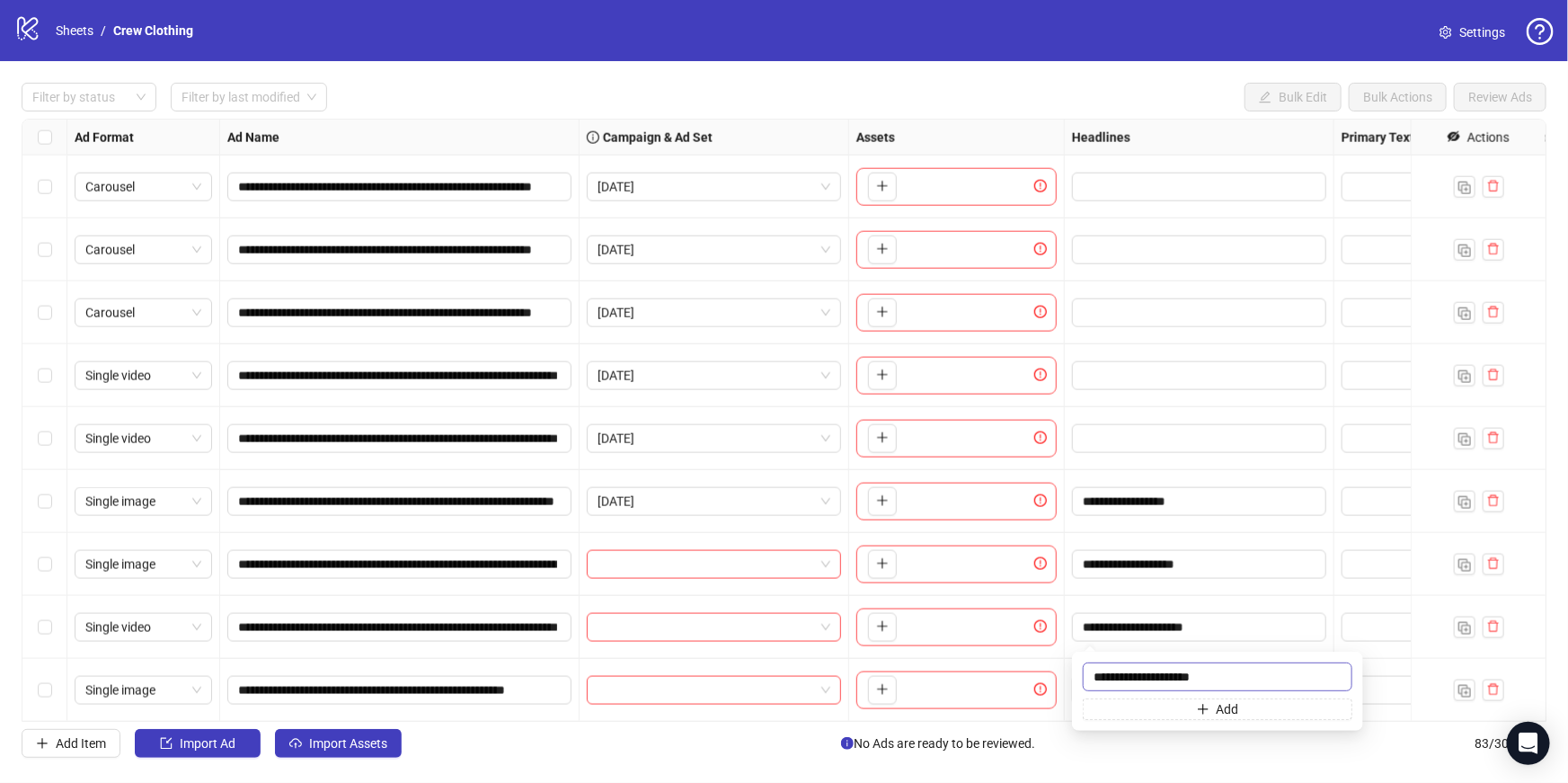 type on "**********" 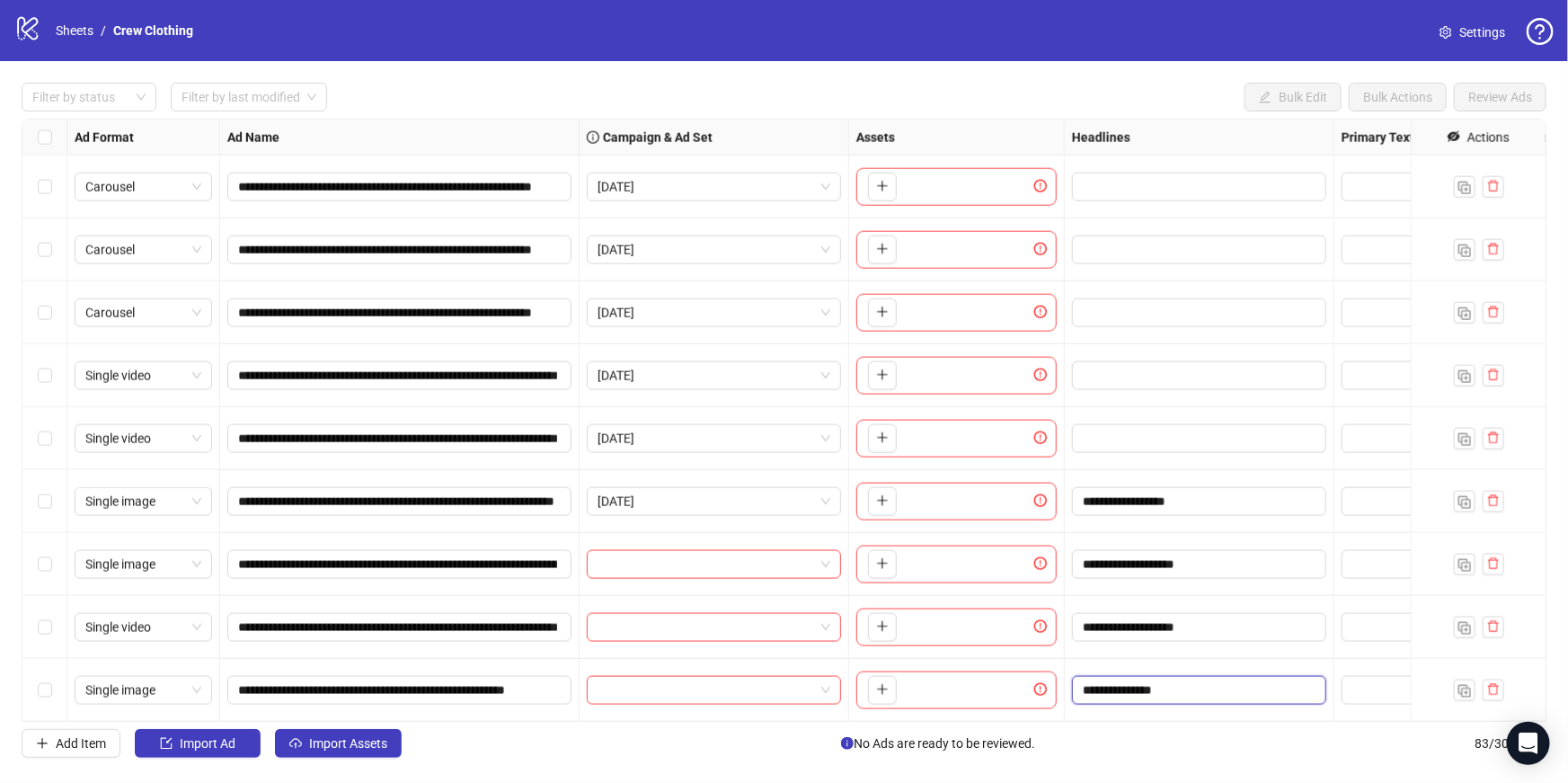 click on "**********" at bounding box center (1197, 690) 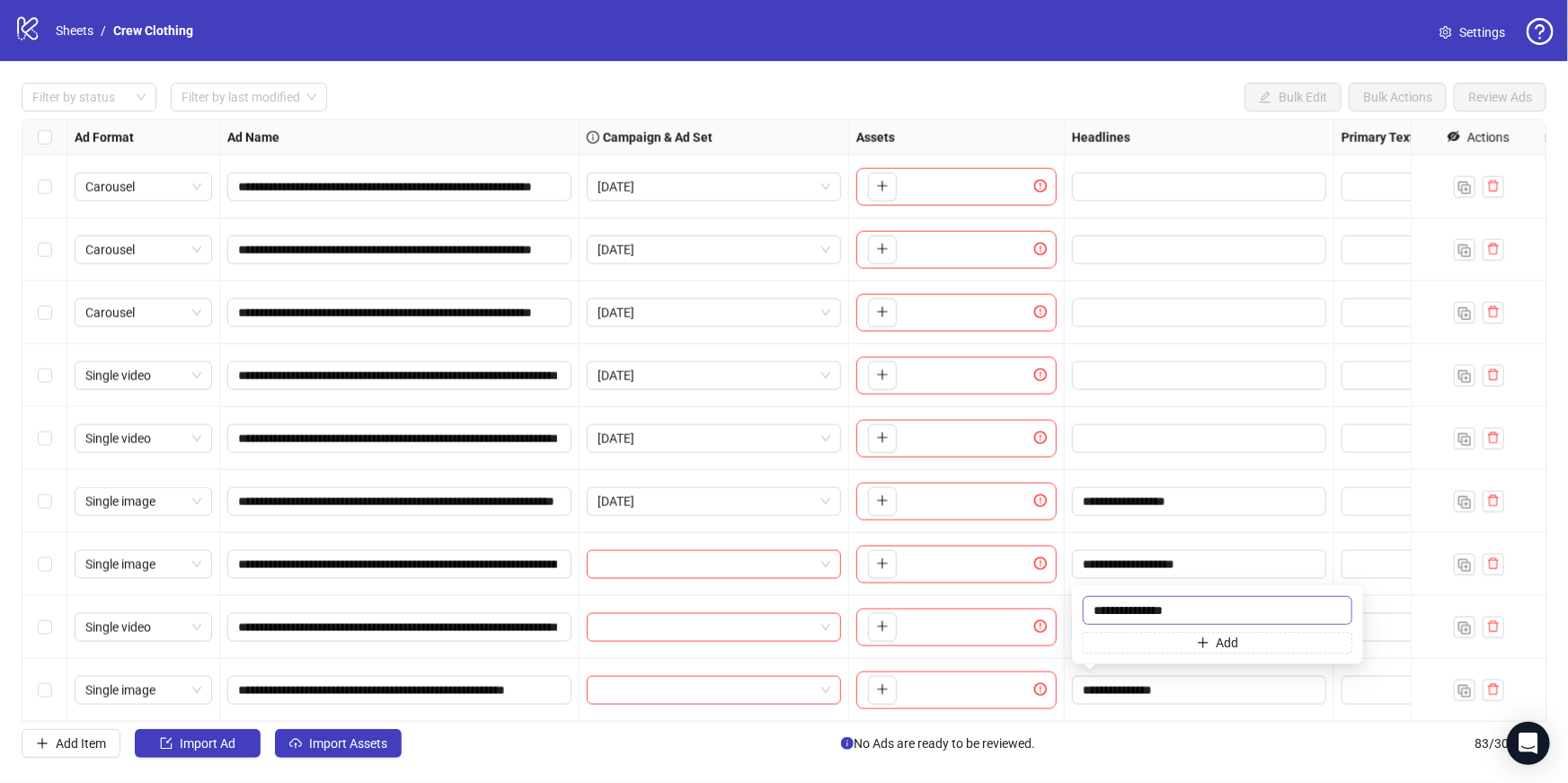 click on "**********" at bounding box center (1218, 610) 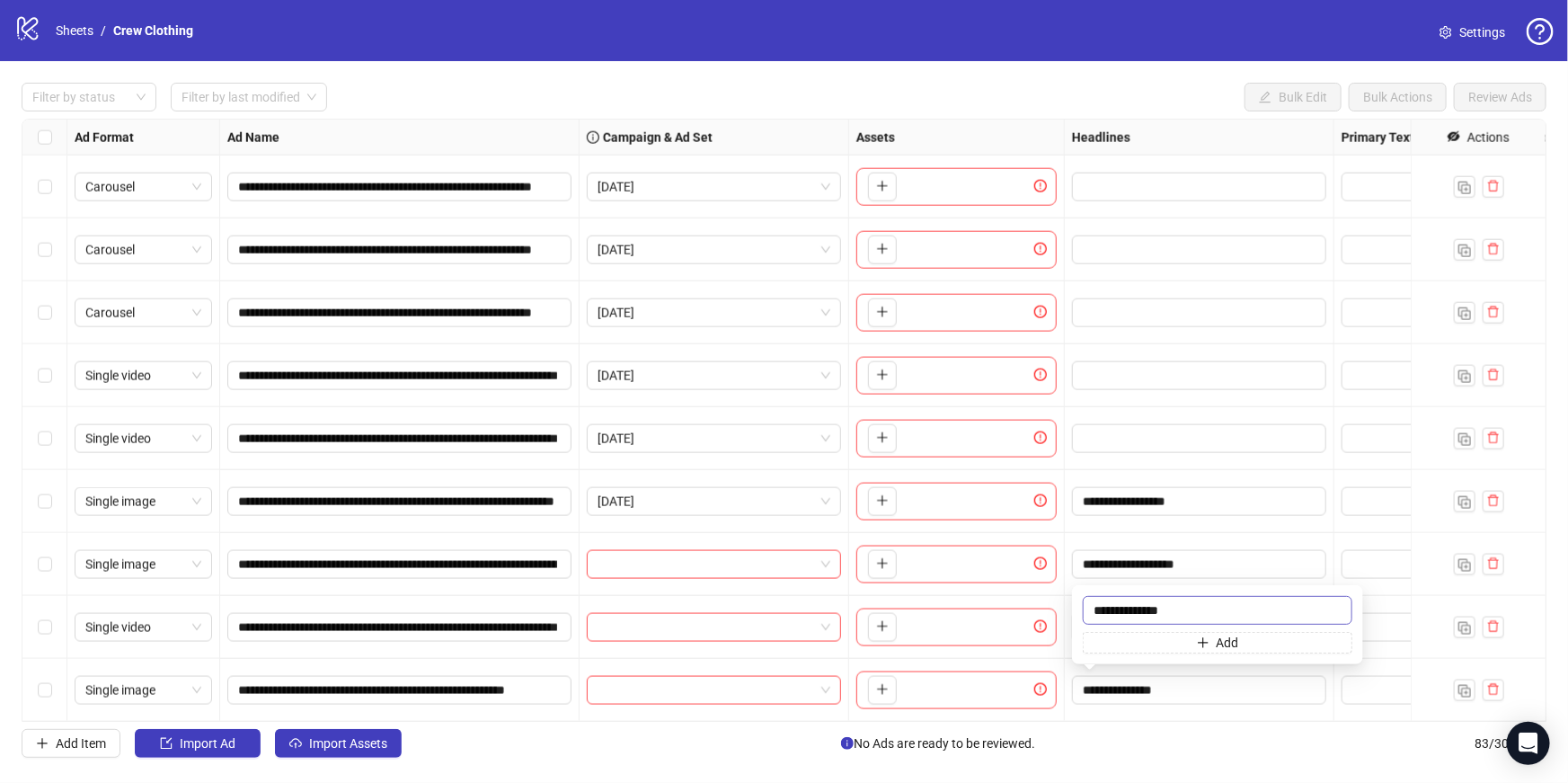 type on "**********" 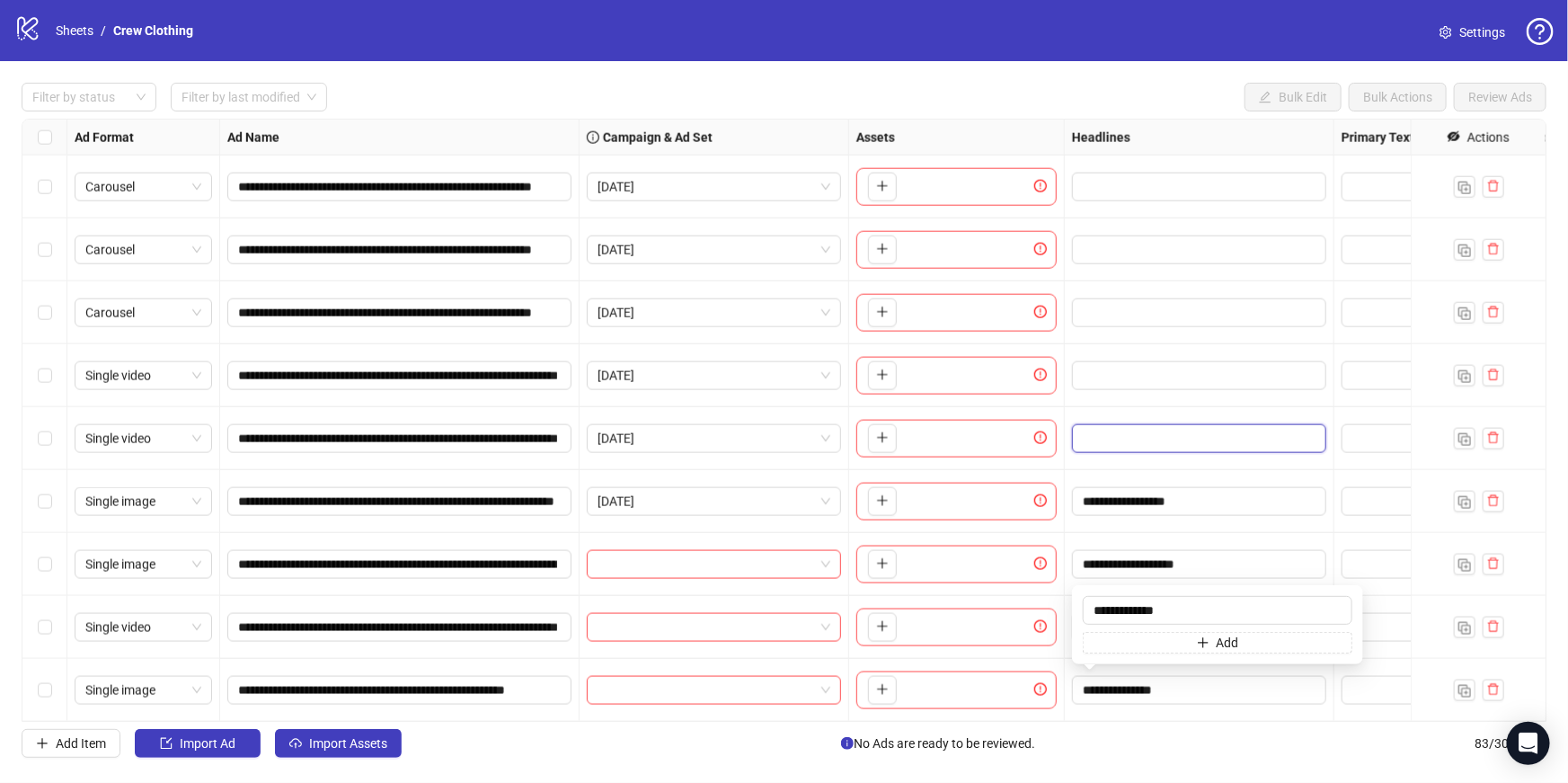 click at bounding box center (1197, 439) 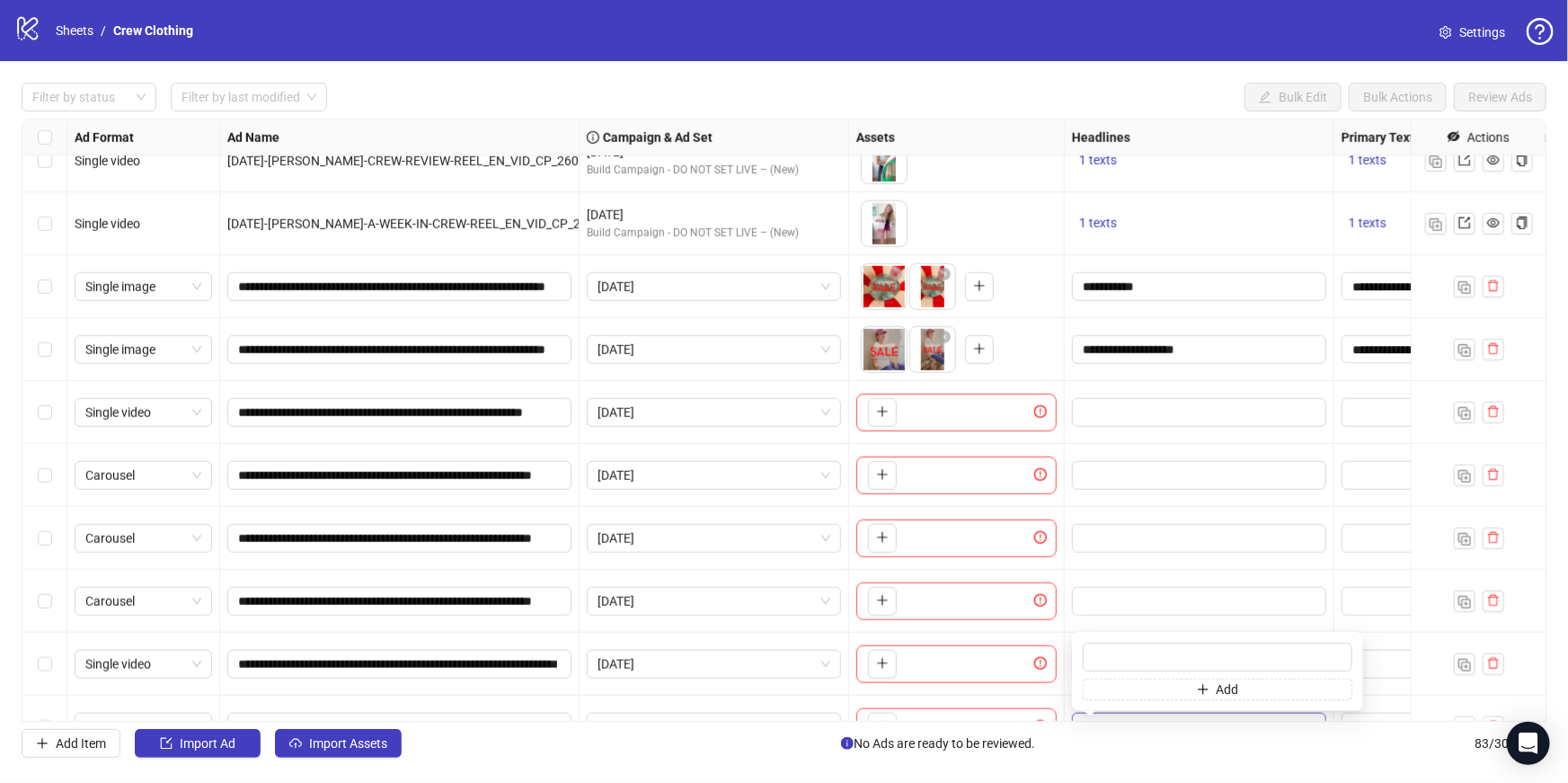 scroll, scrollTop: 4356, scrollLeft: 0, axis: vertical 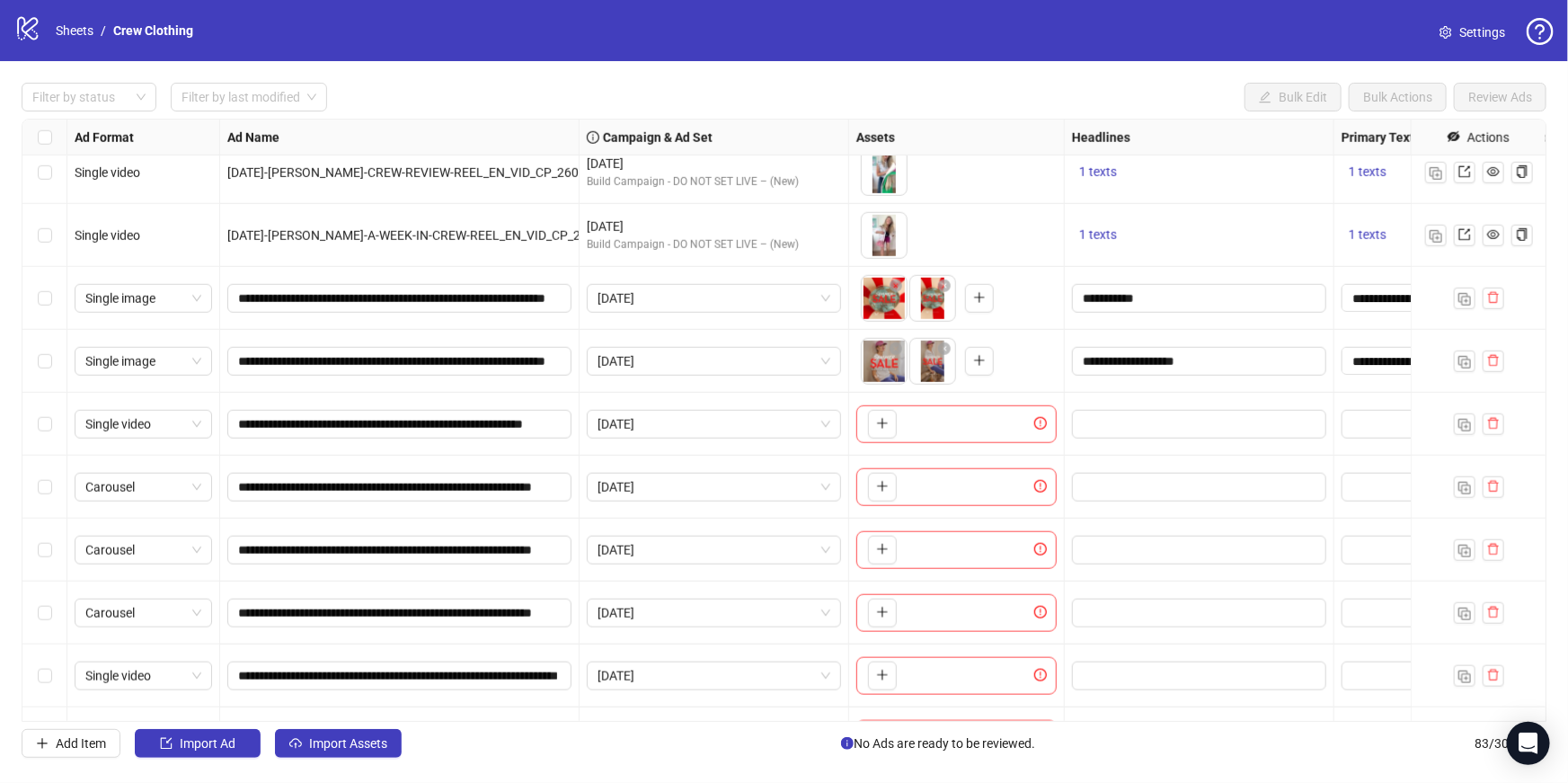 click at bounding box center [1200, 424] 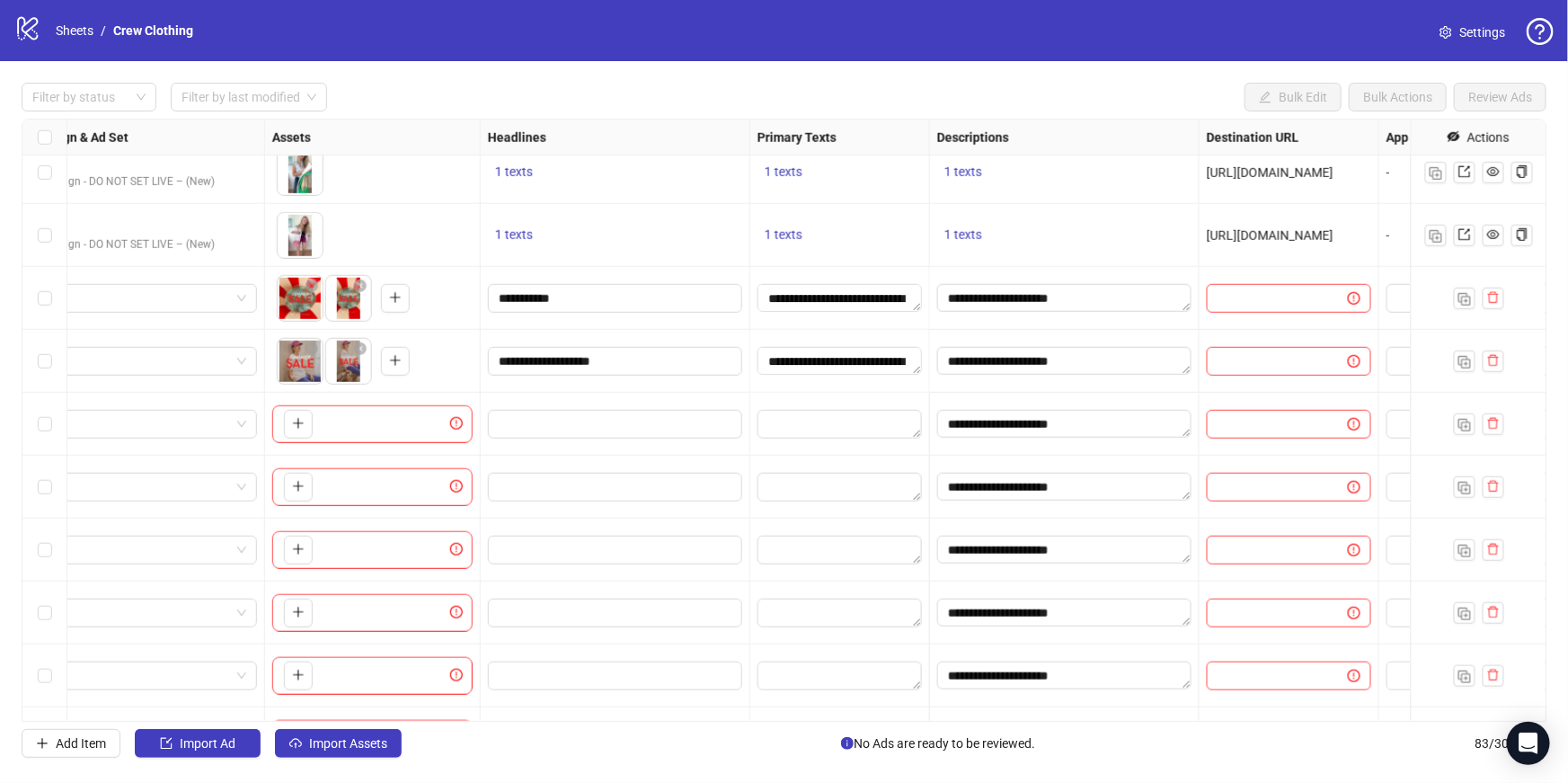 scroll, scrollTop: 4356, scrollLeft: 985, axis: both 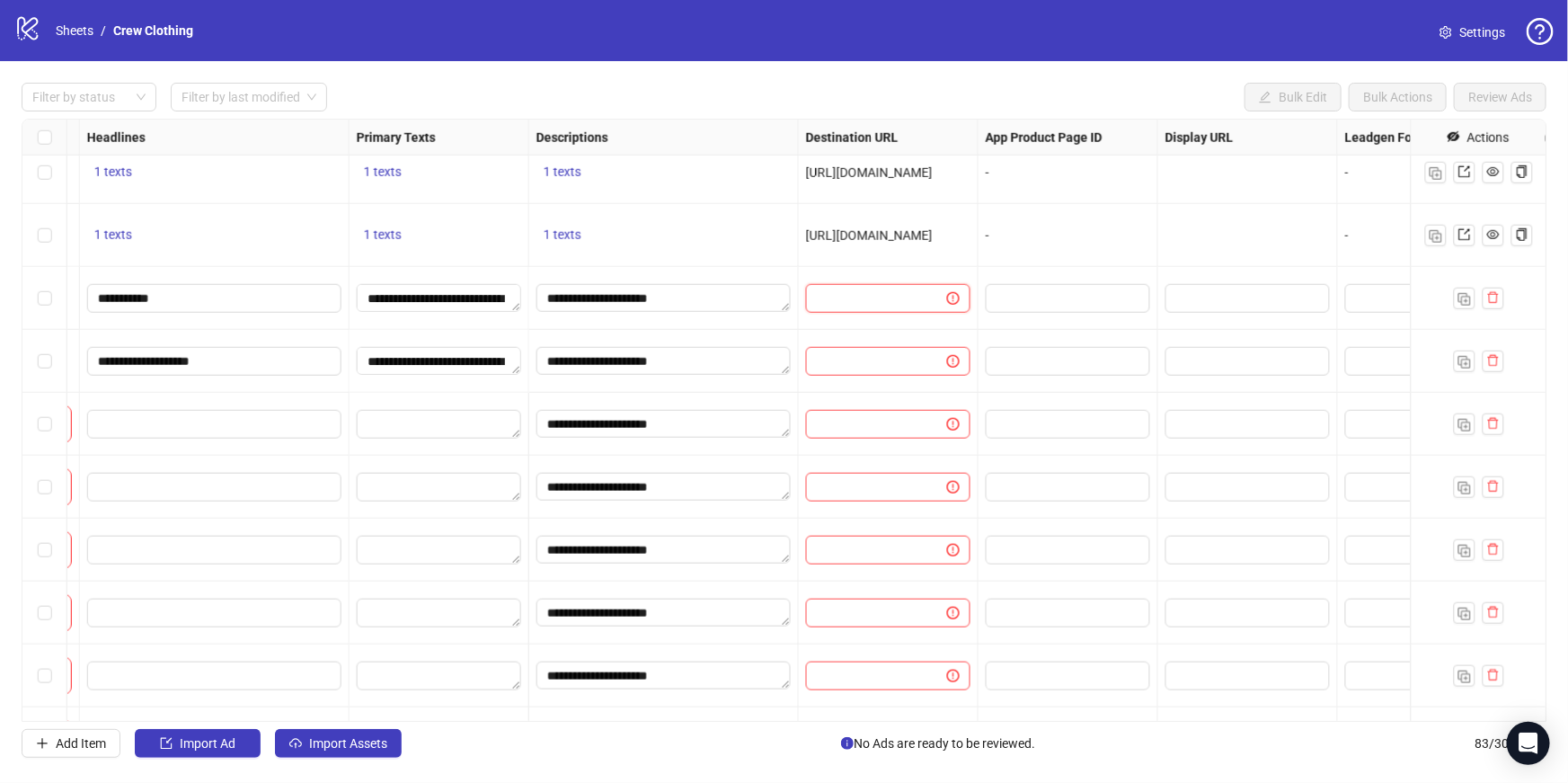 click at bounding box center (869, 298) 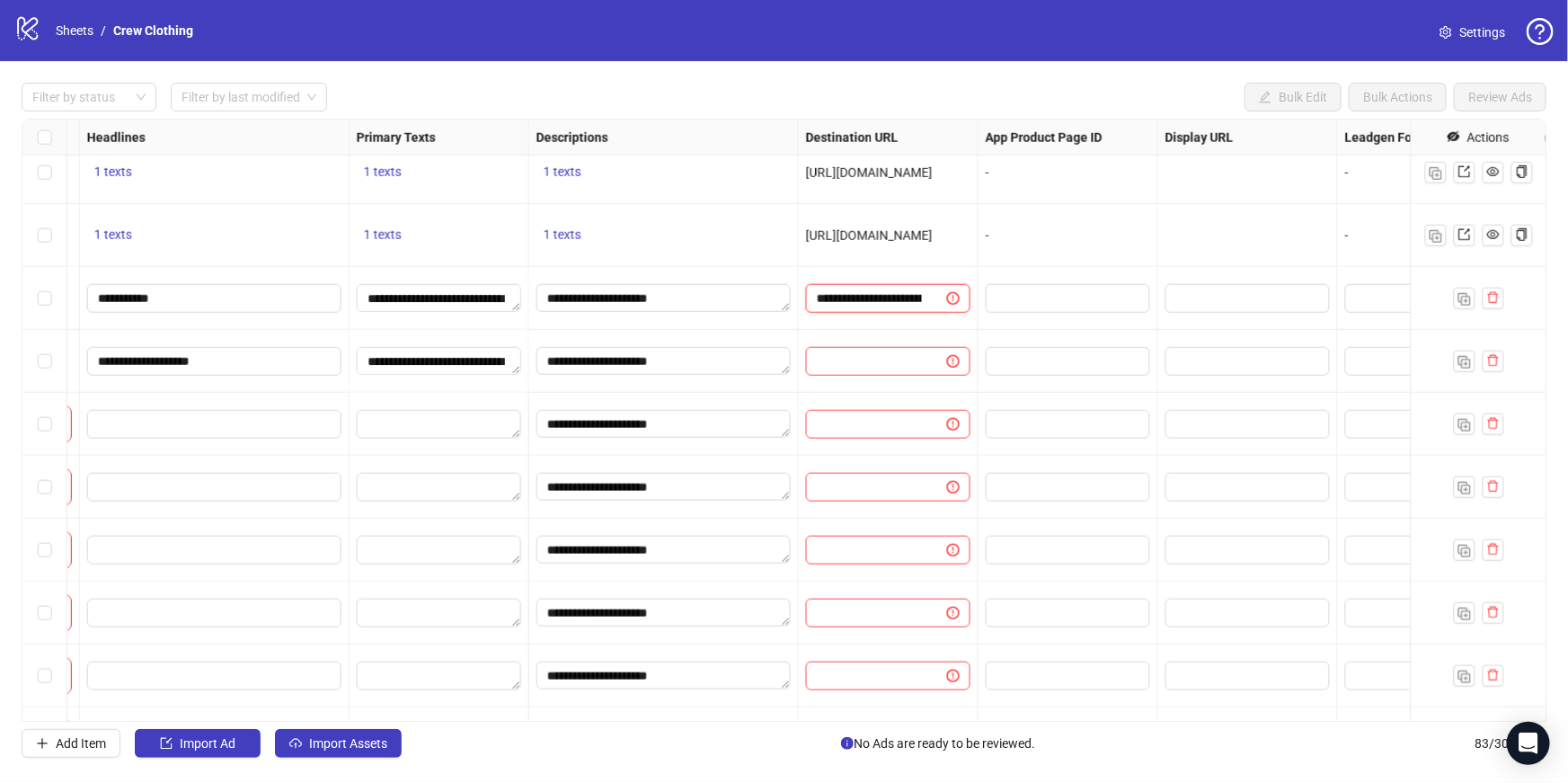scroll, scrollTop: 0, scrollLeft: 92, axis: horizontal 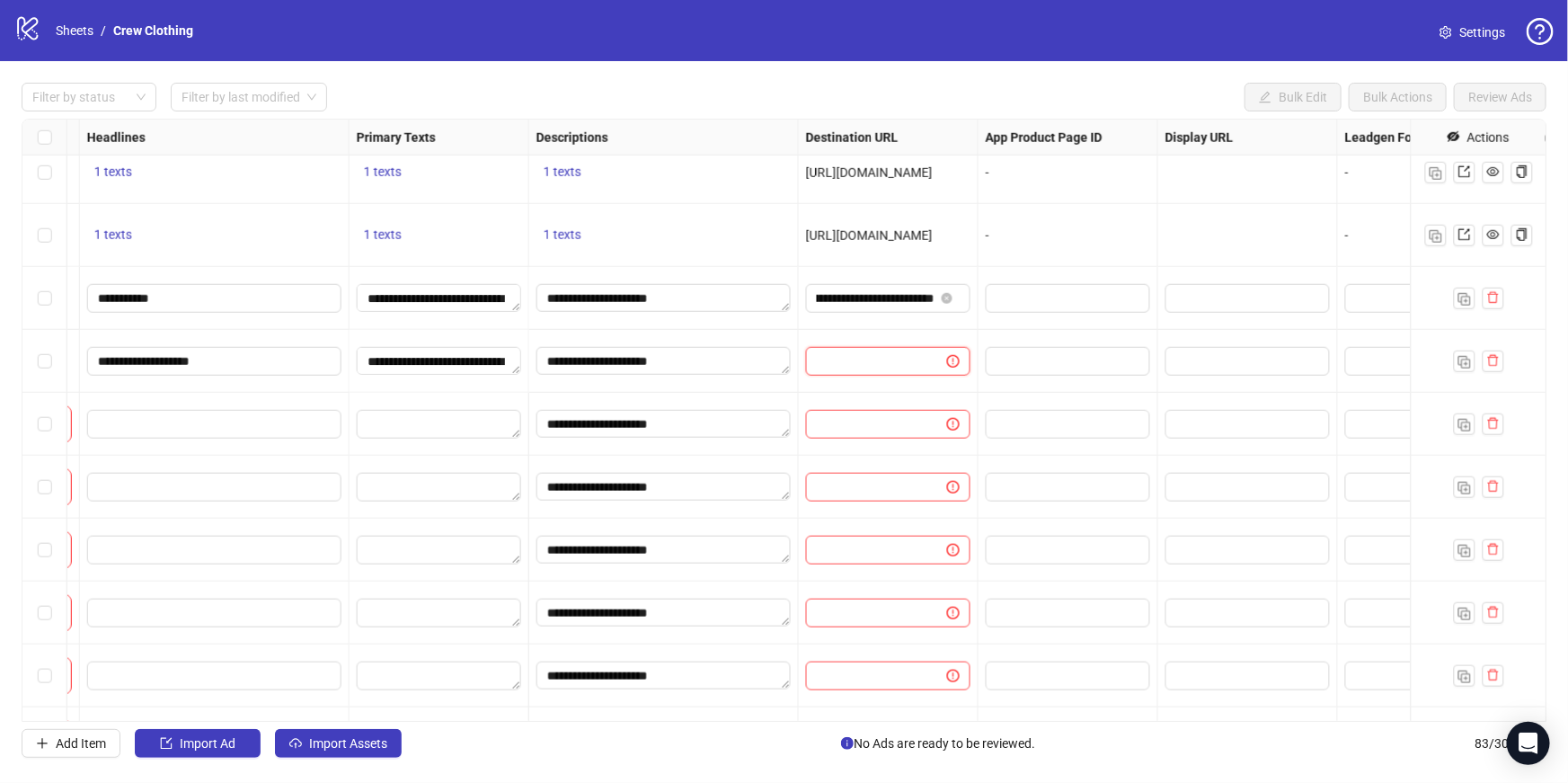 click at bounding box center [869, 361] 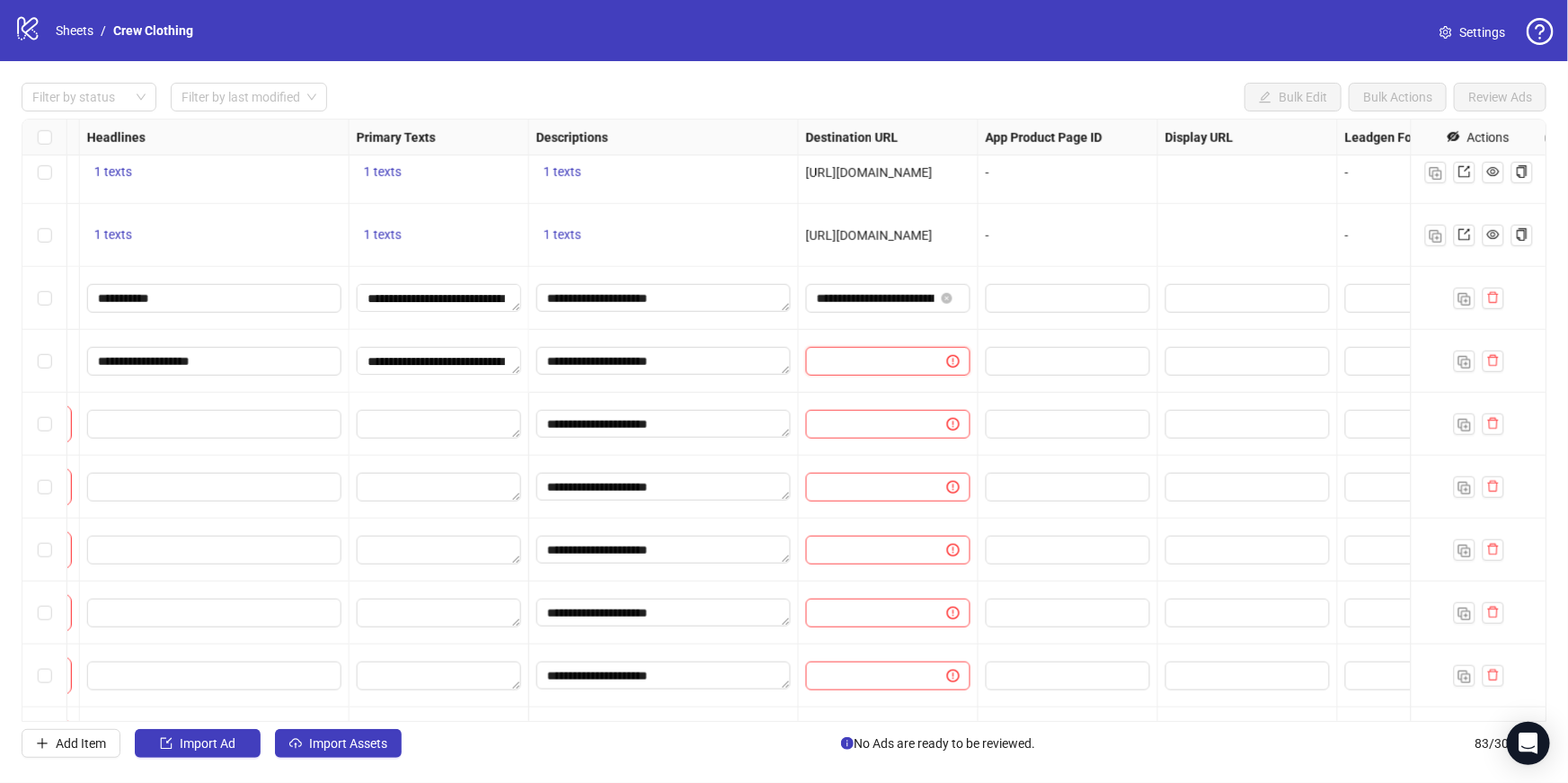 paste on "**********" 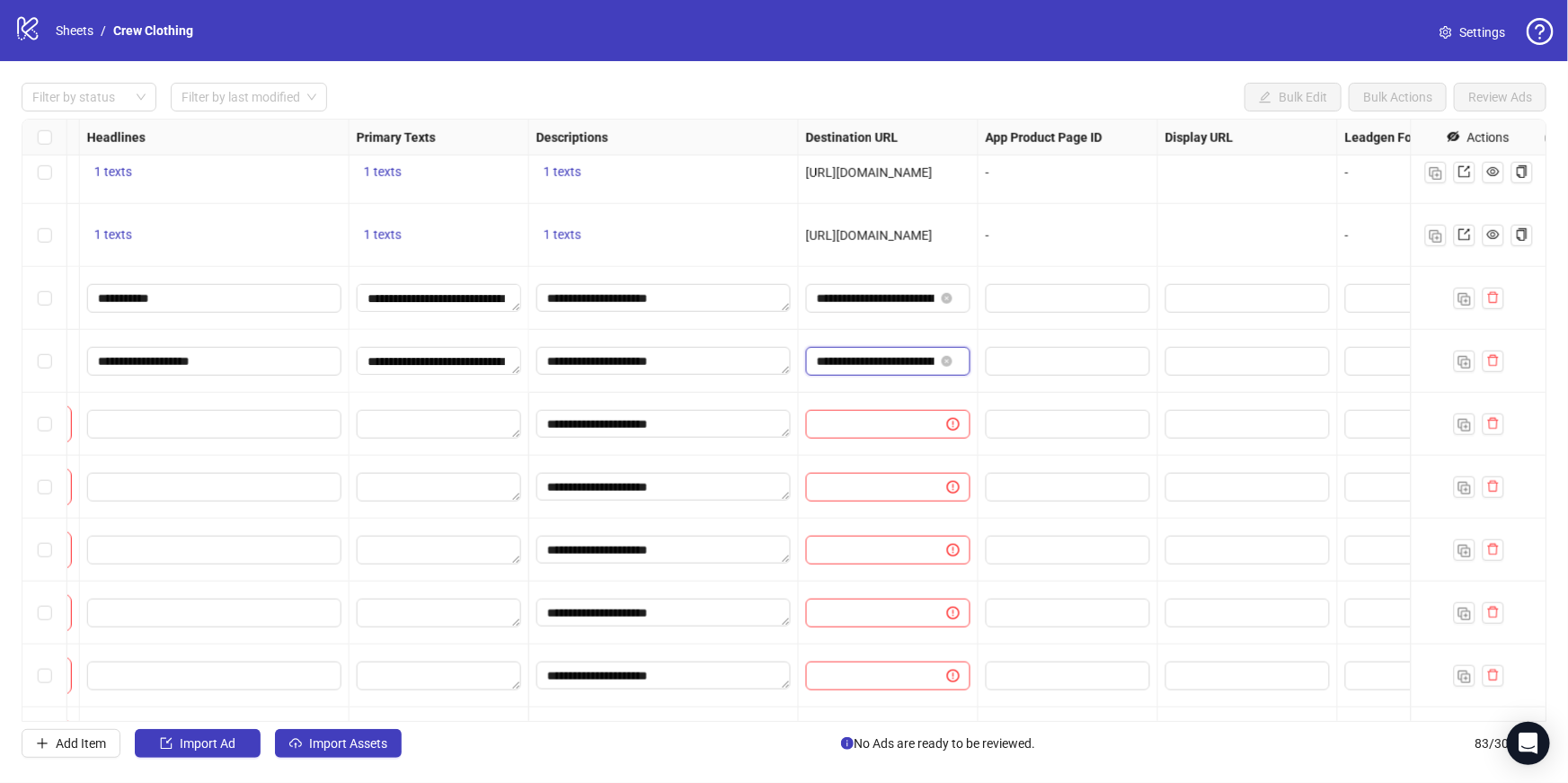 scroll, scrollTop: 0, scrollLeft: 92, axis: horizontal 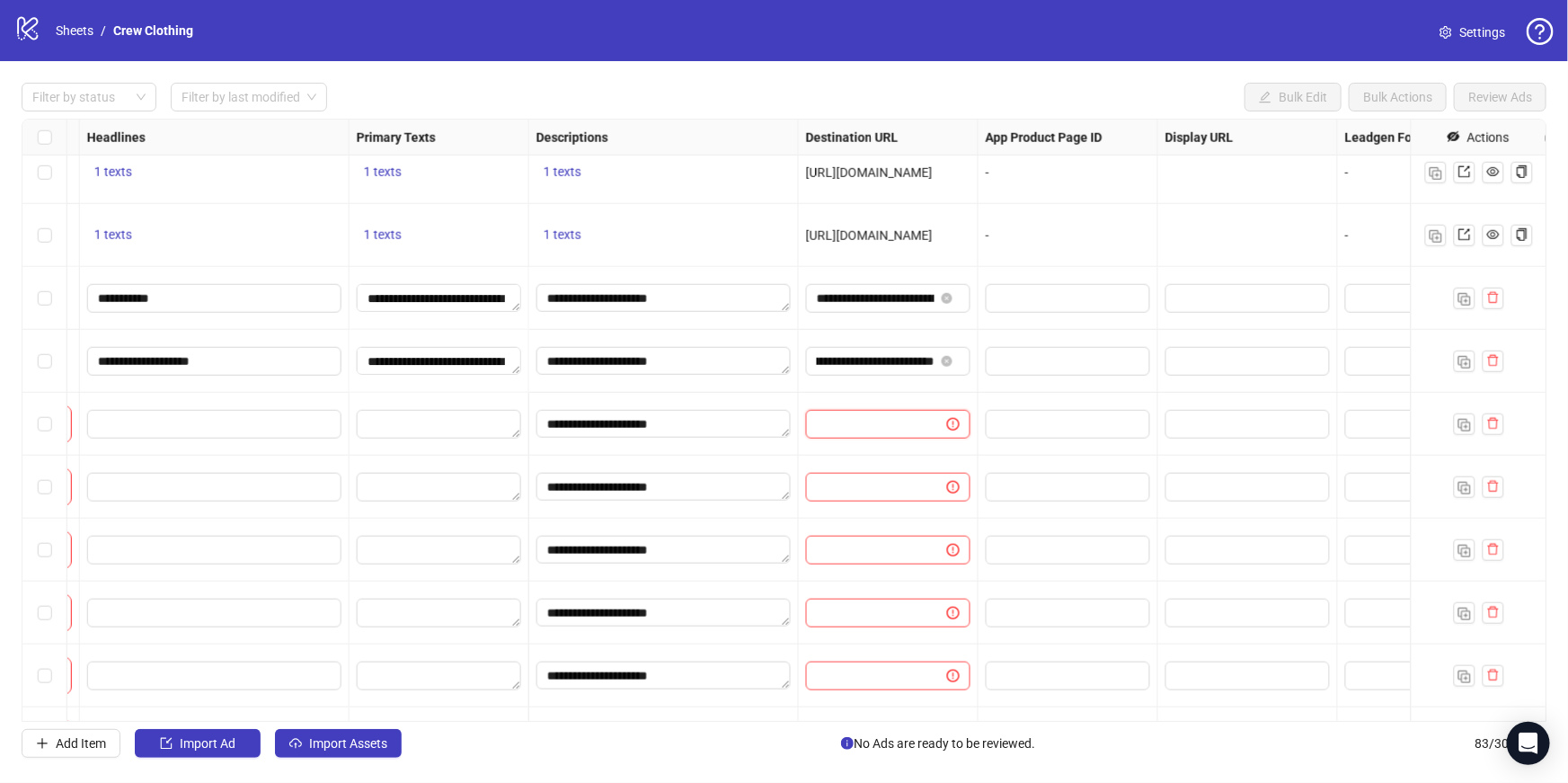 click at bounding box center (869, 424) 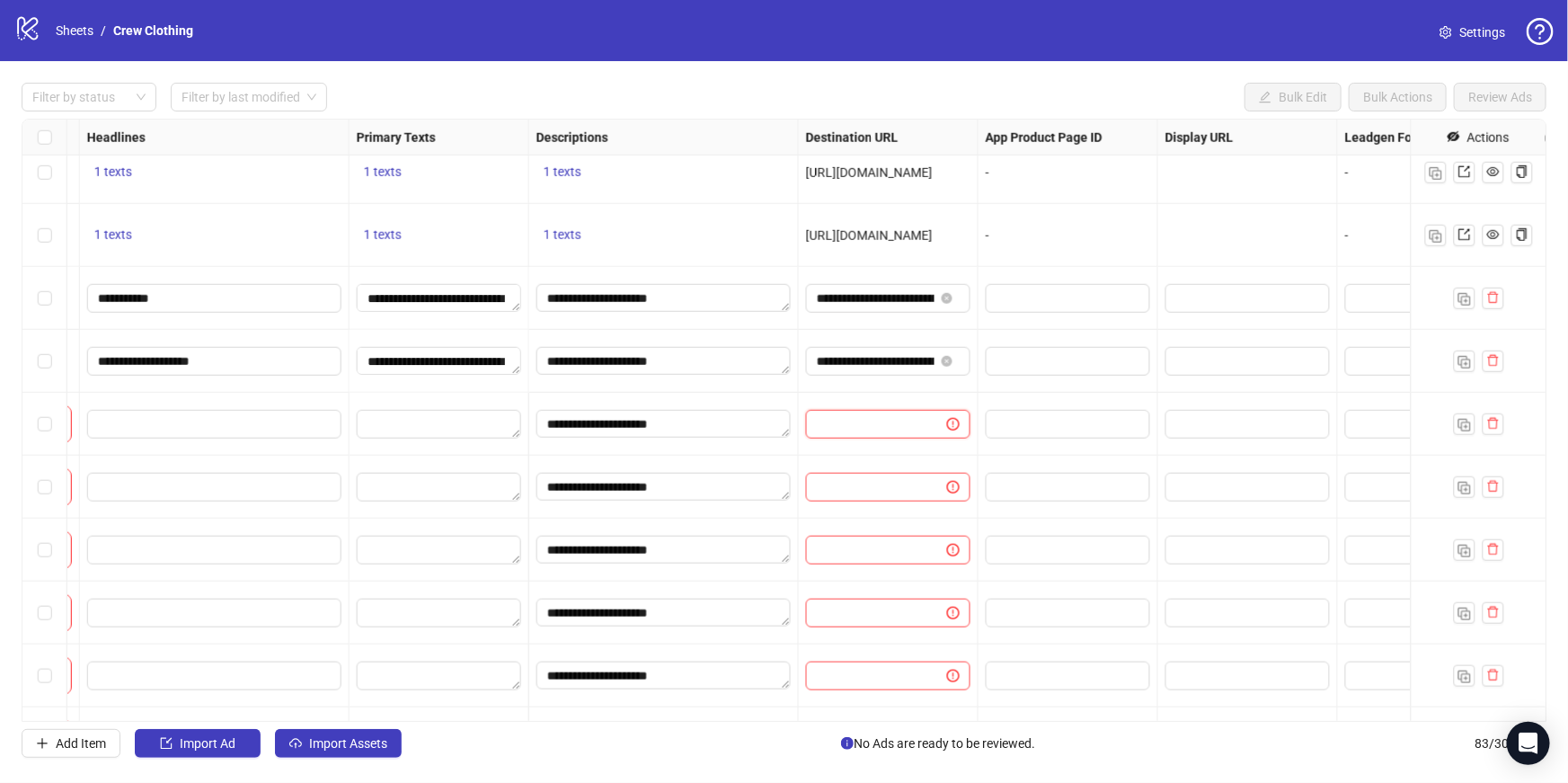 paste on "**********" 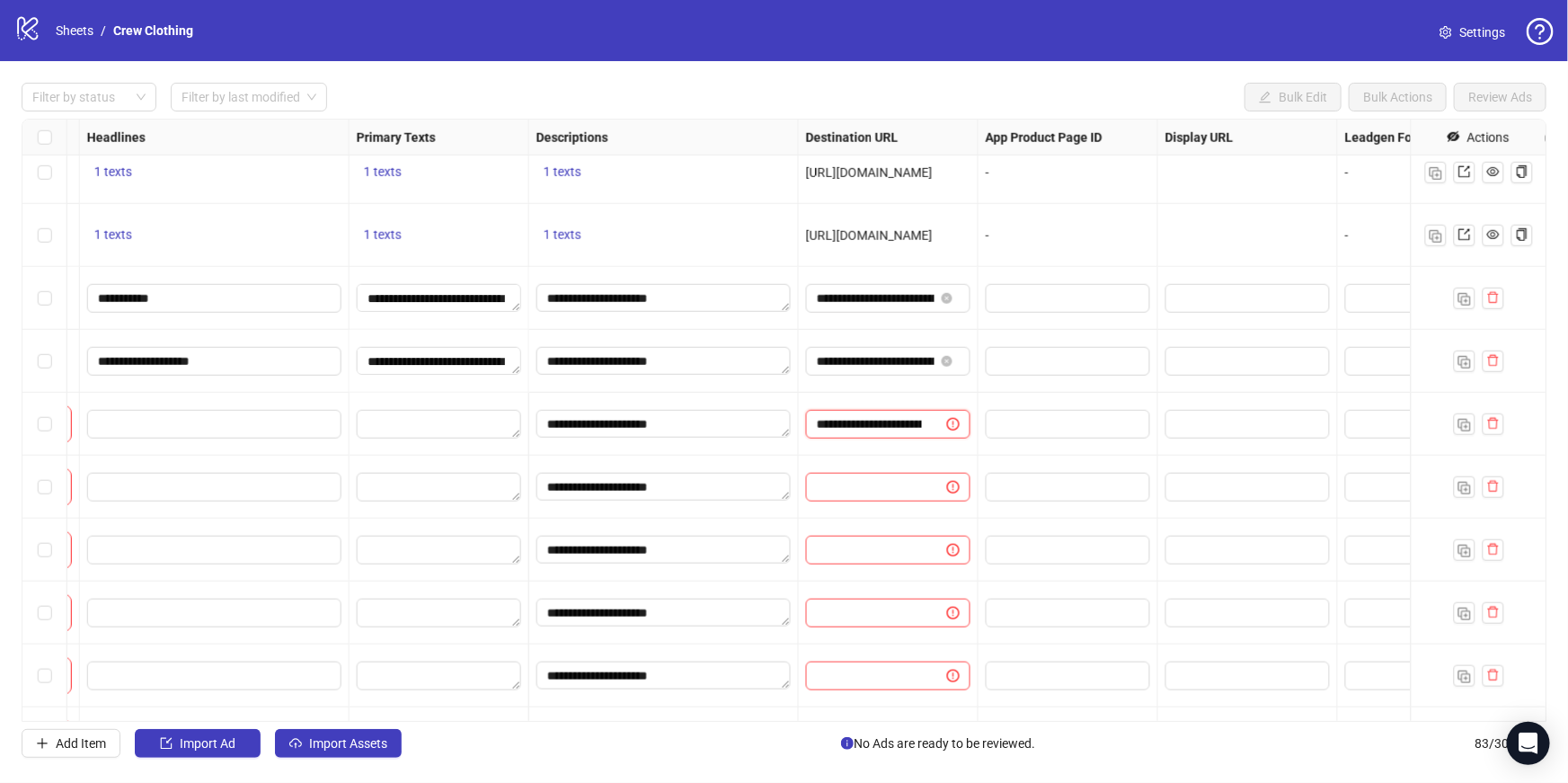 scroll, scrollTop: 0, scrollLeft: 92, axis: horizontal 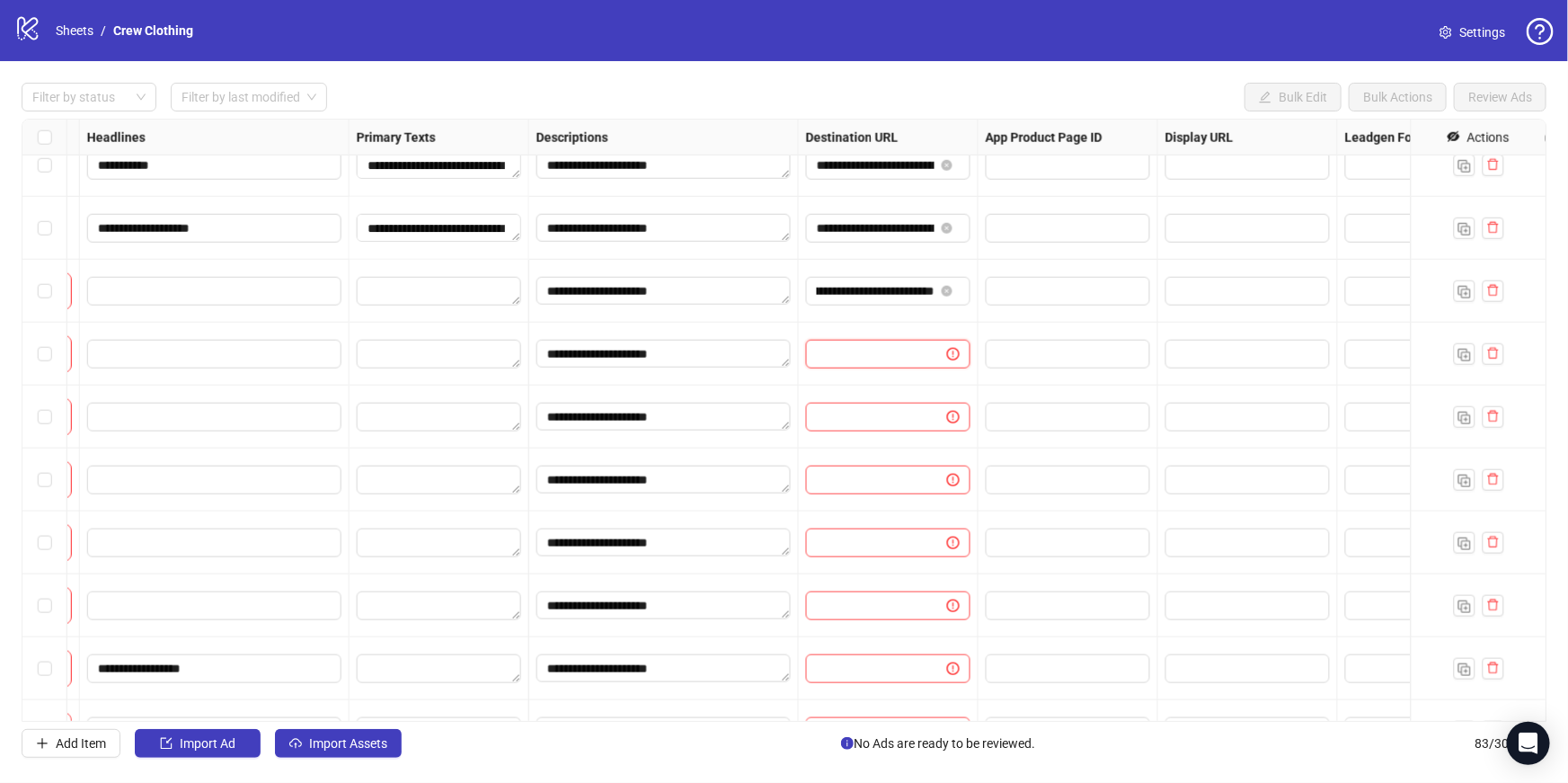 click at bounding box center [869, 354] 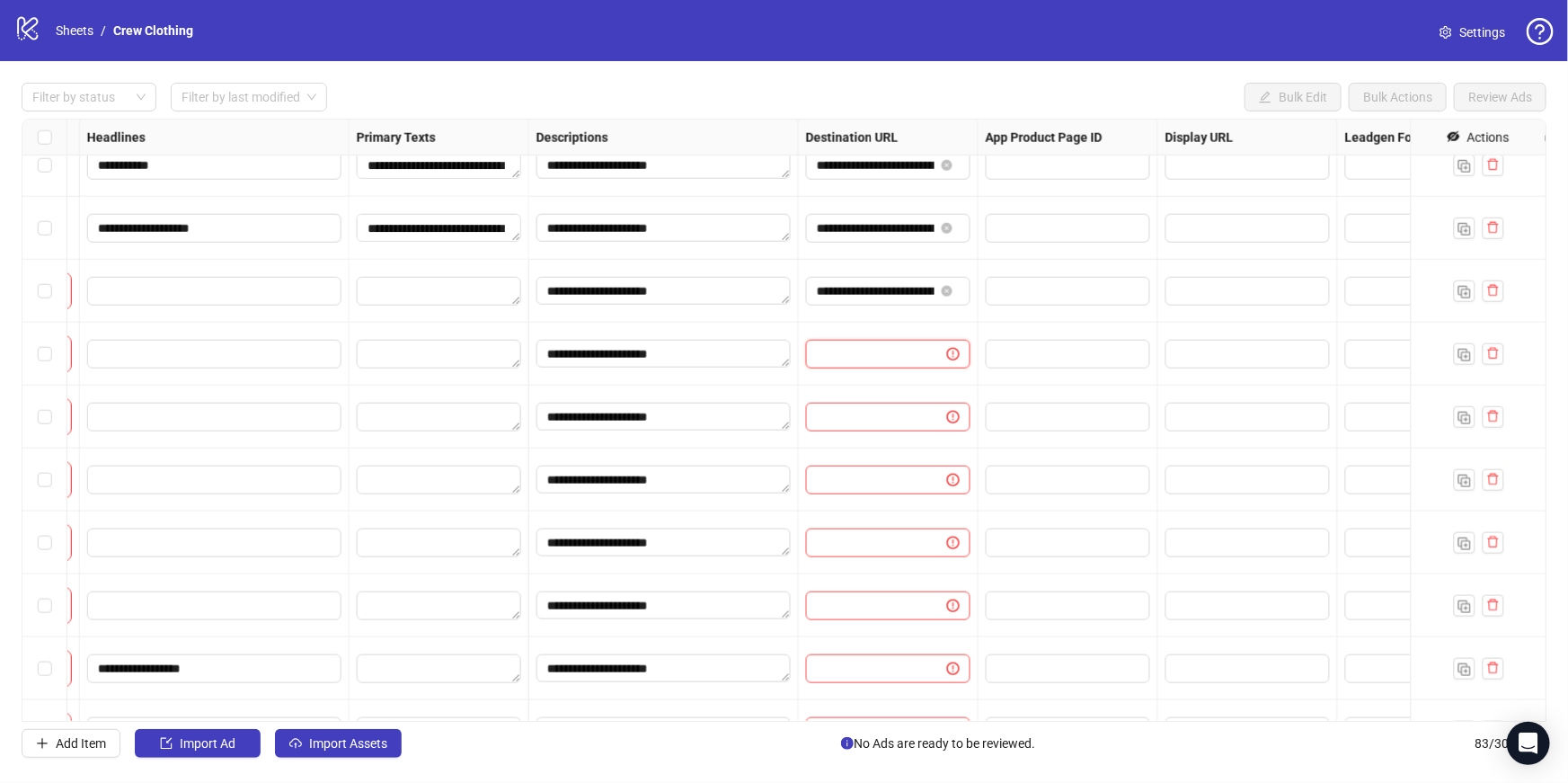 paste on "**********" 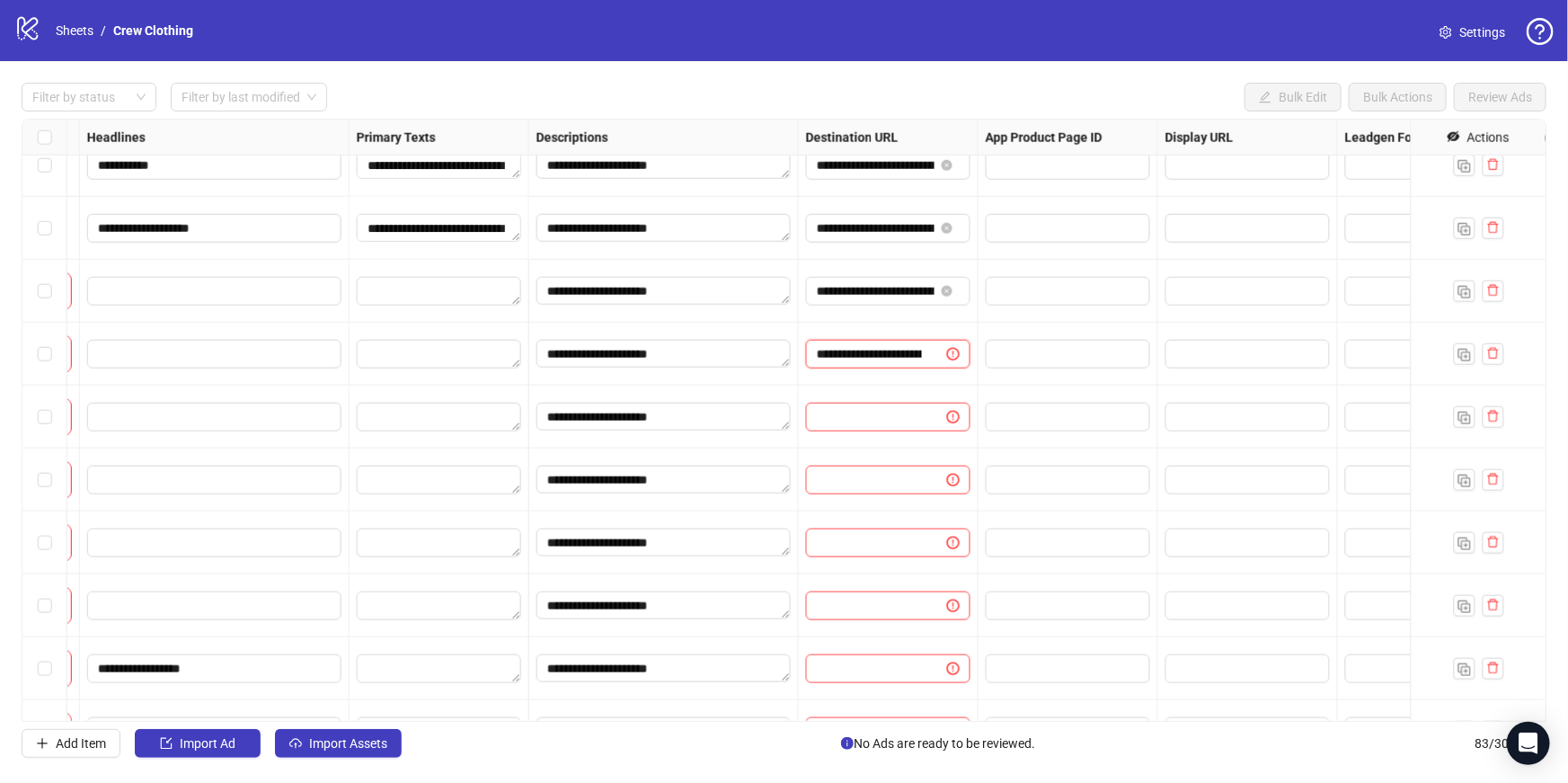 scroll, scrollTop: 0, scrollLeft: 92, axis: horizontal 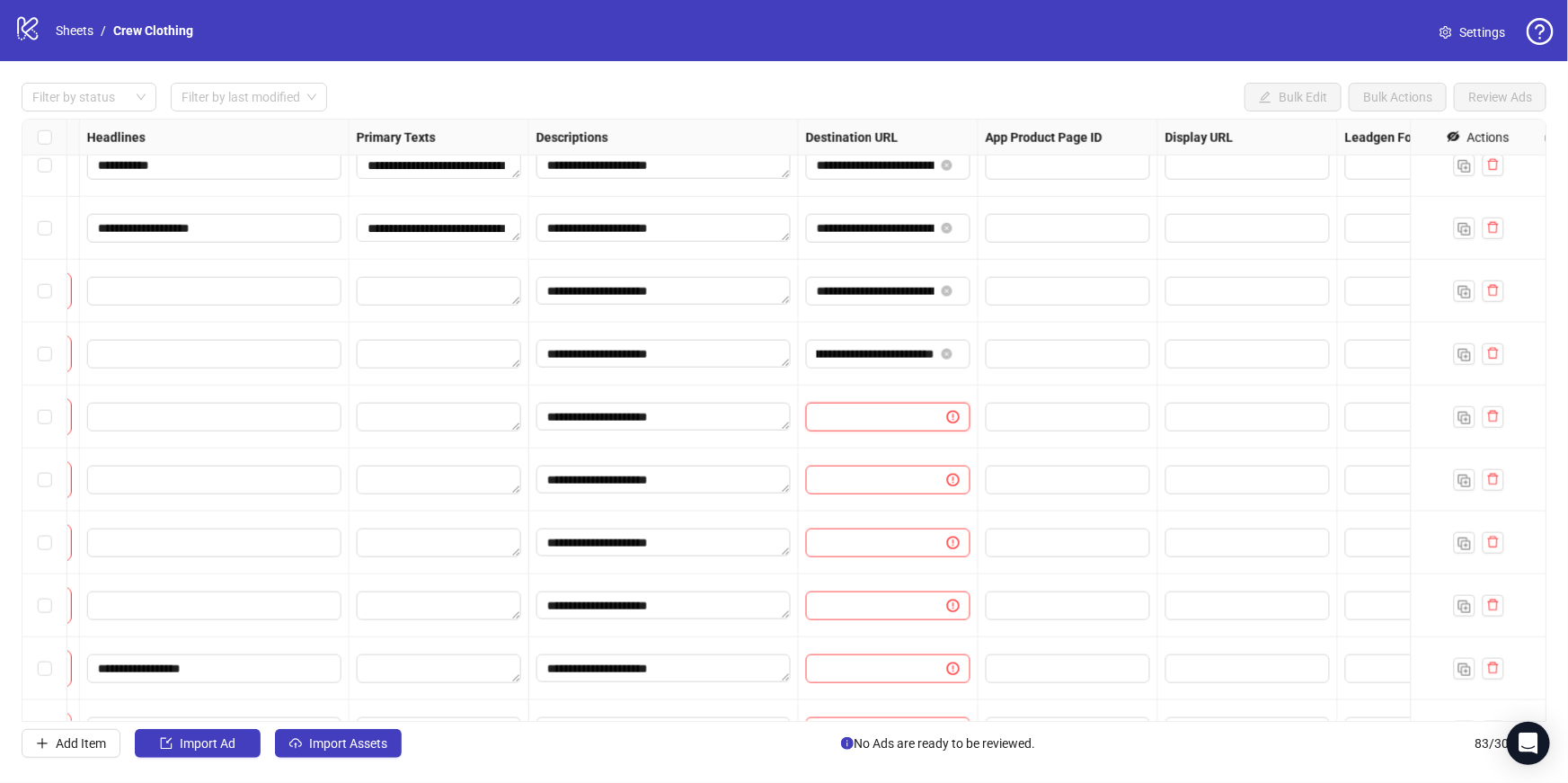 click at bounding box center (869, 417) 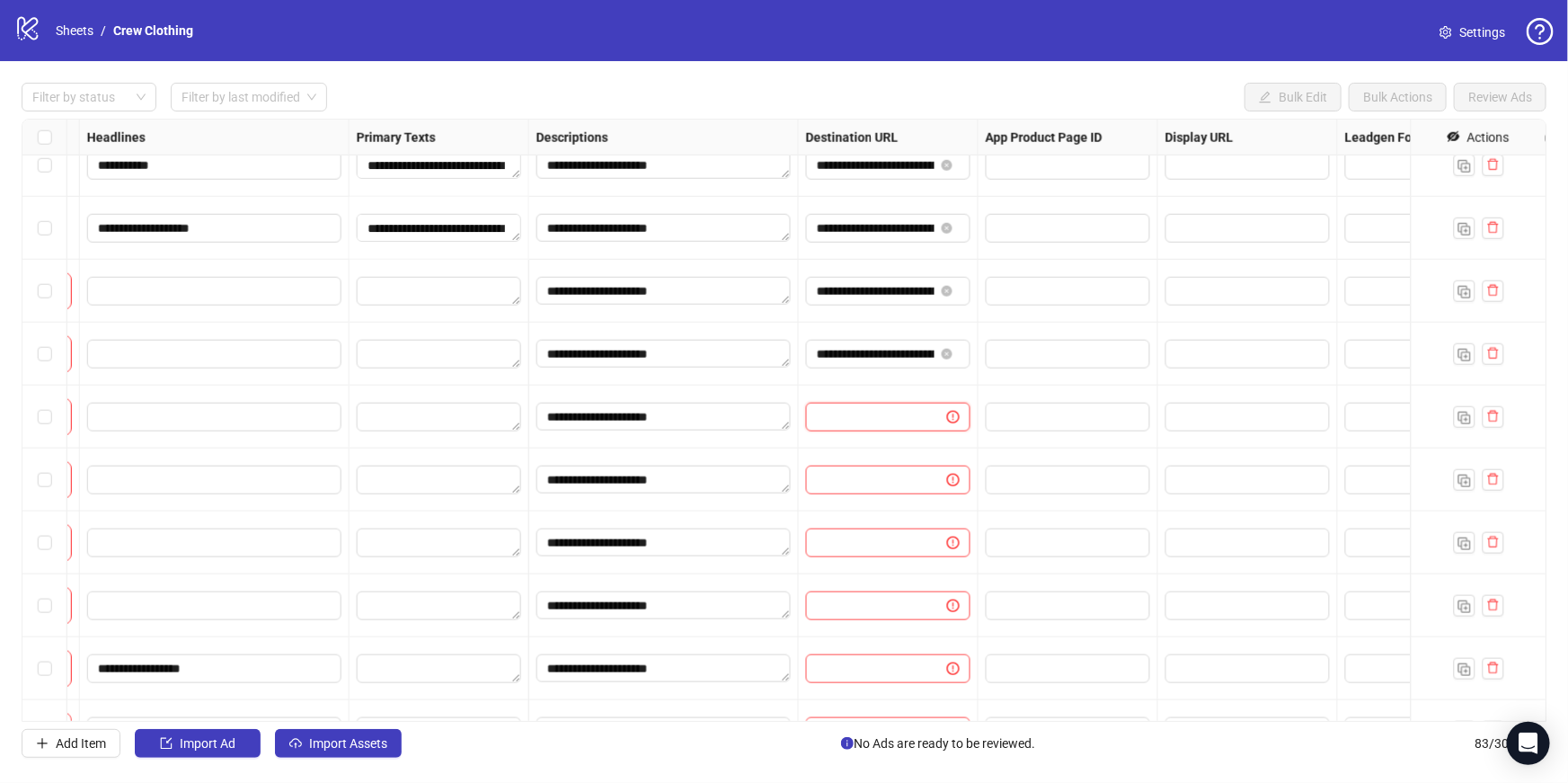 paste on "**********" 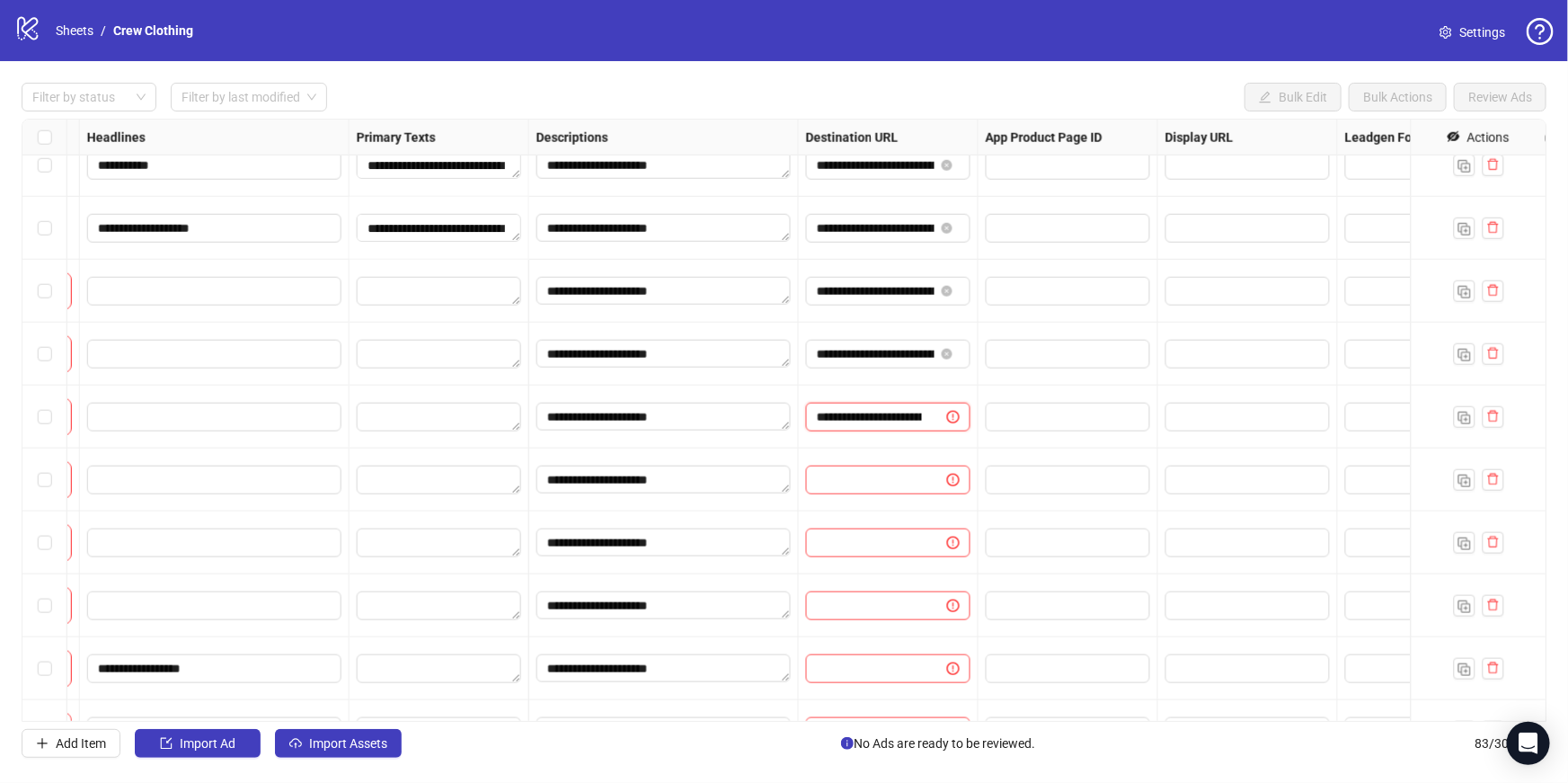 scroll, scrollTop: 0, scrollLeft: 92, axis: horizontal 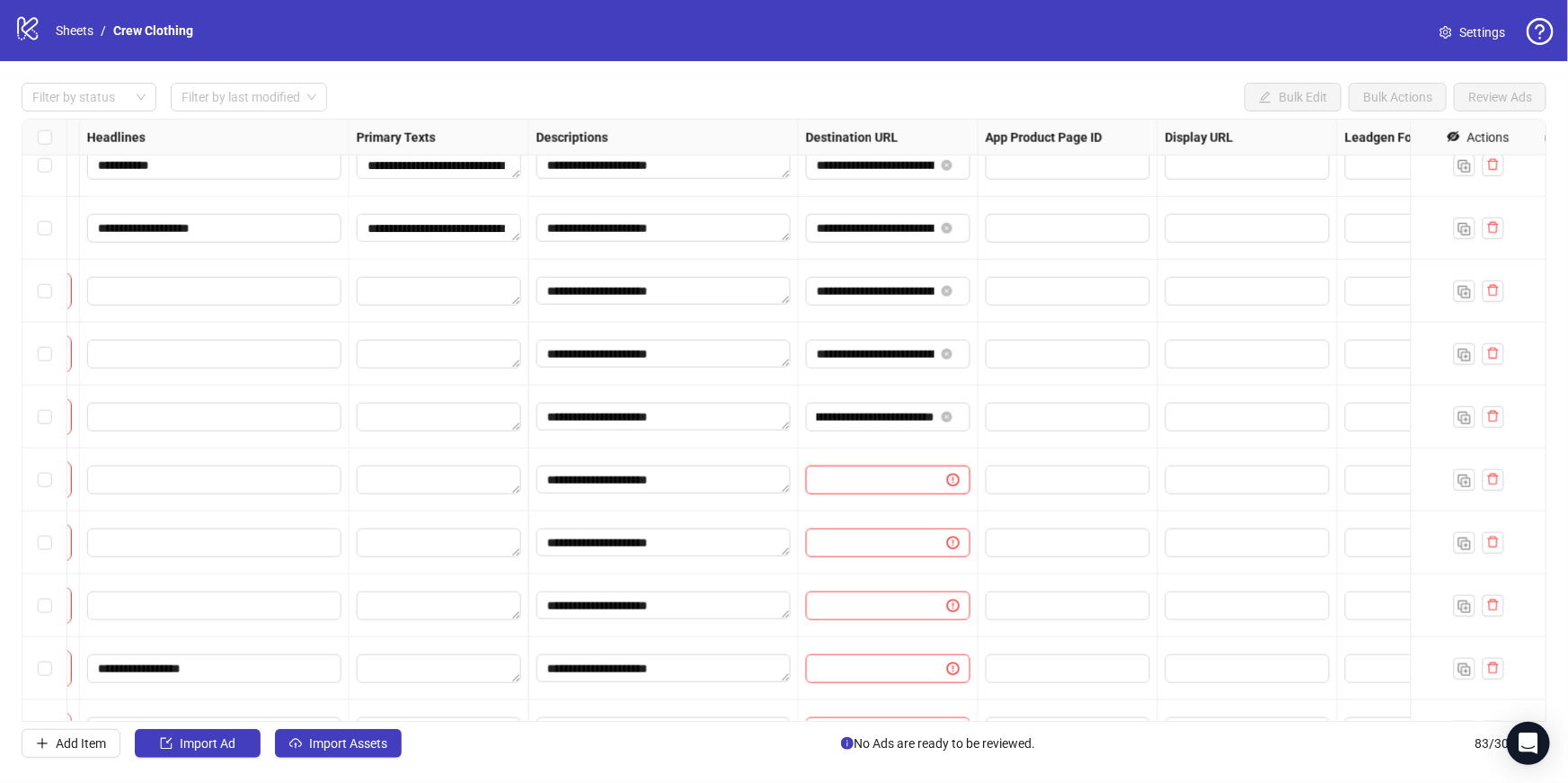 click at bounding box center (869, 480) 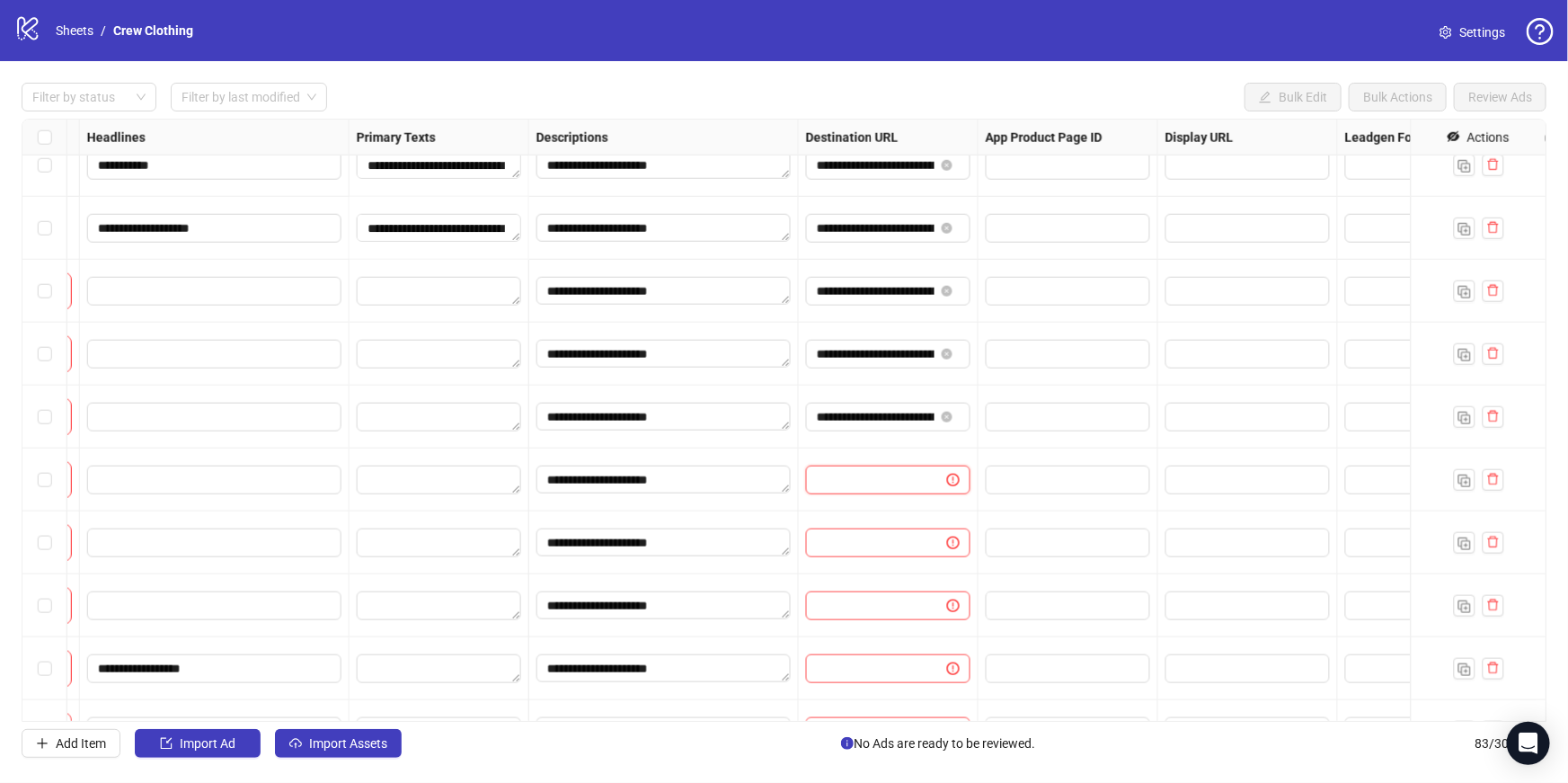 paste on "**********" 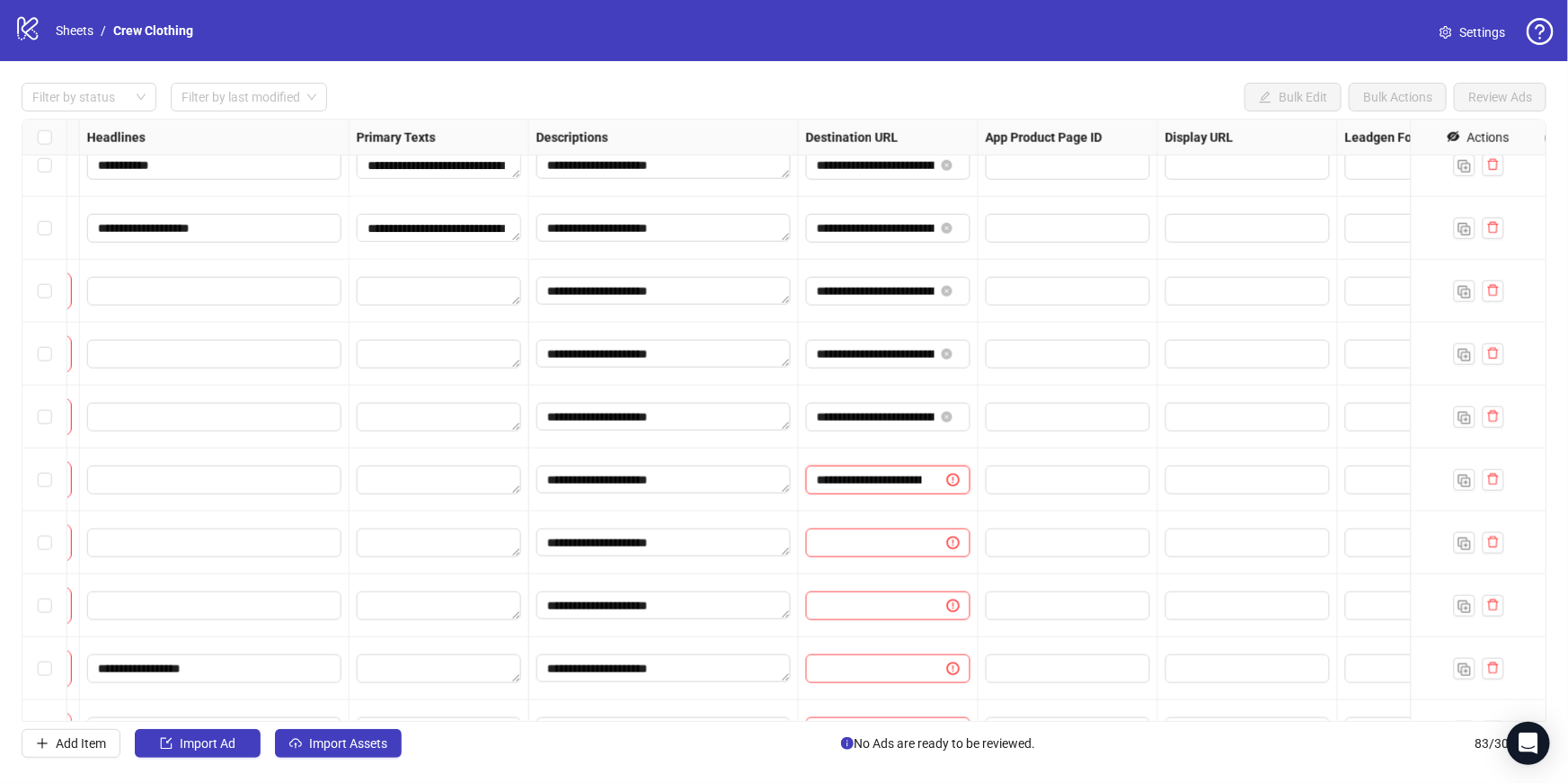 scroll, scrollTop: 0, scrollLeft: 92, axis: horizontal 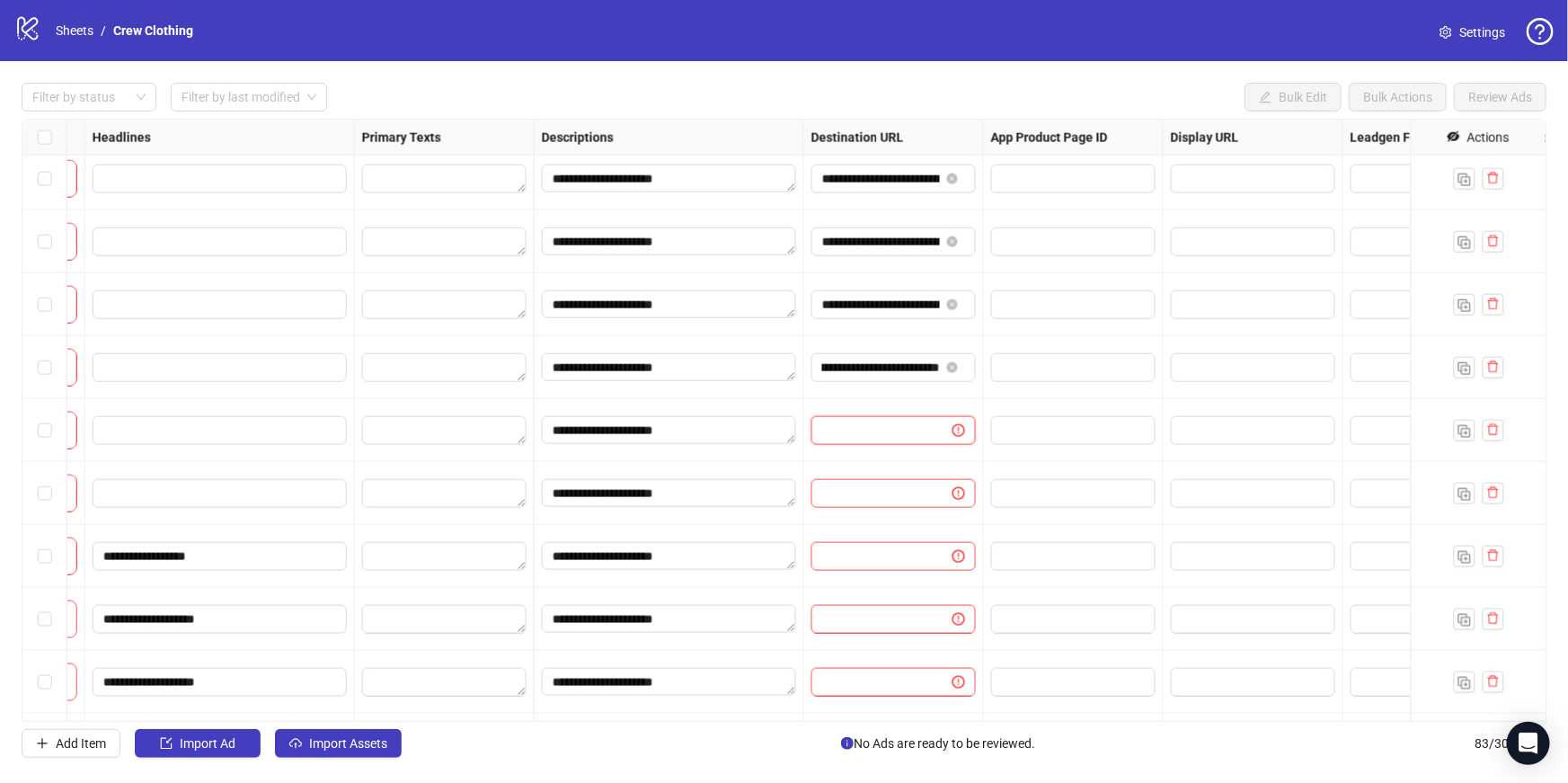 click at bounding box center [874, 431] 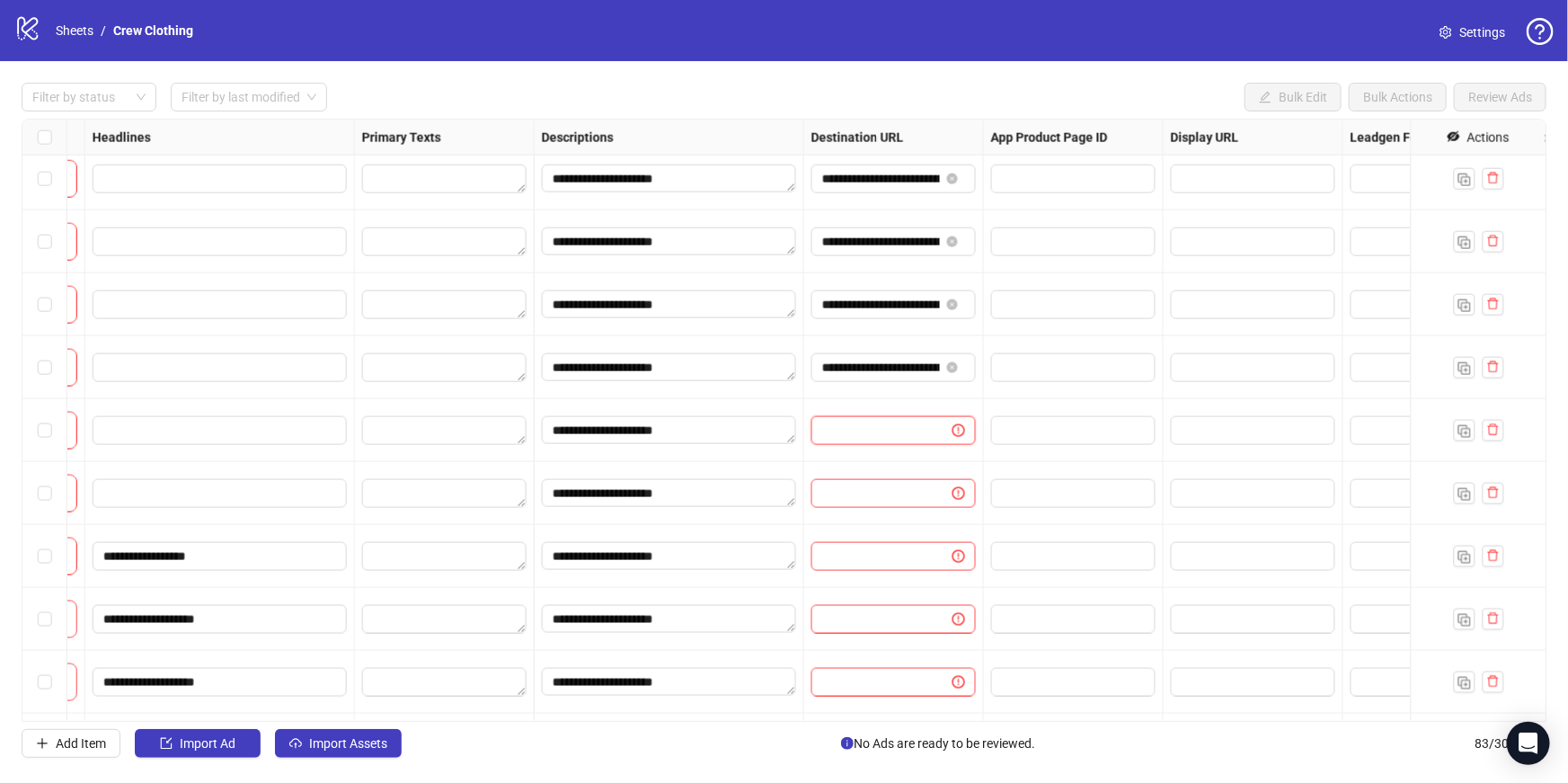paste on "**********" 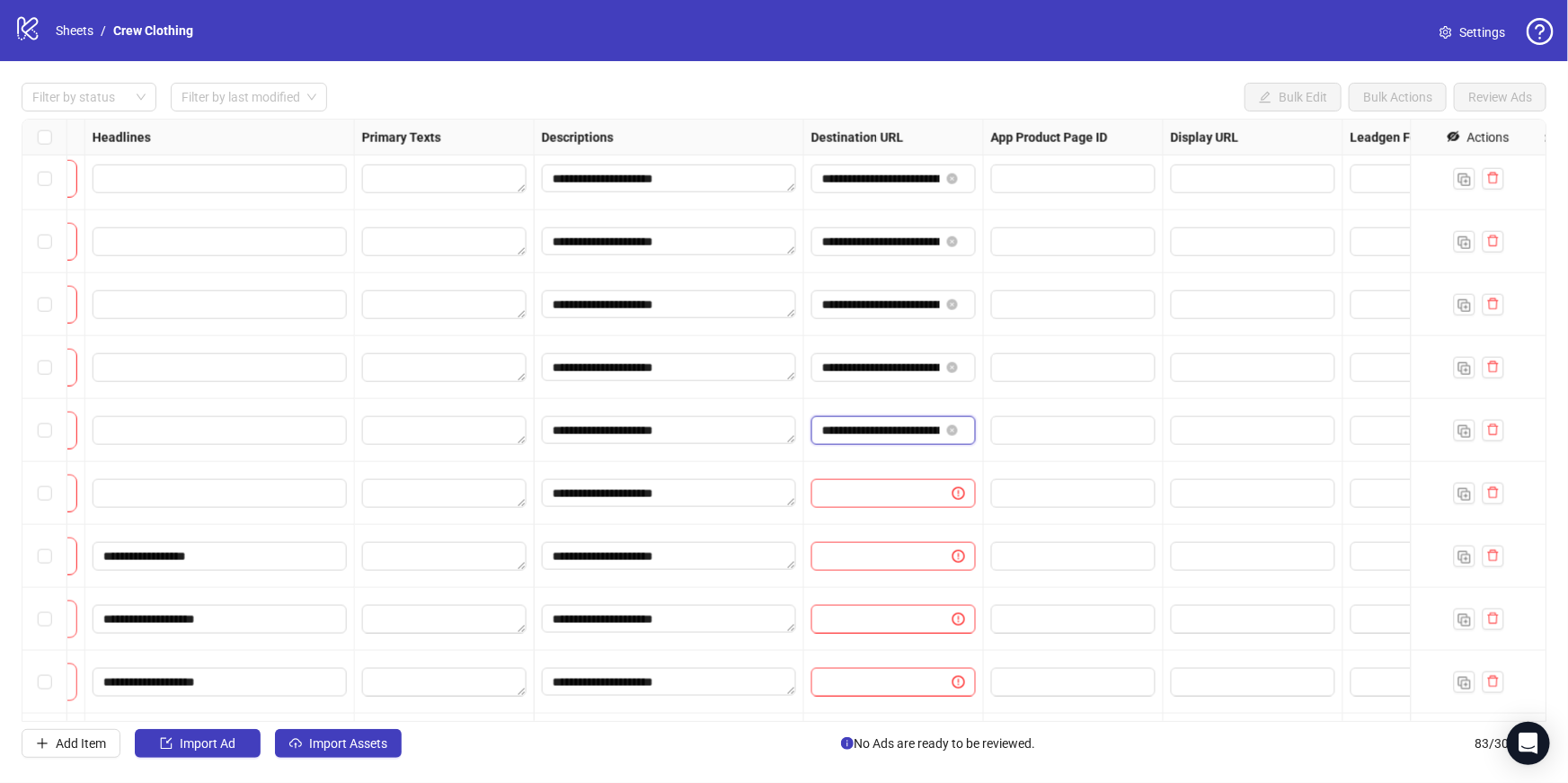 scroll, scrollTop: 0, scrollLeft: 92, axis: horizontal 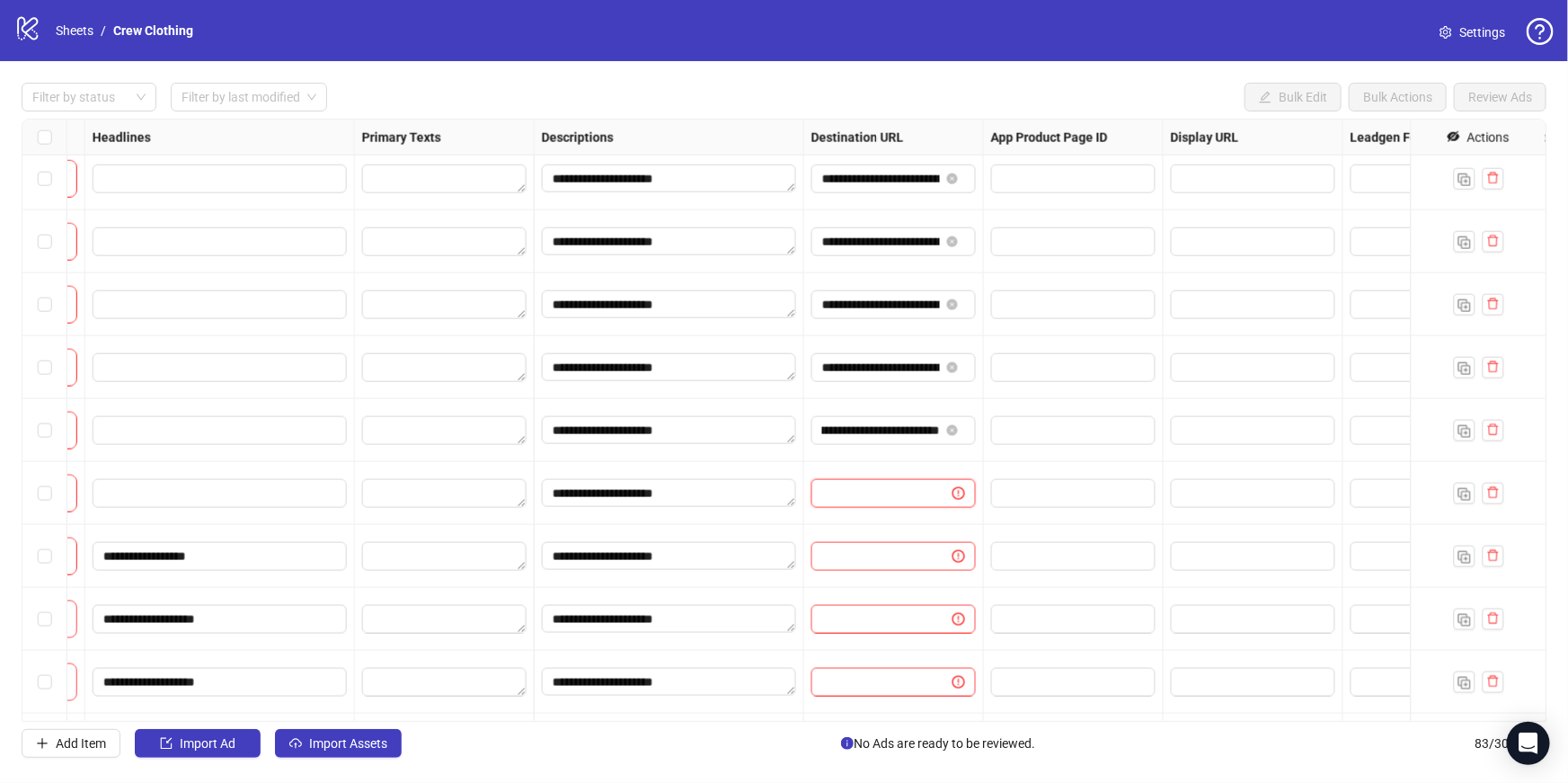 click at bounding box center [874, 494] 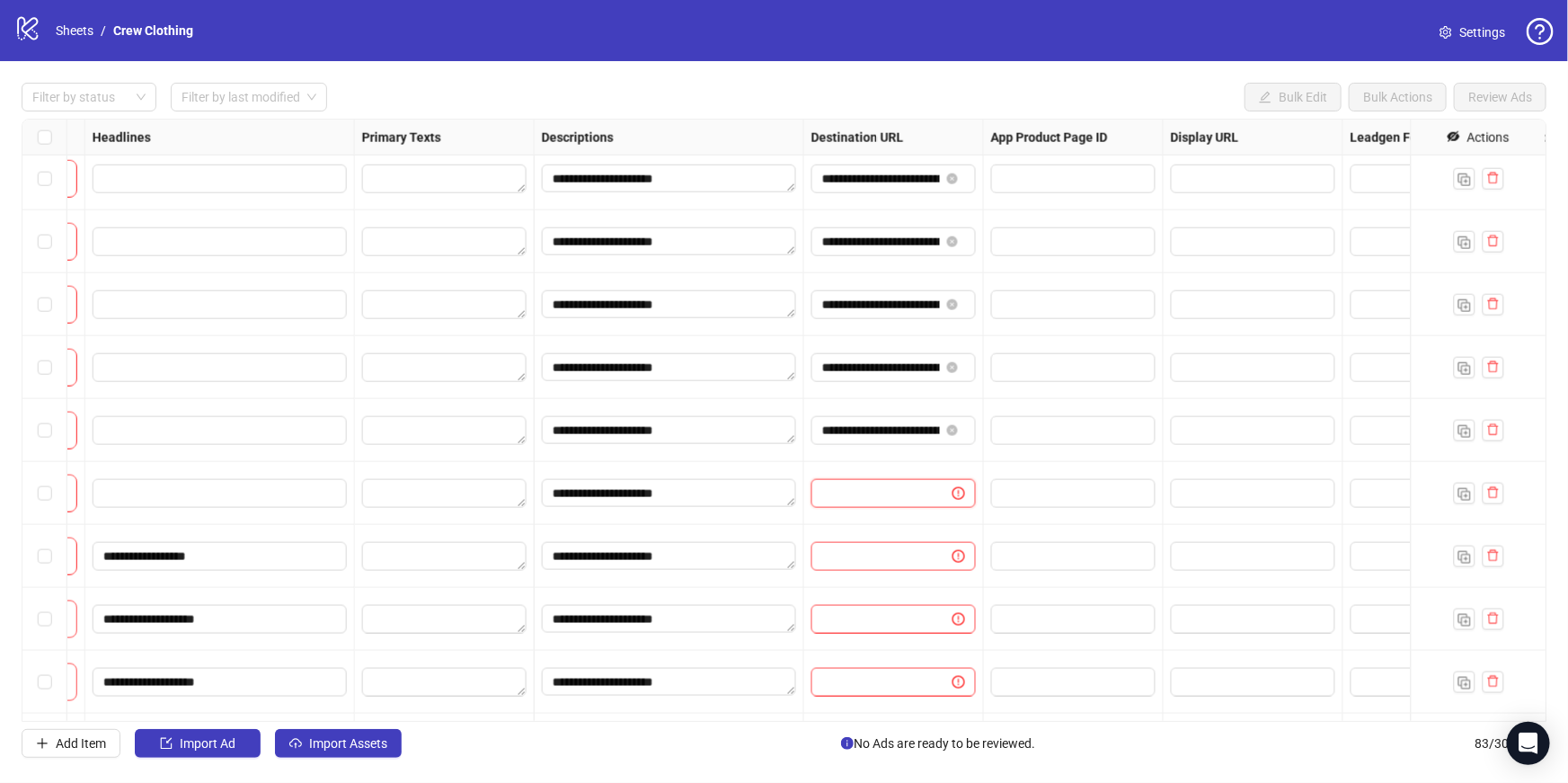 paste on "**********" 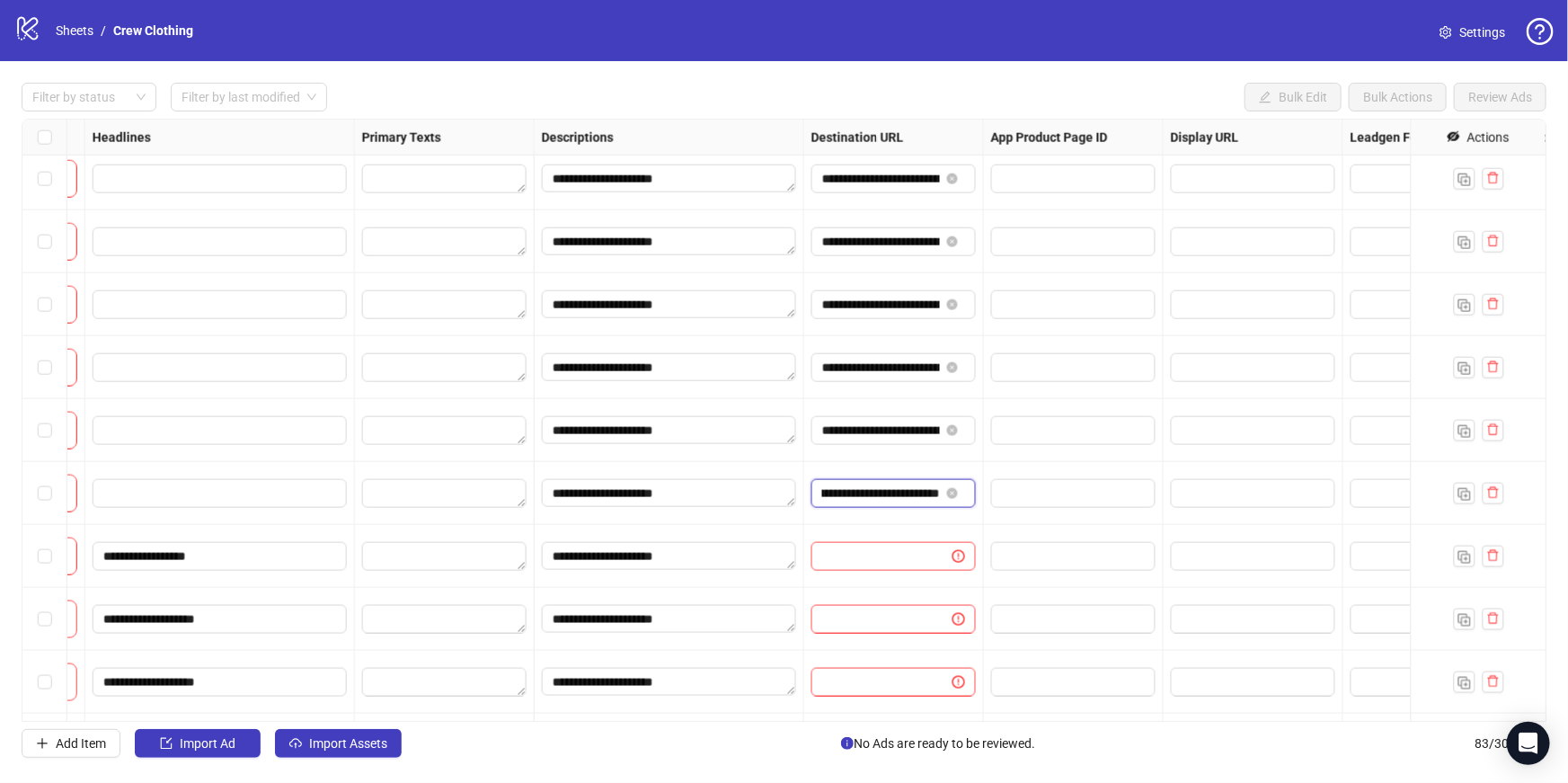 scroll, scrollTop: 0, scrollLeft: 93, axis: horizontal 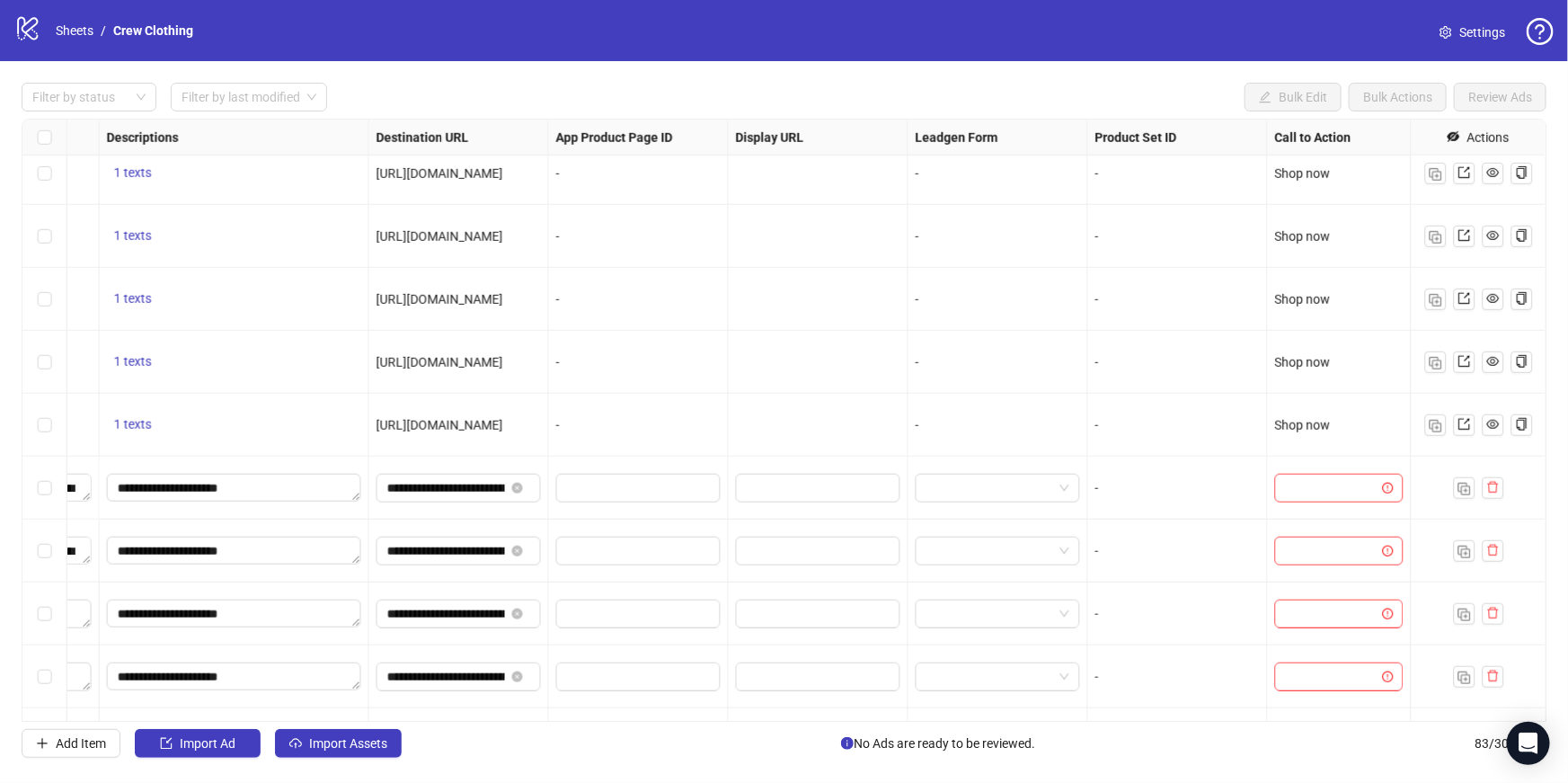 click at bounding box center [1340, 488] 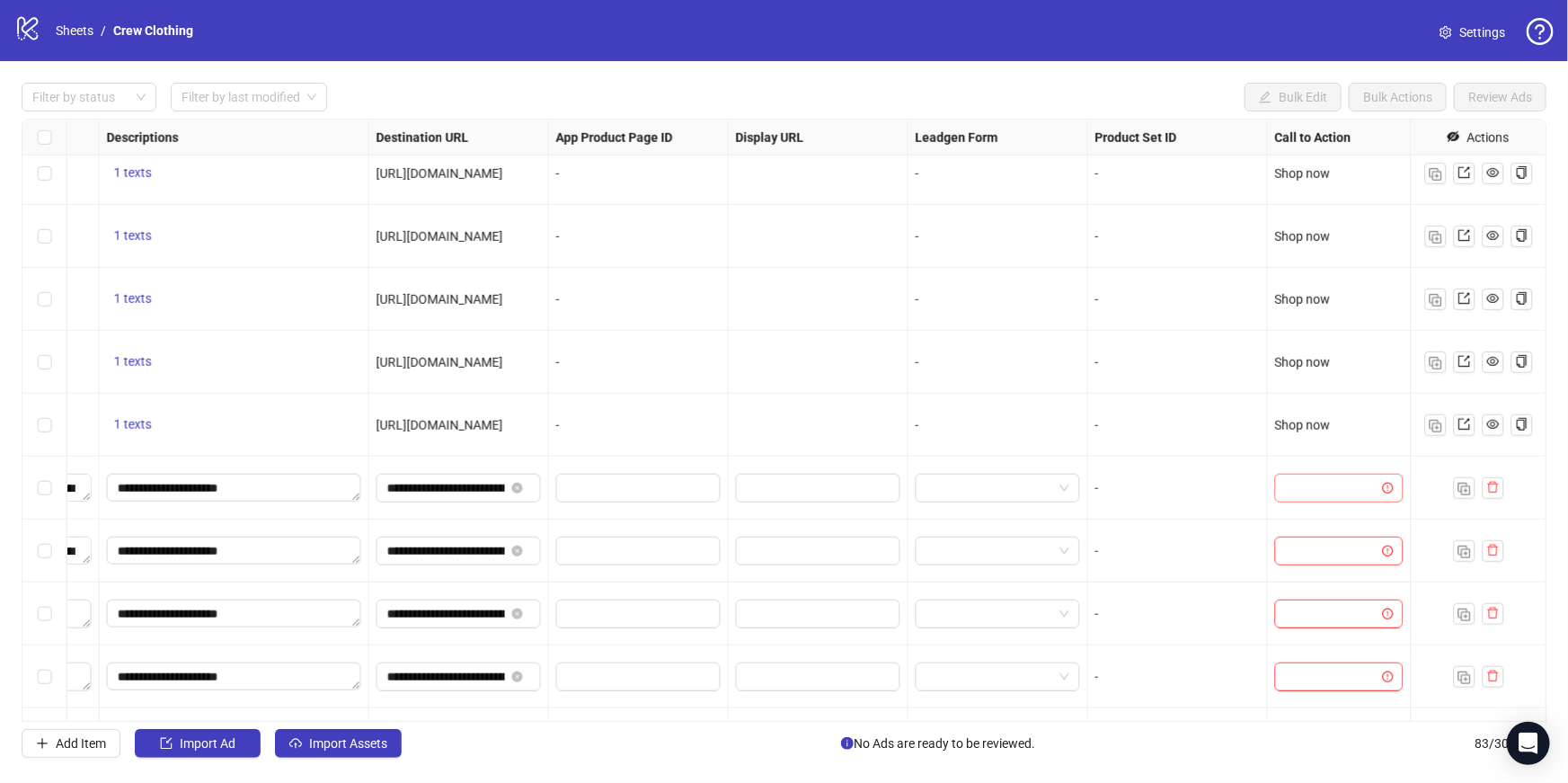 click at bounding box center (1331, 488) 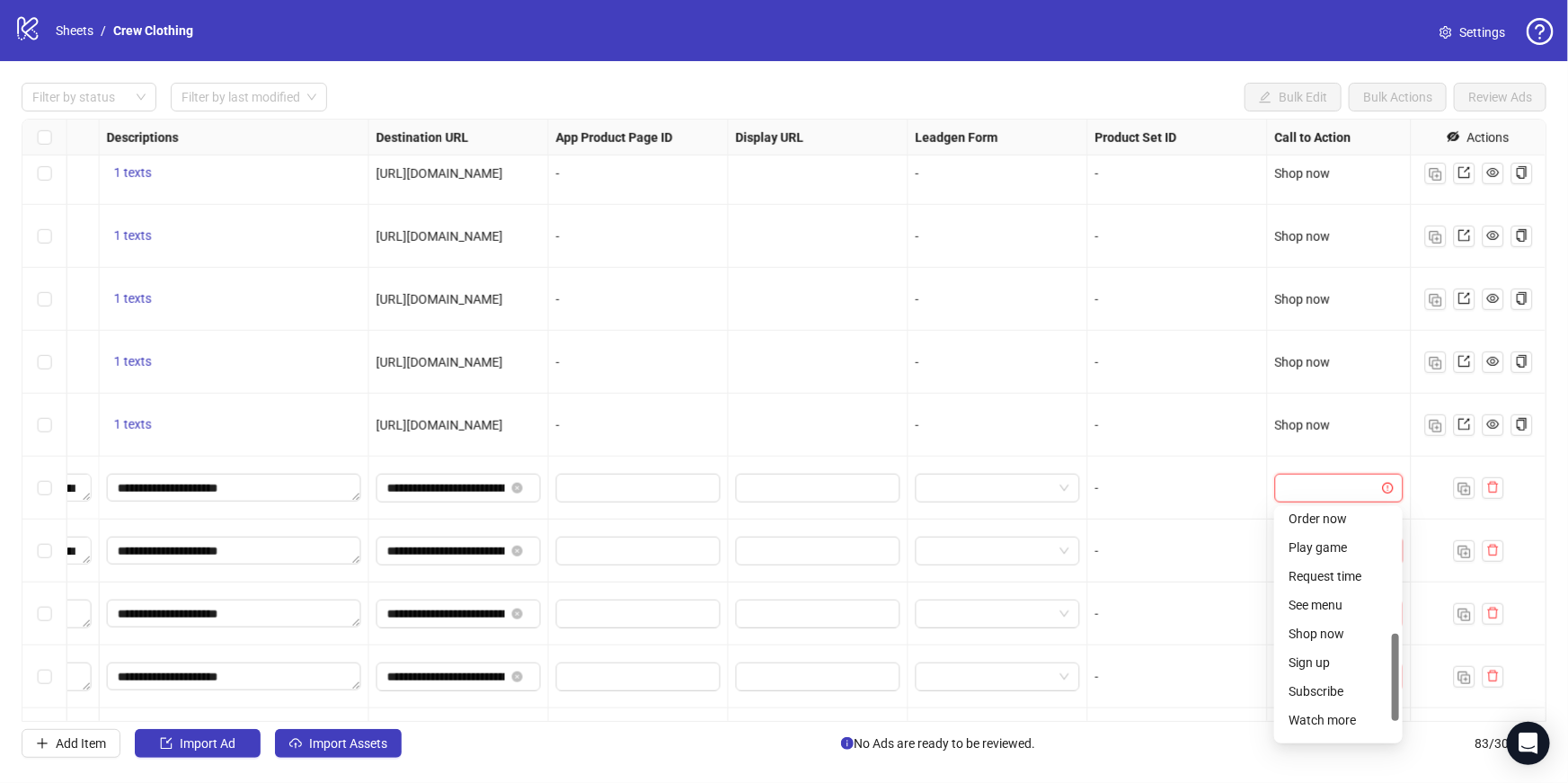 scroll, scrollTop: 325, scrollLeft: 0, axis: vertical 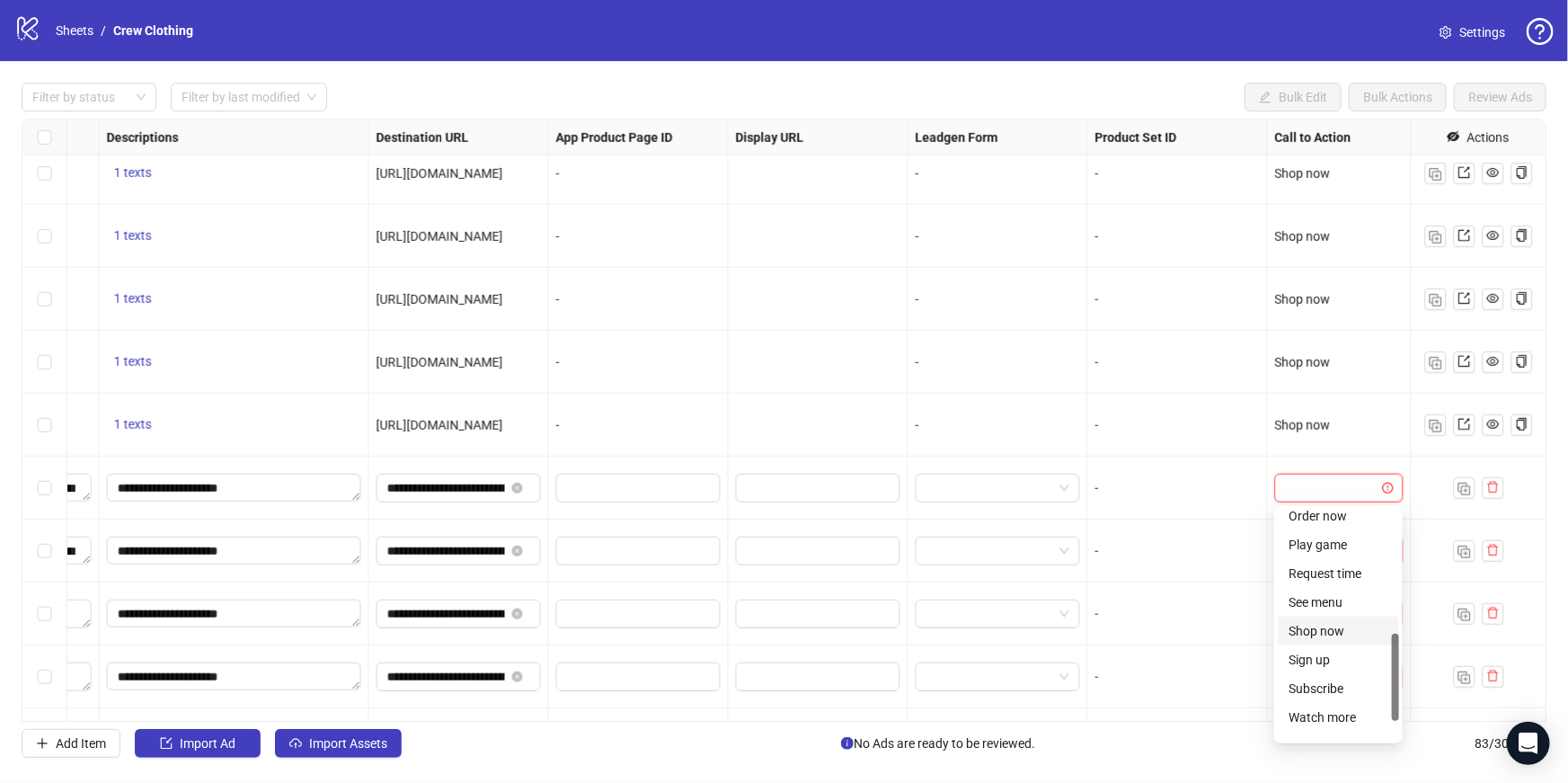 click on "Shop now" at bounding box center [1338, 631] 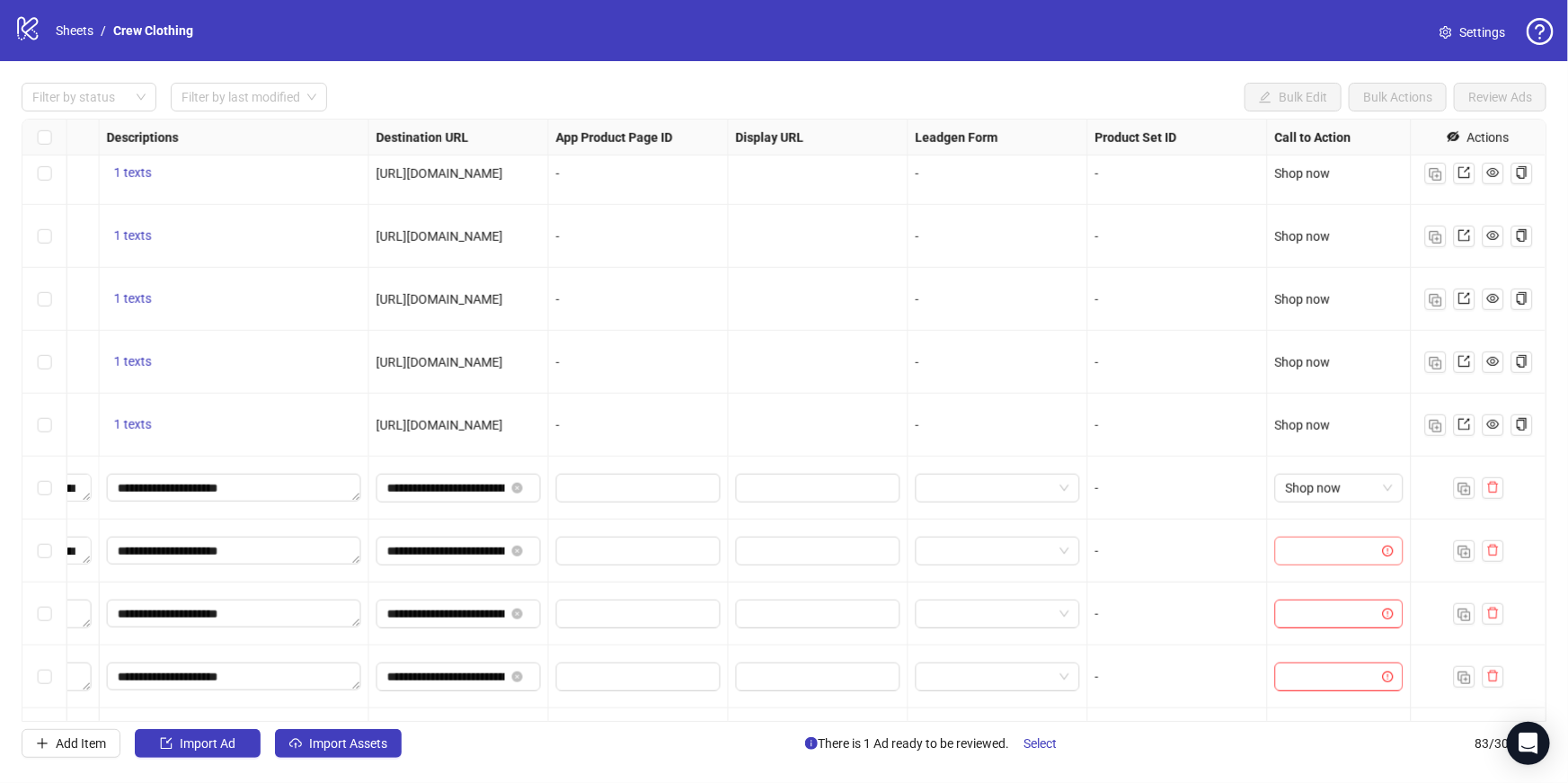 click at bounding box center [1331, 551] 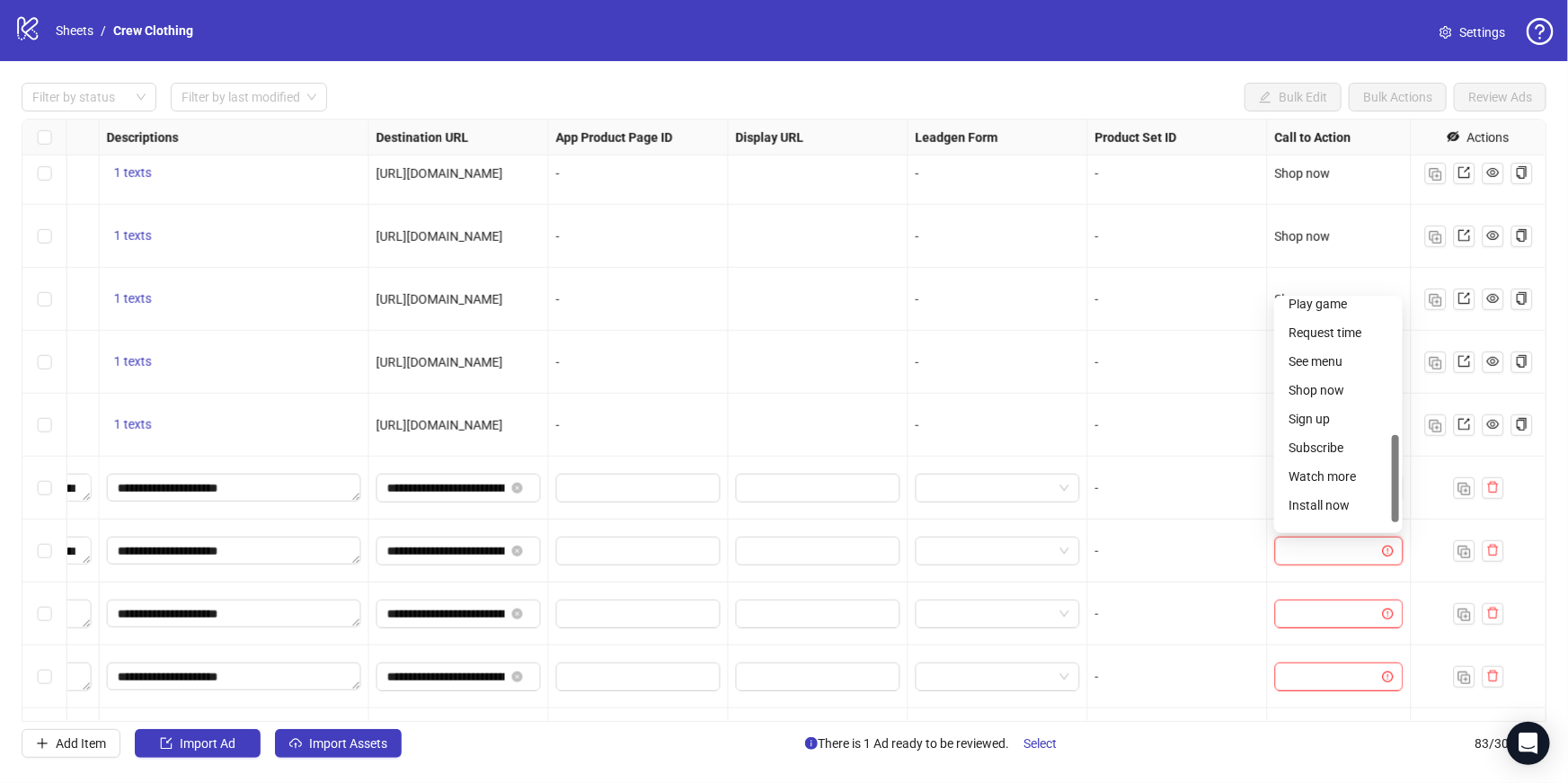 scroll, scrollTop: 358, scrollLeft: 0, axis: vertical 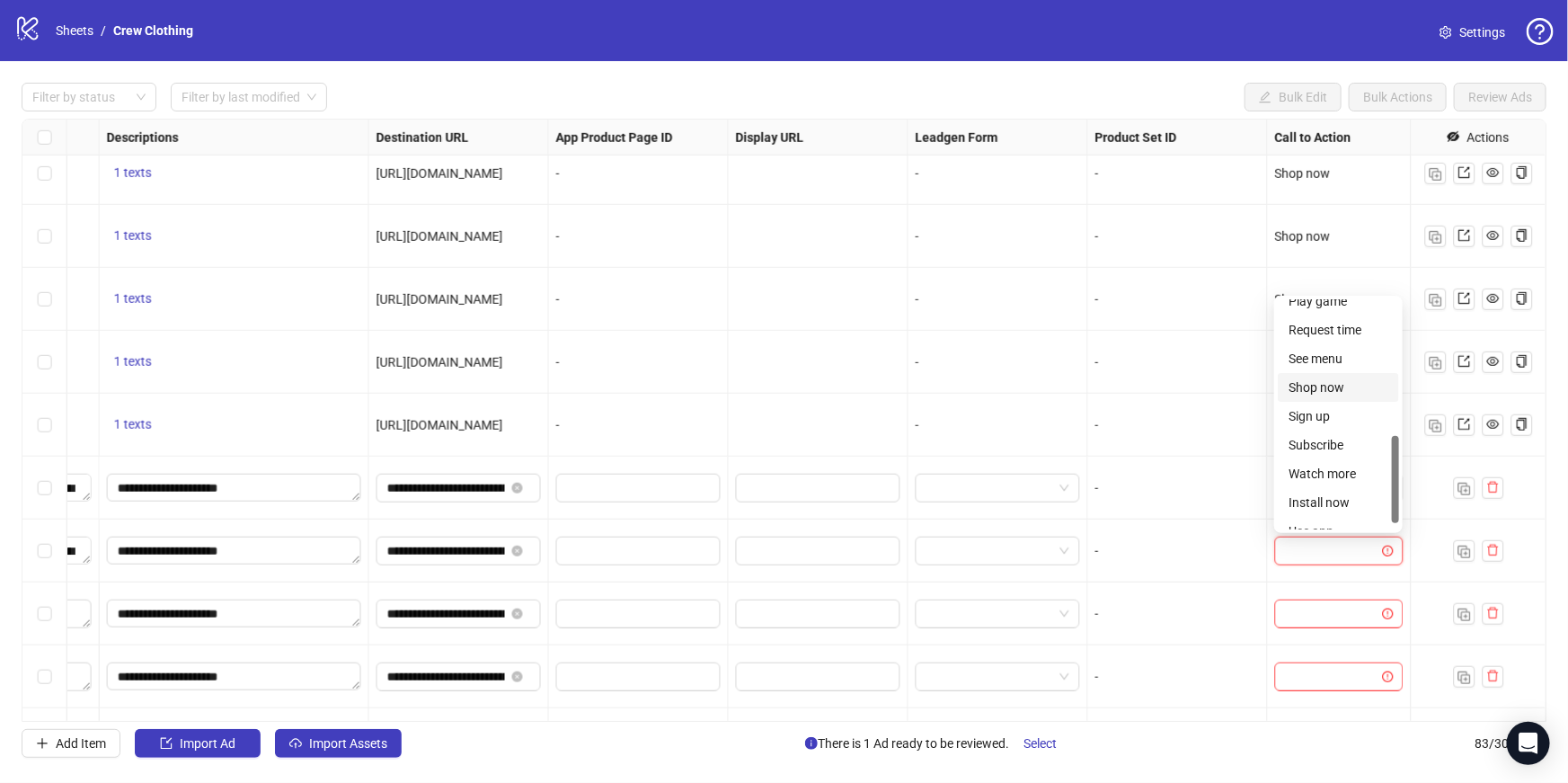 click on "Shop now" at bounding box center [1338, 387] 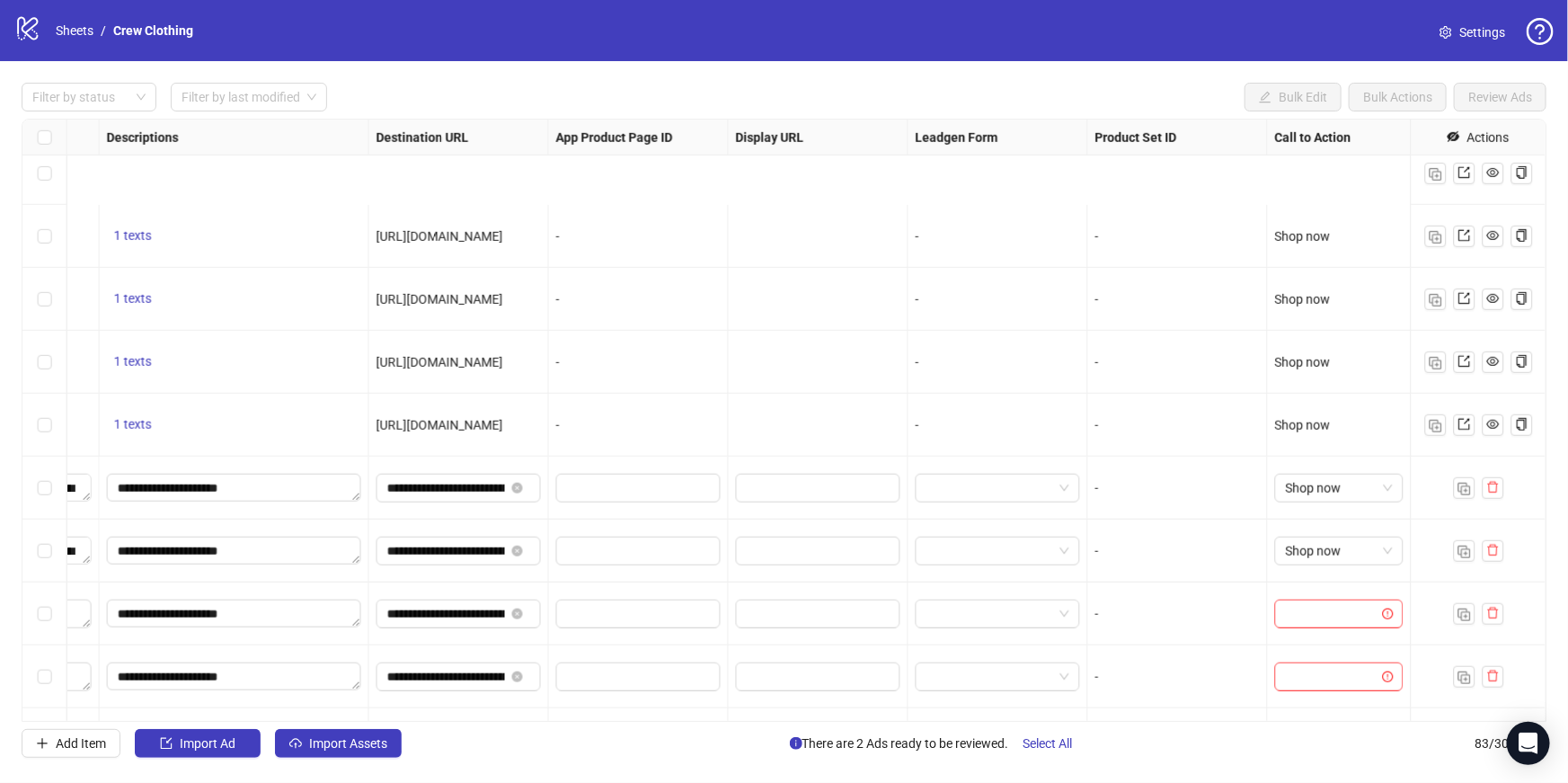 scroll, scrollTop: 4343, scrollLeft: 1414, axis: both 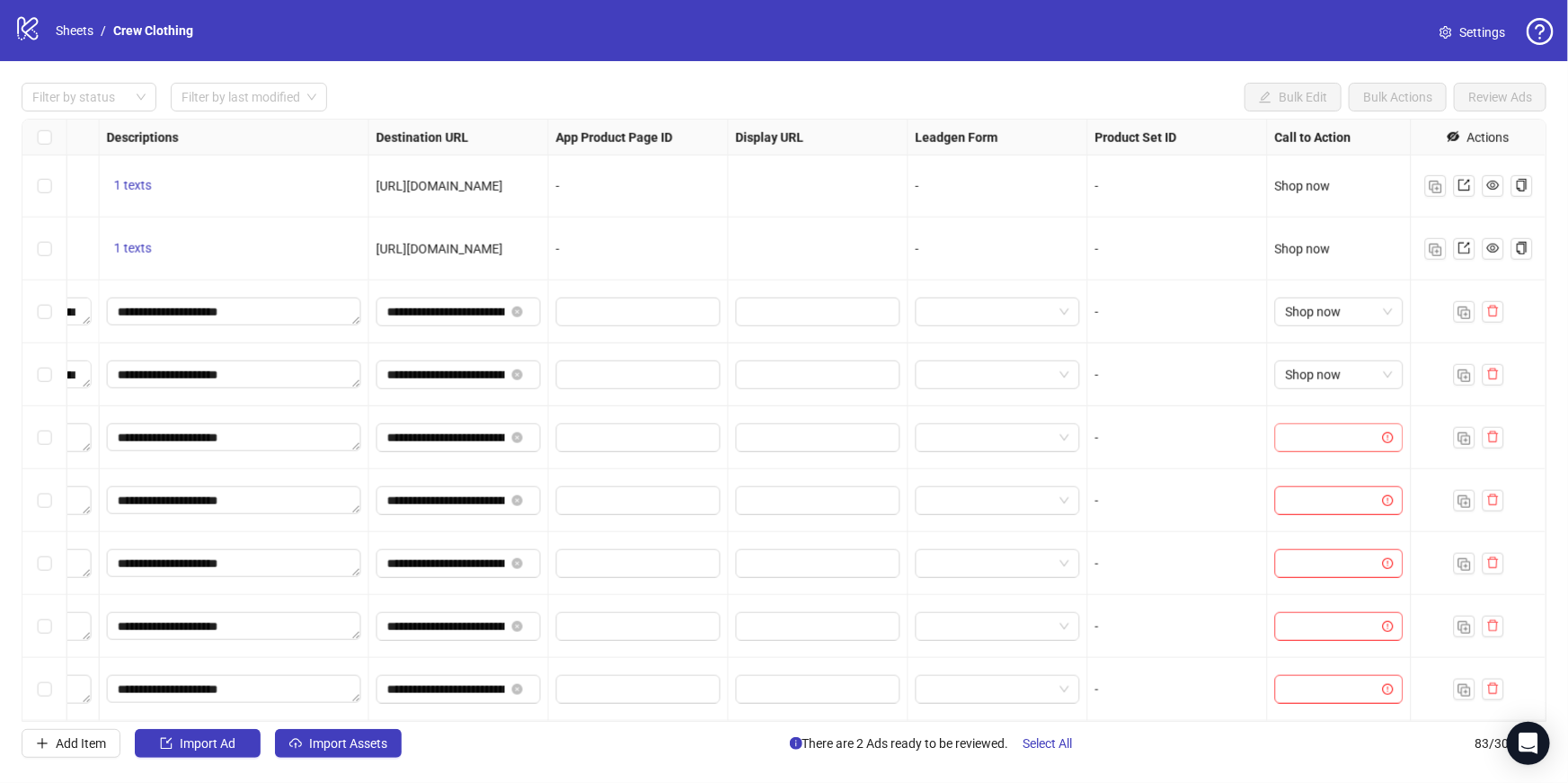 click at bounding box center [1331, 438] 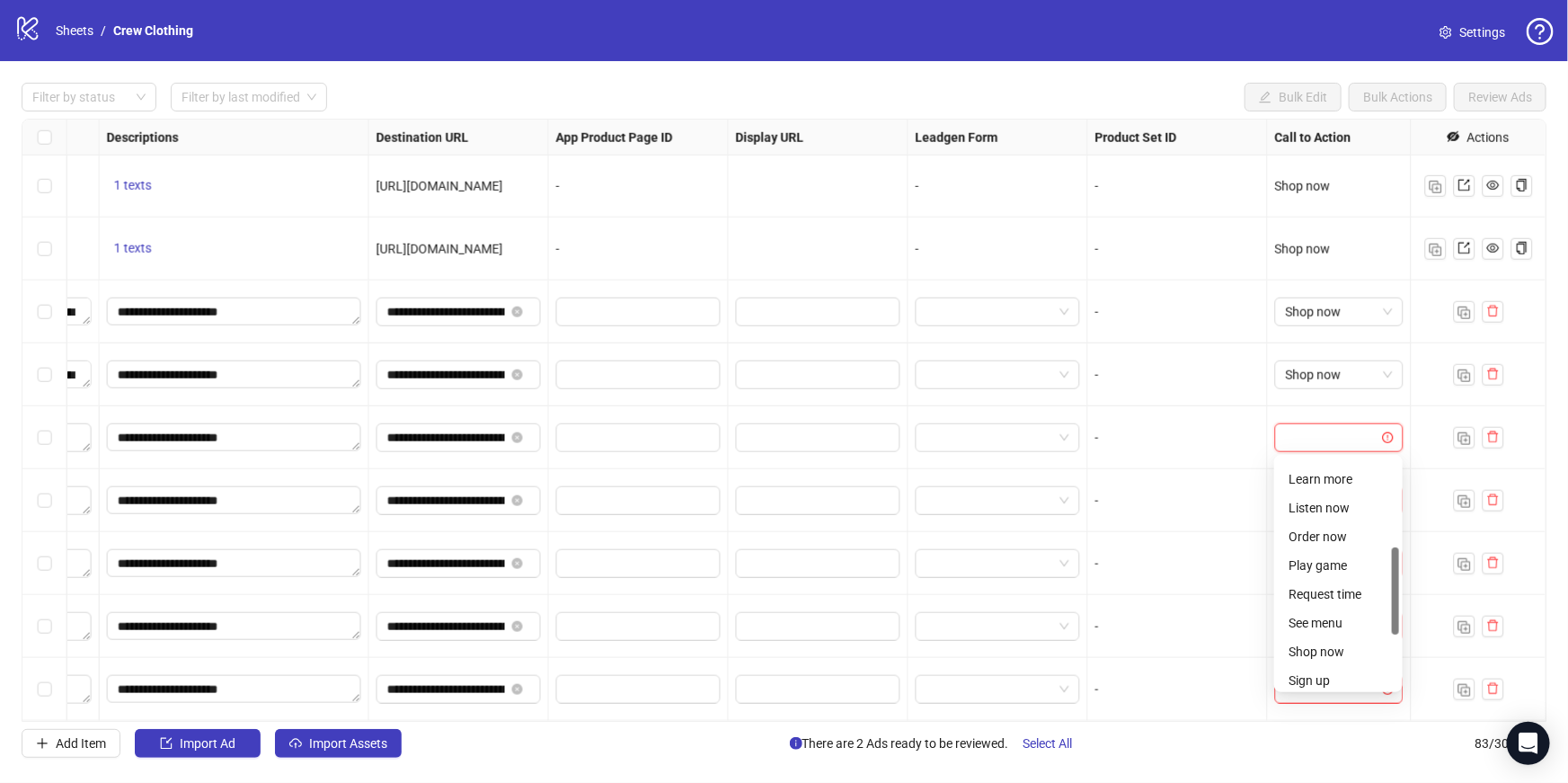 scroll, scrollTop: 267, scrollLeft: 0, axis: vertical 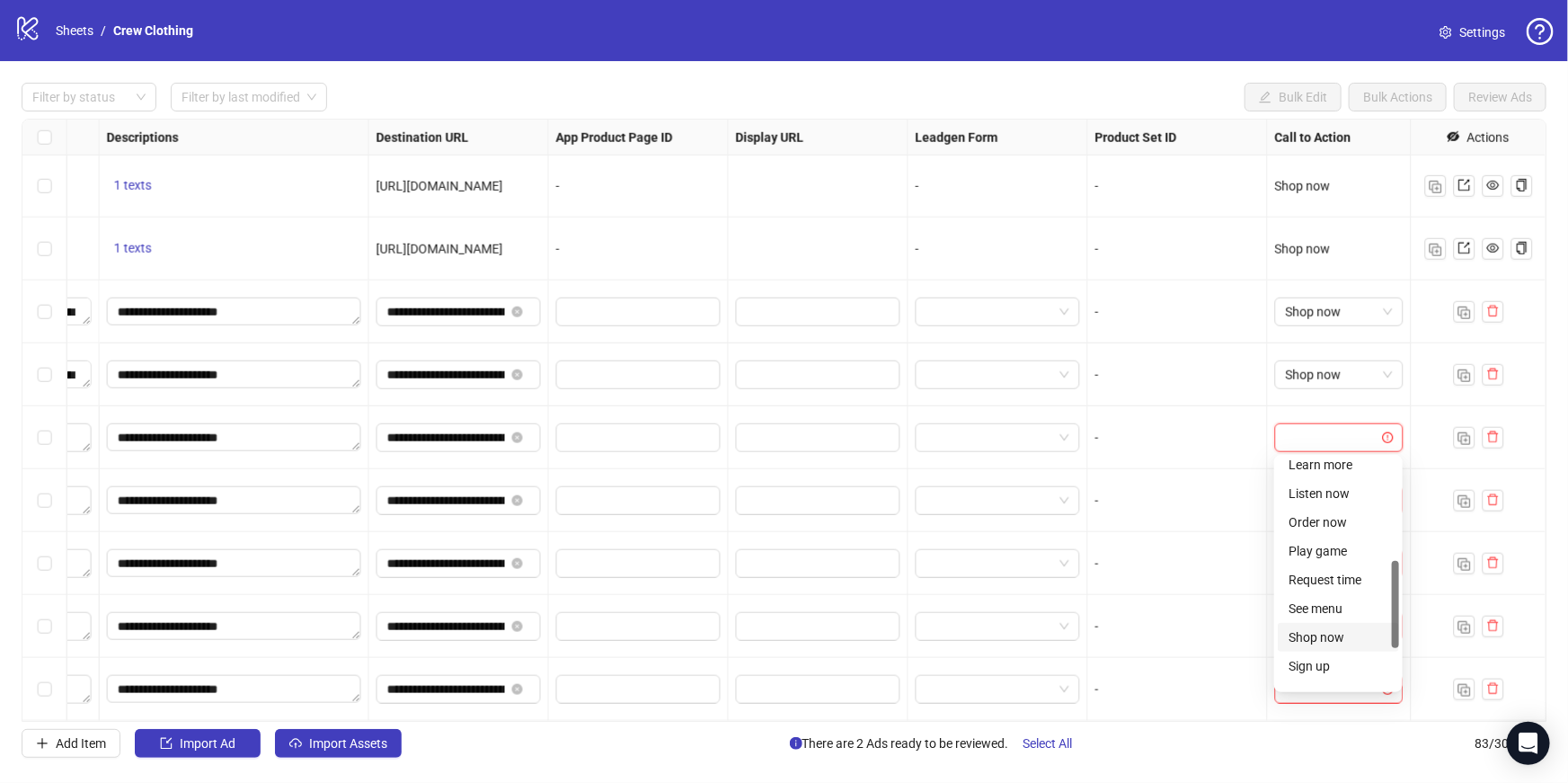click on "Shop now" at bounding box center [1338, 637] 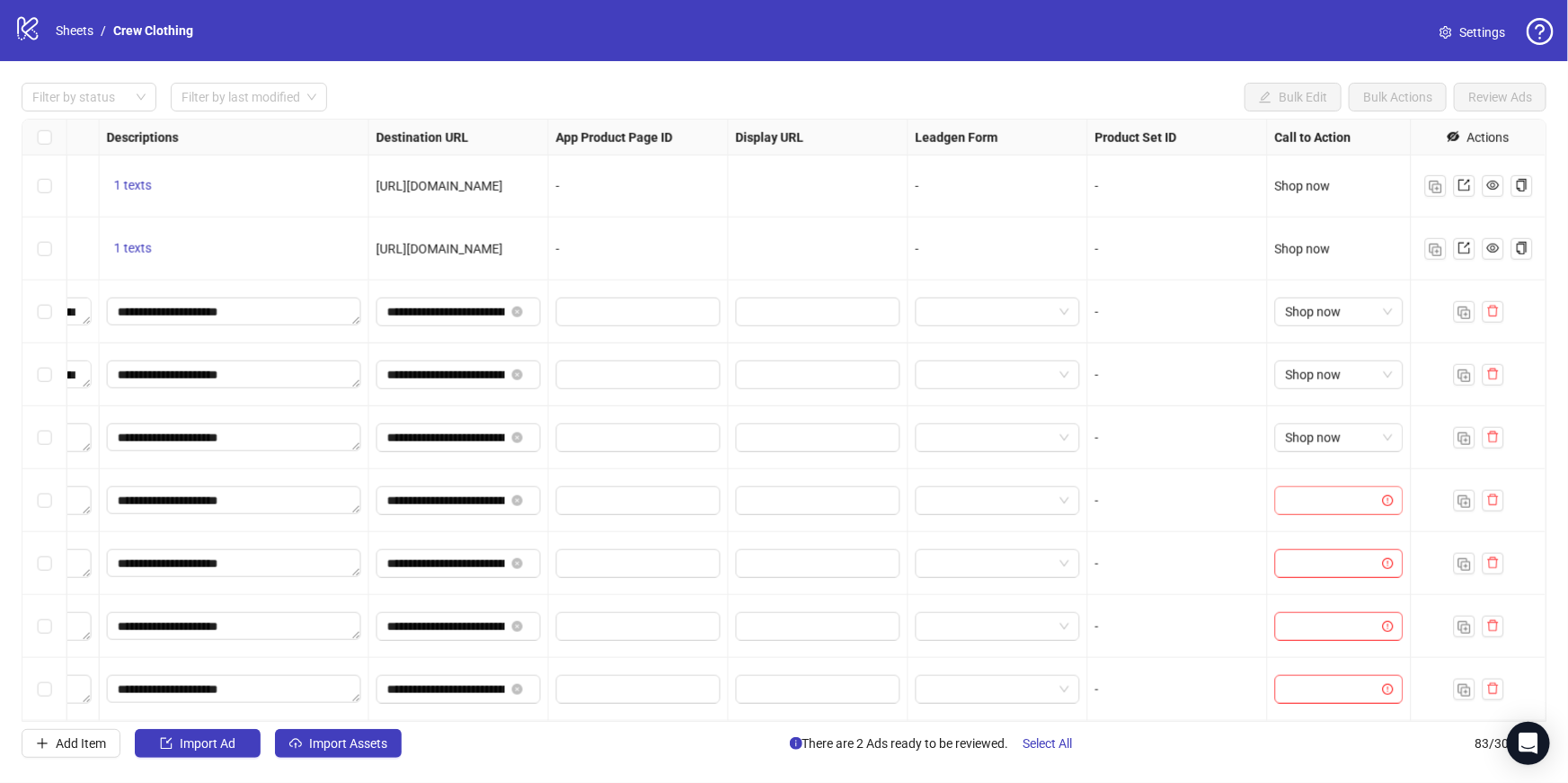 click at bounding box center (1331, 501) 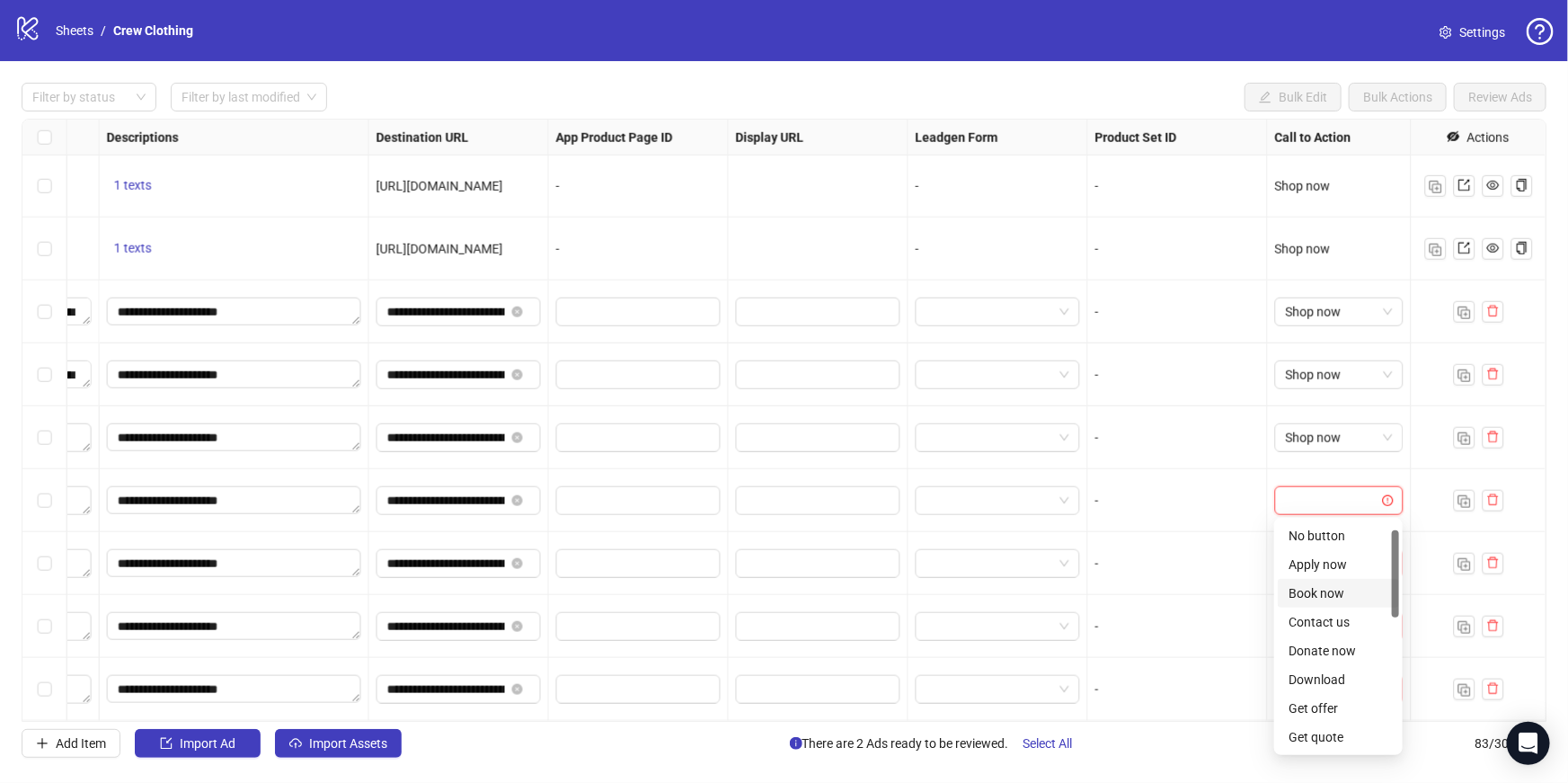 scroll, scrollTop: 373, scrollLeft: 0, axis: vertical 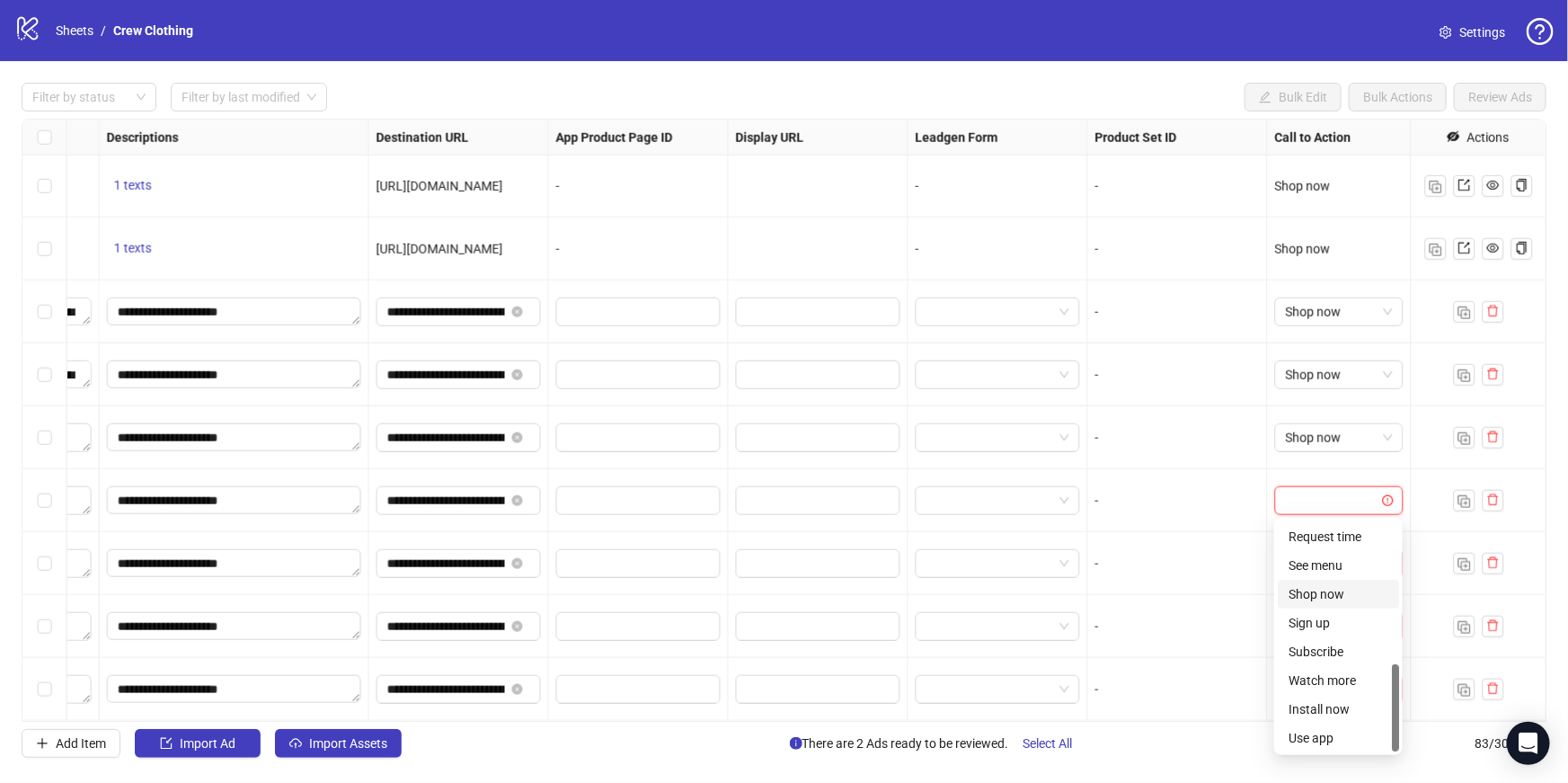 click on "Shop now" at bounding box center (1338, 594) 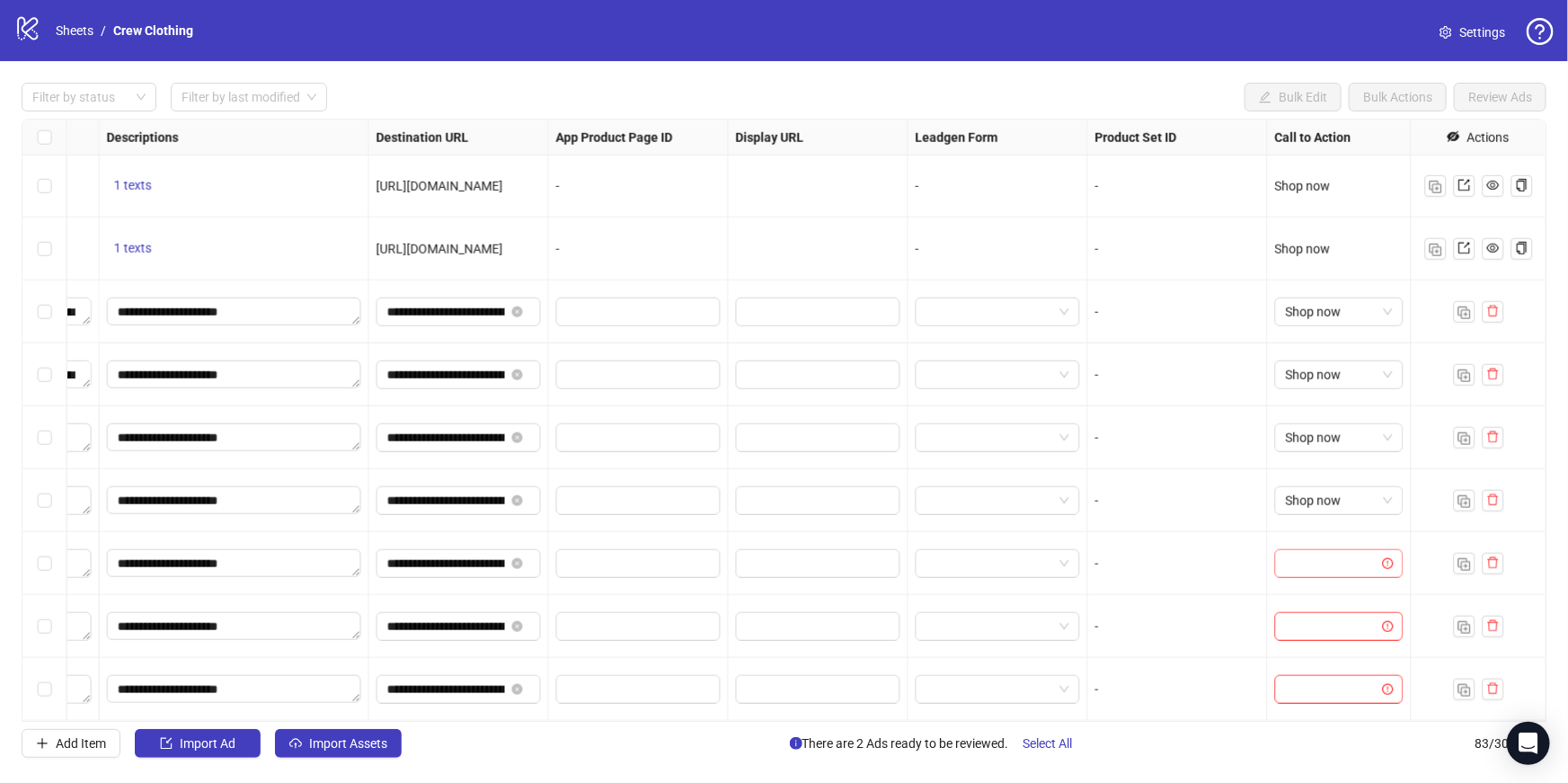 click at bounding box center [1331, 564] 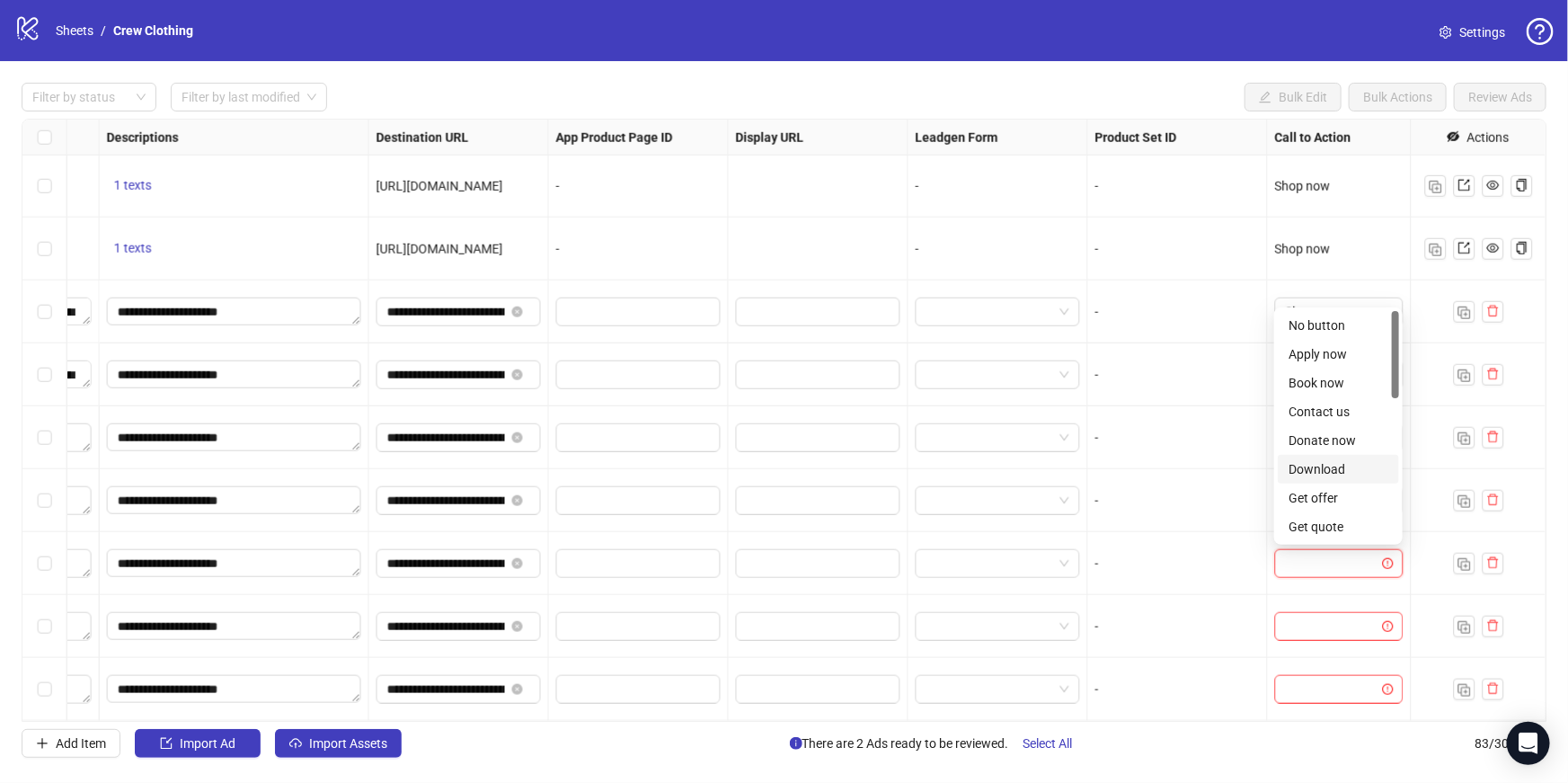 scroll, scrollTop: 373, scrollLeft: 0, axis: vertical 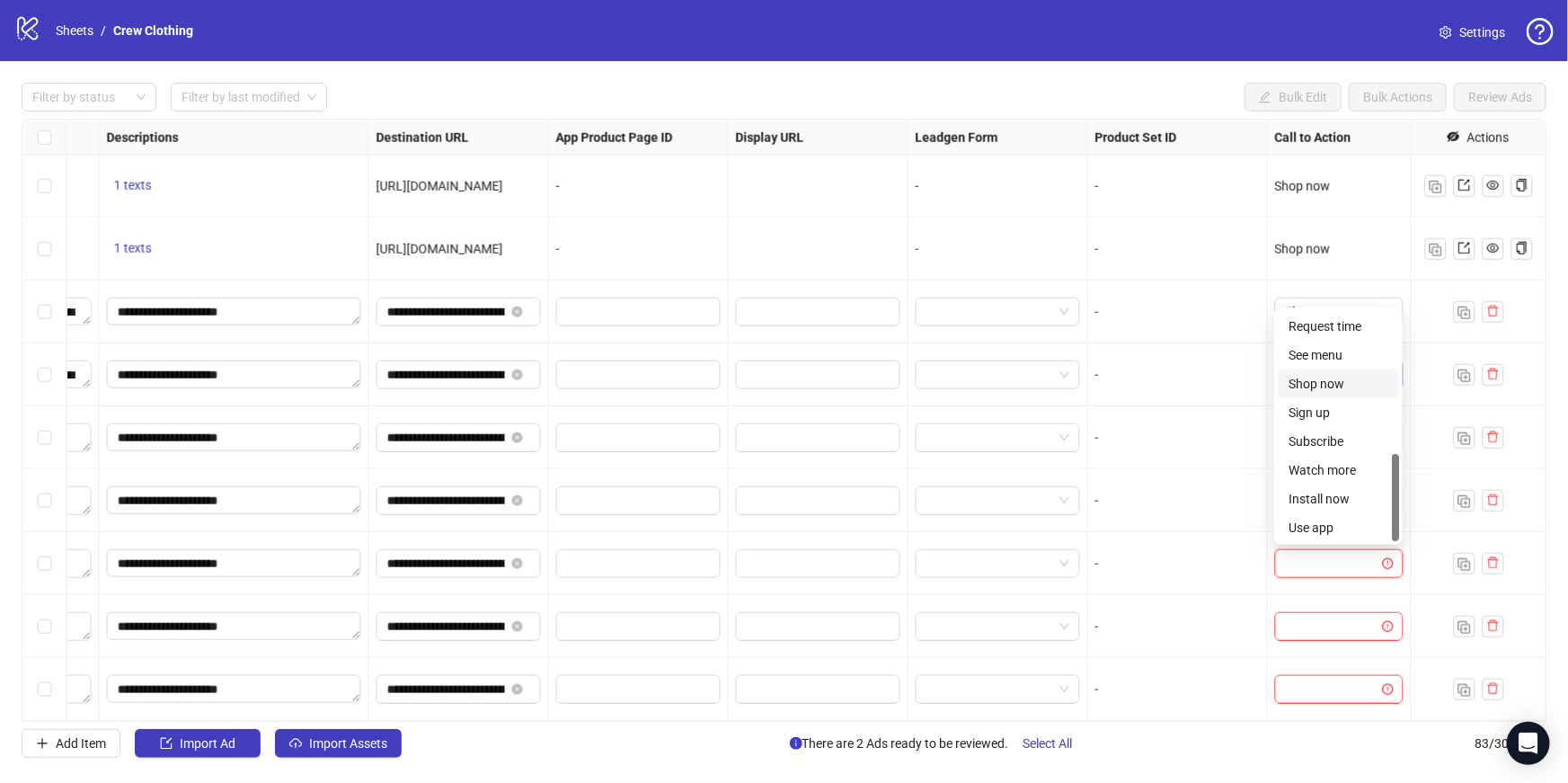 click on "Shop now" at bounding box center (1338, 384) 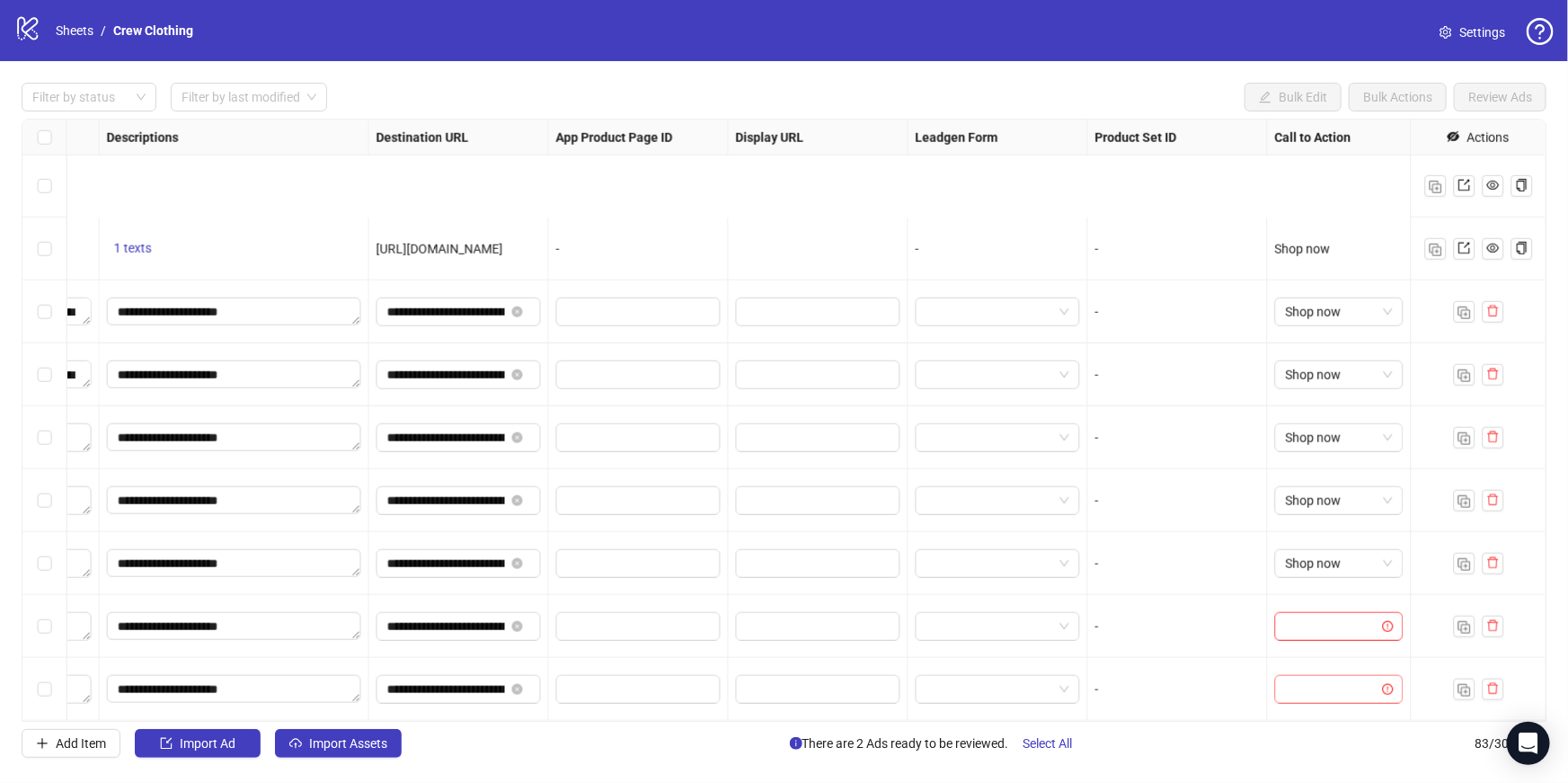 scroll, scrollTop: 4557, scrollLeft: 1414, axis: both 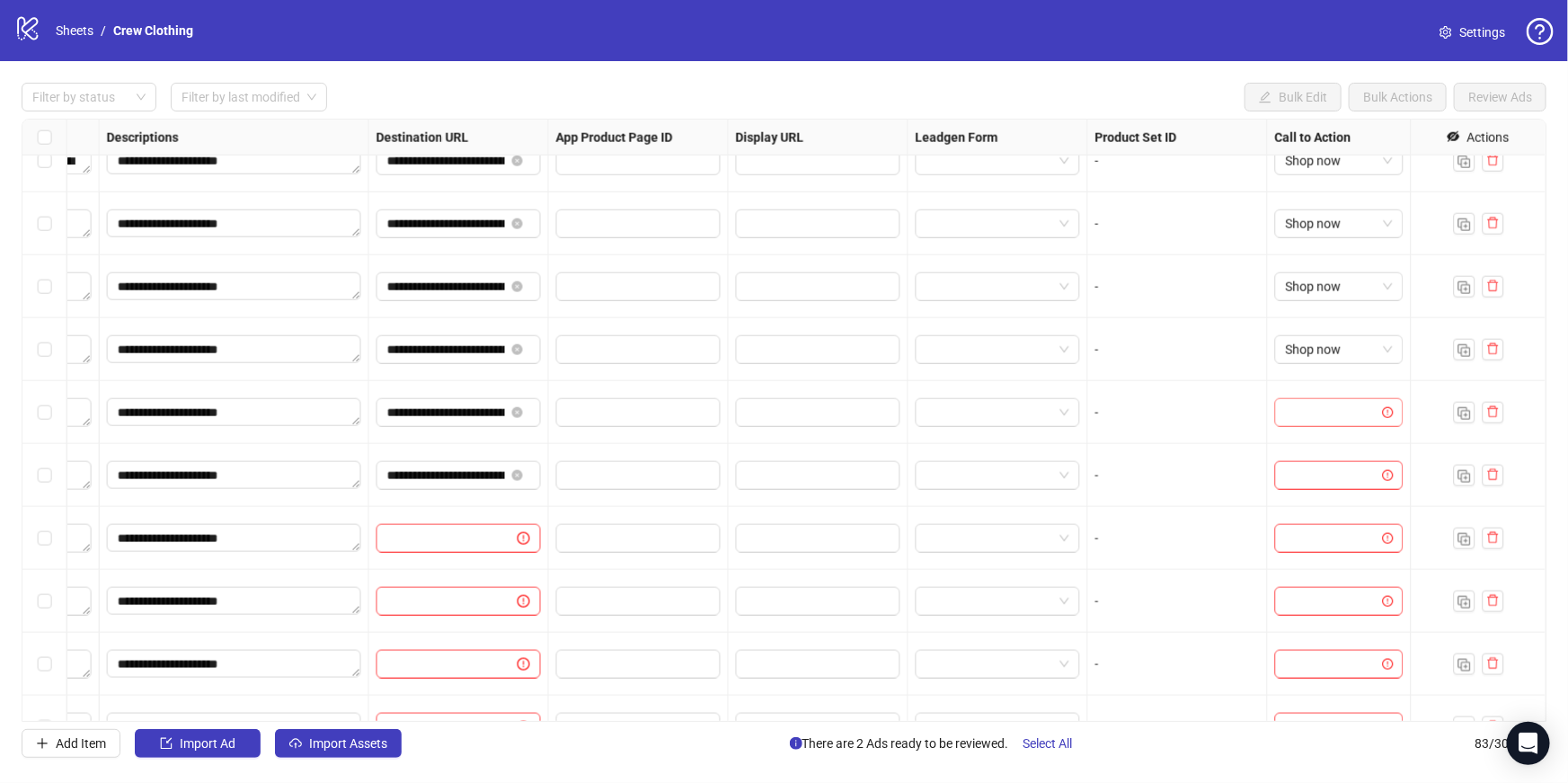 click at bounding box center (1331, 413) 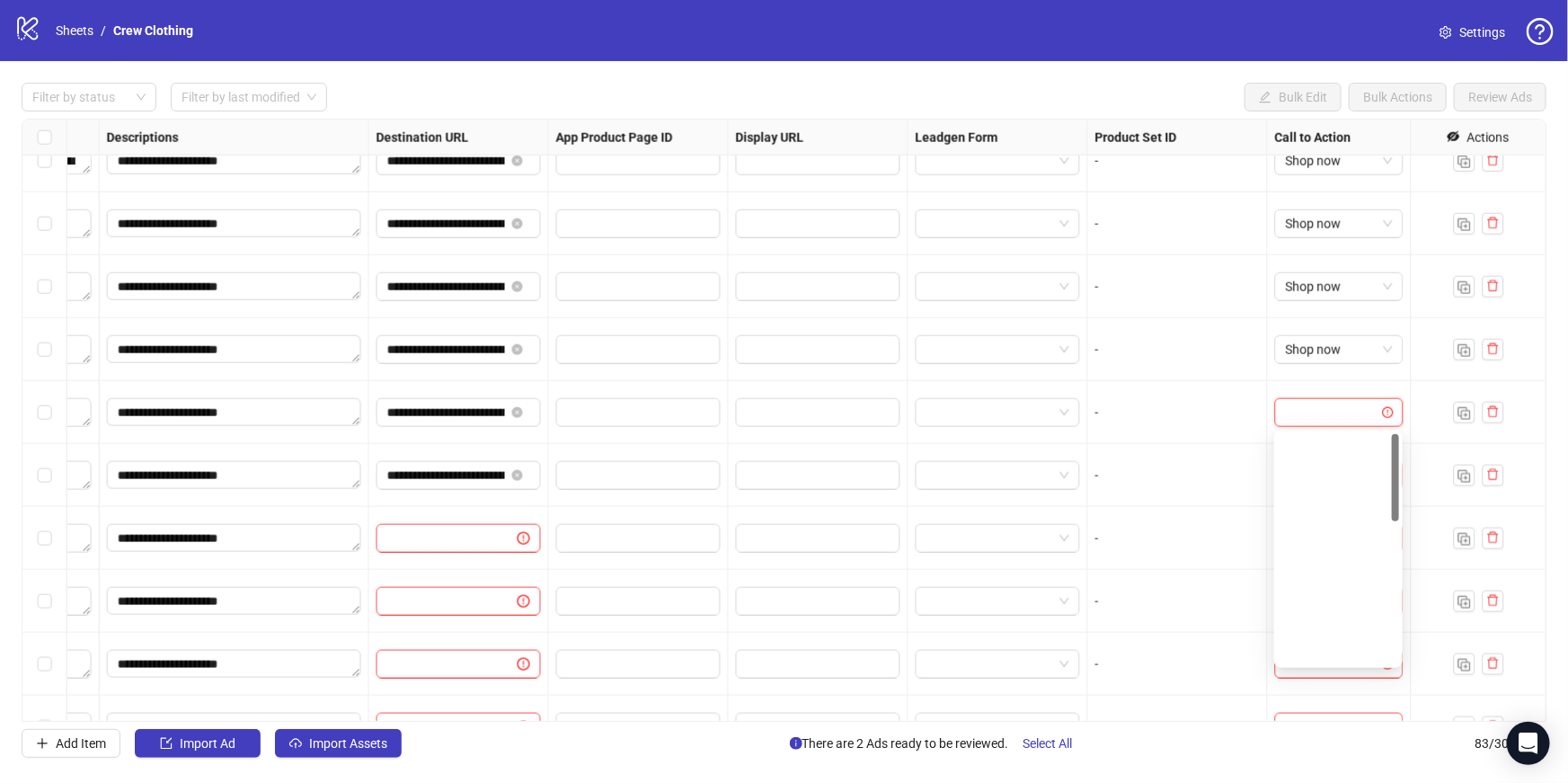 scroll, scrollTop: 373, scrollLeft: 0, axis: vertical 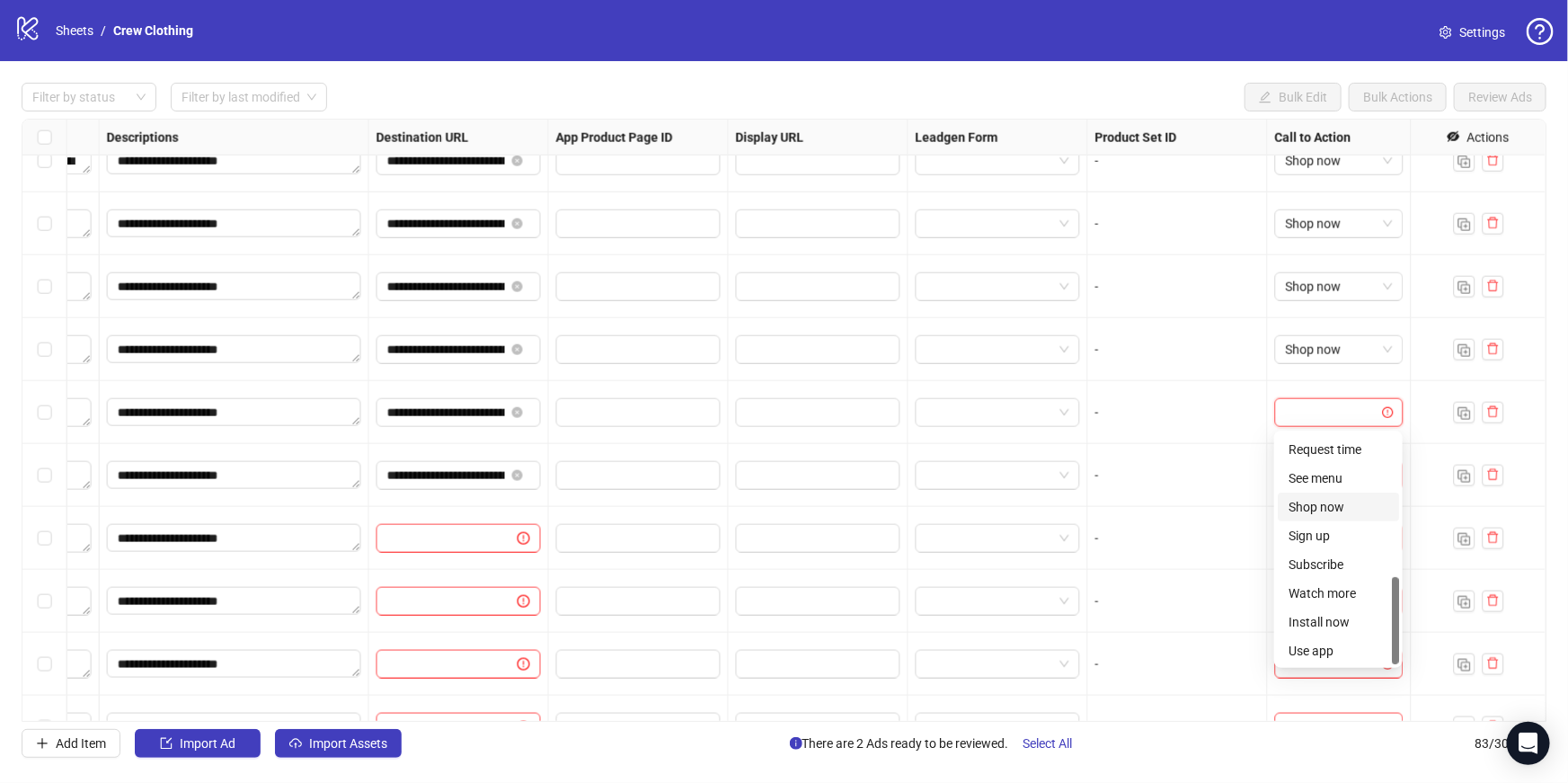 drag, startPoint x: 1312, startPoint y: 497, endPoint x: 1316, endPoint y: 527, distance: 30.26549 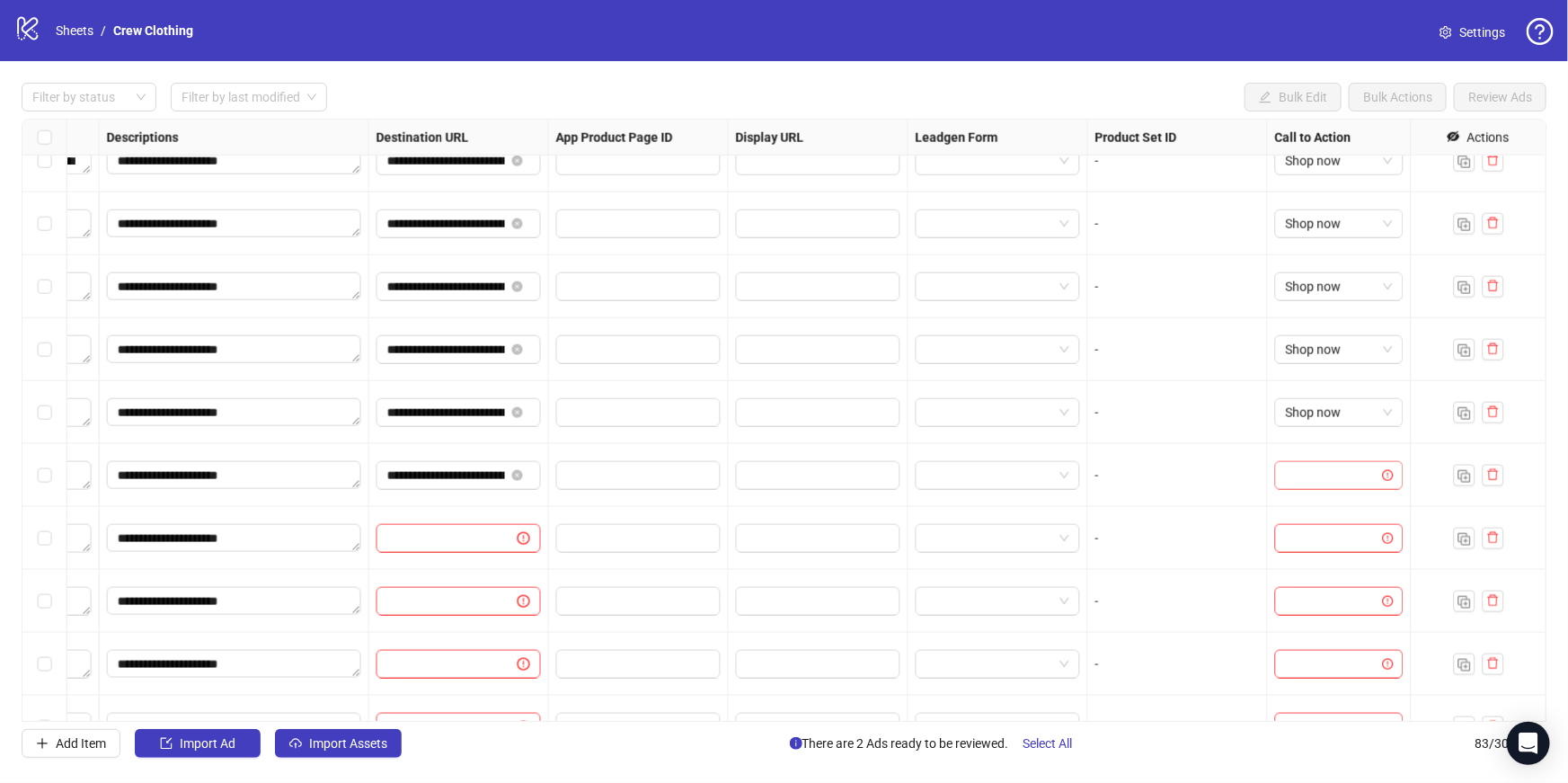 click at bounding box center (1331, 476) 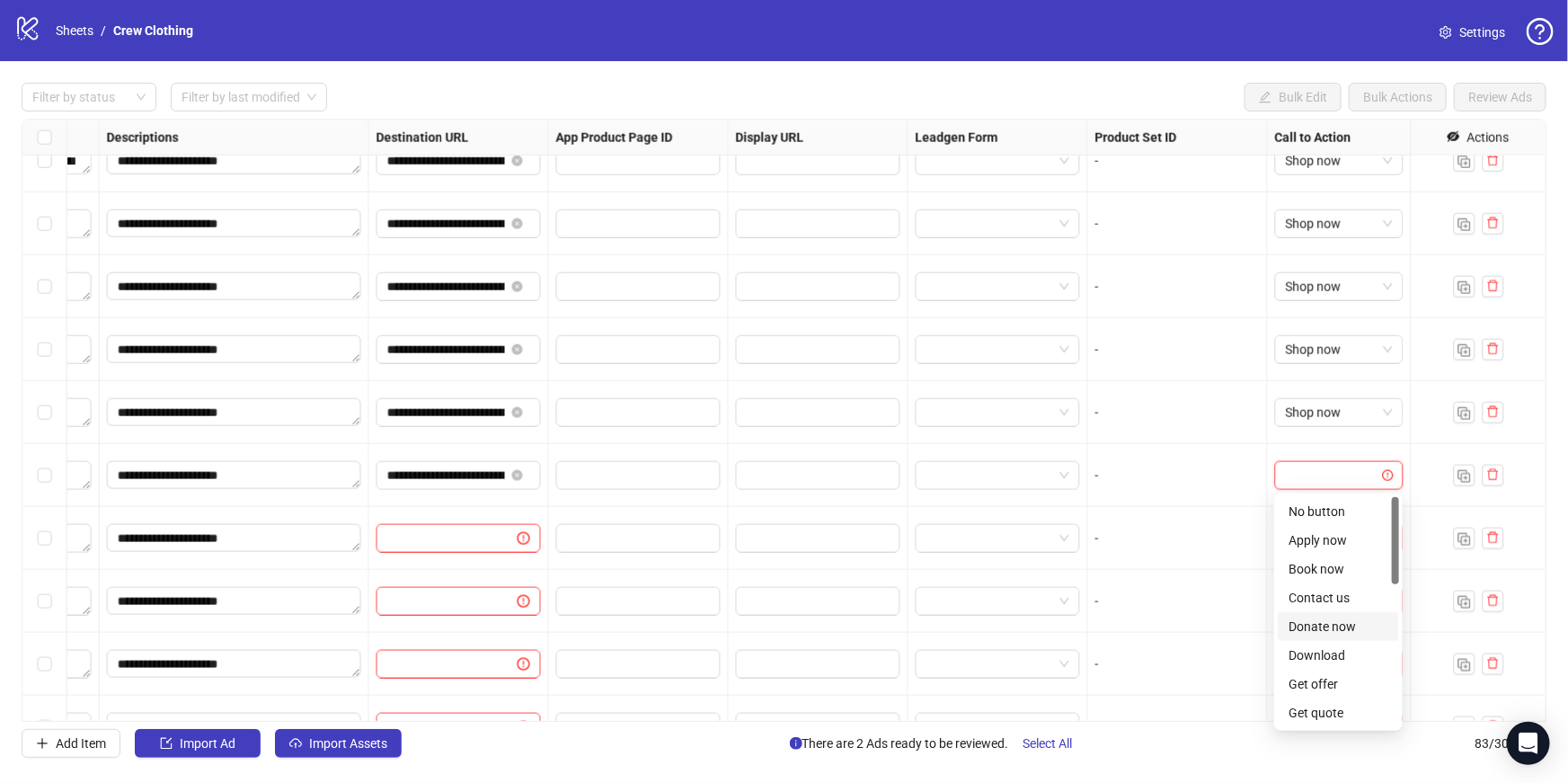 scroll, scrollTop: 373, scrollLeft: 0, axis: vertical 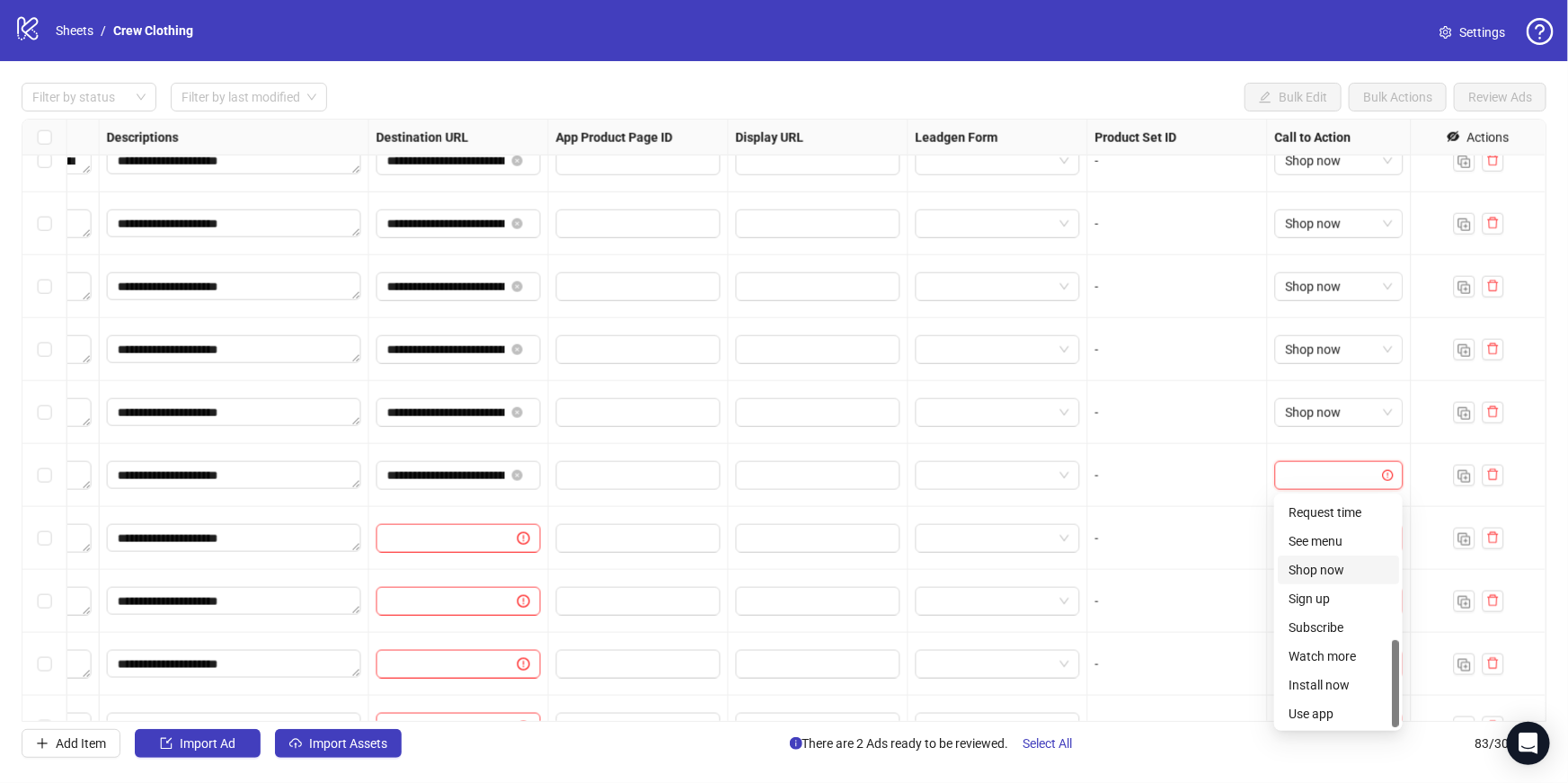 click on "Shop now" at bounding box center (1338, 570) 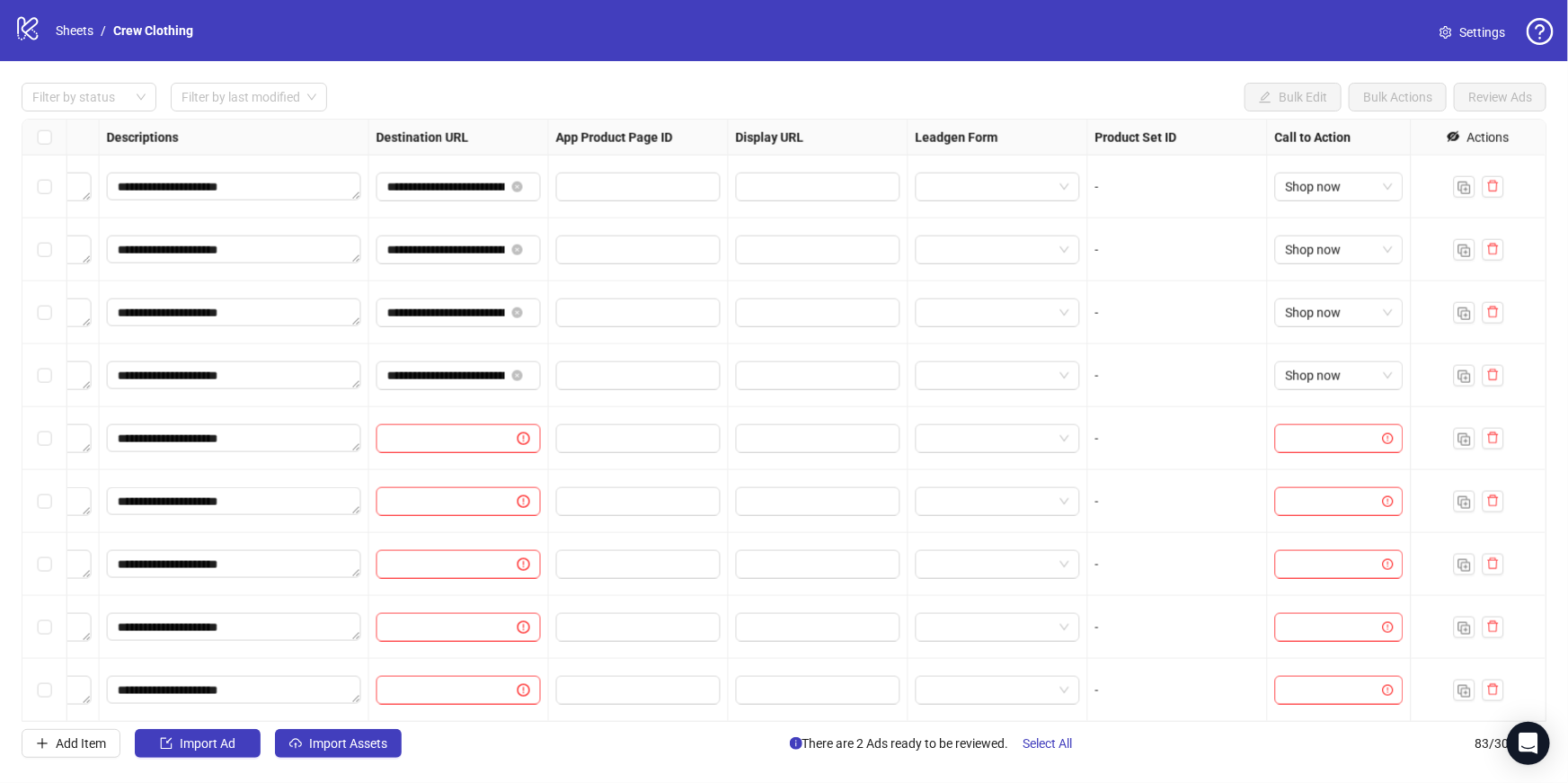scroll, scrollTop: 4657, scrollLeft: 1414, axis: both 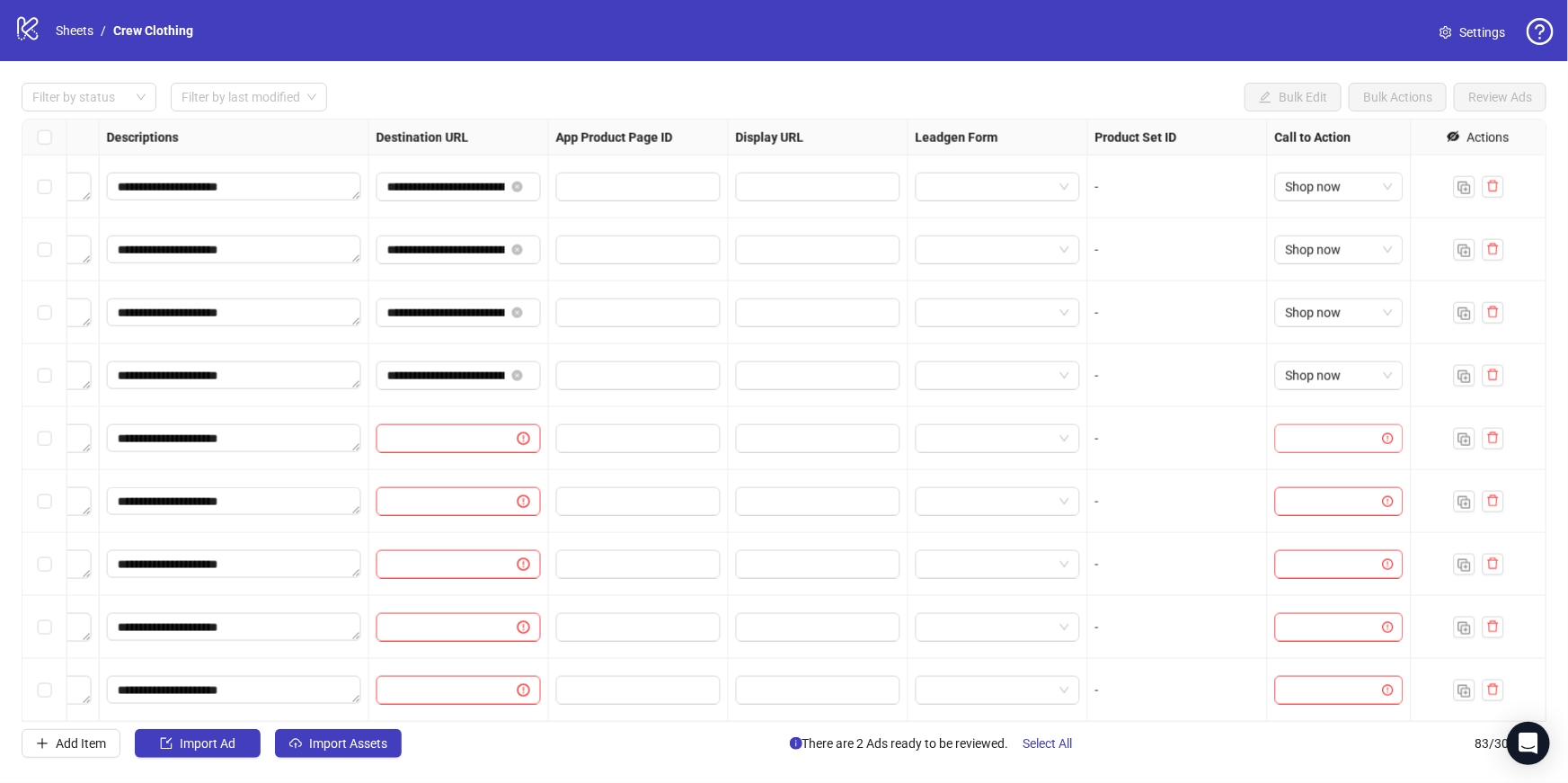 click at bounding box center [1331, 439] 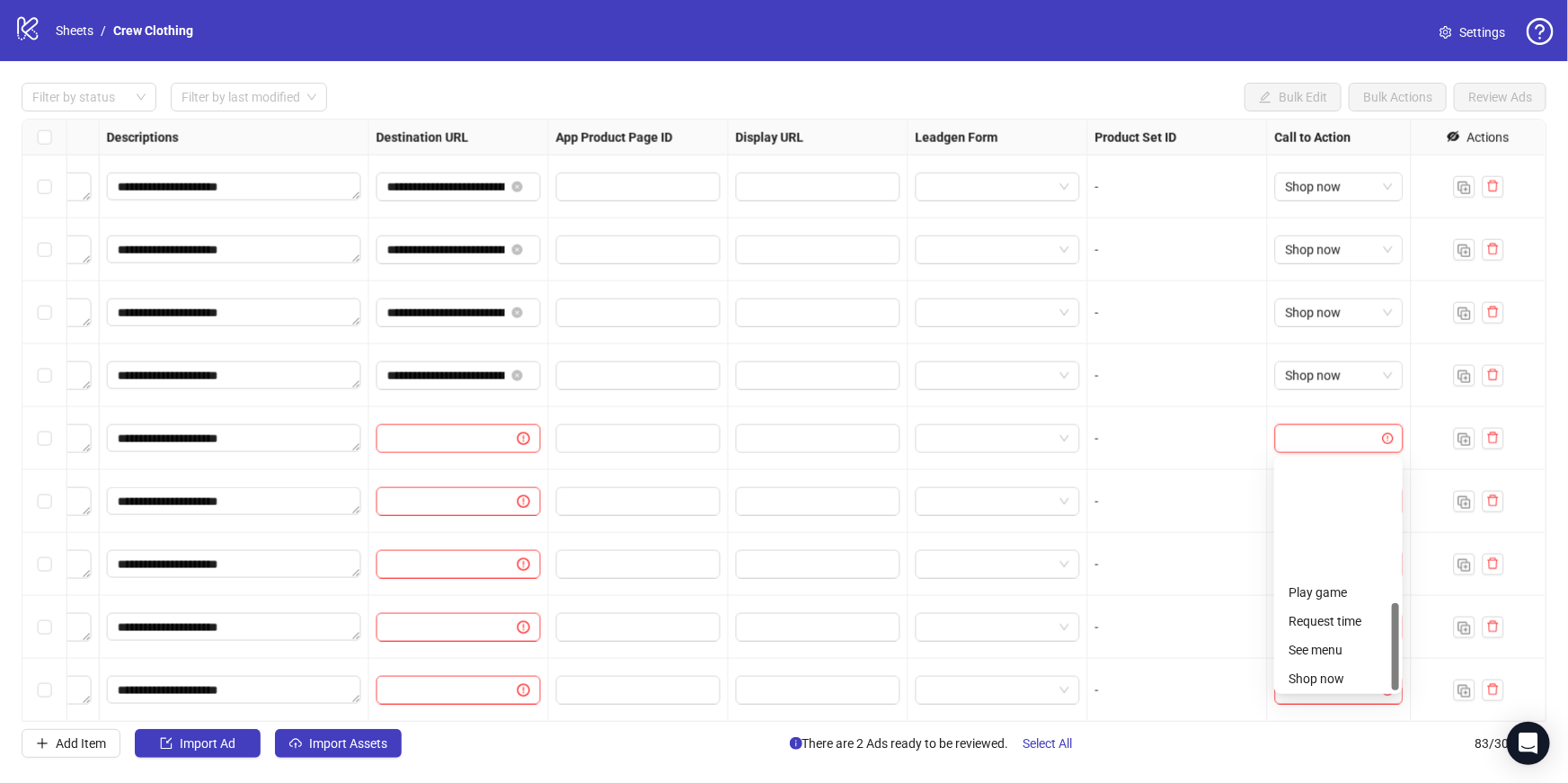 scroll, scrollTop: 373, scrollLeft: 0, axis: vertical 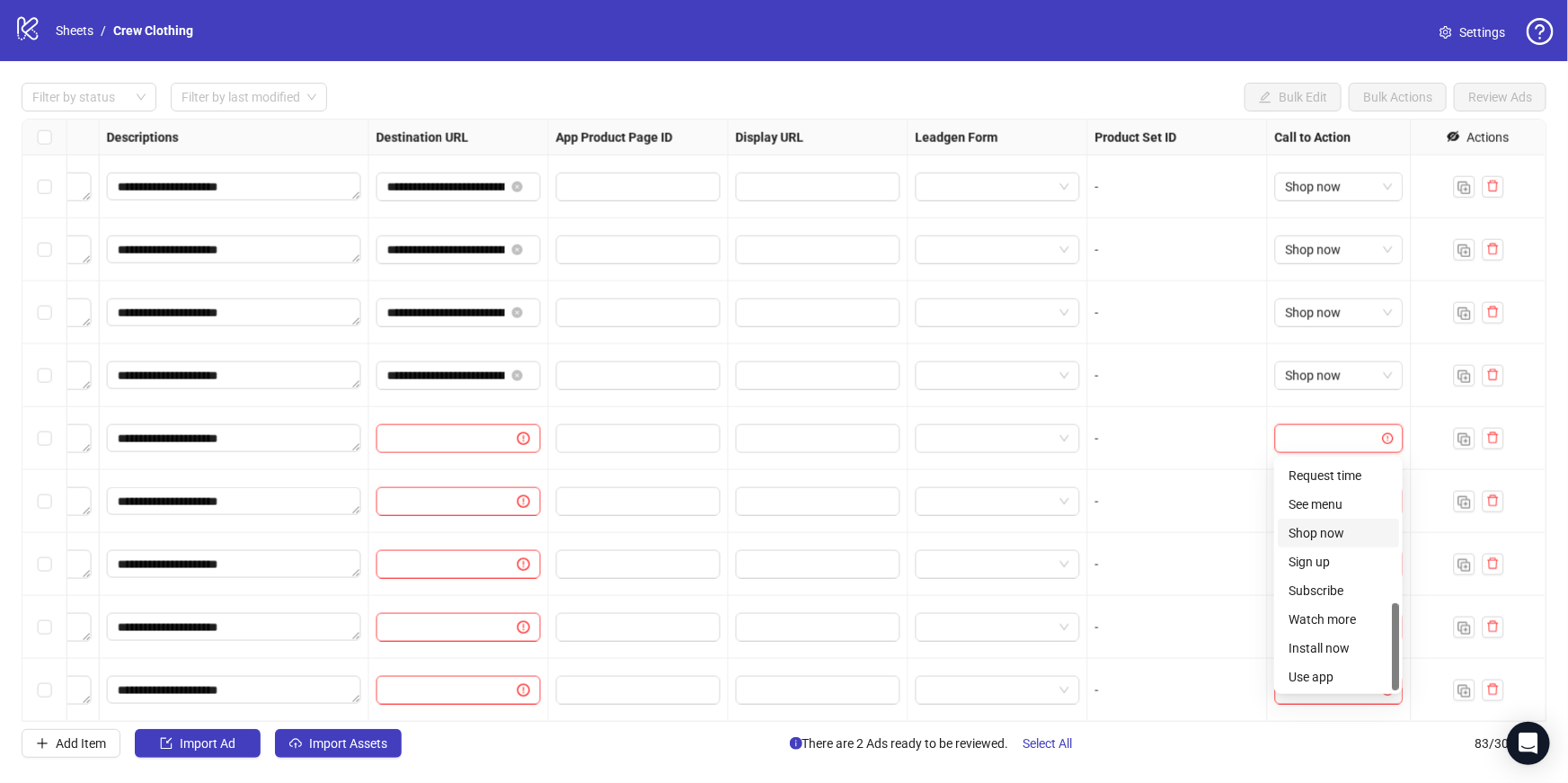 click on "Shop now" at bounding box center (1338, 533) 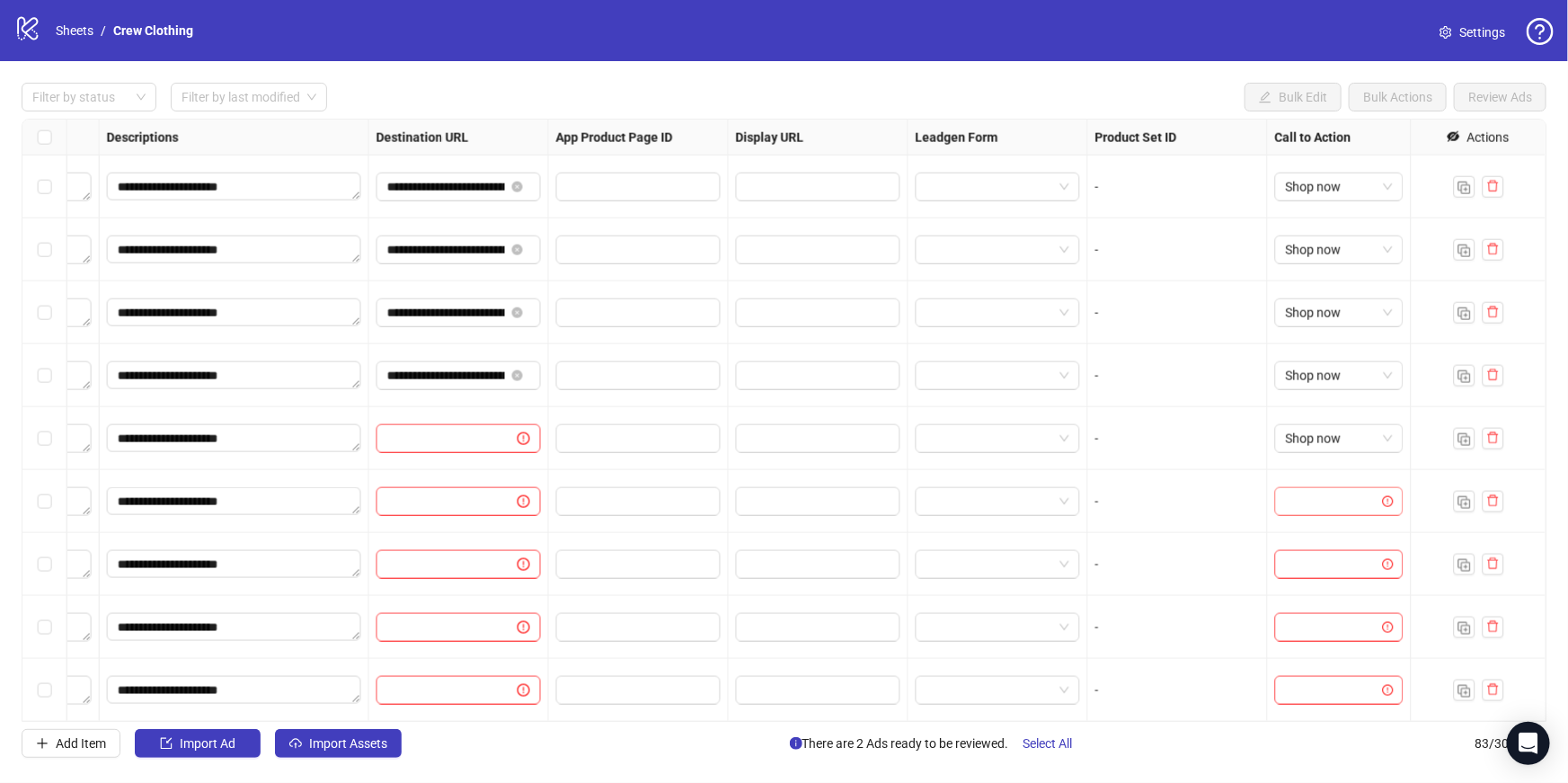 click at bounding box center (1331, 502) 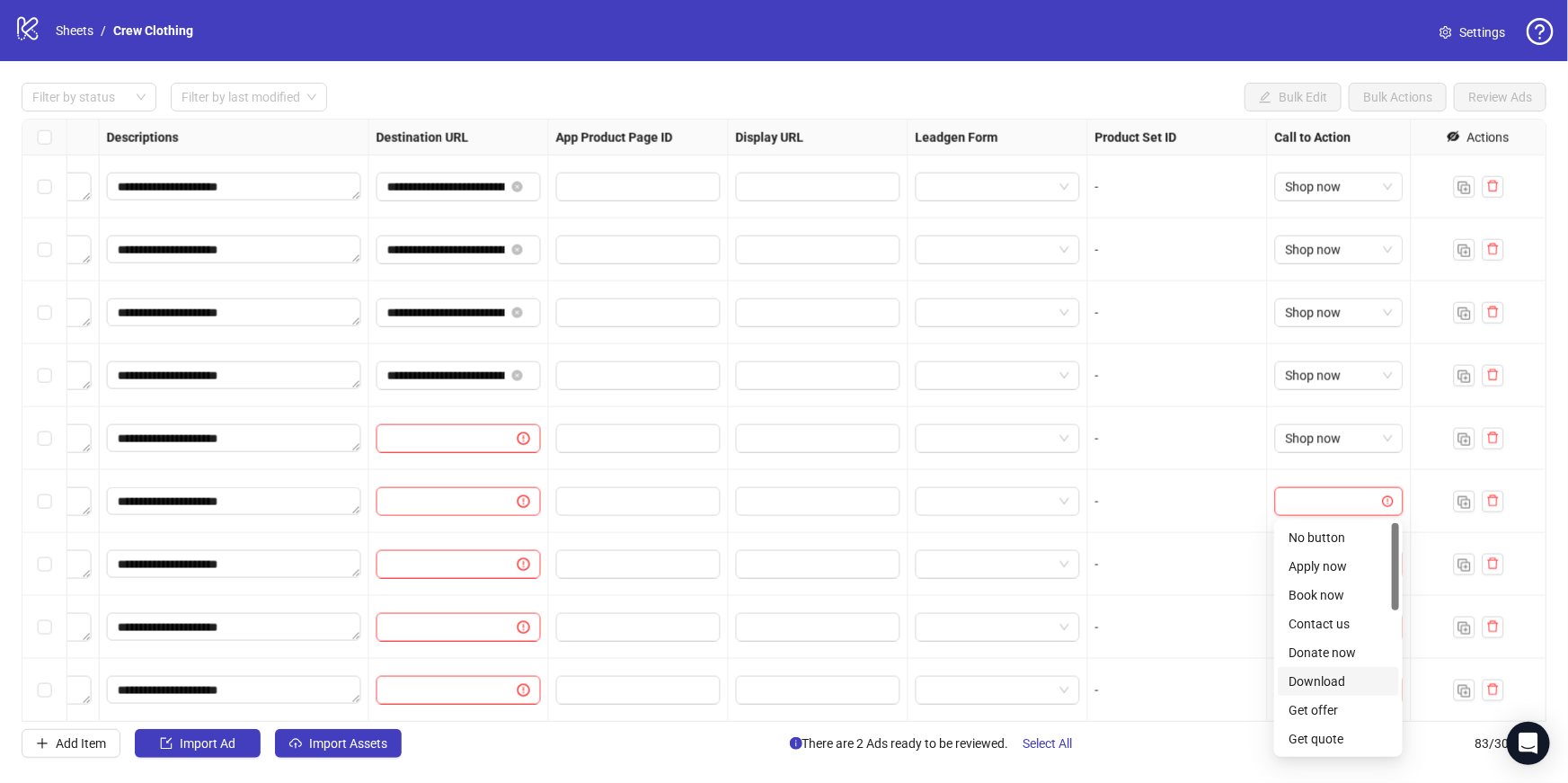 scroll, scrollTop: 373, scrollLeft: 0, axis: vertical 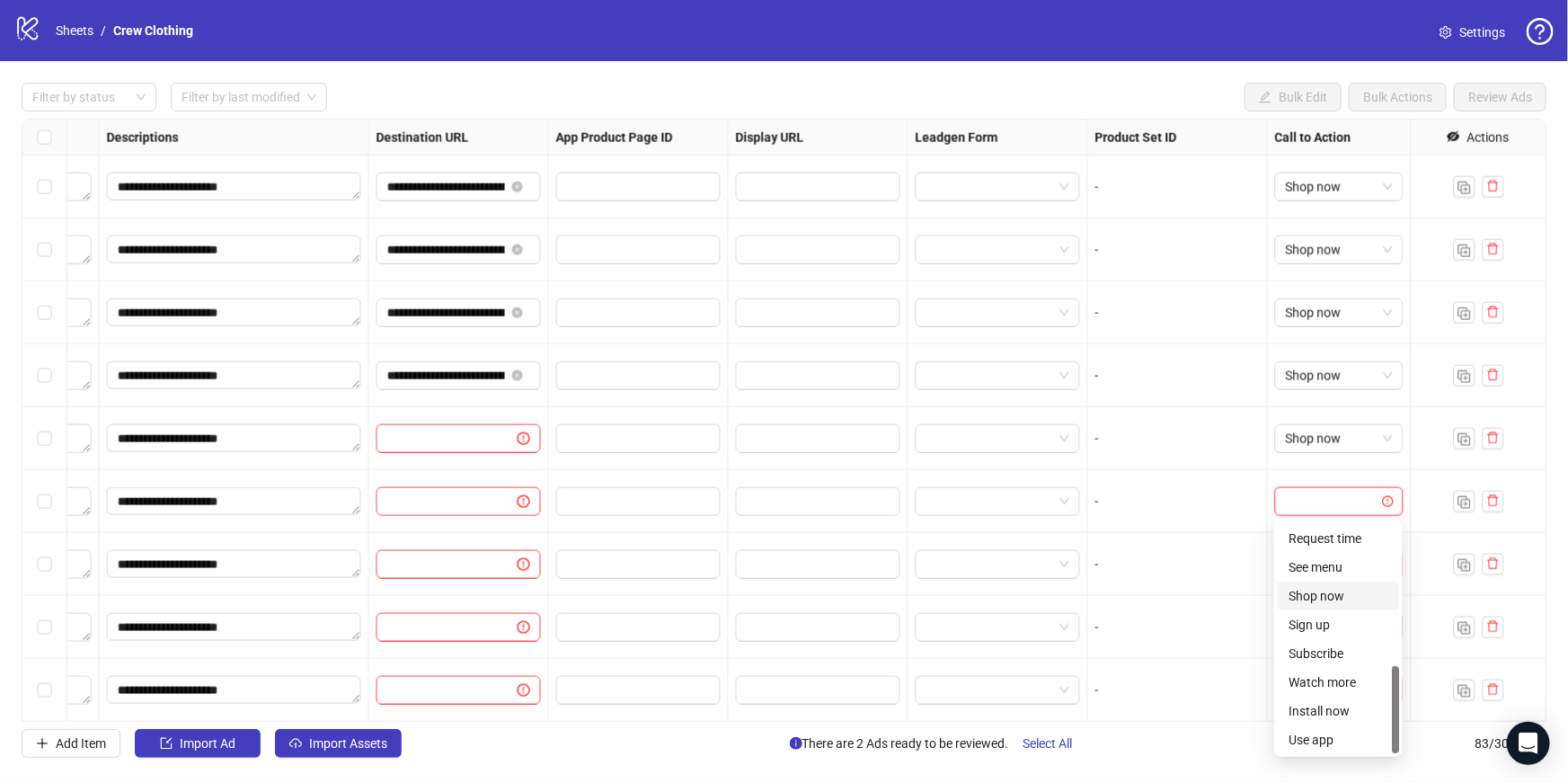 click on "Shop now" at bounding box center (1338, 596) 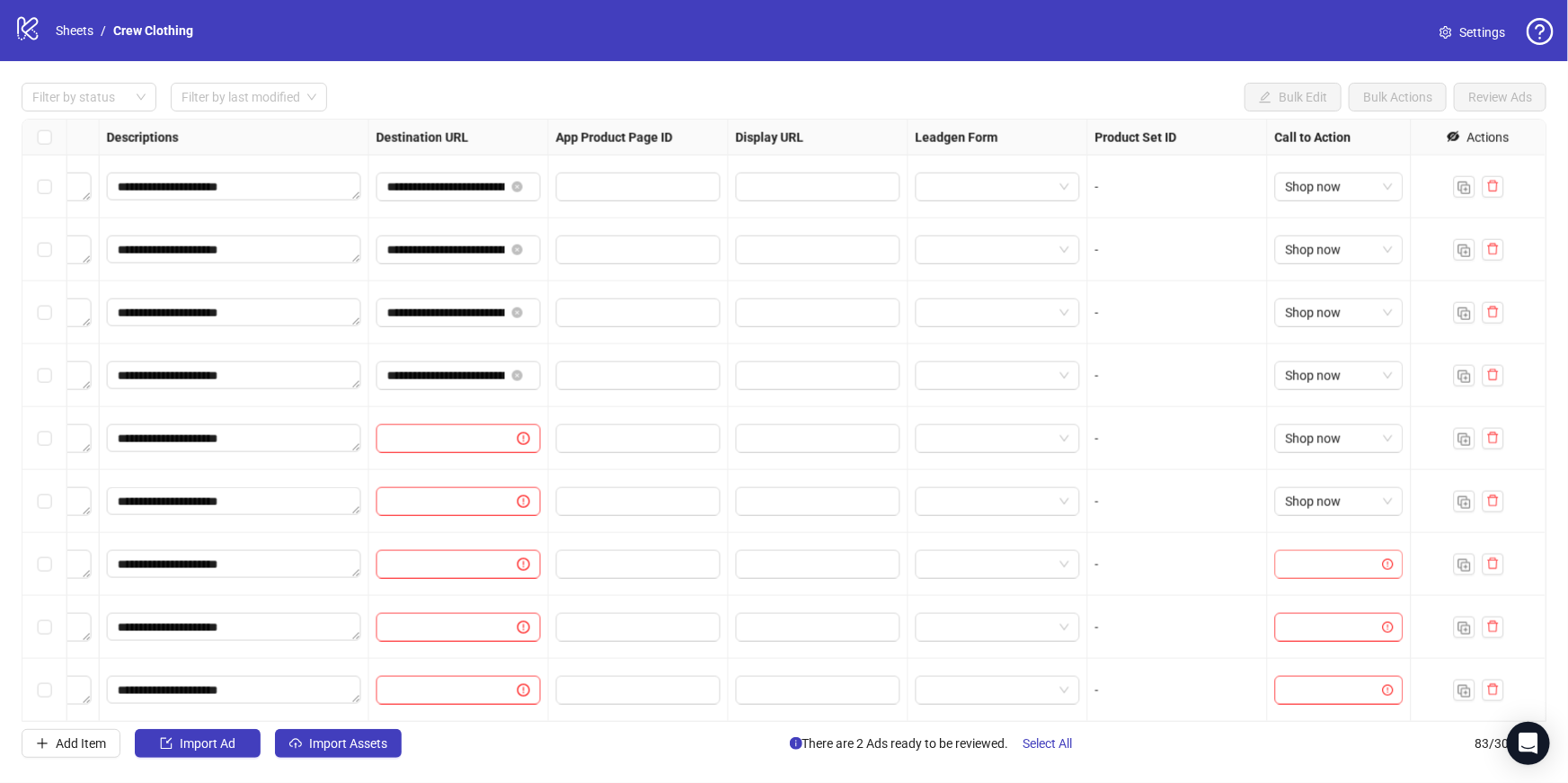 click at bounding box center (1331, 565) 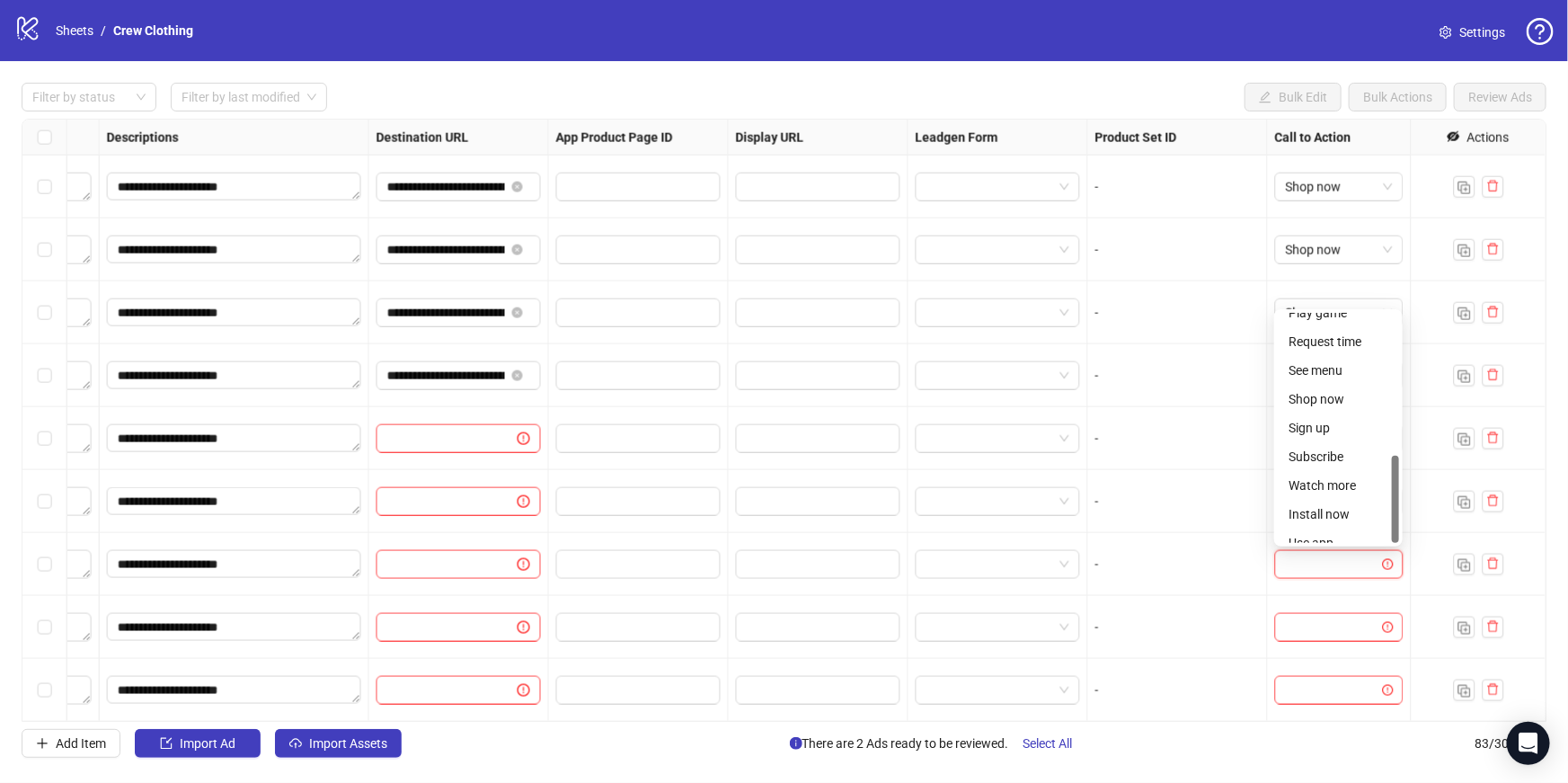 scroll, scrollTop: 373, scrollLeft: 0, axis: vertical 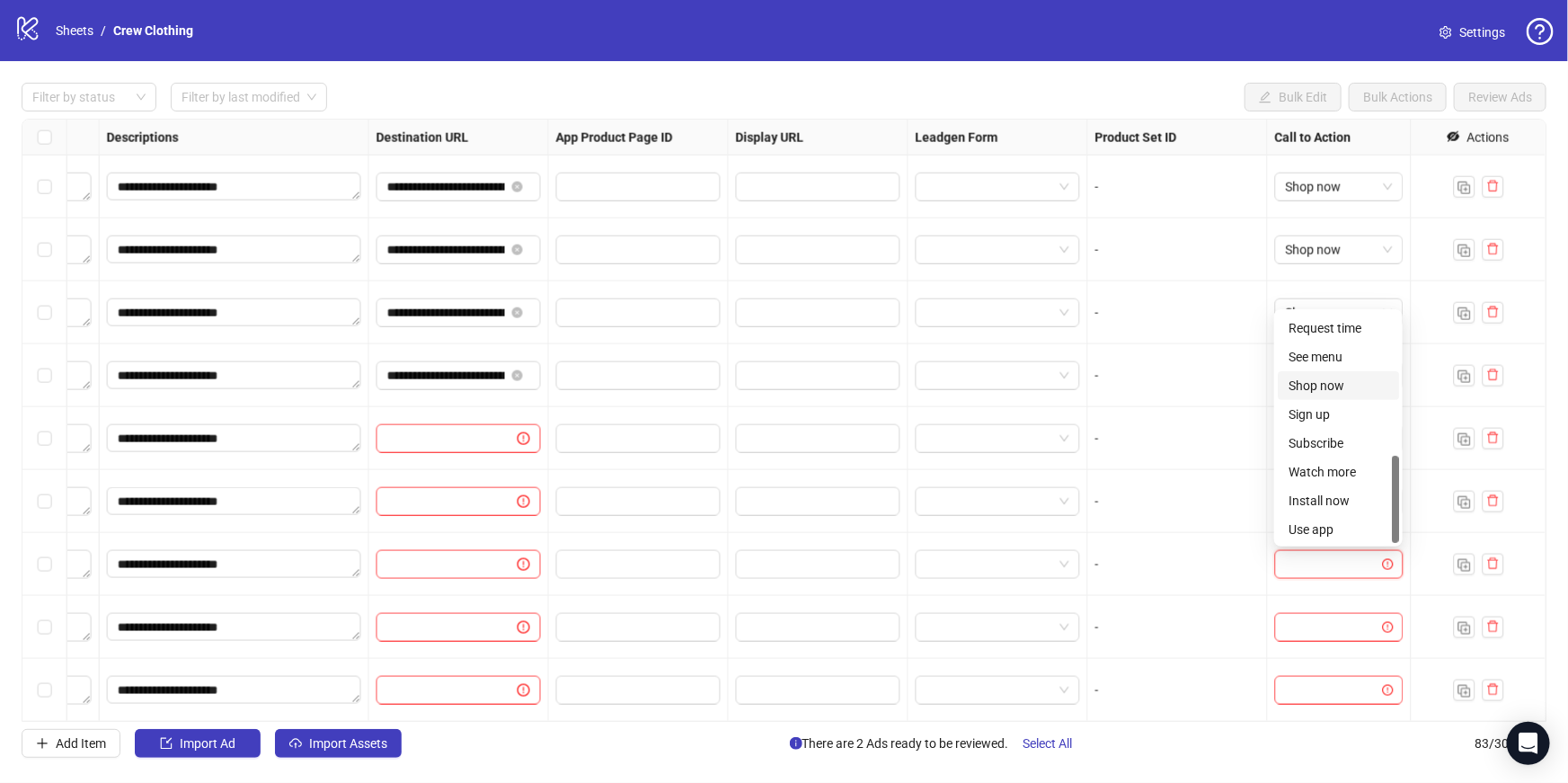 click on "Shop now" at bounding box center (1338, 386) 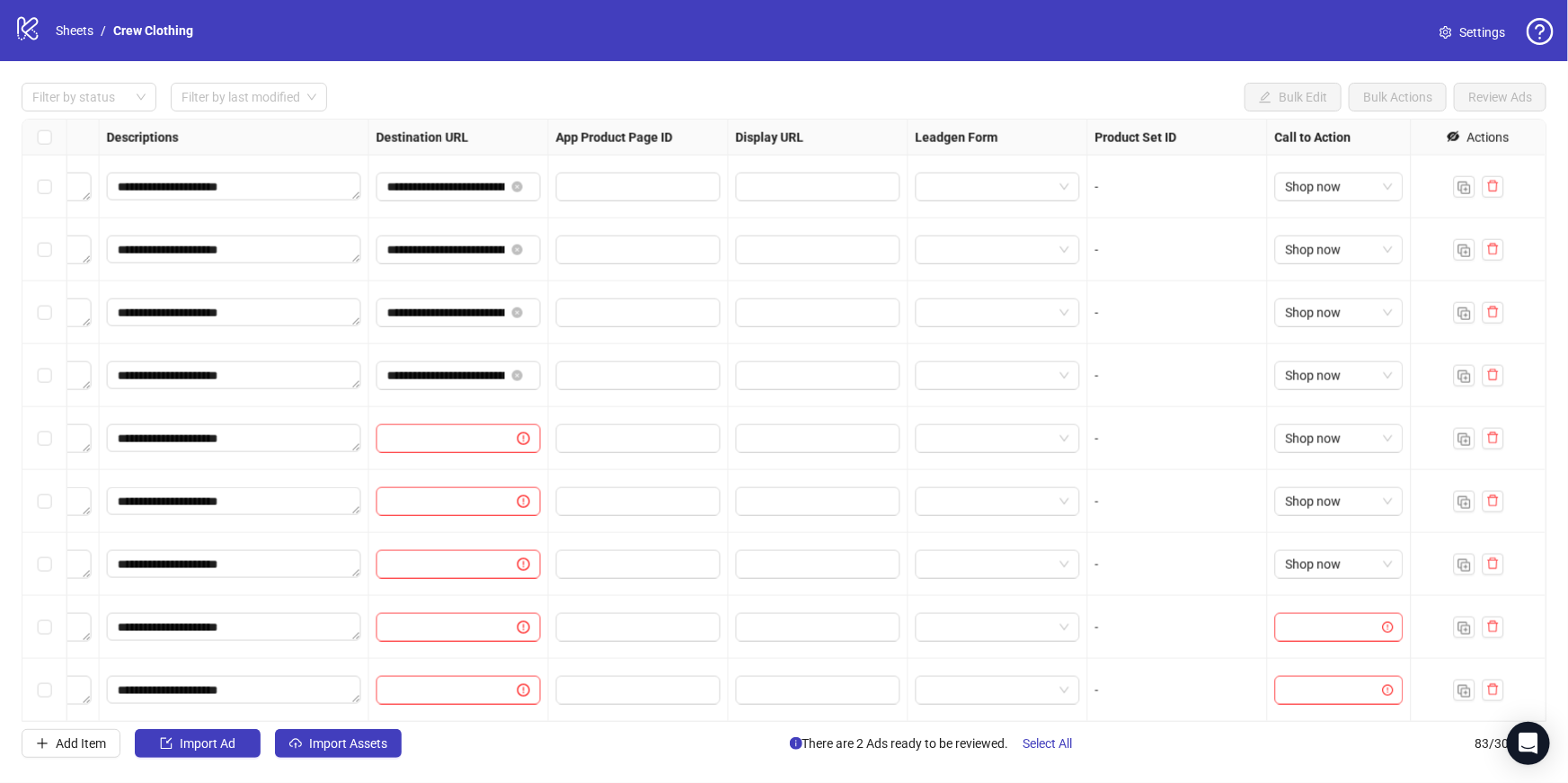 scroll, scrollTop: 4657, scrollLeft: 1414, axis: both 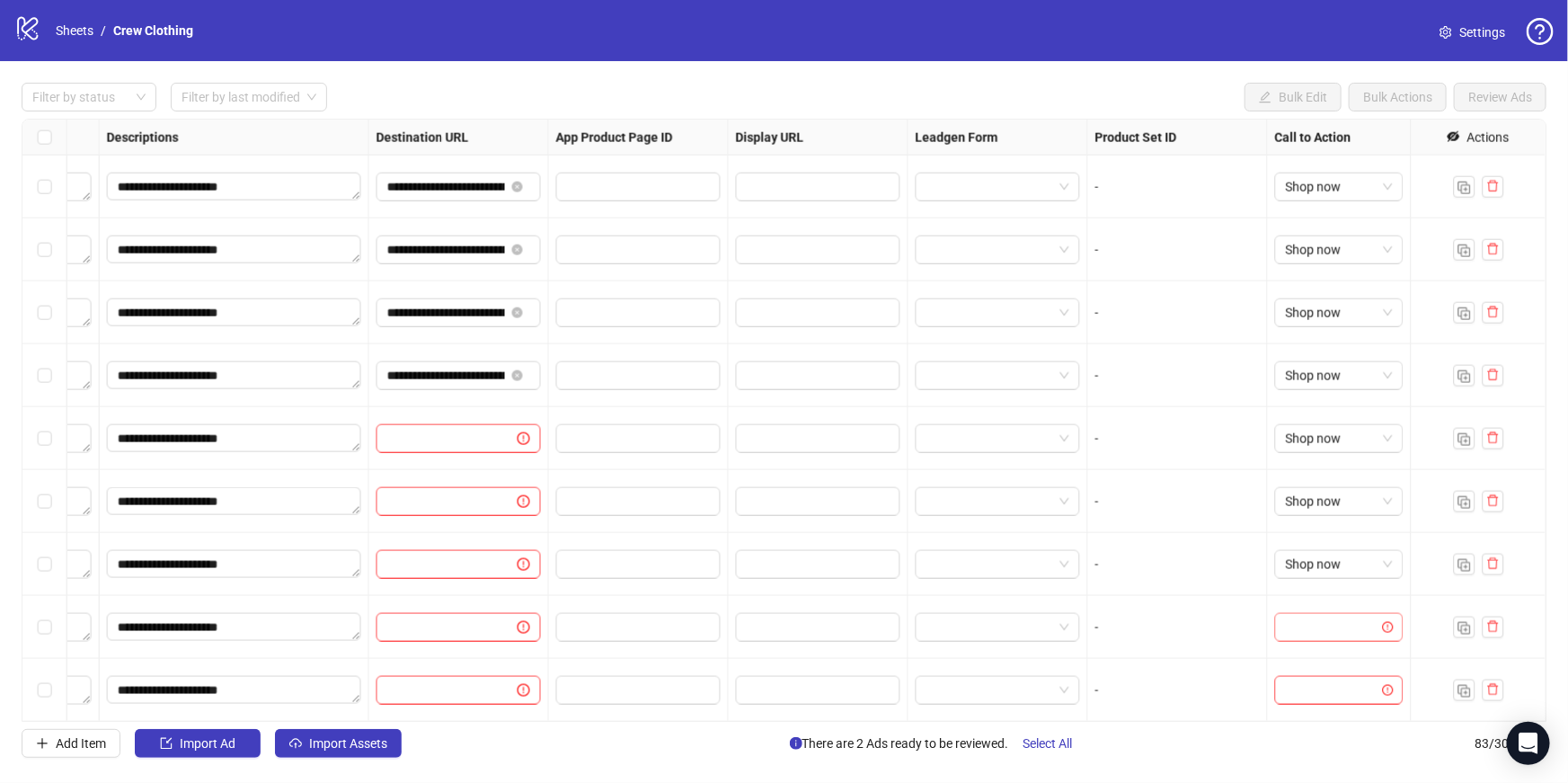 click at bounding box center [1331, 627] 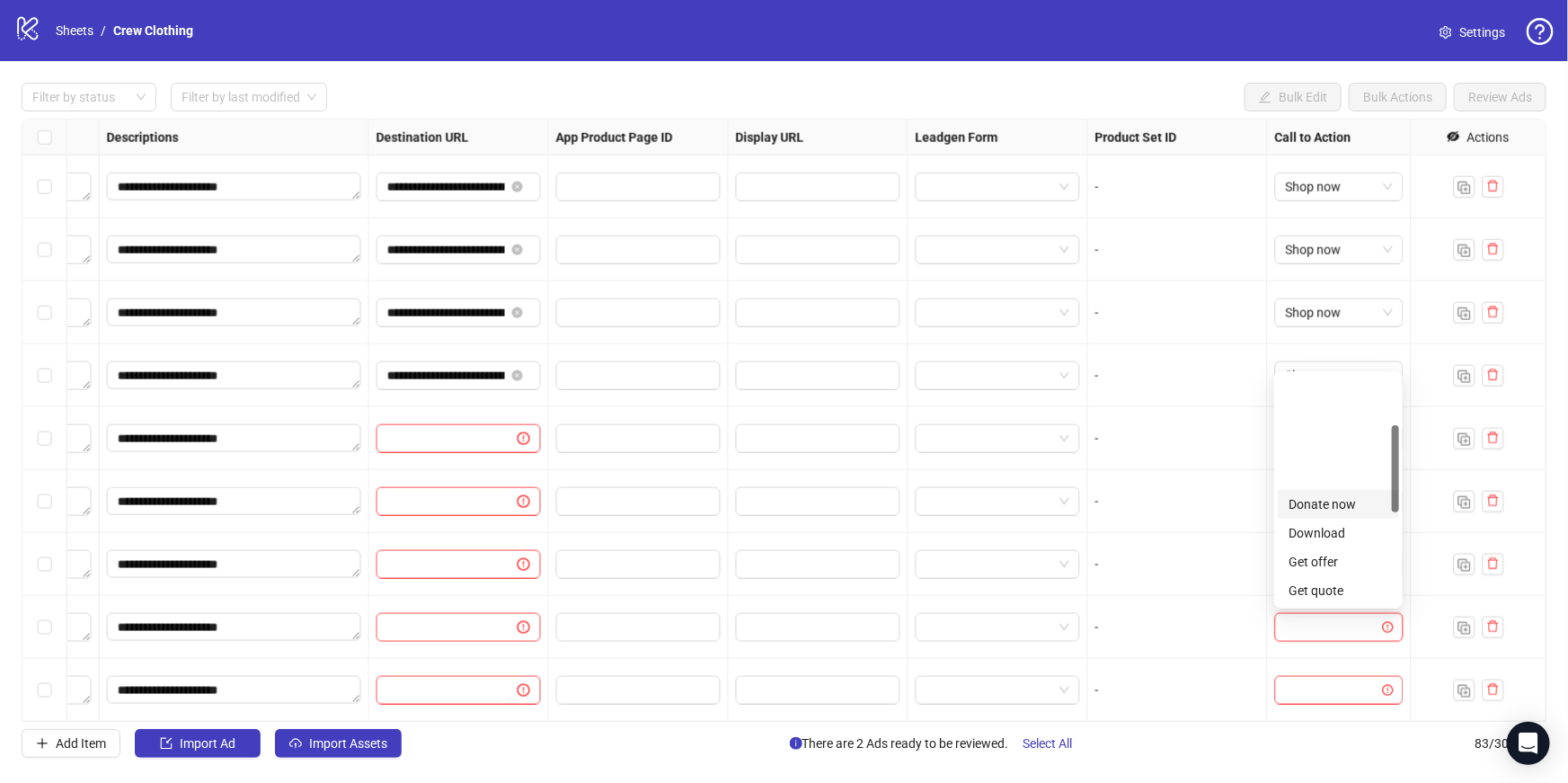 scroll, scrollTop: 373, scrollLeft: 0, axis: vertical 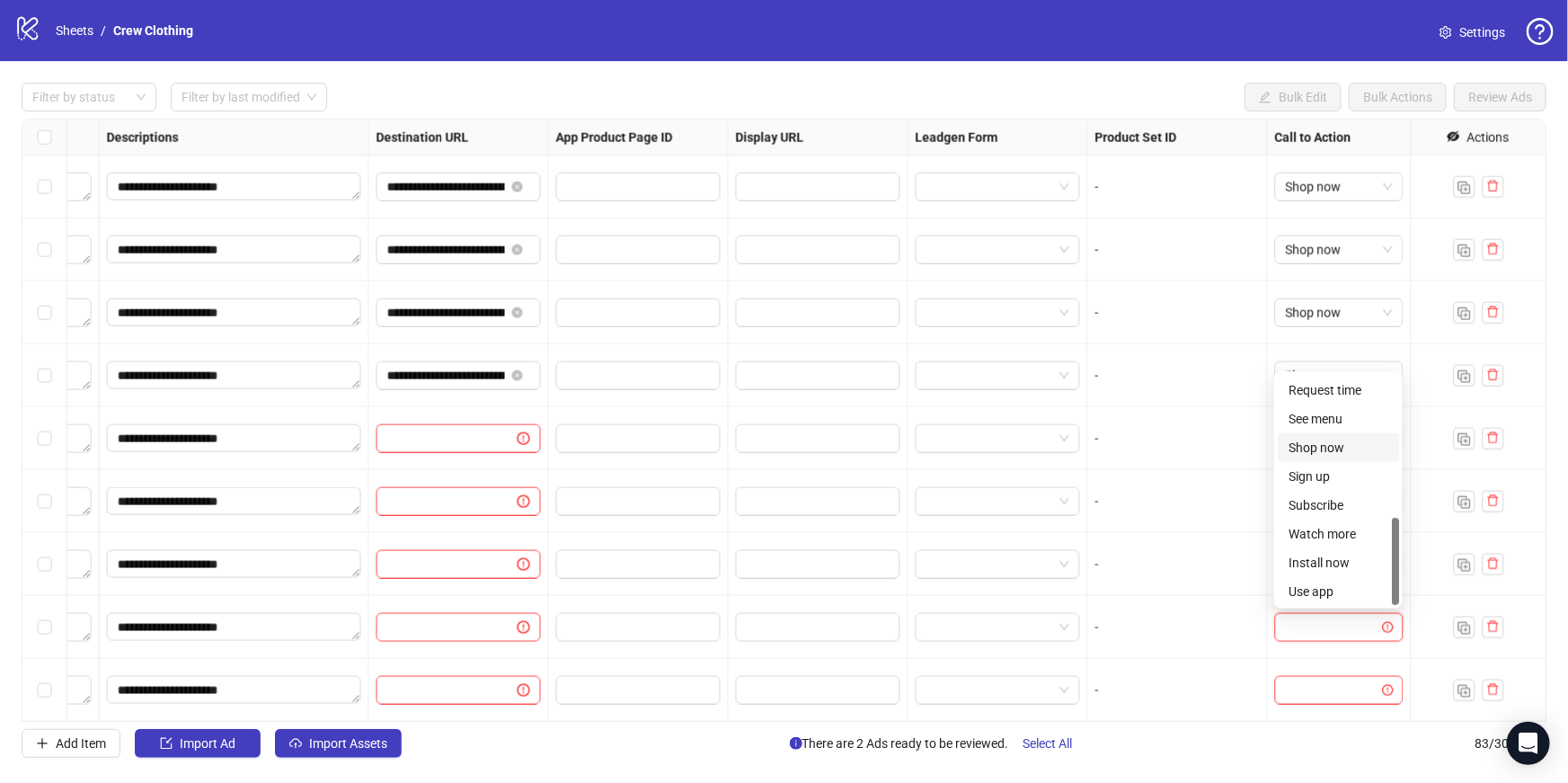 click on "Shop now" at bounding box center [1338, 448] 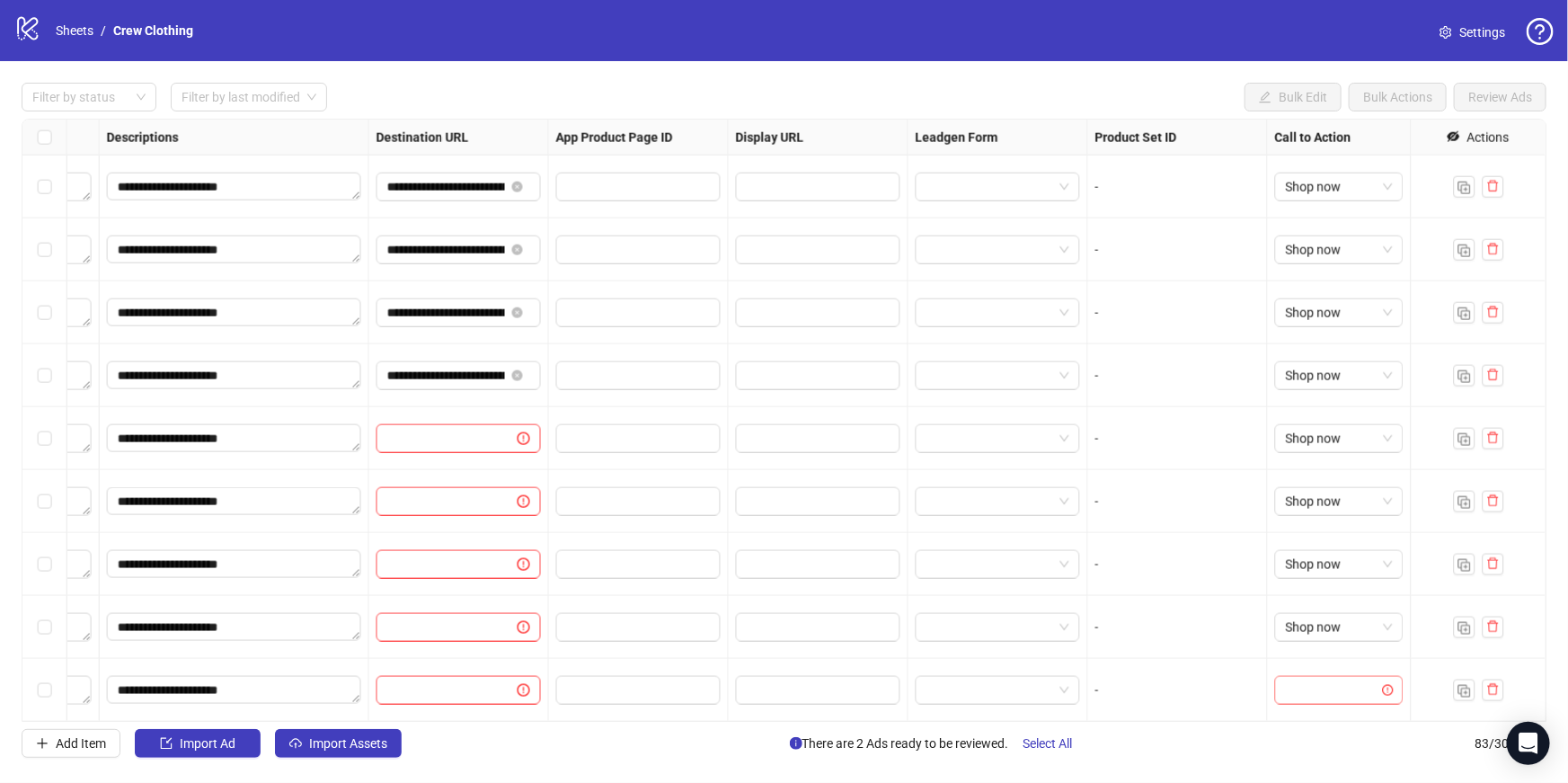 click at bounding box center (1331, 690) 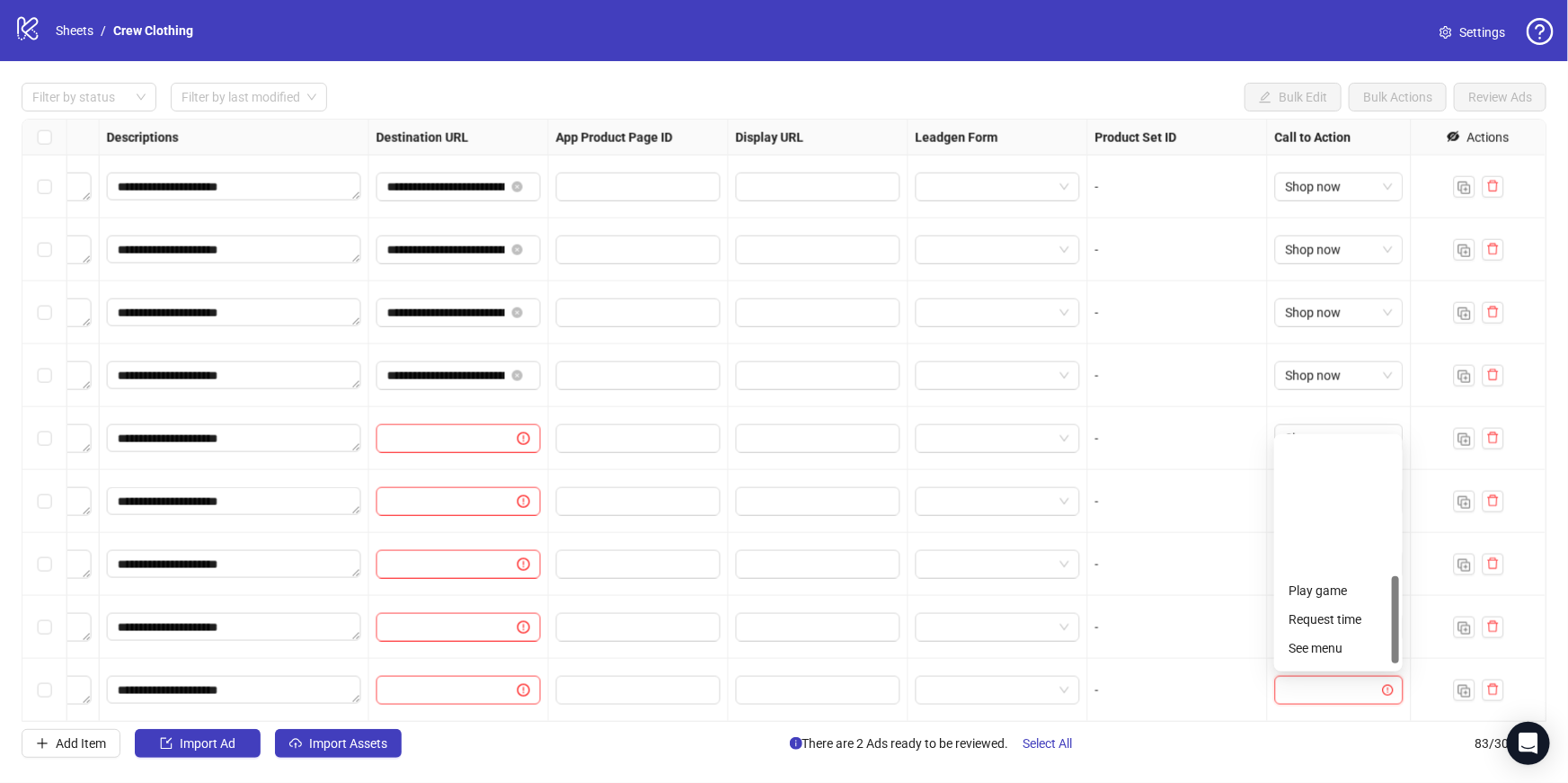 scroll, scrollTop: 373, scrollLeft: 0, axis: vertical 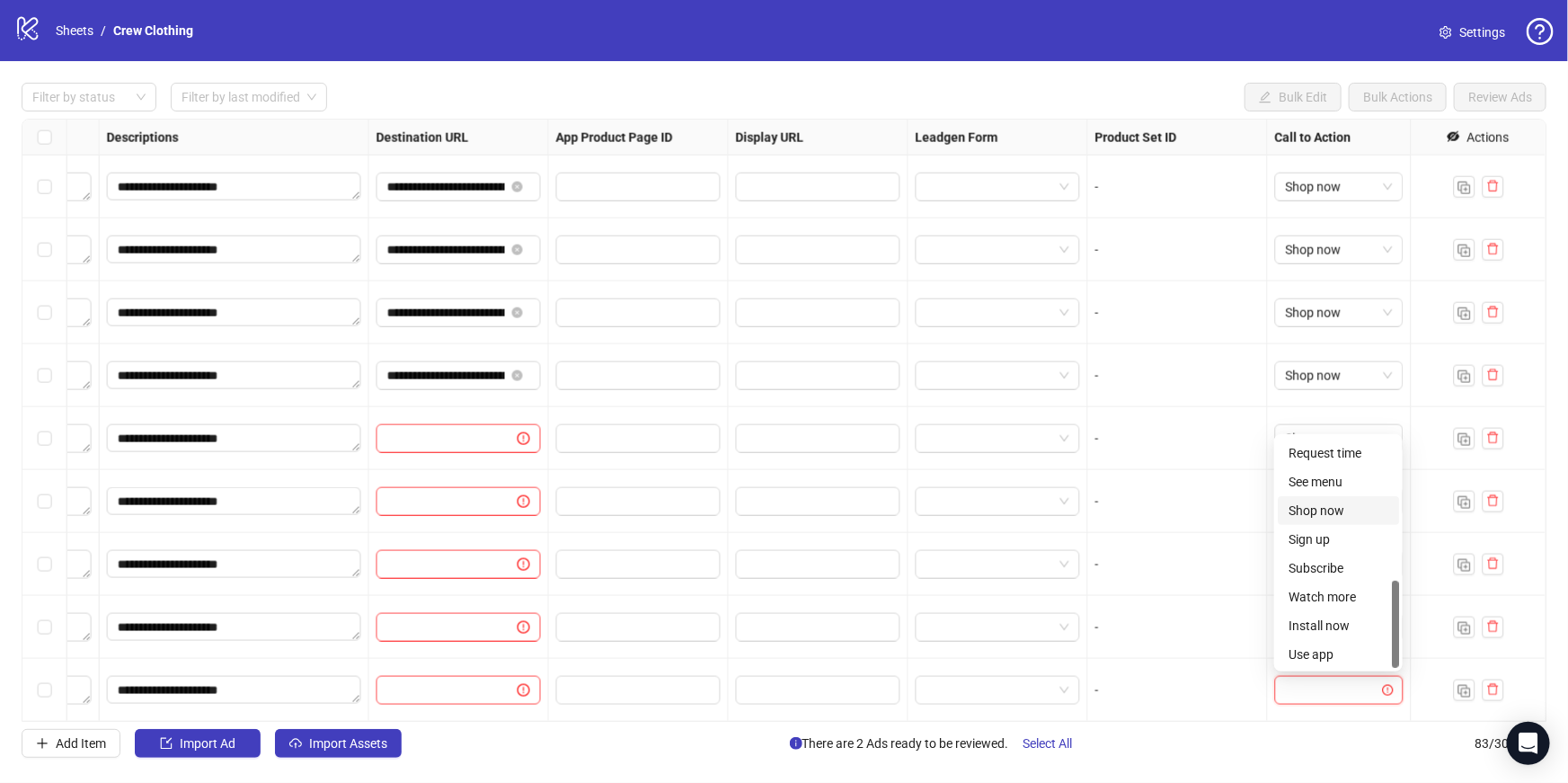 click on "Shop now" at bounding box center [1338, 511] 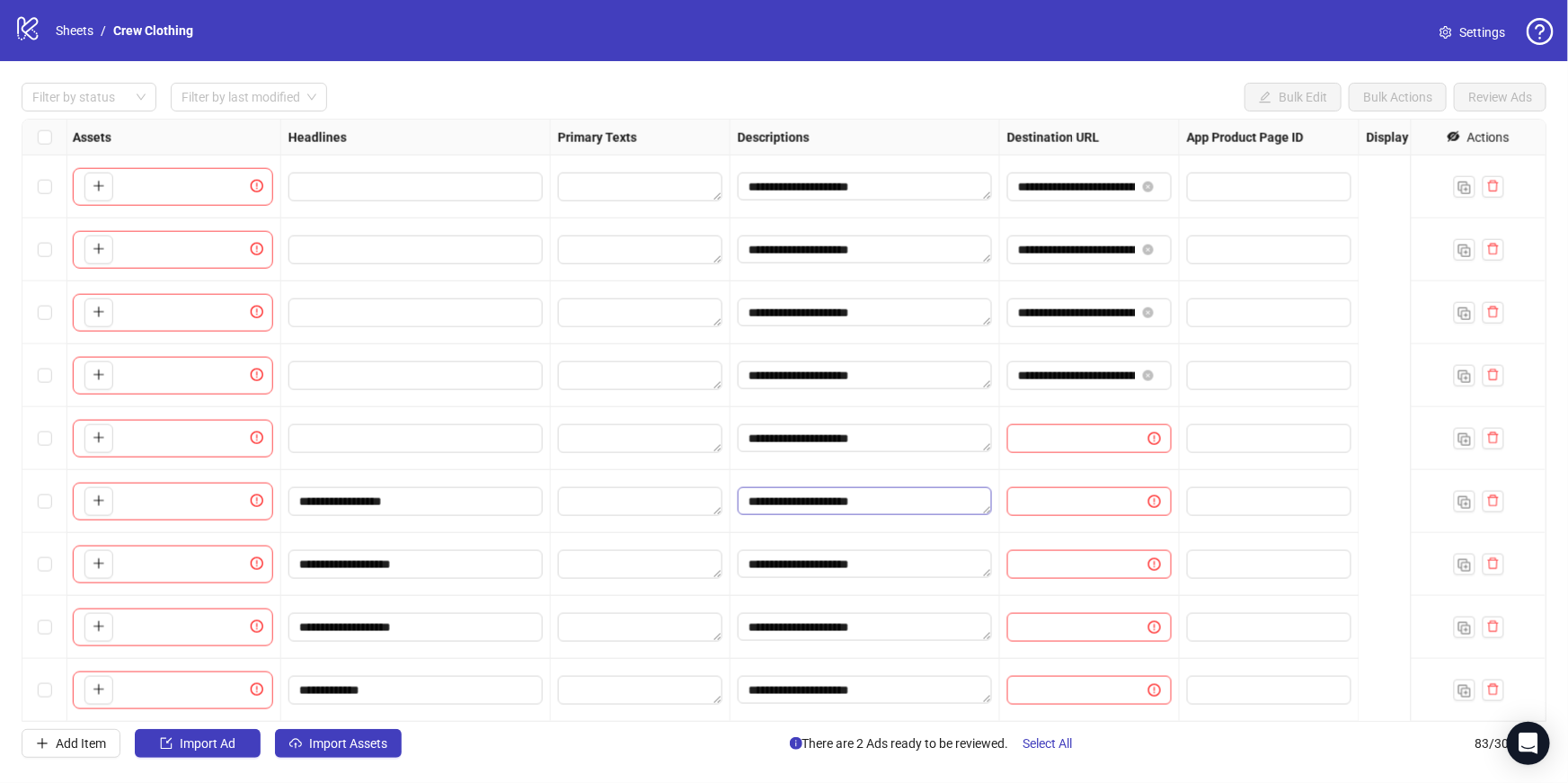 scroll, scrollTop: 4657, scrollLeft: 0, axis: vertical 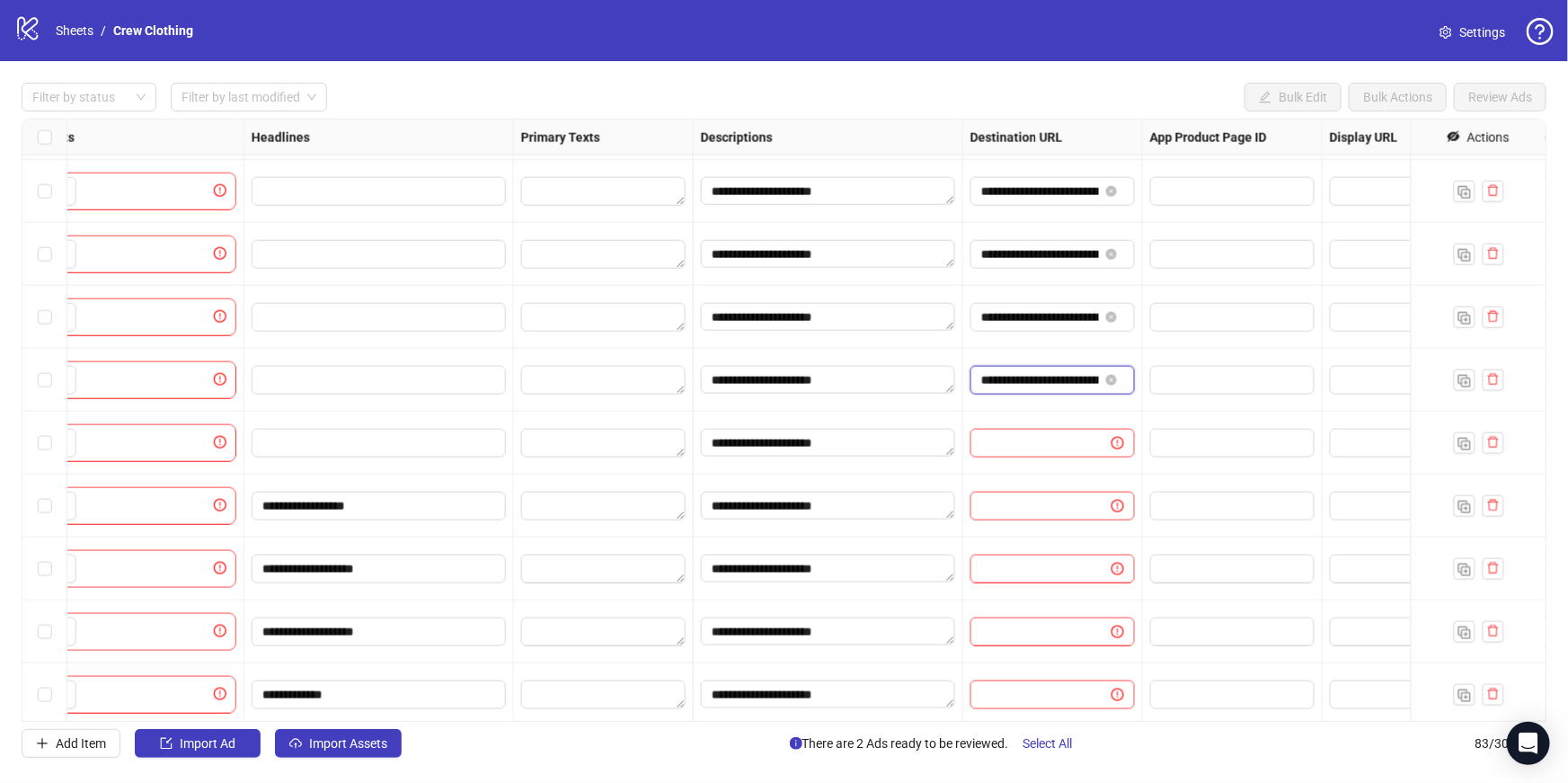 click on "**********" at bounding box center [1040, 380] 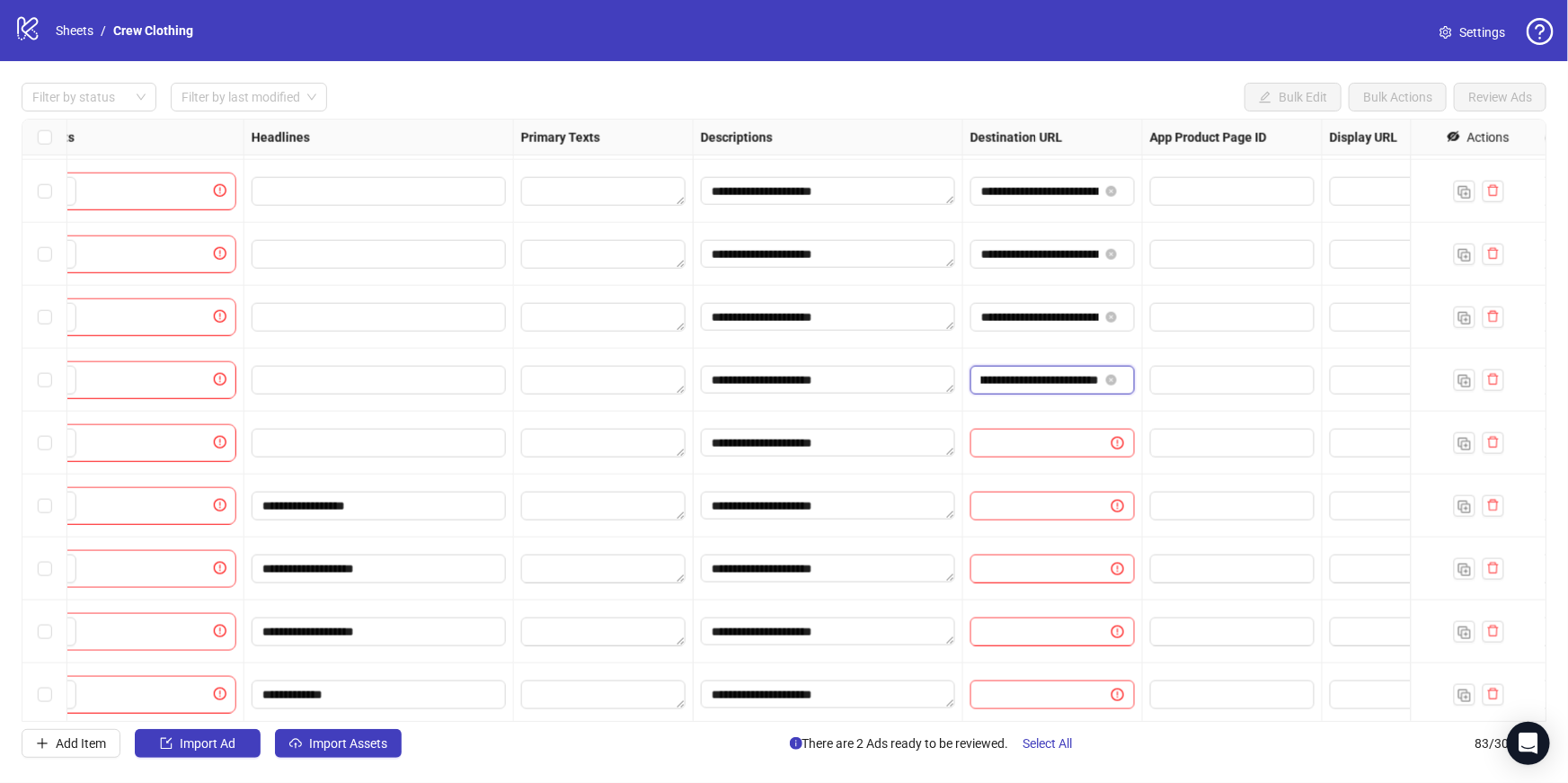 drag, startPoint x: 979, startPoint y: 382, endPoint x: 1114, endPoint y: 387, distance: 135.09256 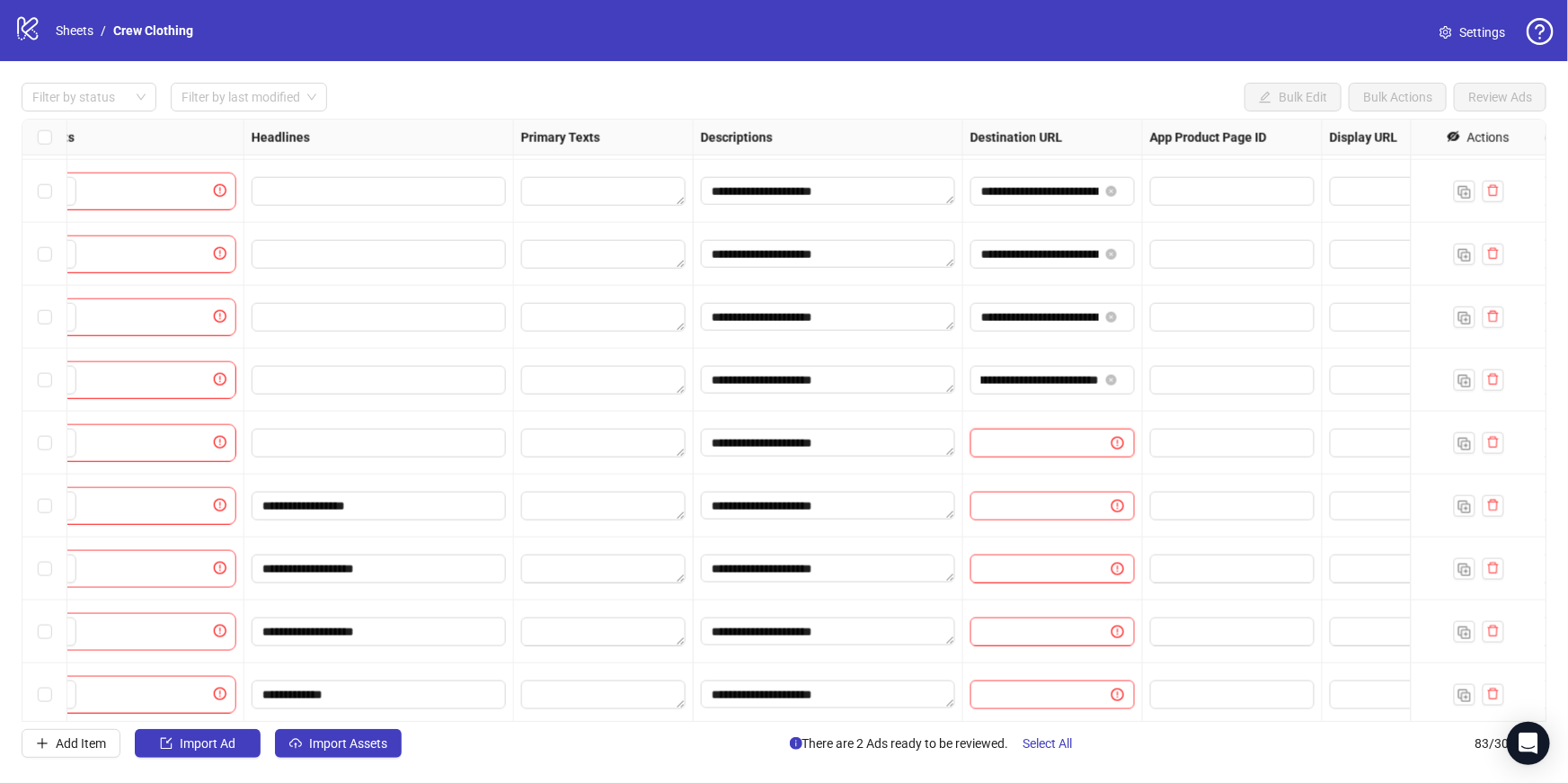 click at bounding box center (1052, 443) 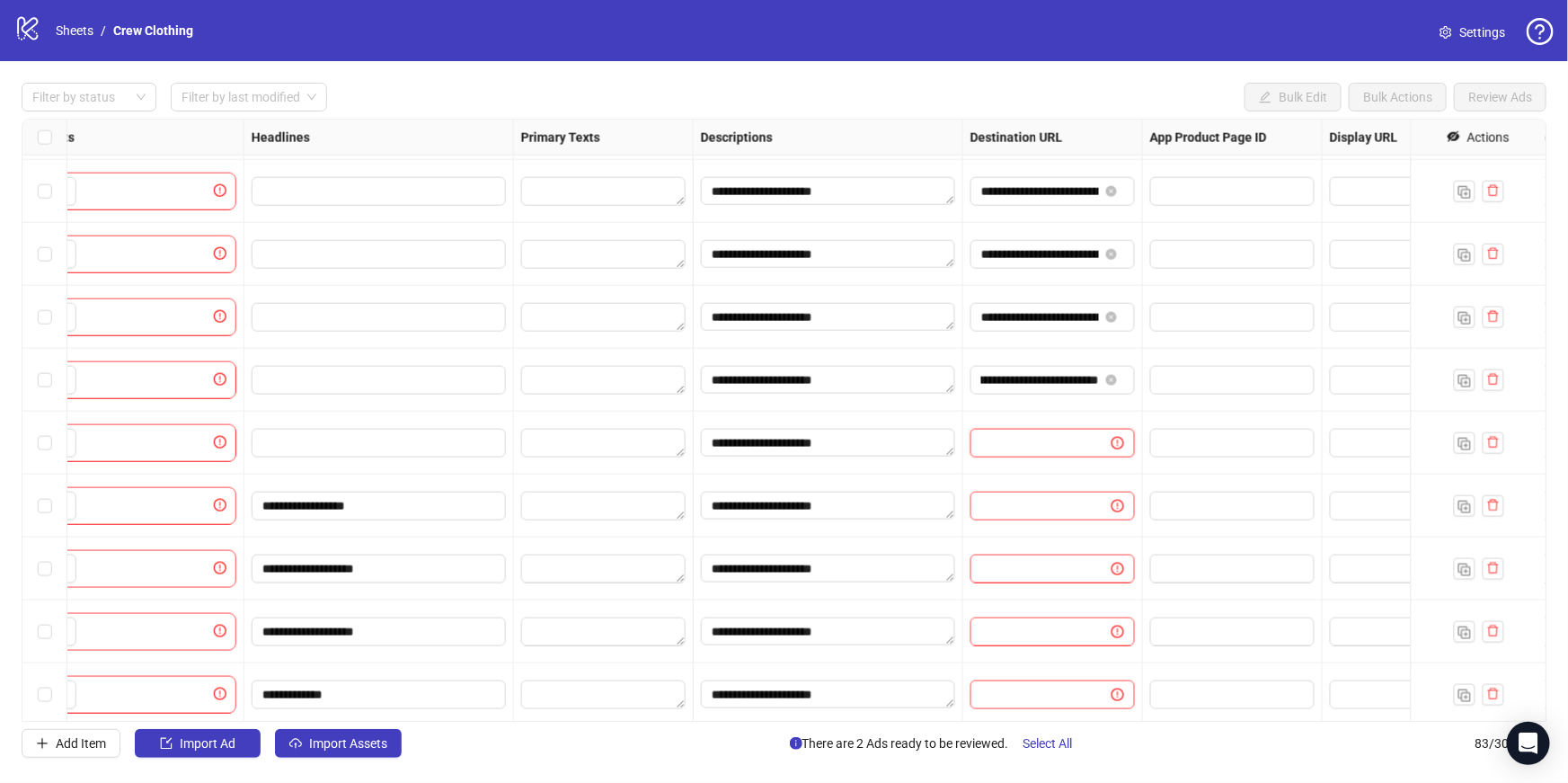 scroll, scrollTop: 0, scrollLeft: 0, axis: both 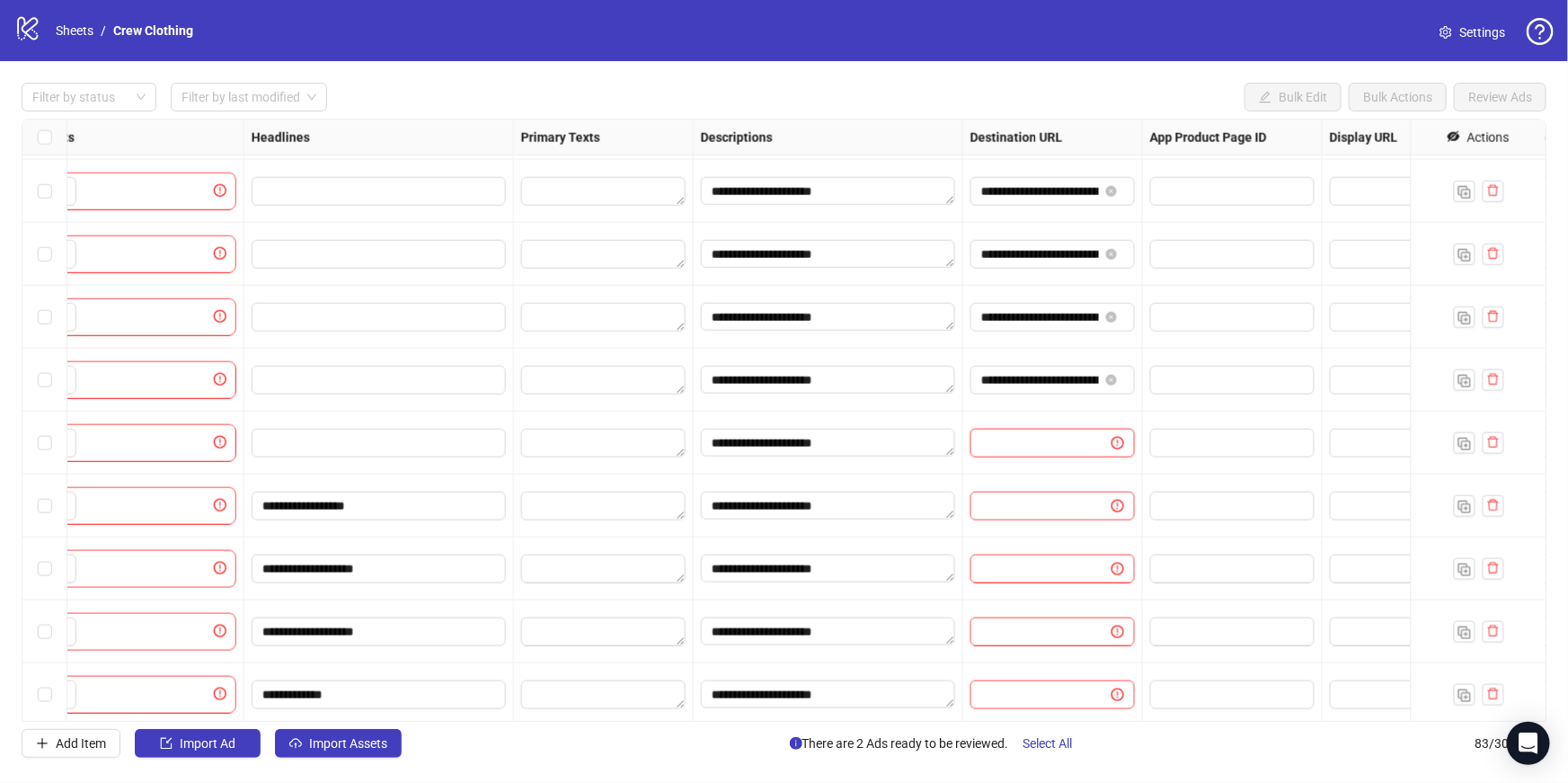 paste on "**********" 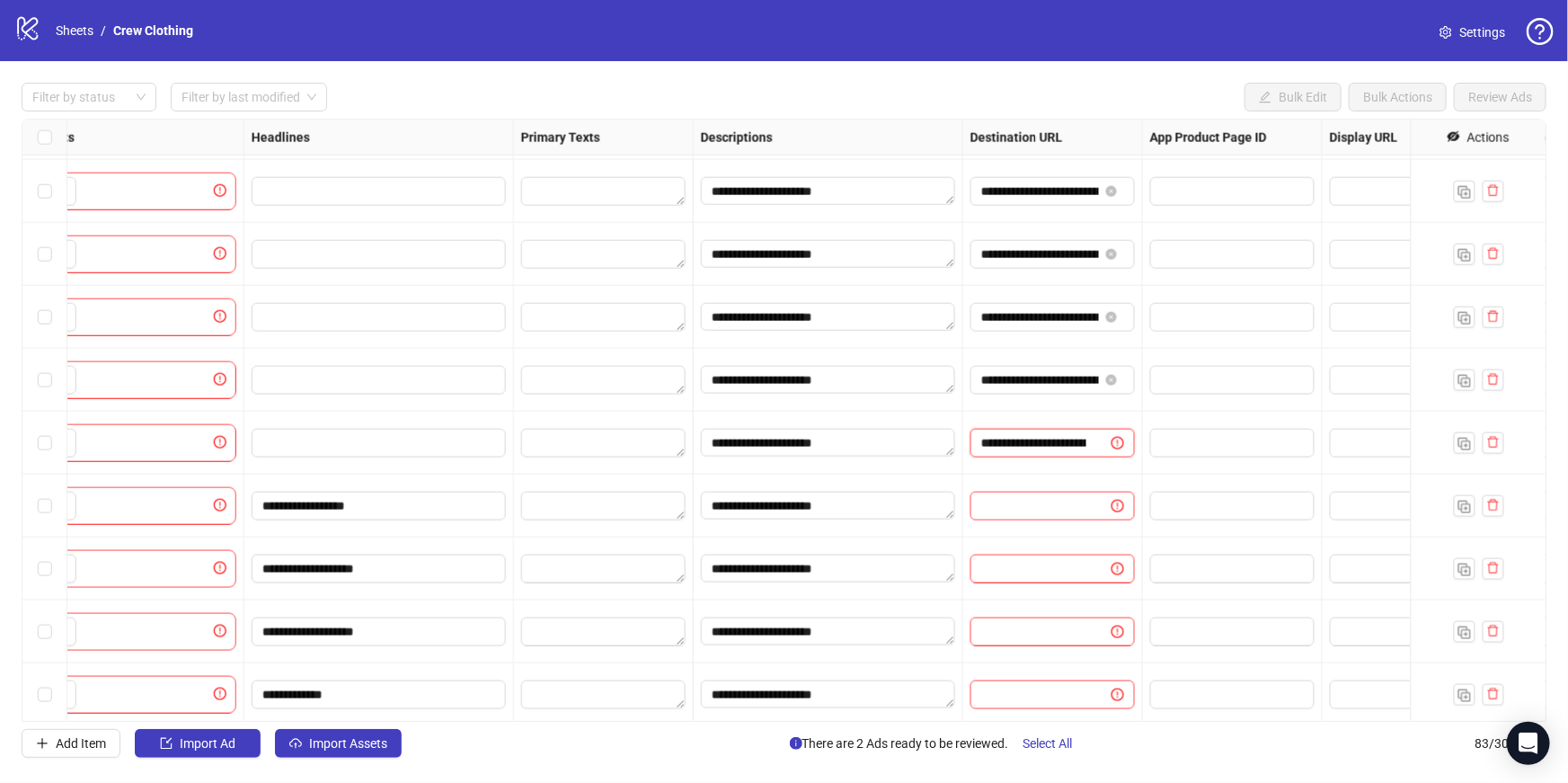 scroll, scrollTop: 0, scrollLeft: 92, axis: horizontal 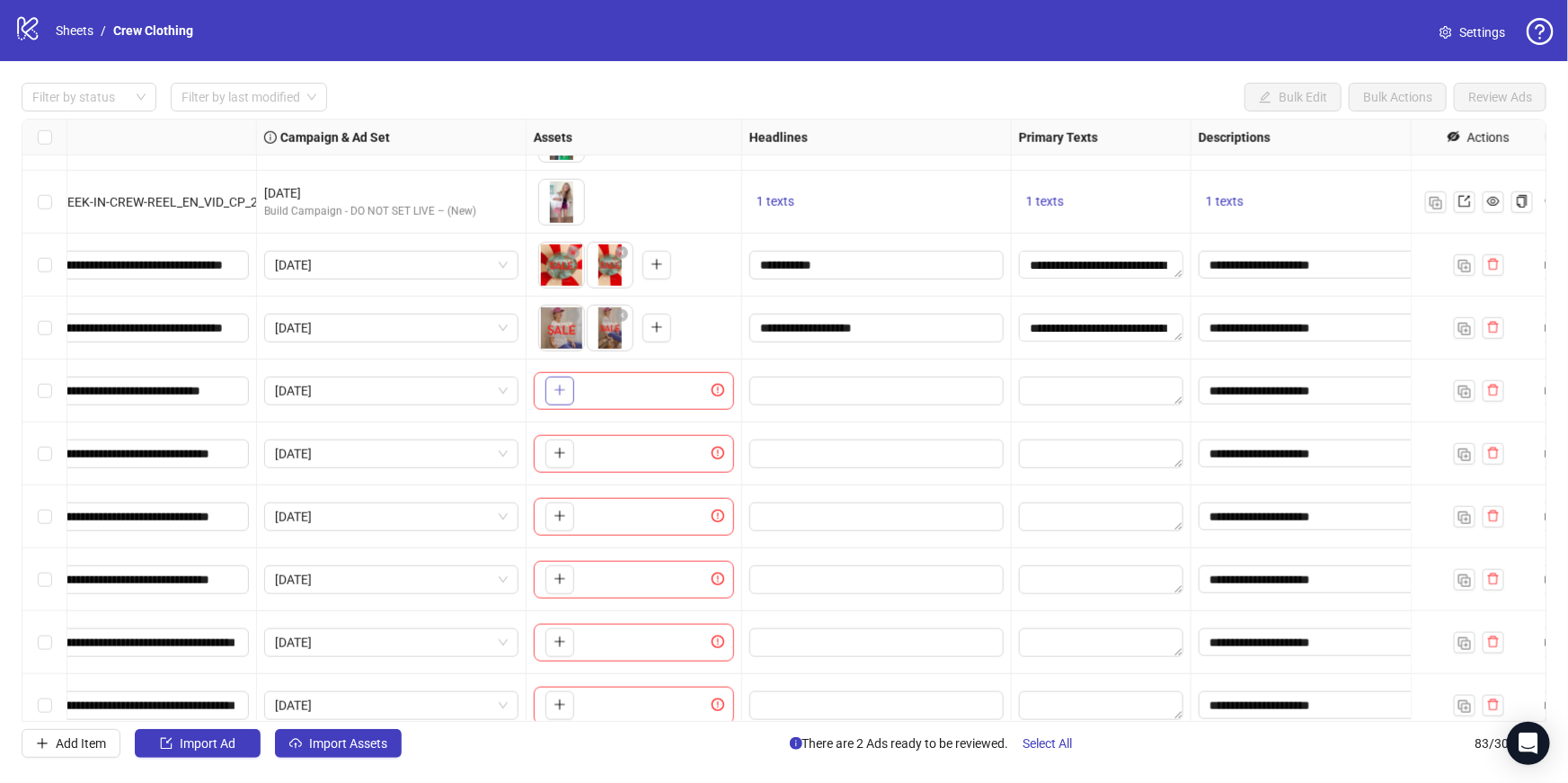 click at bounding box center (560, 391) 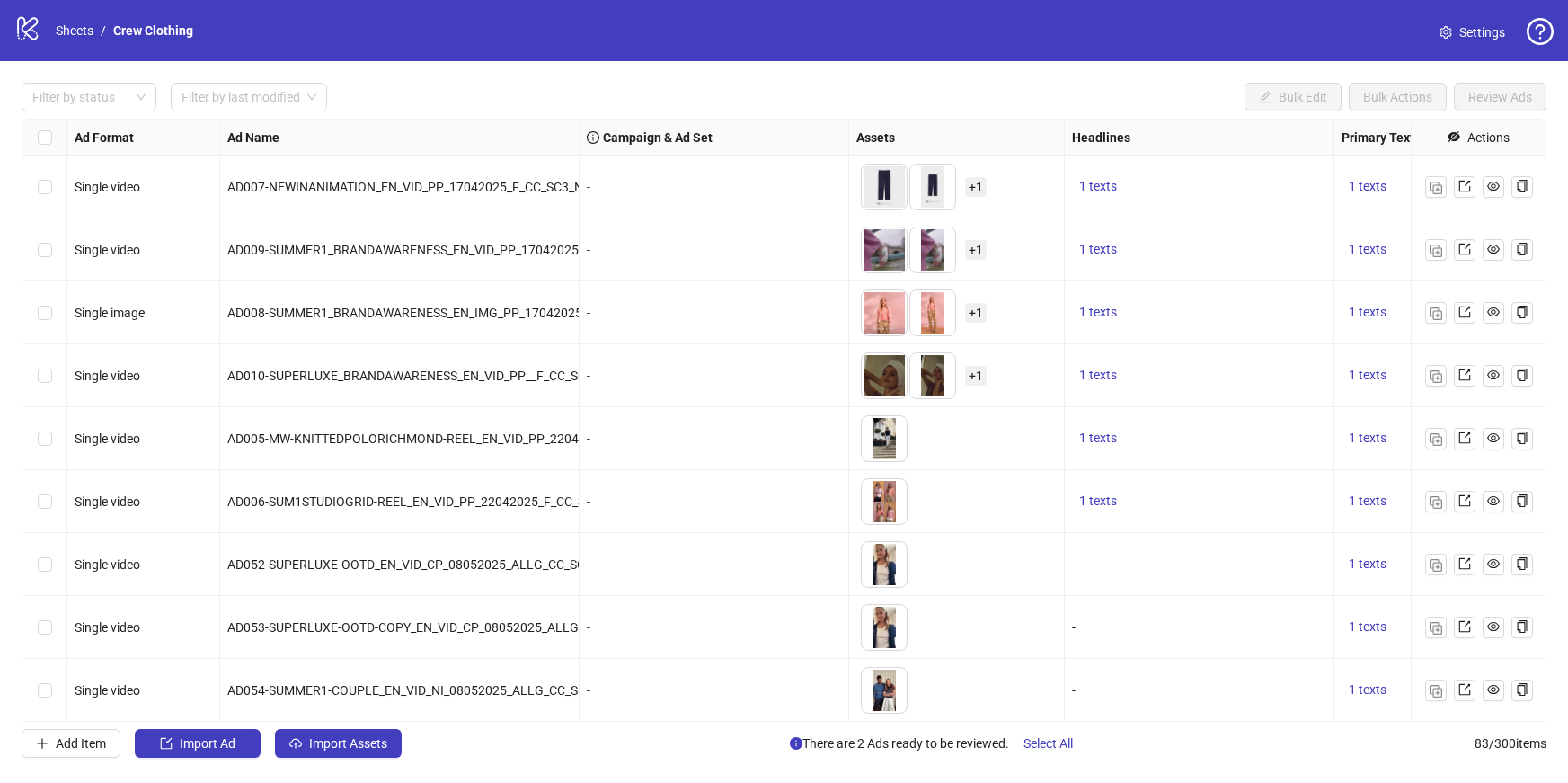 scroll, scrollTop: 0, scrollLeft: 0, axis: both 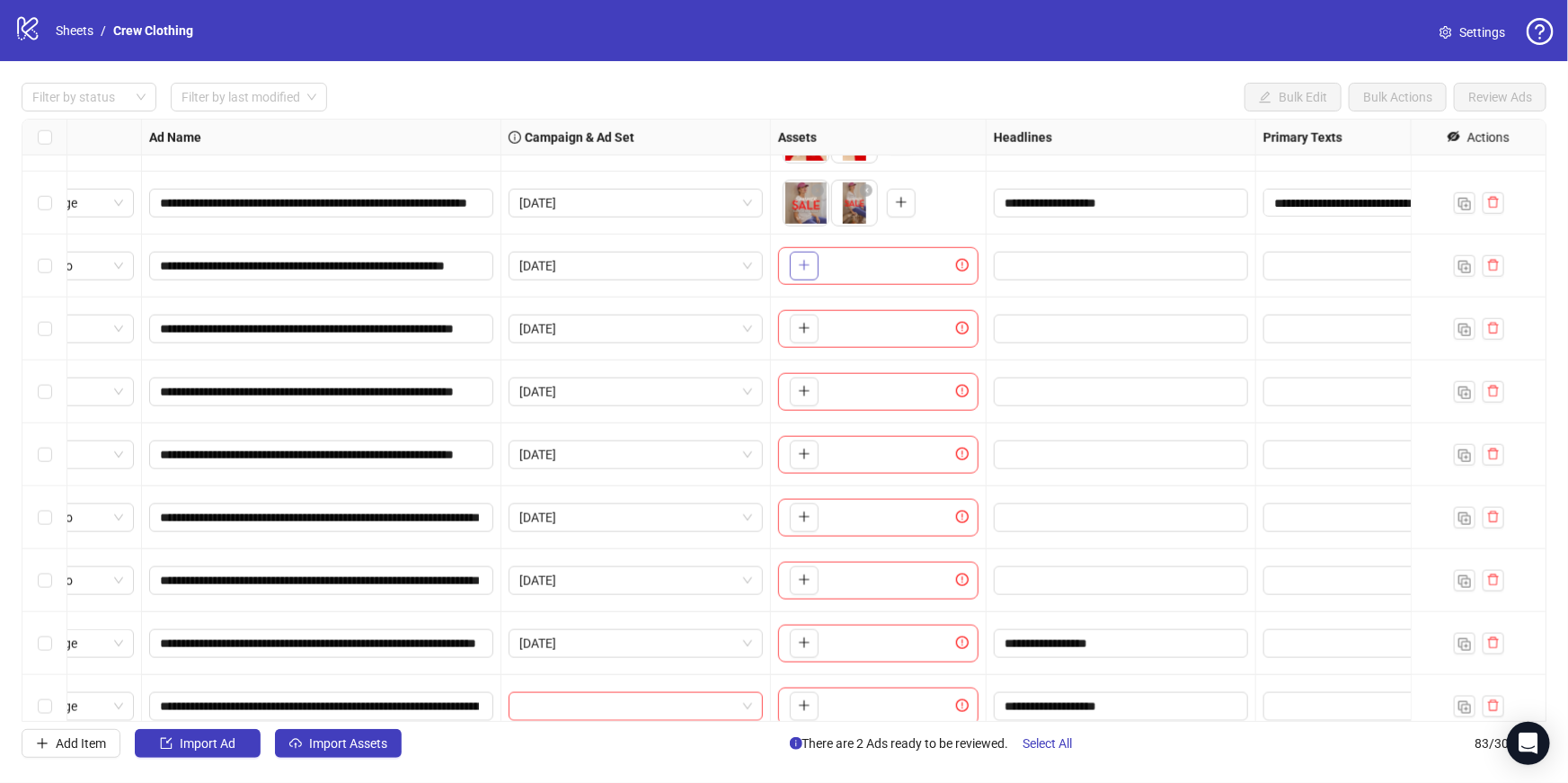 click at bounding box center [804, 266] 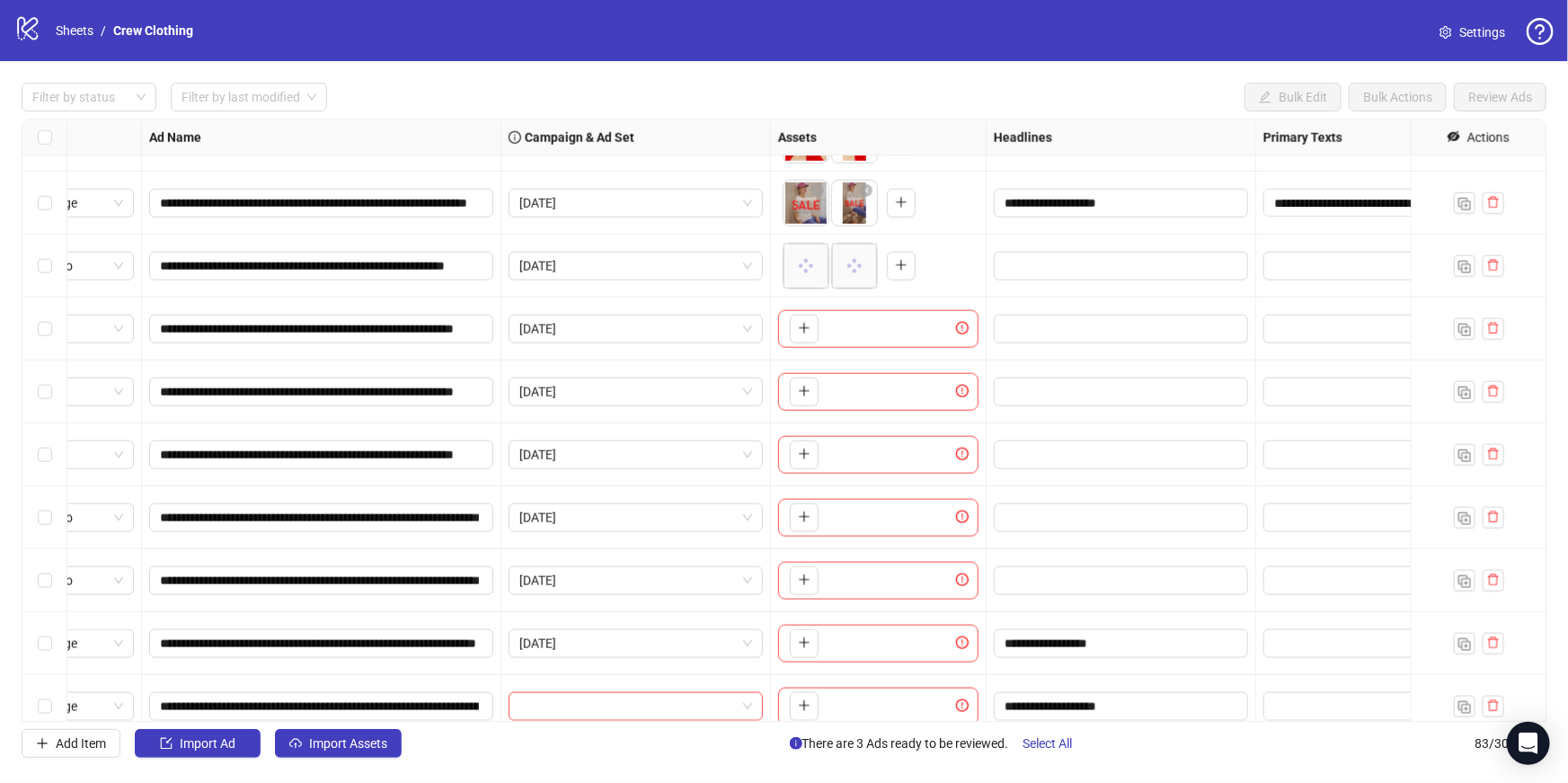 scroll, scrollTop: 4441, scrollLeft: 78, axis: both 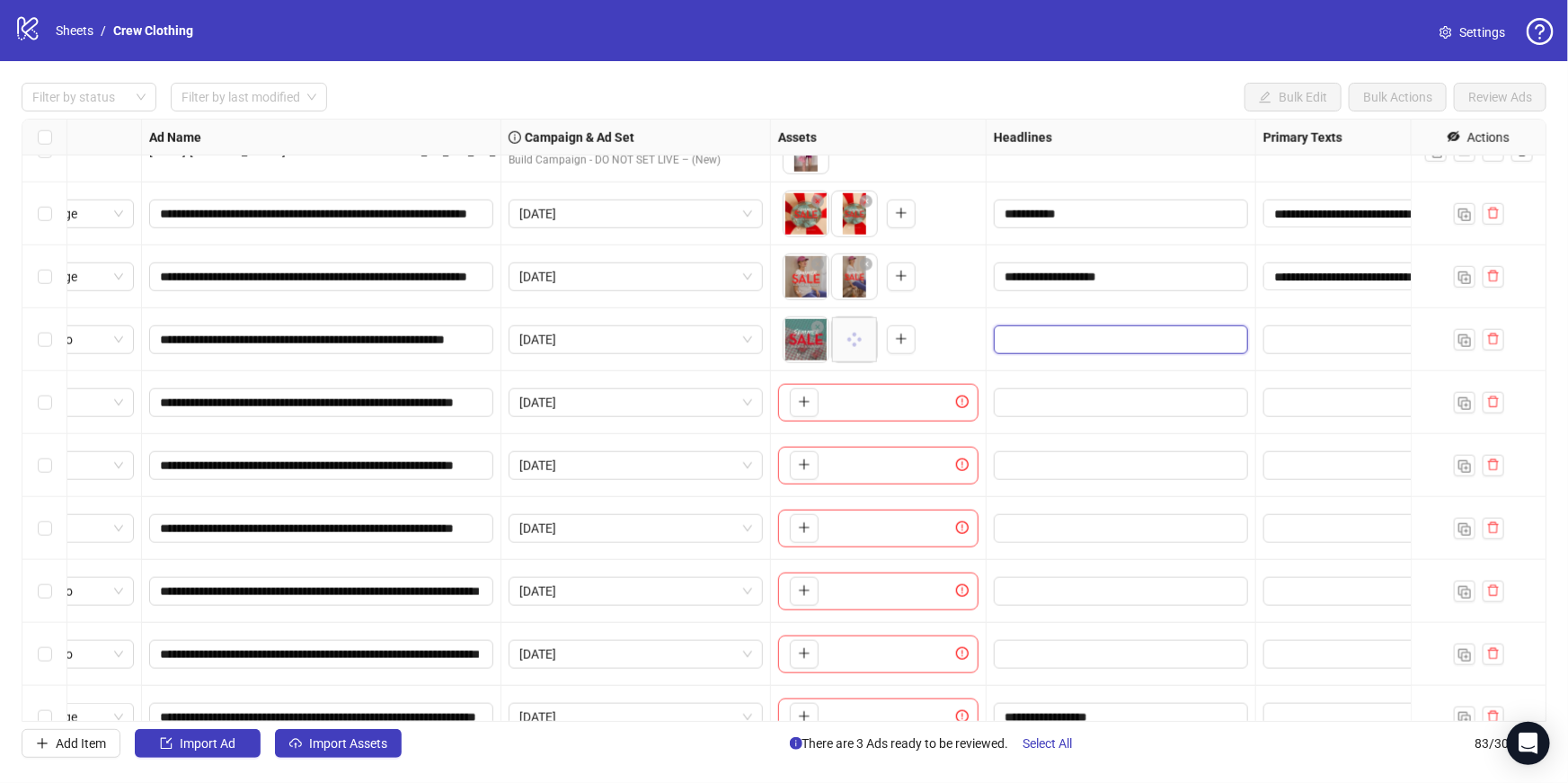 click at bounding box center (1119, 340) 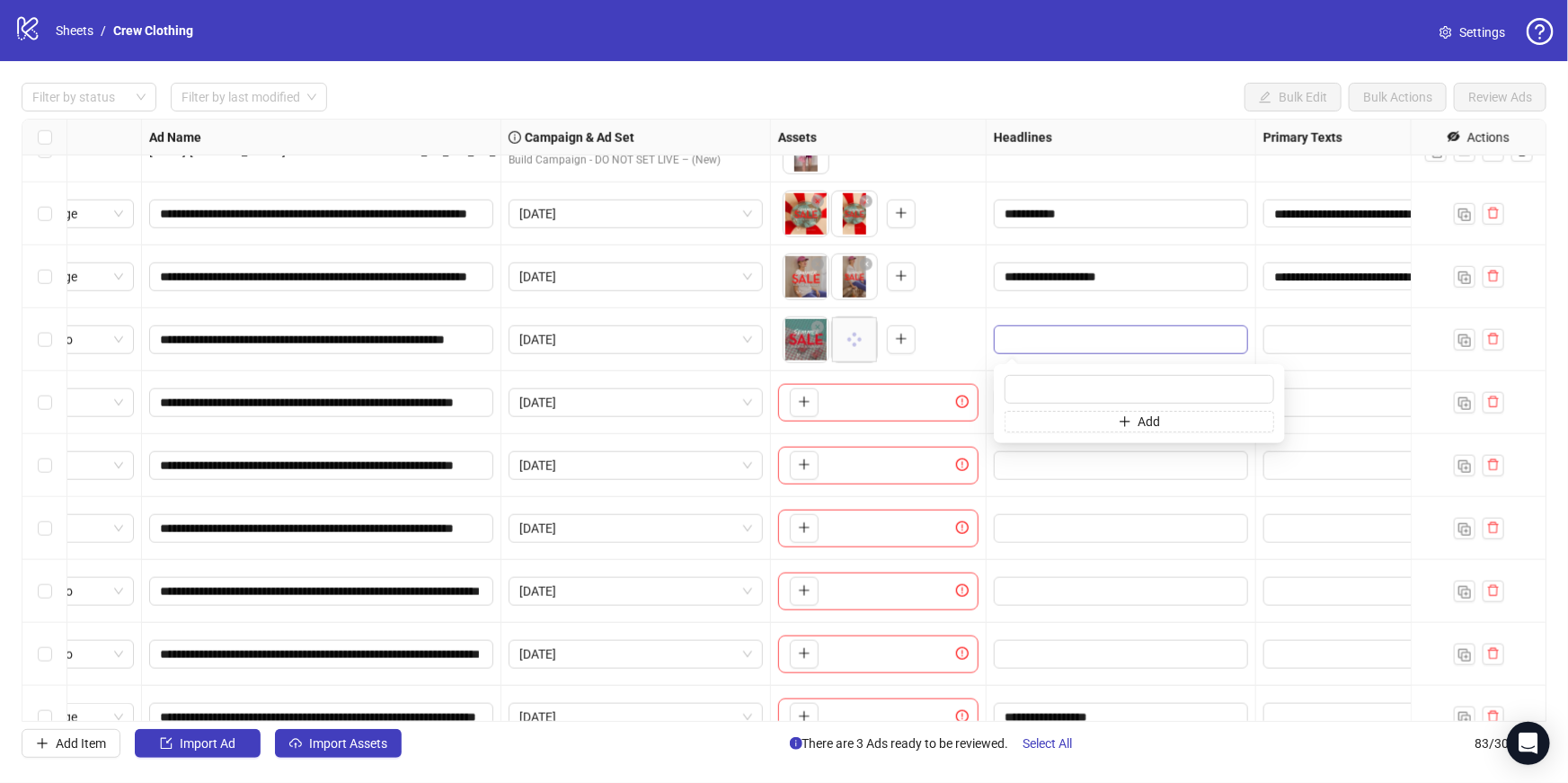 type on "**********" 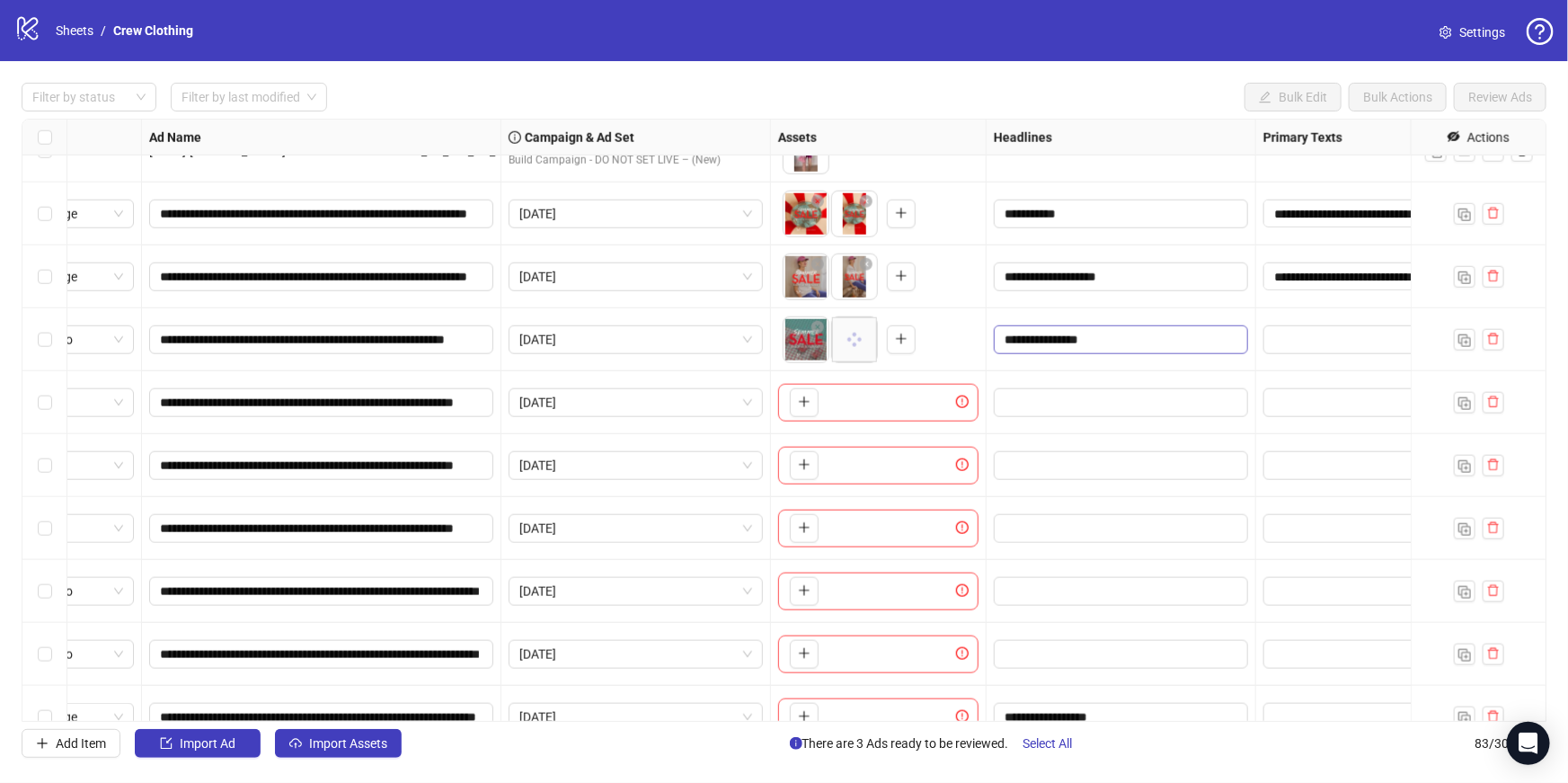 click on "**********" at bounding box center [1121, 340] 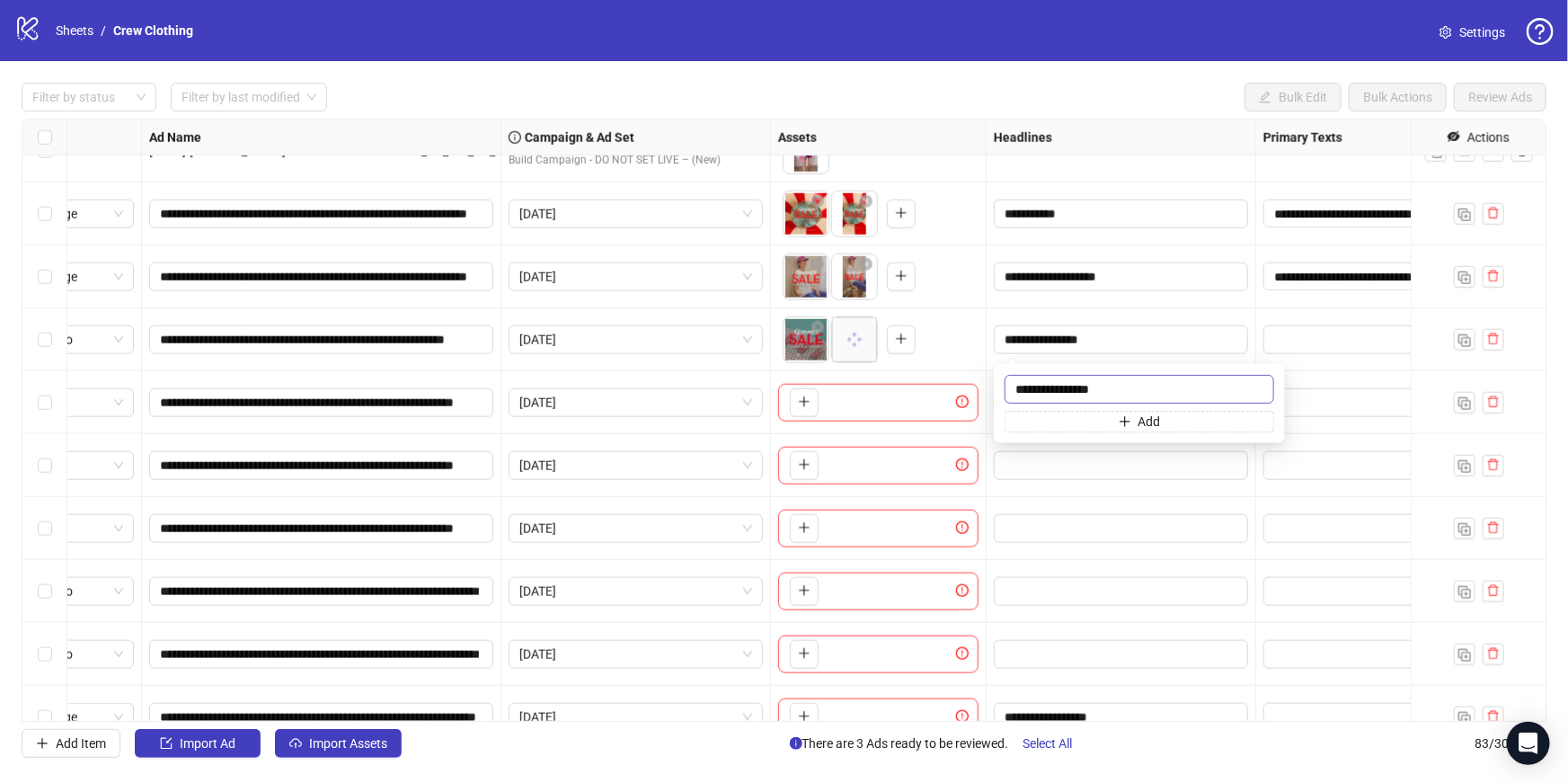 click on "**********" at bounding box center [1139, 389] 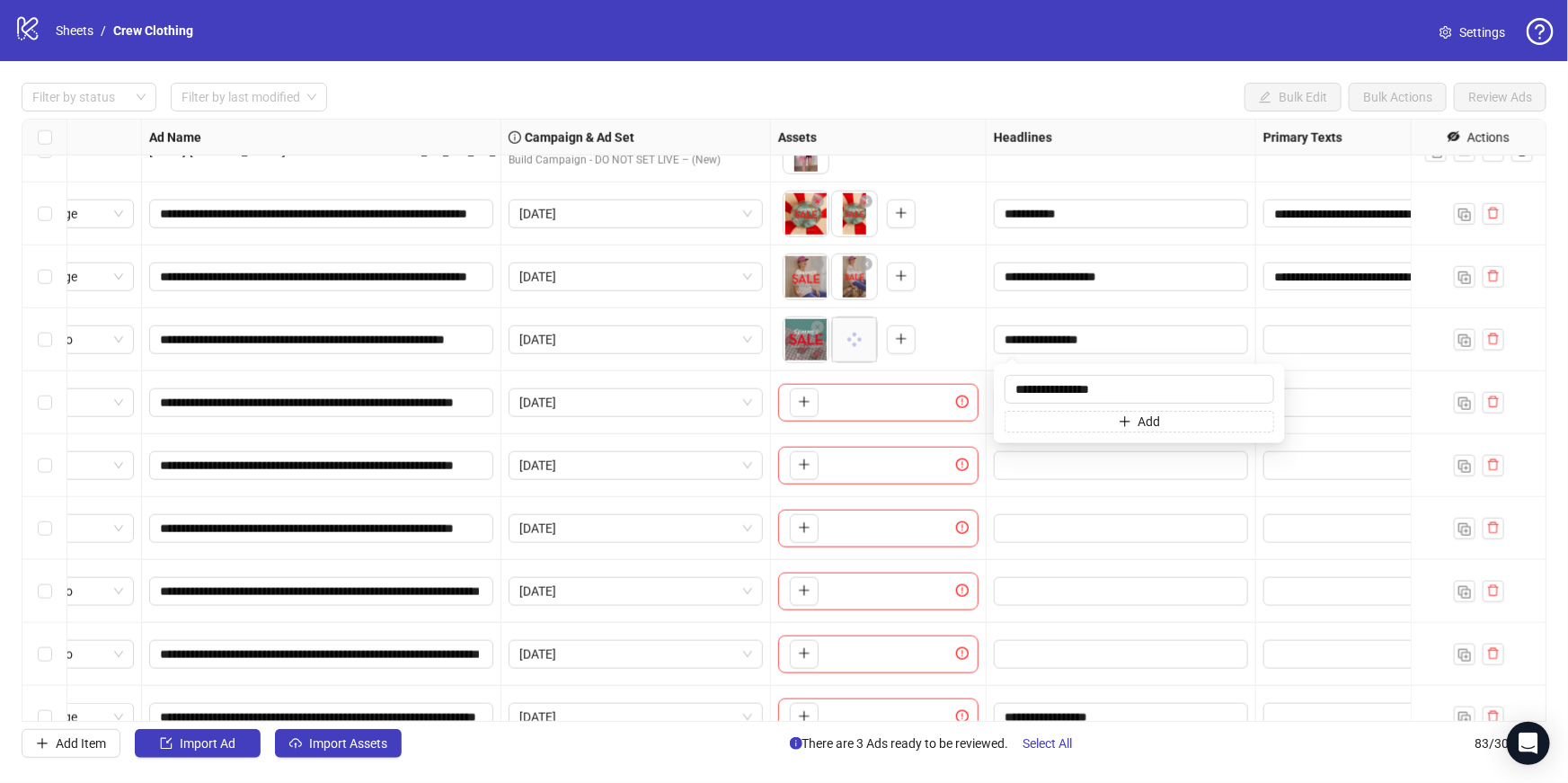 click on "**********" at bounding box center (1121, 277) 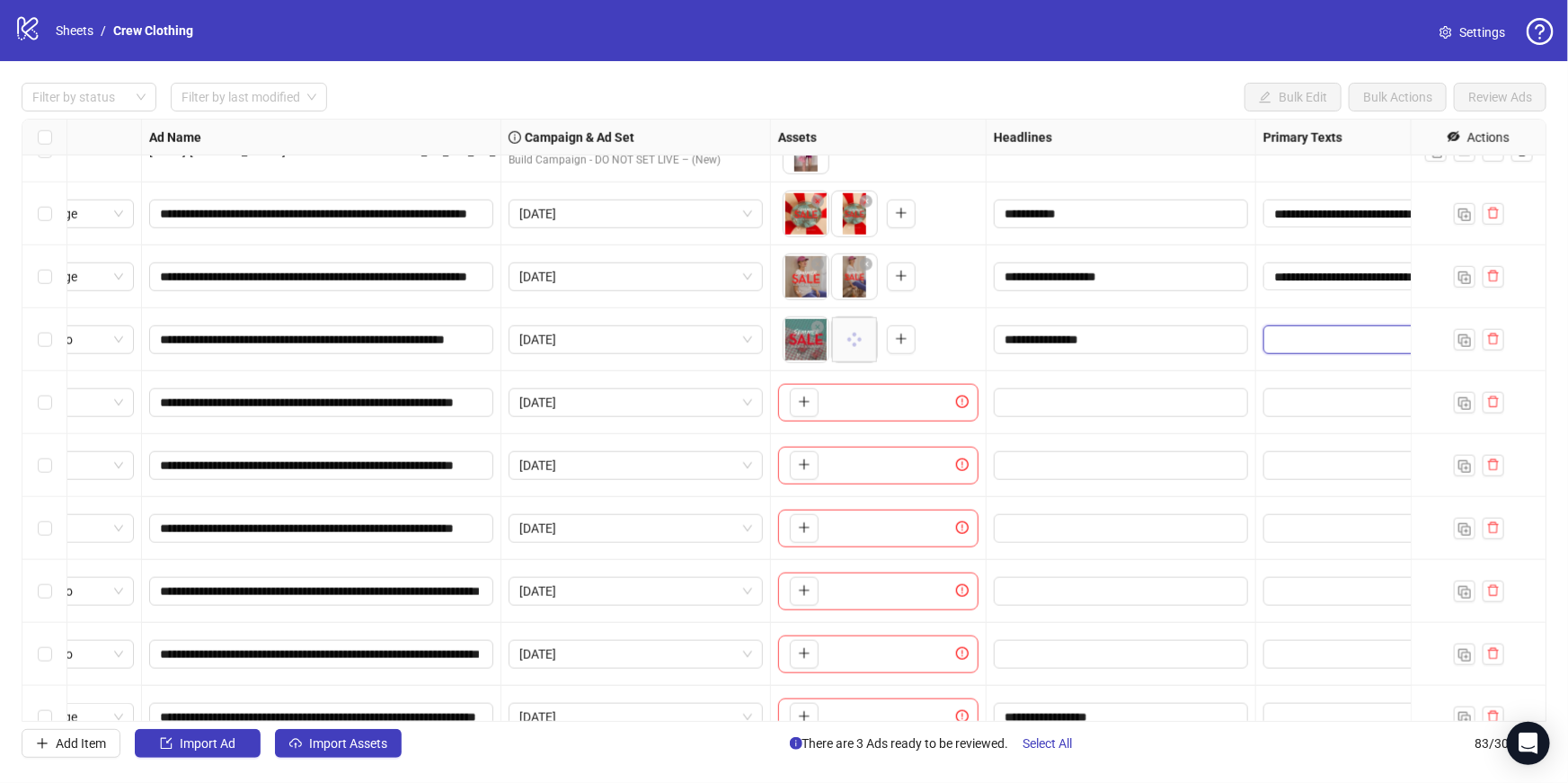 click at bounding box center (1345, 340) 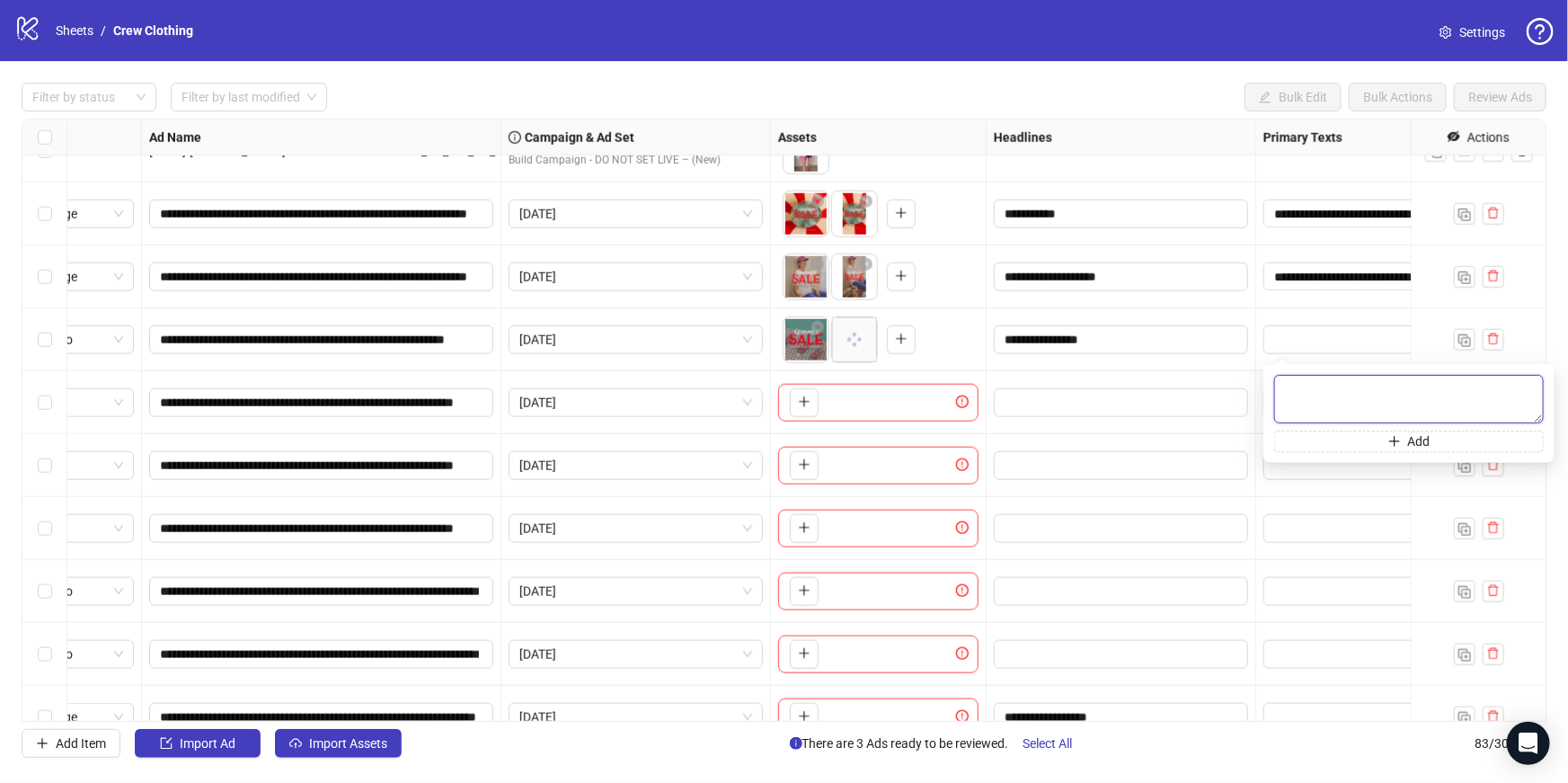 paste on "**********" 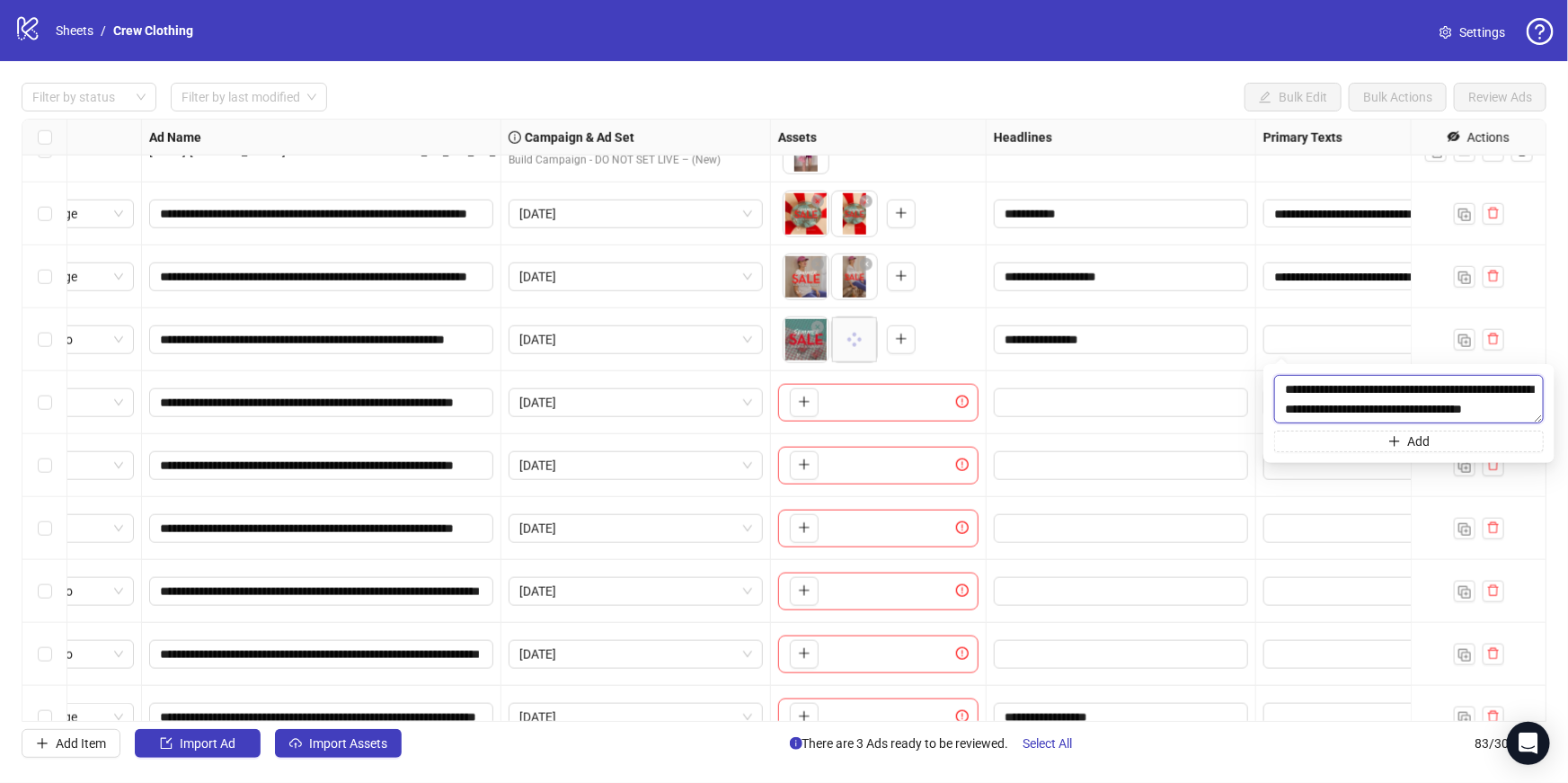 scroll, scrollTop: 13, scrollLeft: 0, axis: vertical 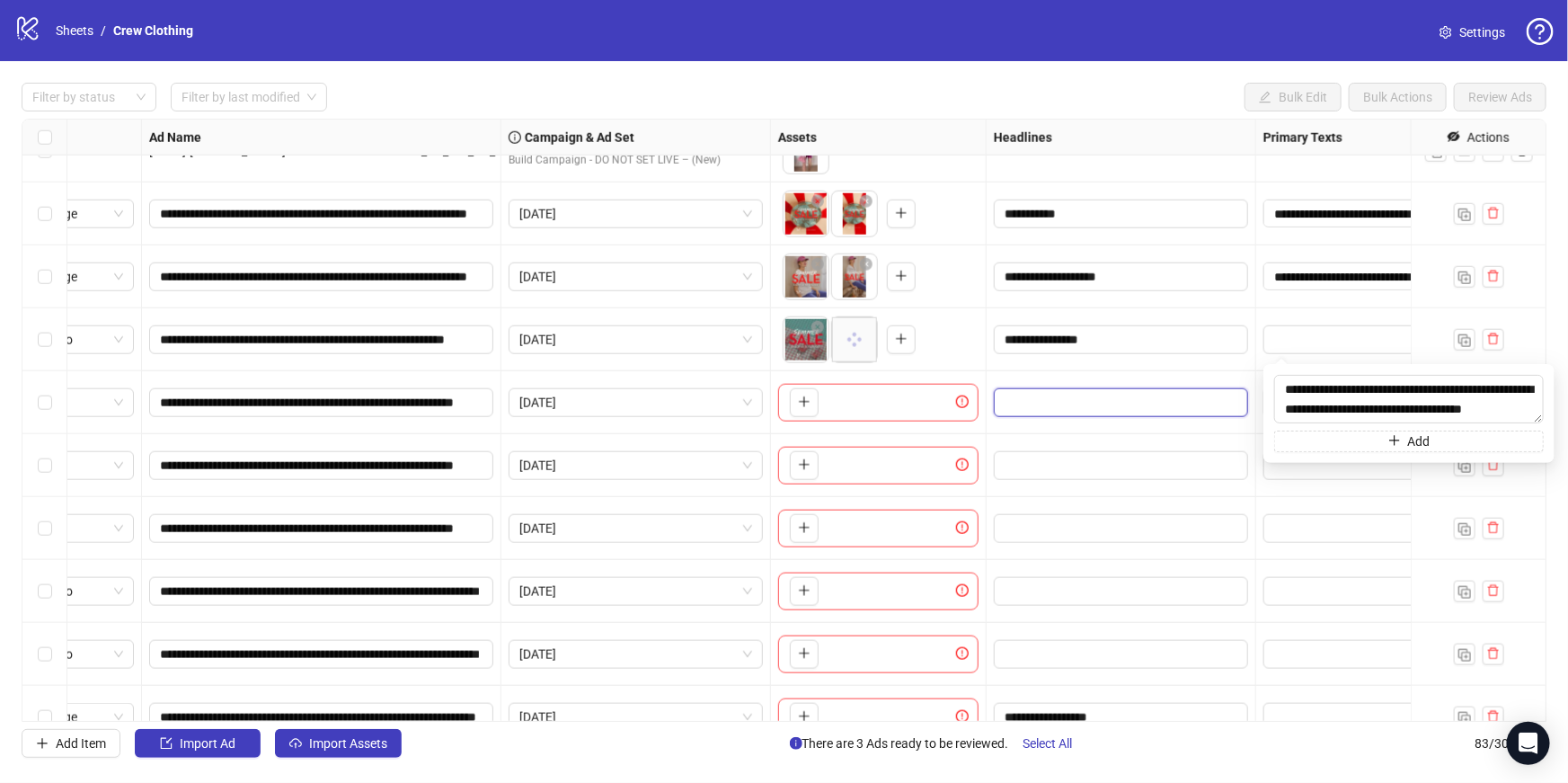 click at bounding box center [1119, 403] 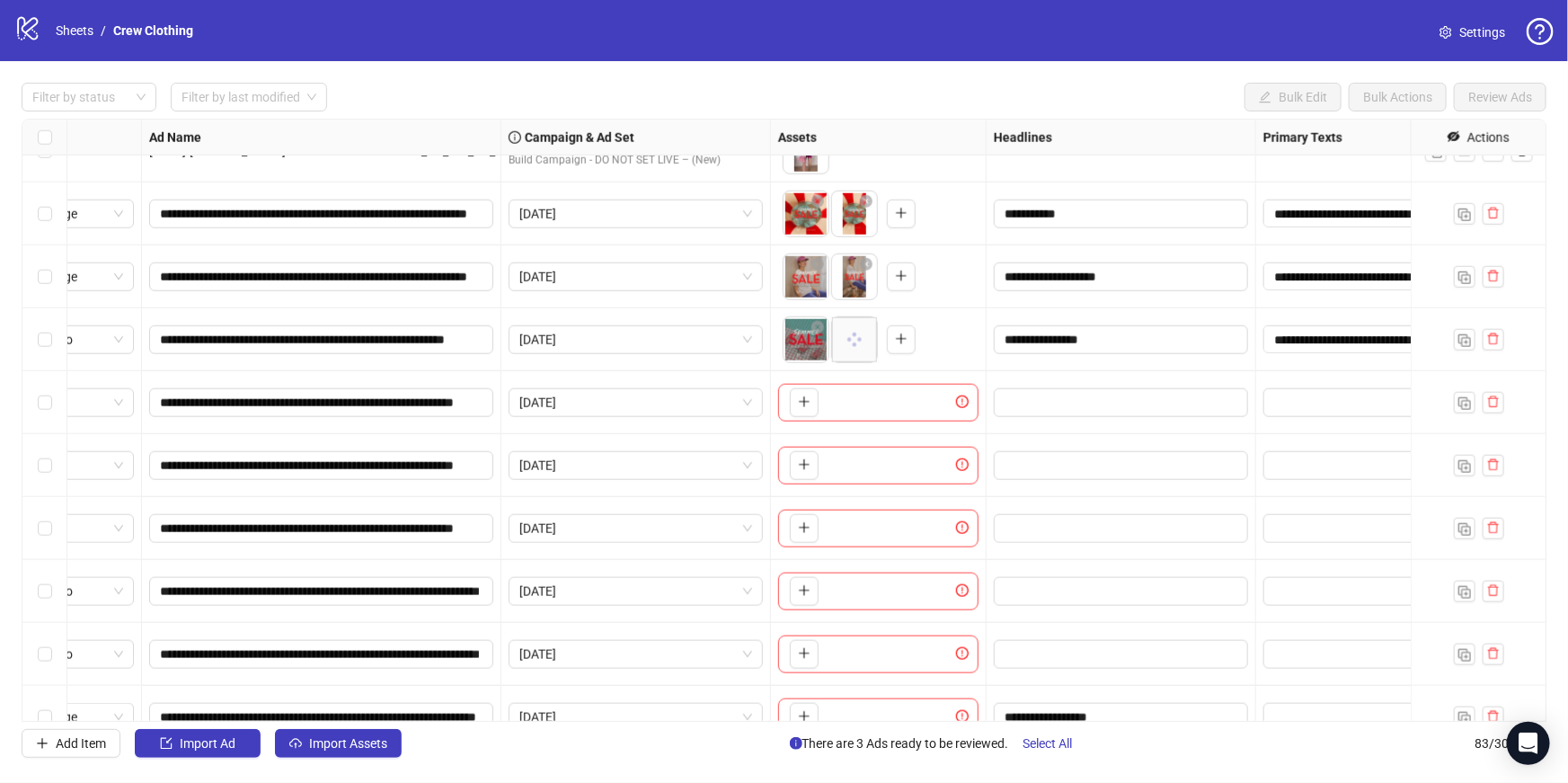 click on "**********" at bounding box center [1346, 214] 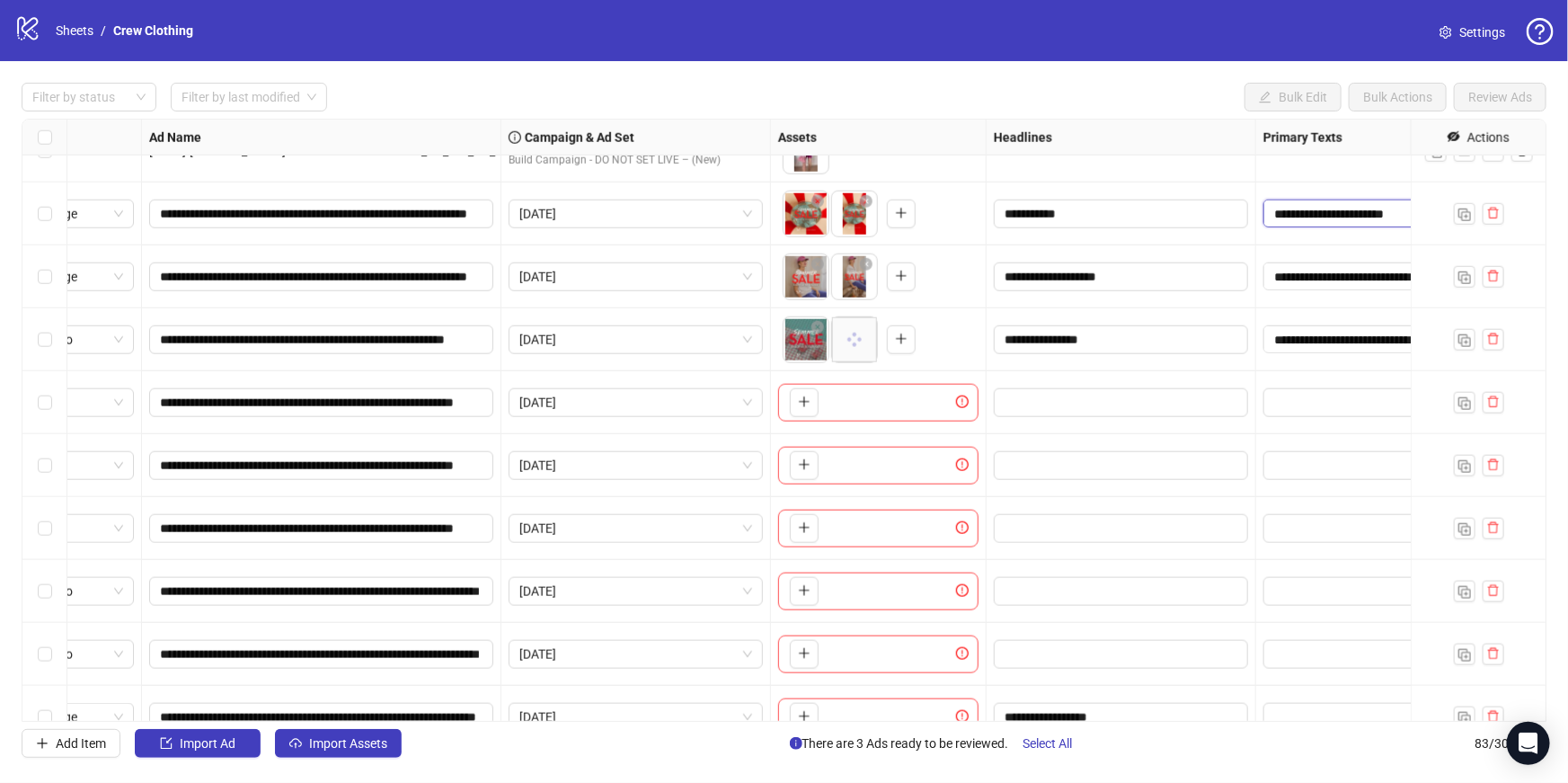 scroll, scrollTop: 79, scrollLeft: 0, axis: vertical 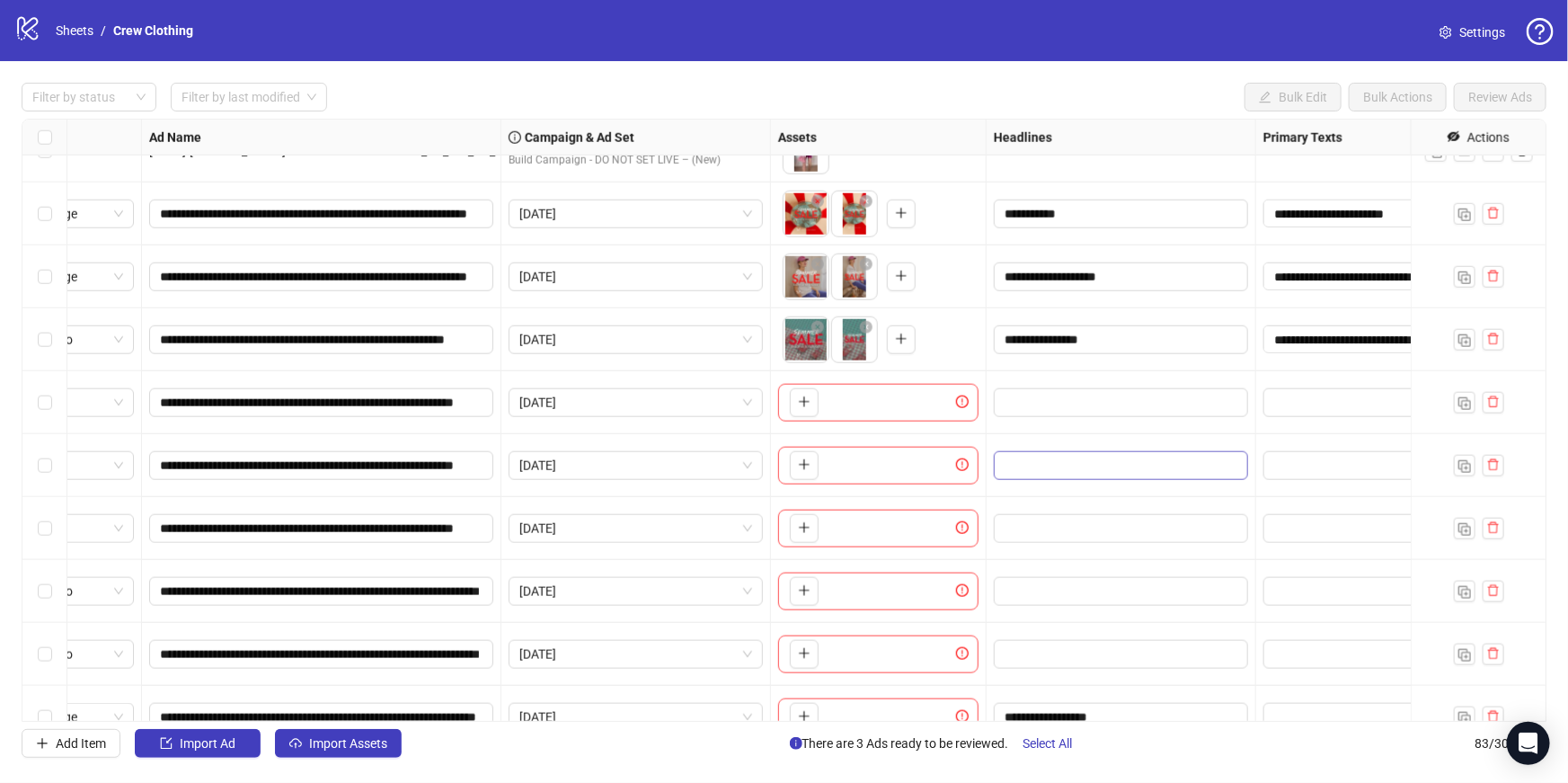 click at bounding box center [1121, 466] 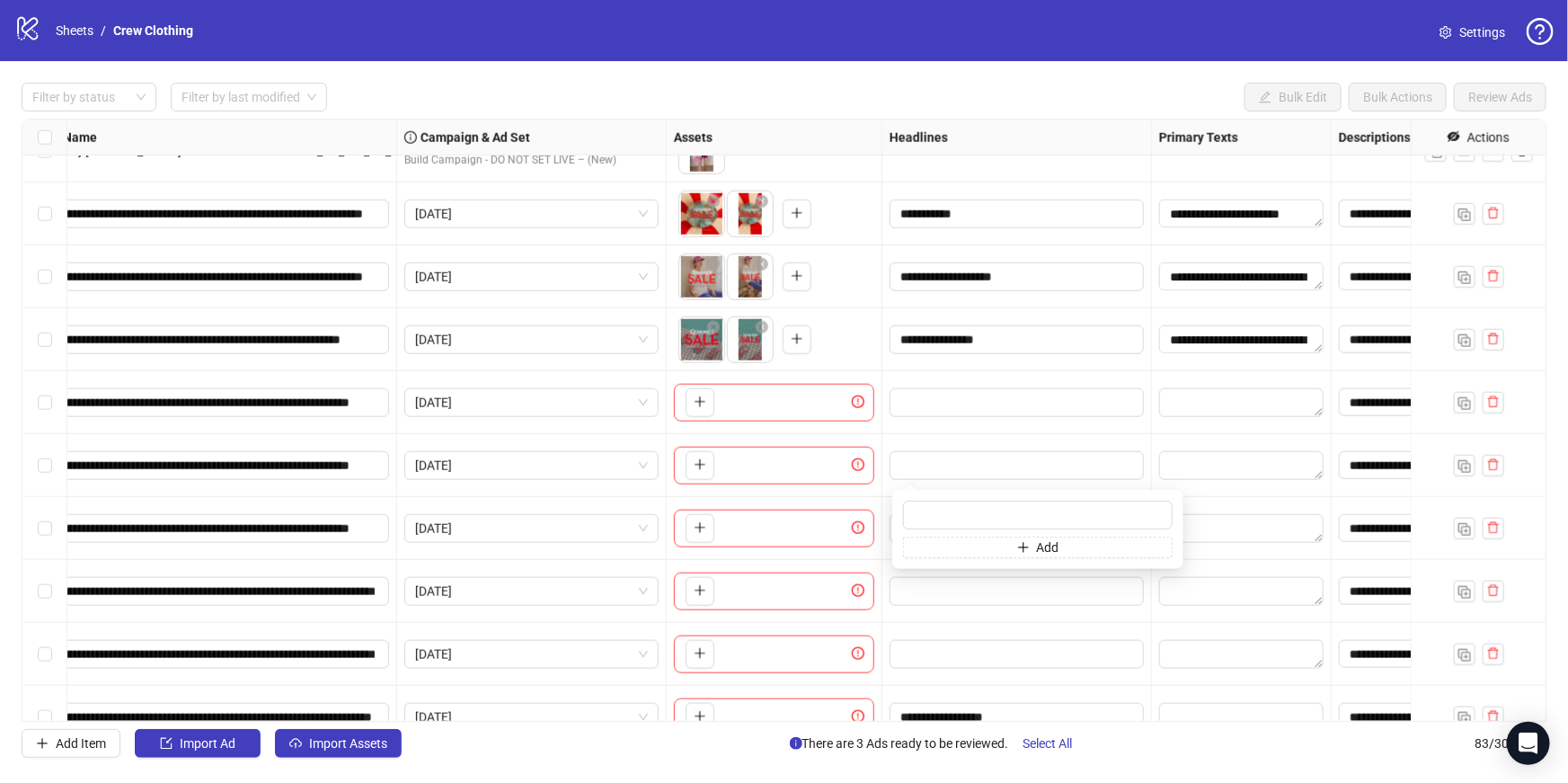 scroll, scrollTop: 4441, scrollLeft: 172, axis: both 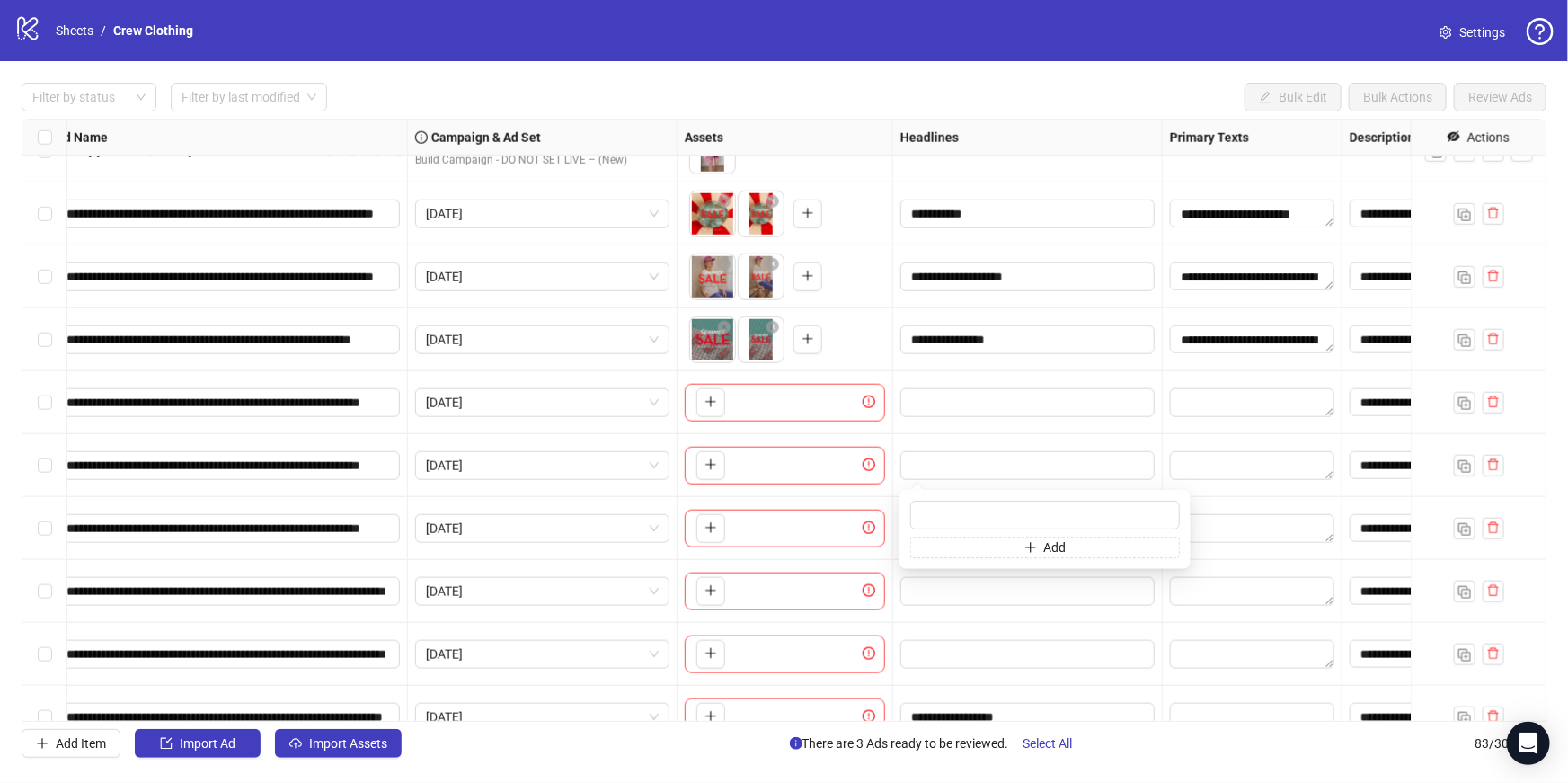 click on "**********" at bounding box center [1028, 340] 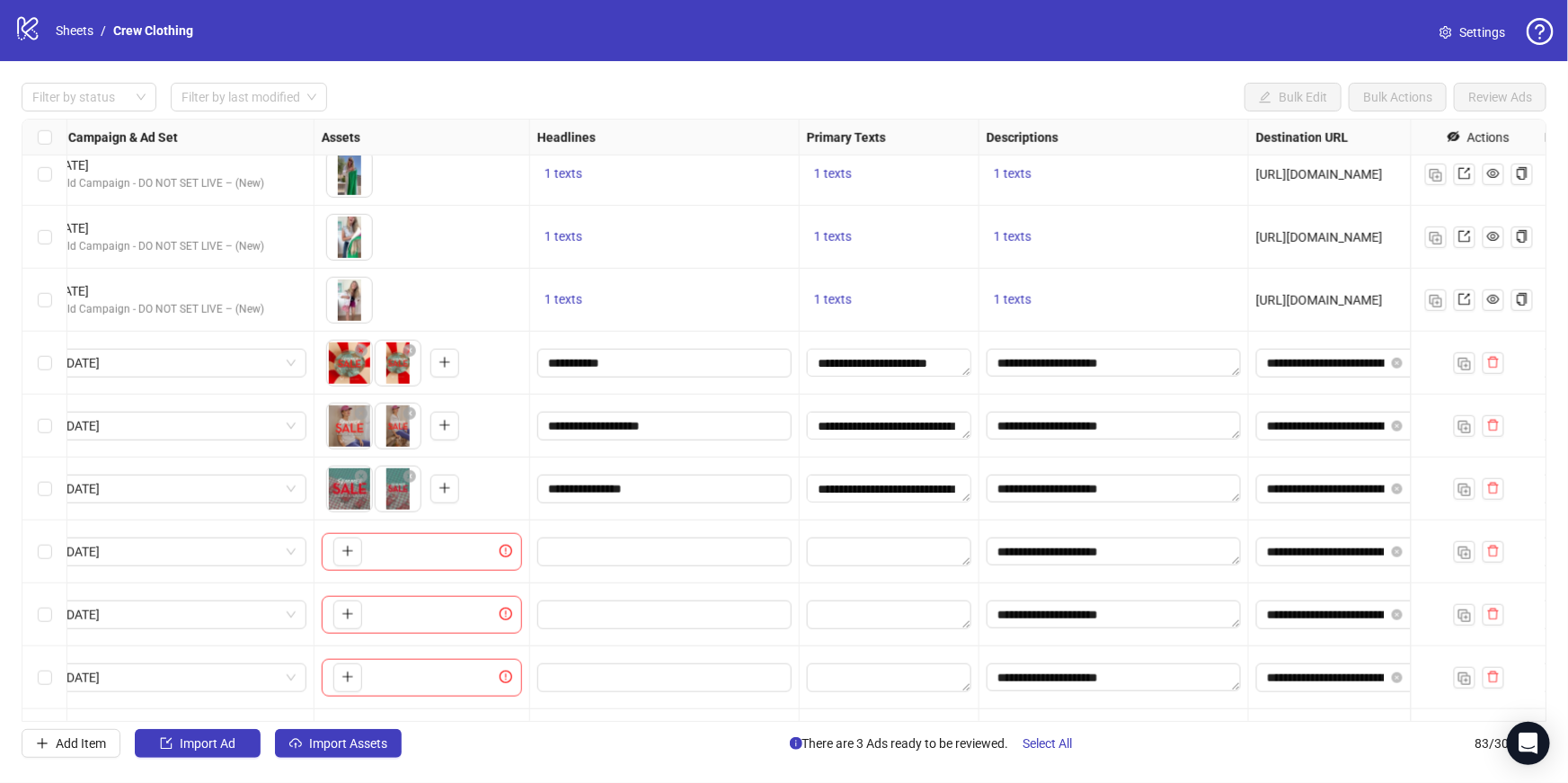 scroll, scrollTop: 4292, scrollLeft: 467, axis: both 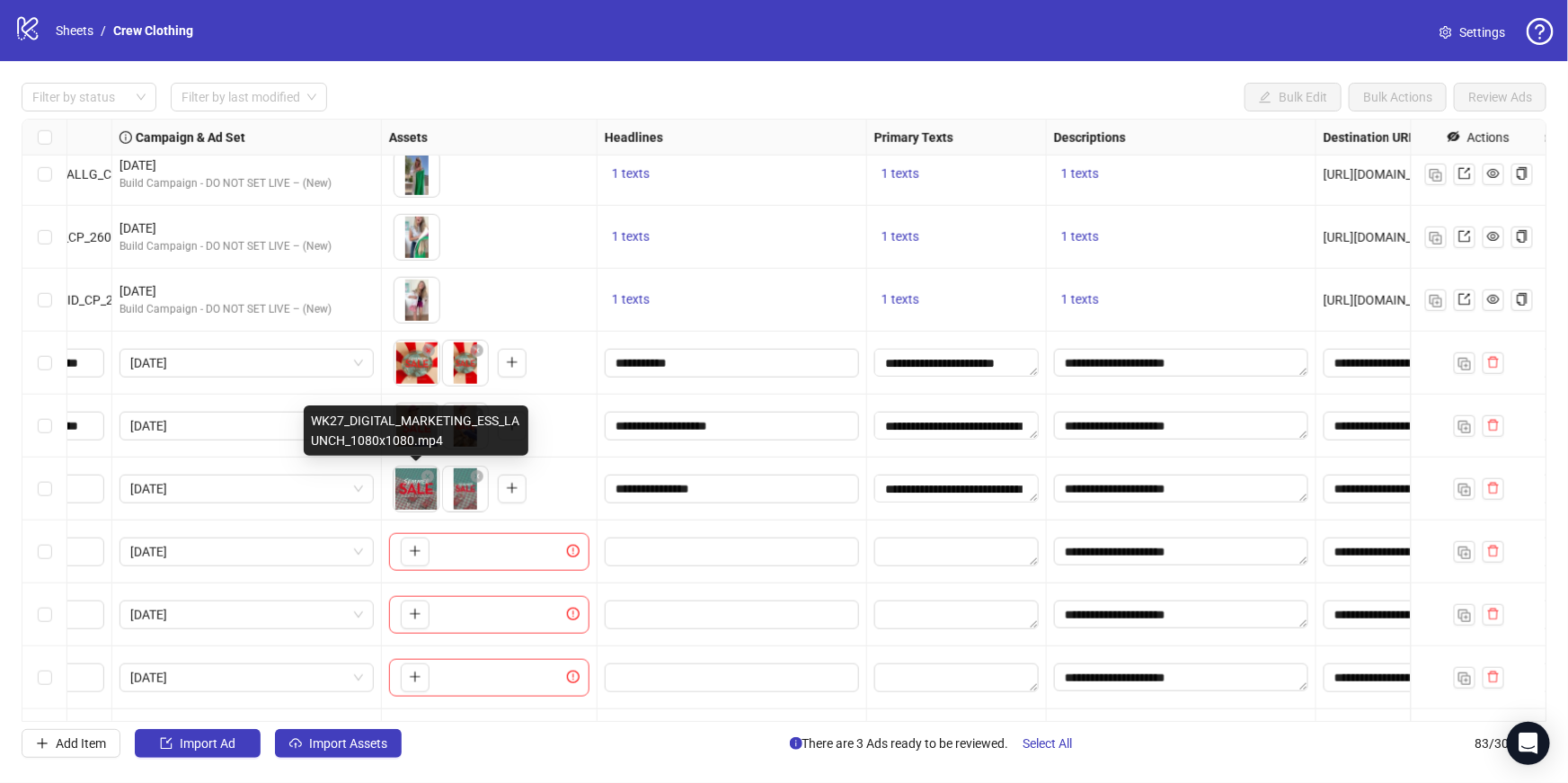 click on "logo/logo-mobile Sheets / Crew Clothing Settings   Filter by status Filter by last modified Bulk Edit Bulk Actions Review Ads Ad Format Ad Name Campaign & Ad Set Assets Headlines Primary Texts Descriptions Destination URL App Product Page ID Display URL Leadgen Form Product Set ID Call to Action Actions Single video AD228-JOANNA-CREW-REVIEW-VID_EN_VID_CP_25062025_ALLG_CC_SC13_None_UGC June 2025 Build Campaign - DO NOT SET LIVE – (New)
To pick up a draggable item, press the space bar.
While dragging, use the arrow keys to move the item.
Press space again to drop the item in its new position, or press escape to cancel.
1 texts 1 texts 1 texts https://www.crewclothing.co.uk/womens/all-womens-clothing-accessories-and-footwear/ - Single video AD229-JOANNA-A-WEEK-IN-CREW-VID_EN_VID_CP_25062025_ALLG_CC_SC13_None_UGC June 2025 Build Campaign - DO NOT SET LIVE – (New) 1 texts 1 texts 1 texts https://www.crewclothing.co.uk/womens/all-womens-clothing-accessories-and-footwear/ - Single video 1 texts" at bounding box center [784, 391] 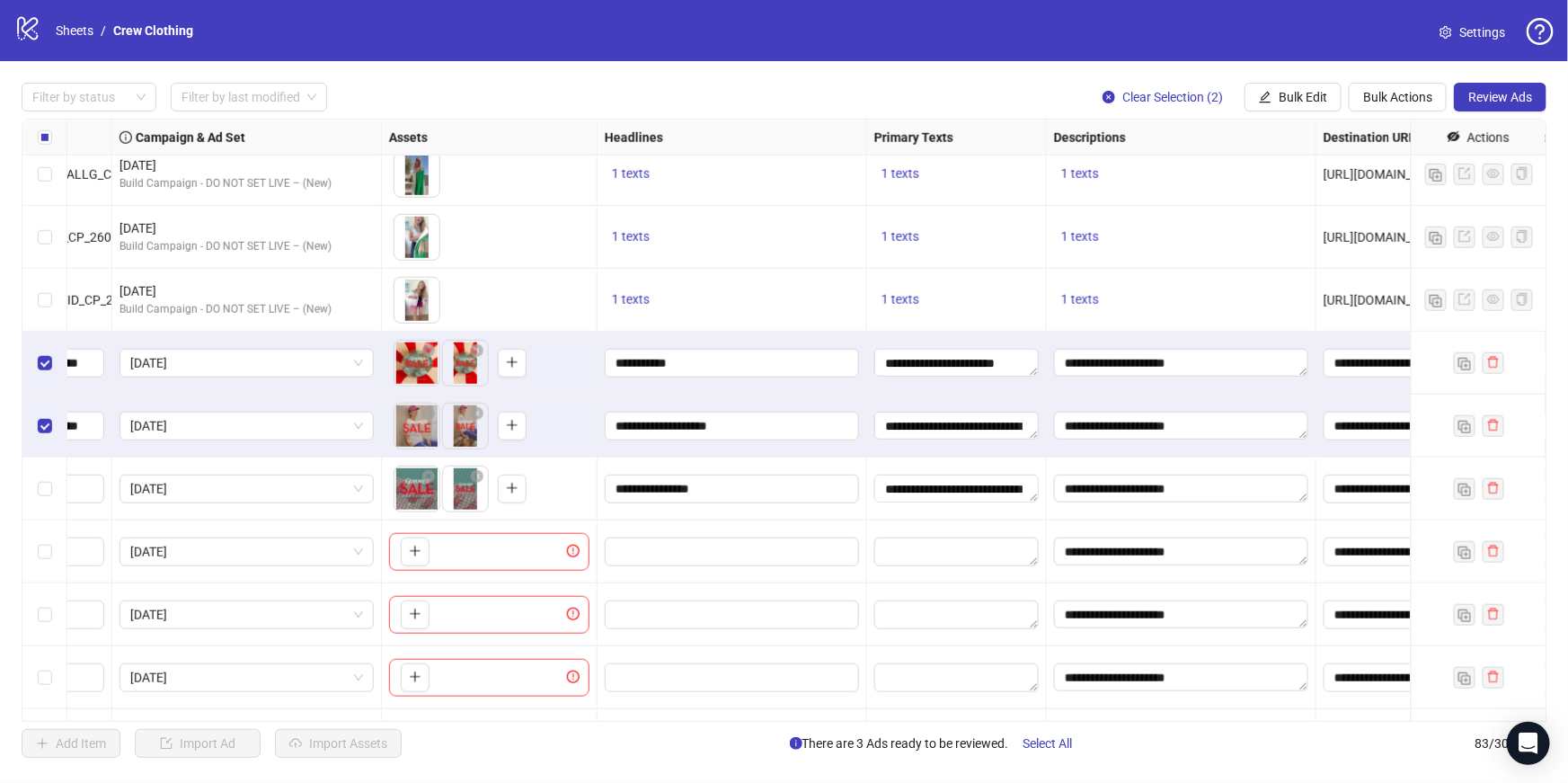 click at bounding box center [45, 489] 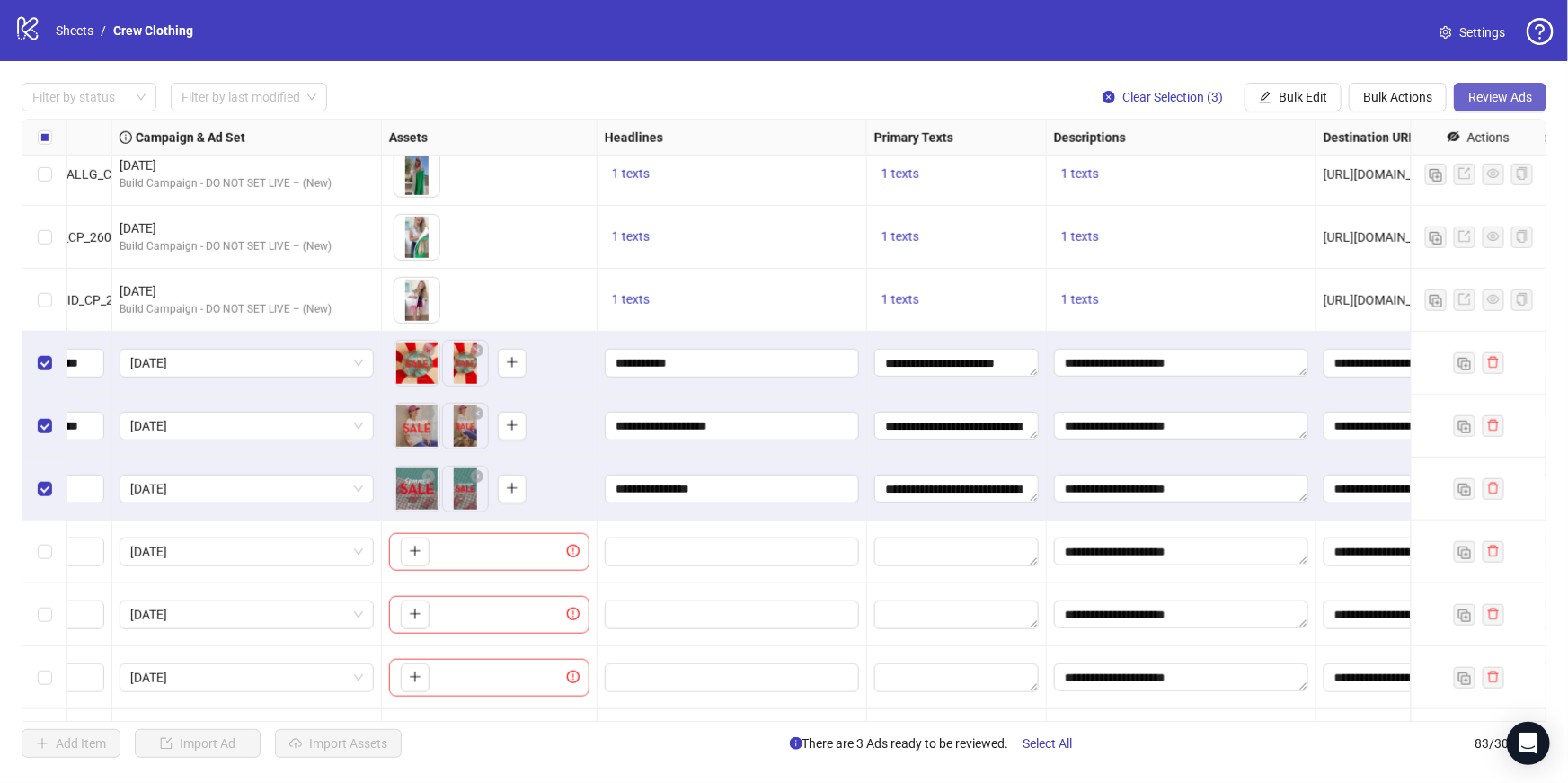 click on "Review Ads" at bounding box center (1500, 97) 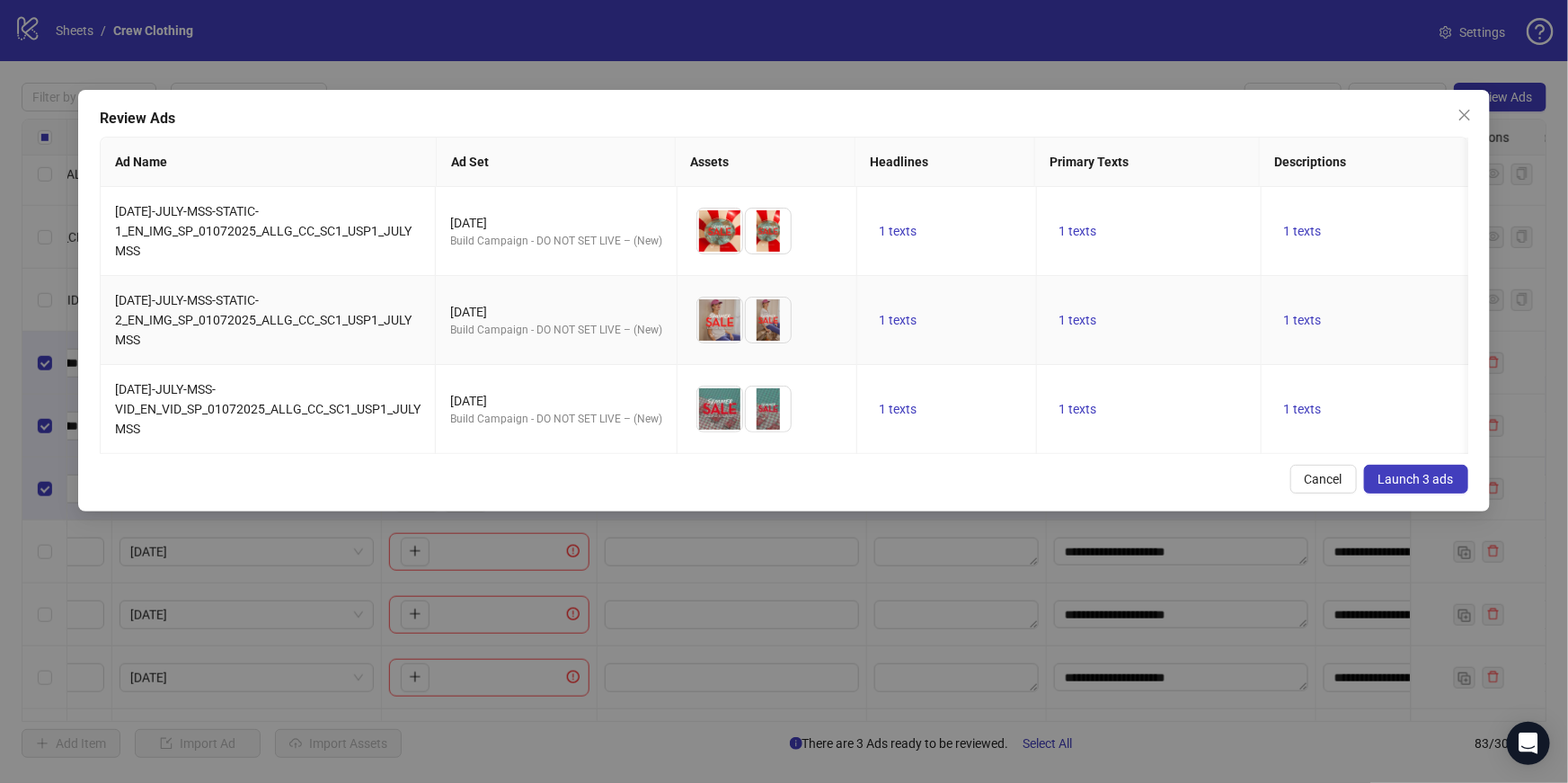 scroll, scrollTop: 0, scrollLeft: 166, axis: horizontal 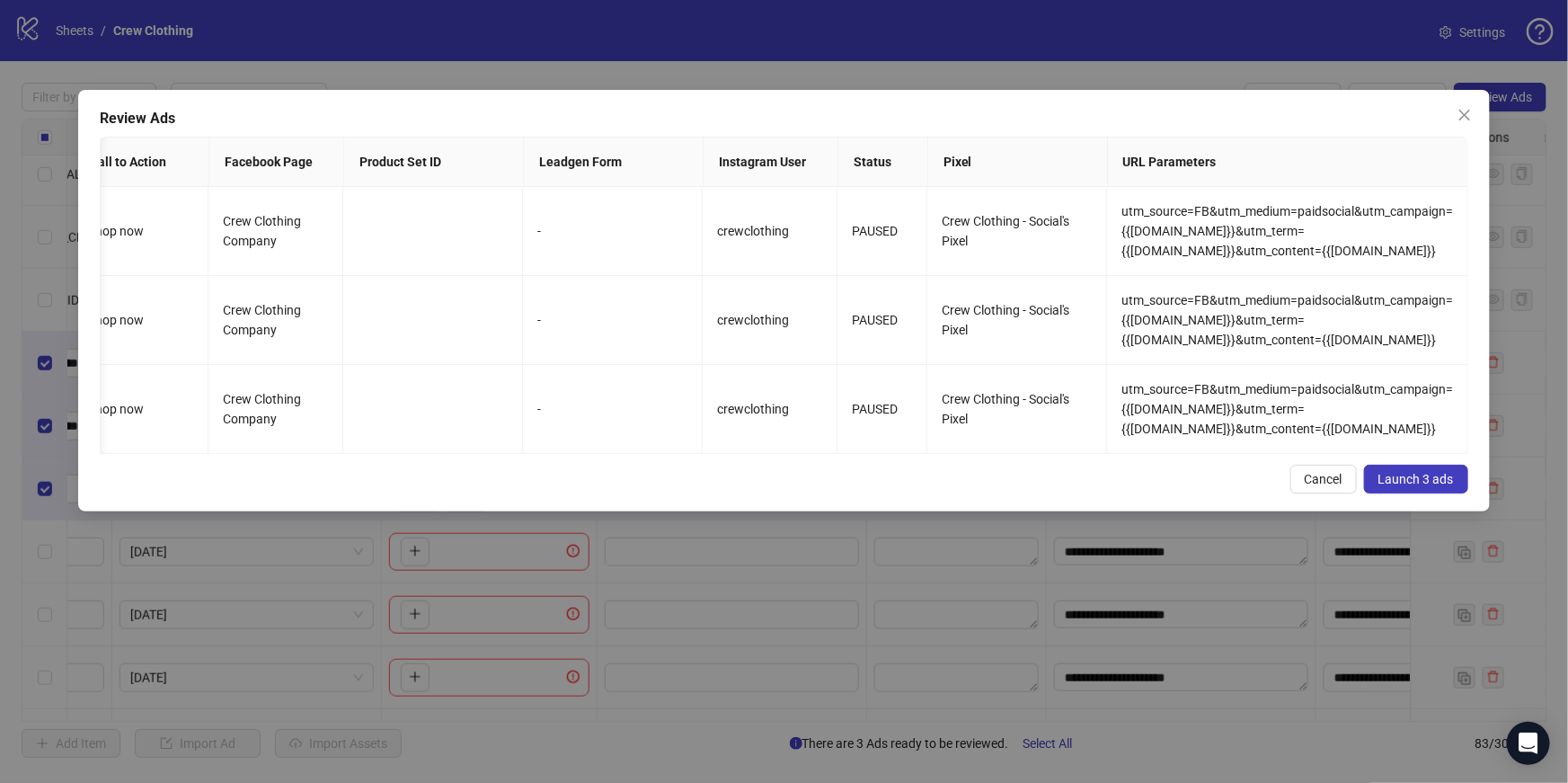 click on "Launch 3 ads" at bounding box center [1416, 479] 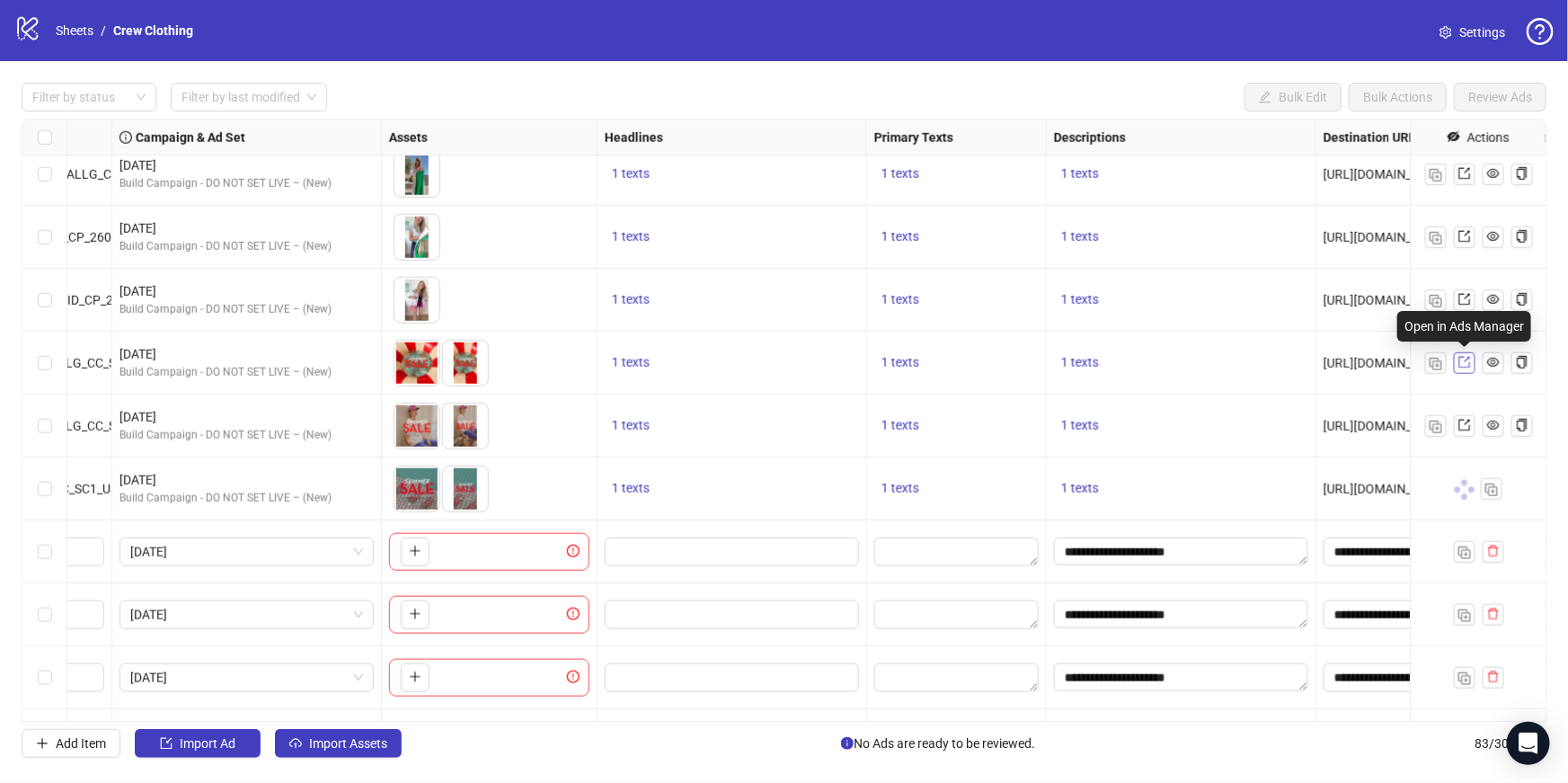 click 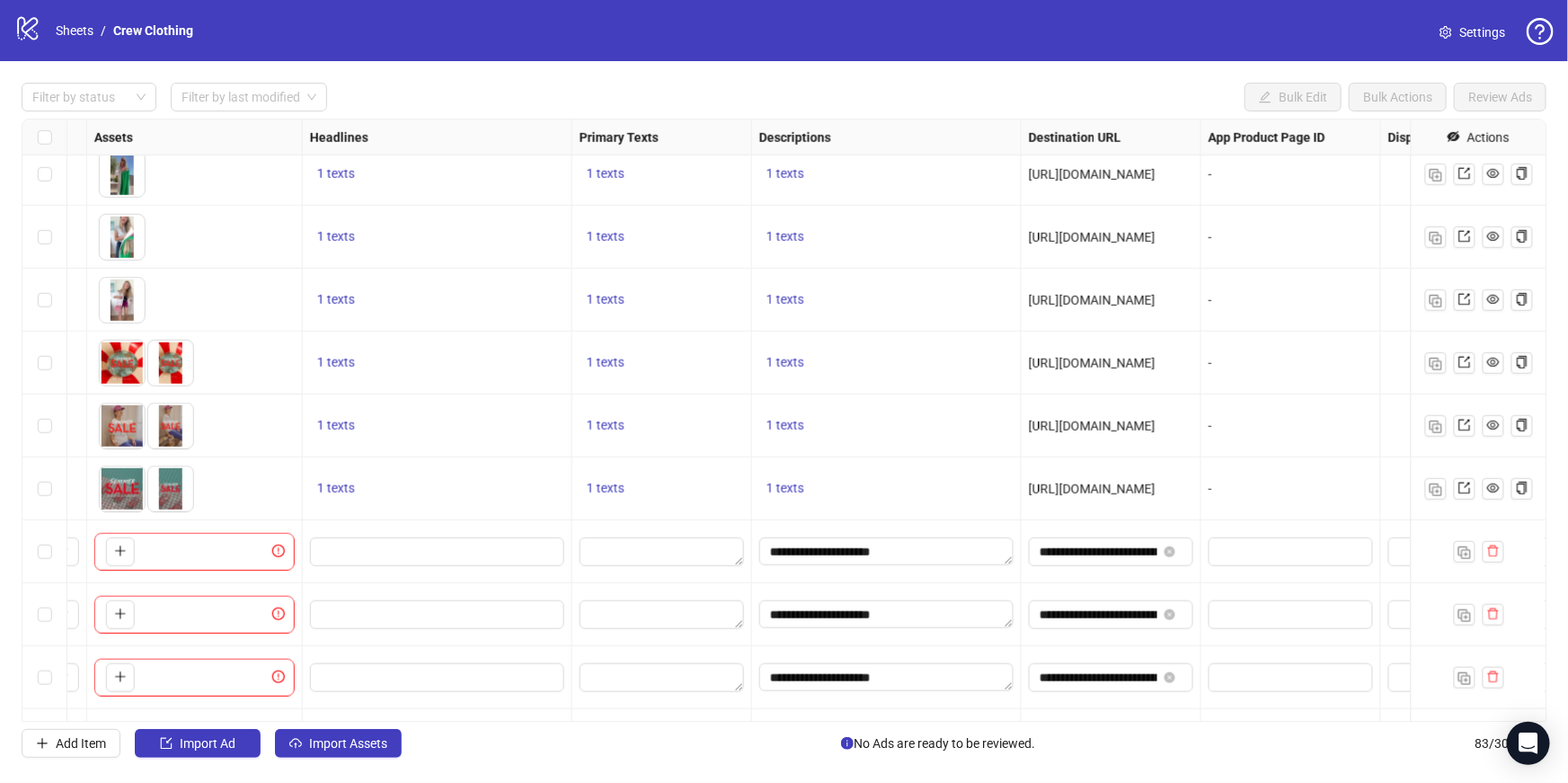 scroll, scrollTop: 4292, scrollLeft: 943, axis: both 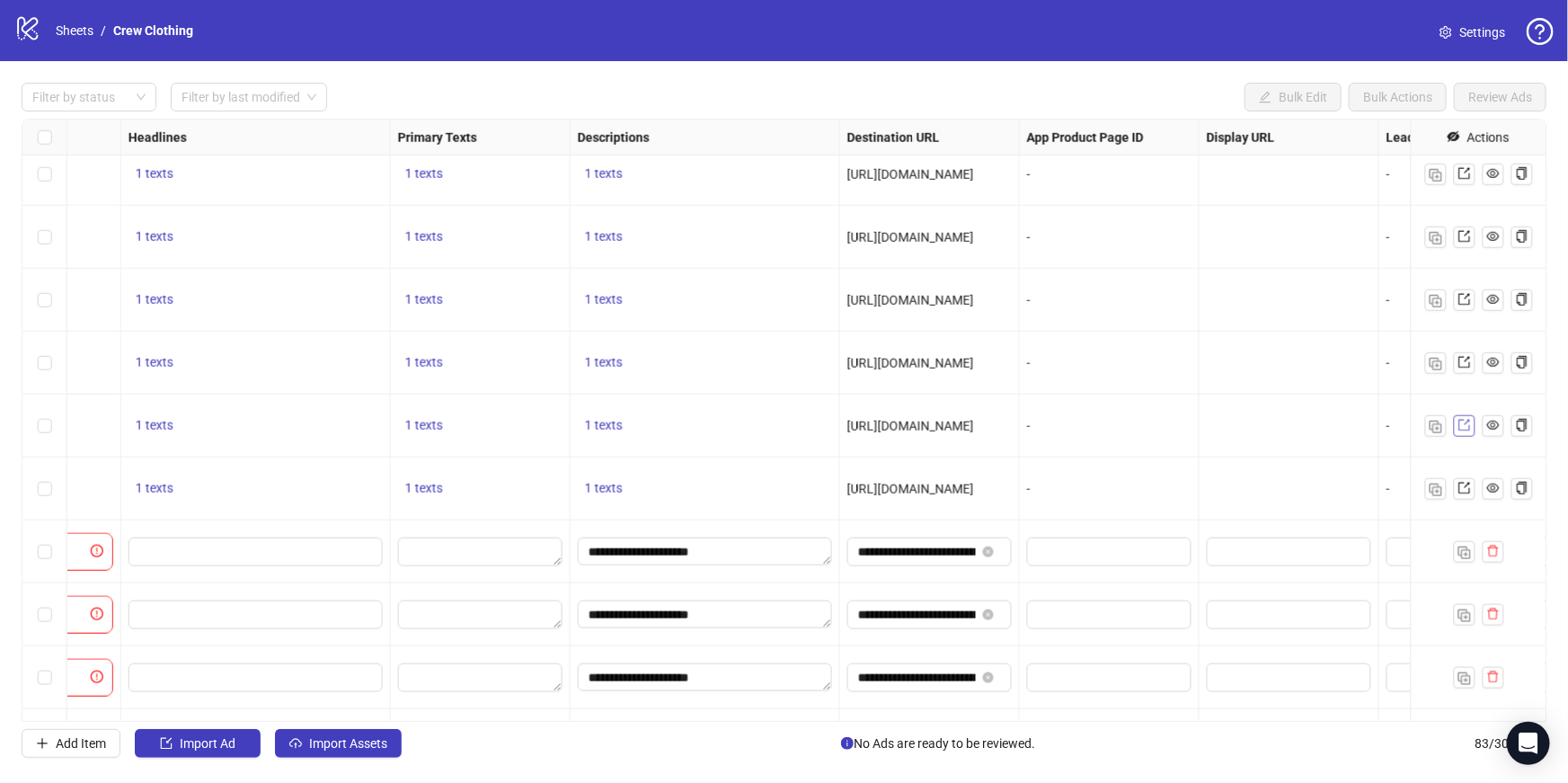 click 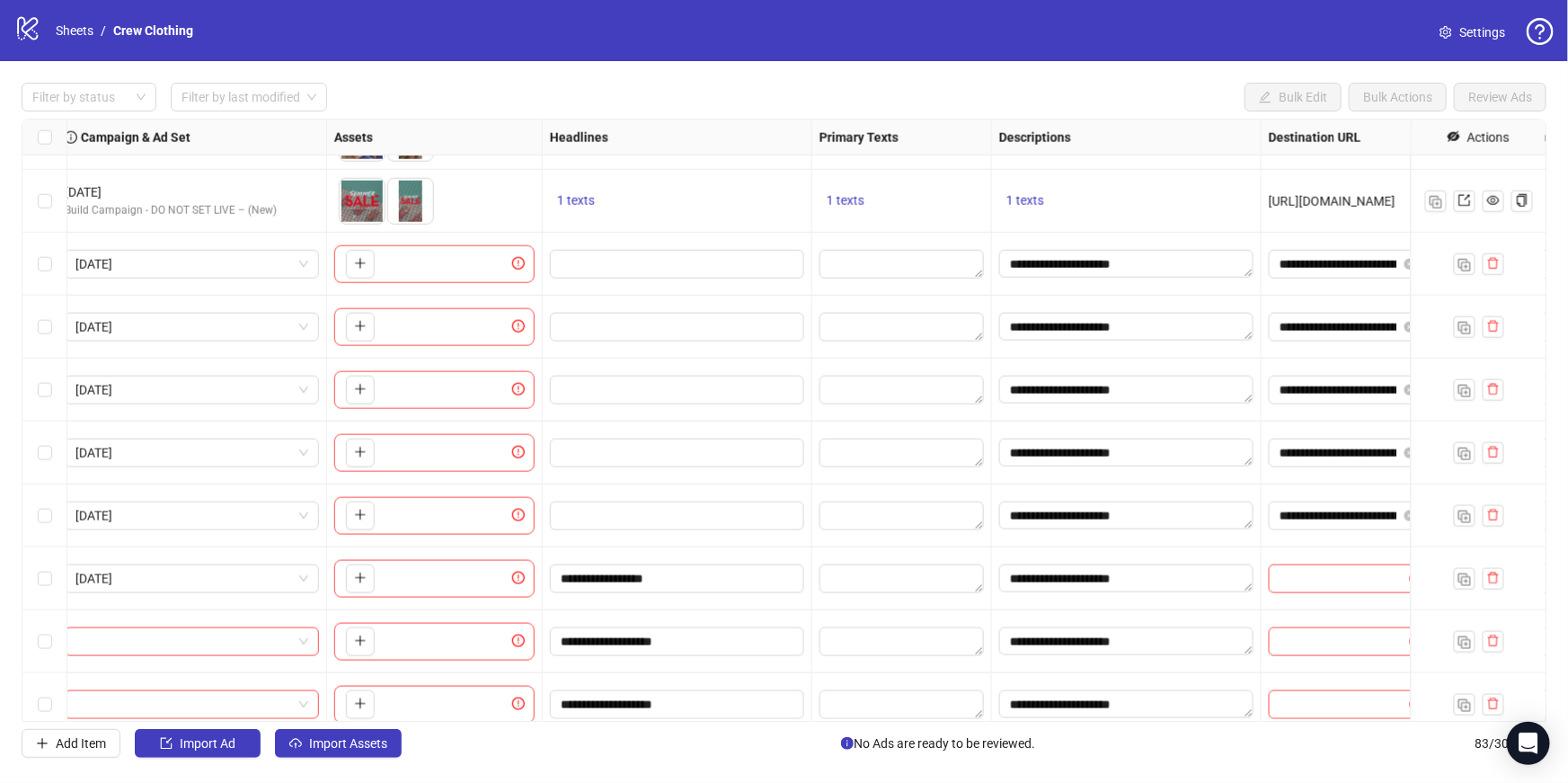 scroll, scrollTop: 4657, scrollLeft: 522, axis: both 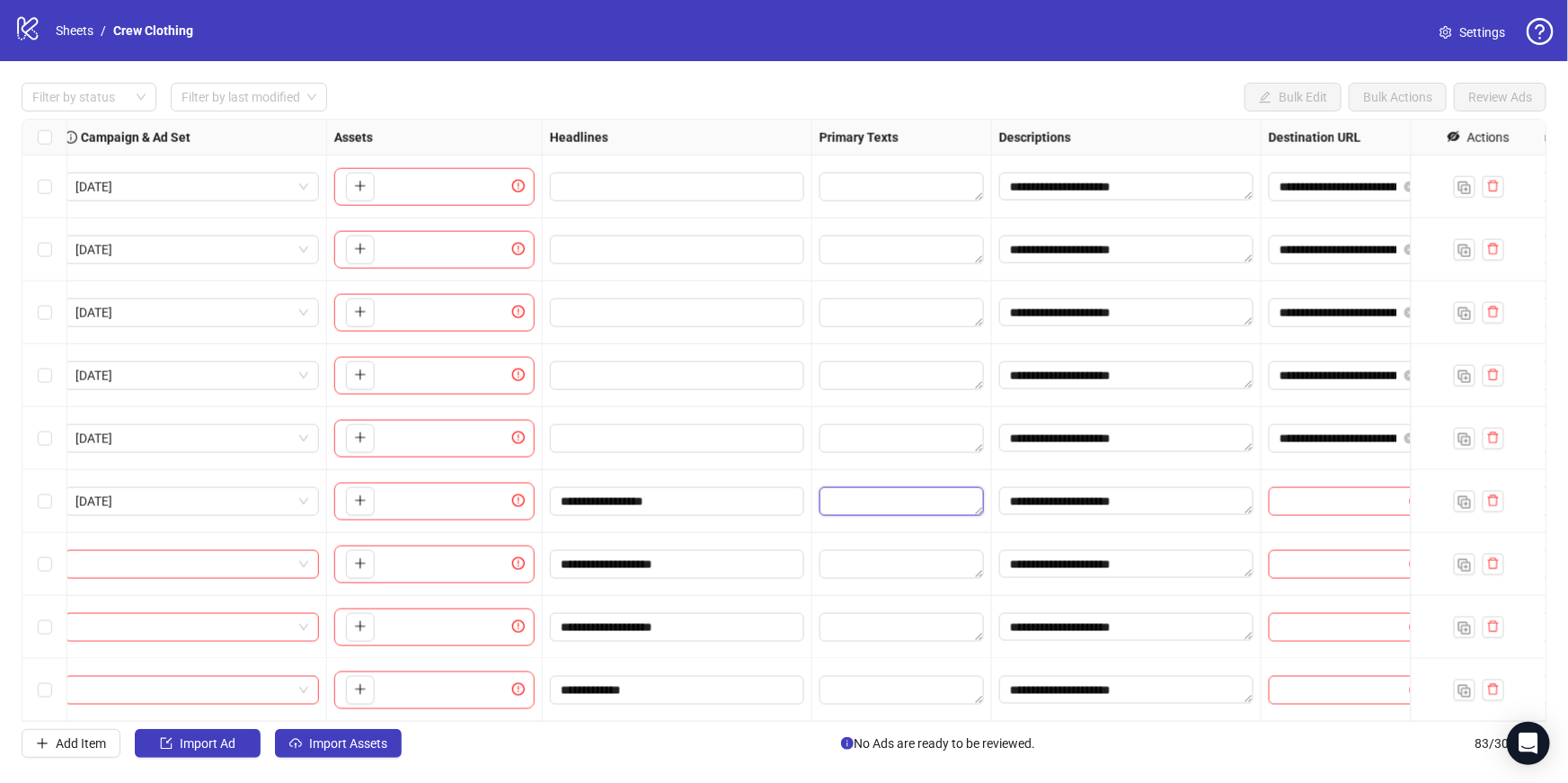 click at bounding box center [901, 502] 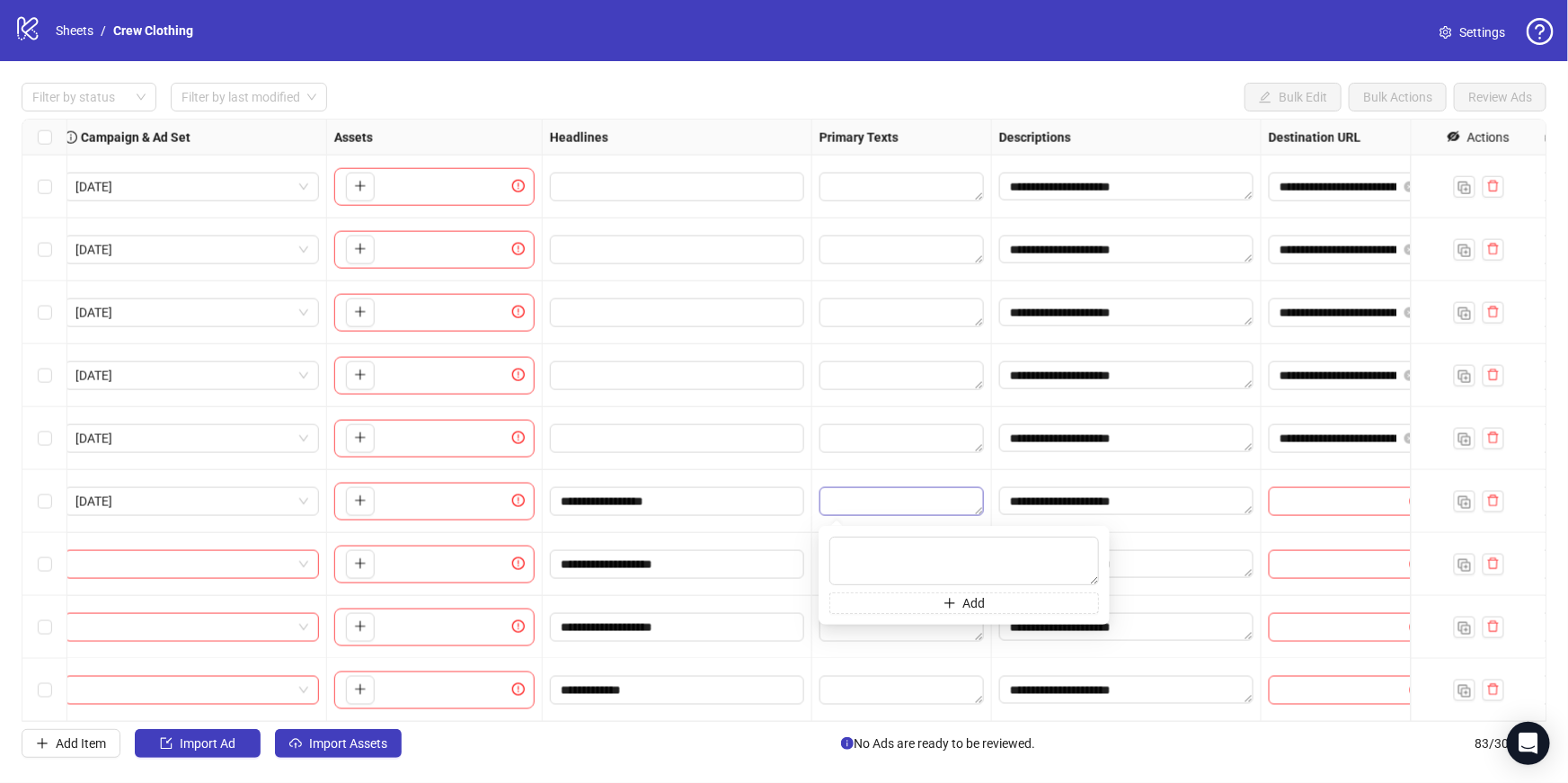 type on "**********" 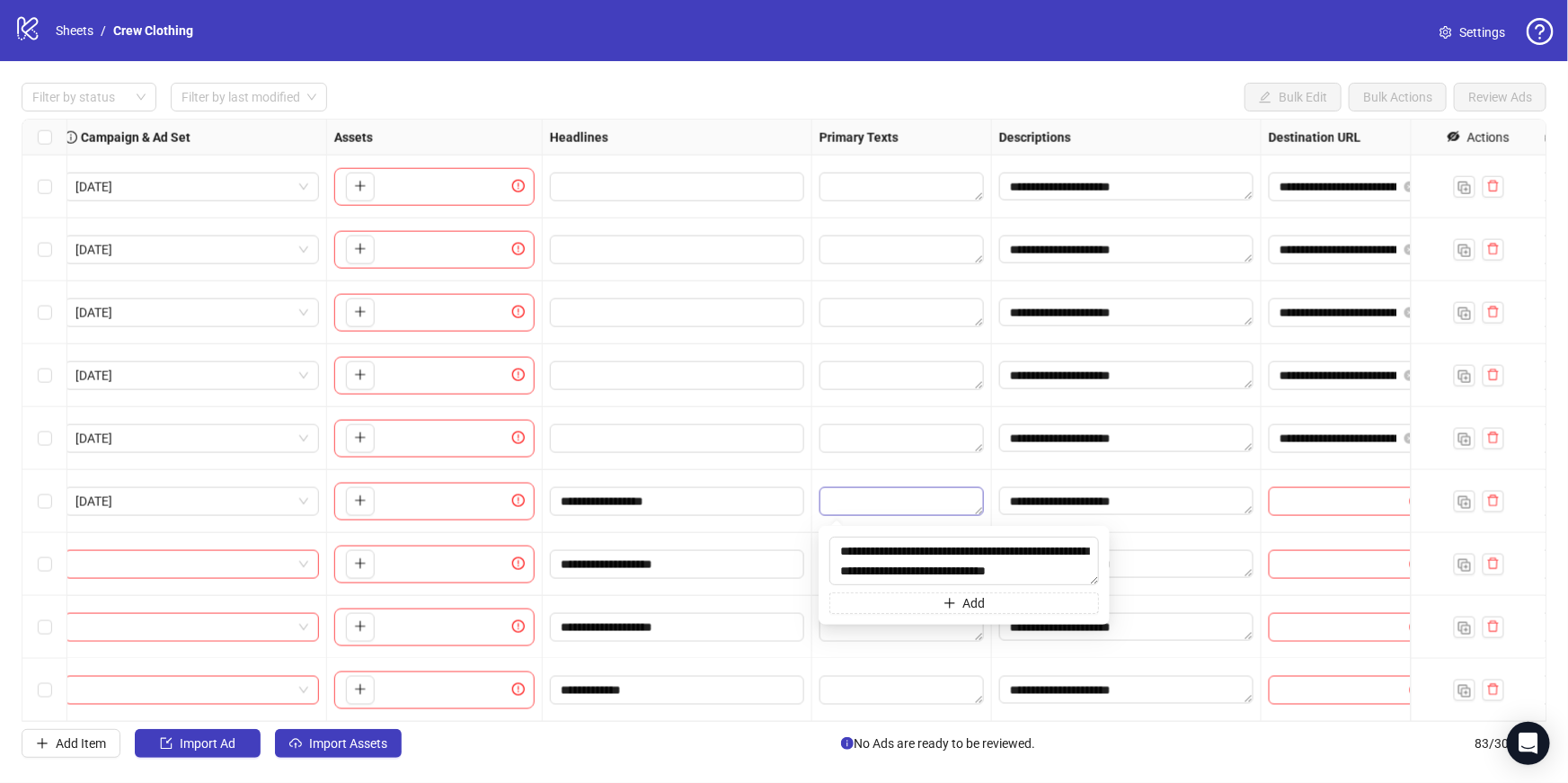 scroll, scrollTop: 13, scrollLeft: 0, axis: vertical 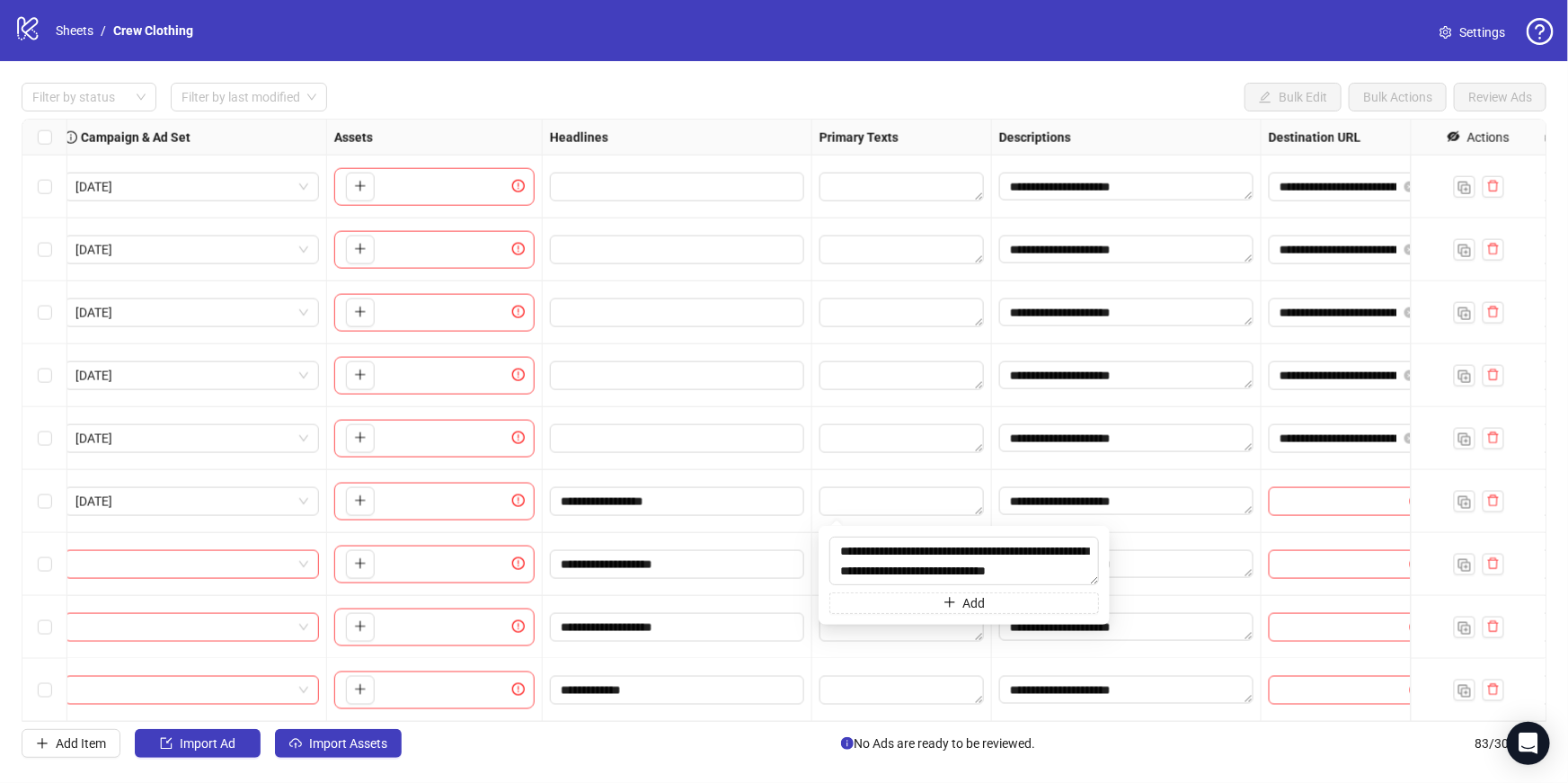 click at bounding box center (902, 502) 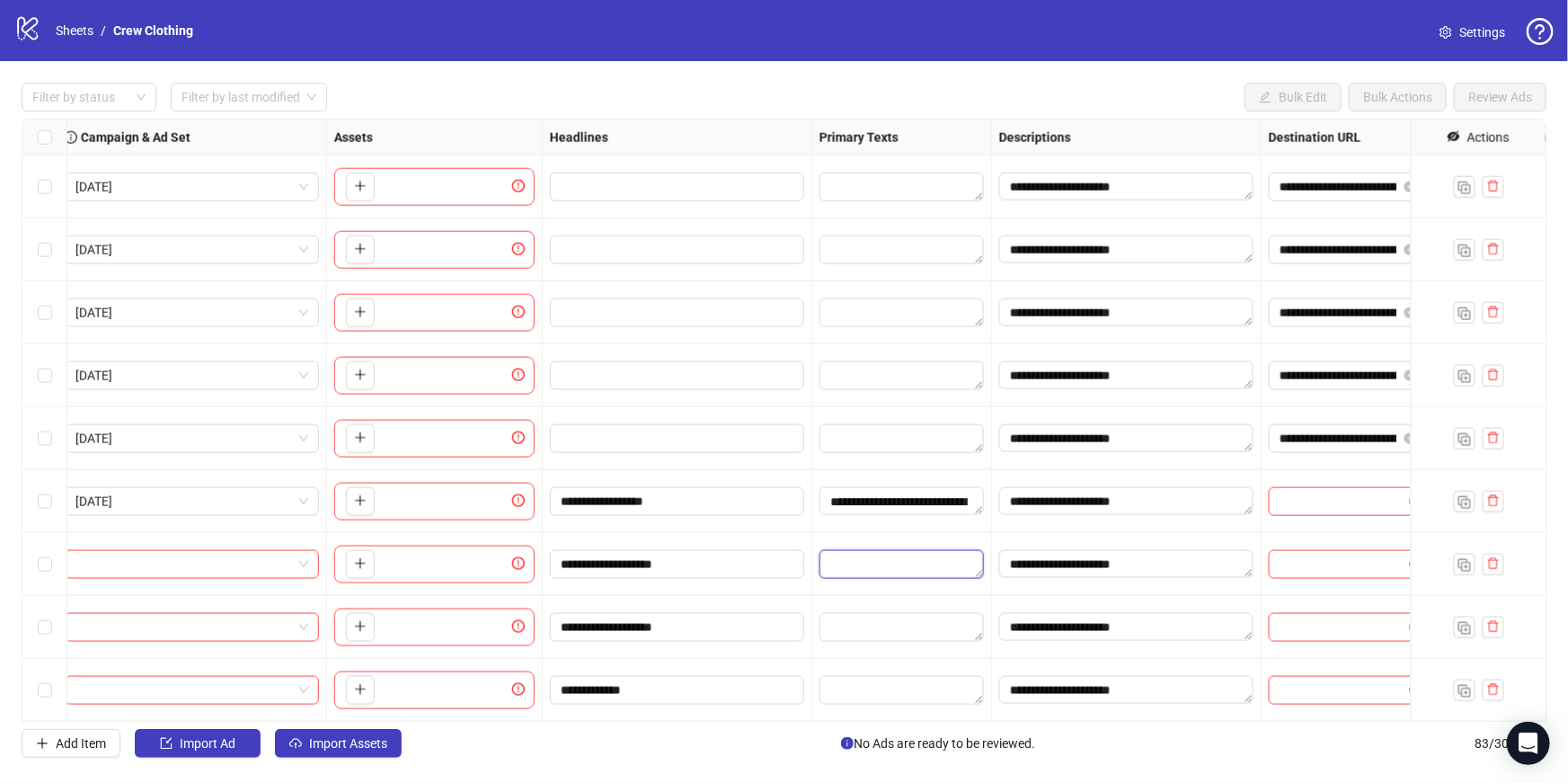 click at bounding box center (901, 565) 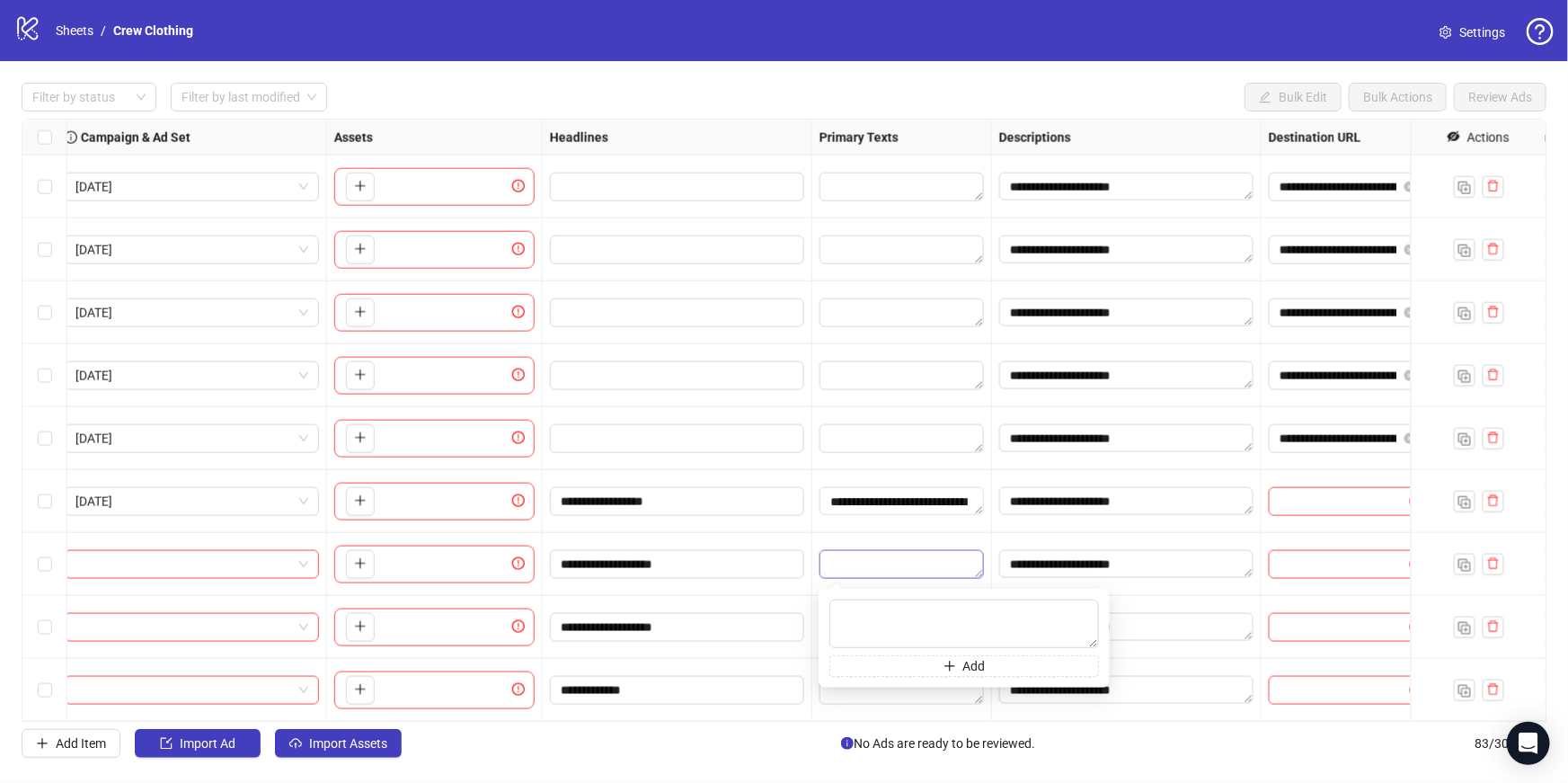 type on "**********" 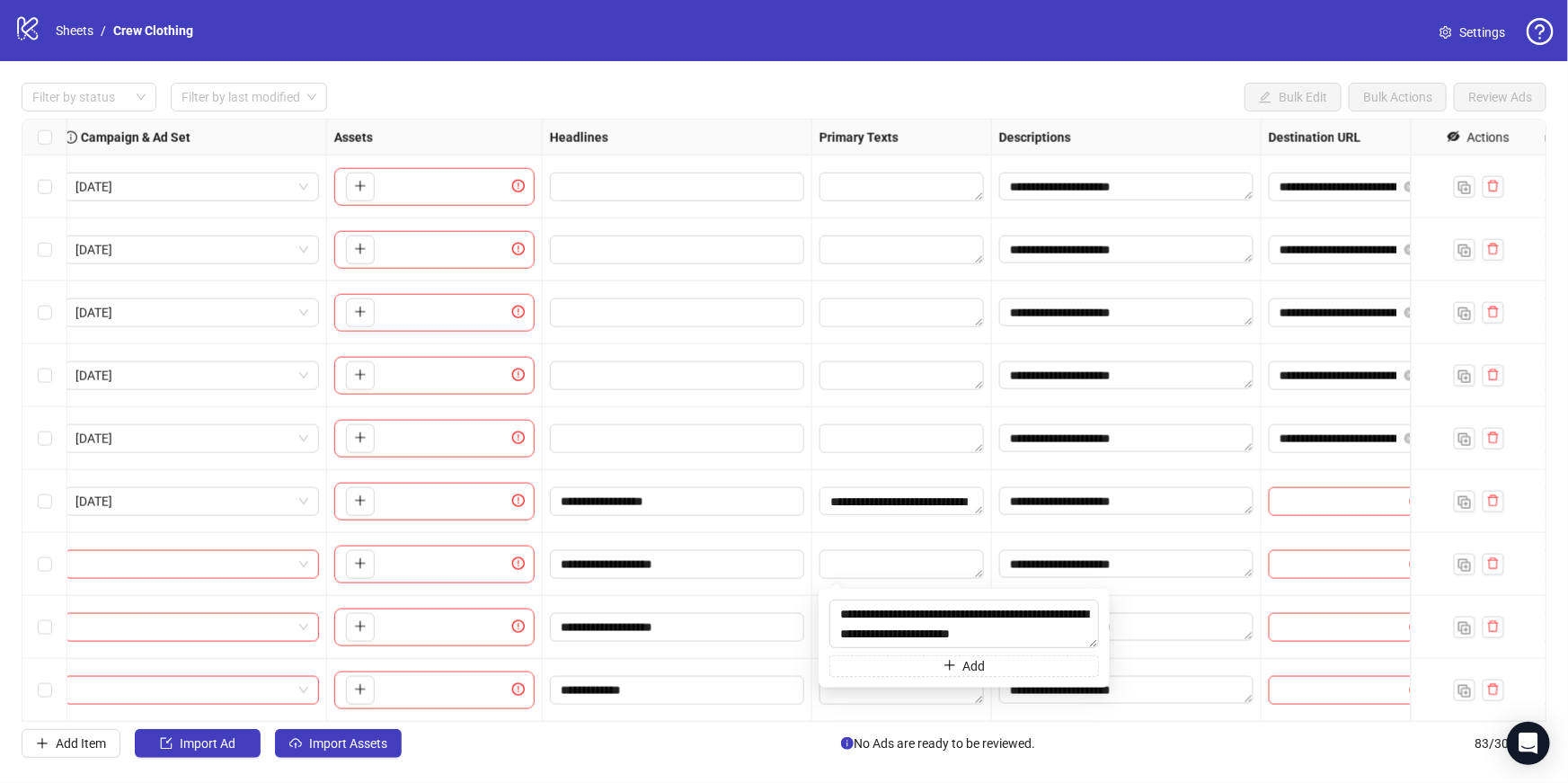 click on "**********" at bounding box center (678, 502) 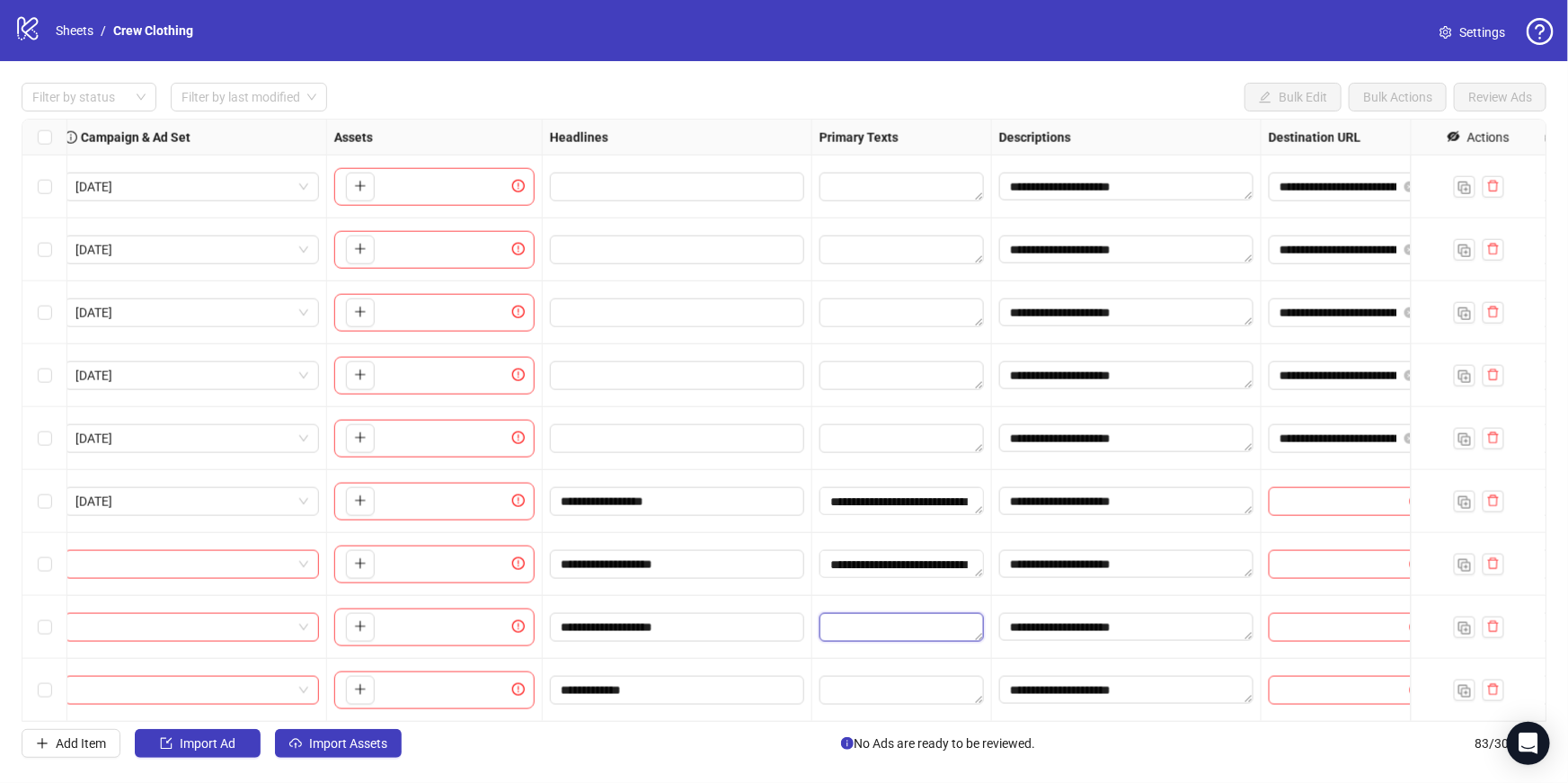 click at bounding box center (901, 627) 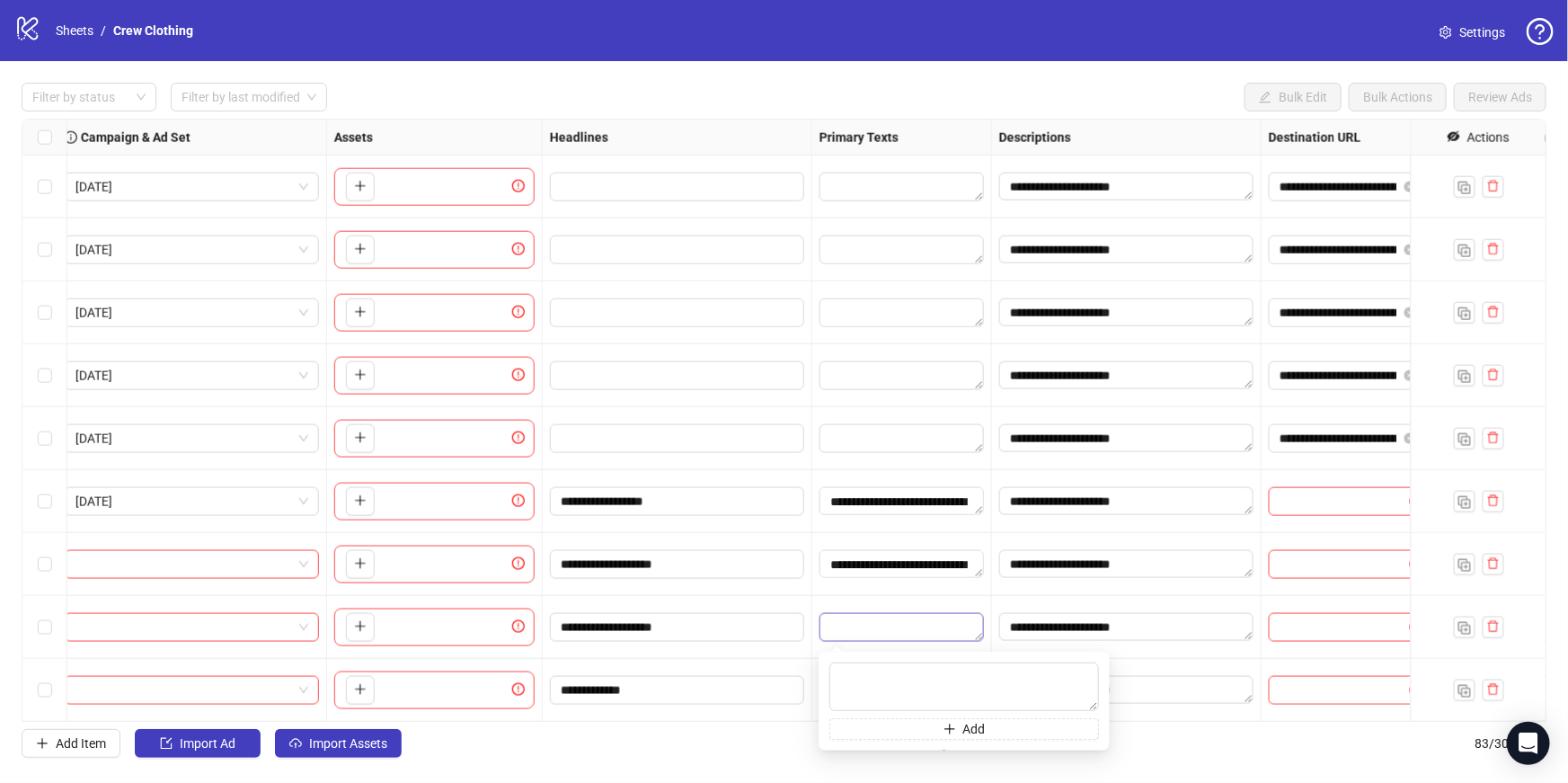 type on "**********" 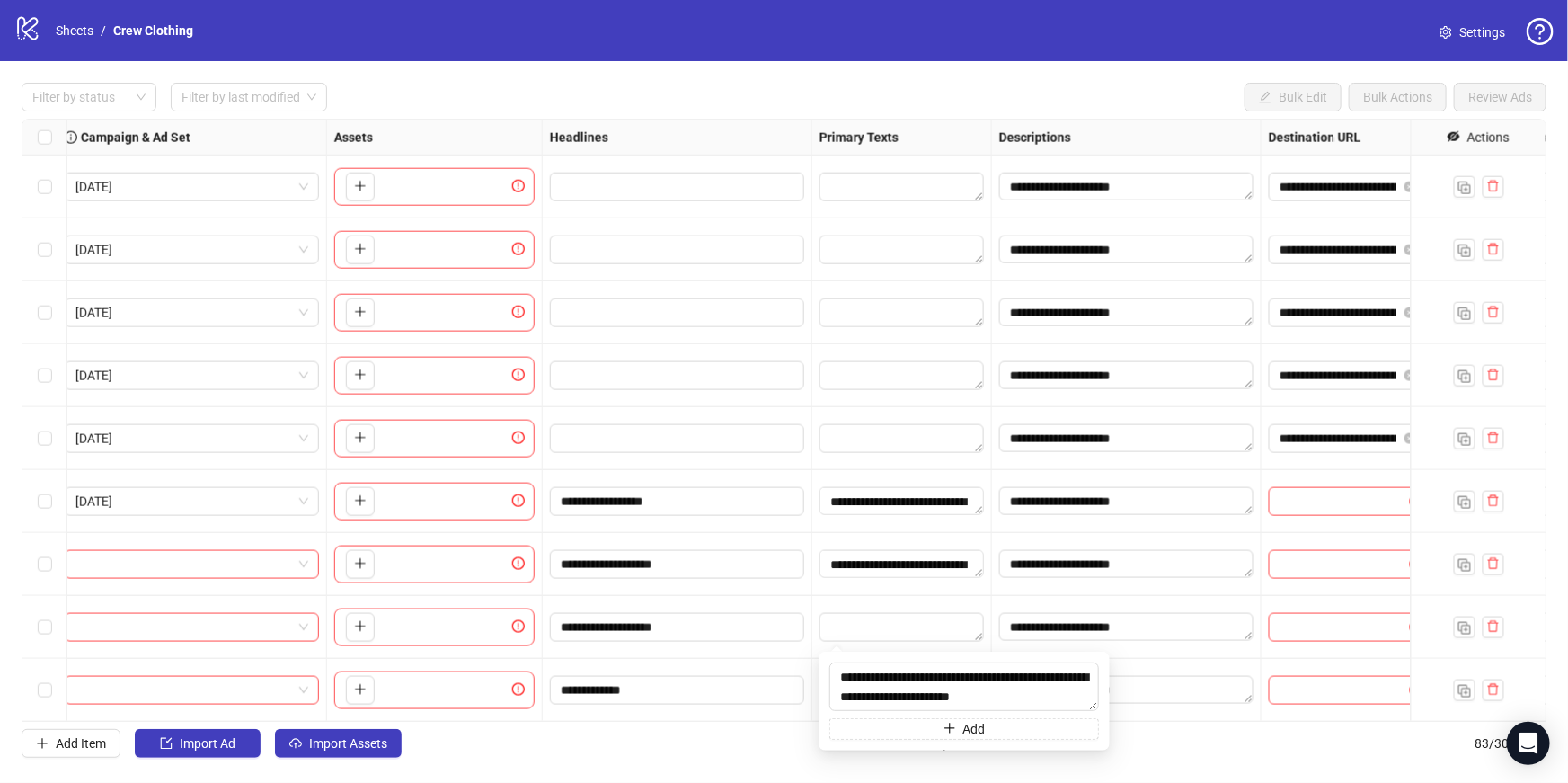 click on "**********" at bounding box center [902, 565] 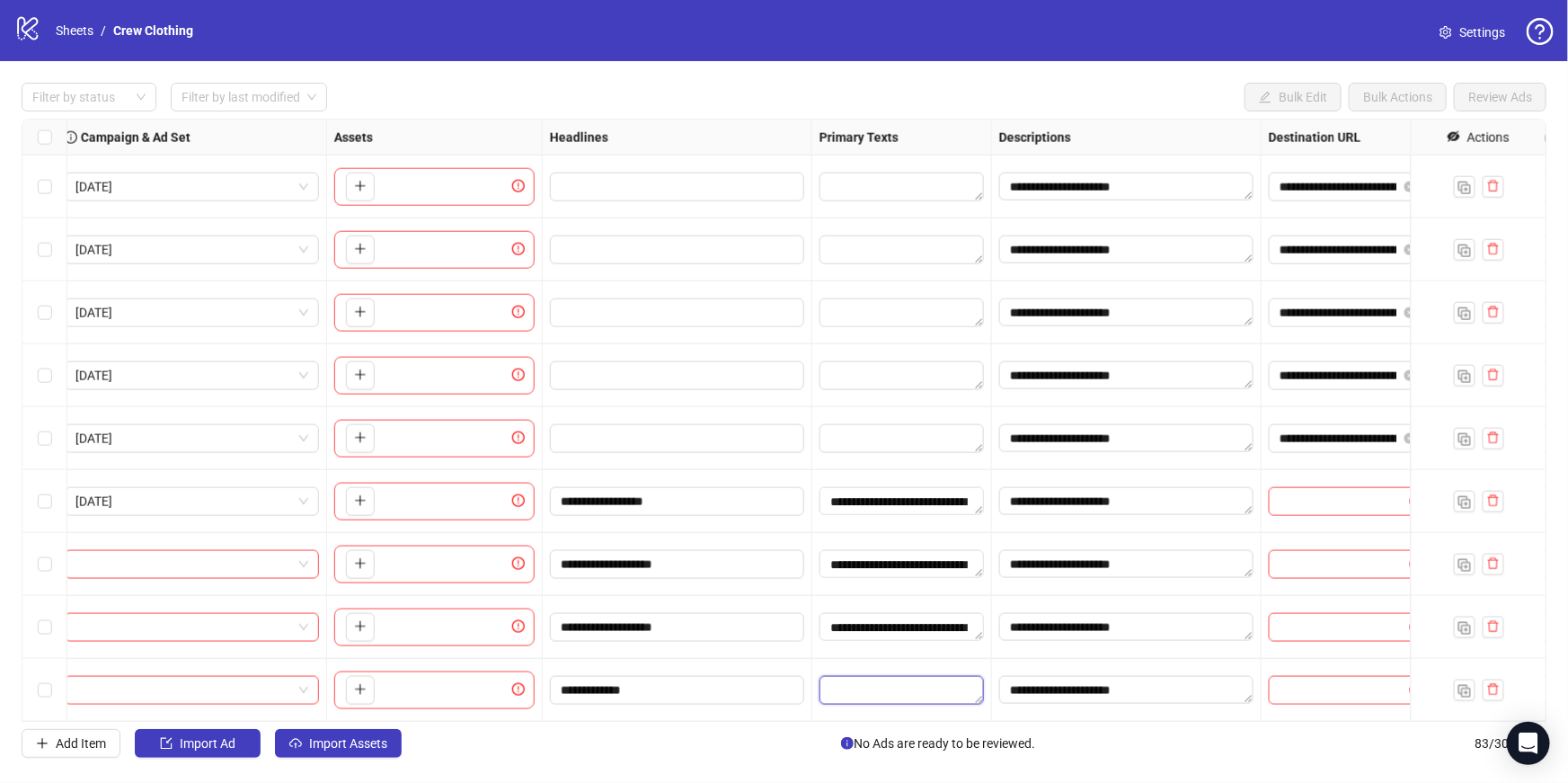 click at bounding box center (901, 690) 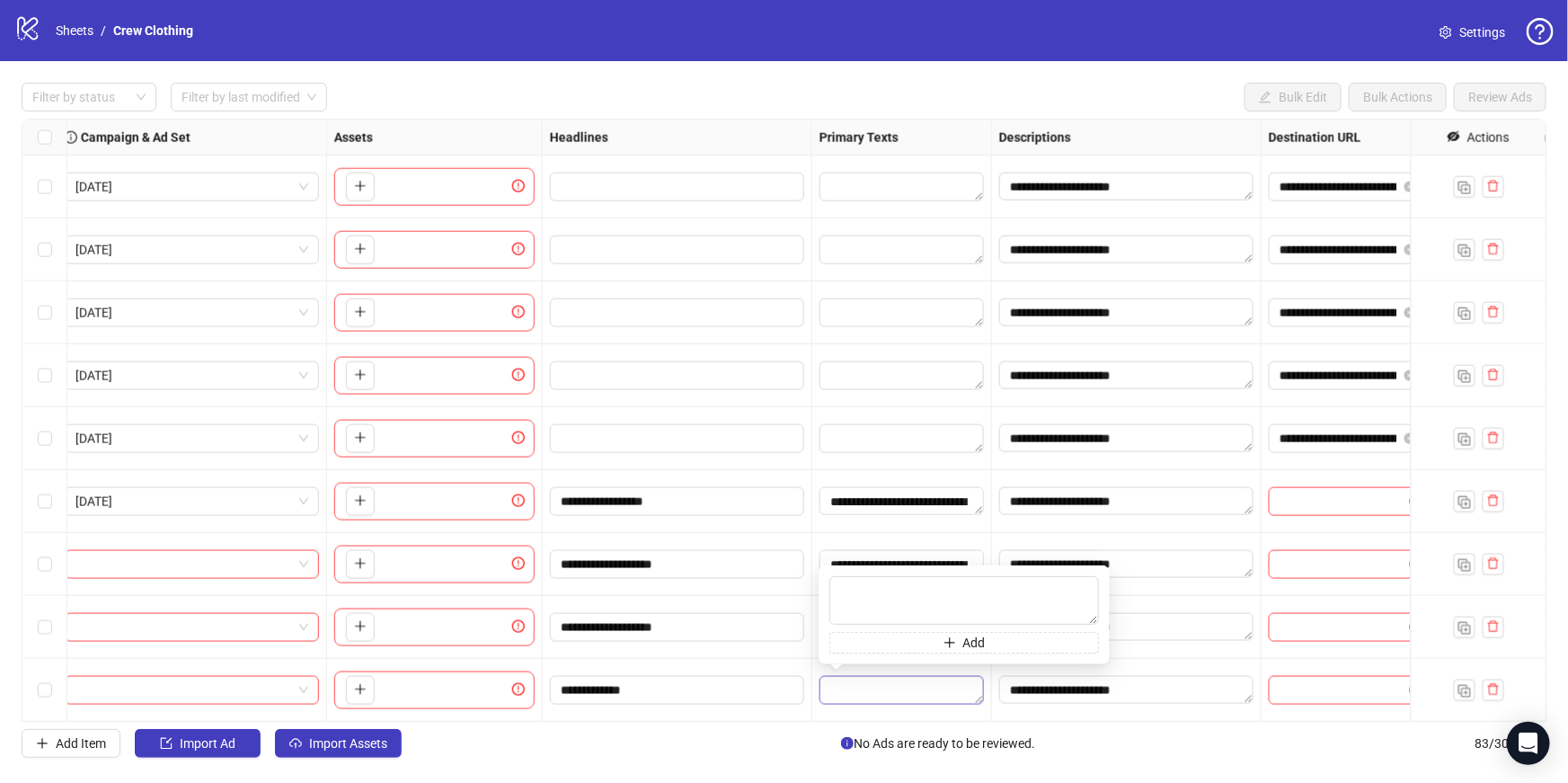type on "**********" 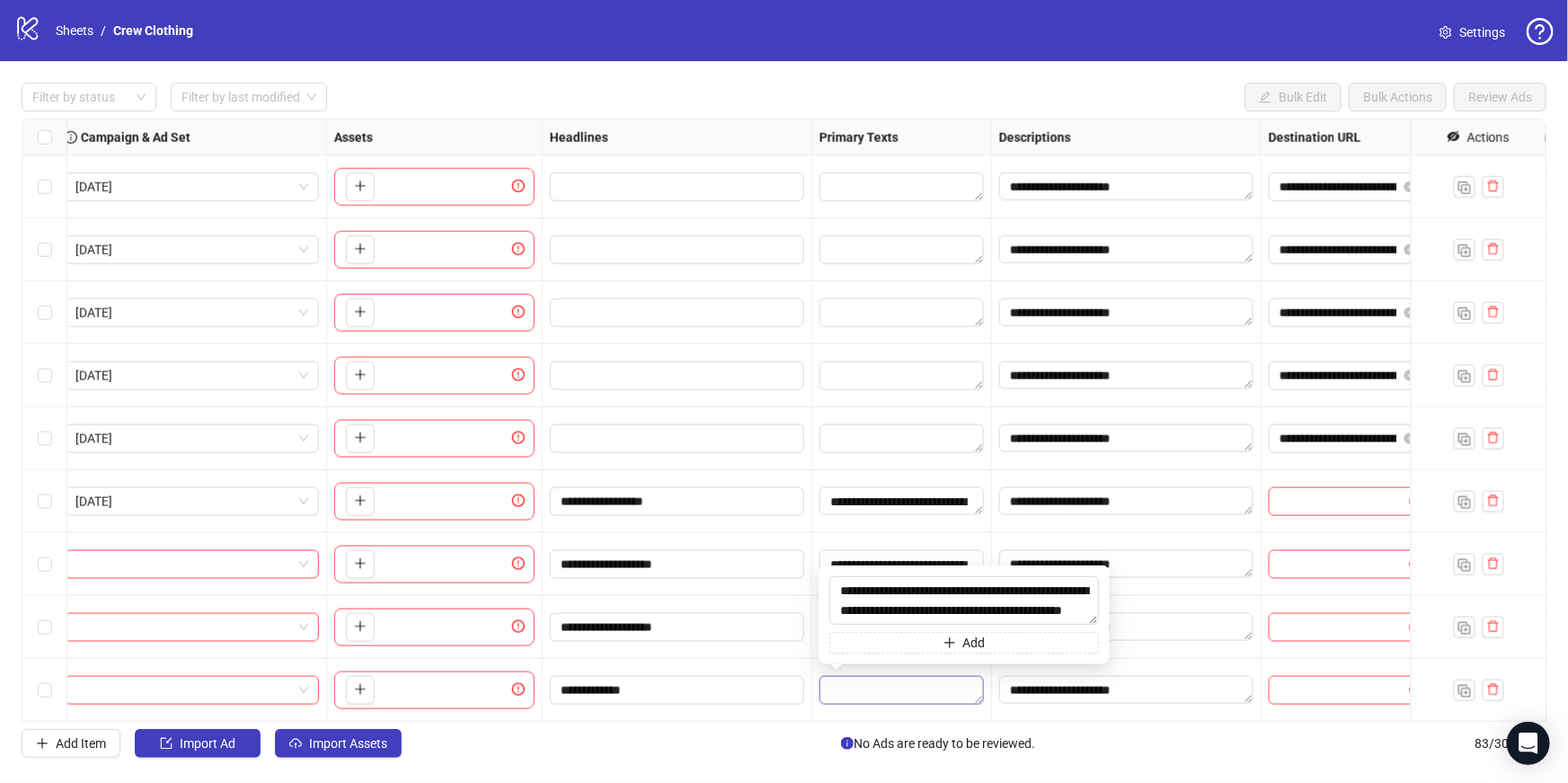 scroll, scrollTop: 14, scrollLeft: 0, axis: vertical 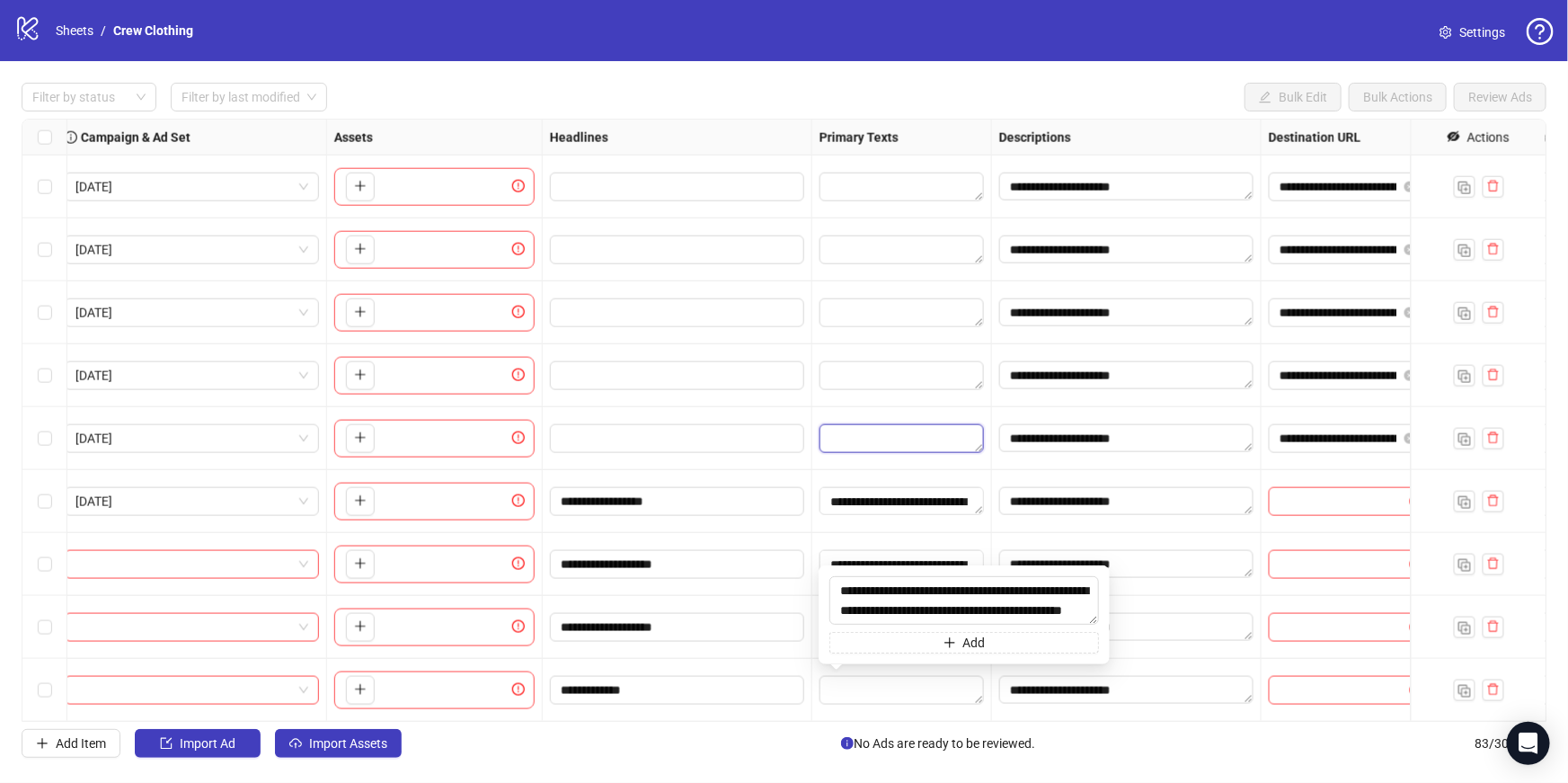 click at bounding box center (901, 439) 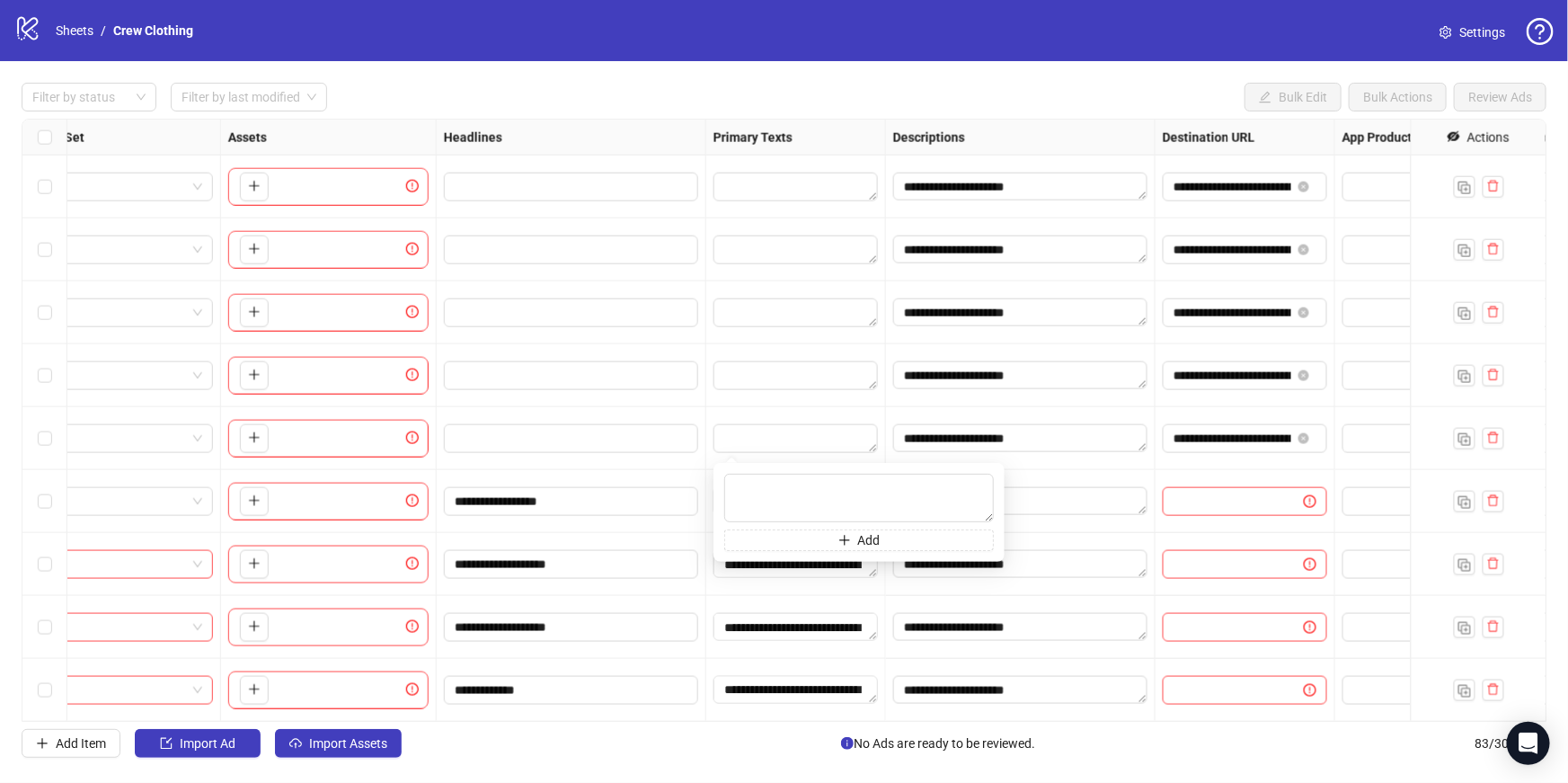 scroll, scrollTop: 4657, scrollLeft: 660, axis: both 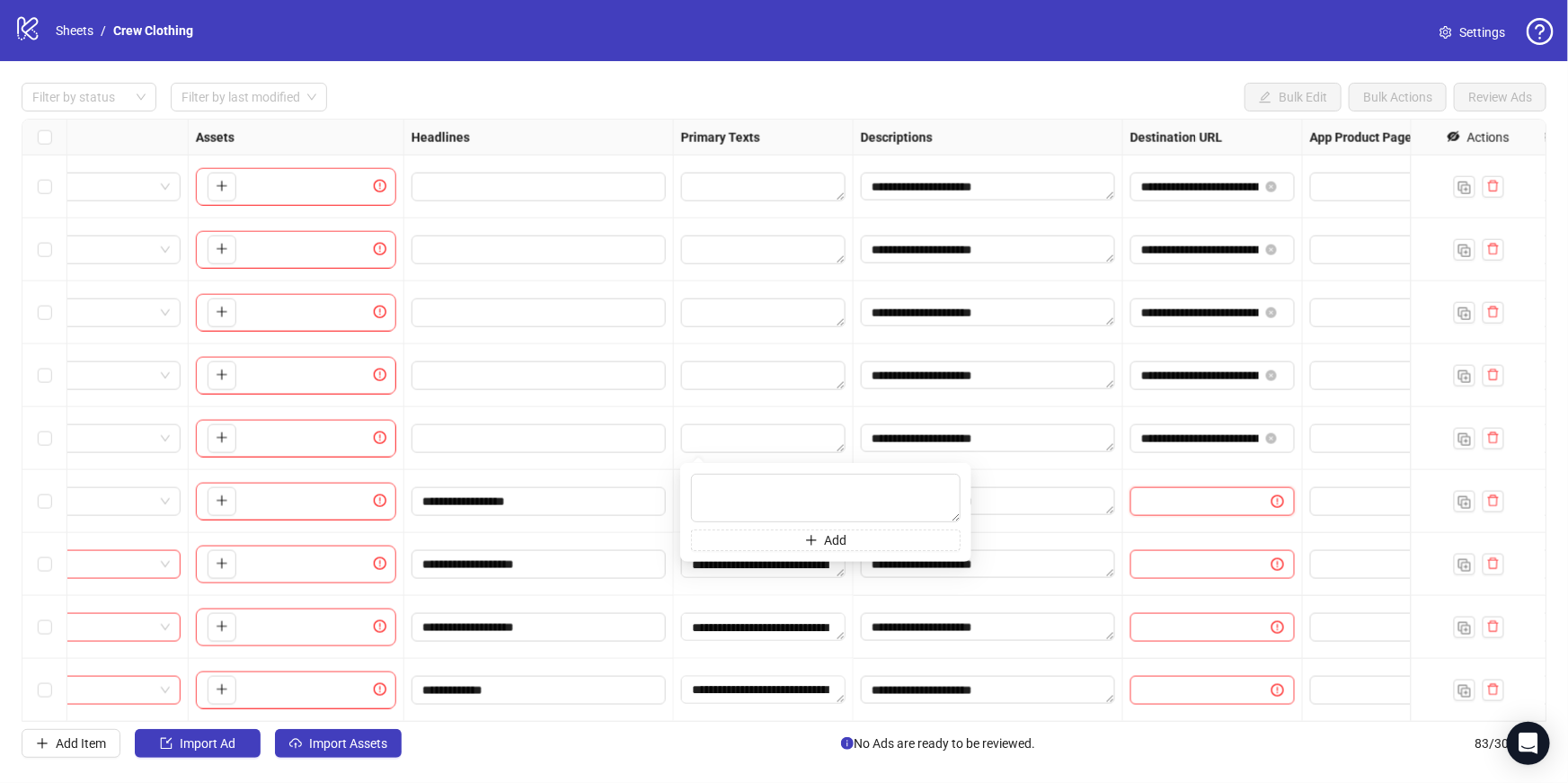 click at bounding box center (1193, 502) 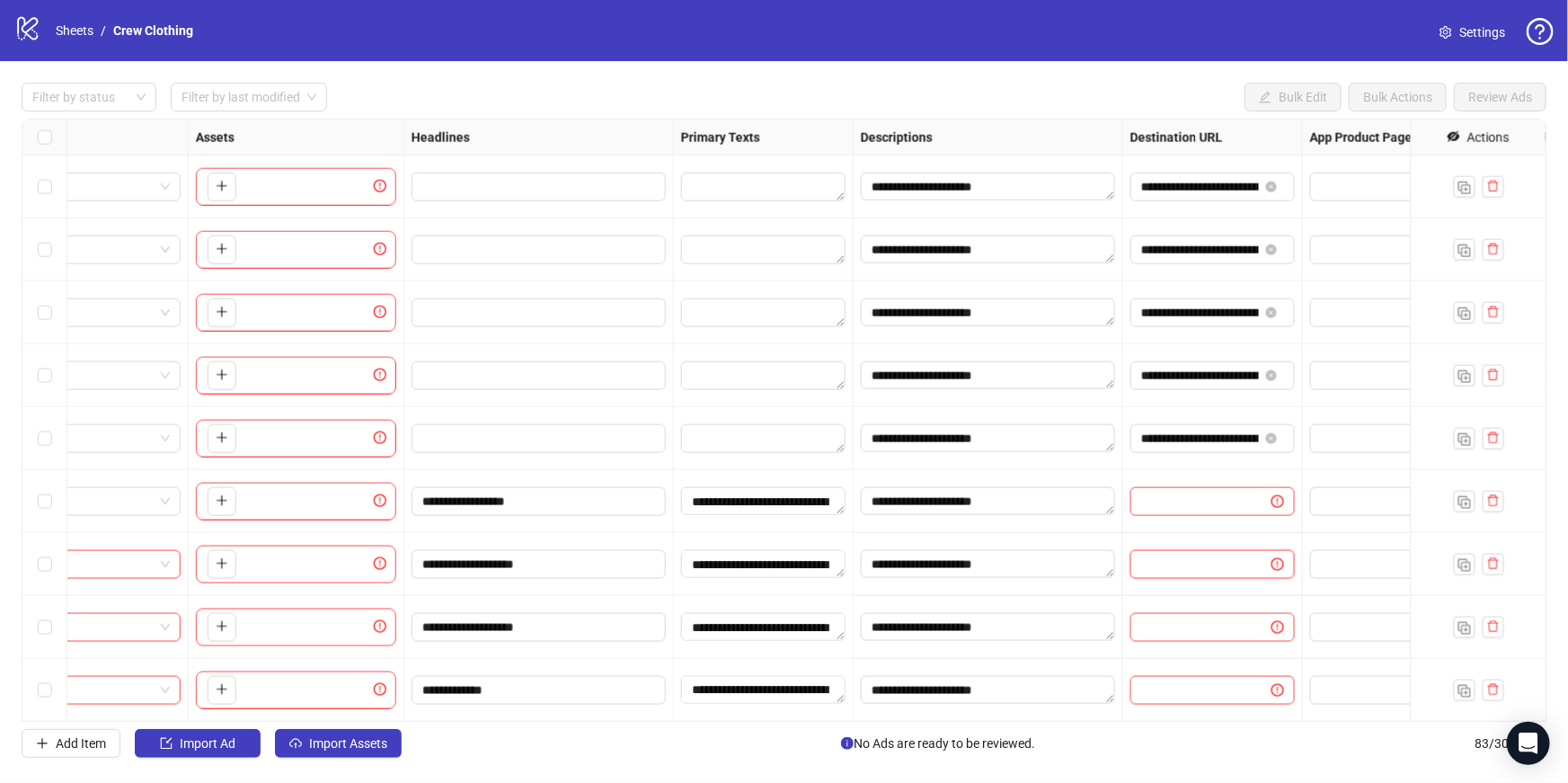 click at bounding box center [1193, 565] 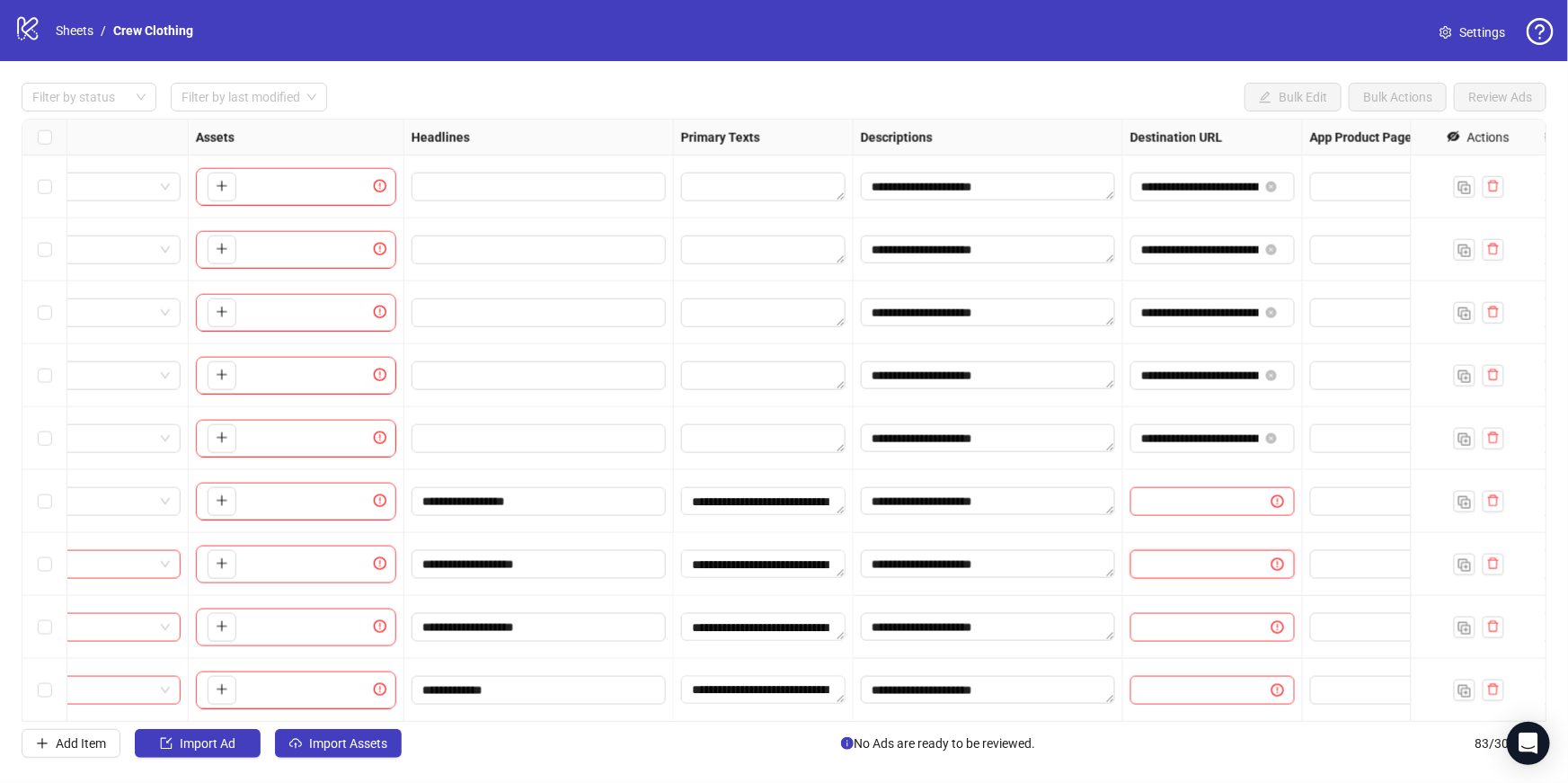 paste on "**********" 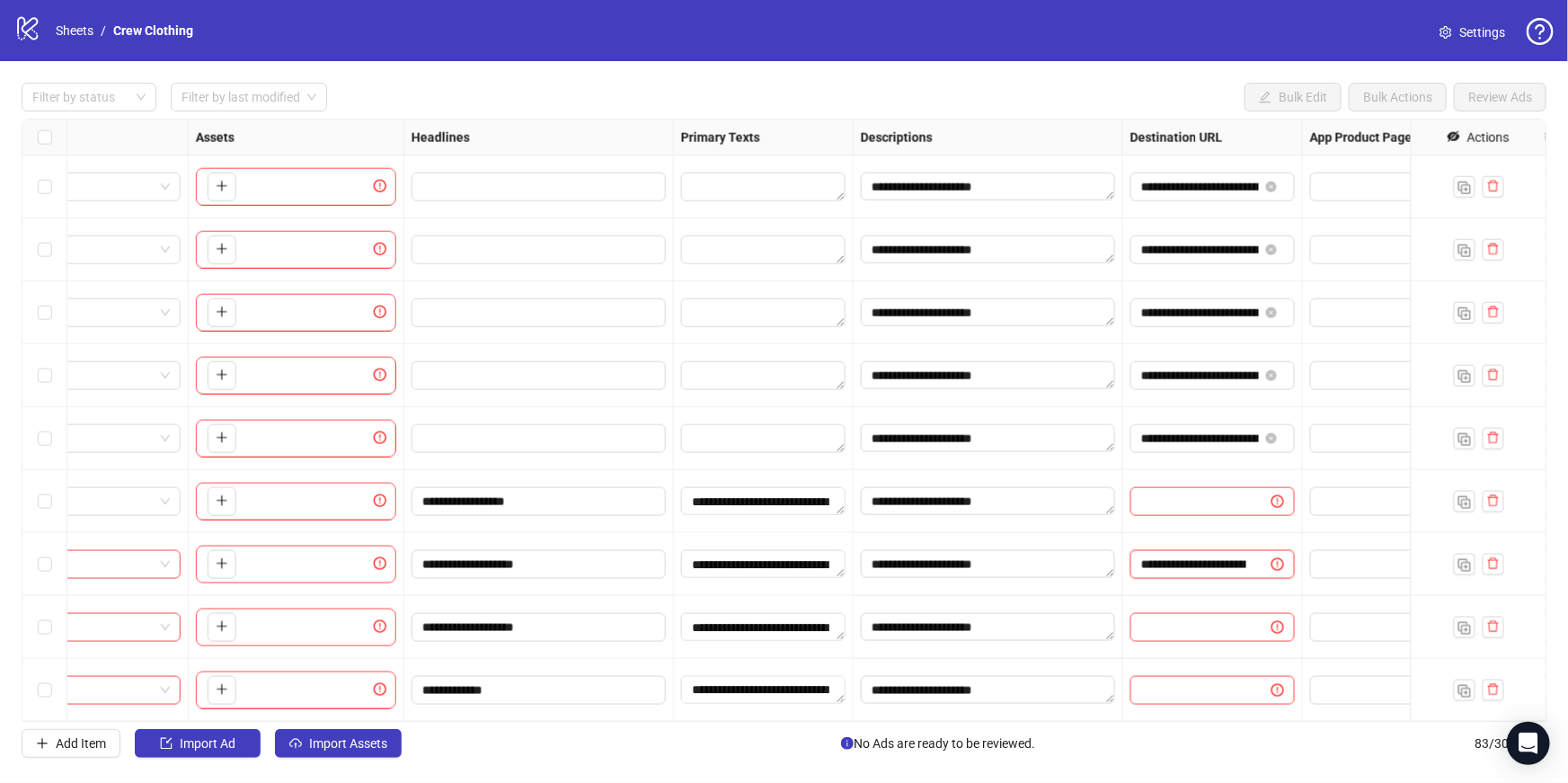 scroll, scrollTop: 0, scrollLeft: 64, axis: horizontal 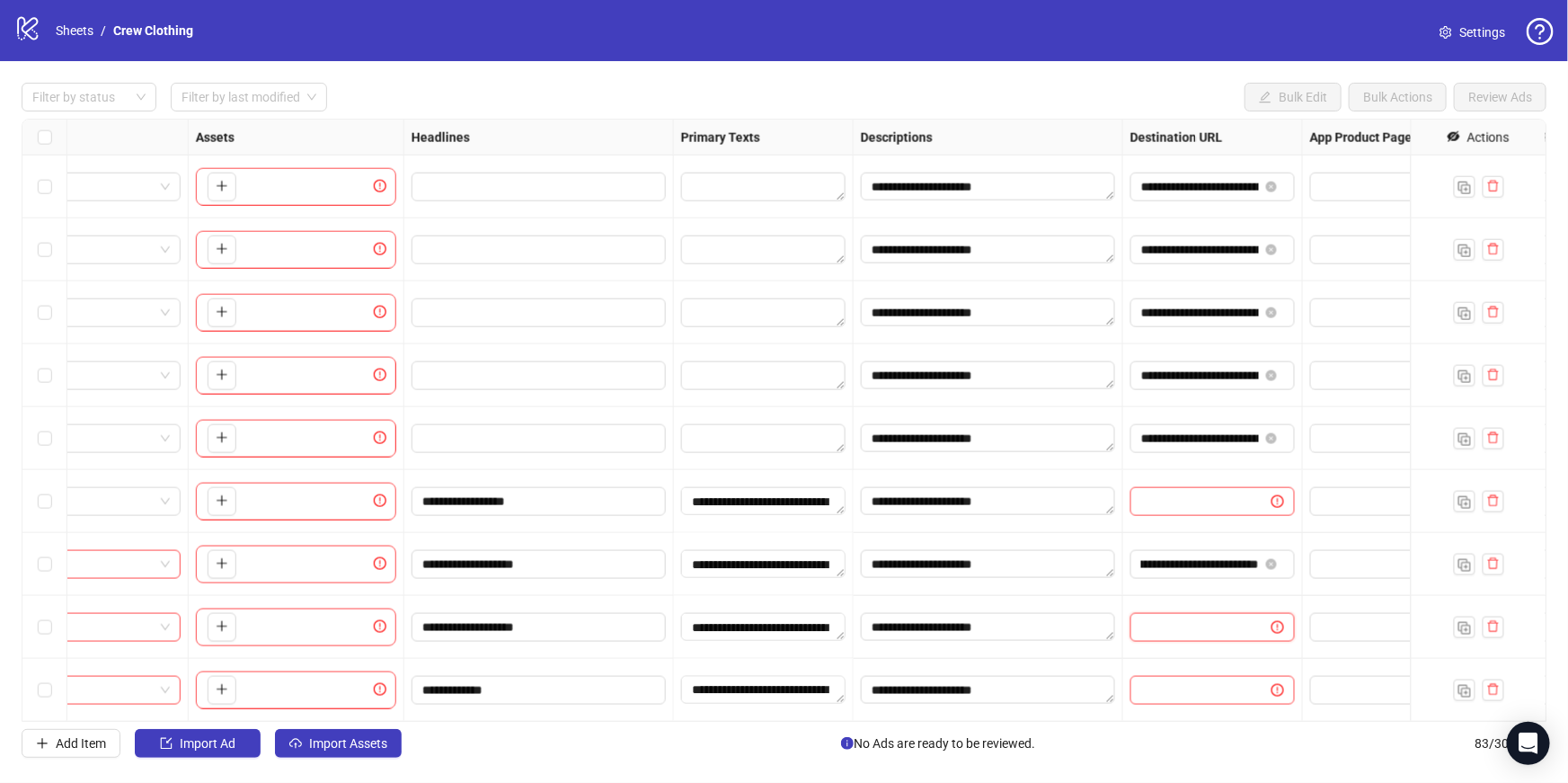 click at bounding box center (1193, 627) 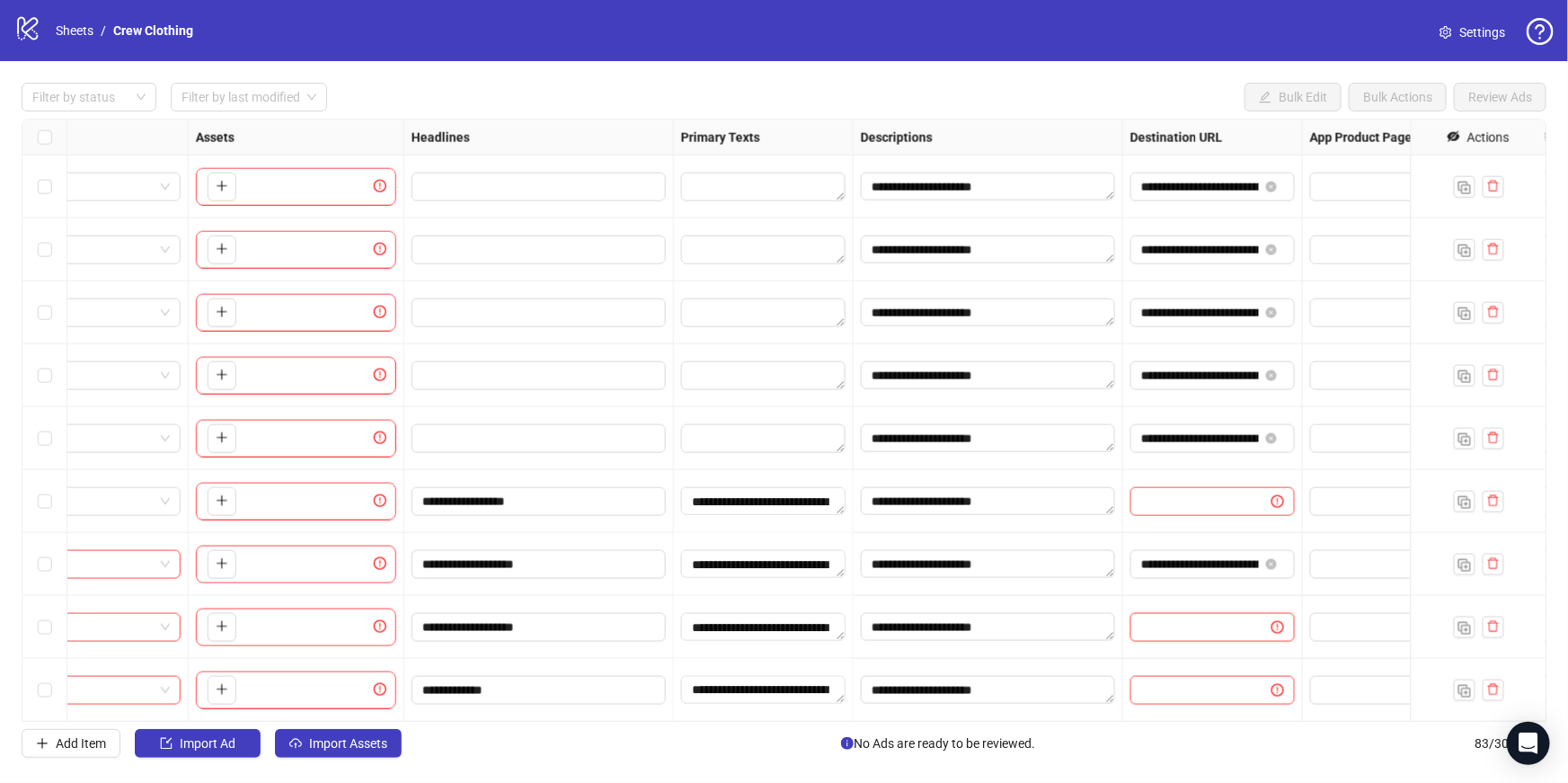 paste on "**********" 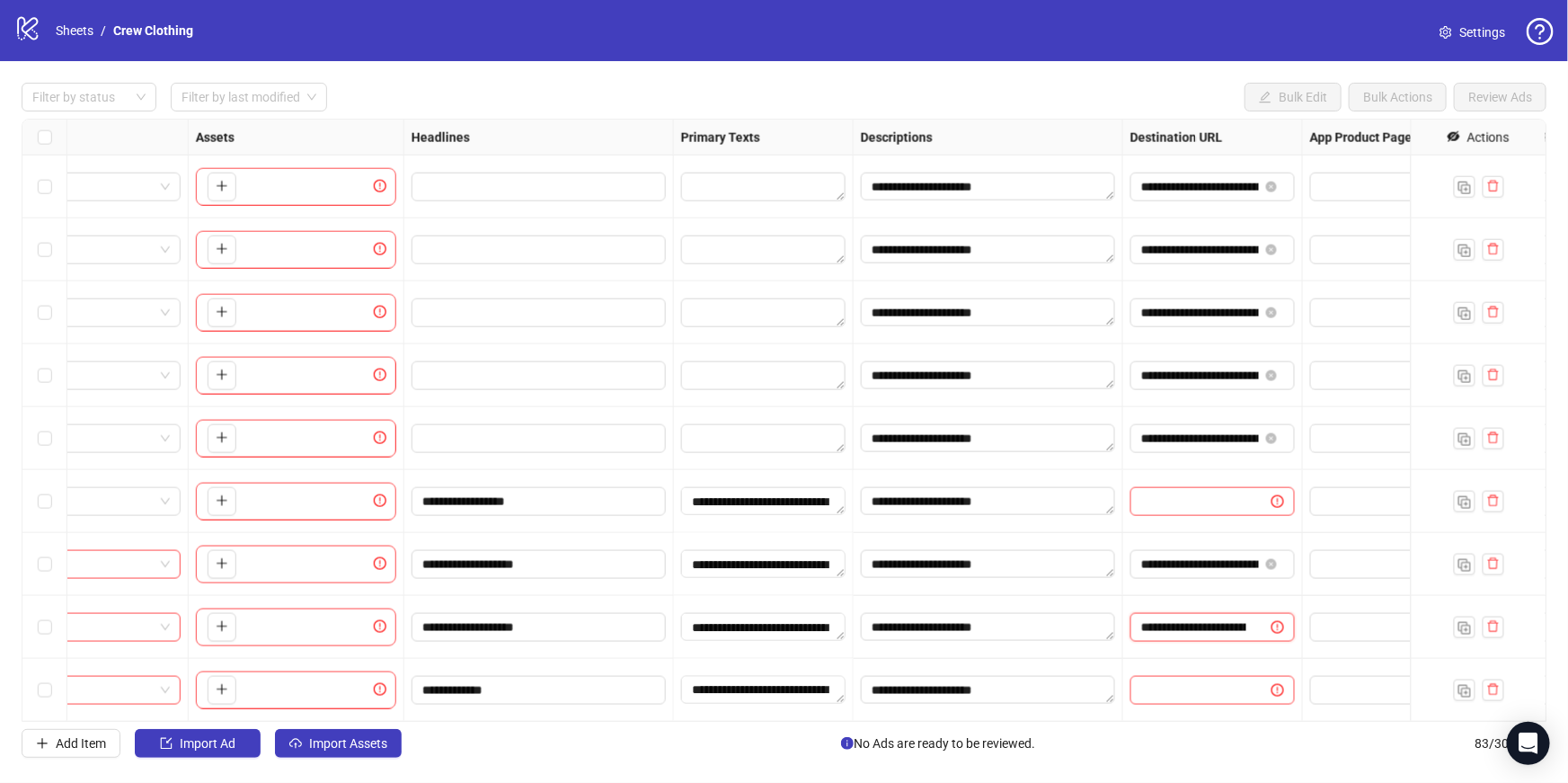 scroll, scrollTop: 0, scrollLeft: 64, axis: horizontal 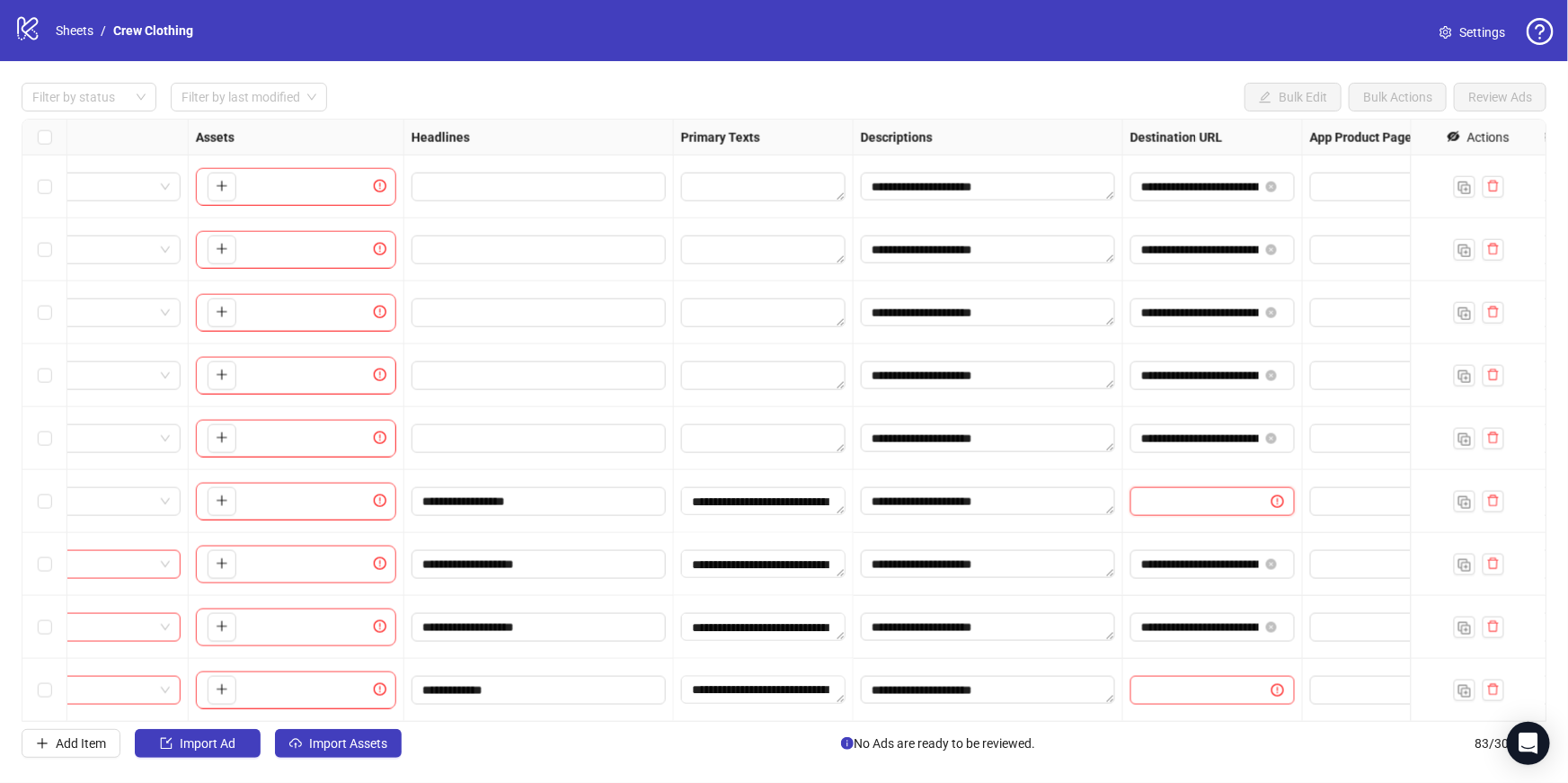 click at bounding box center [1193, 502] 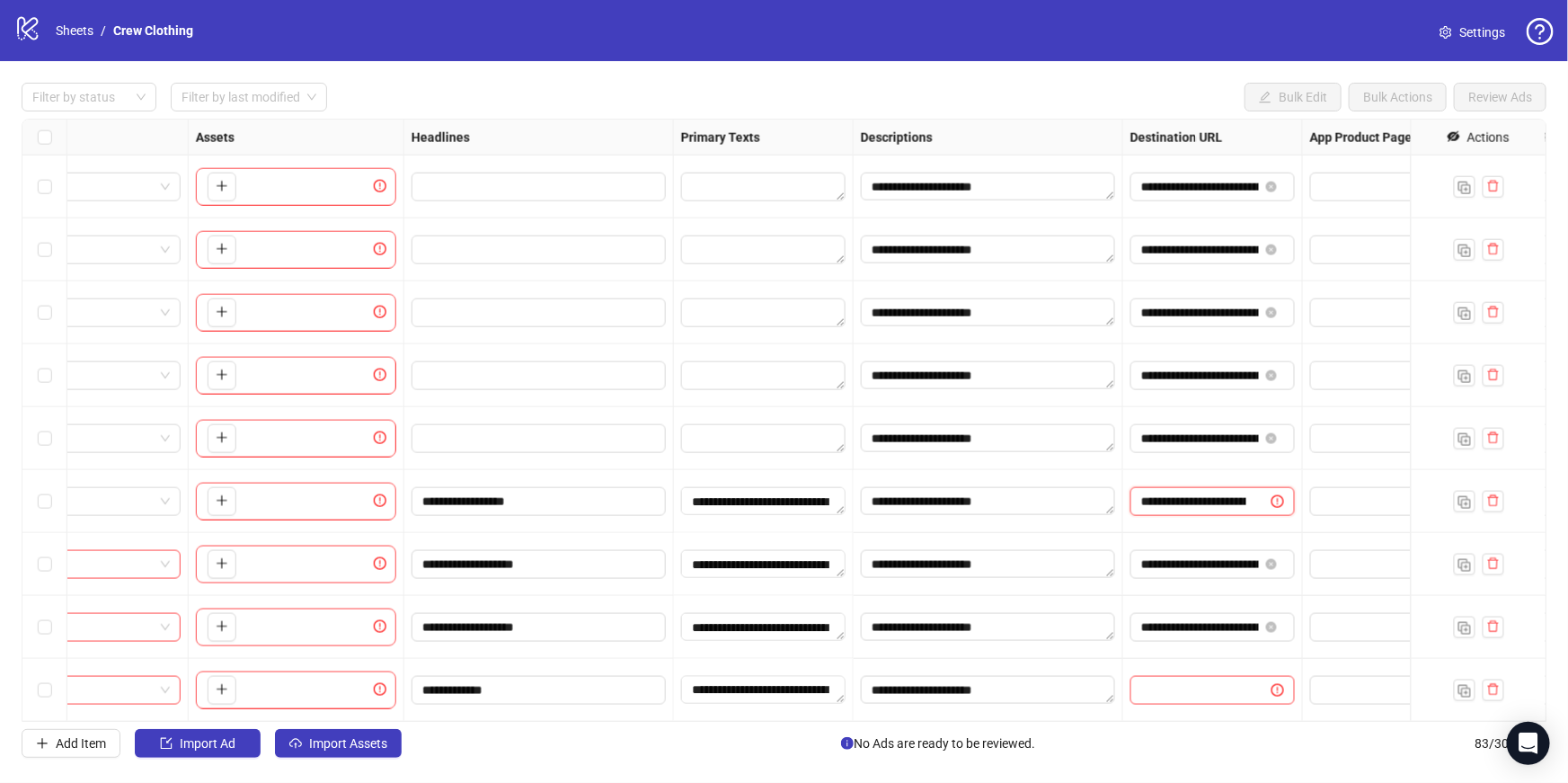 scroll, scrollTop: 0, scrollLeft: 268, axis: horizontal 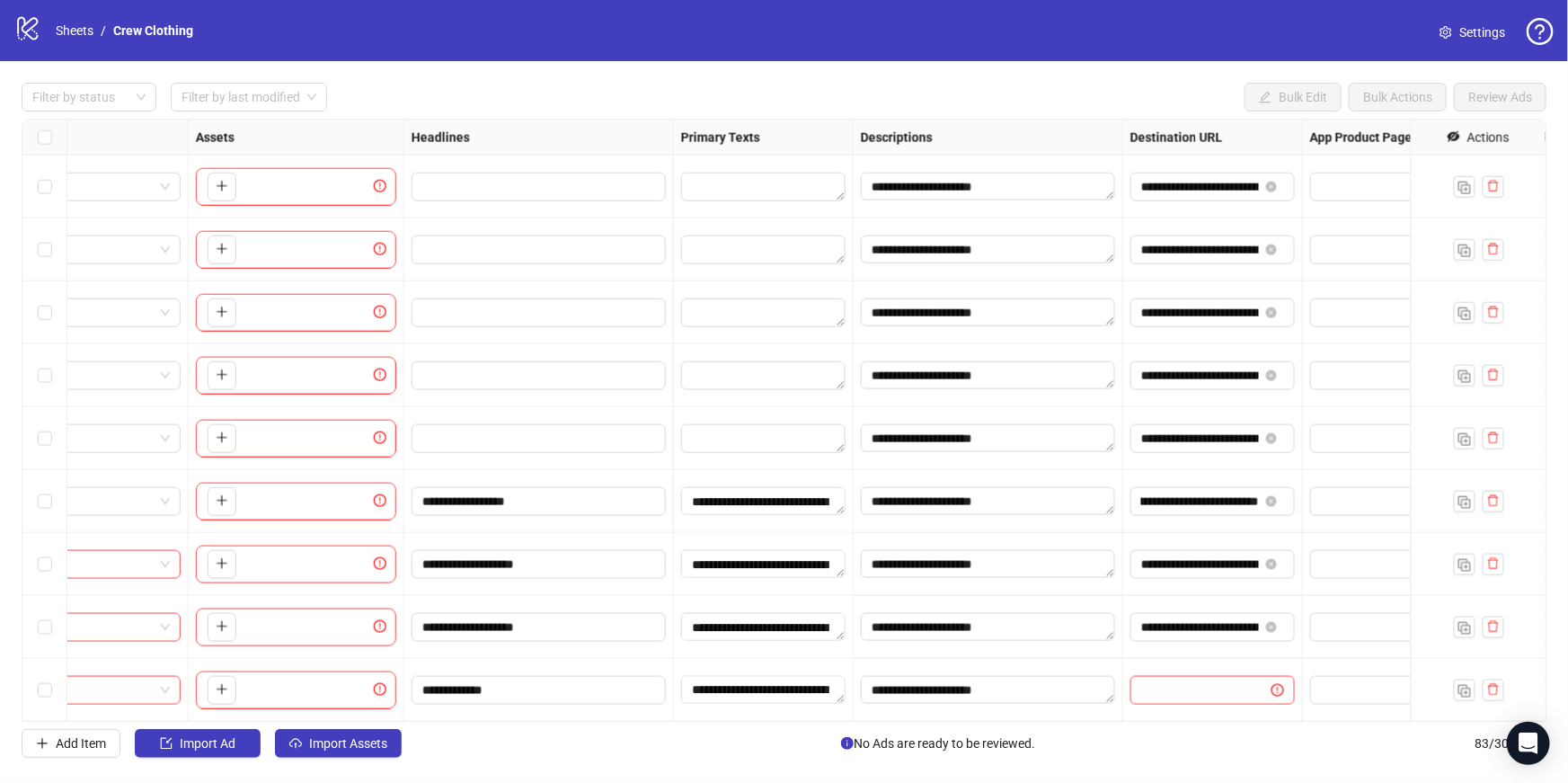 click on "**********" at bounding box center (1213, 502) 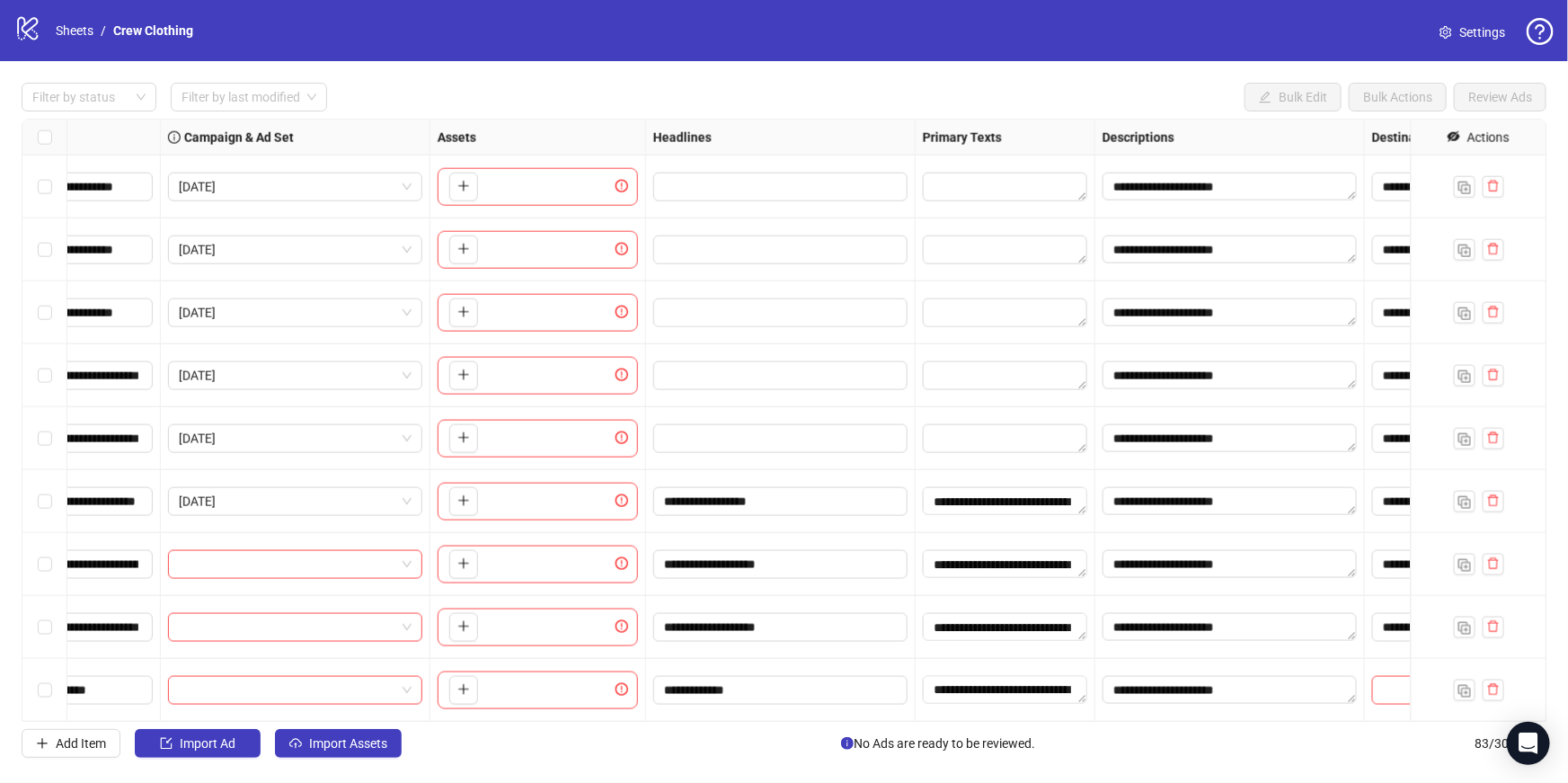scroll, scrollTop: 4657, scrollLeft: 632, axis: both 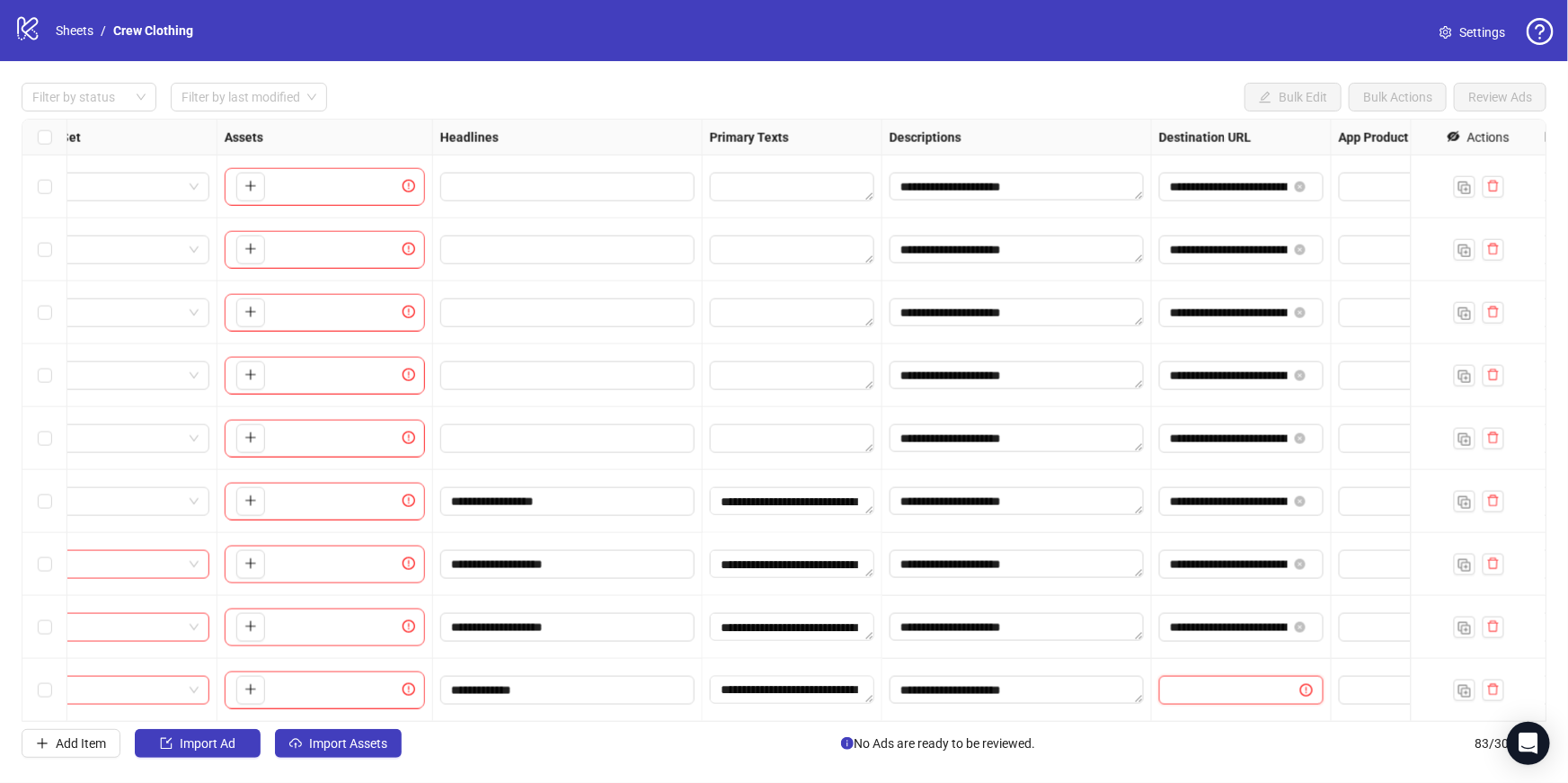 click at bounding box center [1222, 690] 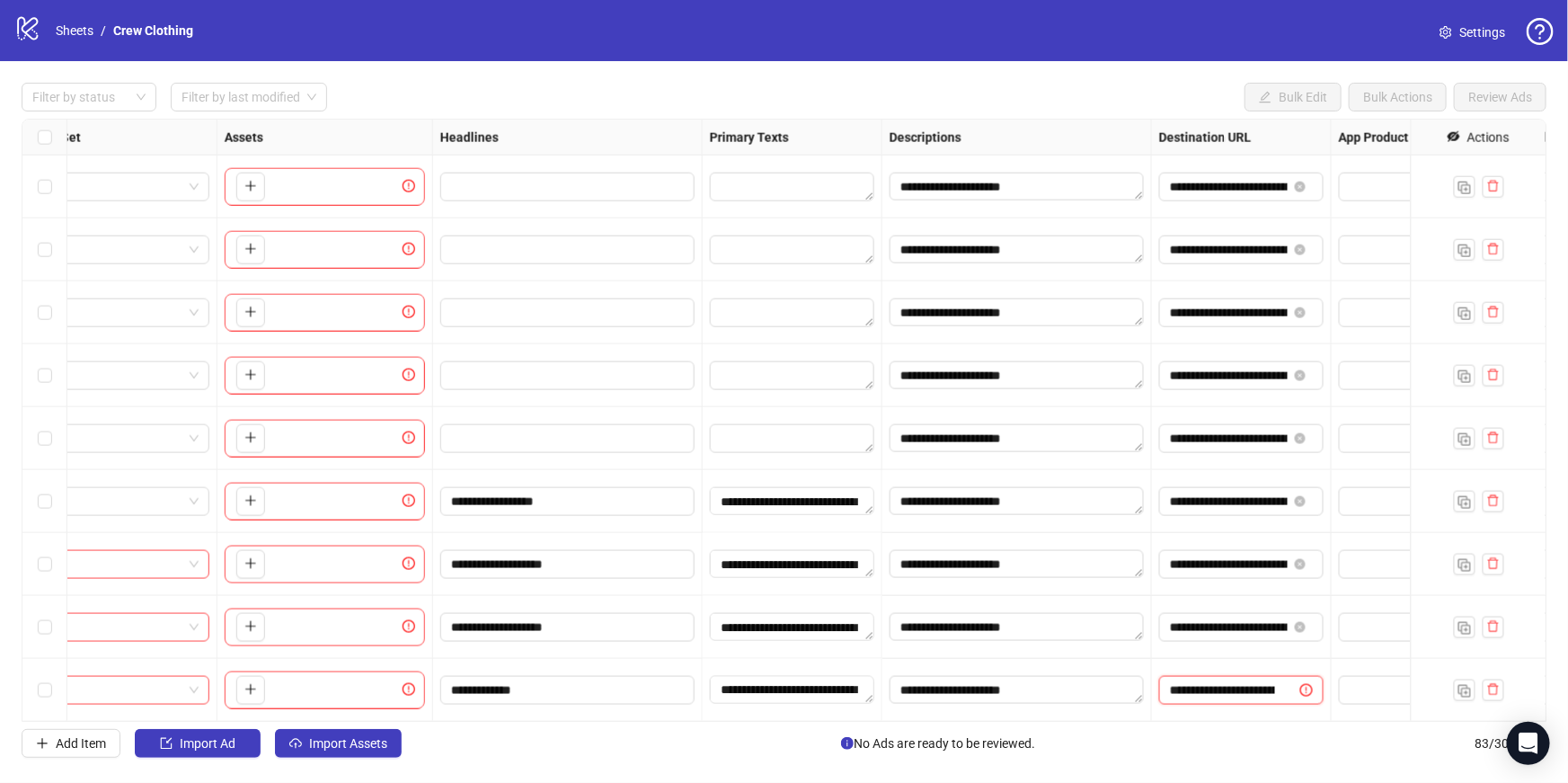 scroll, scrollTop: 0, scrollLeft: 225, axis: horizontal 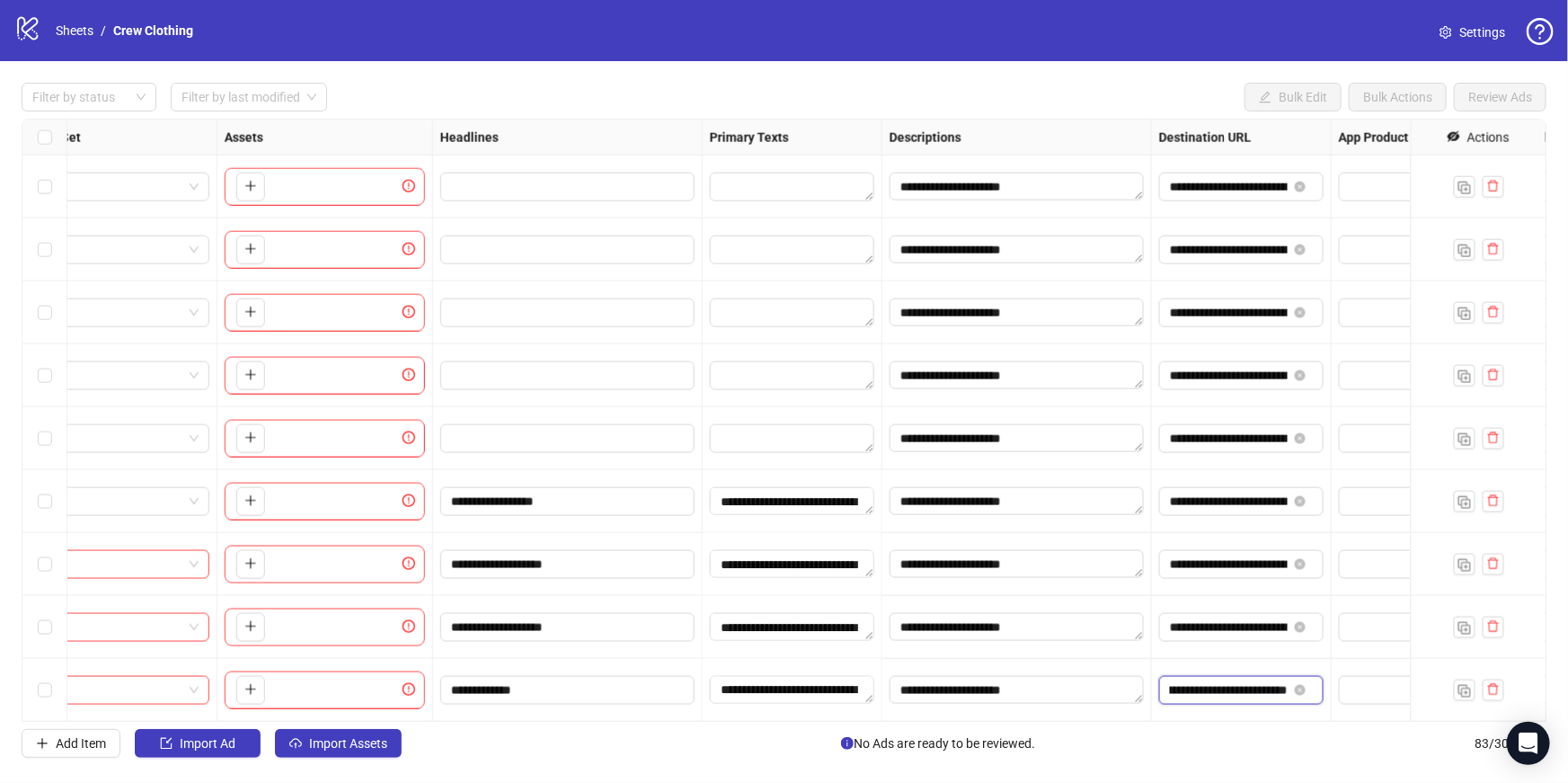 click on "**********" at bounding box center [1228, 690] 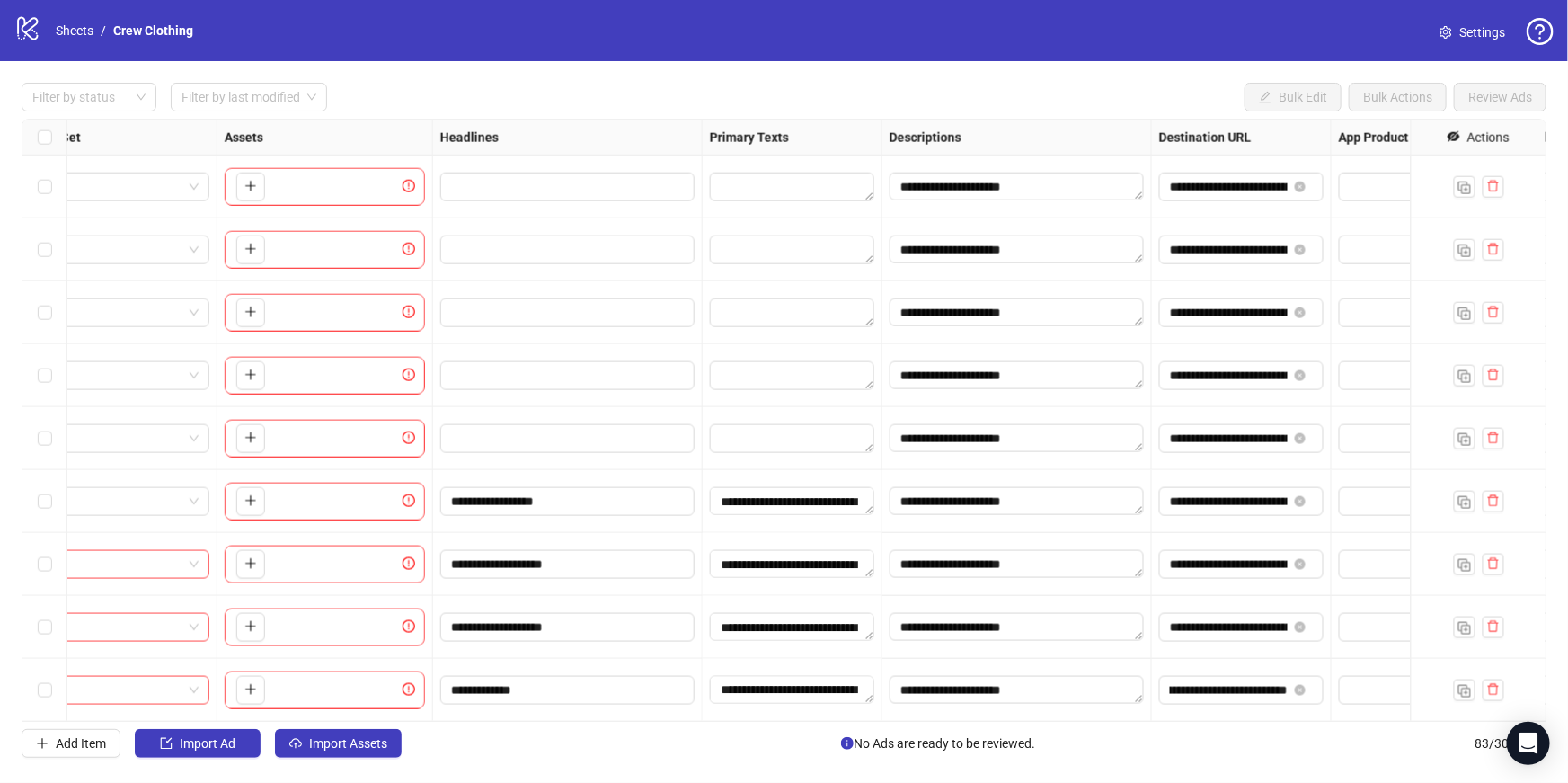 click on "**********" at bounding box center (1242, 690) 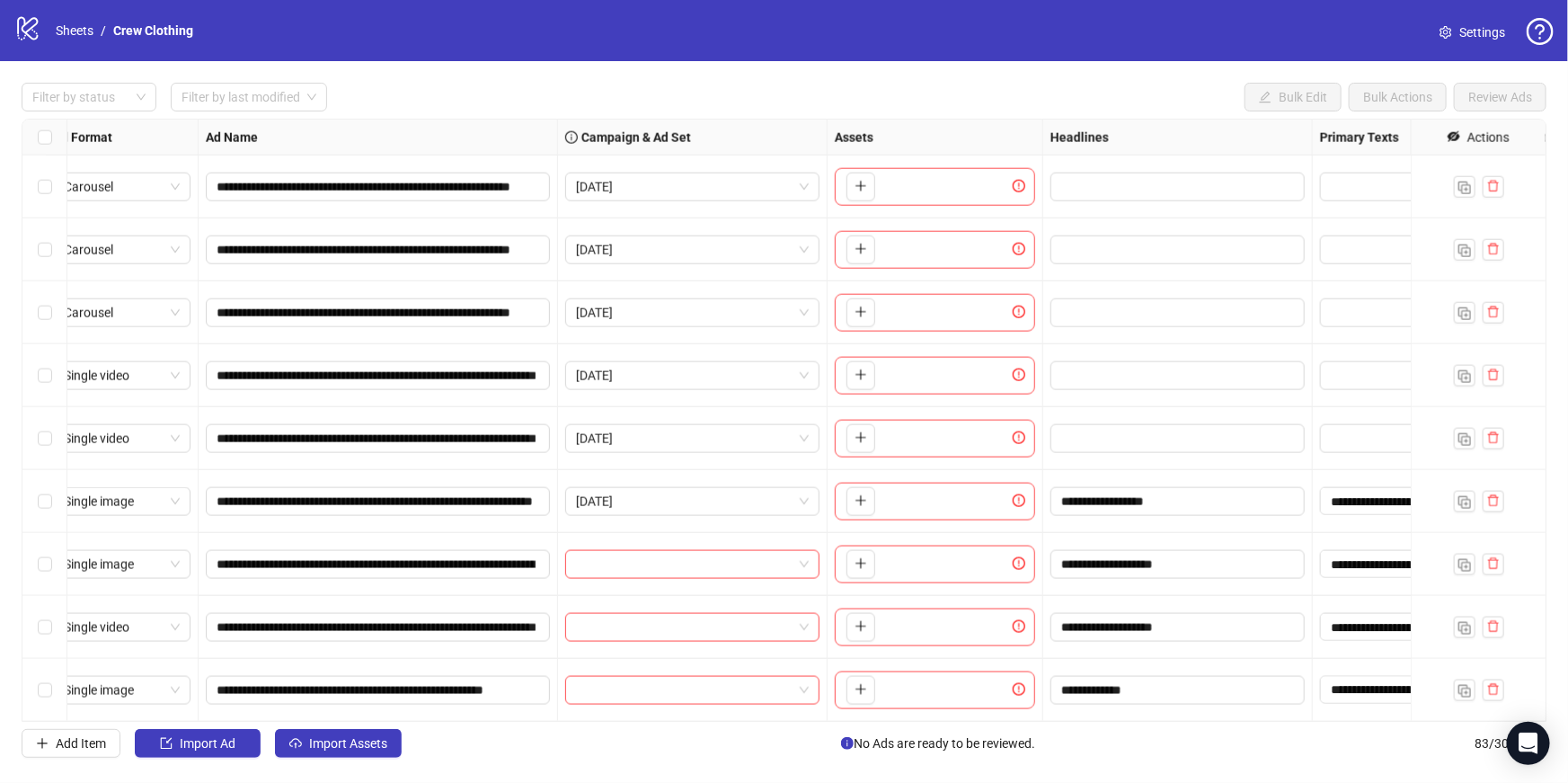 scroll, scrollTop: 4657, scrollLeft: 0, axis: vertical 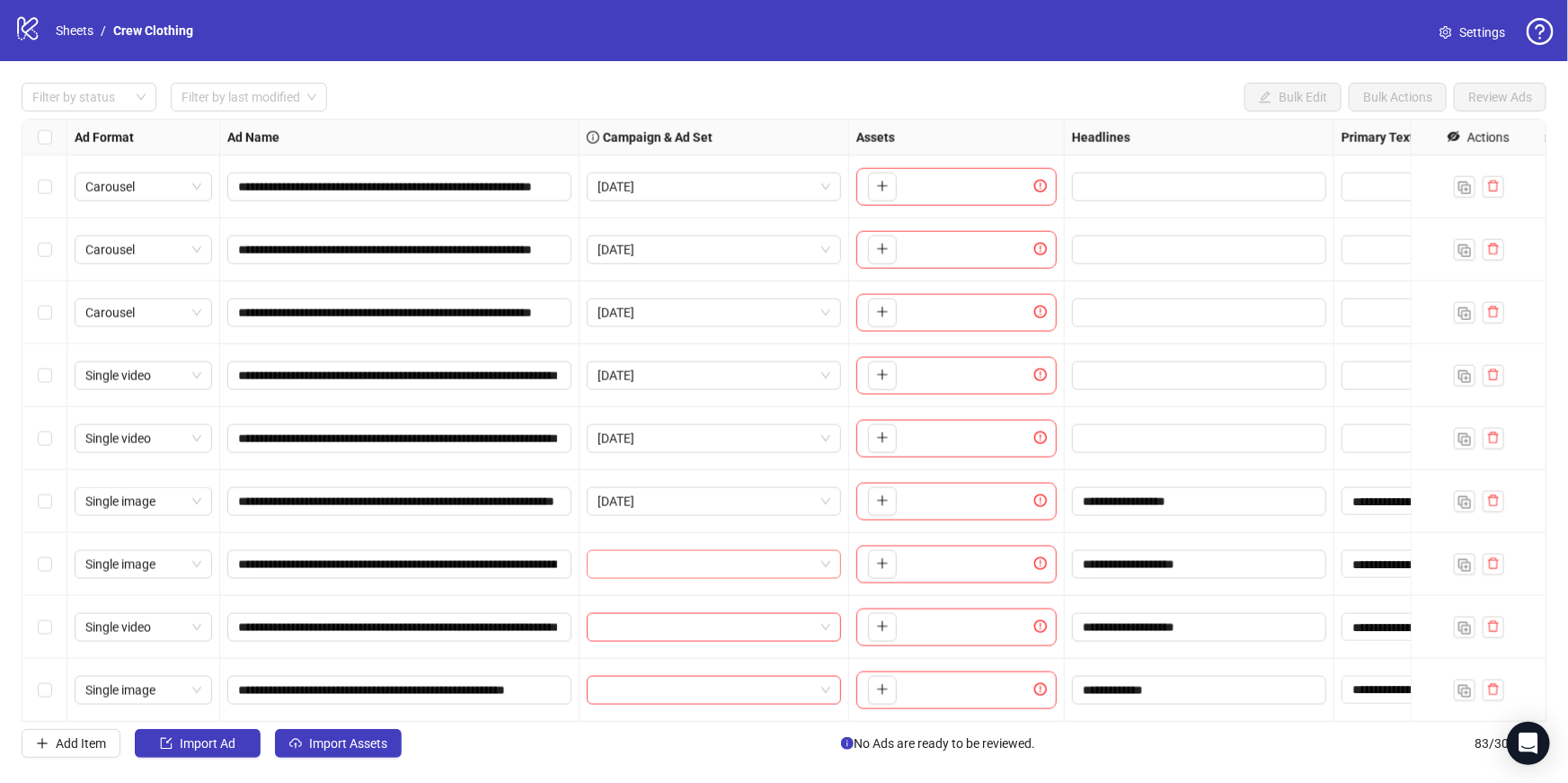 click at bounding box center [705, 565] 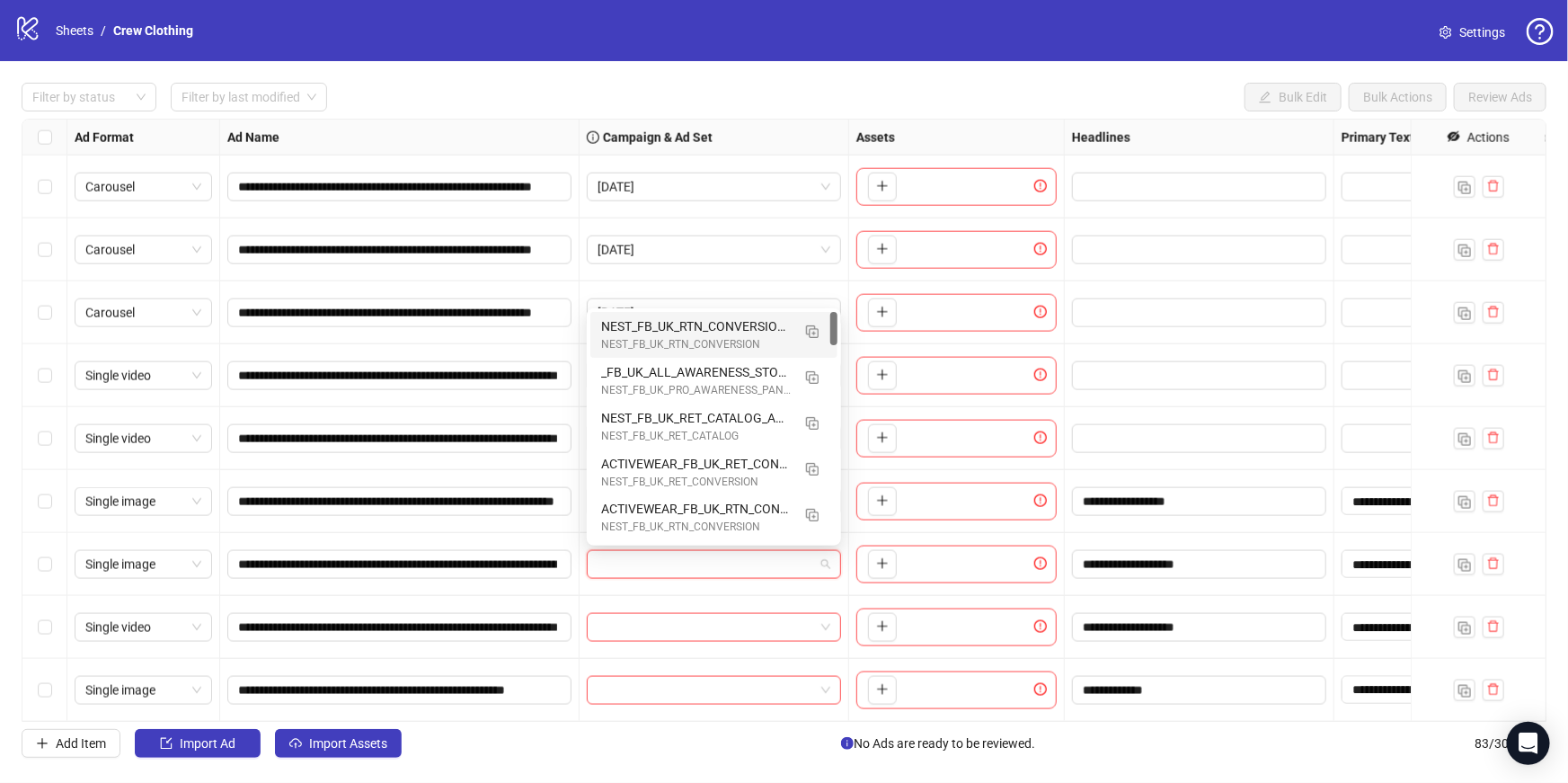 click at bounding box center (713, 565) 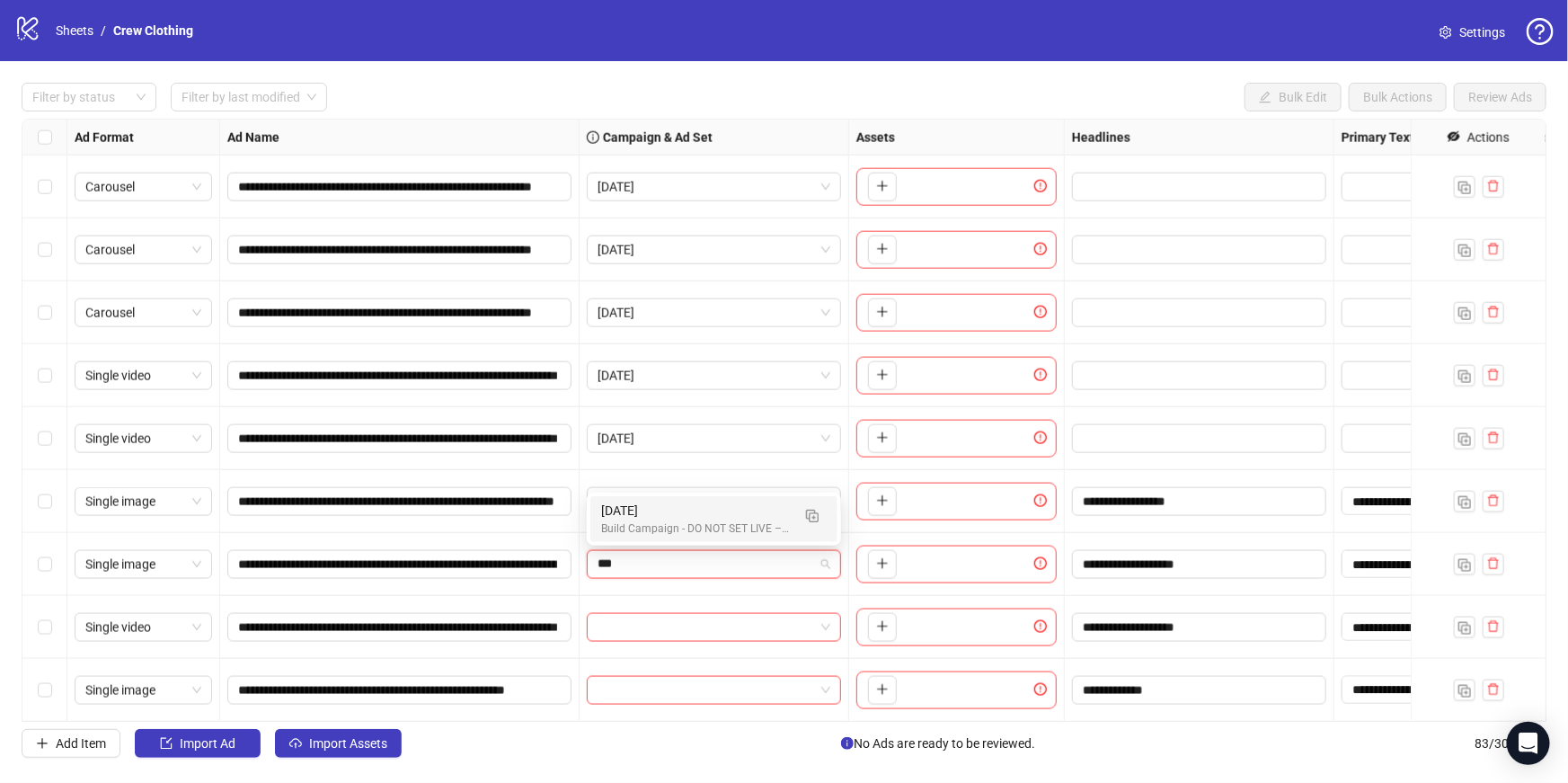 type on "****" 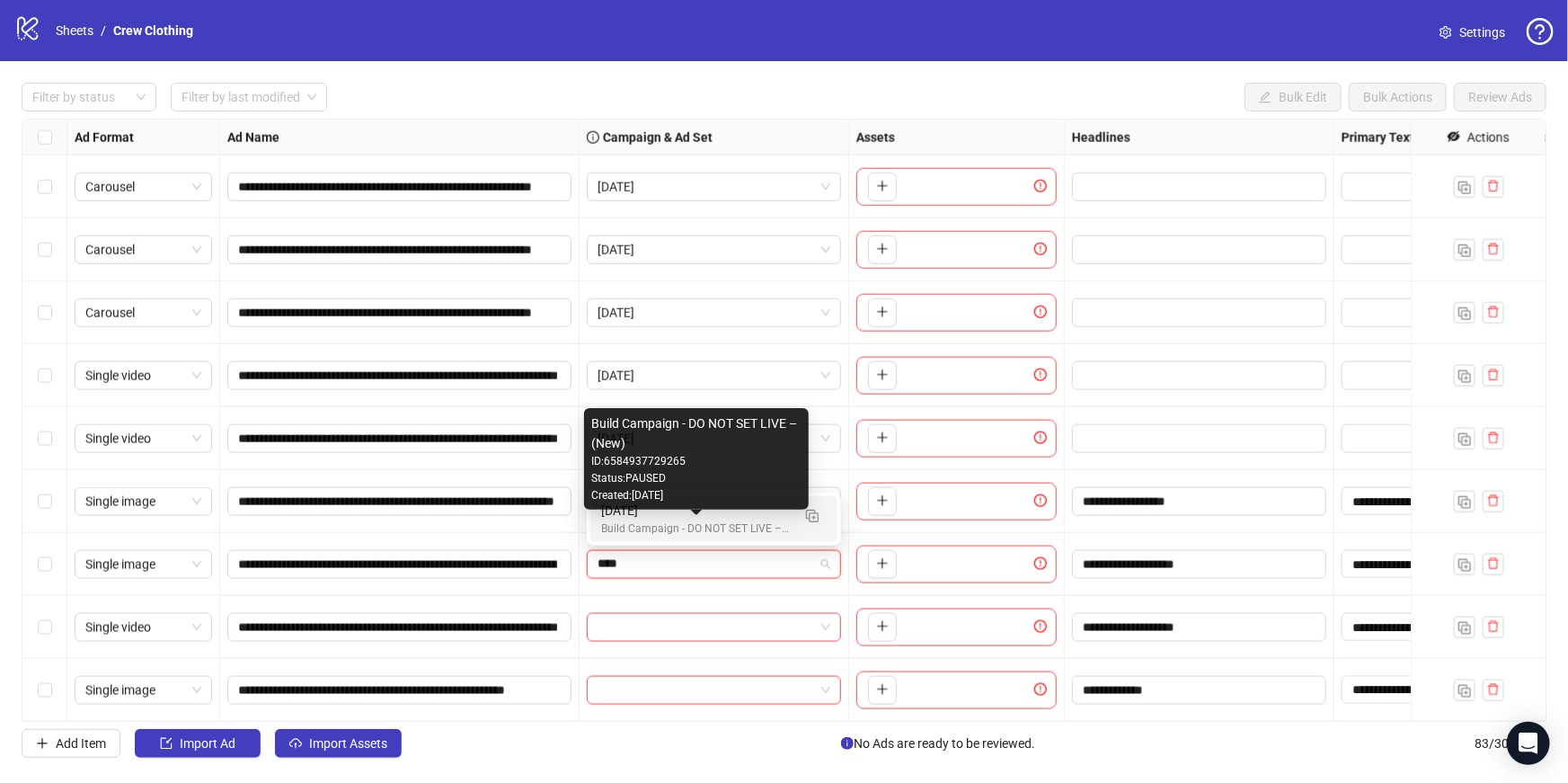 click on "Build Campaign - DO NOT SET LIVE – (New)" at bounding box center [695, 529] 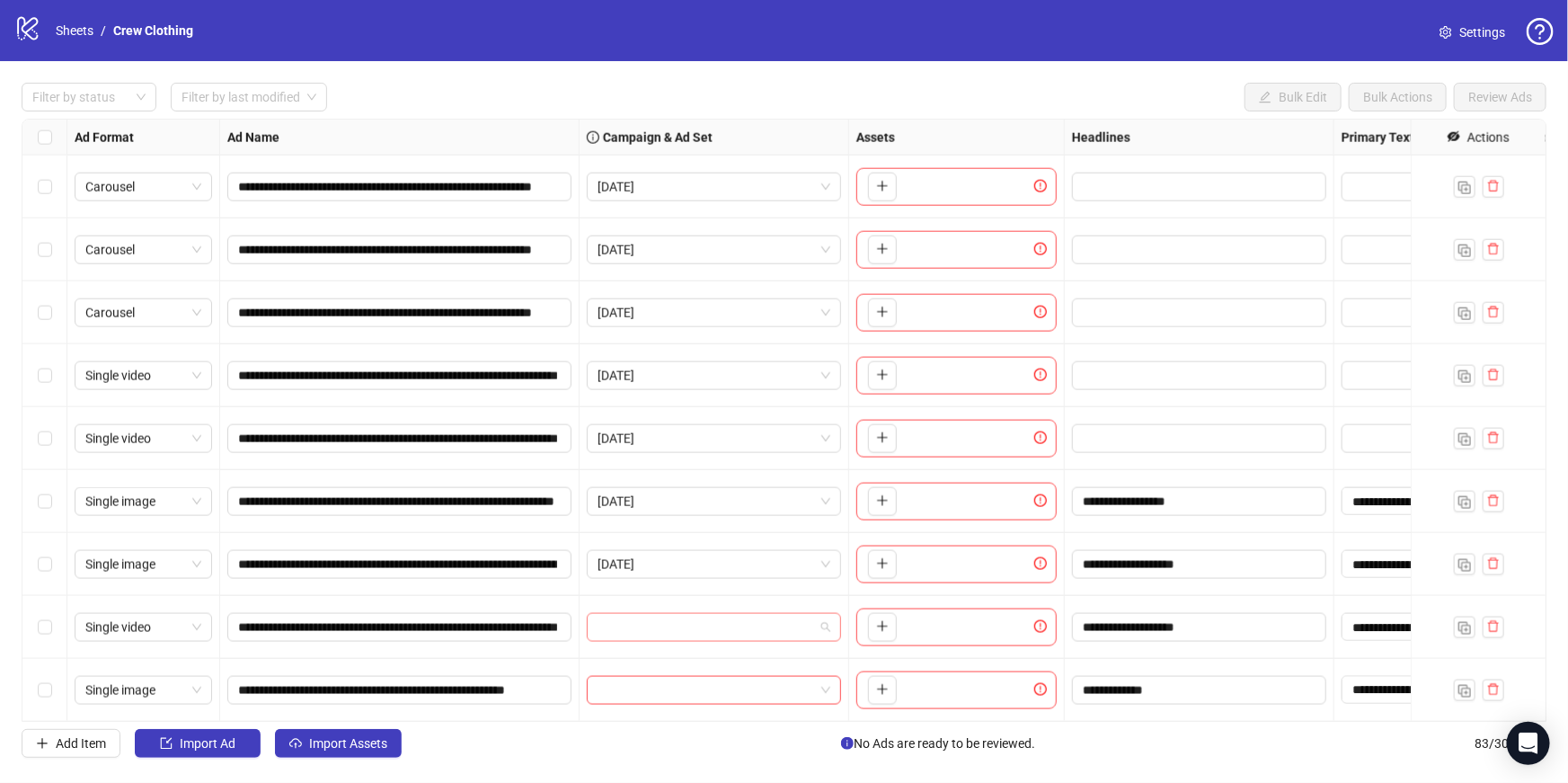 click at bounding box center (705, 627) 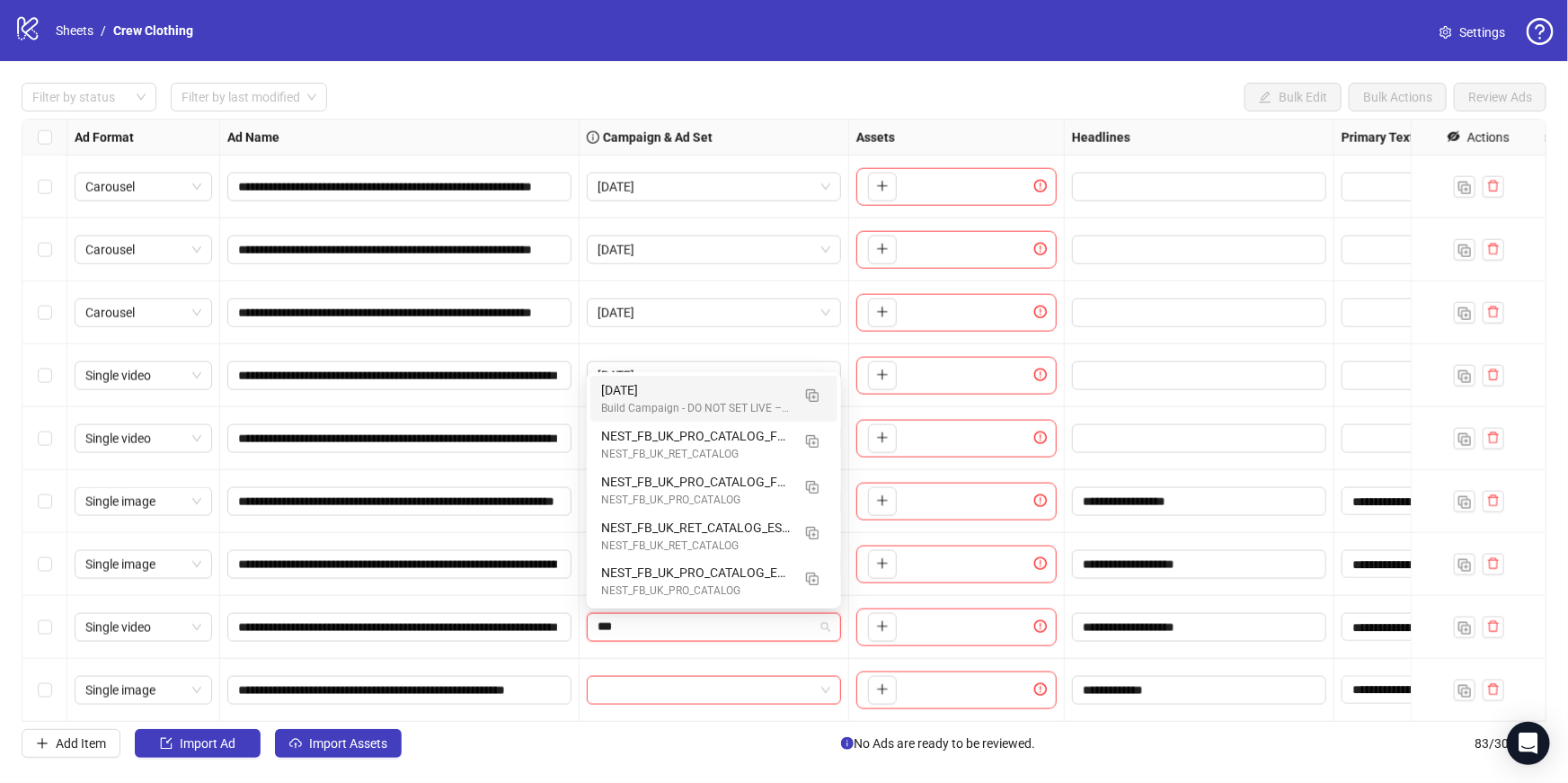 type on "****" 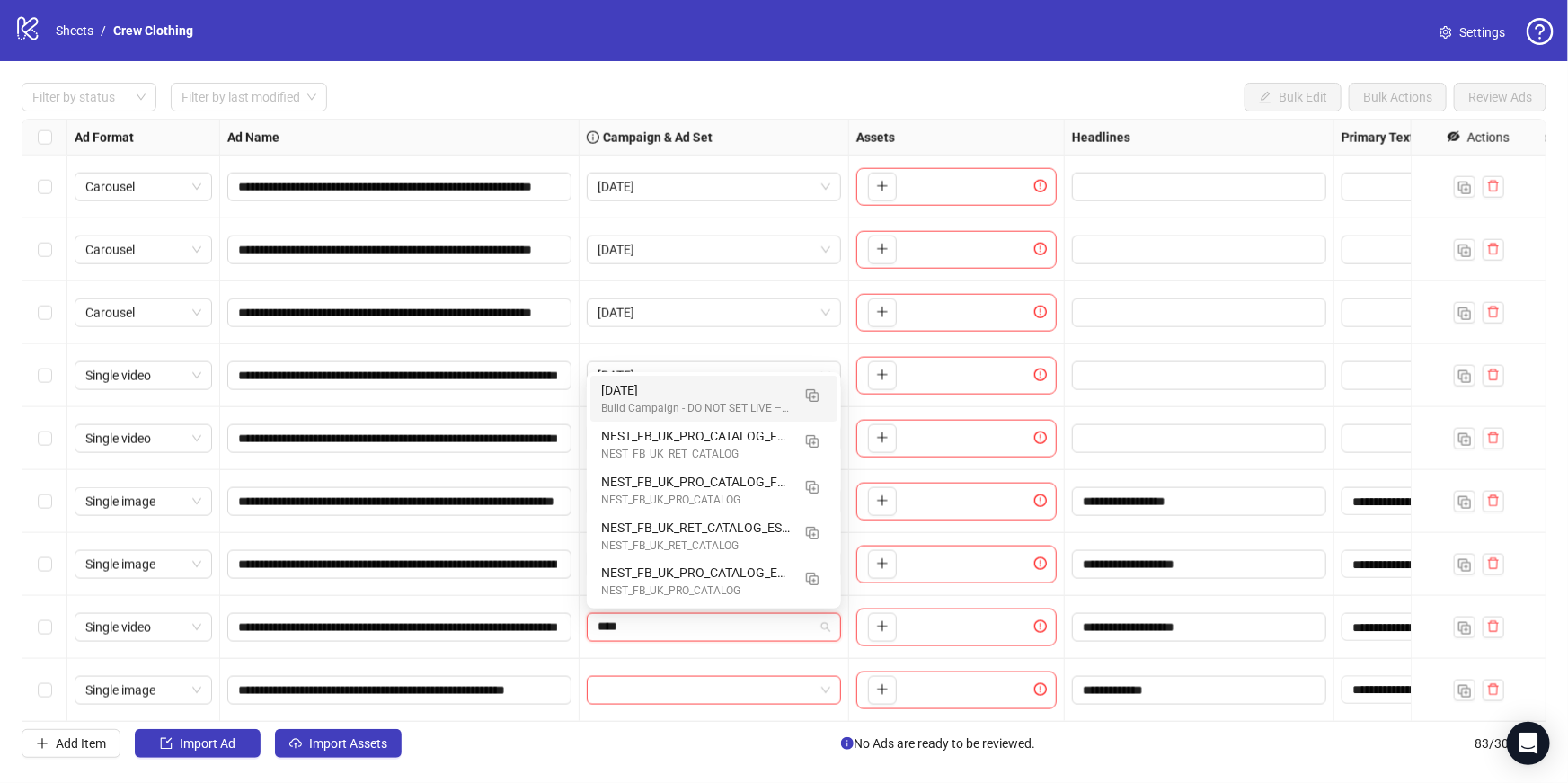 click on "June 2025" at bounding box center (695, 390) 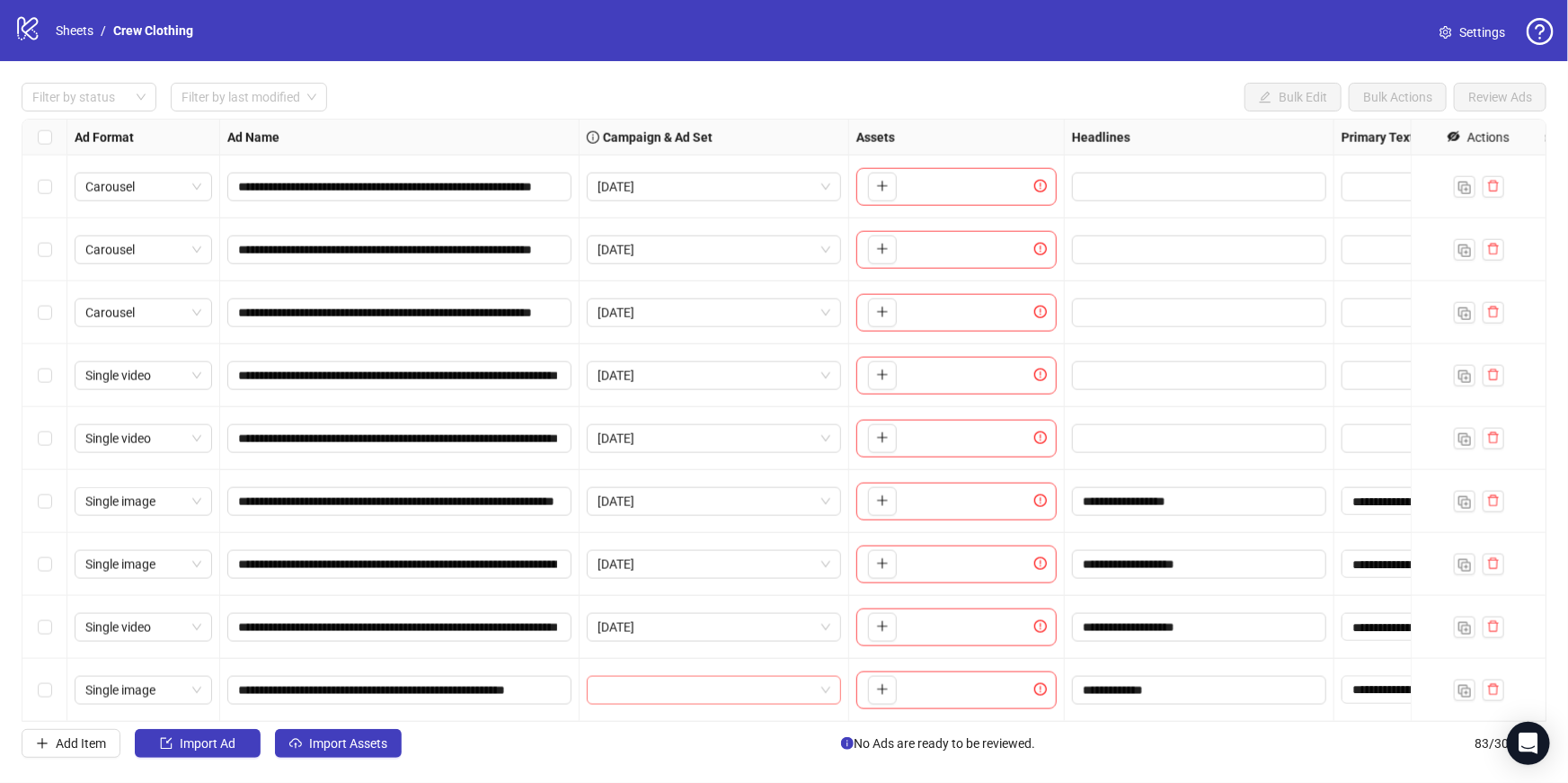click at bounding box center (705, 690) 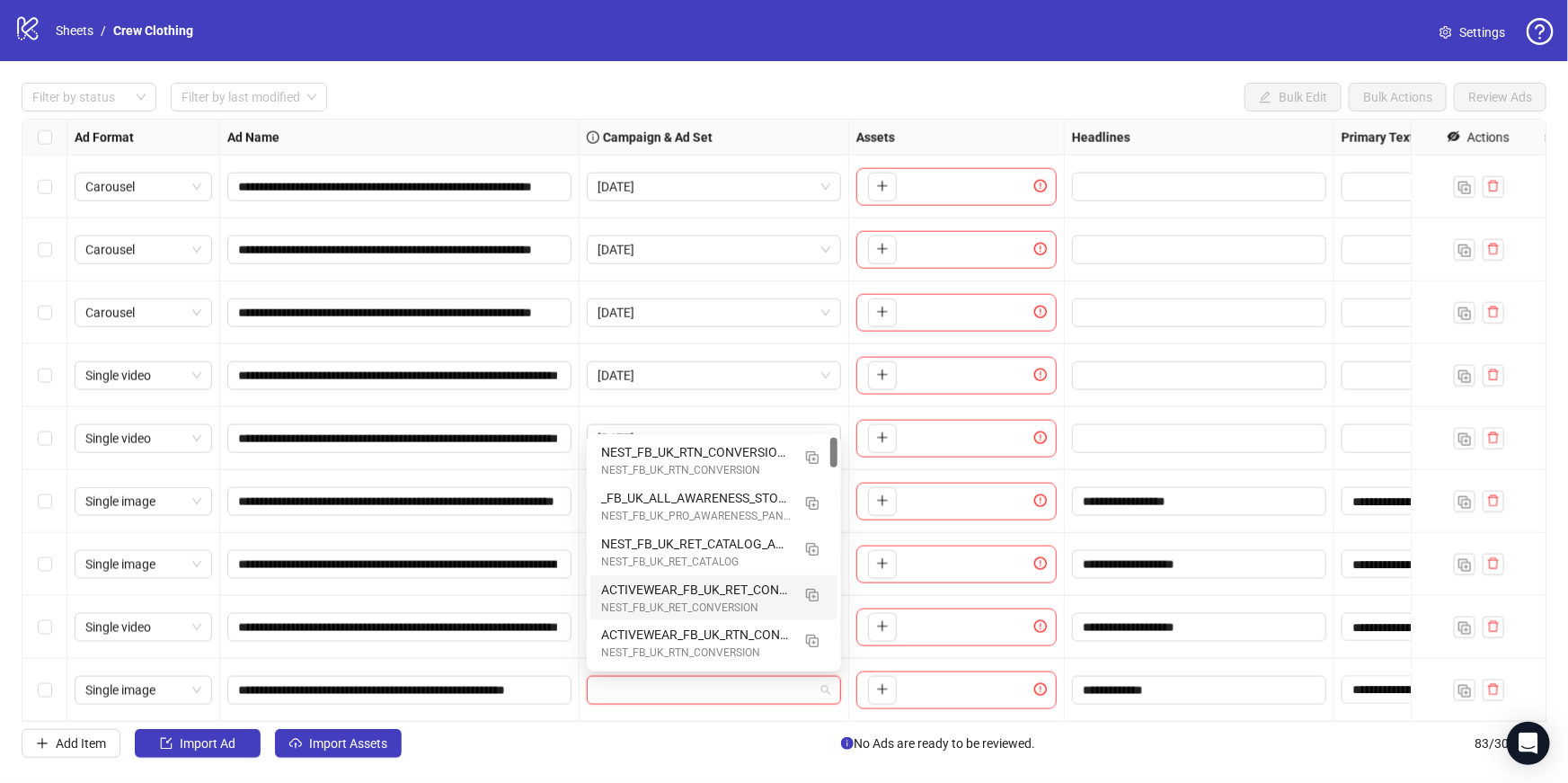 scroll, scrollTop: 0, scrollLeft: 0, axis: both 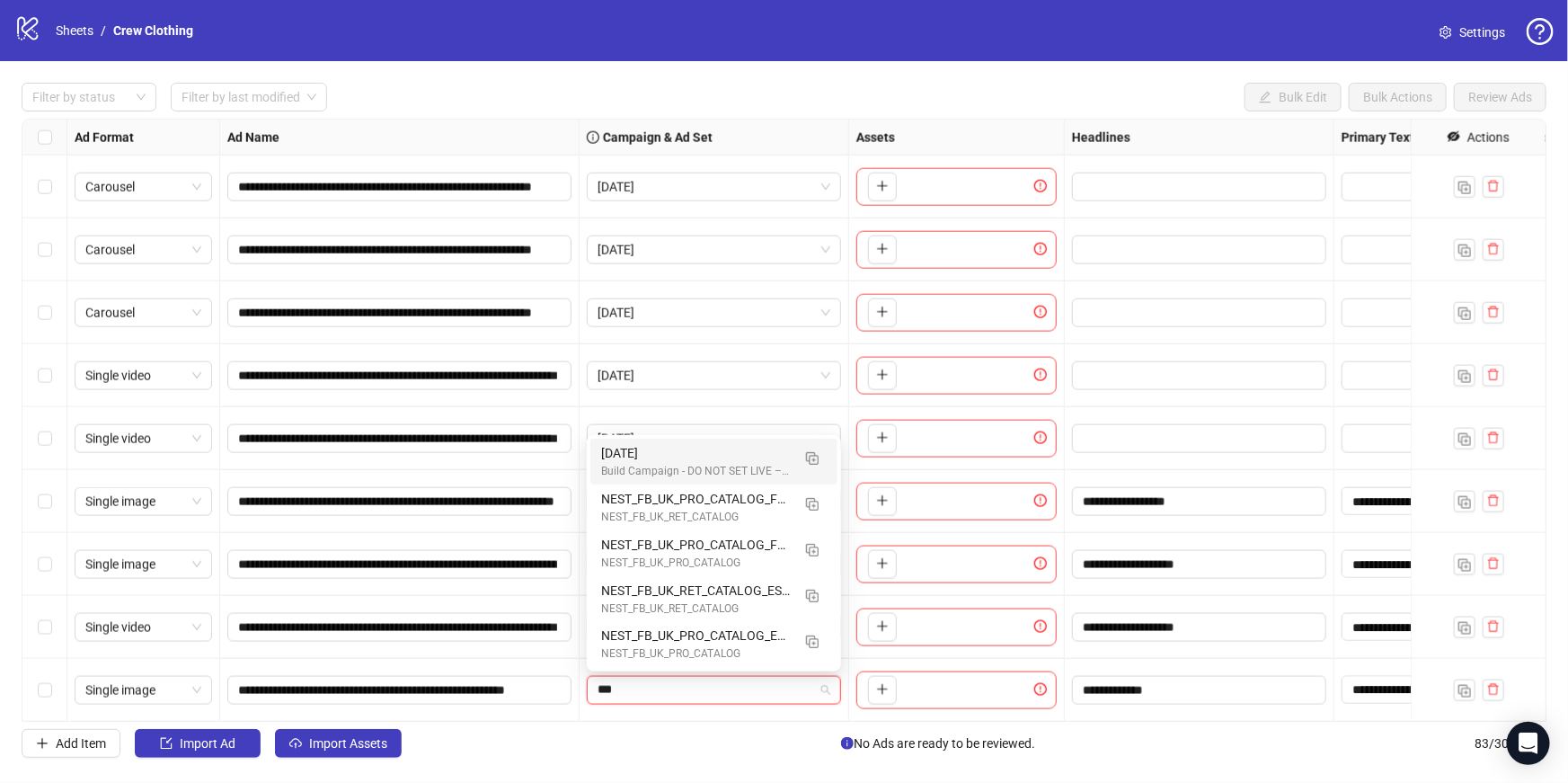 type on "****" 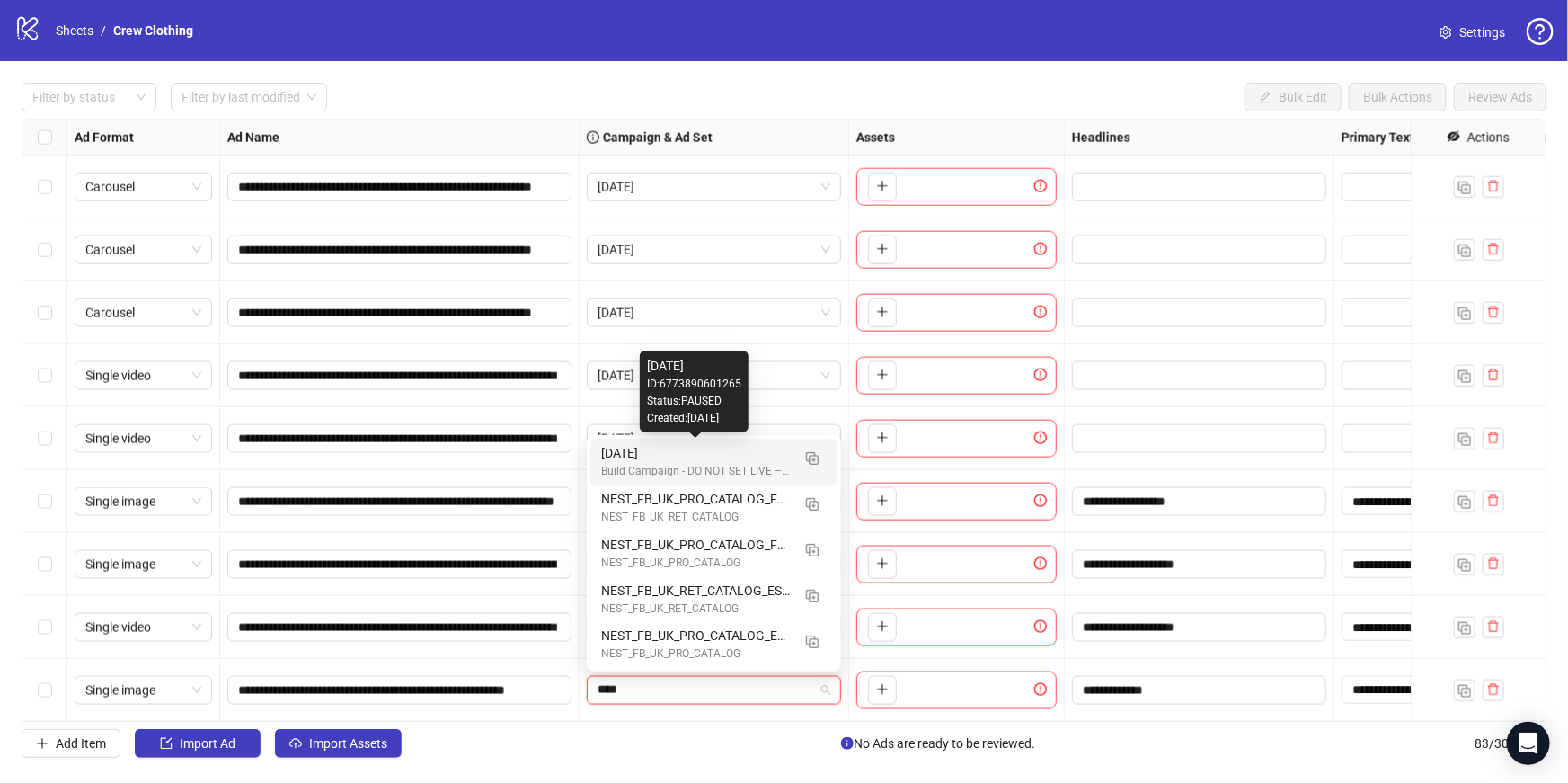 click on "June 2025" at bounding box center [695, 453] 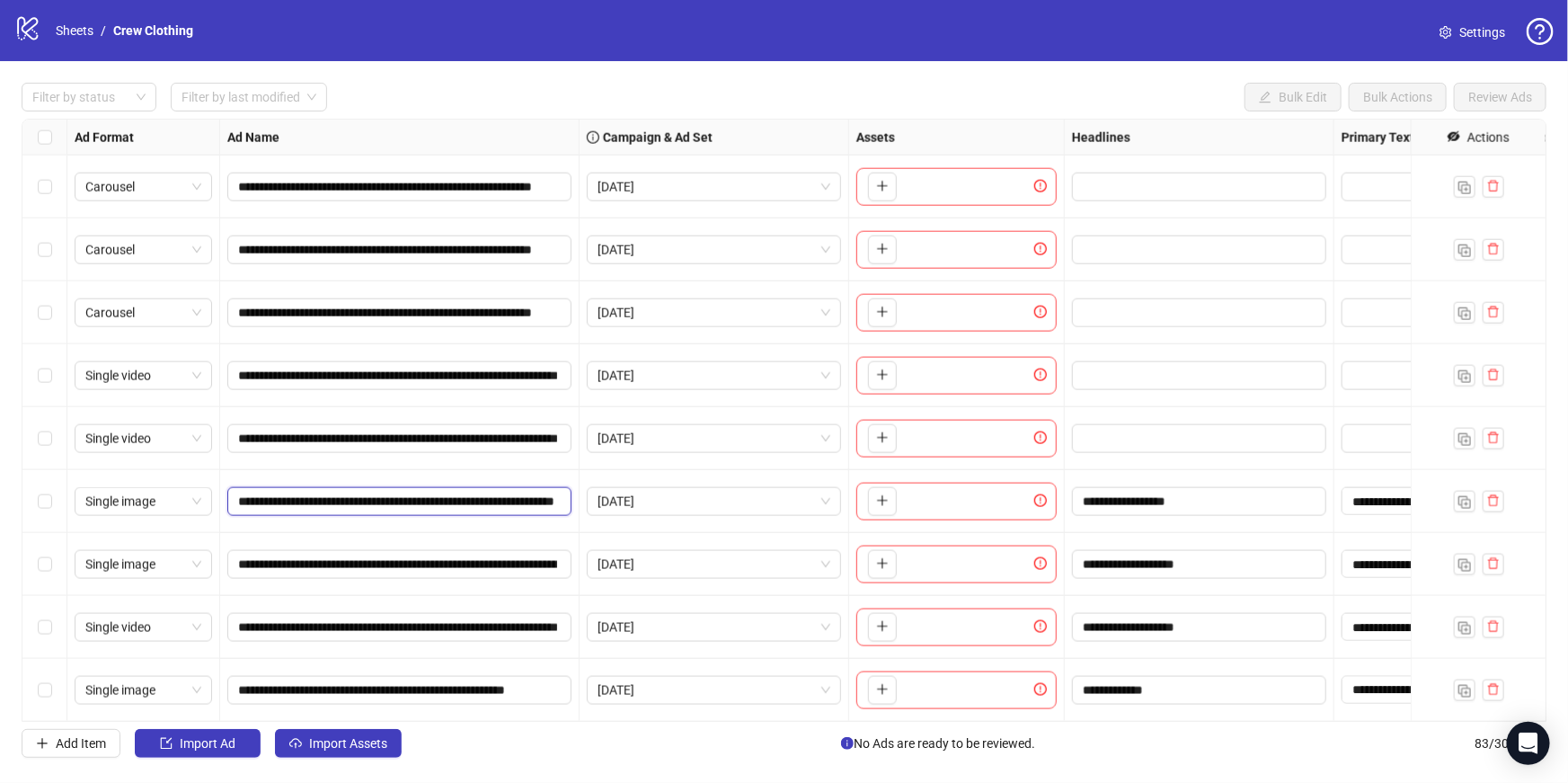 click on "**********" at bounding box center [397, 502] 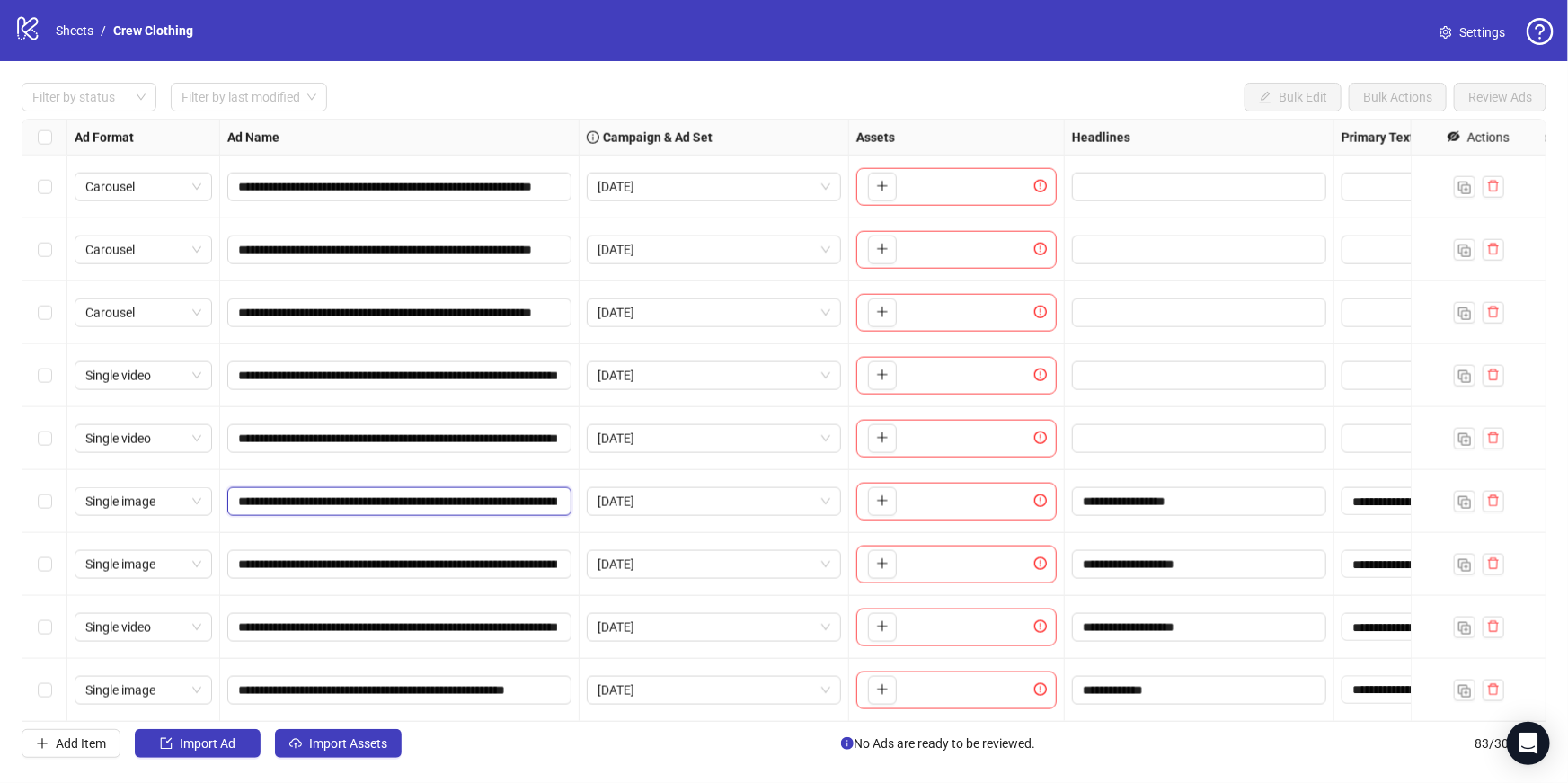 type on "**********" 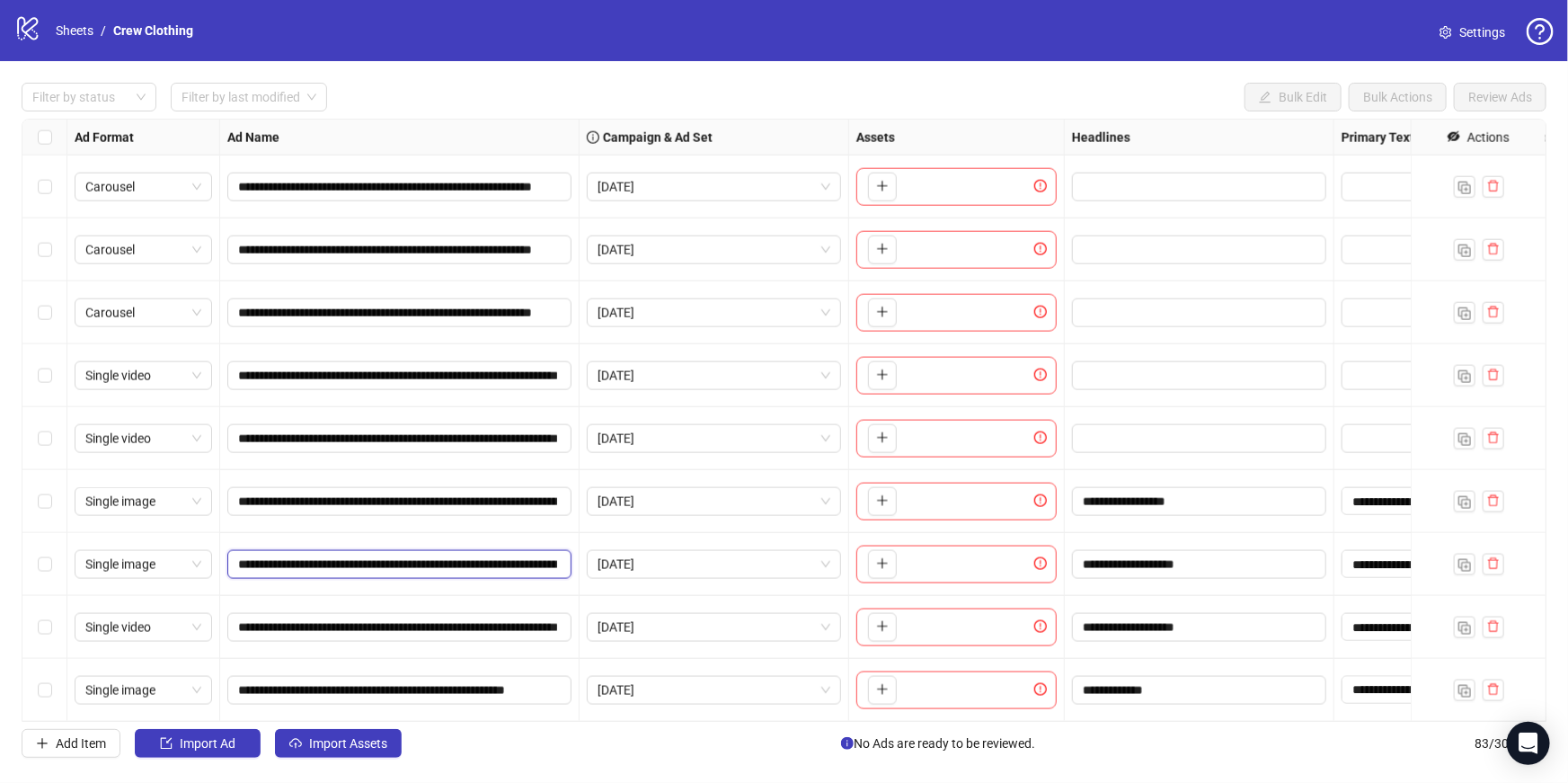 click on "**********" at bounding box center [397, 565] 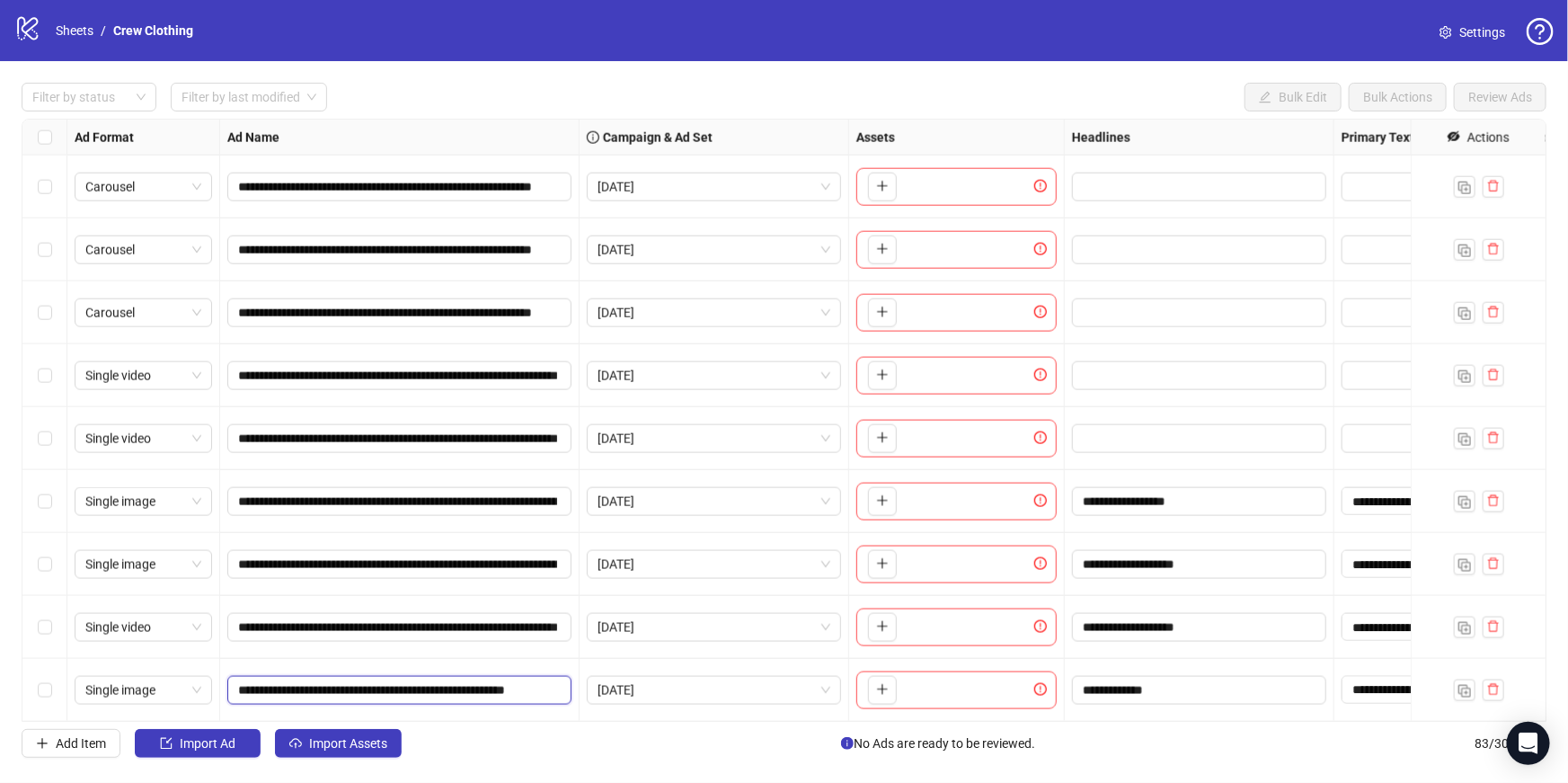 click on "**********" at bounding box center (397, 690) 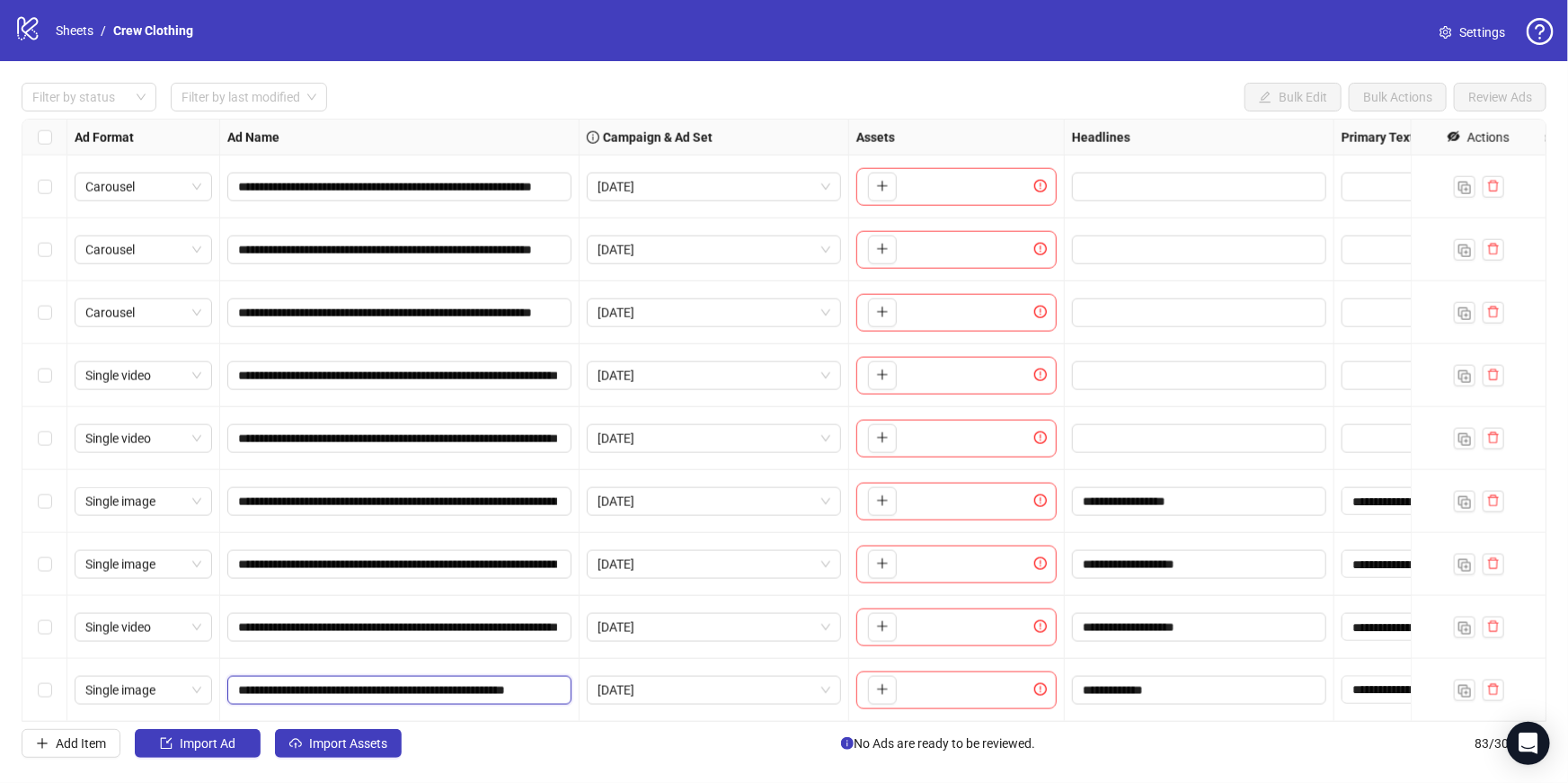 click on "**********" at bounding box center [397, 690] 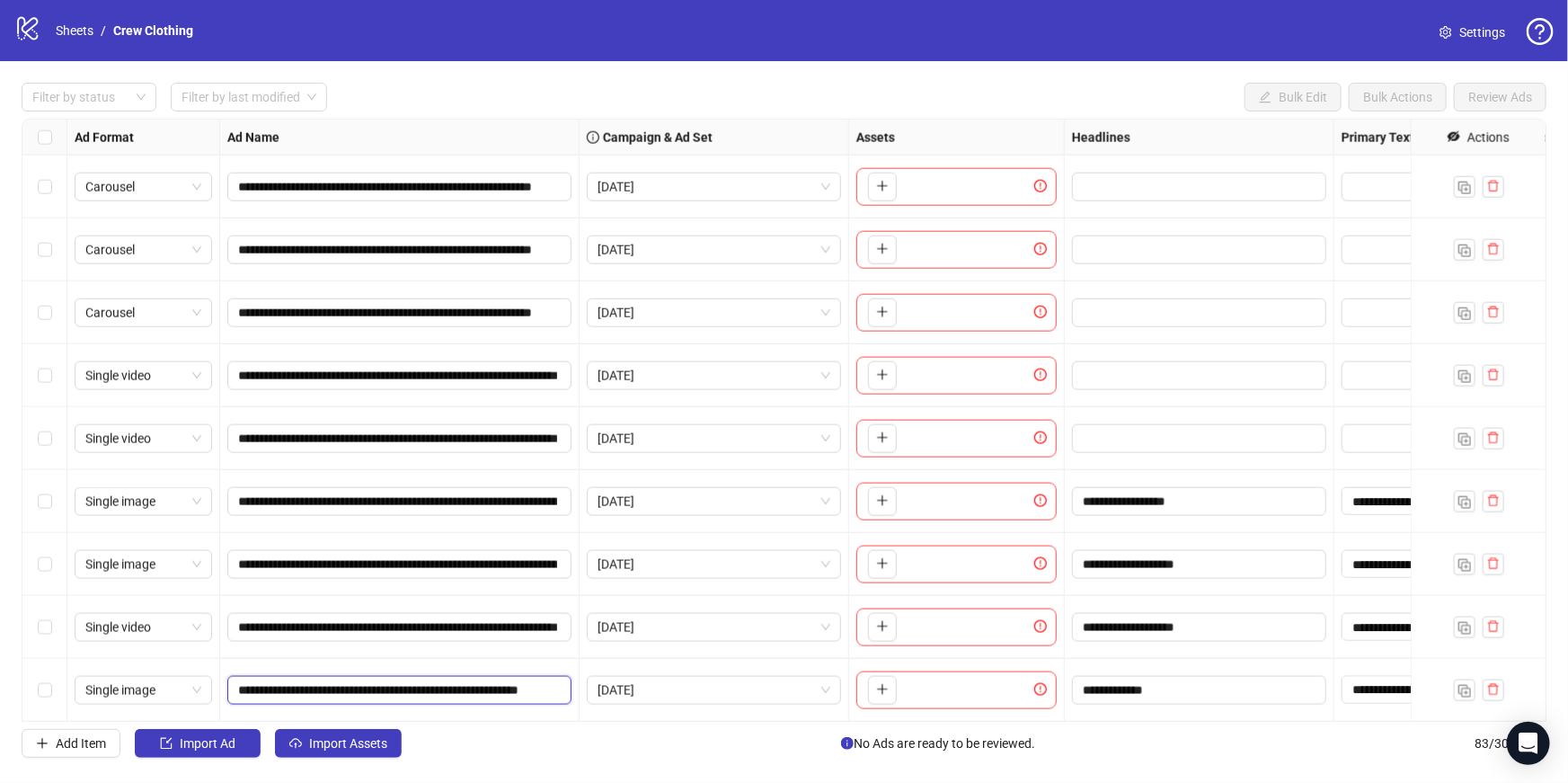 type on "**********" 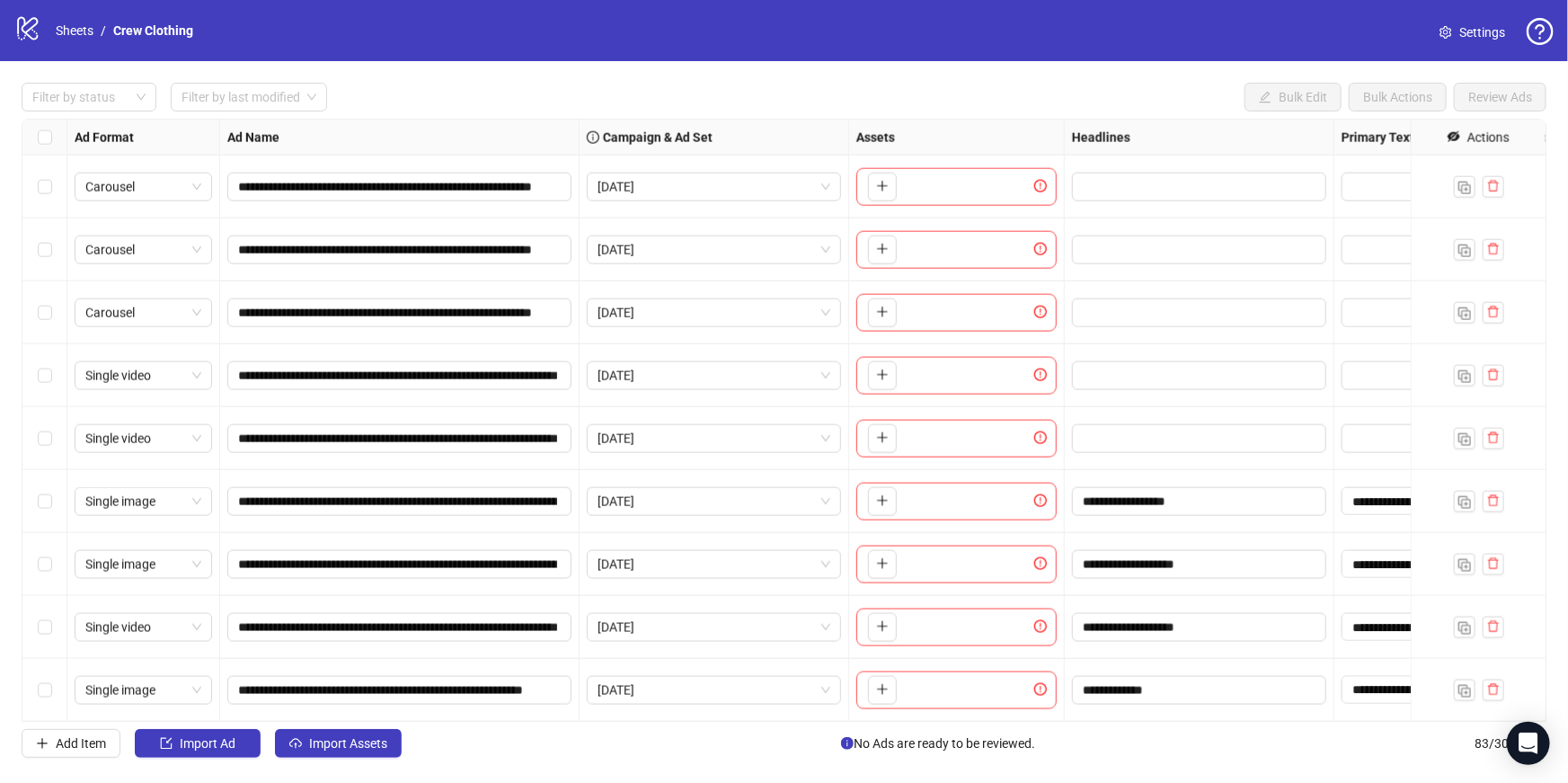click on "To pick up a draggable item, press the space bar.
While dragging, use the arrow keys to move the item.
Press space again to drop the item in its new position, or press escape to cancel." at bounding box center [956, 502] 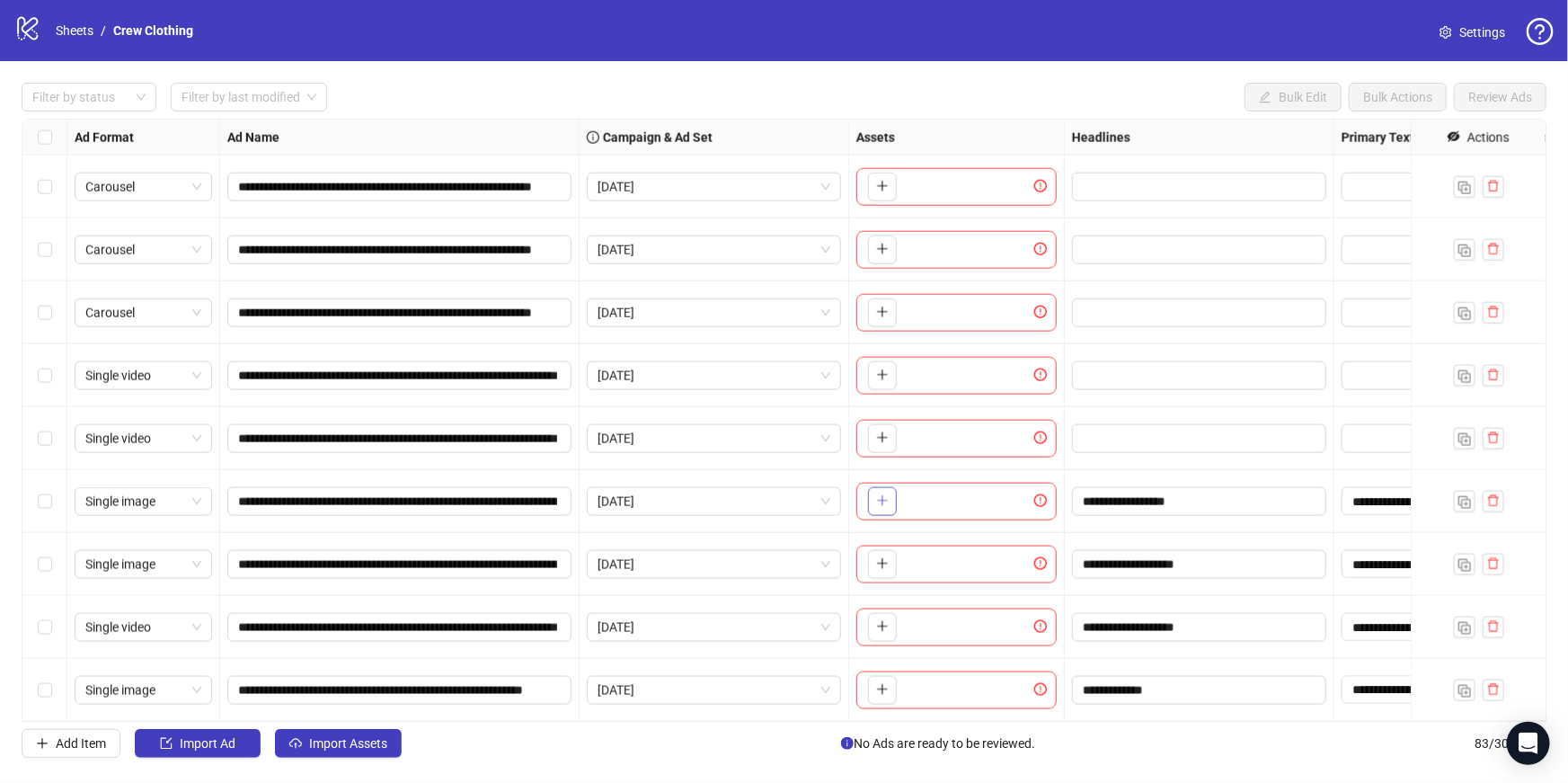 click 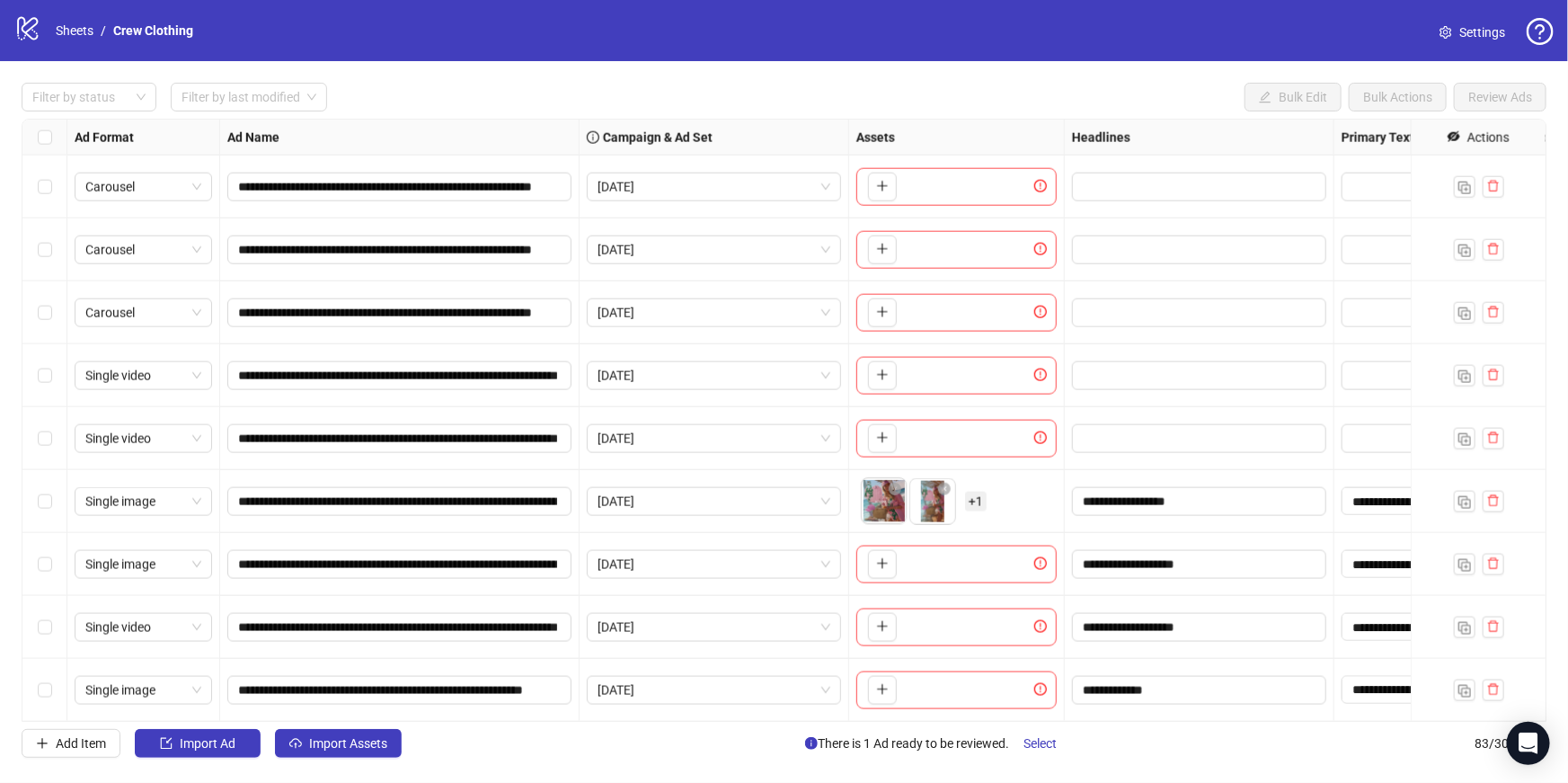 drag, startPoint x: 922, startPoint y: 515, endPoint x: 866, endPoint y: 513, distance: 56.0357 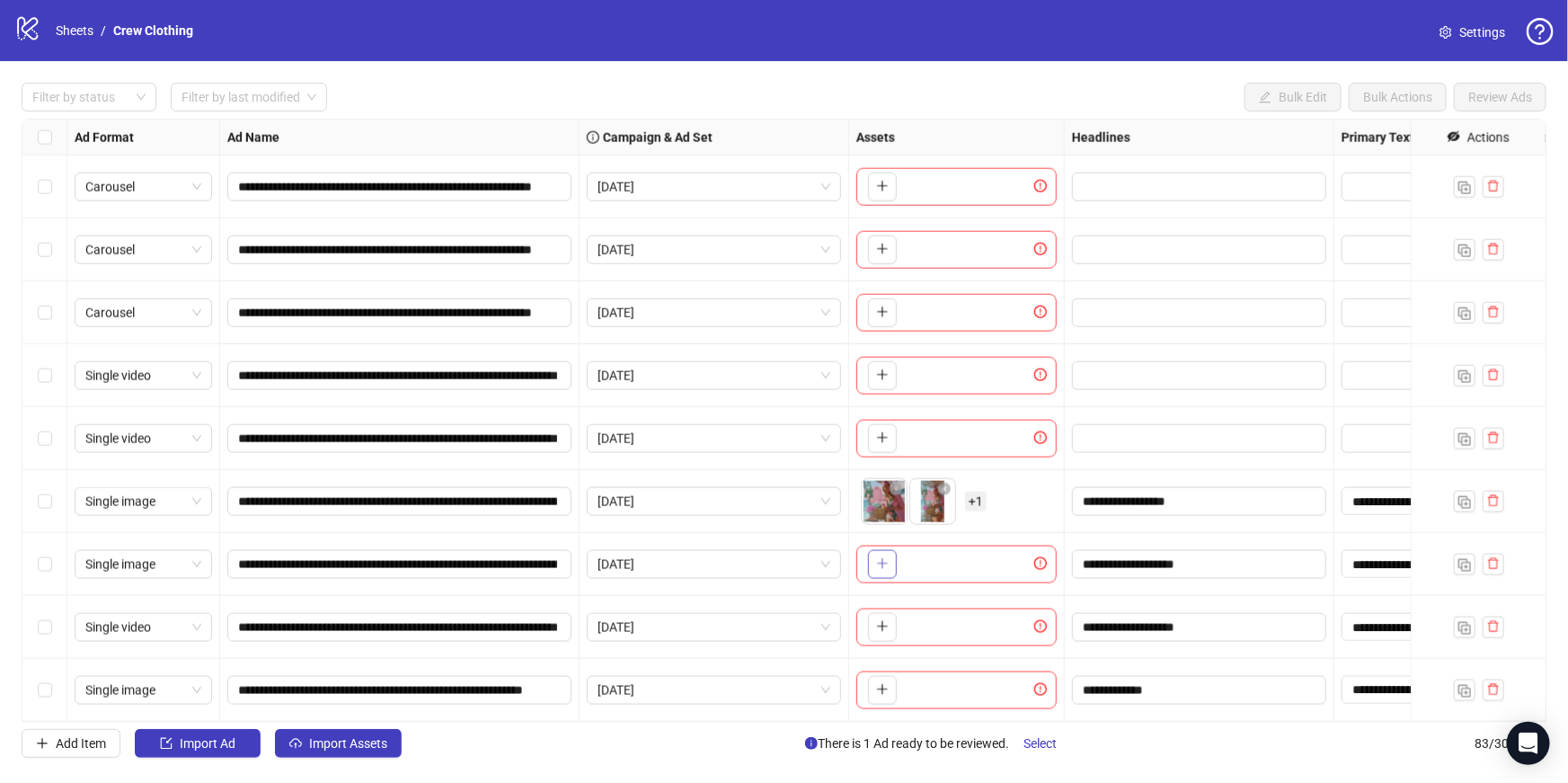 click at bounding box center (882, 565) 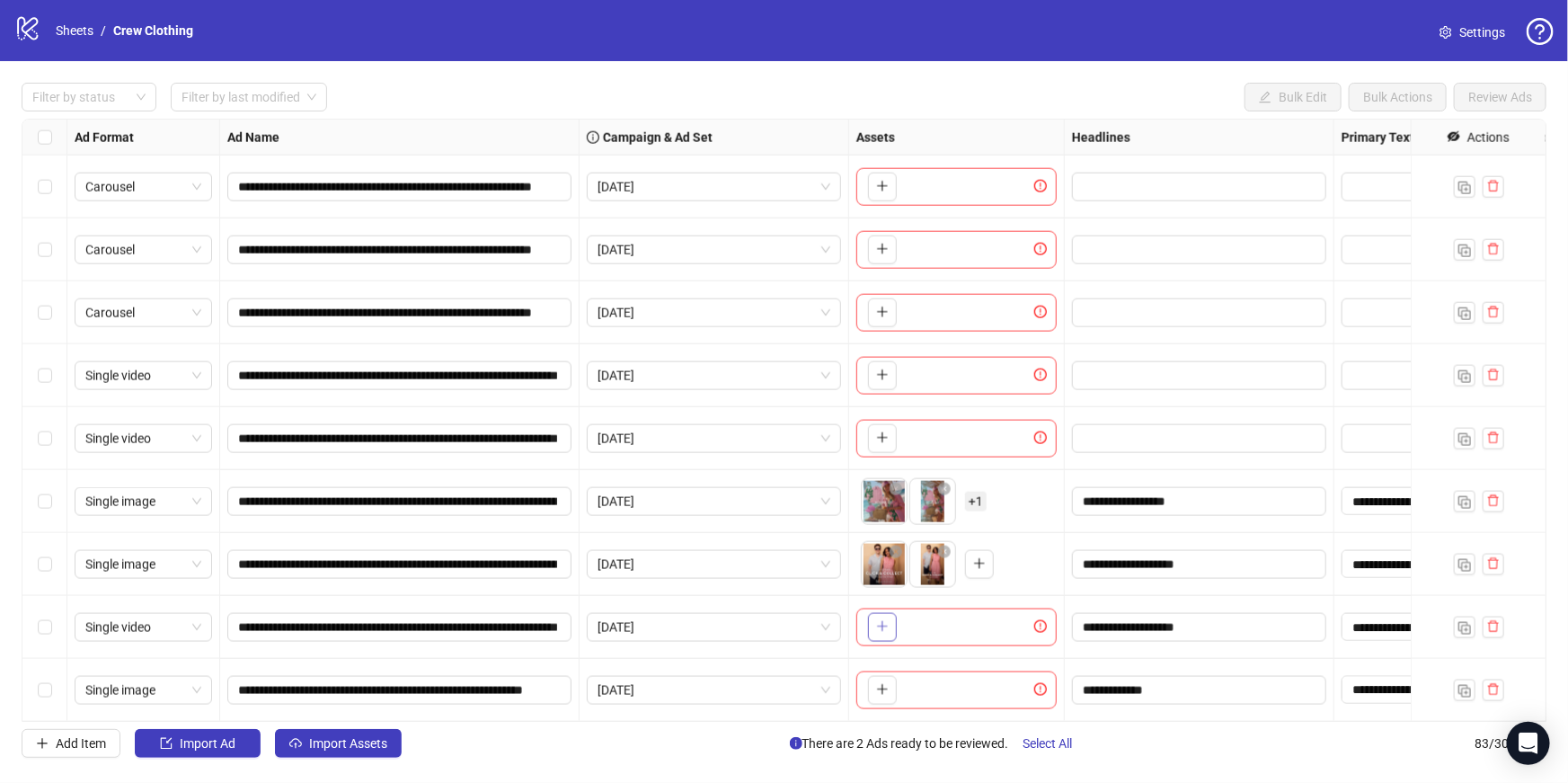 click at bounding box center [882, 627] 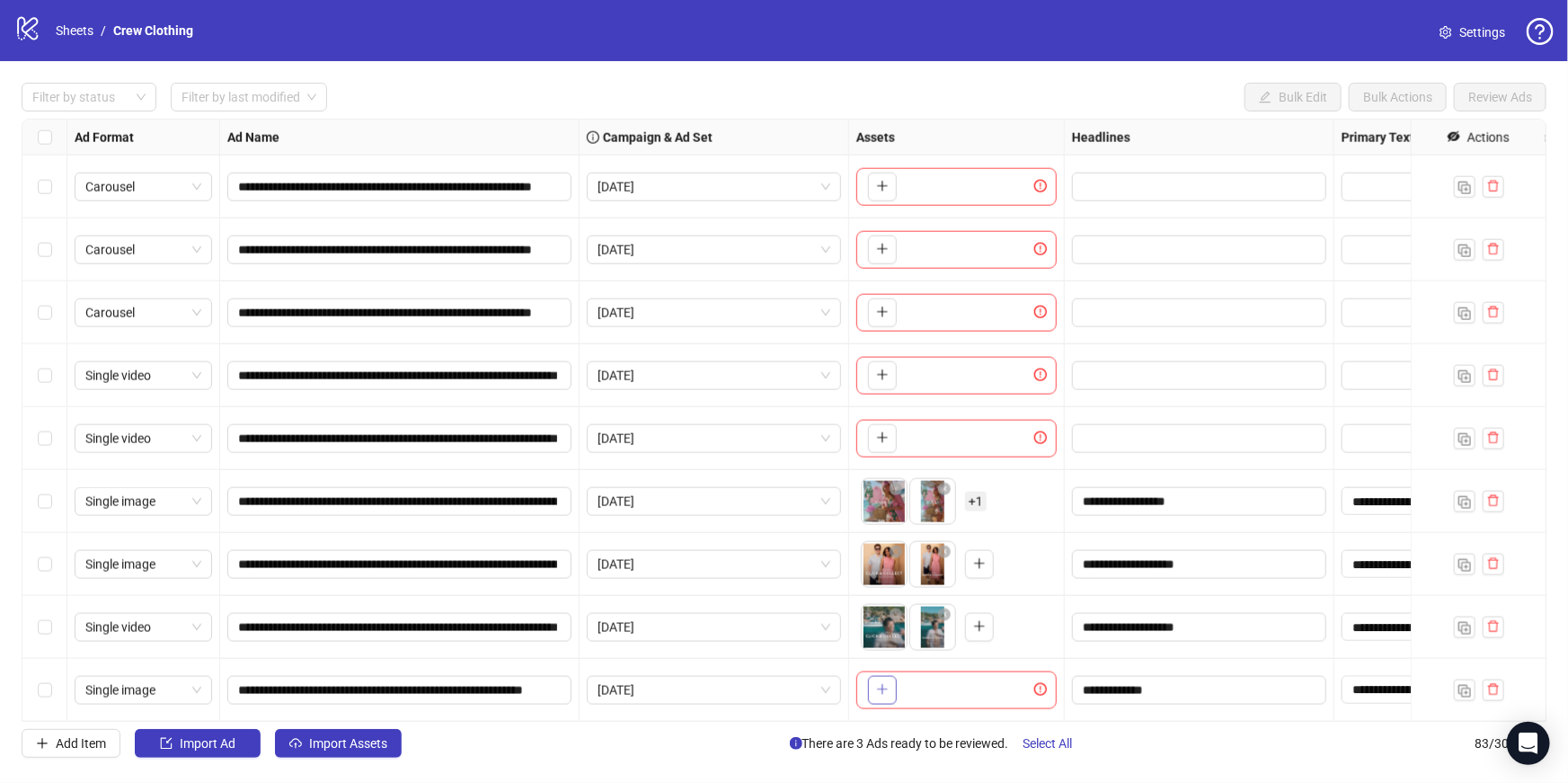click 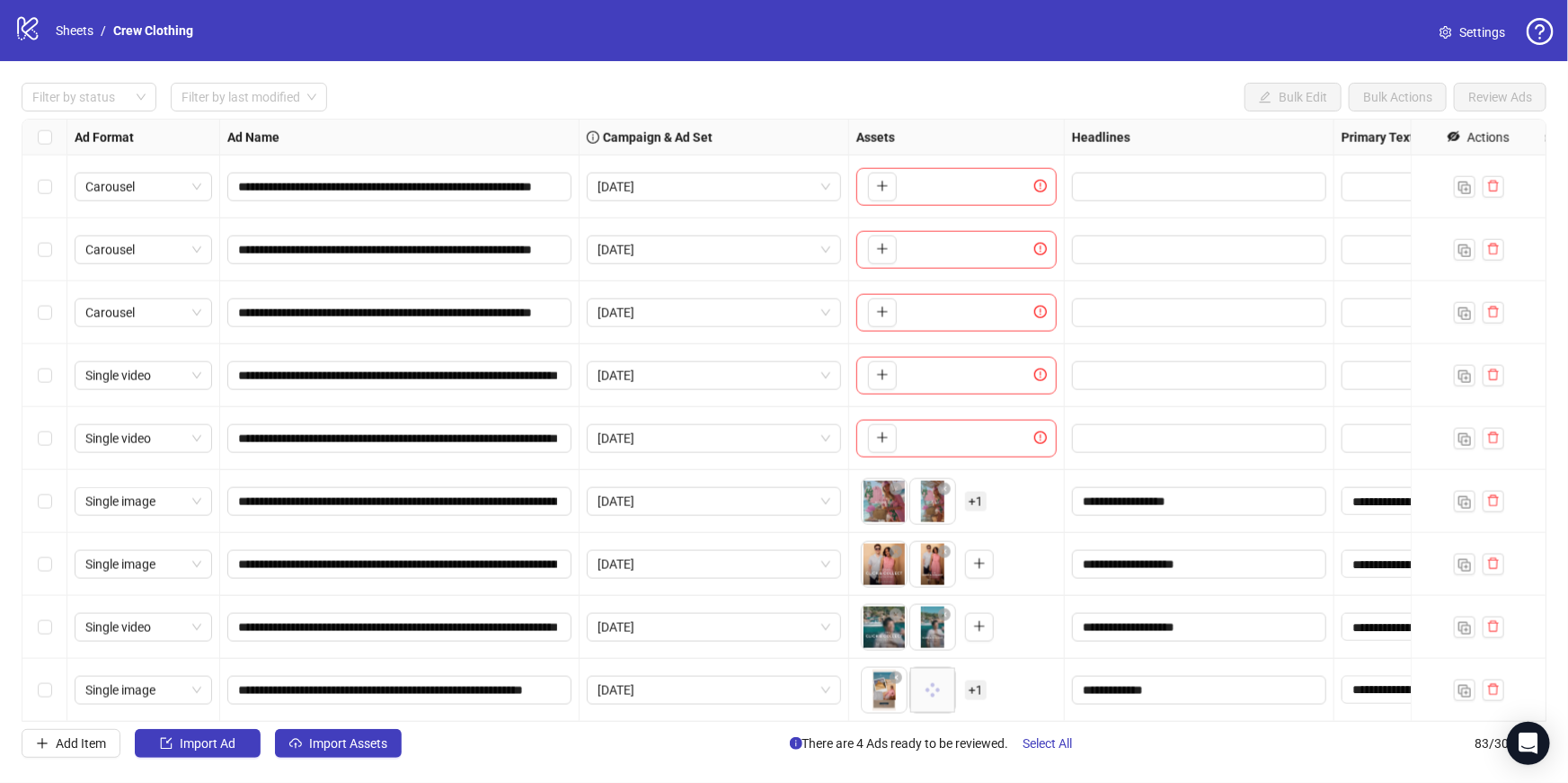 click on "+ 1" at bounding box center [976, 690] 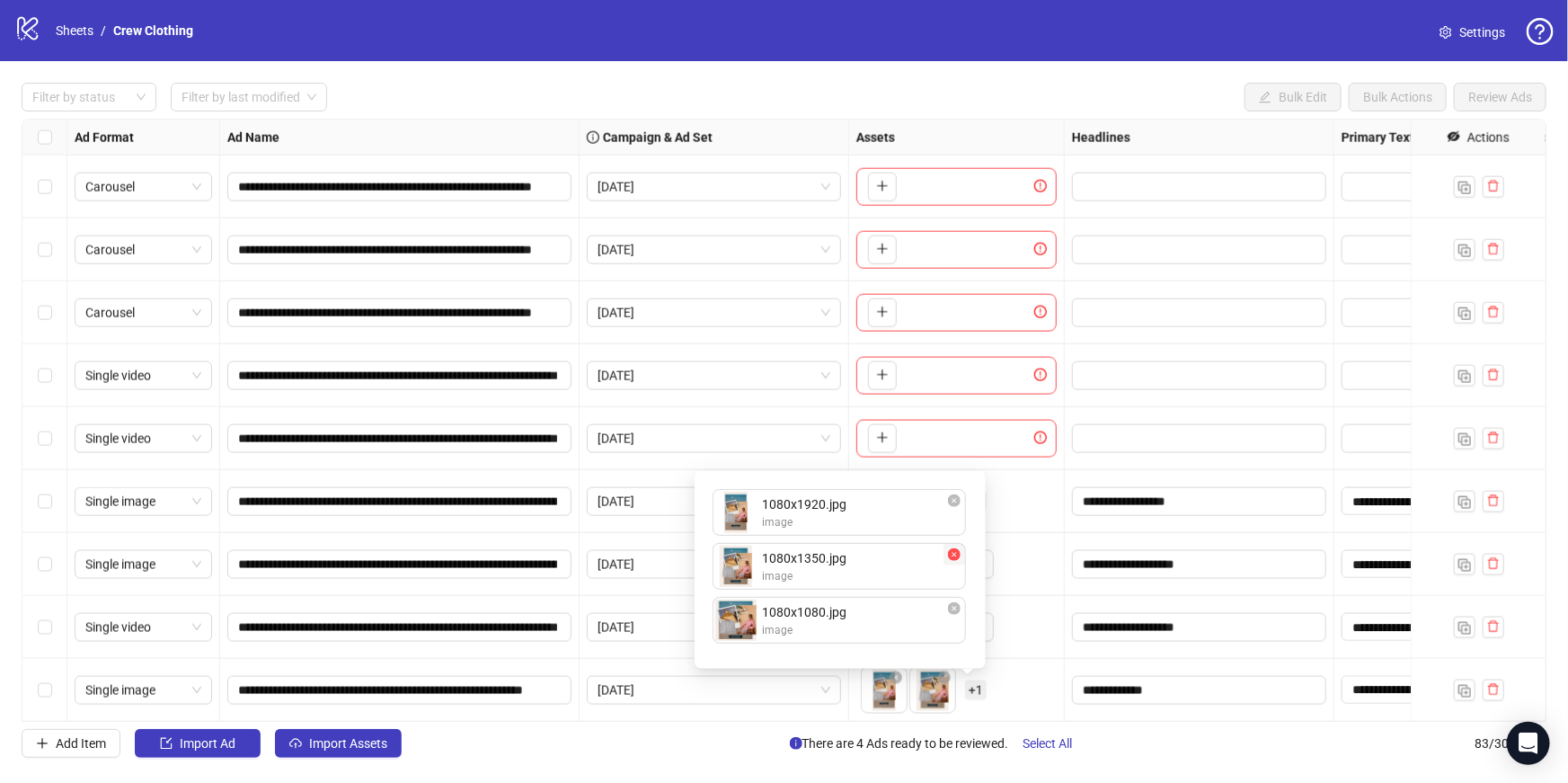 click at bounding box center (954, 555) 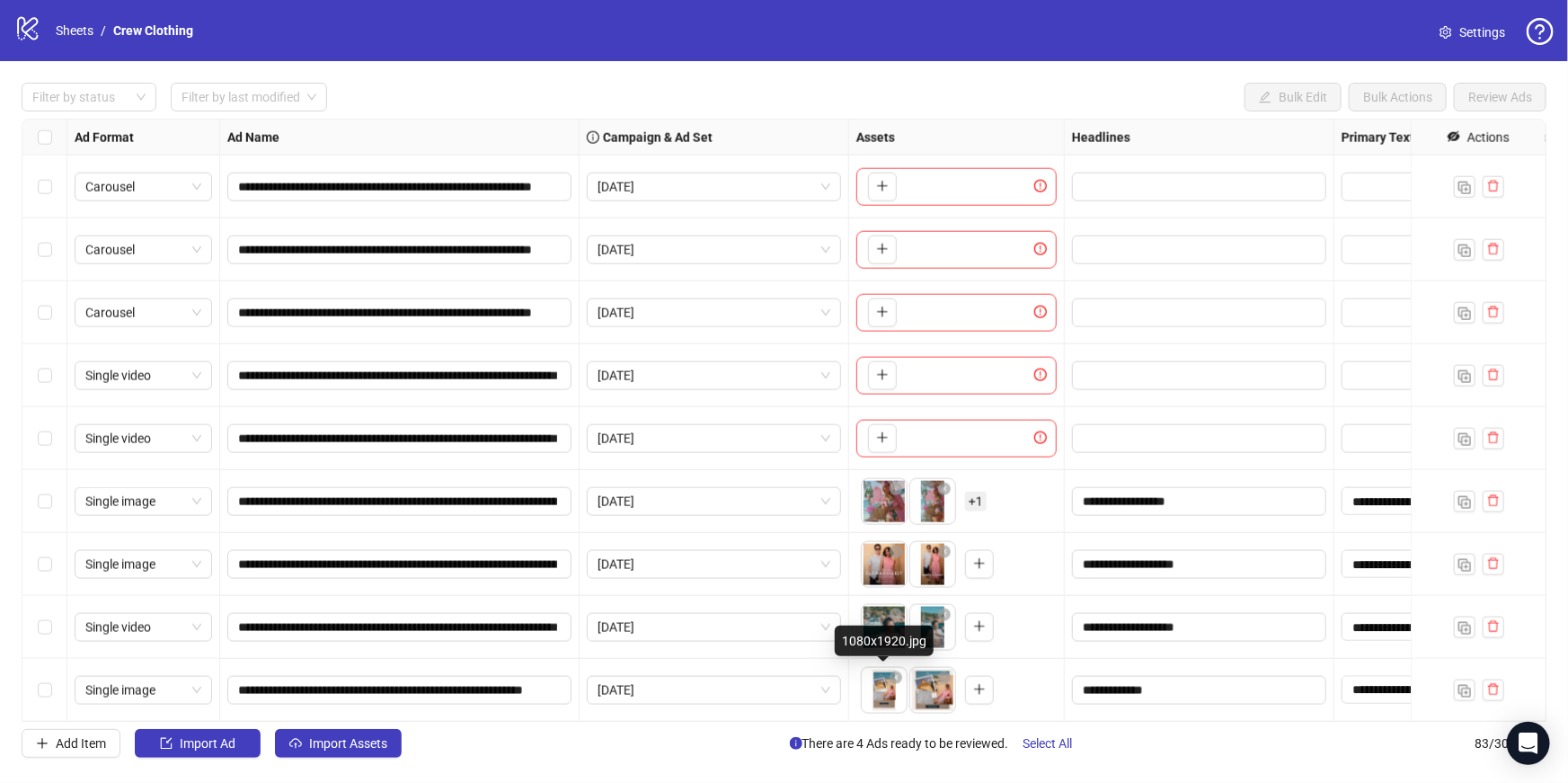 drag, startPoint x: 946, startPoint y: 687, endPoint x: 891, endPoint y: 693, distance: 55.326305 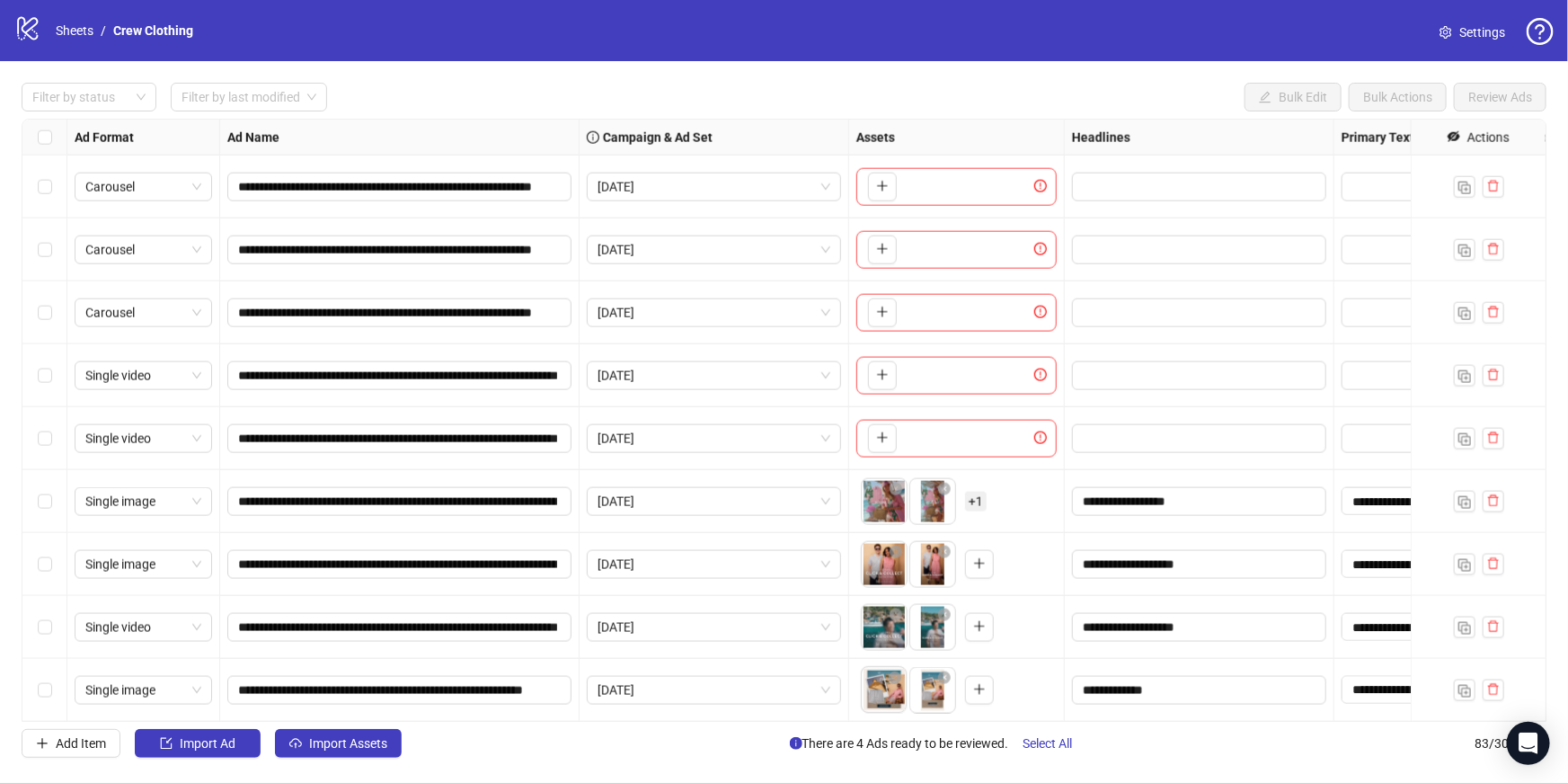 drag, startPoint x: 941, startPoint y: 698, endPoint x: 878, endPoint y: 702, distance: 63.12686 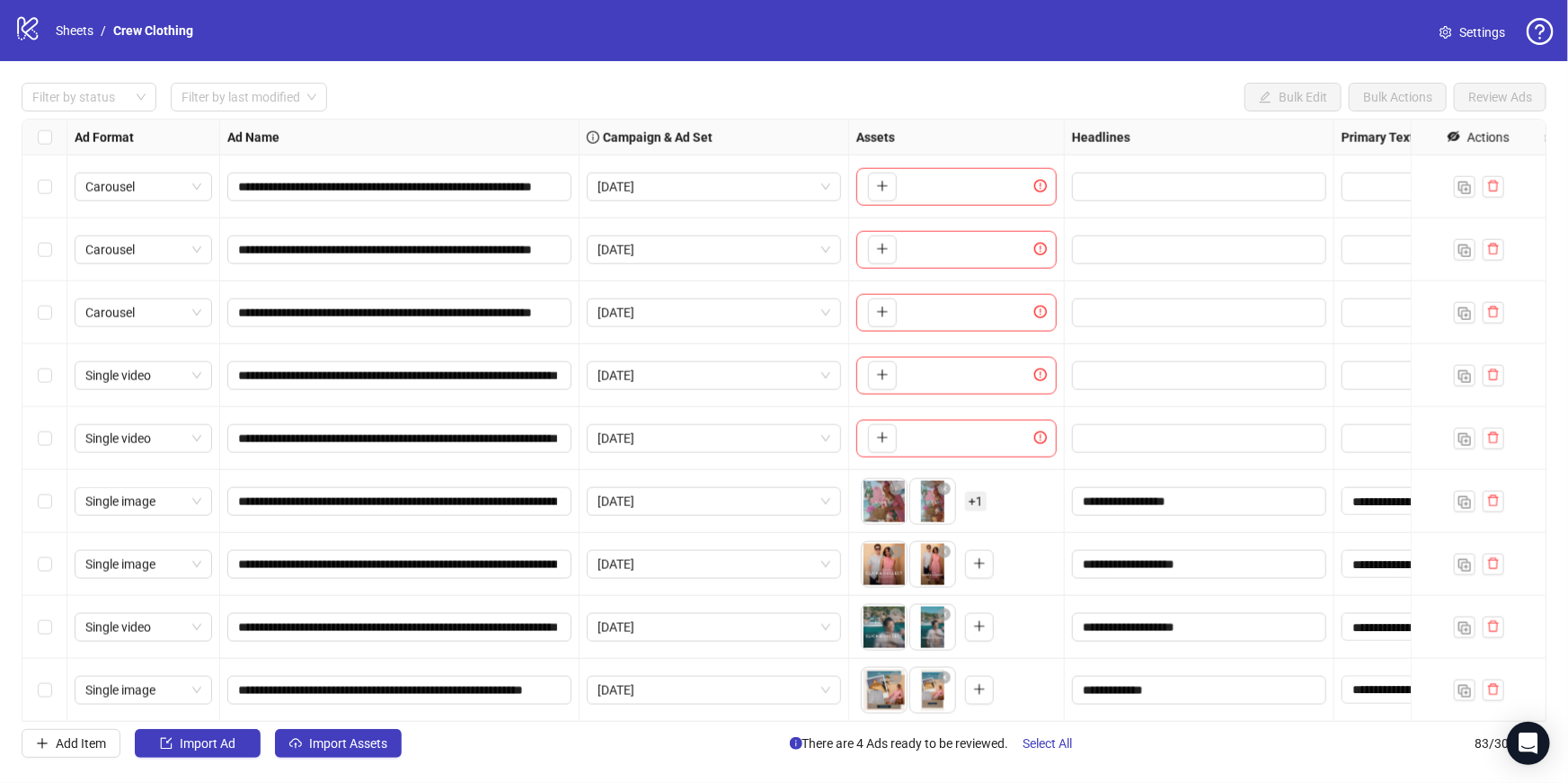 click on "To pick up a draggable item, press the space bar.
While dragging, use the arrow keys to move the item.
Press space again to drop the item in its new position, or press escape to cancel.
Draggable item d9d4216a-828c-4252-a22c-ecd54c61a60f was dropped over droppable area a8012020-09a7-4d8a-a3c8-bd019ddf40b5" at bounding box center (956, 690) 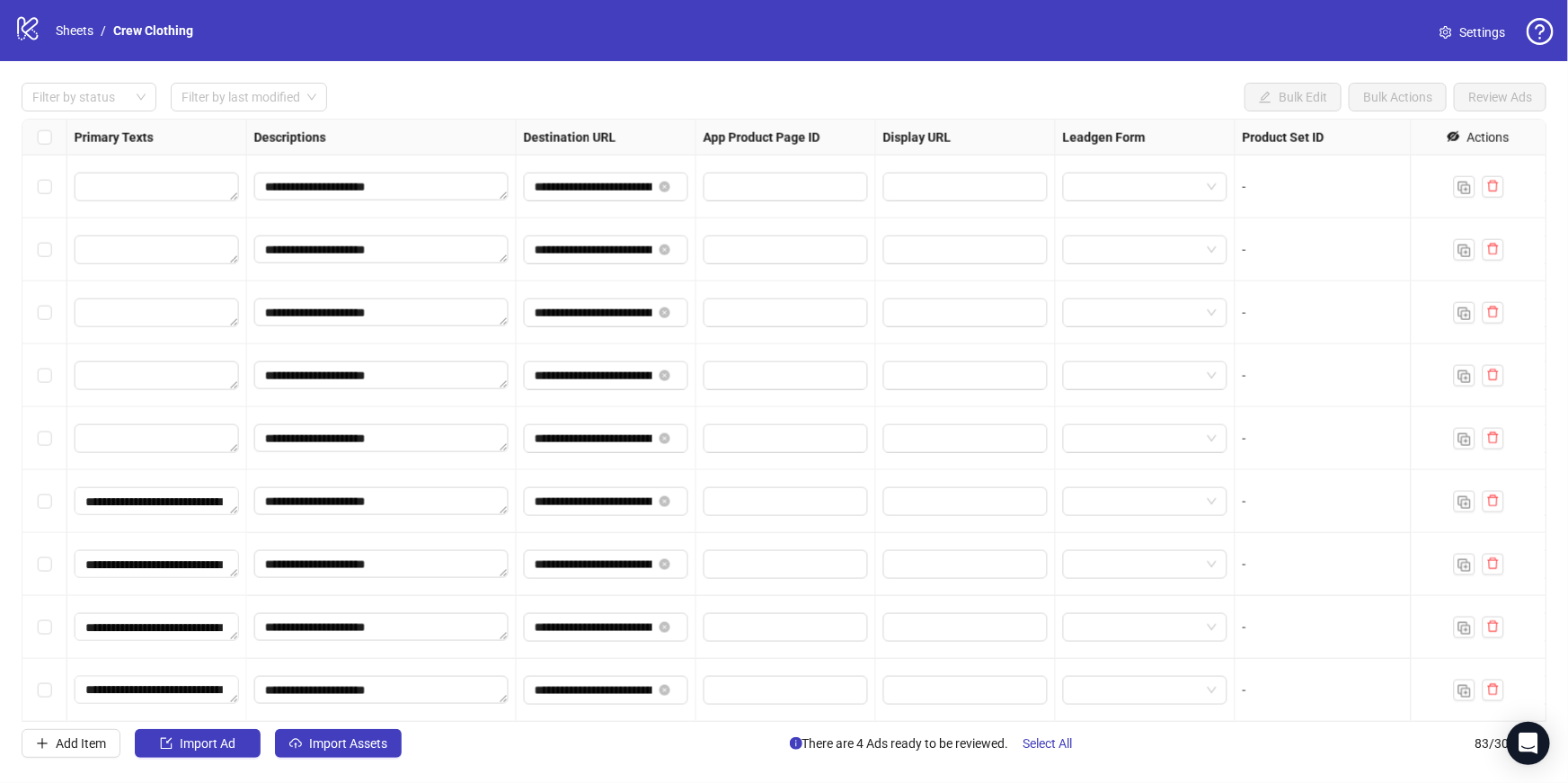 scroll, scrollTop: 4657, scrollLeft: 1276, axis: both 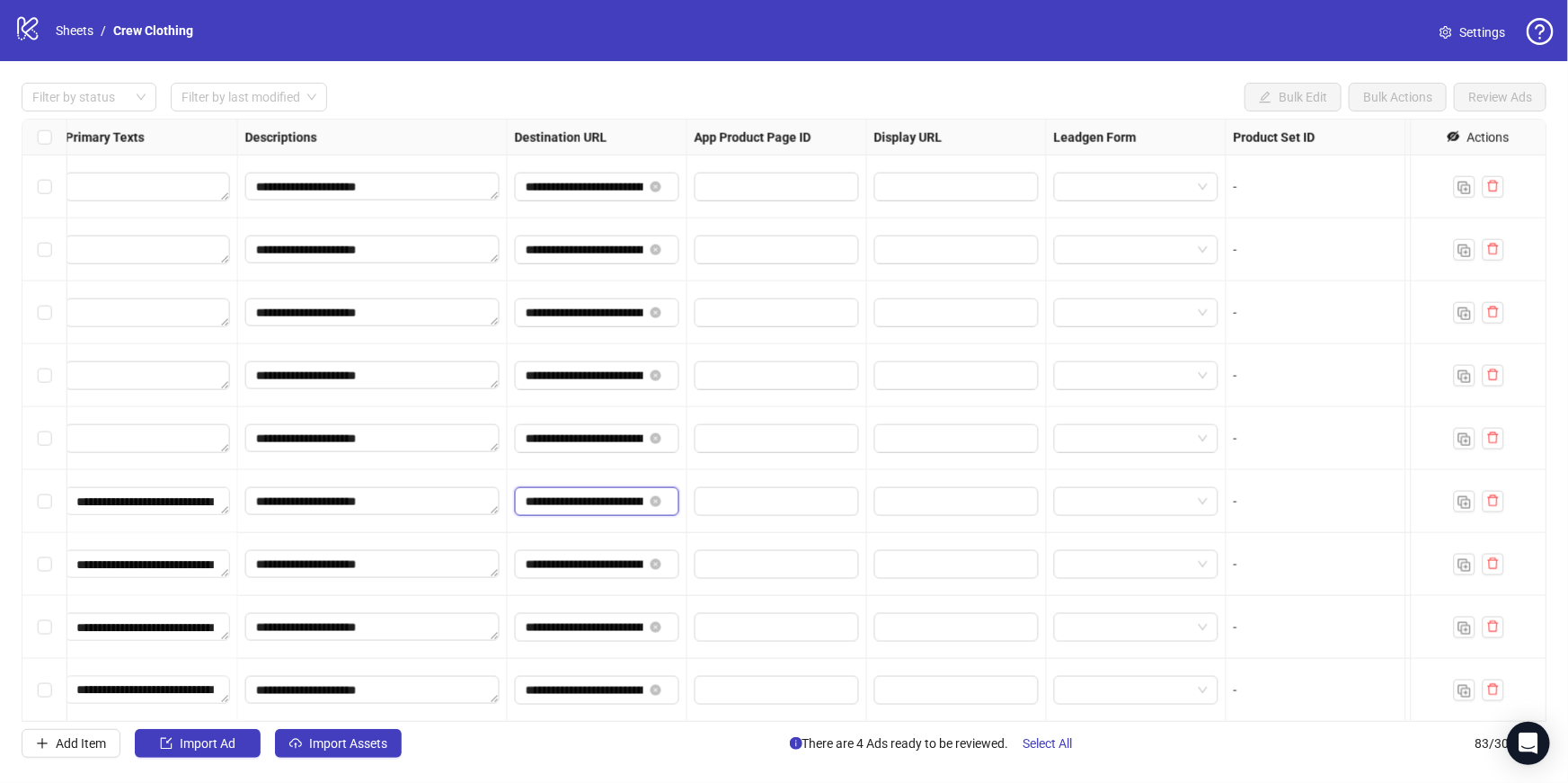 click on "**********" at bounding box center [584, 502] 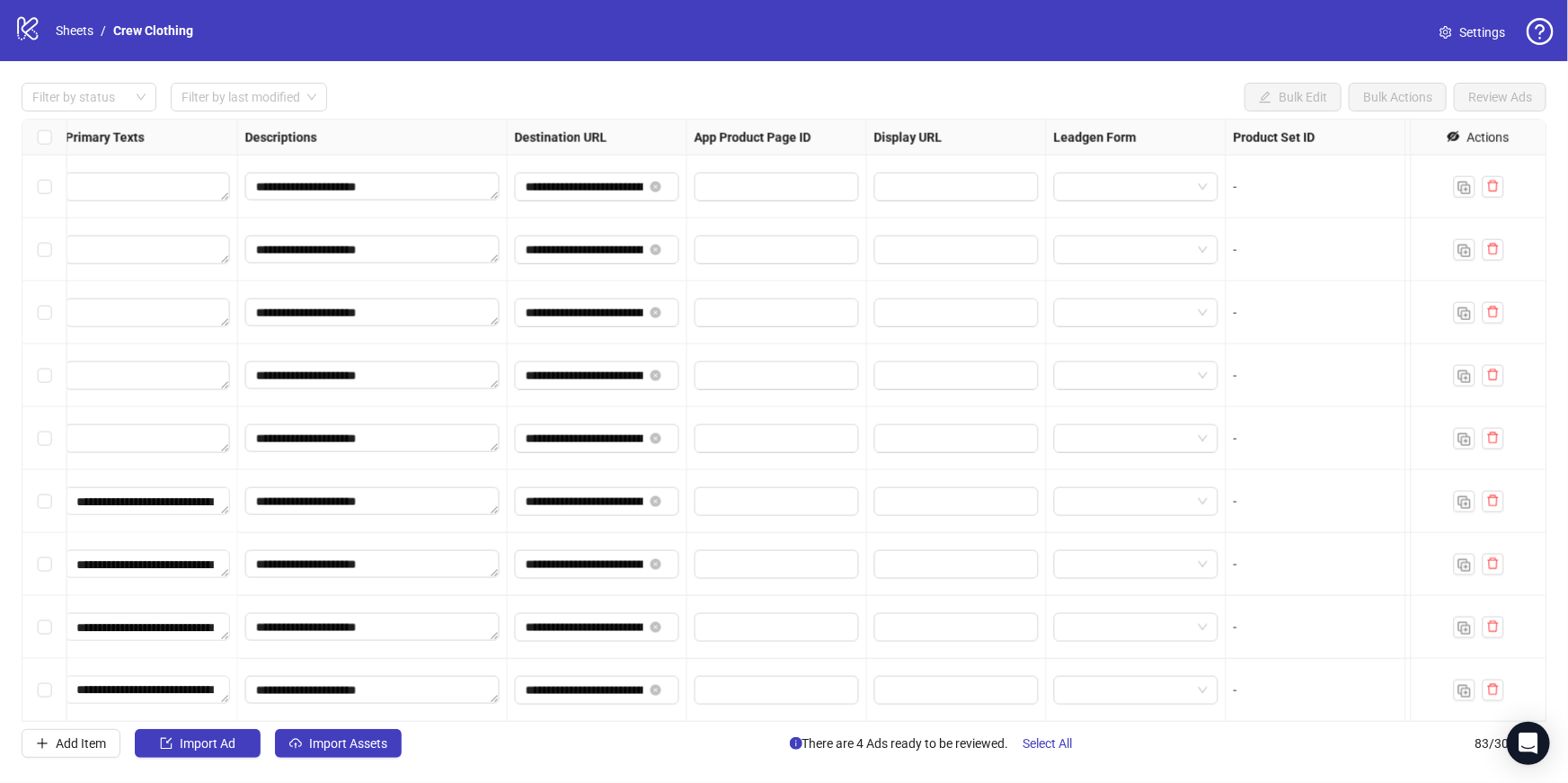 click on "**********" at bounding box center (597, 502) 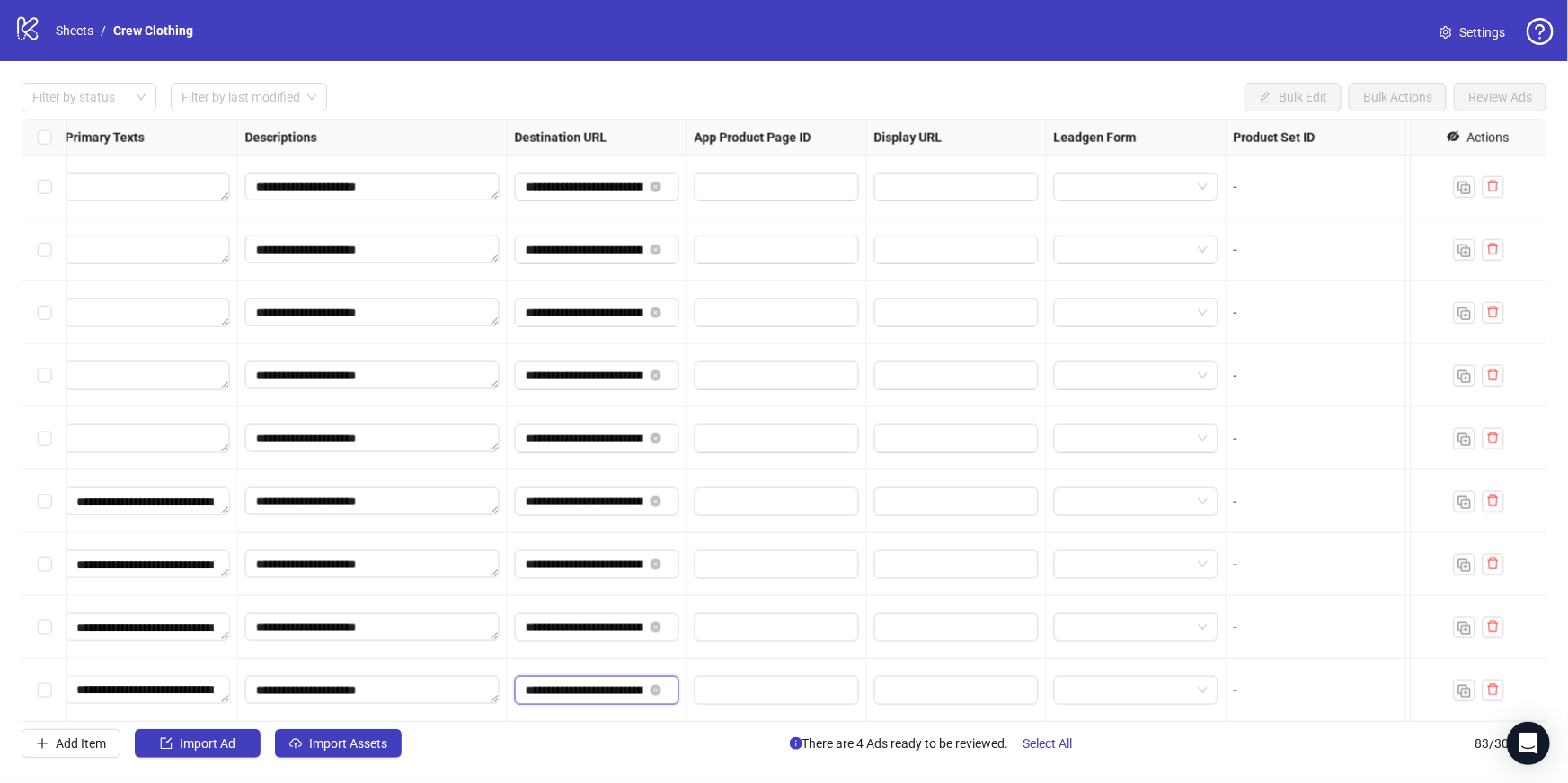 click on "**********" at bounding box center (584, 690) 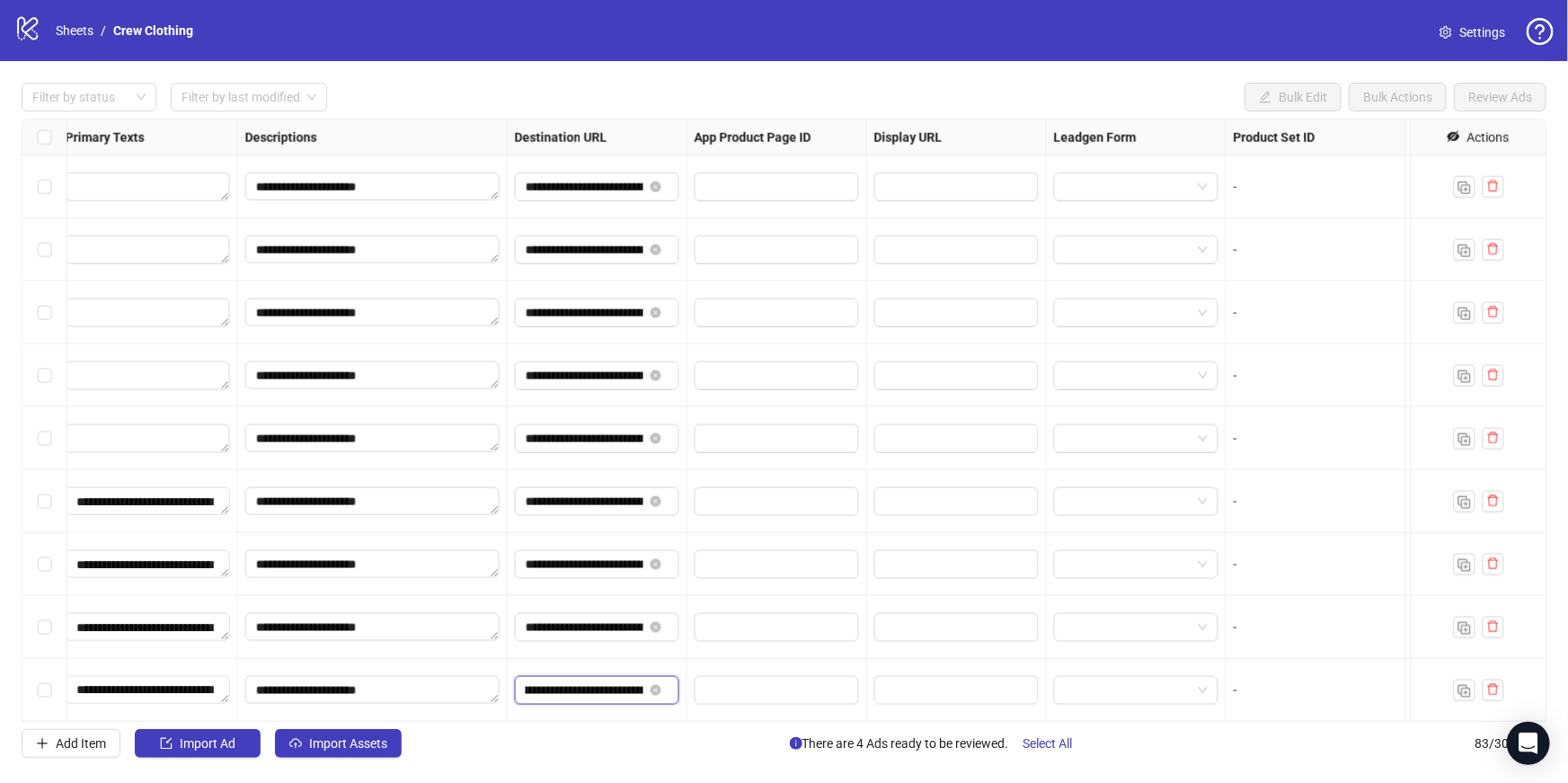 scroll, scrollTop: 0, scrollLeft: 225, axis: horizontal 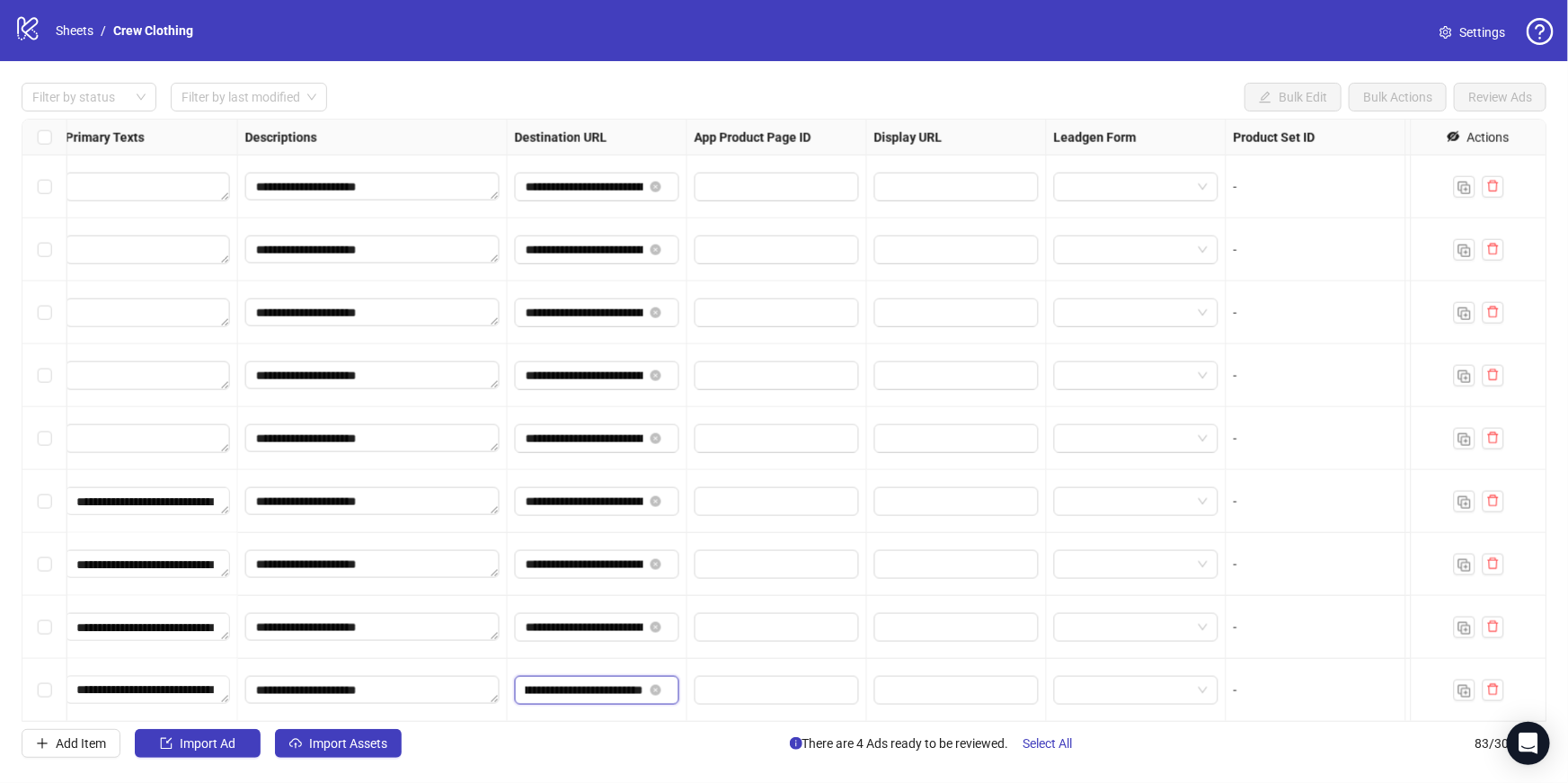 drag, startPoint x: 616, startPoint y: 689, endPoint x: 674, endPoint y: 699, distance: 58.85576 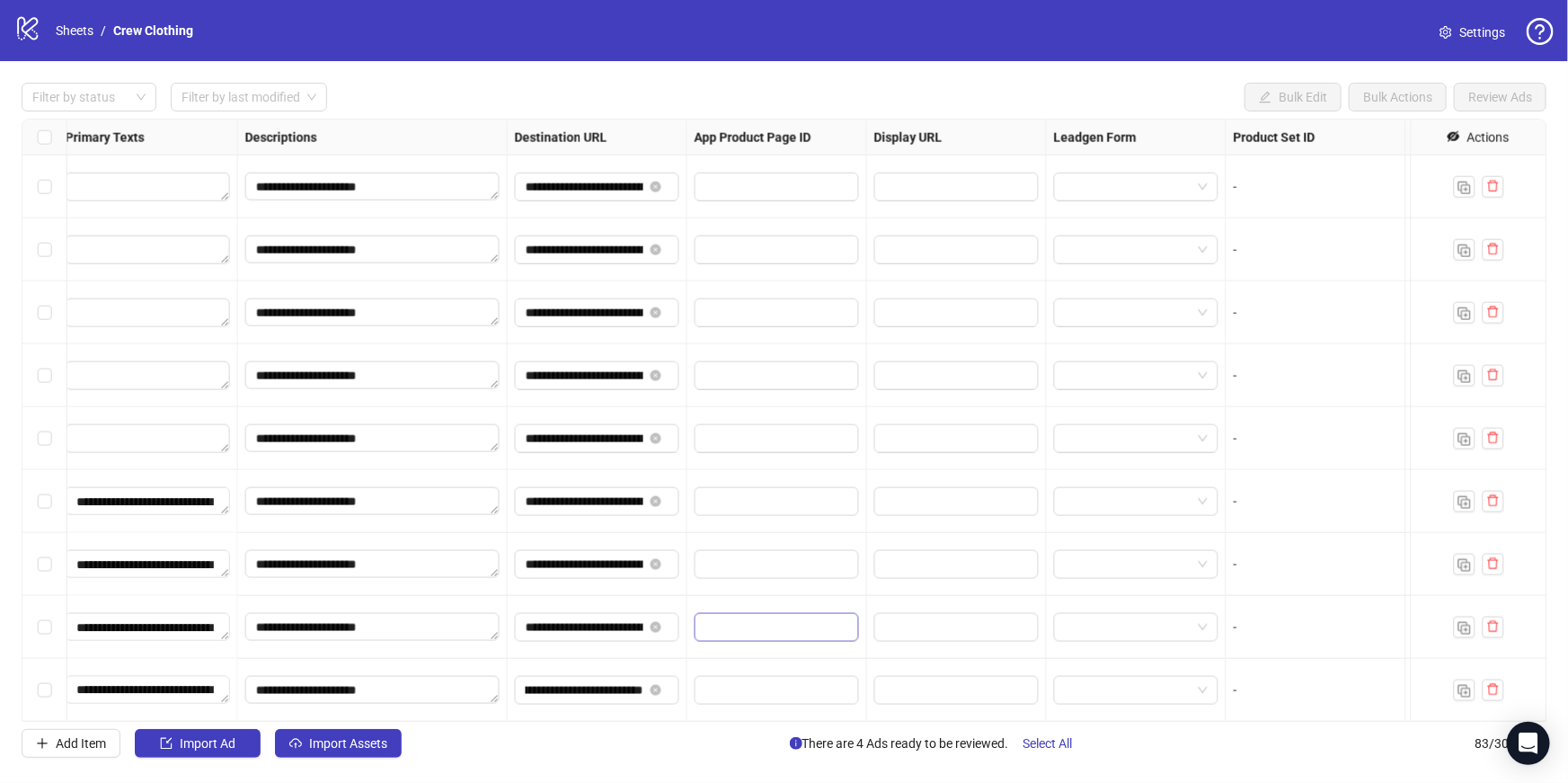 click at bounding box center [837, 627] 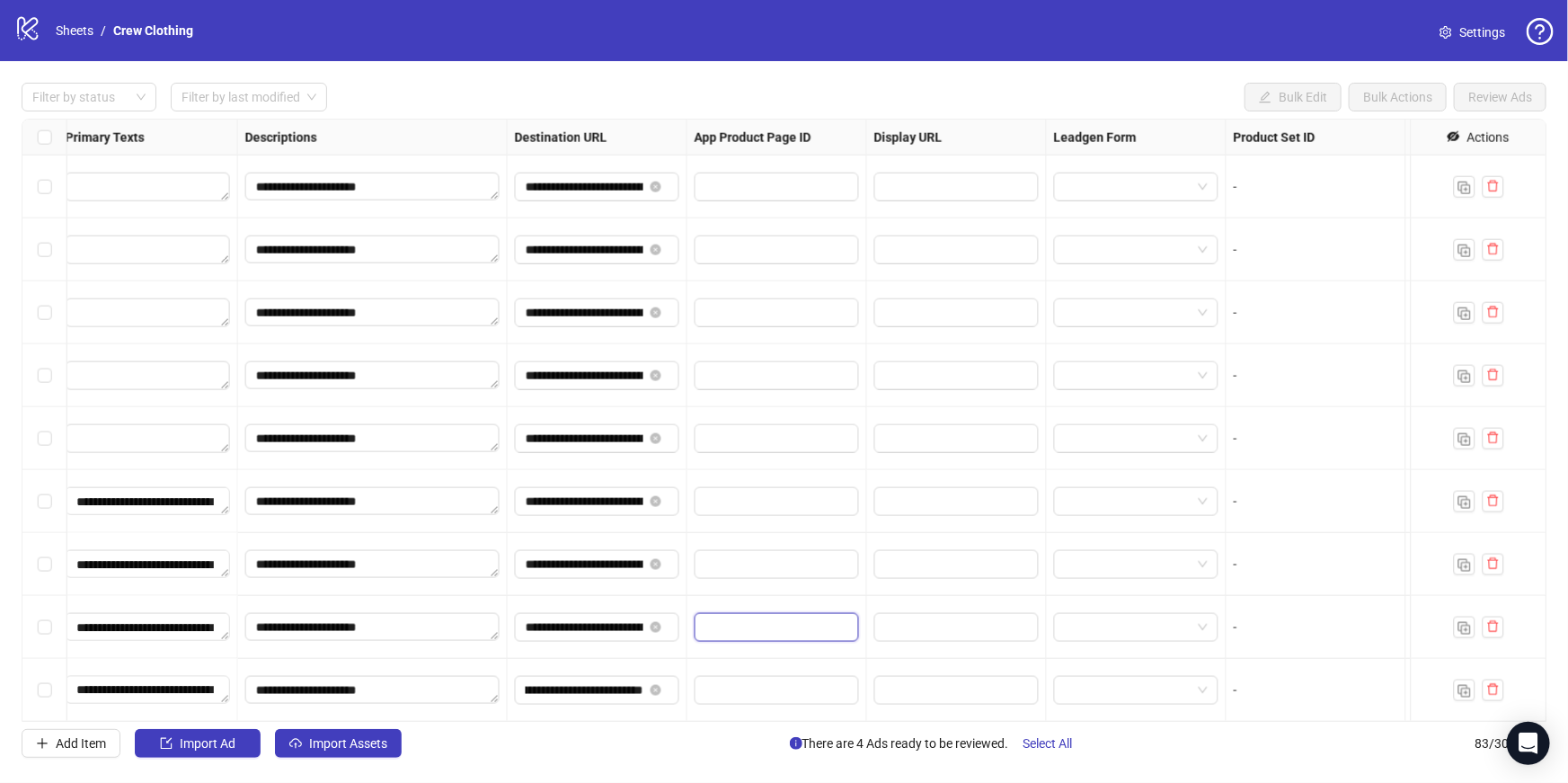 scroll, scrollTop: 0, scrollLeft: 0, axis: both 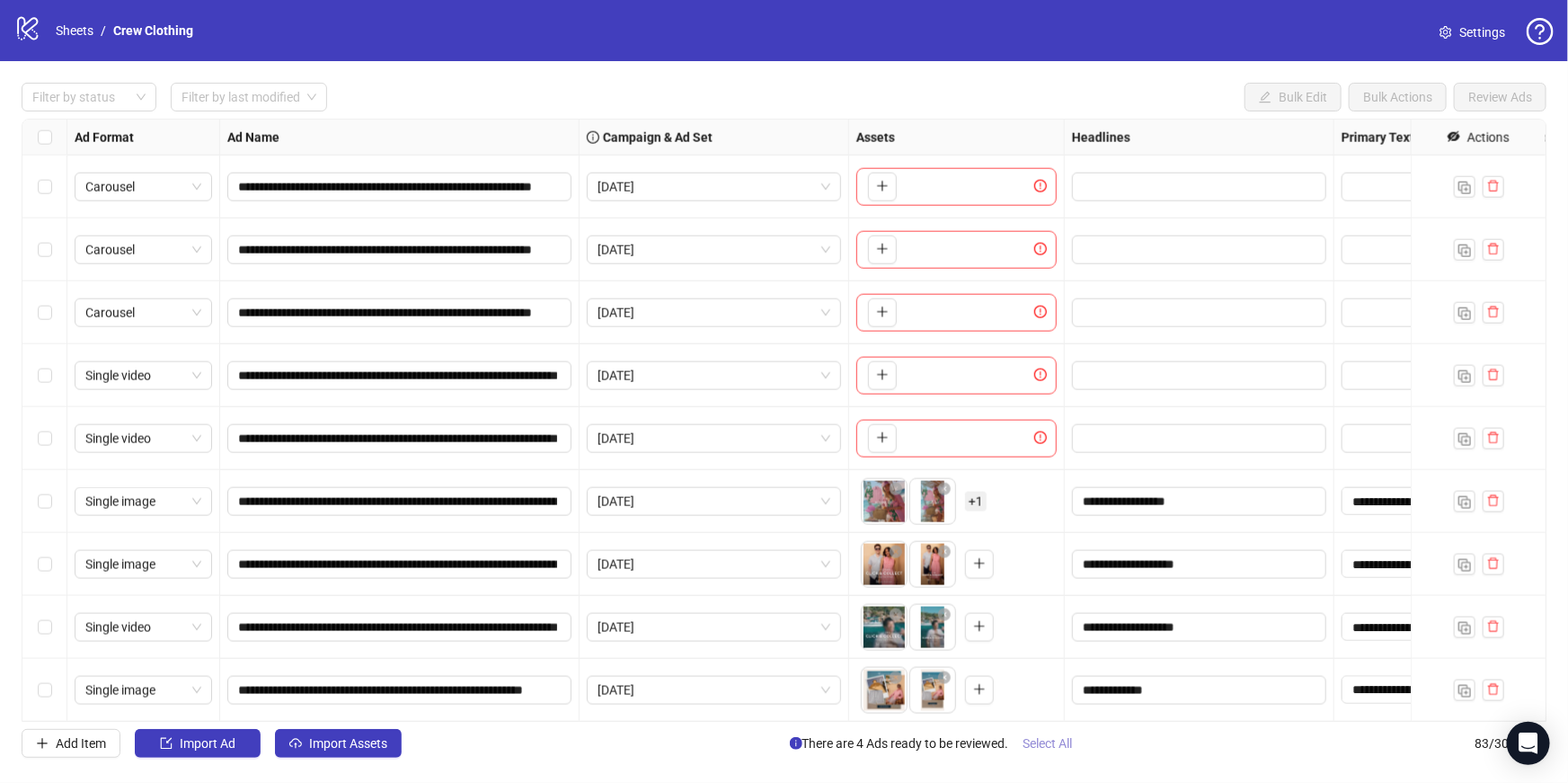 click on "Select All" at bounding box center [1048, 743] 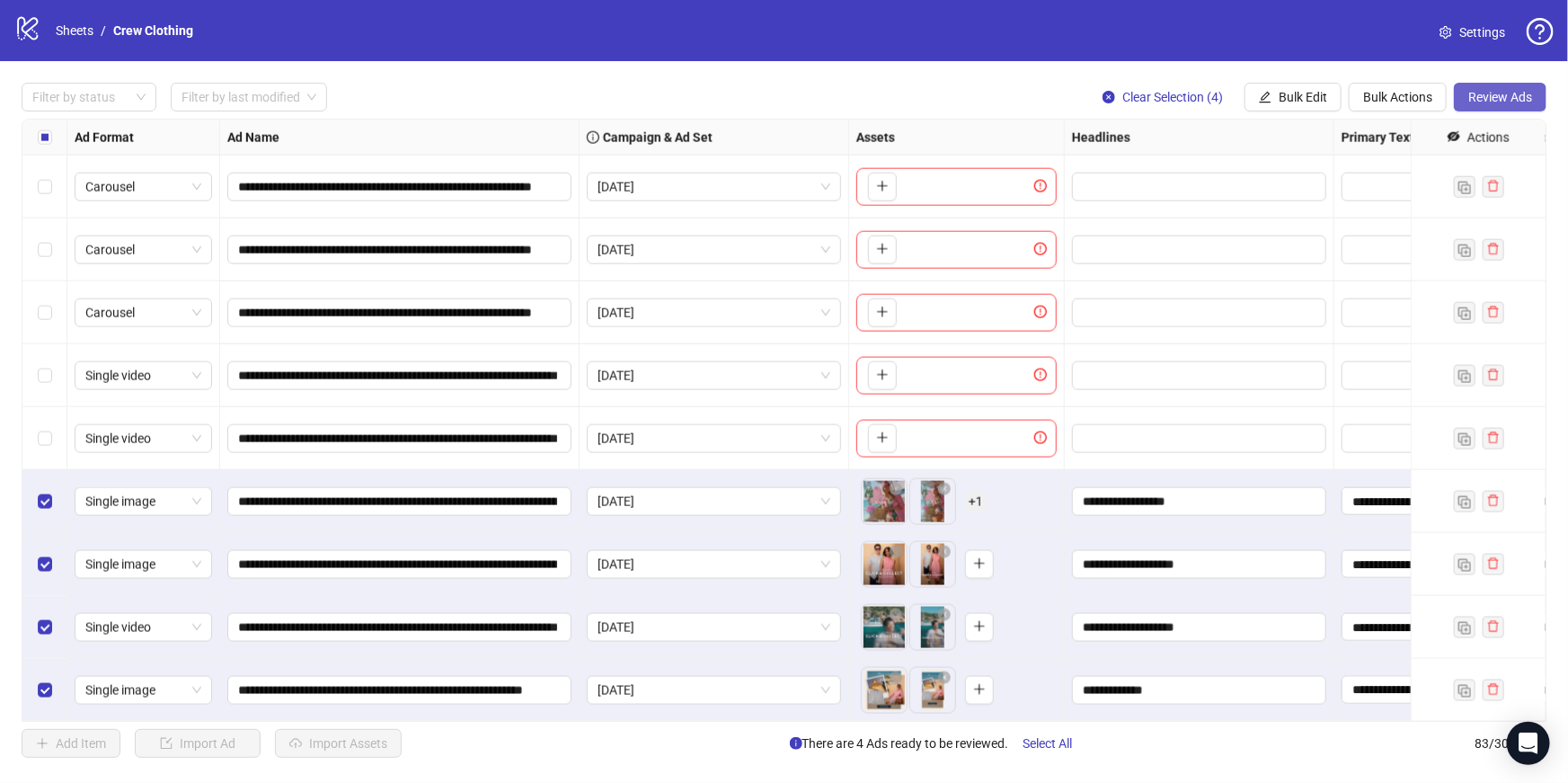 click on "Review Ads" at bounding box center (1500, 97) 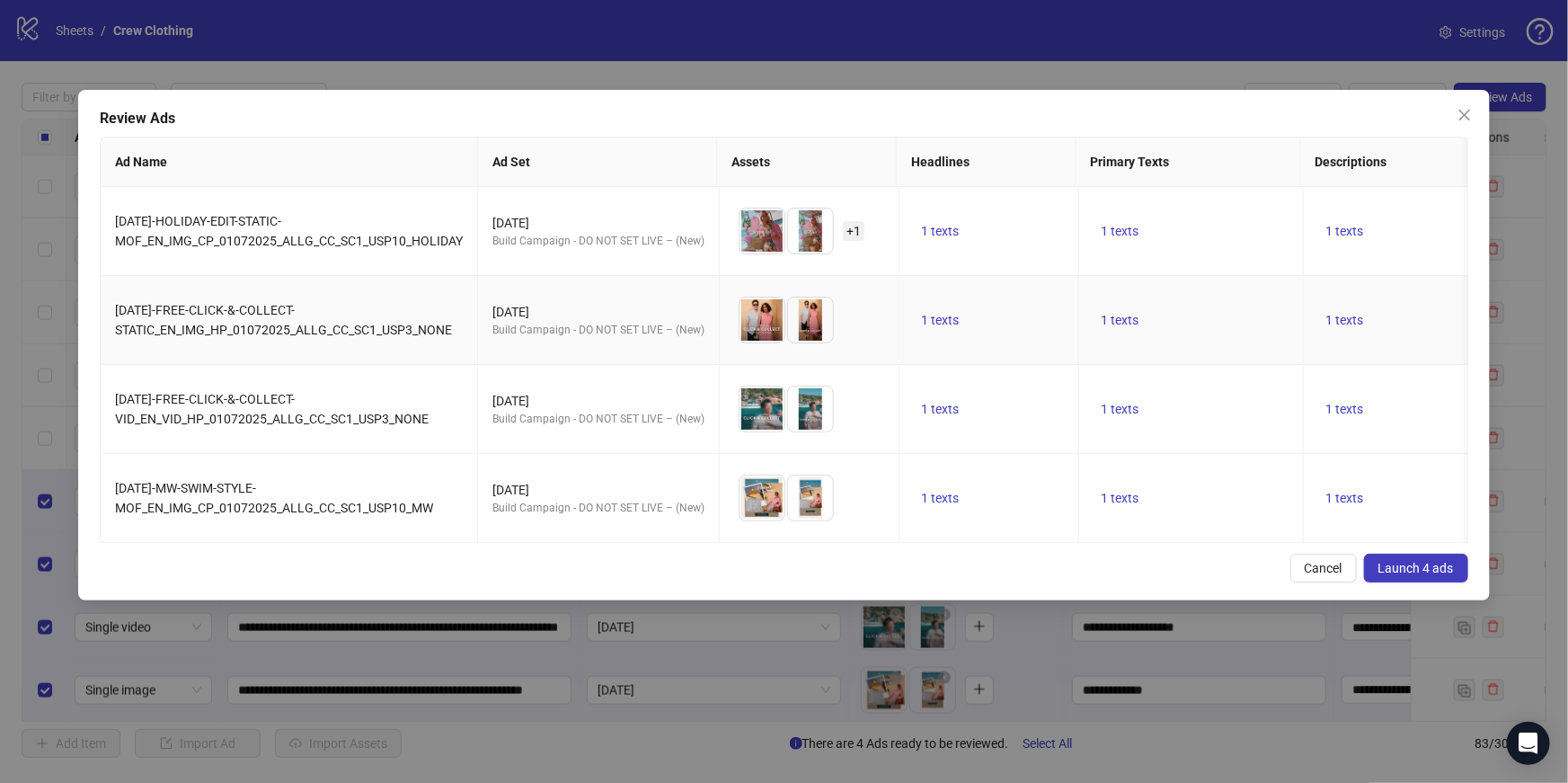 scroll, scrollTop: 0, scrollLeft: 341, axis: horizontal 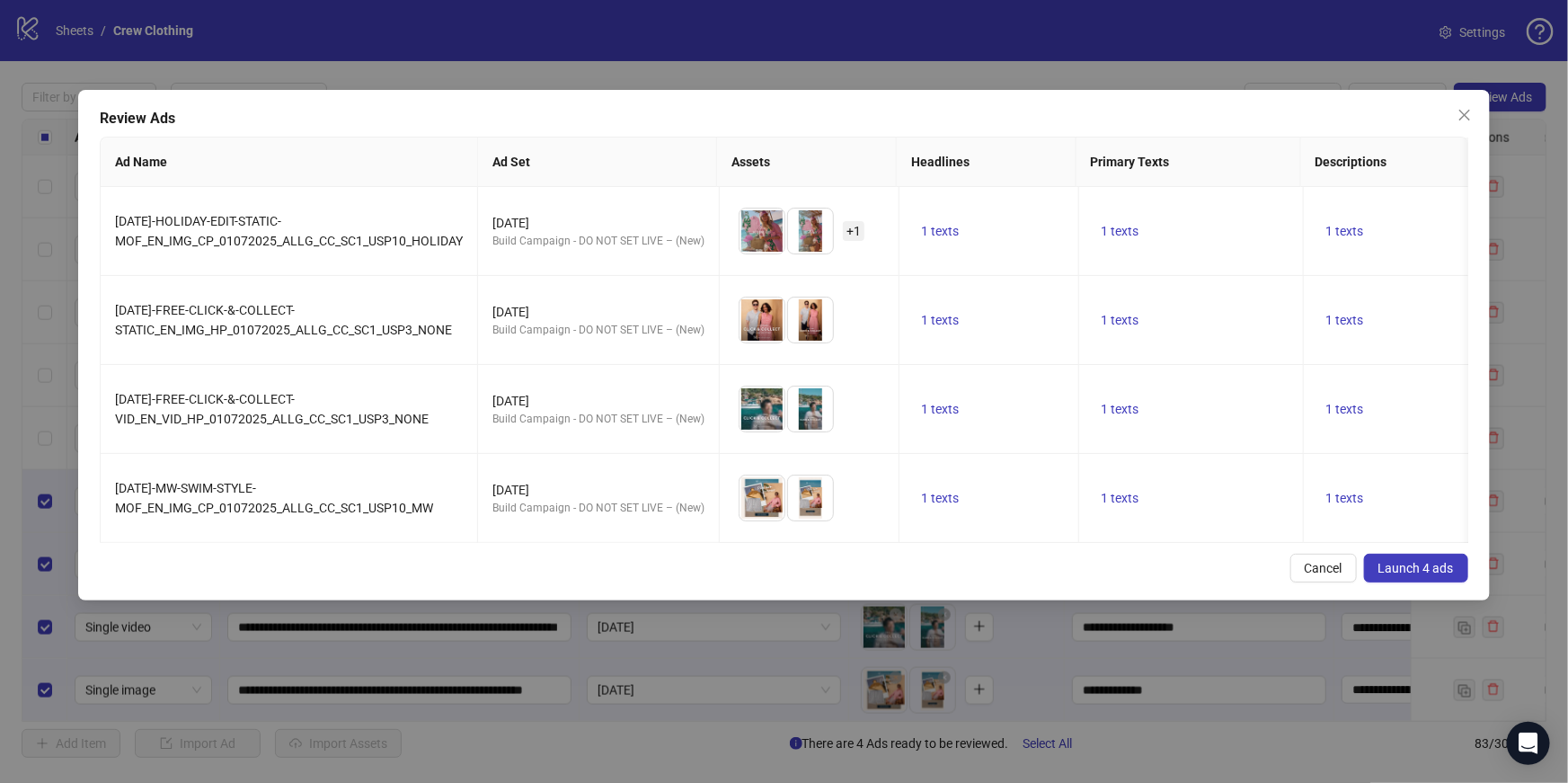 click on "Launch 4 ads" at bounding box center [1416, 568] 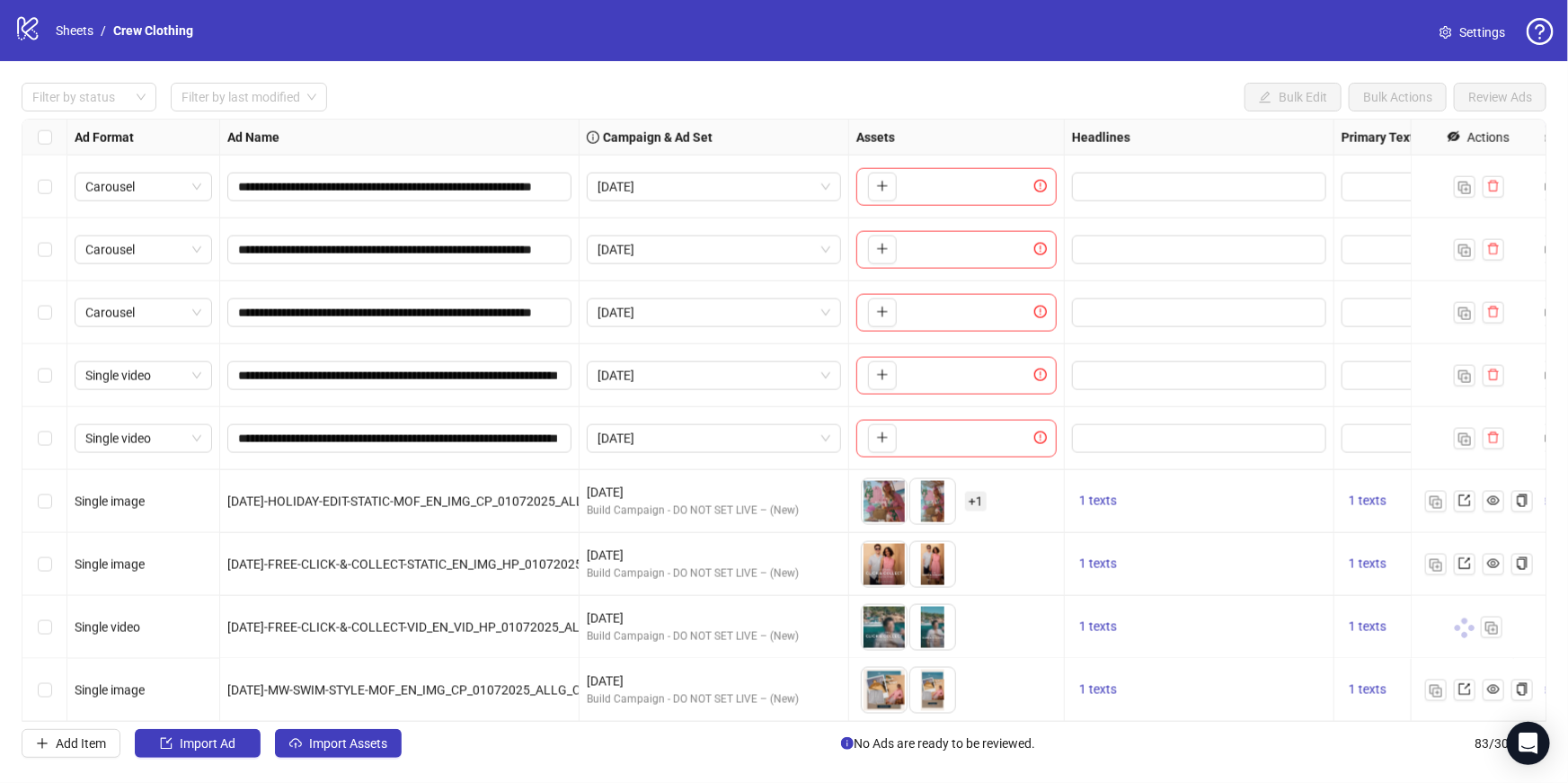 click on "+ 1" at bounding box center (976, 502) 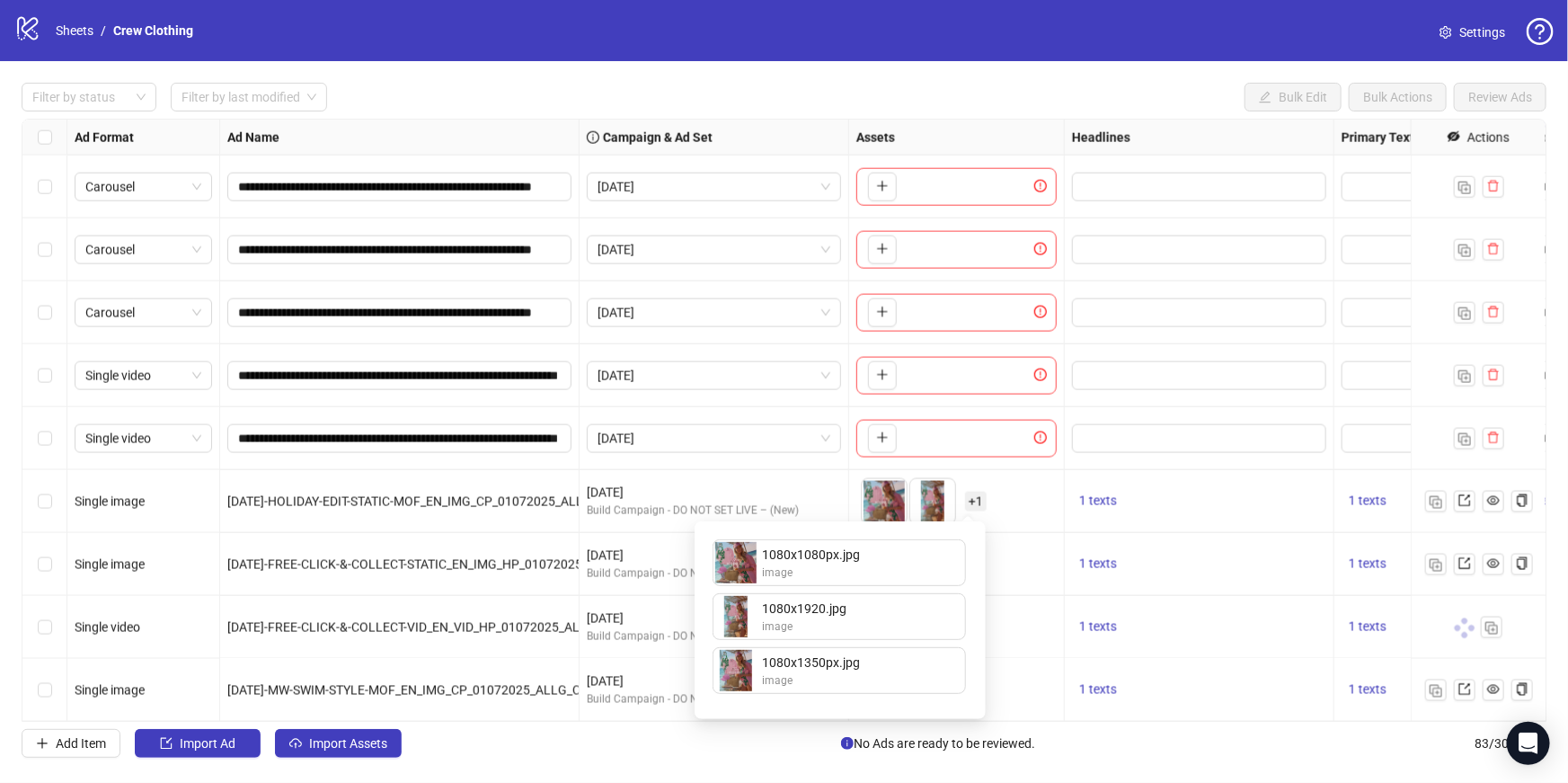 click on "1 texts" at bounding box center (1200, 565) 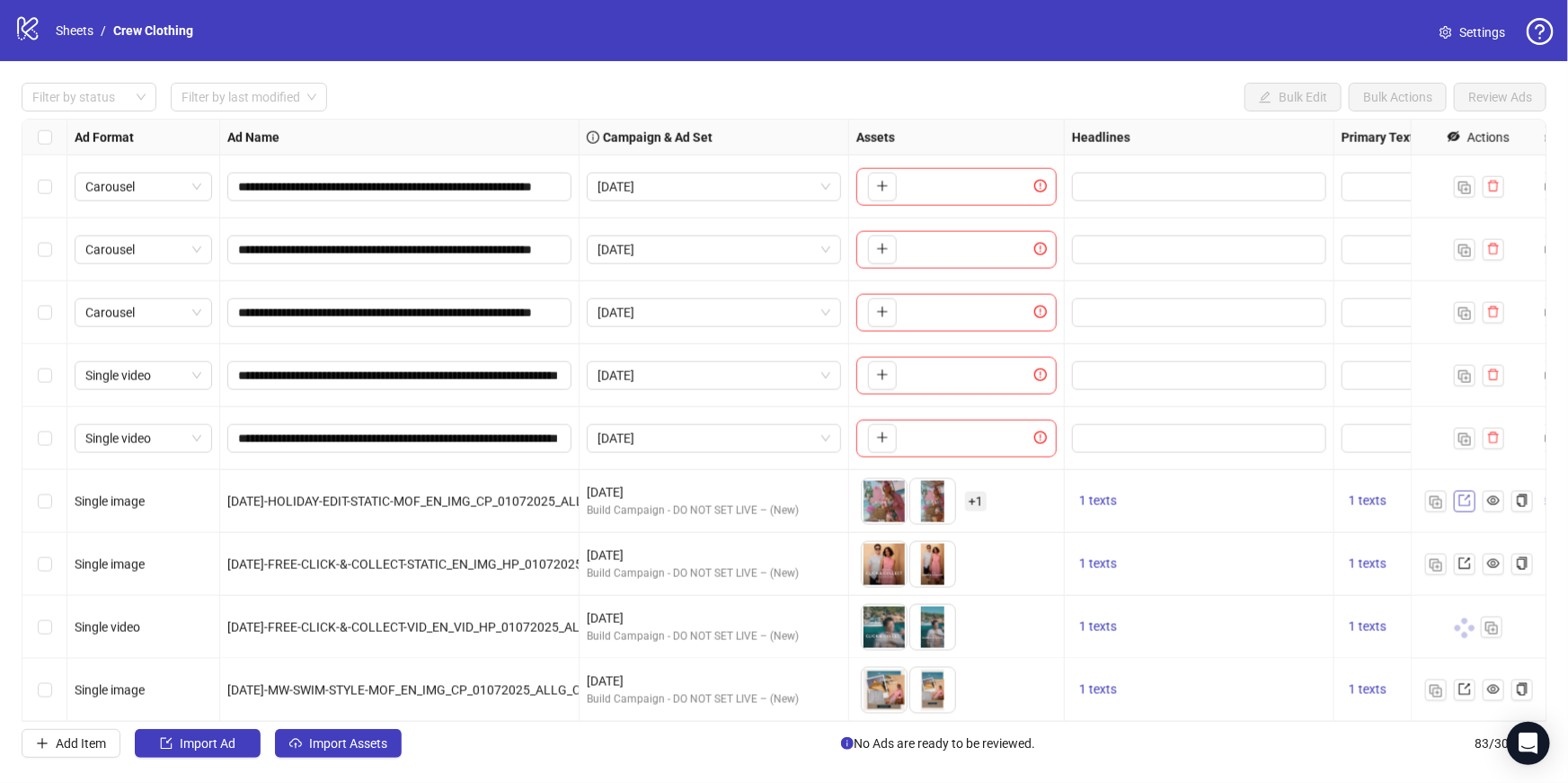 click at bounding box center [1465, 502] 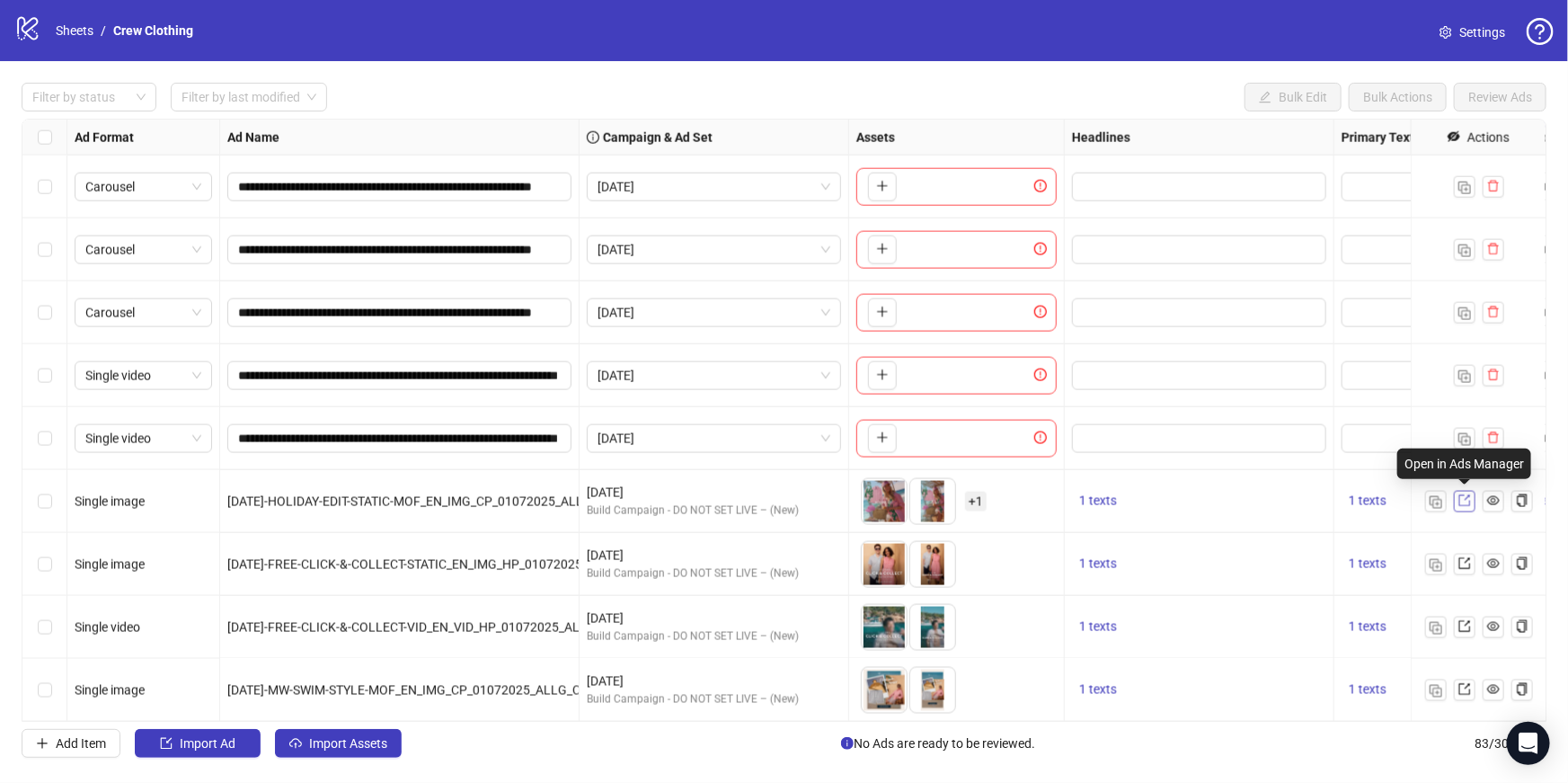 scroll, scrollTop: 4657, scrollLeft: 0, axis: vertical 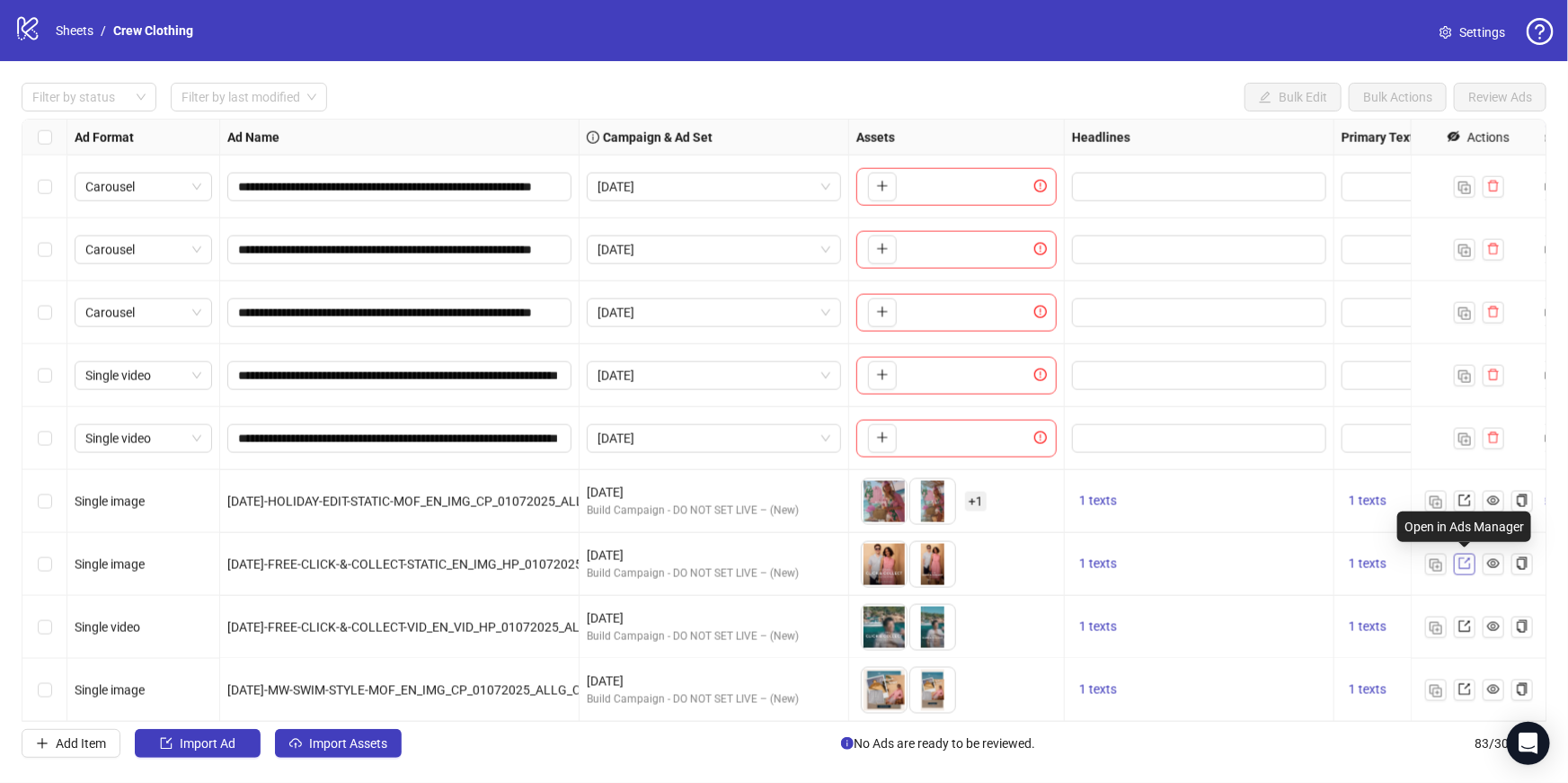 click 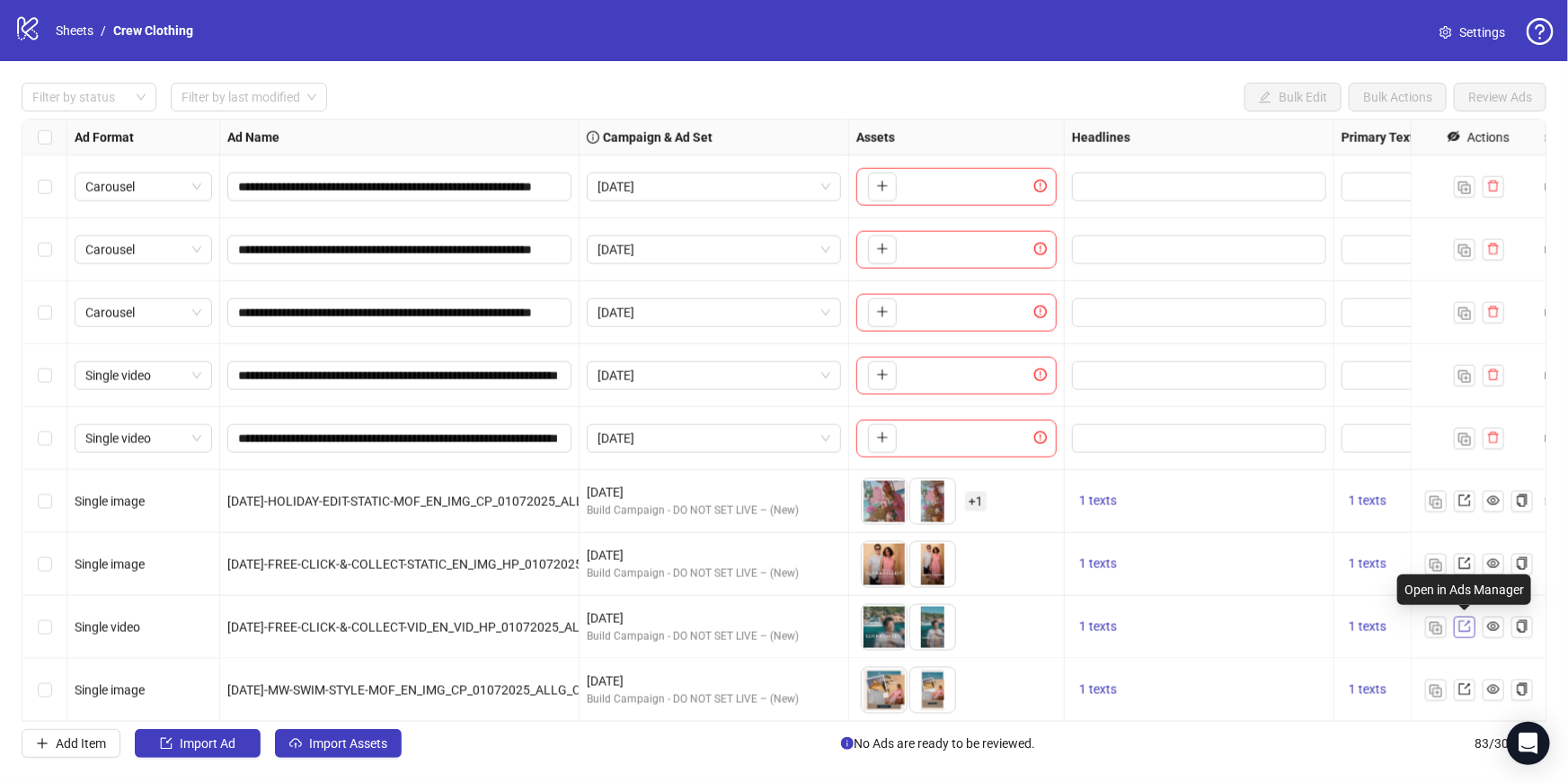 click 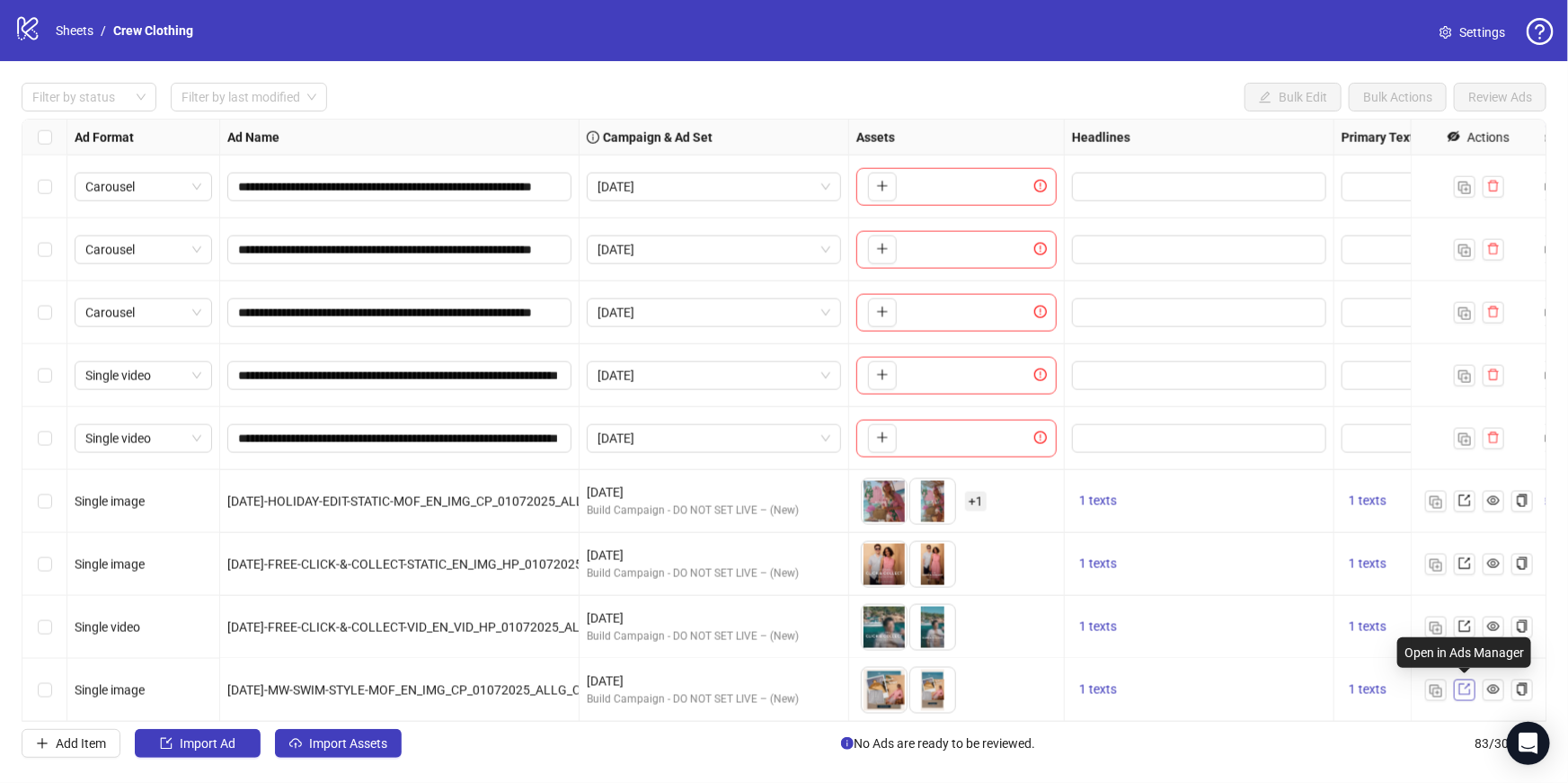 click at bounding box center [1465, 690] 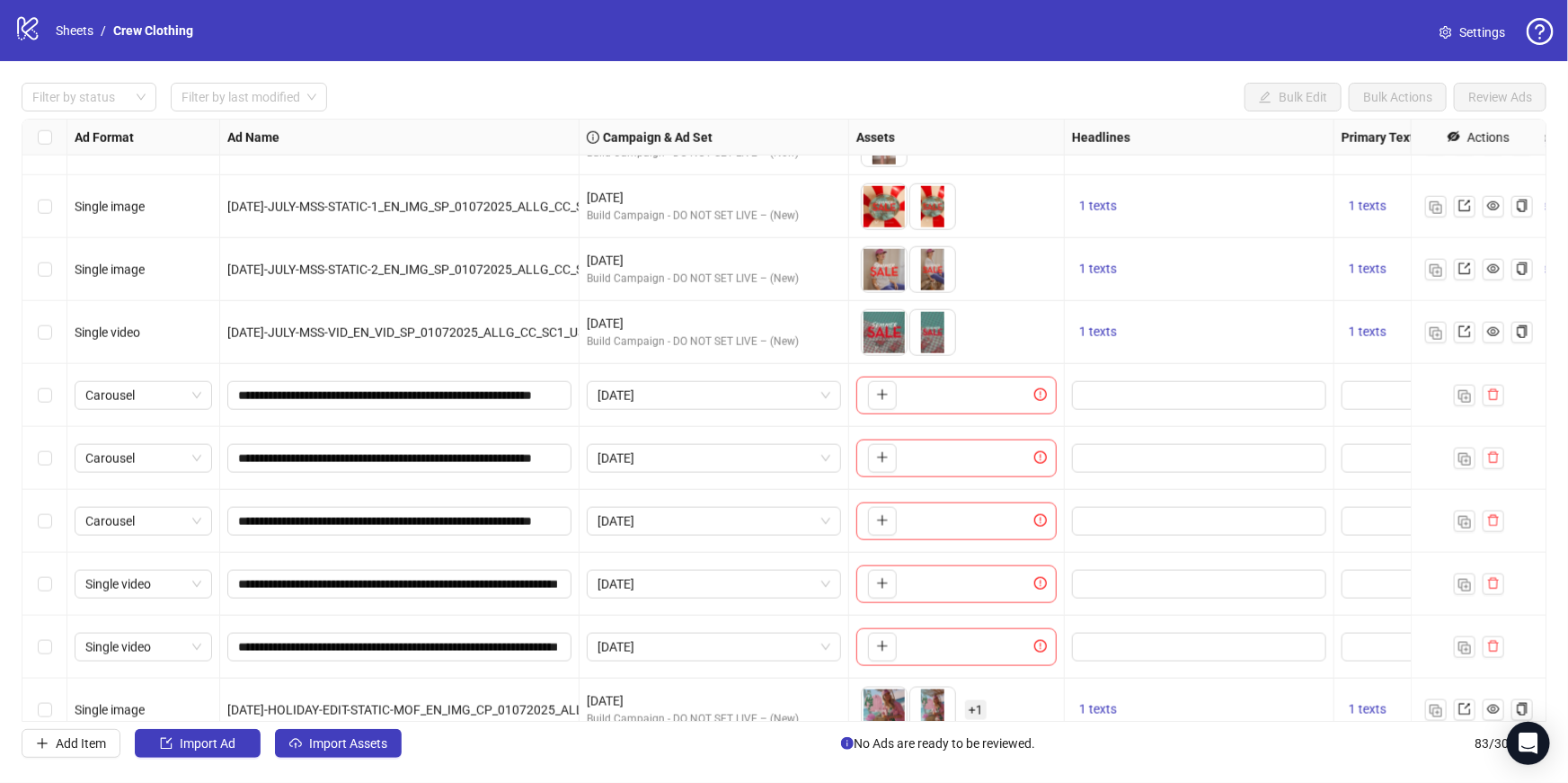 scroll, scrollTop: 4448, scrollLeft: 3, axis: both 